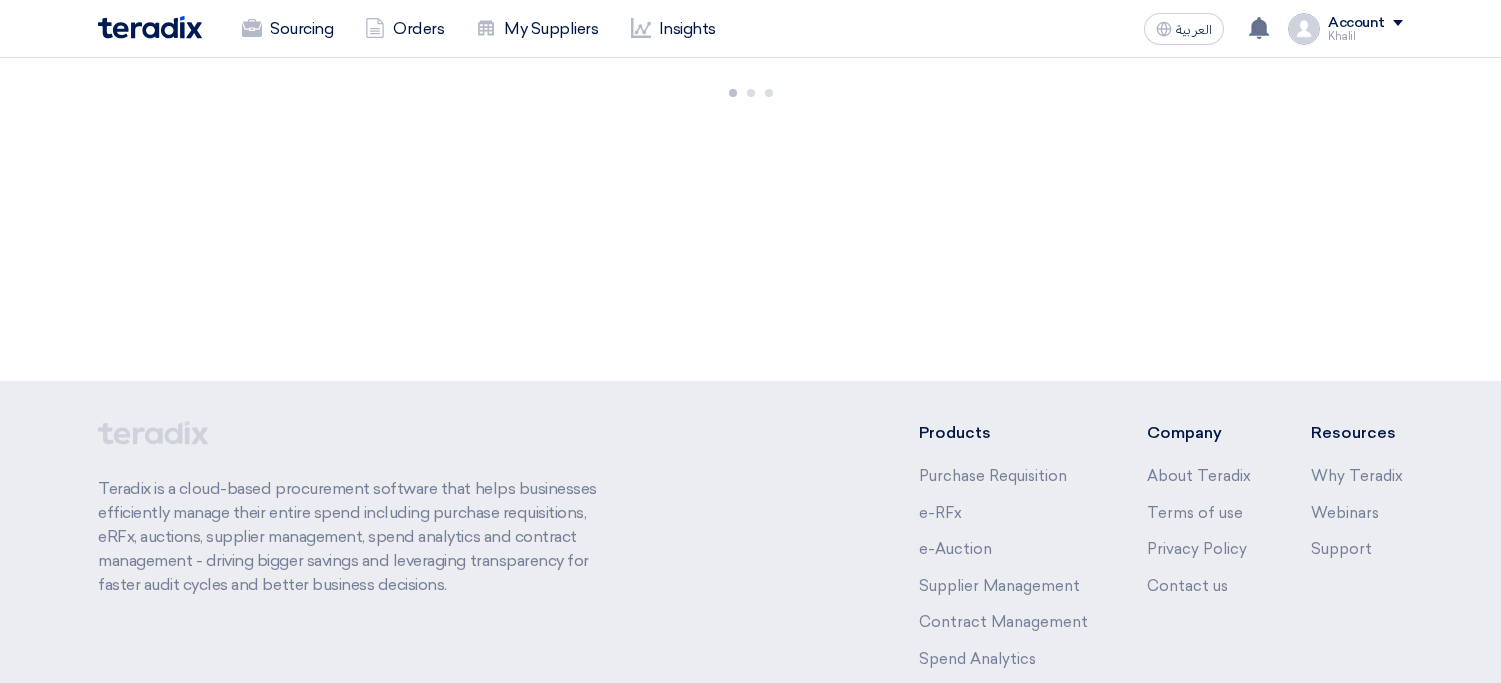 scroll, scrollTop: 0, scrollLeft: 0, axis: both 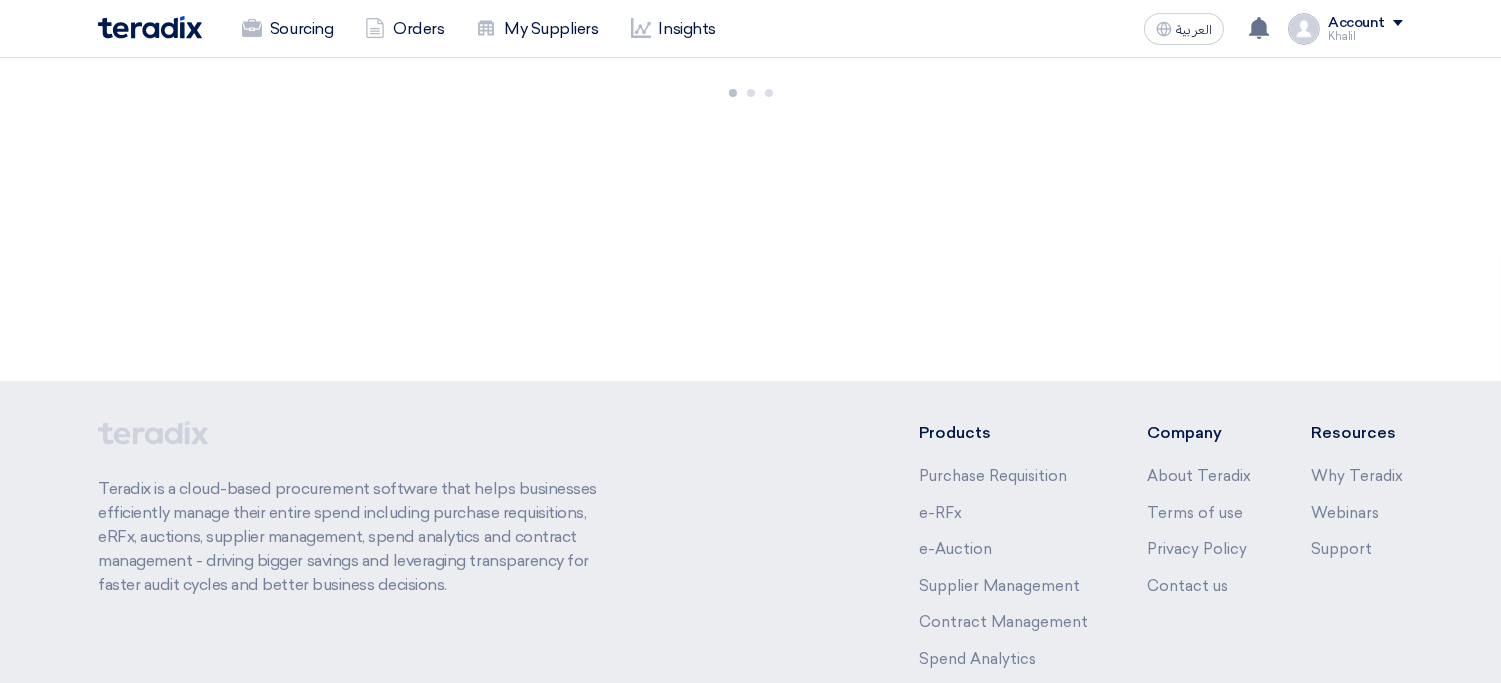 click on "Account" 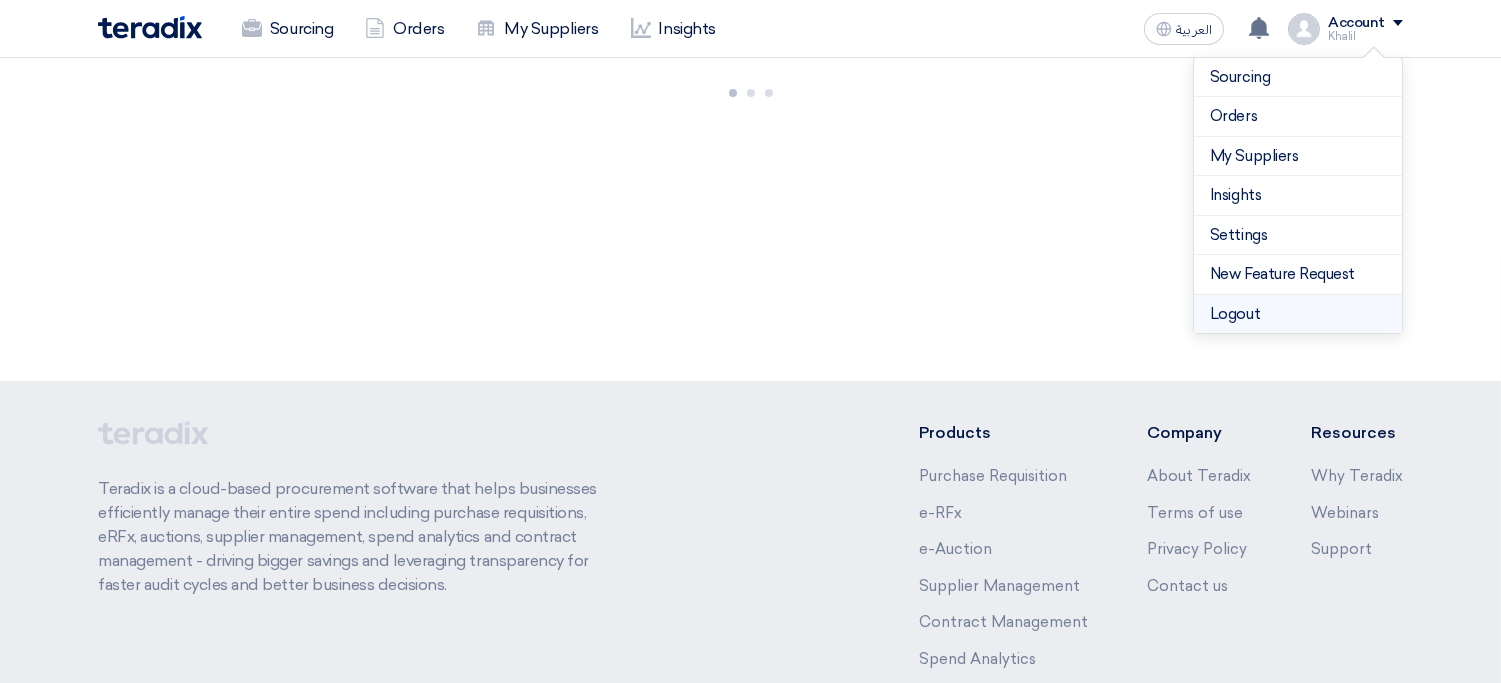 click on "Logout" 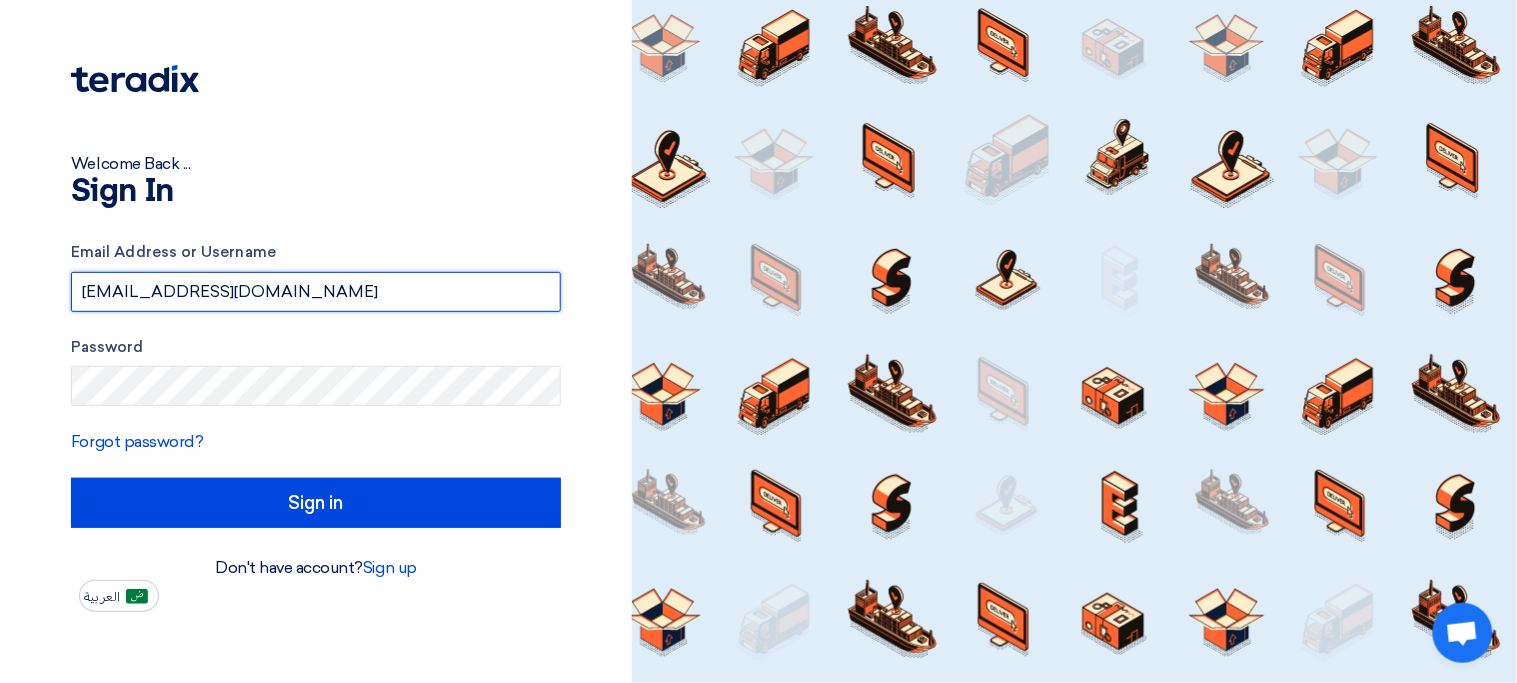 click on "procurement.synergi@testing.com" at bounding box center (316, 292) 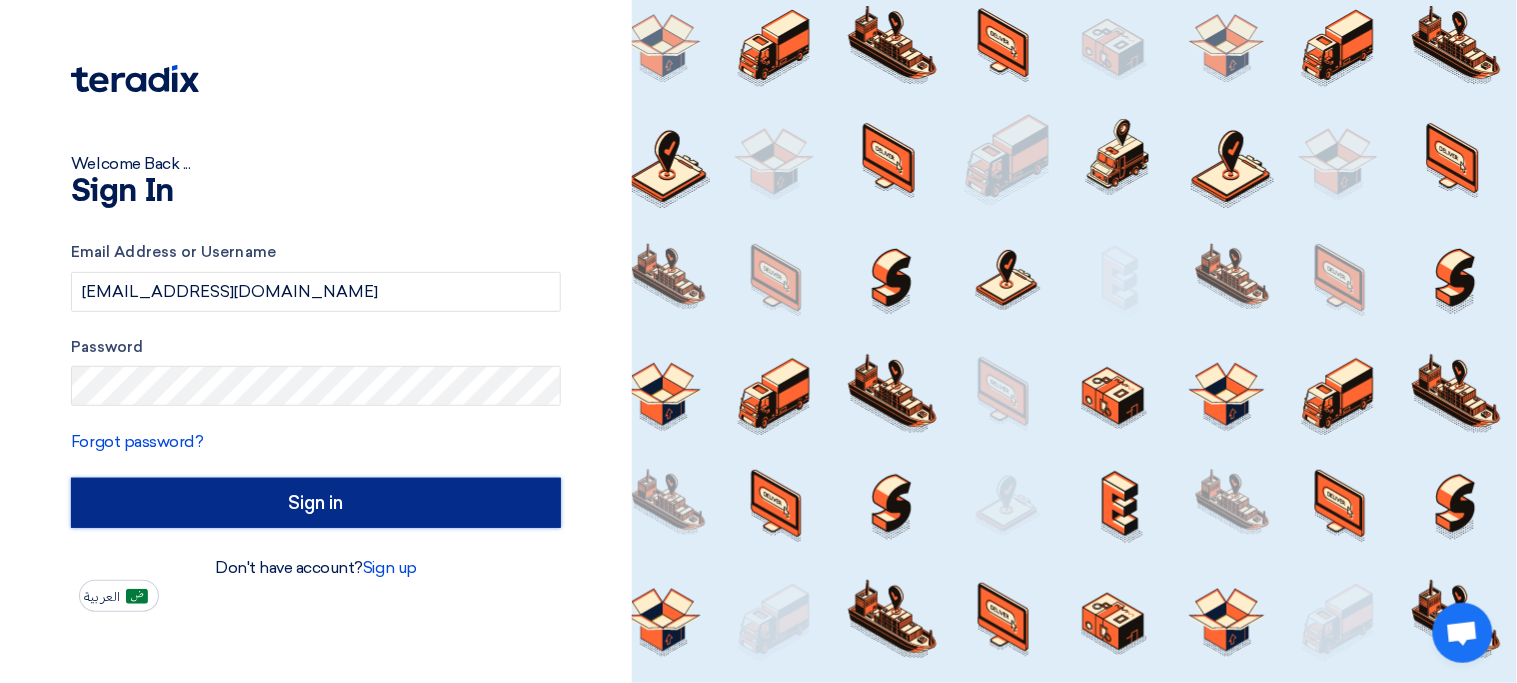 click on "Sign in" 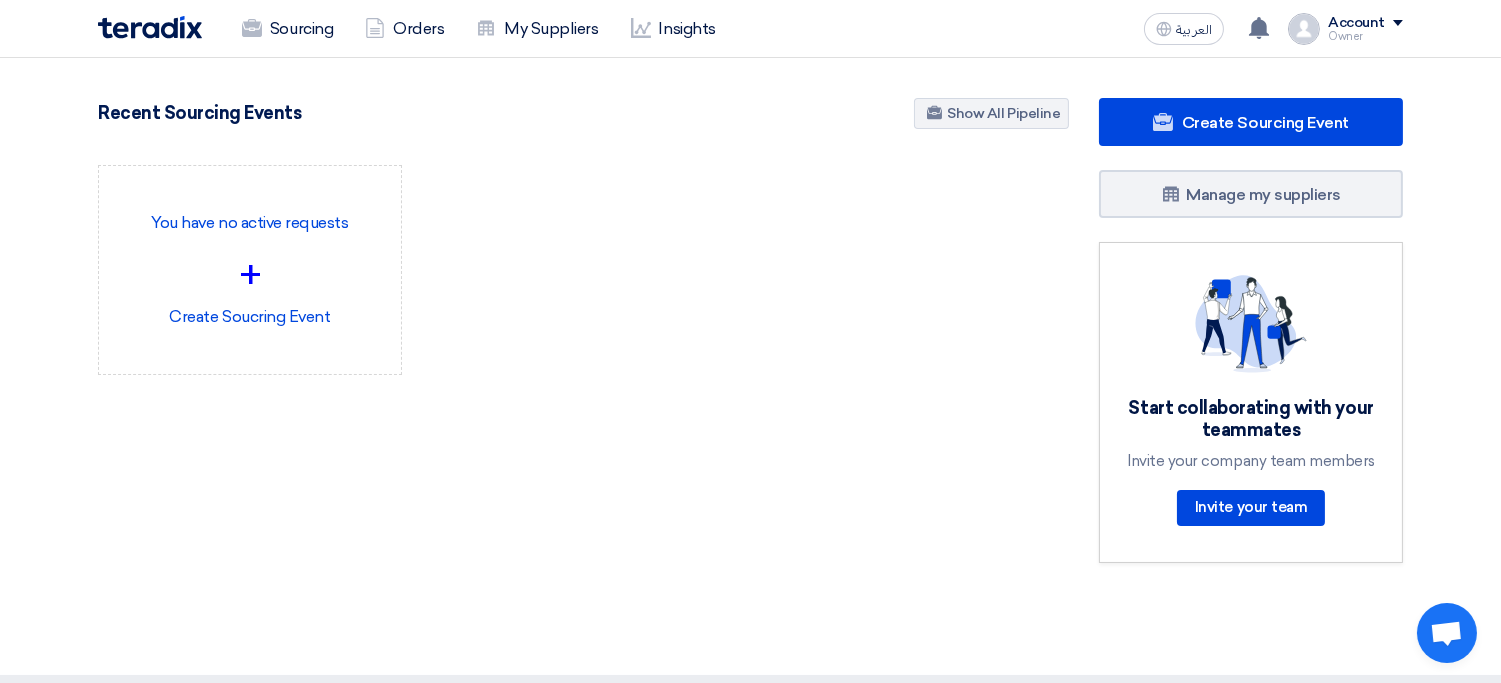 click on "Account" 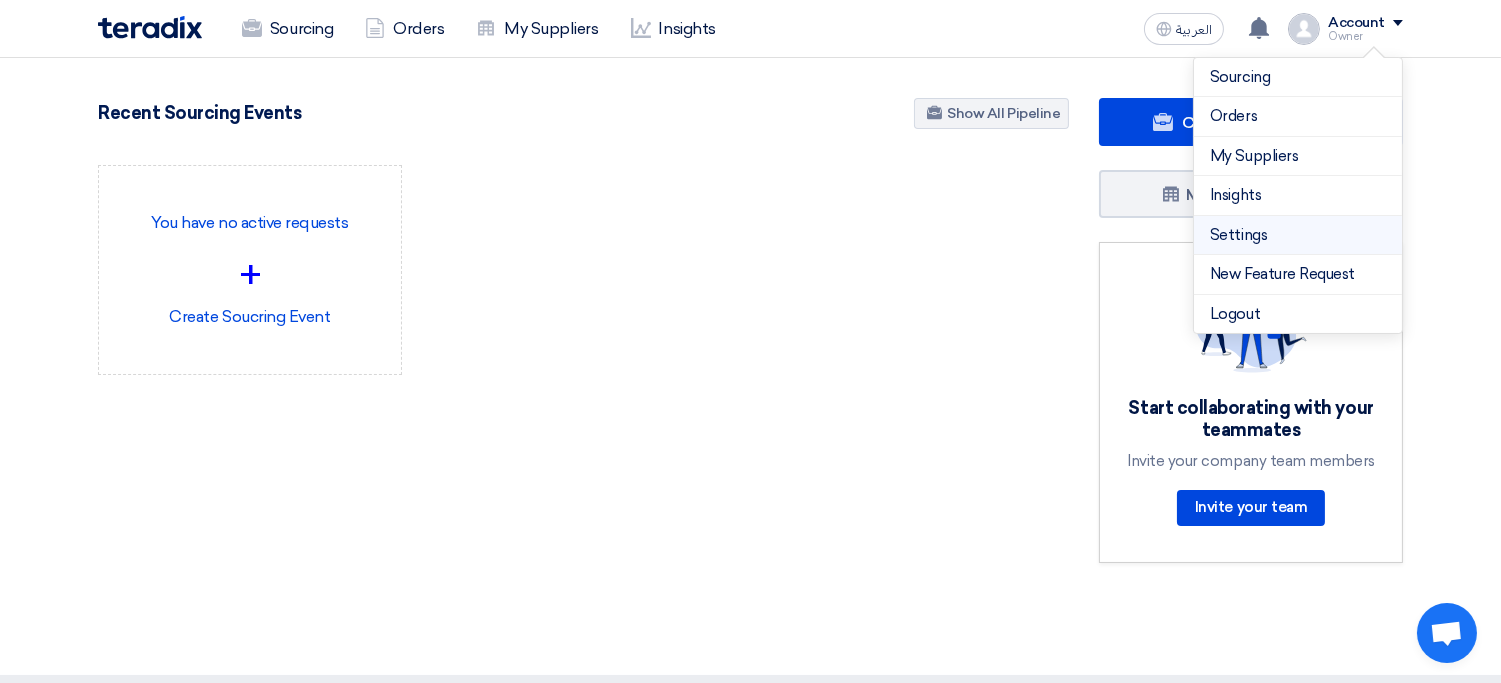 click on "Settings" 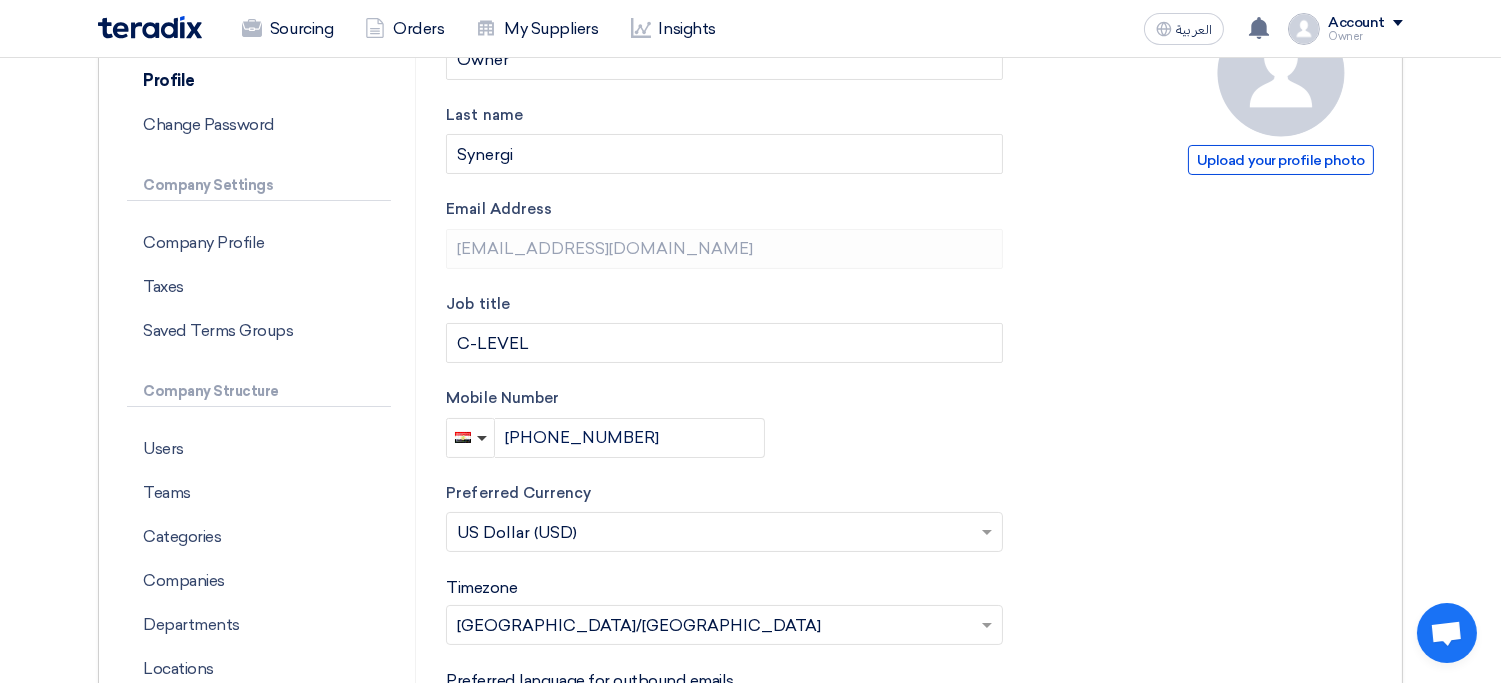 scroll, scrollTop: 243, scrollLeft: 0, axis: vertical 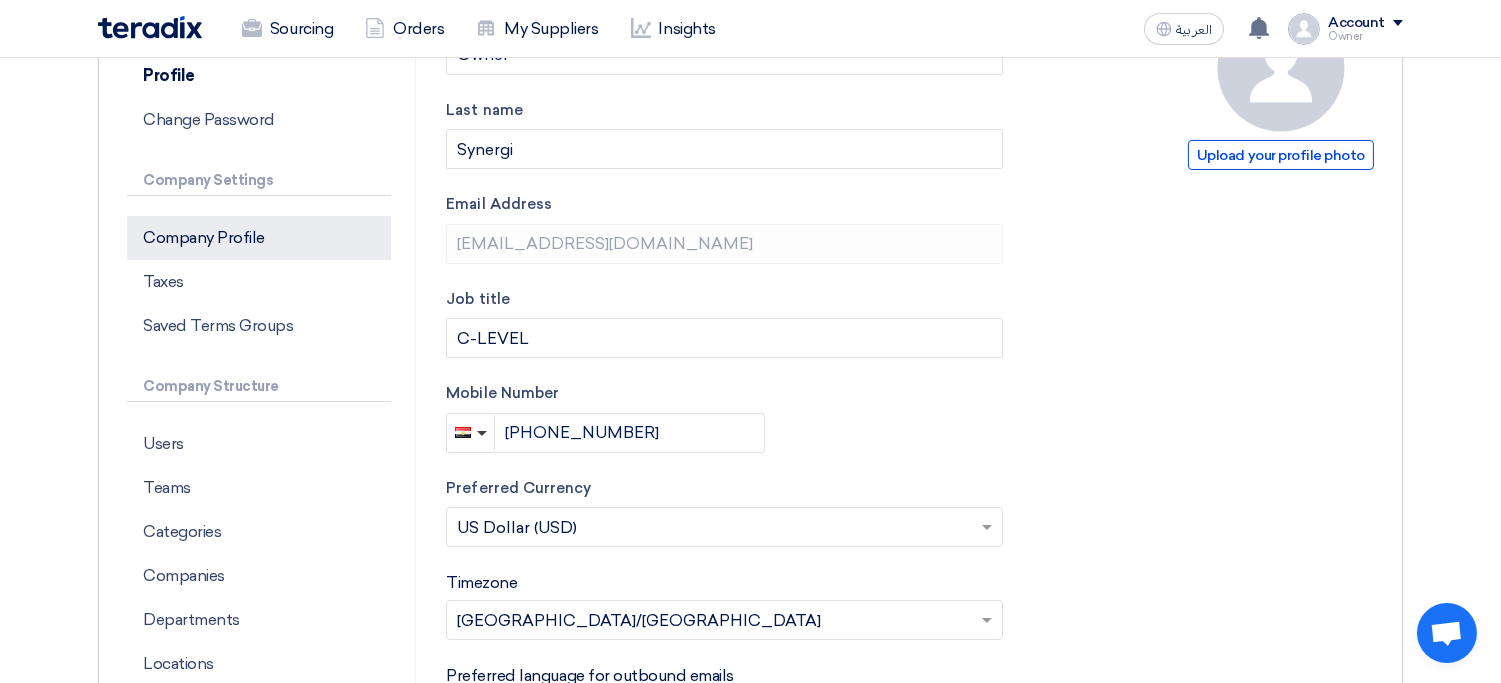 click on "Company Profile" 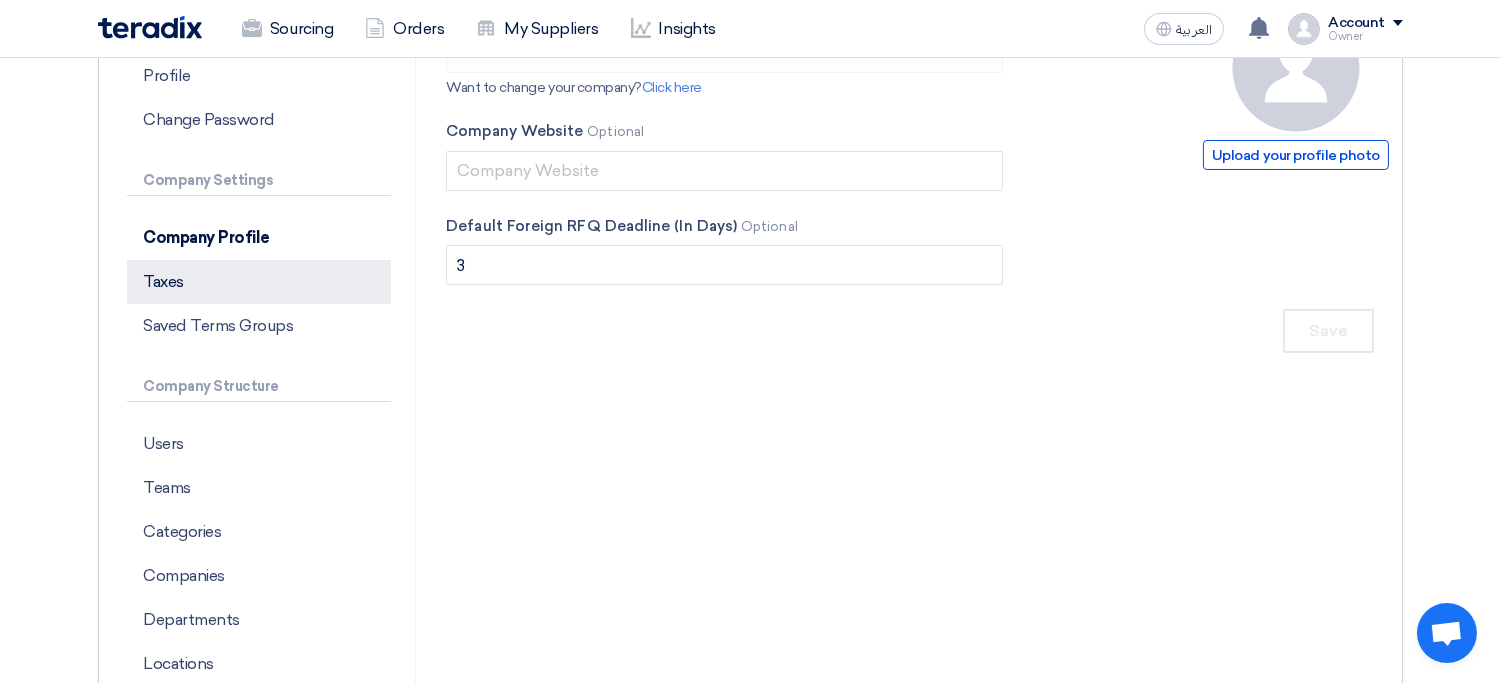 type on "Synergi testing" 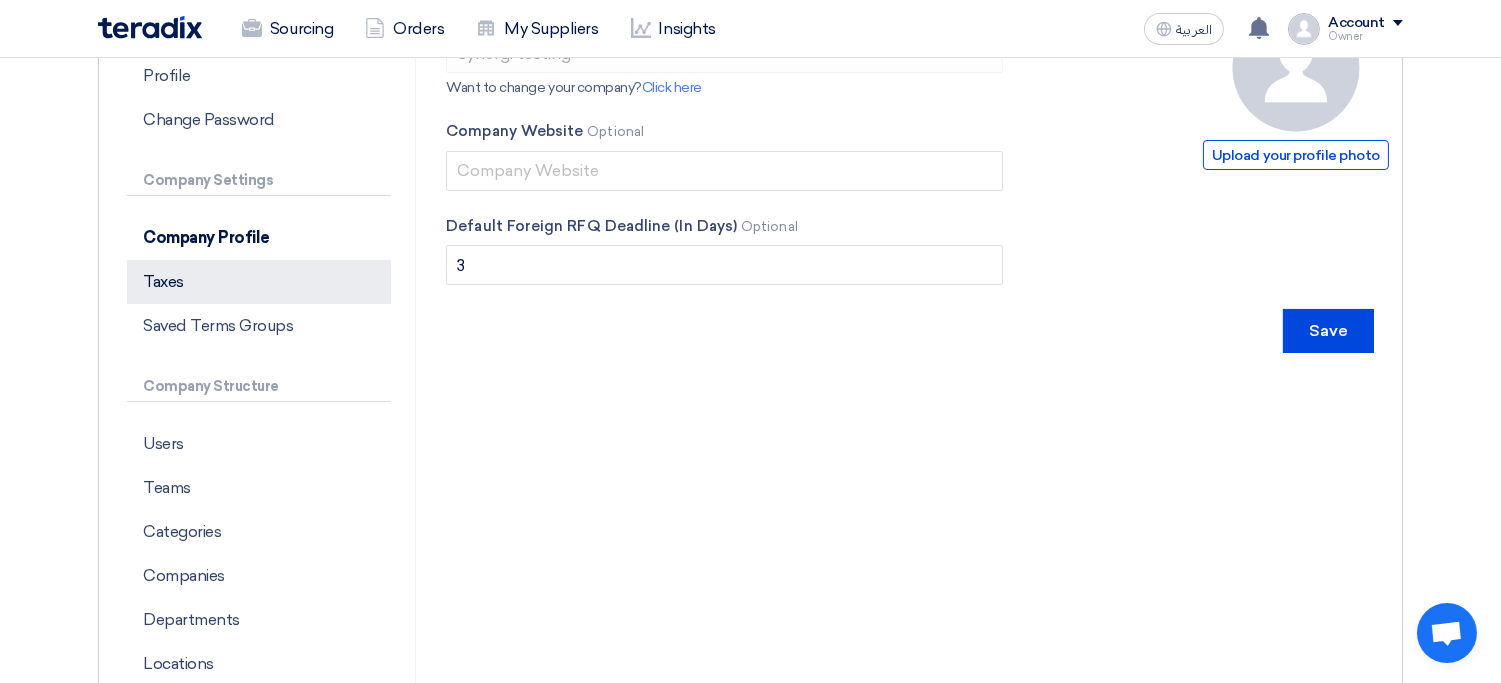 click on "Taxes" 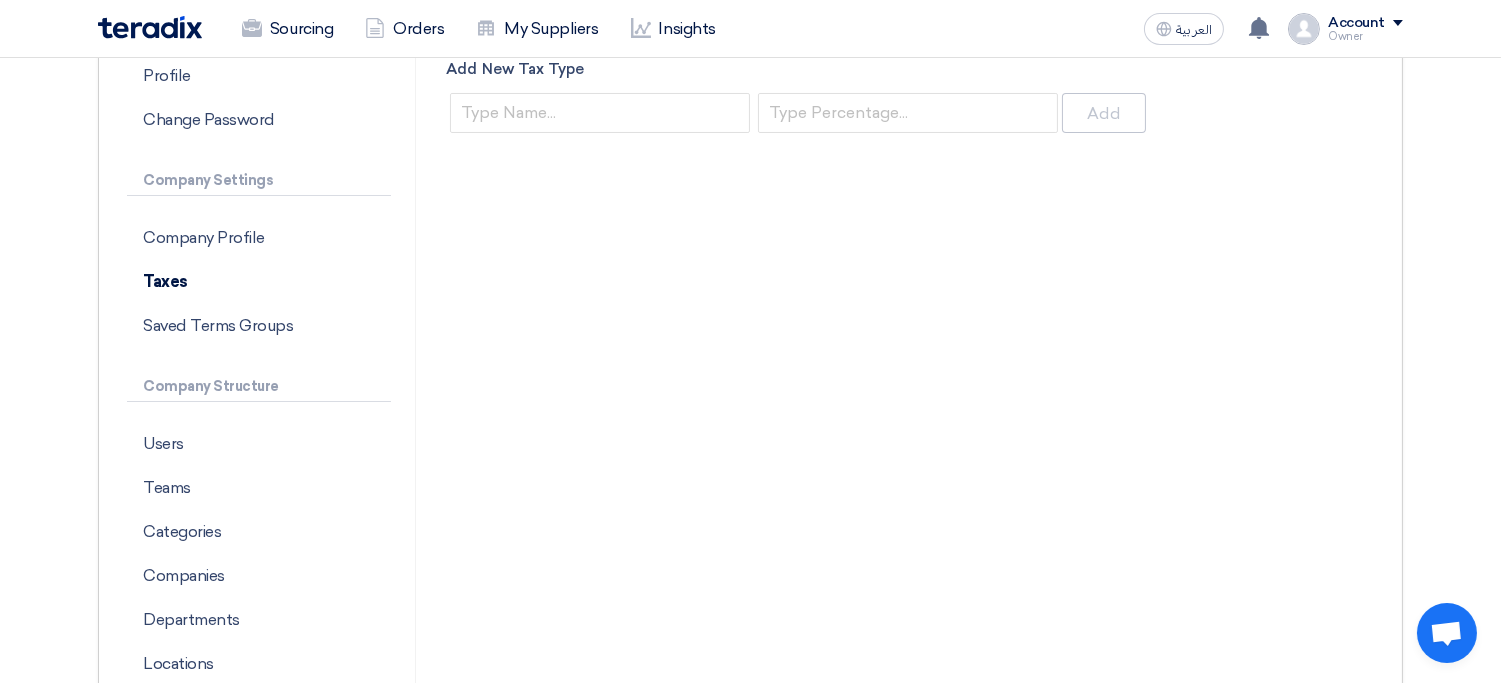 scroll, scrollTop: 207, scrollLeft: 0, axis: vertical 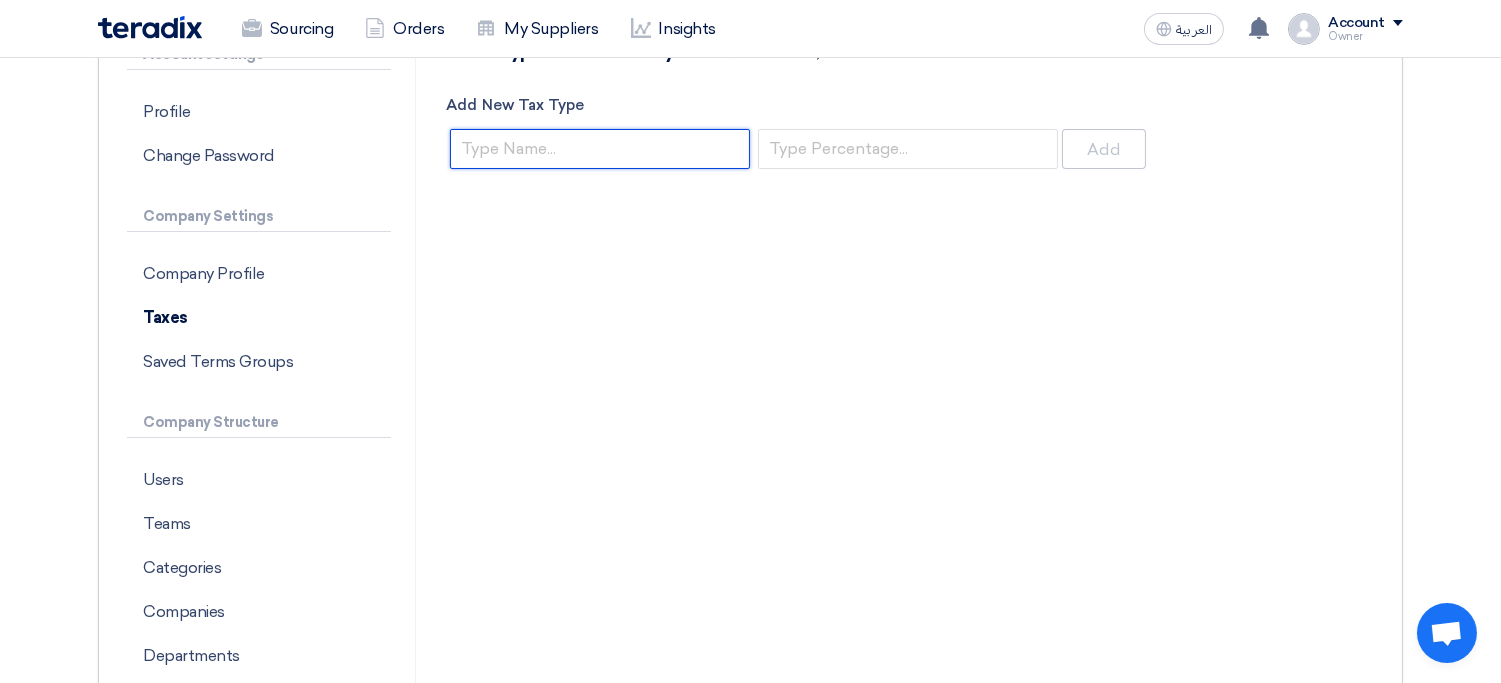 click on "Add New Tax Type" at bounding box center [600, 149] 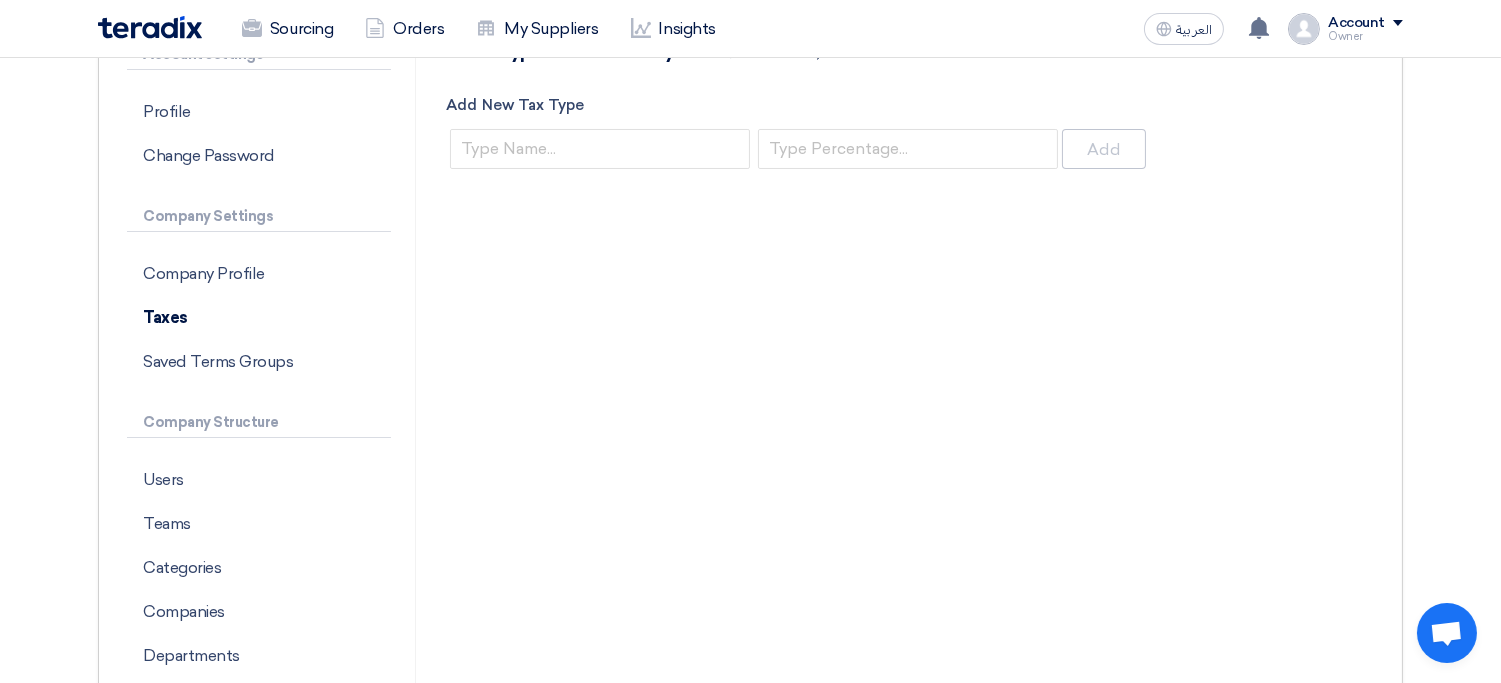 click on "Taxes Types to be used in your eQuotations, PO and Orders
Add New Tax Type
Add" 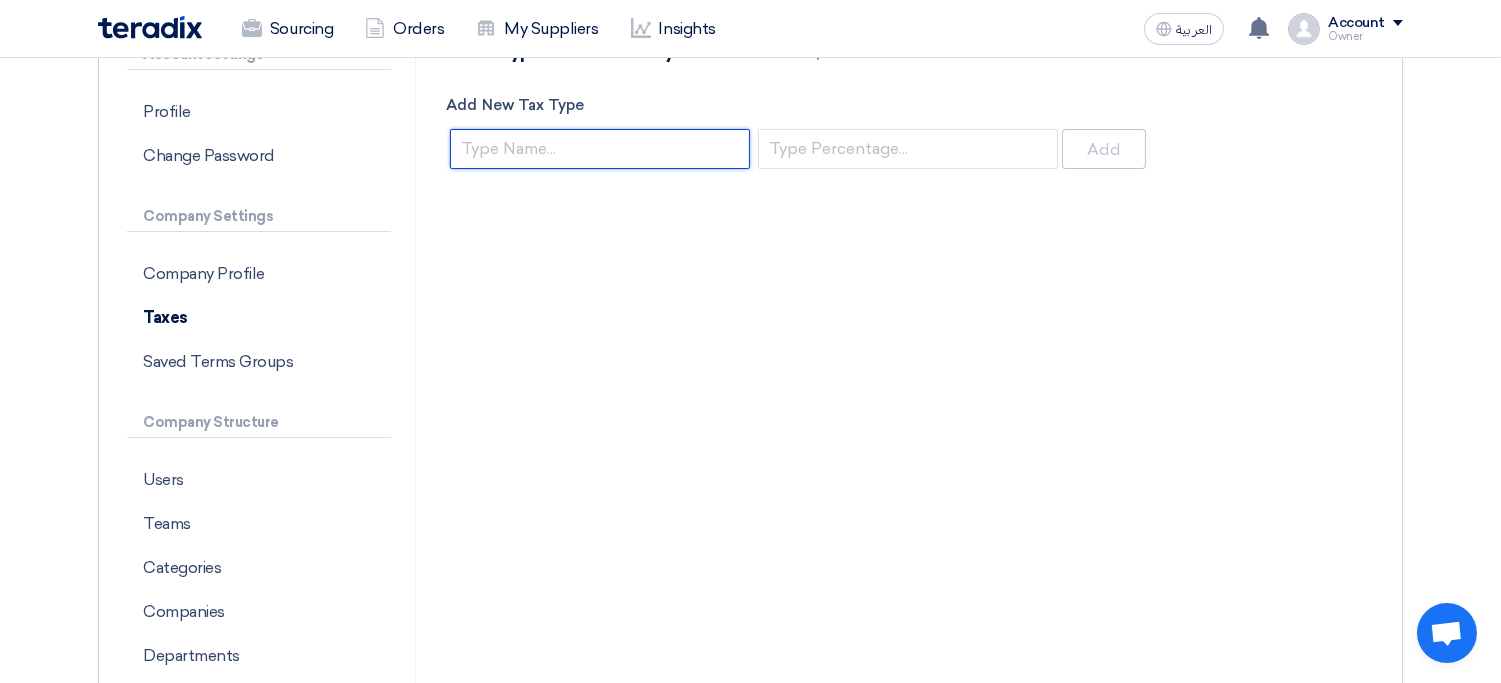 click on "Add New Tax Type" at bounding box center (600, 149) 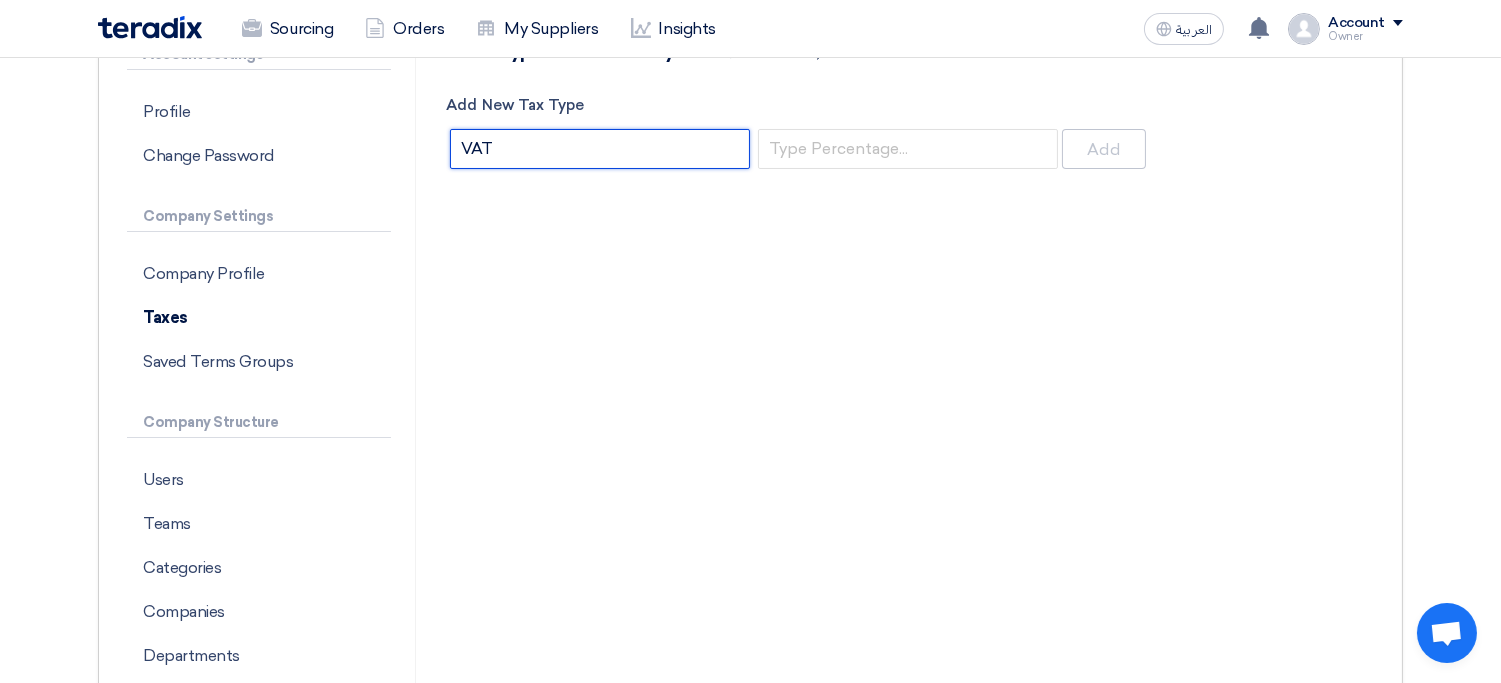 type on "VAT" 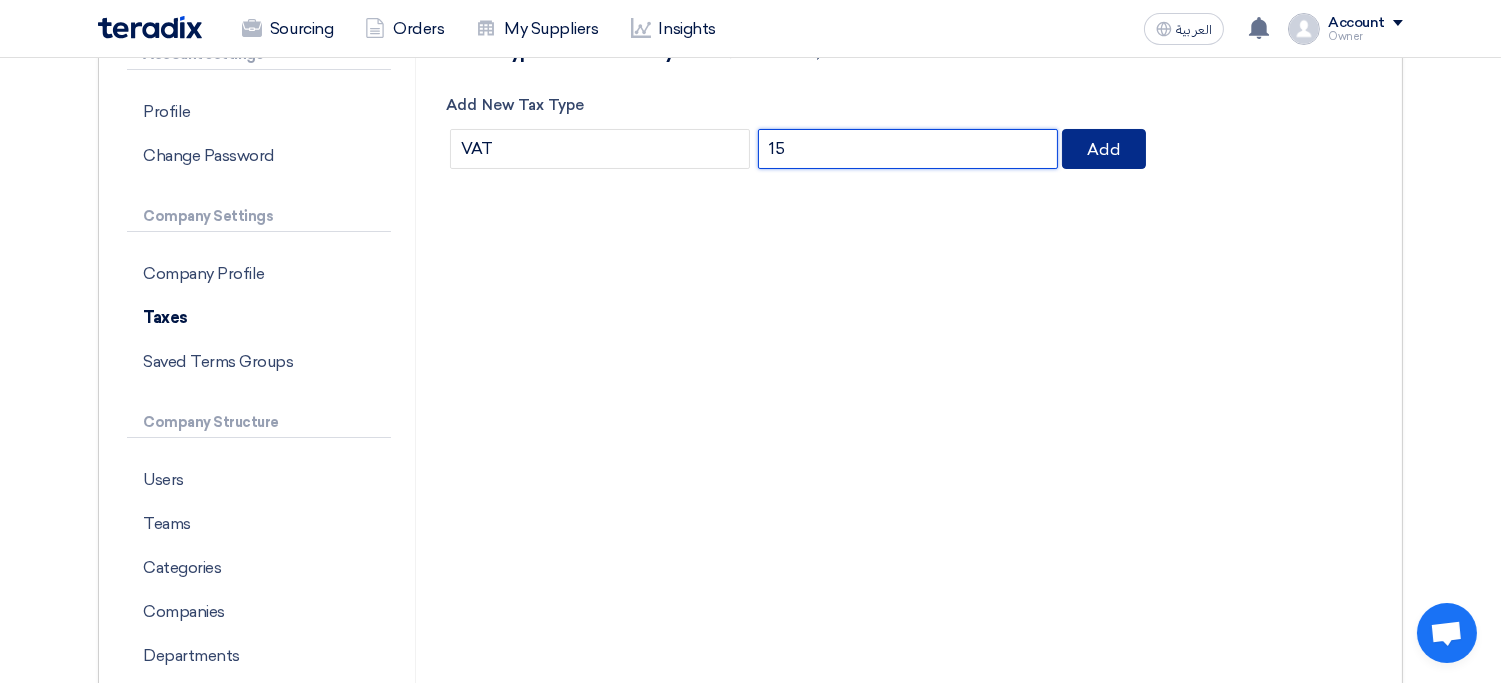 type on "15" 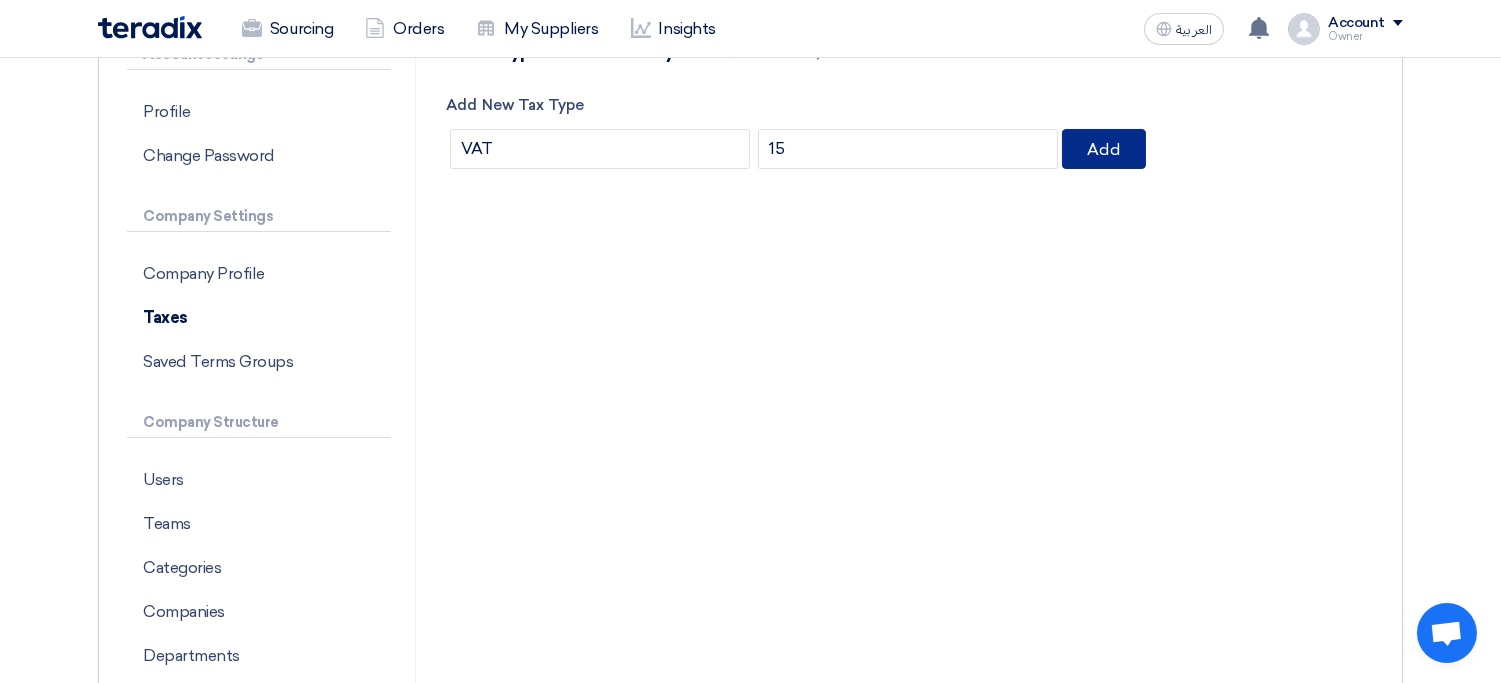 click on "Add" 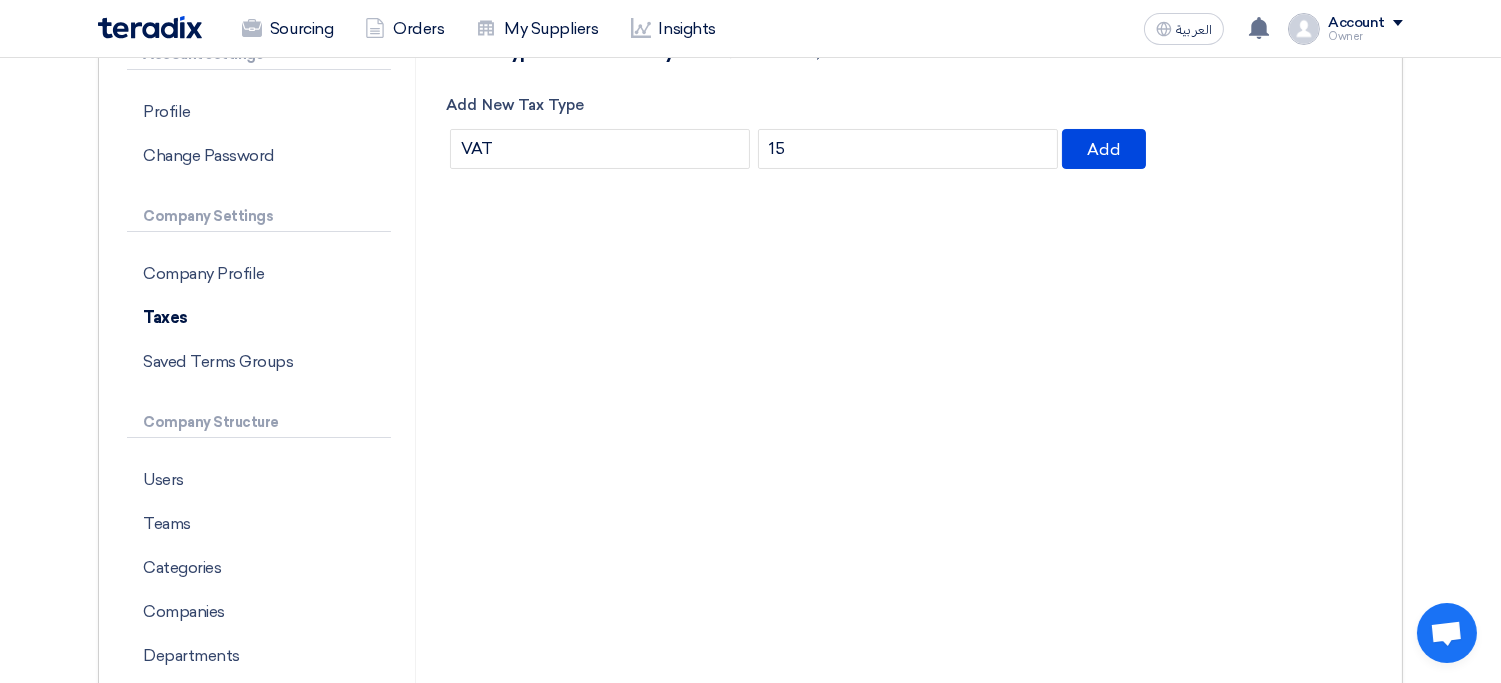 type 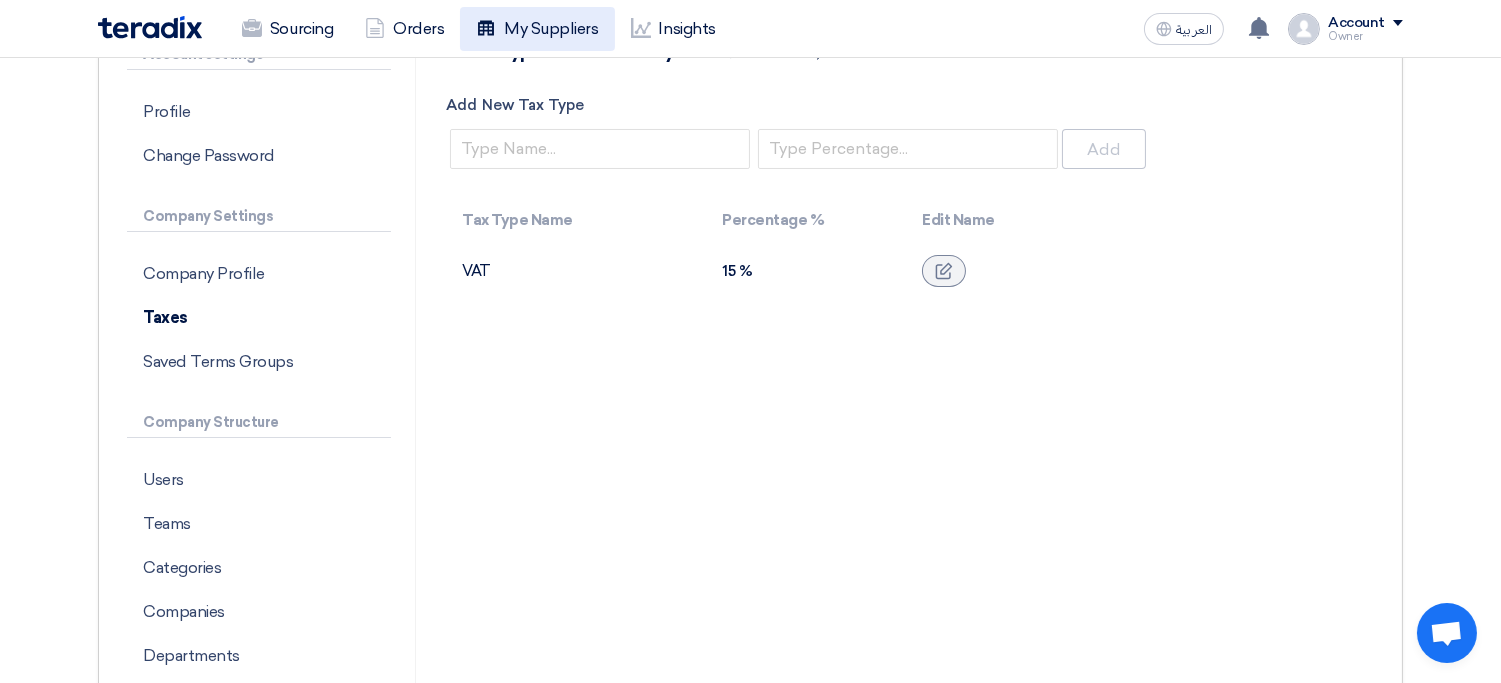click on "My Suppliers" 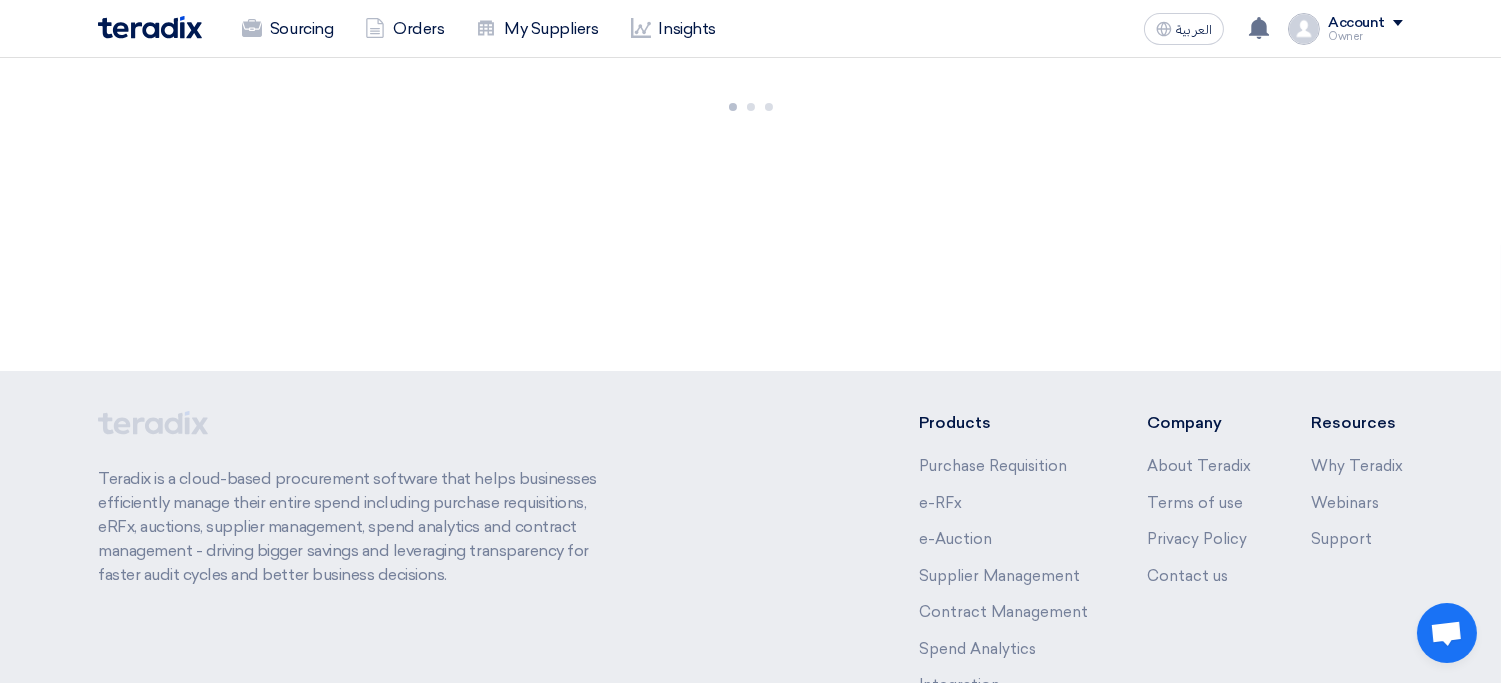scroll, scrollTop: 0, scrollLeft: 0, axis: both 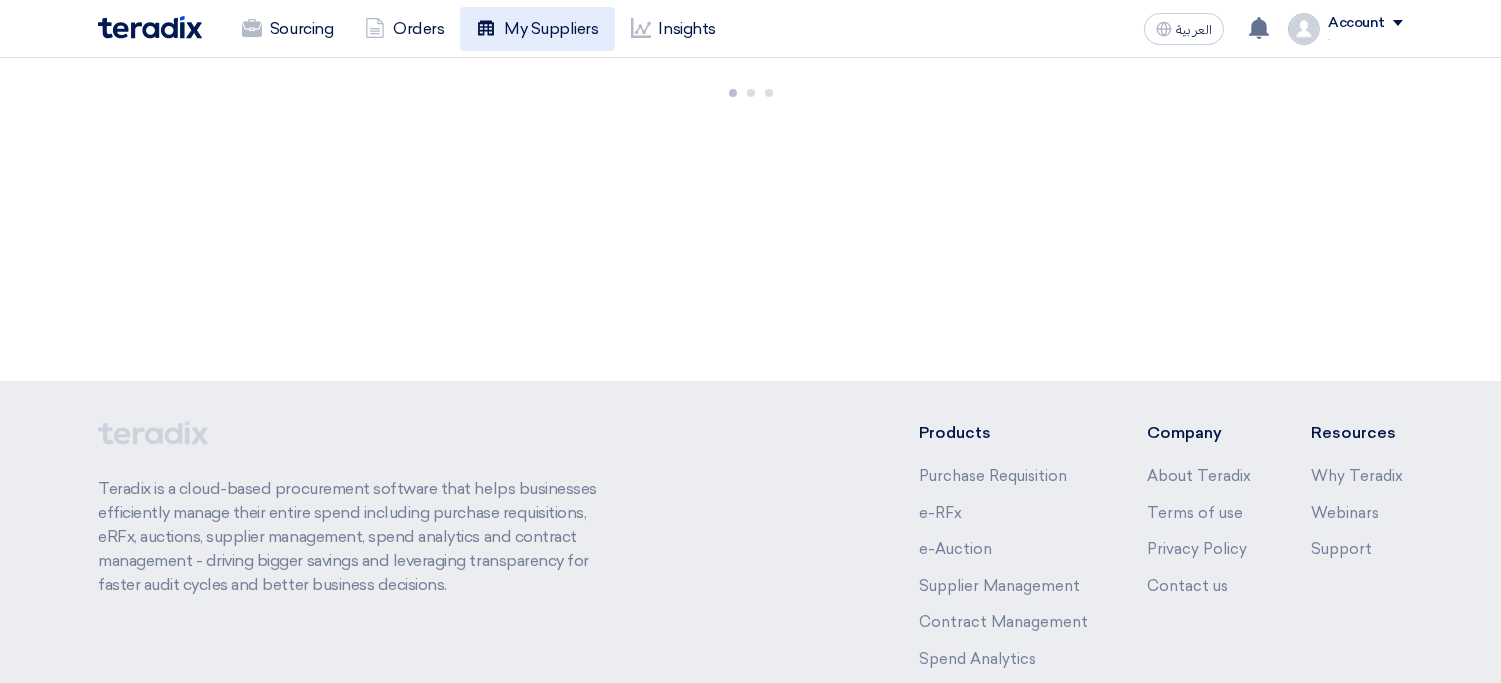 click on "My Suppliers" 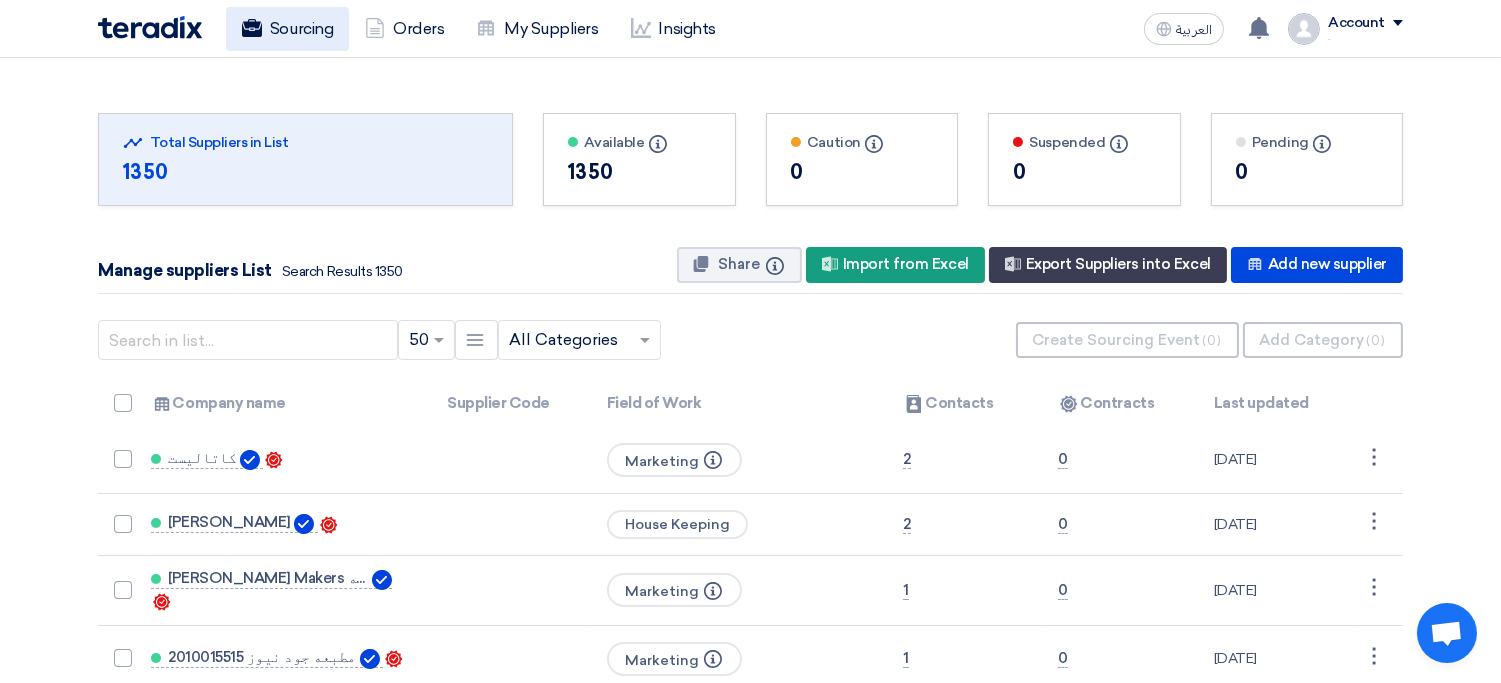 click on "Sourcing" 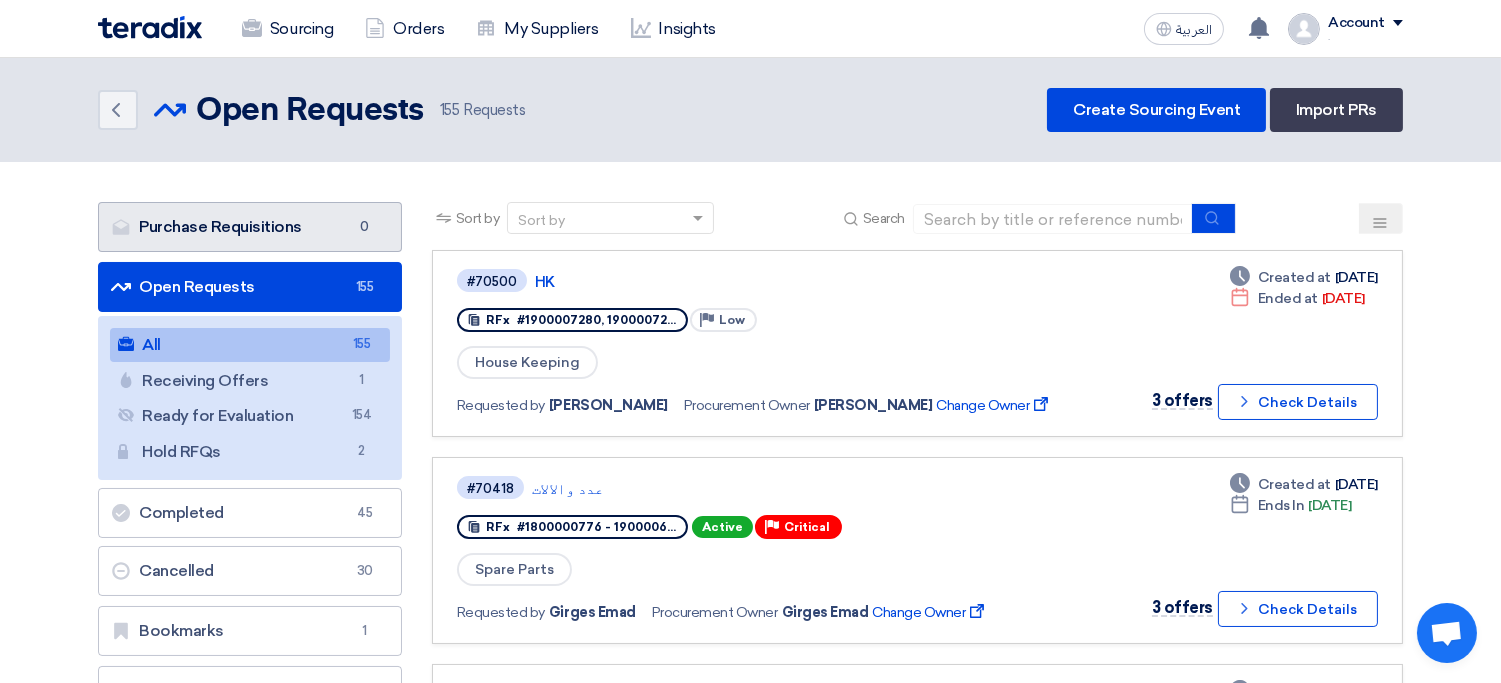 click on "Purchase Requisitions
Purchase Requisitions
0" 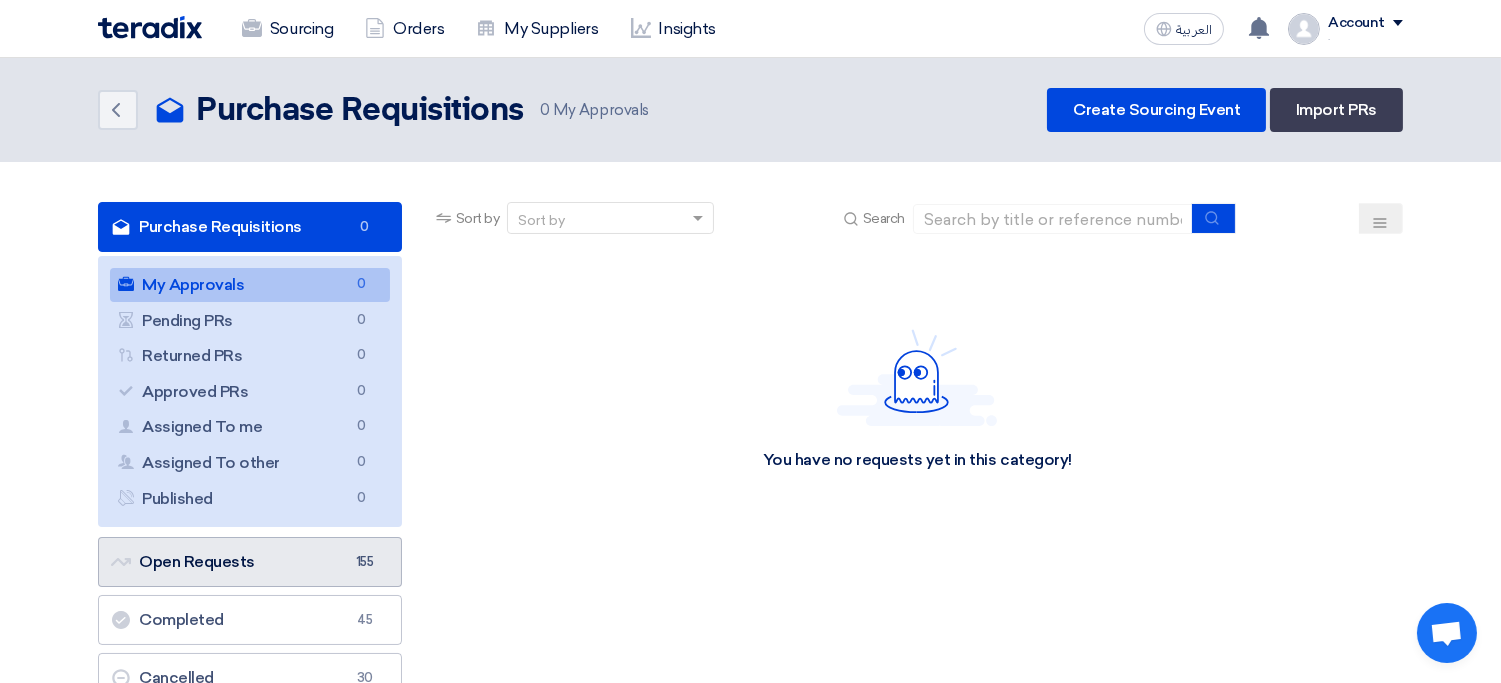 click on "Open Requests
Open Requests
155" 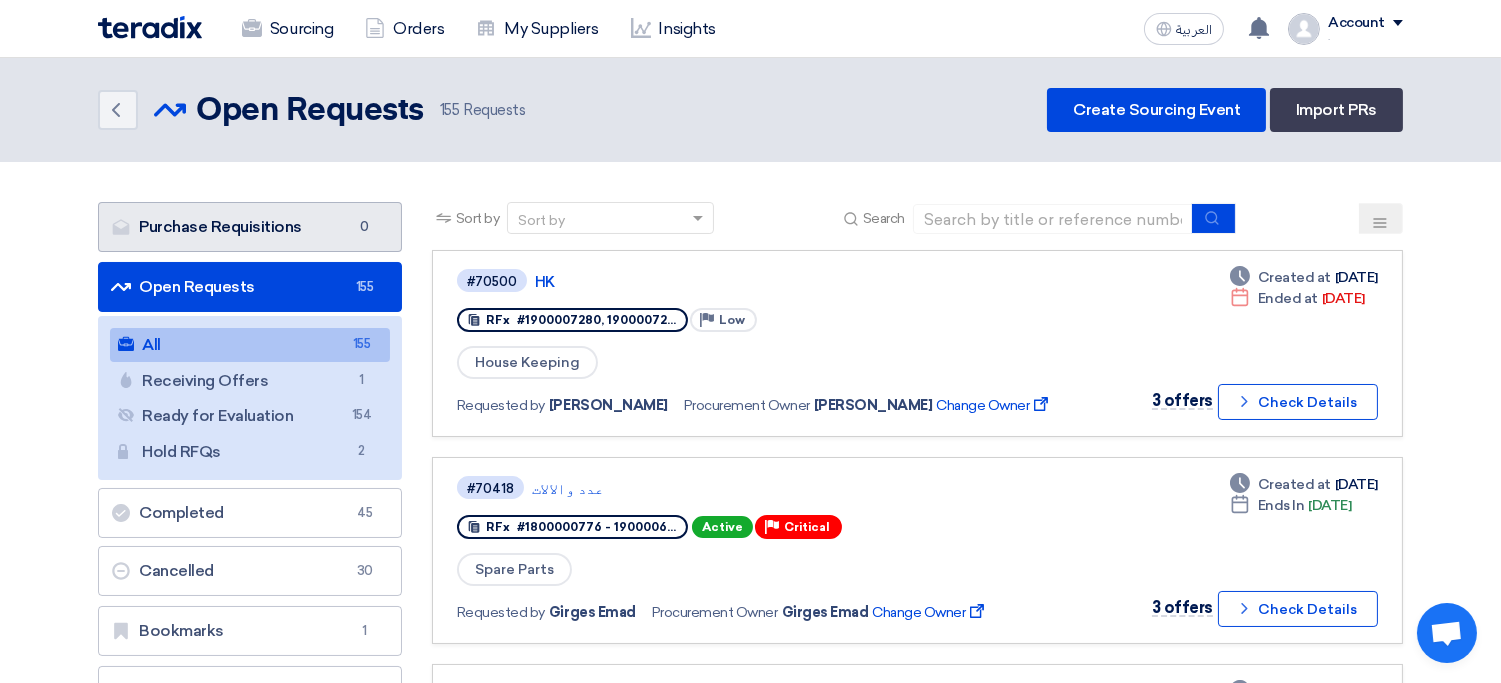 click on "Purchase Requisitions
Purchase Requisitions
0" 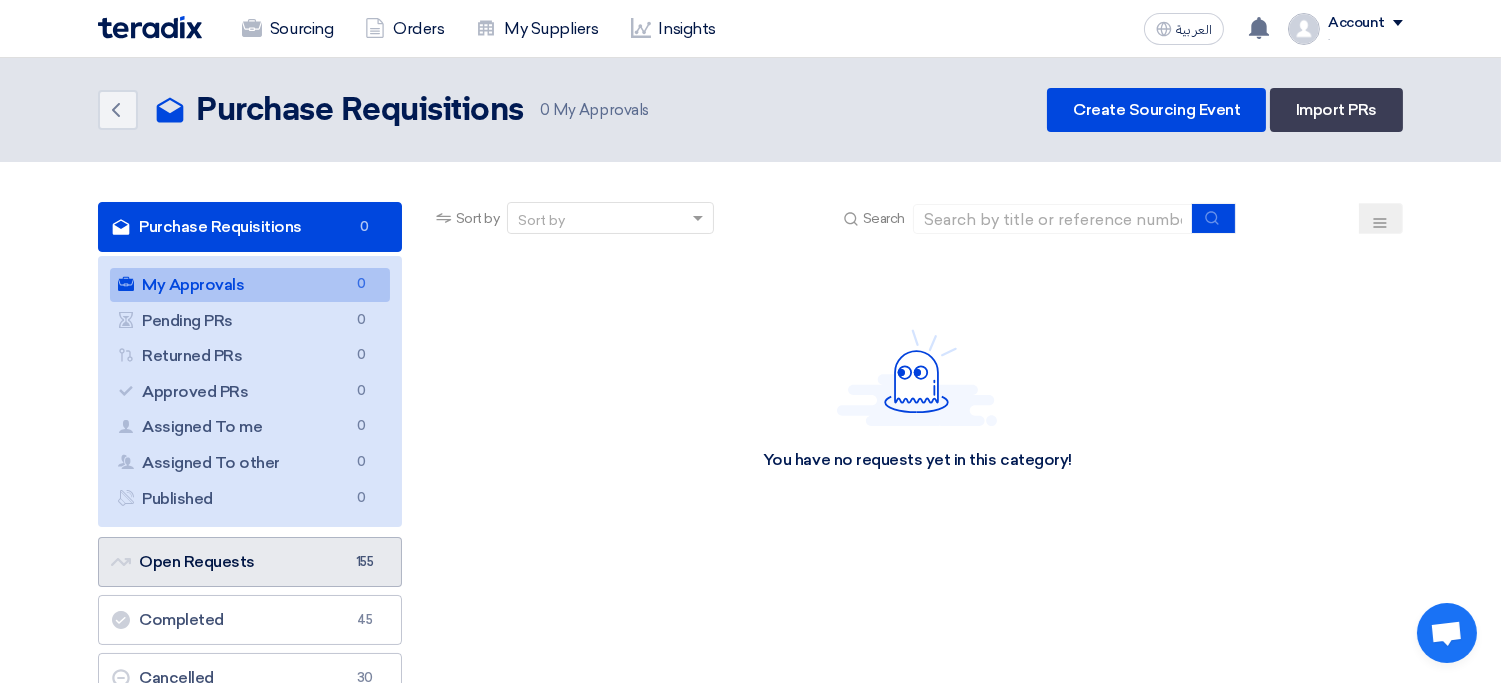 click on "Open Requests
Open Requests
155" 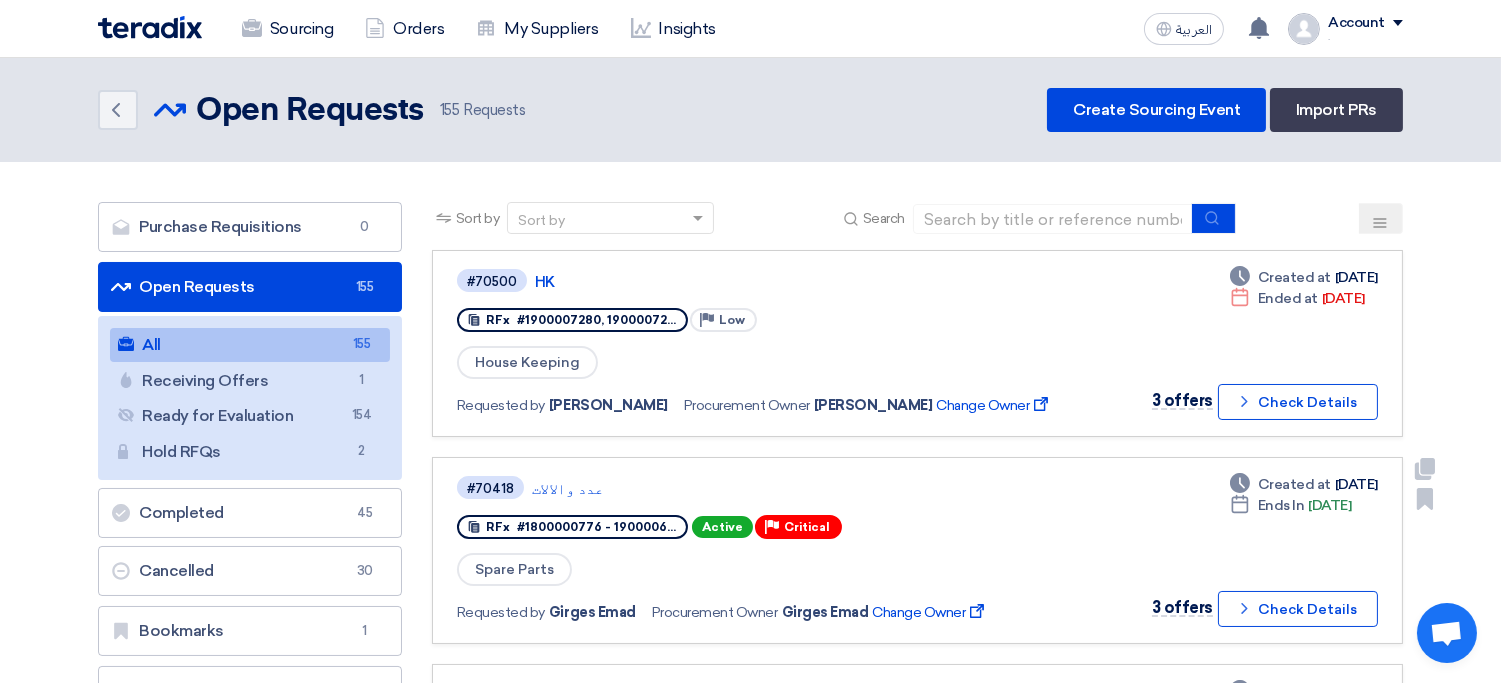click on "Spare Parts" 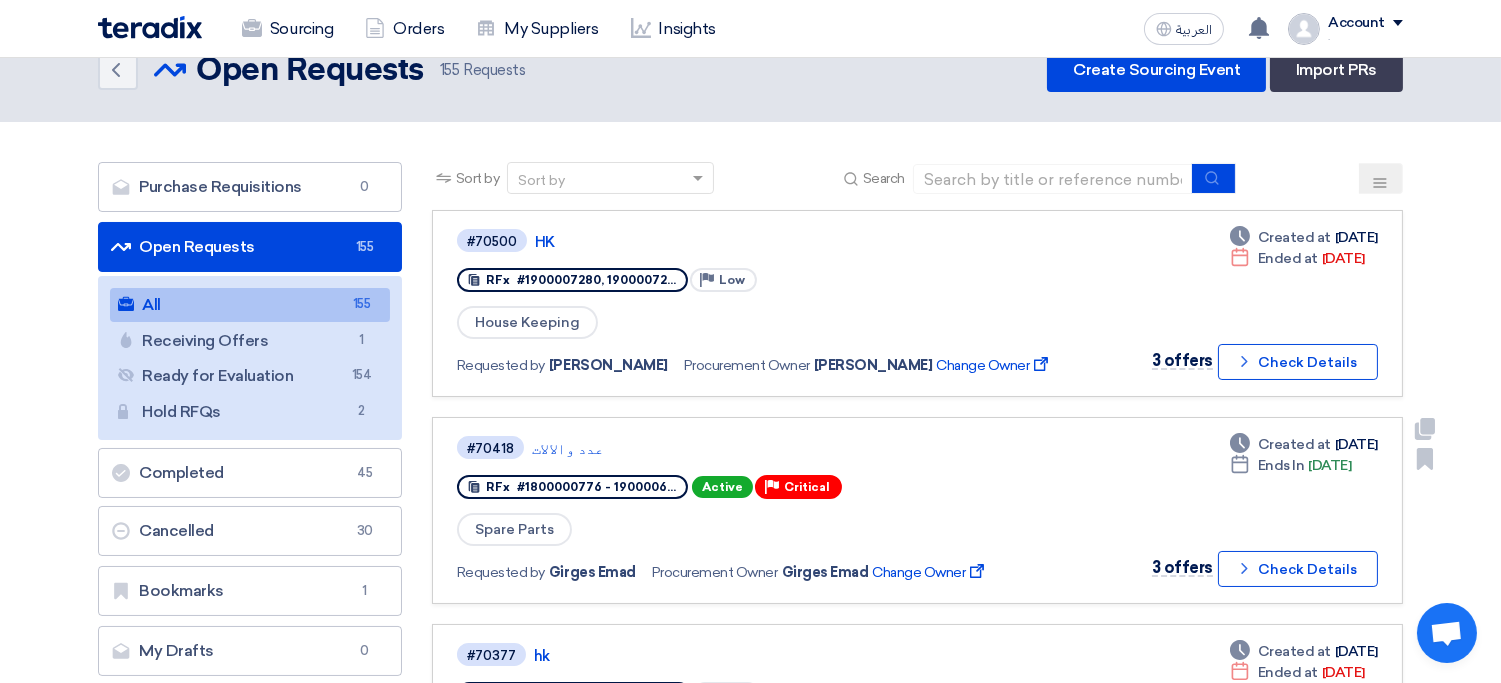 scroll, scrollTop: 43, scrollLeft: 0, axis: vertical 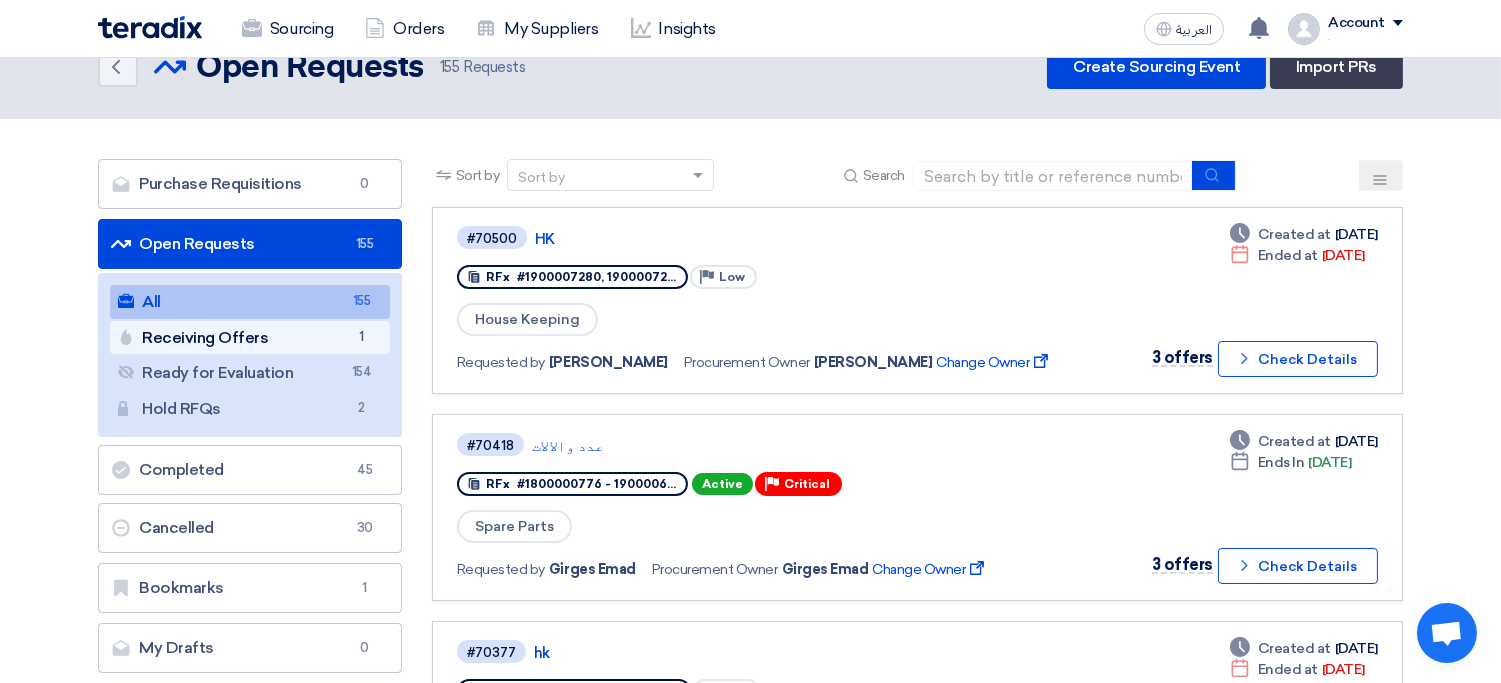 click on "Receiving Offers
Receiving Offers
1" 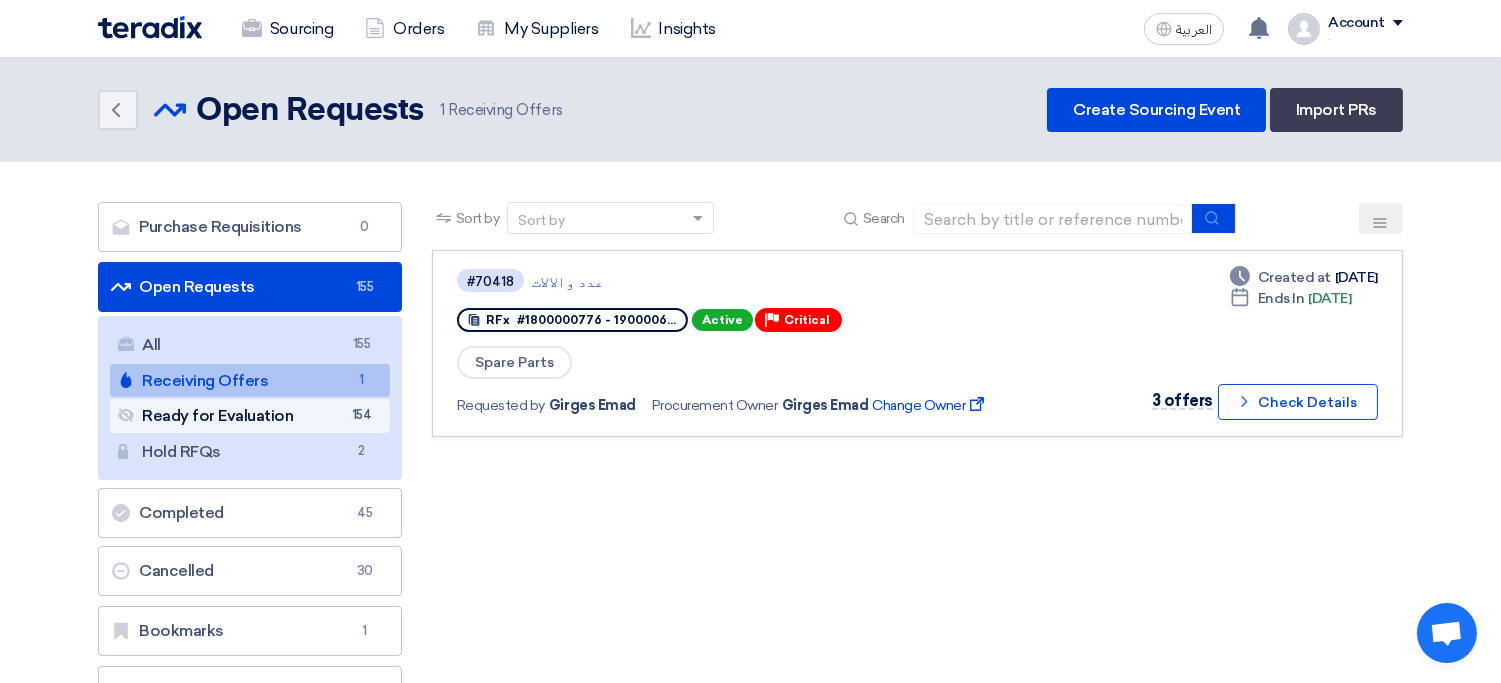 click on "Ready for Evaluation
Ready for Evaluation
154" 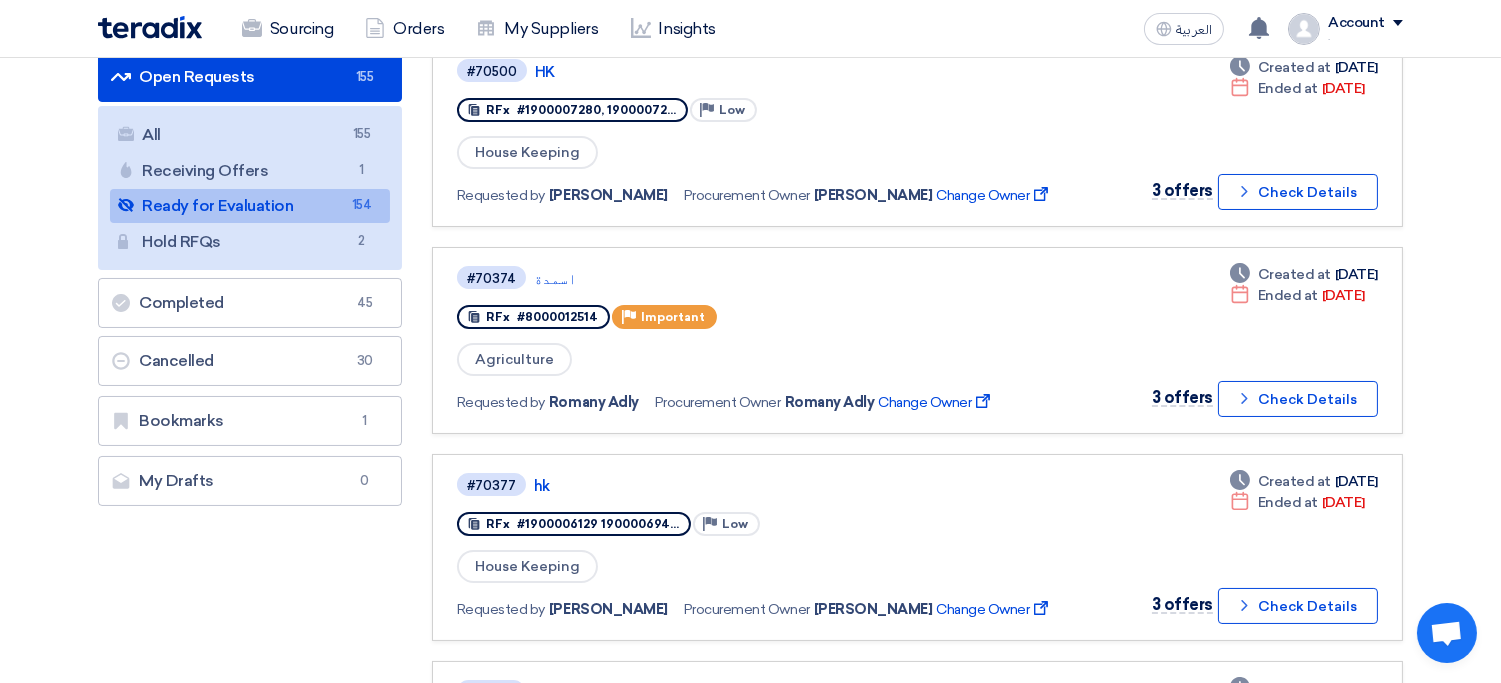 scroll, scrollTop: 0, scrollLeft: 0, axis: both 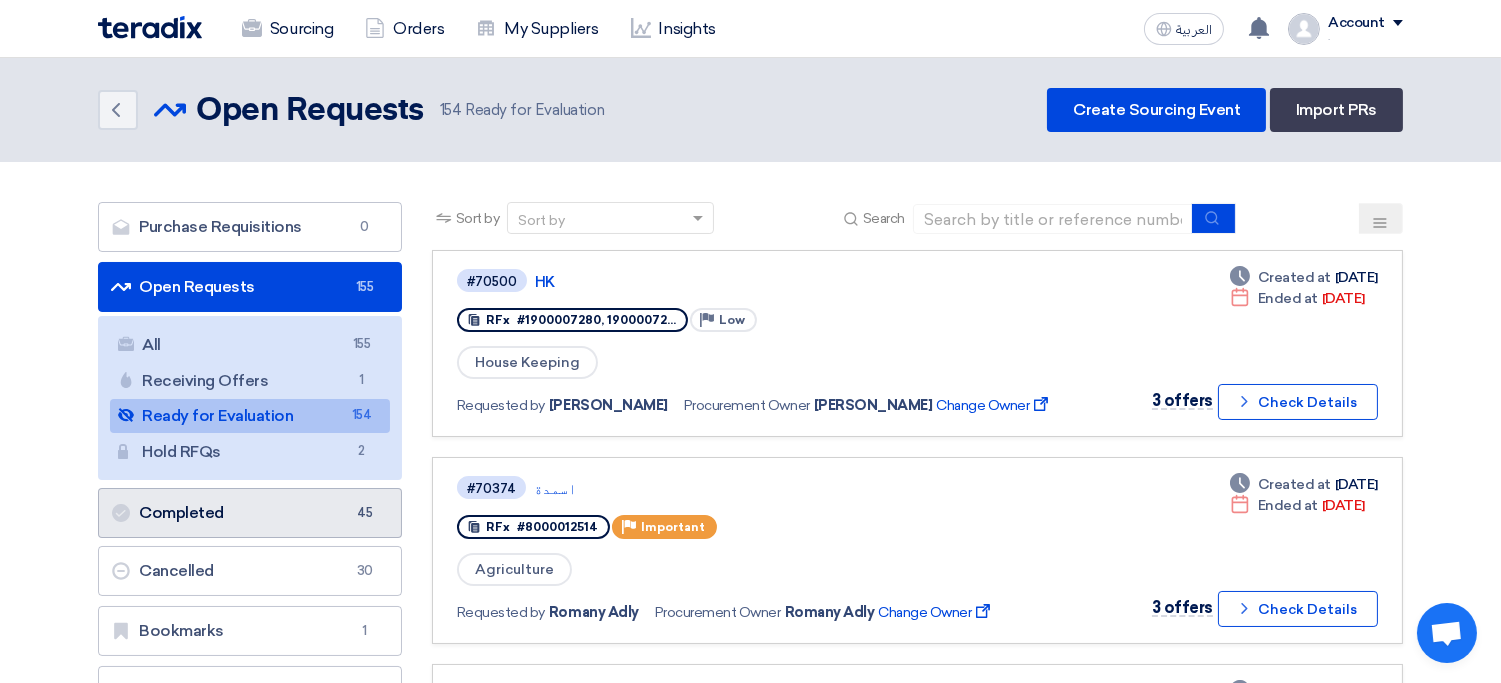 click on "Completed
Completed
45" 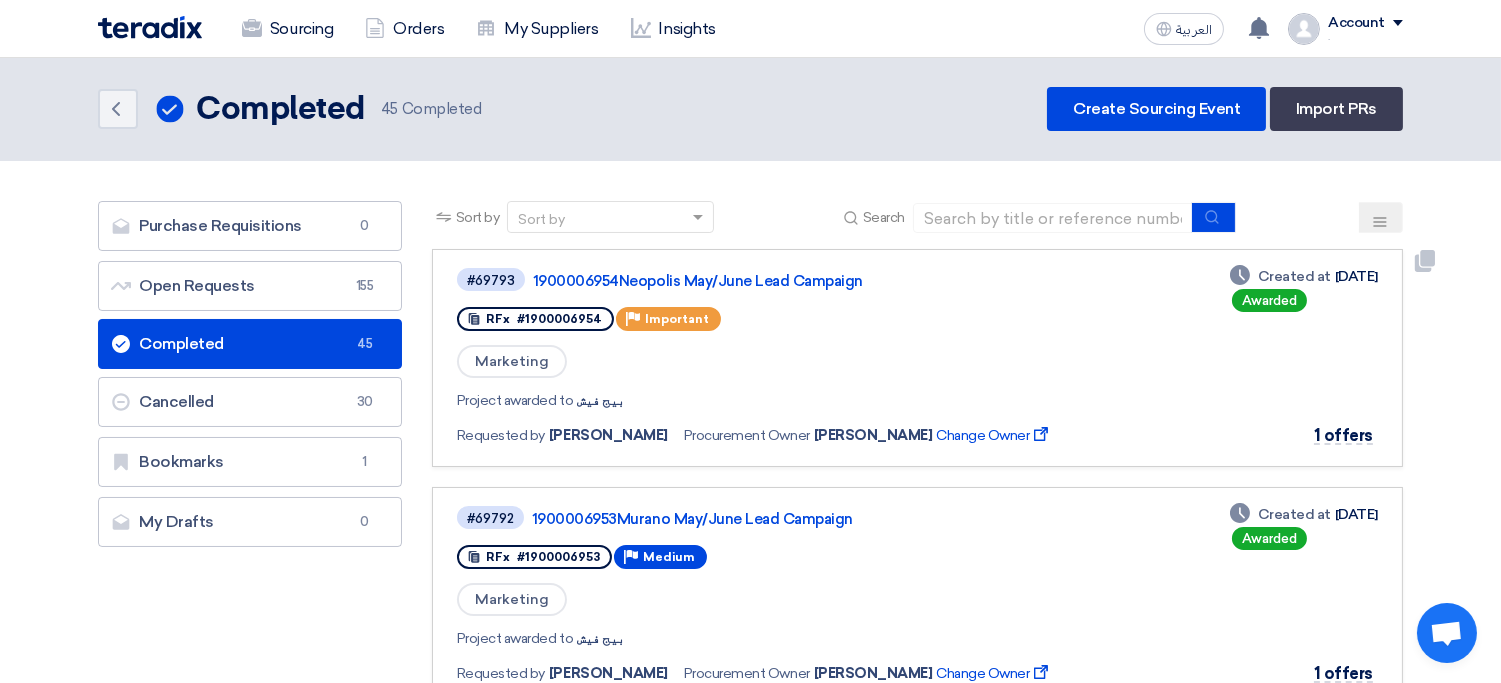 scroll, scrollTop: 0, scrollLeft: 0, axis: both 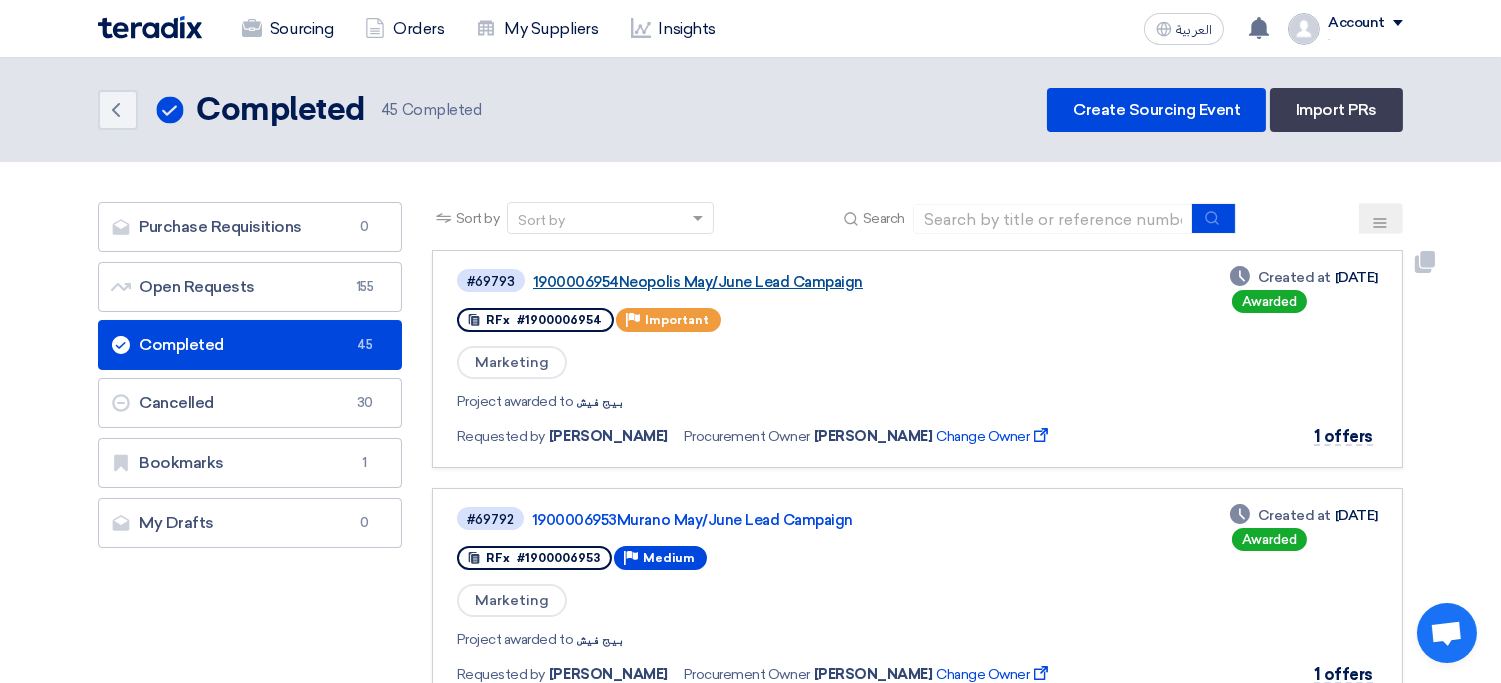 click on "1900006954Neopolis May/June Lead Campaign" 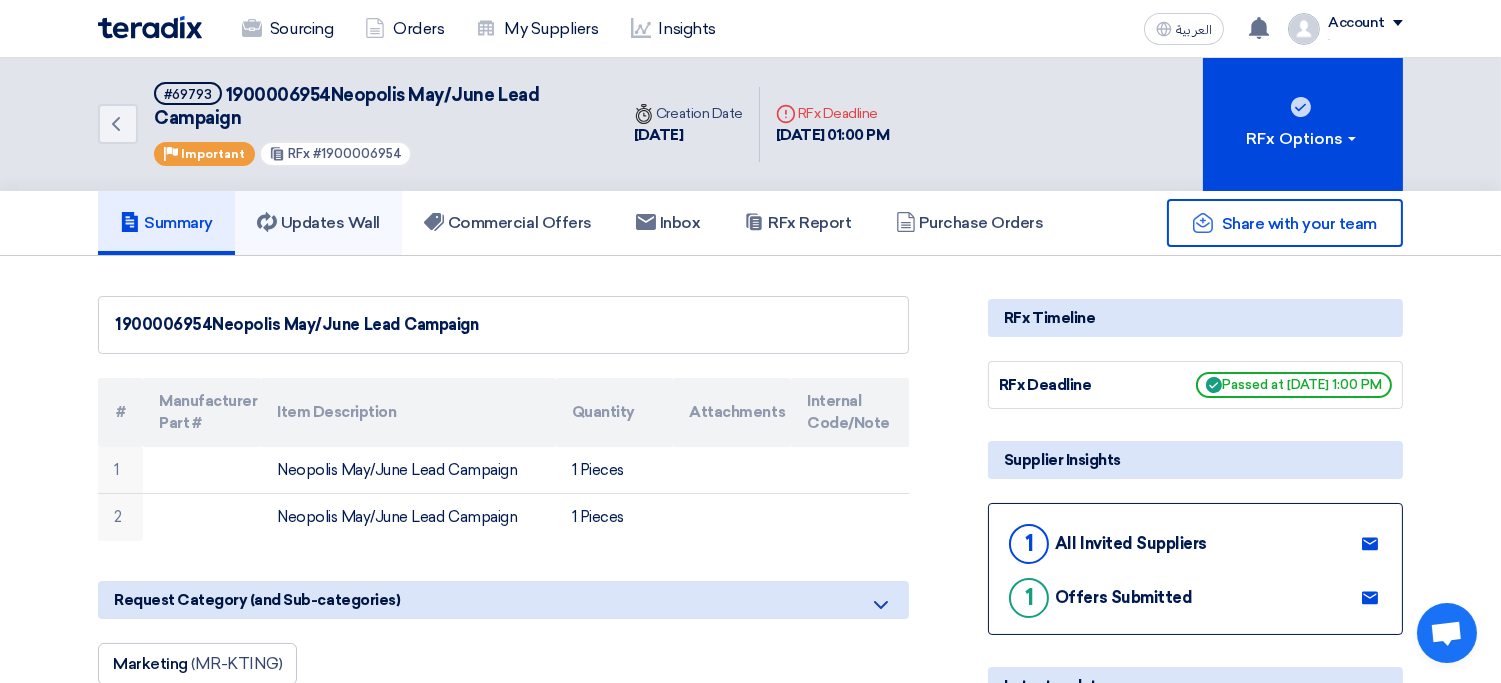 click on "Updates Wall" 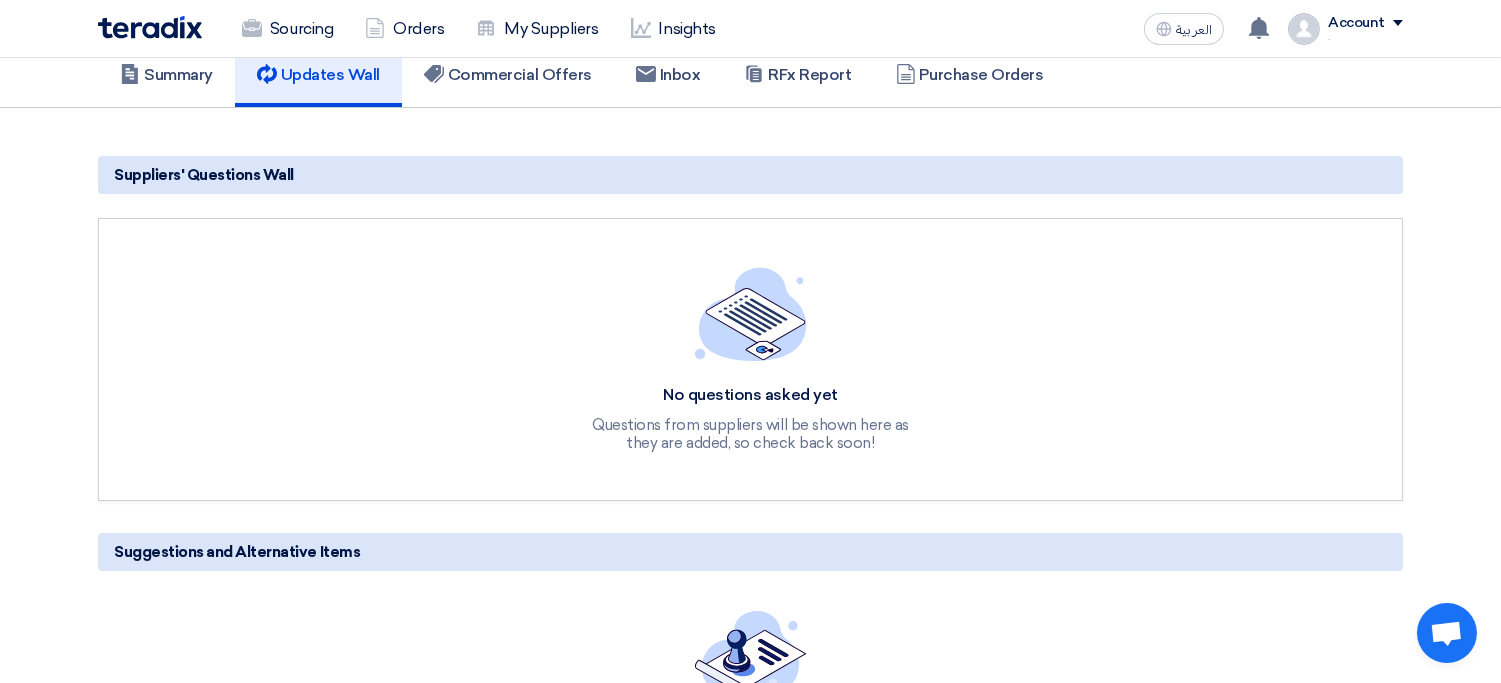 scroll, scrollTop: 2, scrollLeft: 0, axis: vertical 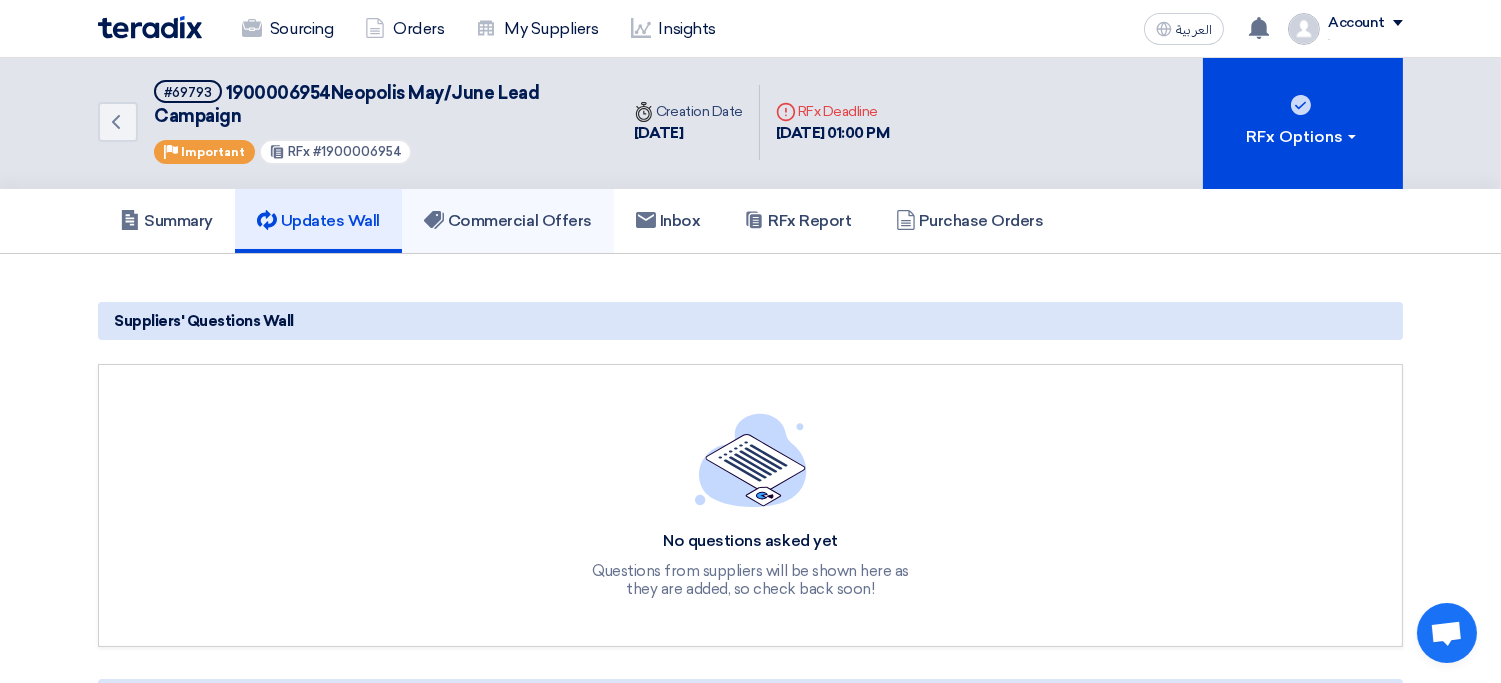 click on "Commercial Offers" 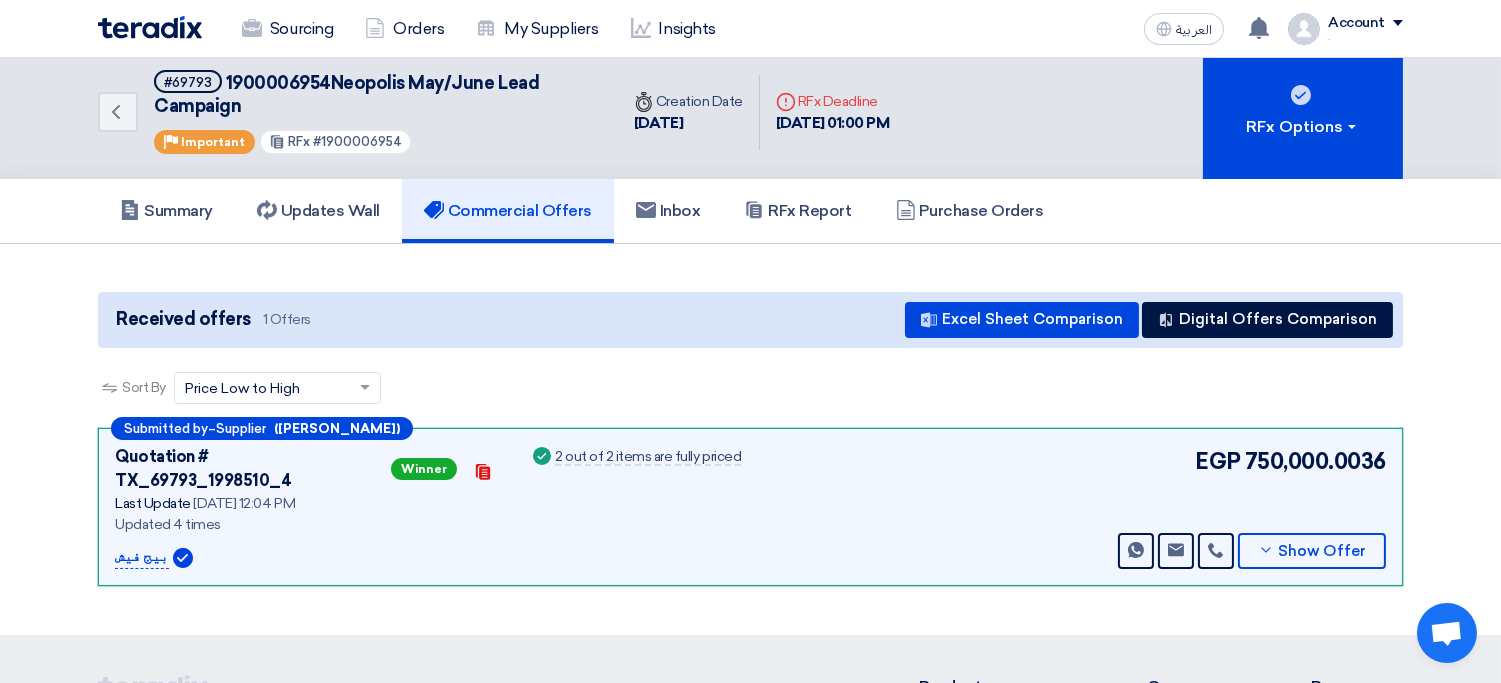 scroll, scrollTop: 0, scrollLeft: 0, axis: both 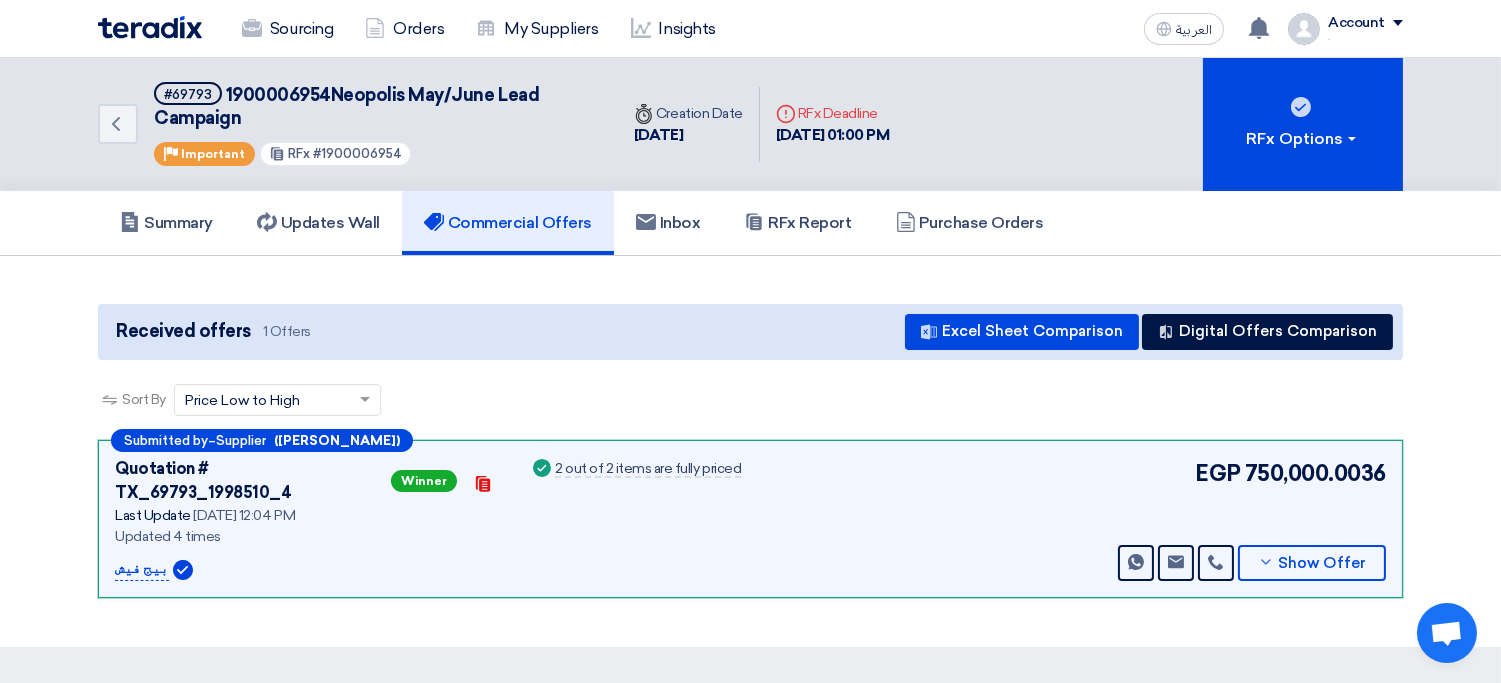 click on "Received offers" 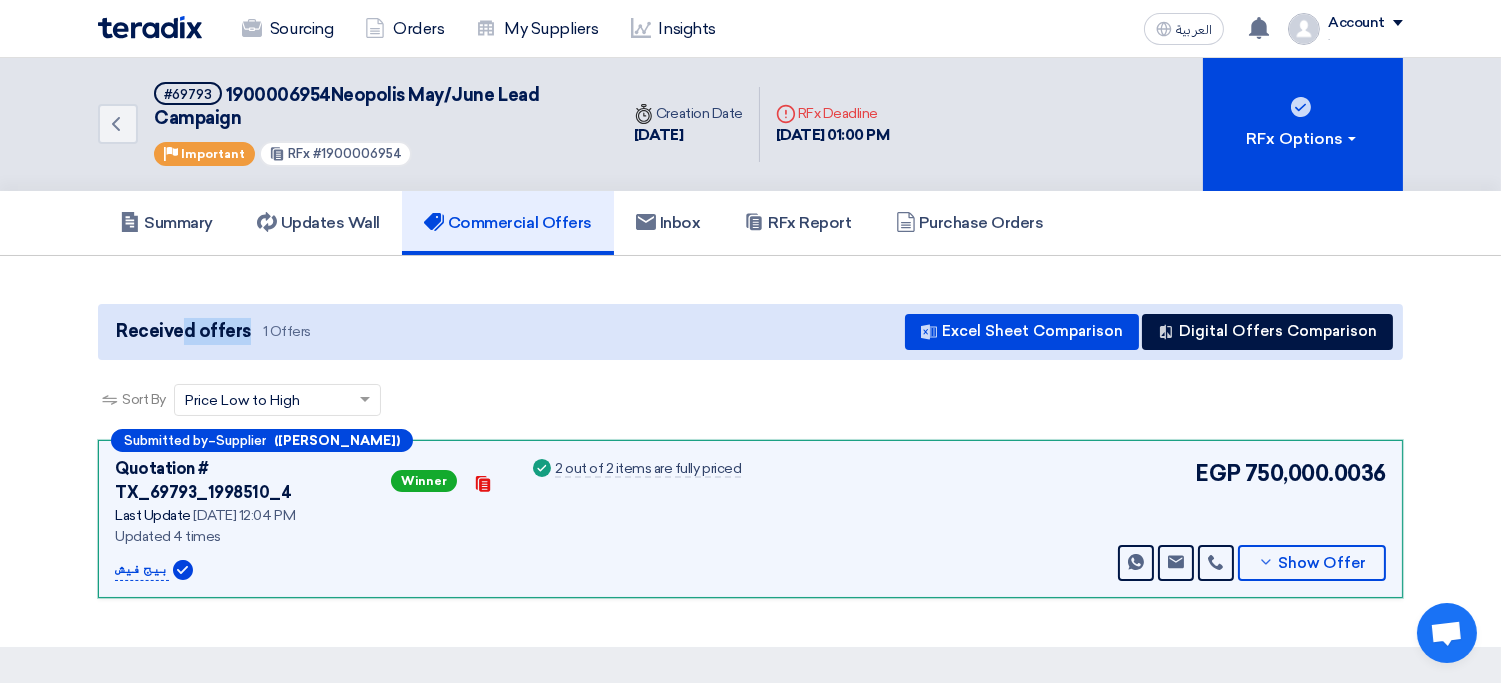 click on "Received offers" 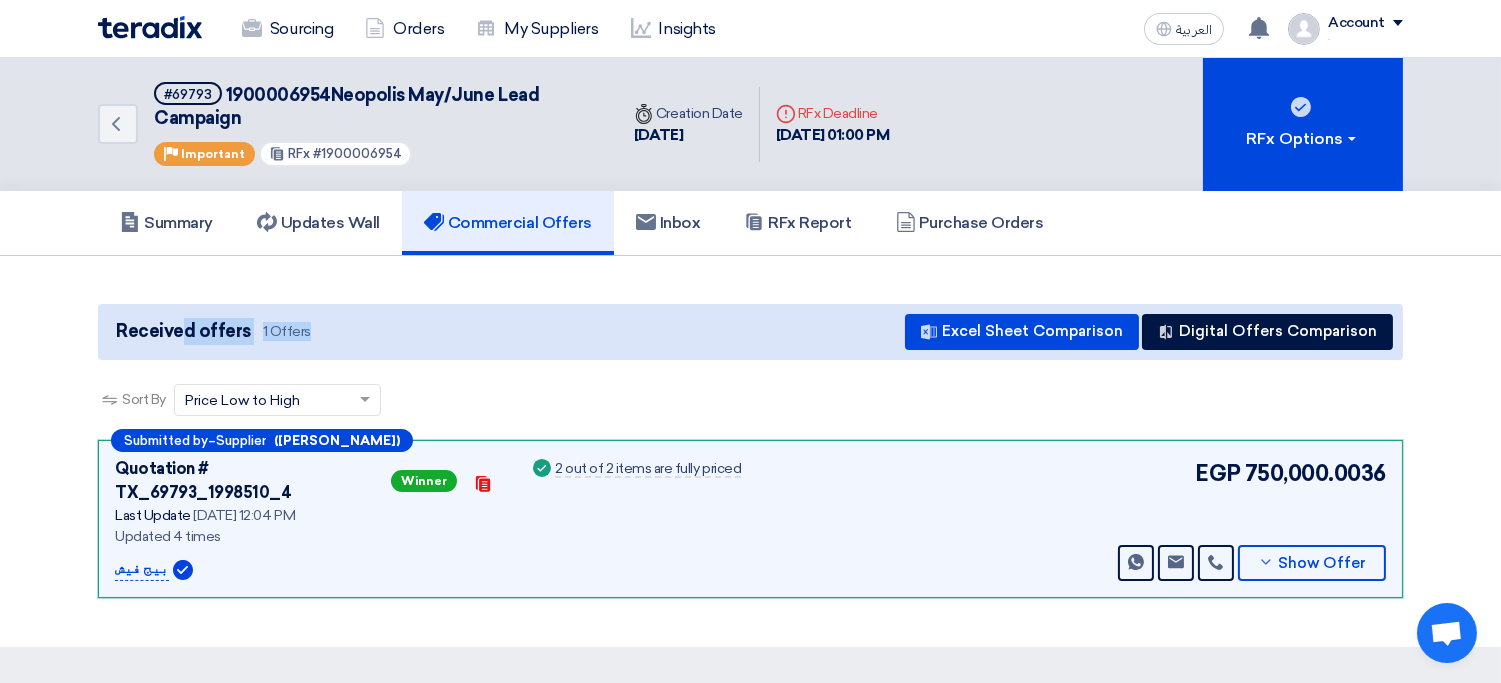 drag, startPoint x: 145, startPoint y: 320, endPoint x: 590, endPoint y: 337, distance: 445.32462 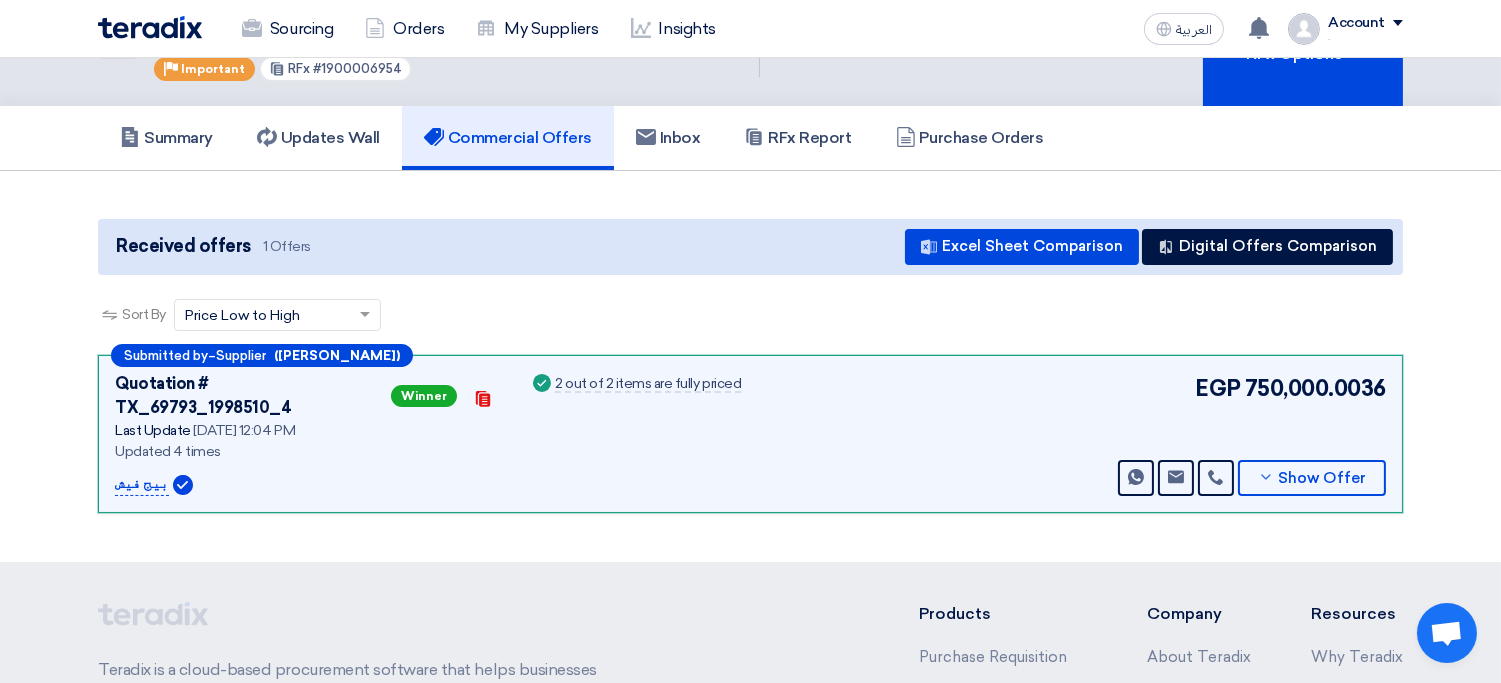 scroll, scrollTop: 0, scrollLeft: 0, axis: both 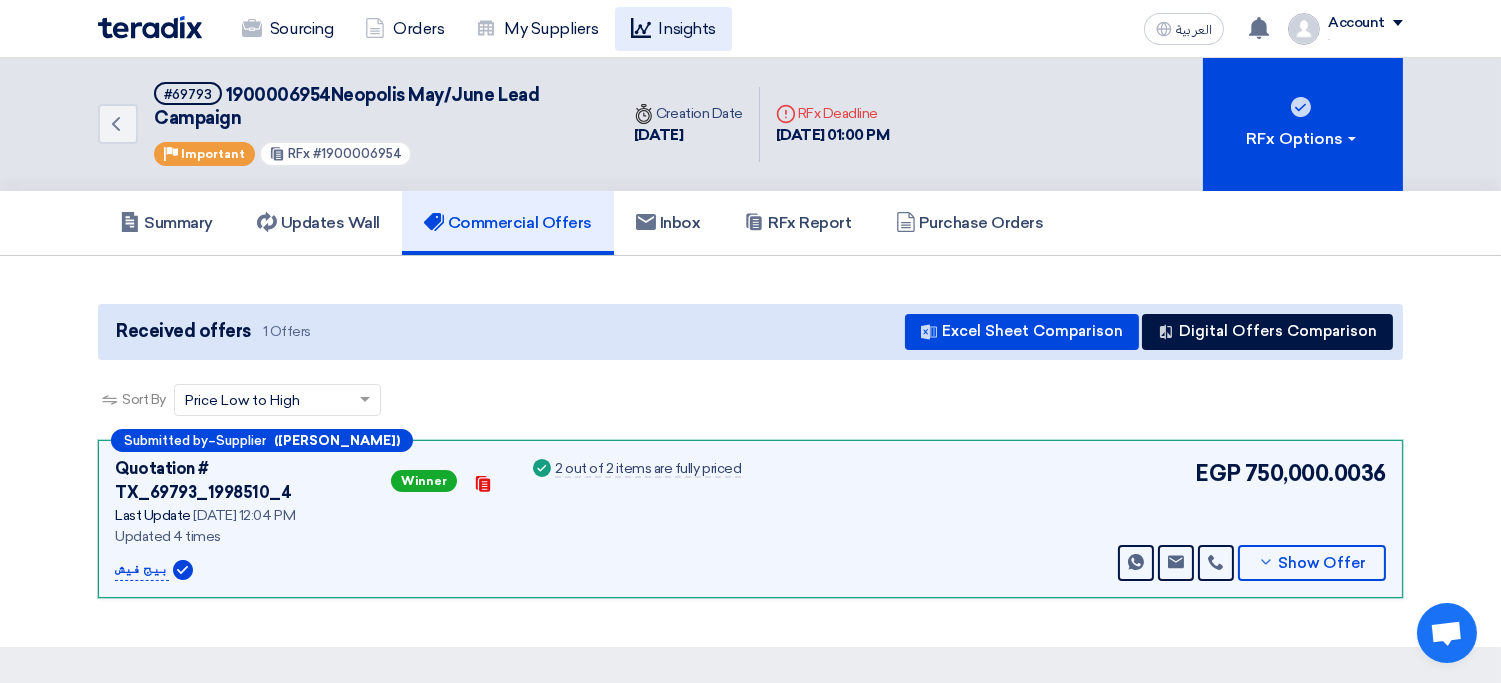 click on "Insights" 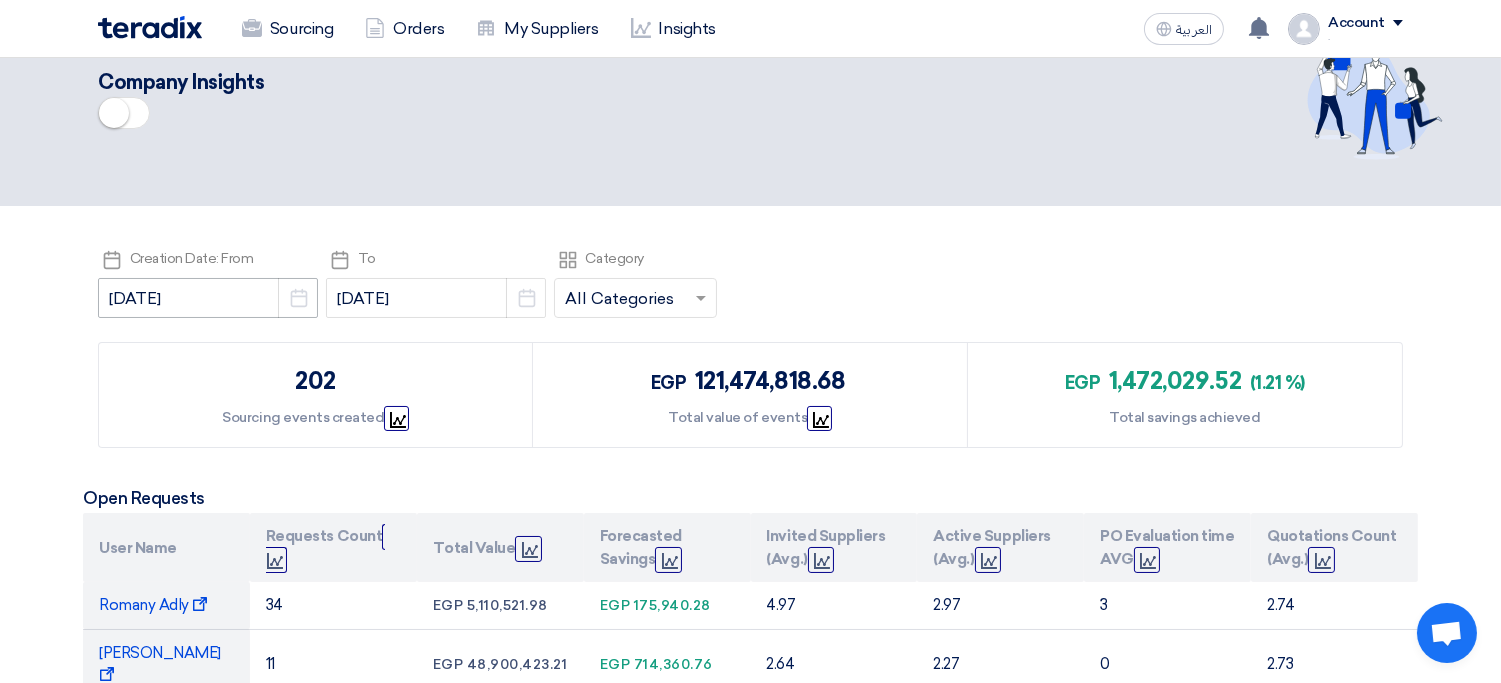 scroll, scrollTop: 56, scrollLeft: 0, axis: vertical 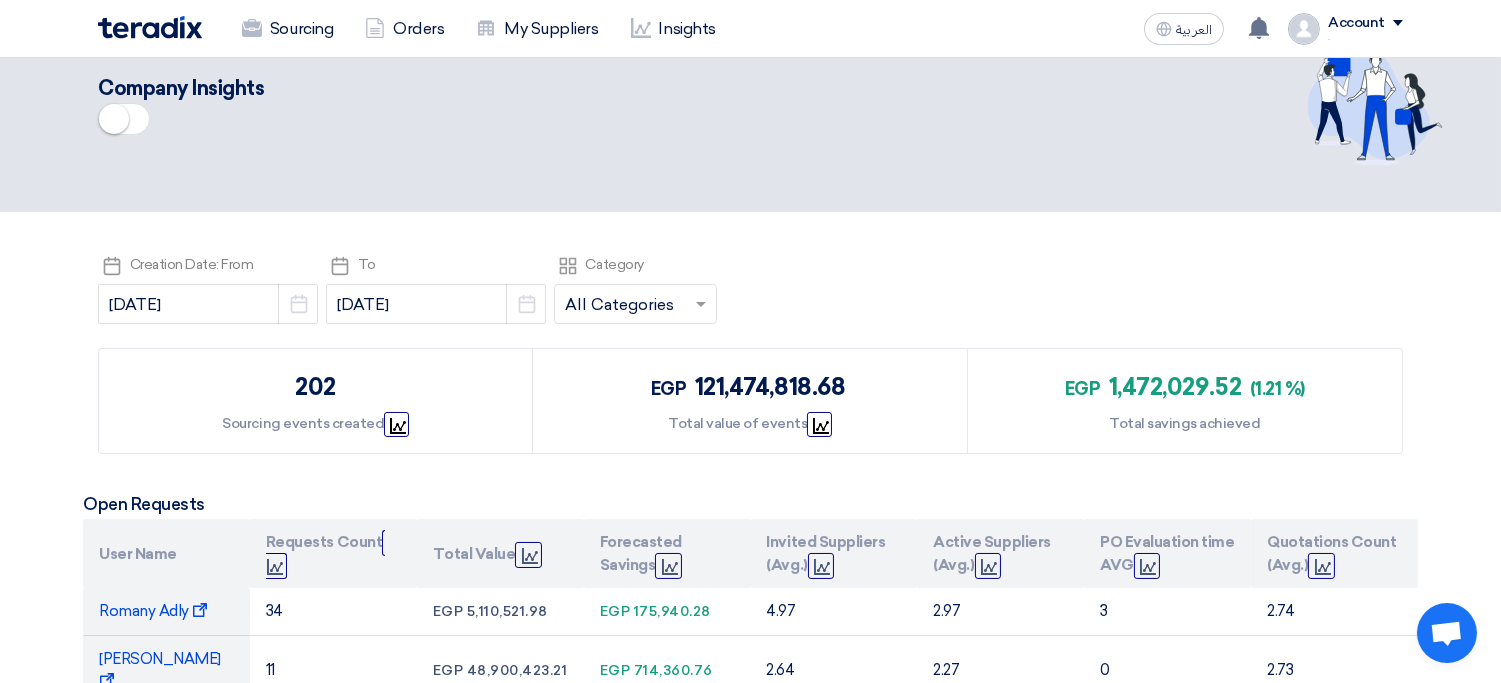 click 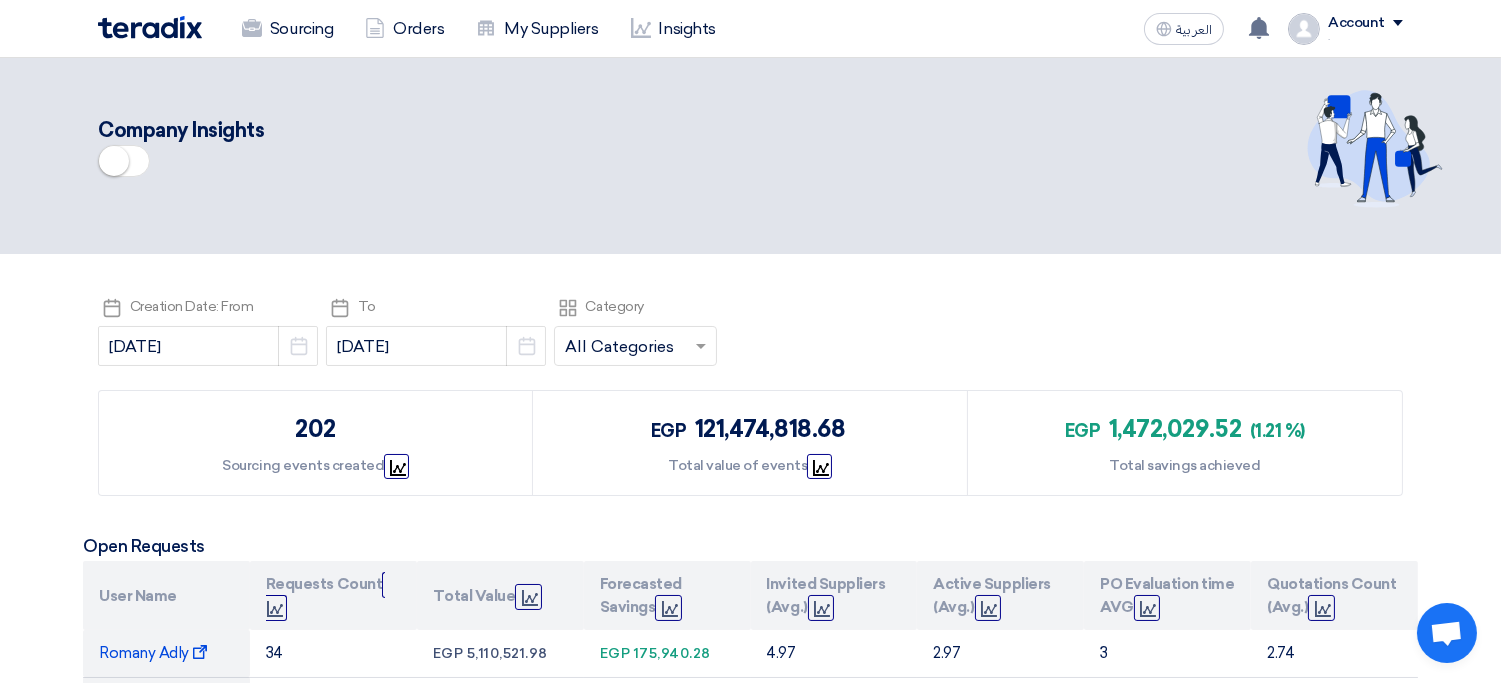 scroll, scrollTop: 0, scrollLeft: 0, axis: both 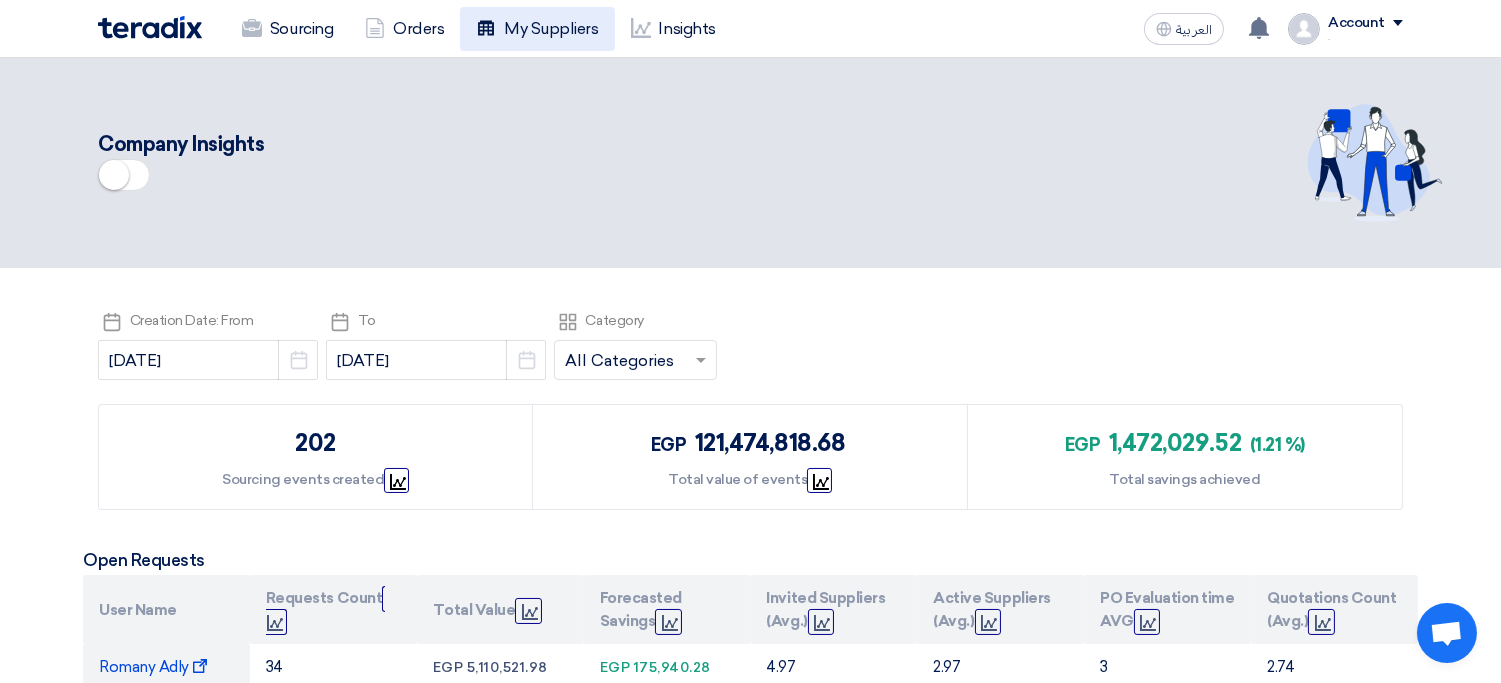 click on "My Suppliers" 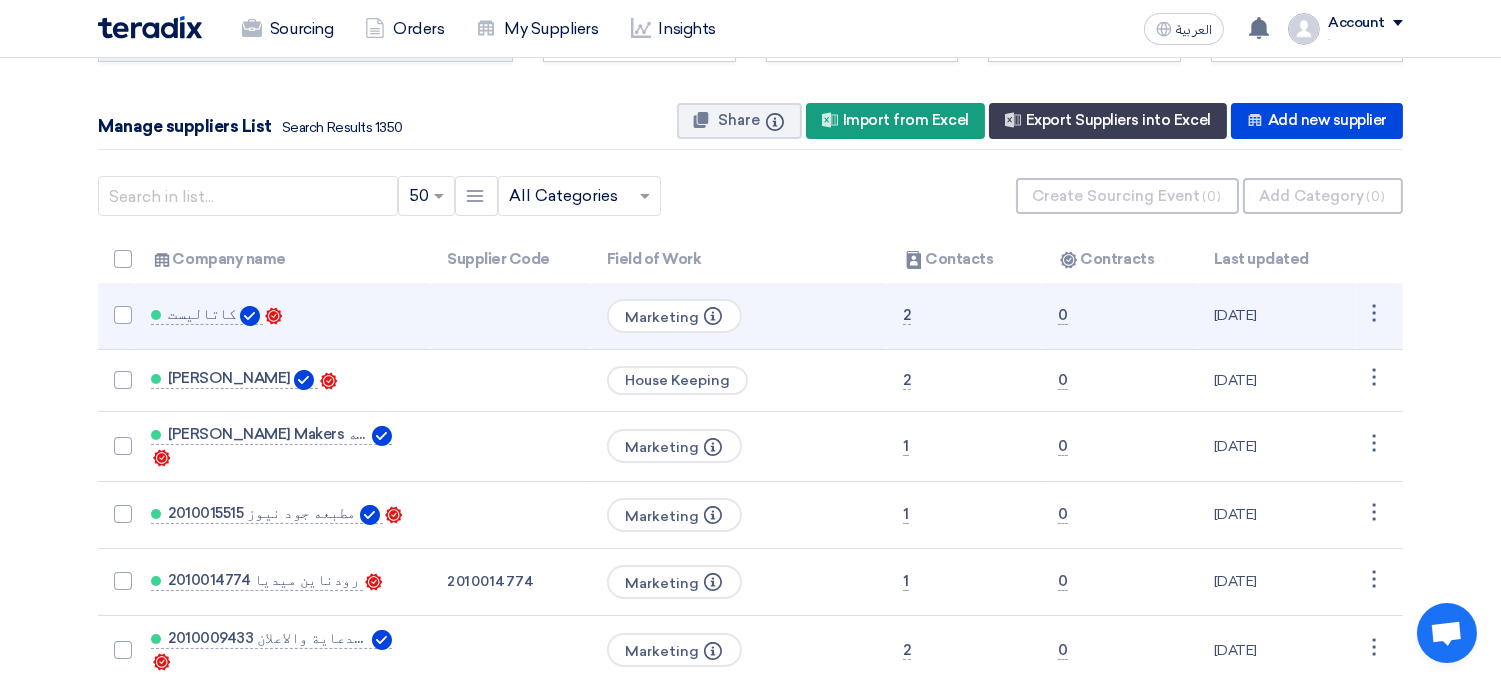 scroll, scrollTop: 137, scrollLeft: 0, axis: vertical 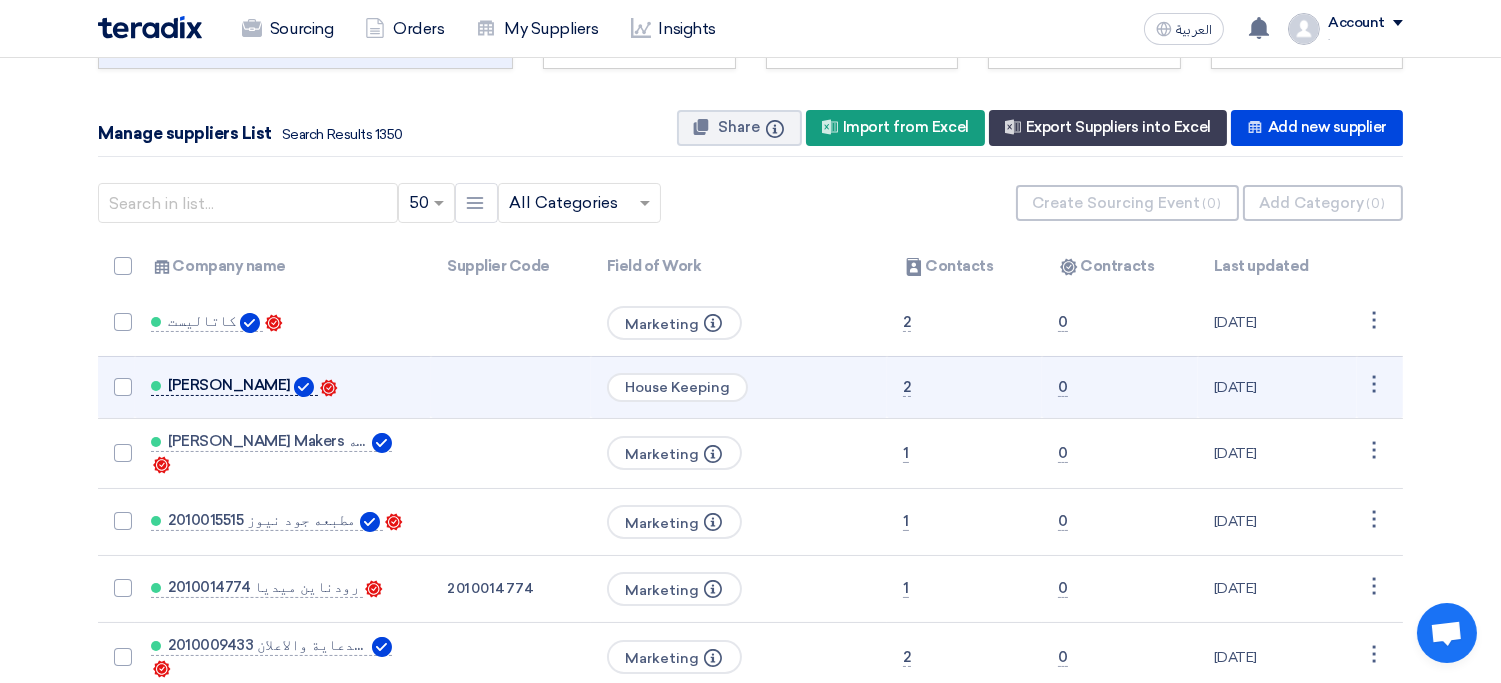 click on "كريم جرجس" 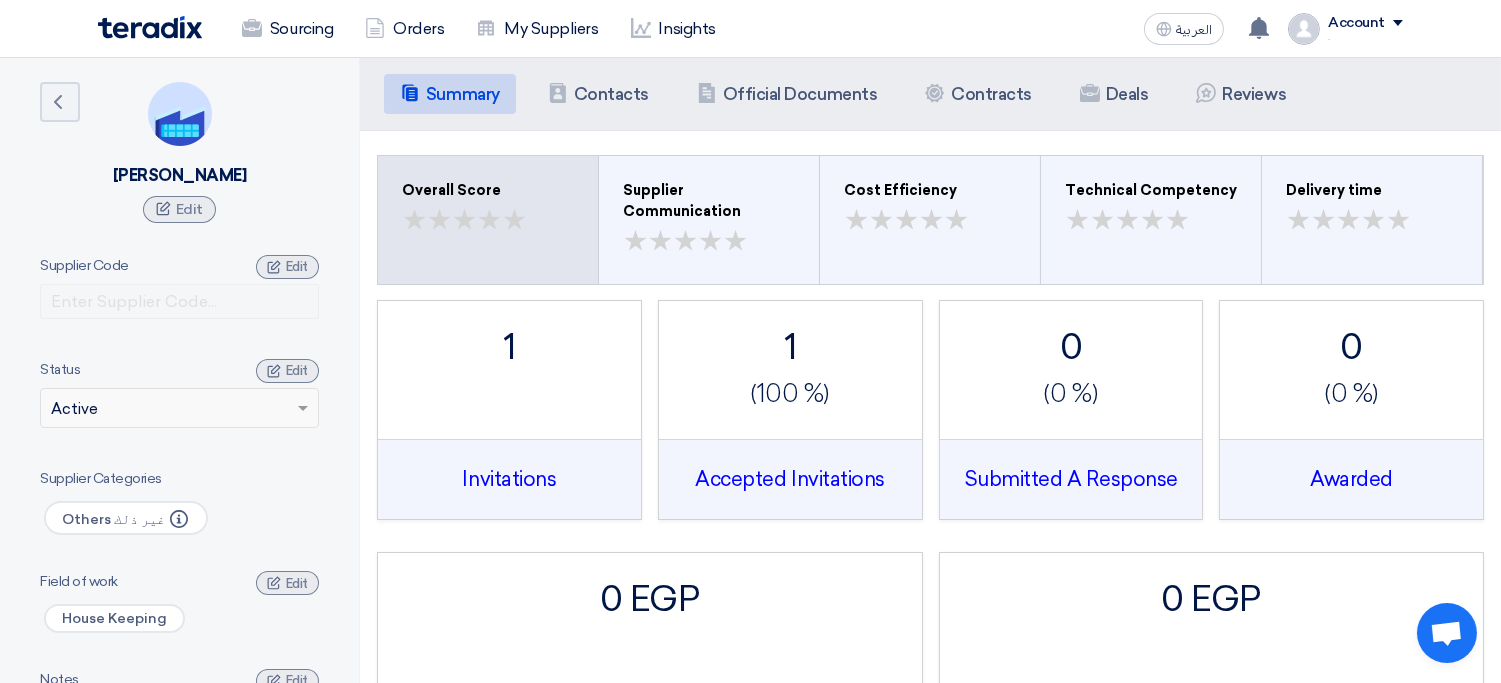 scroll, scrollTop: 8, scrollLeft: 0, axis: vertical 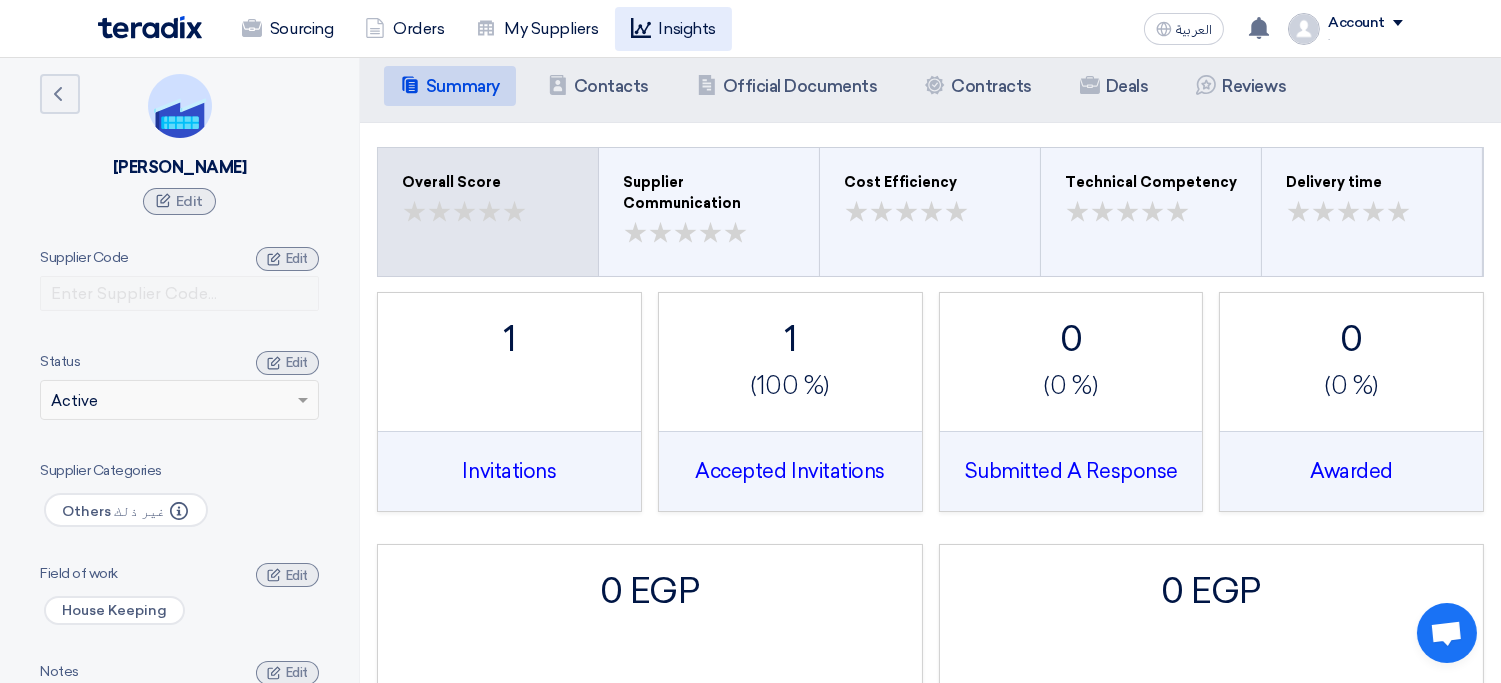 click on "Insights" 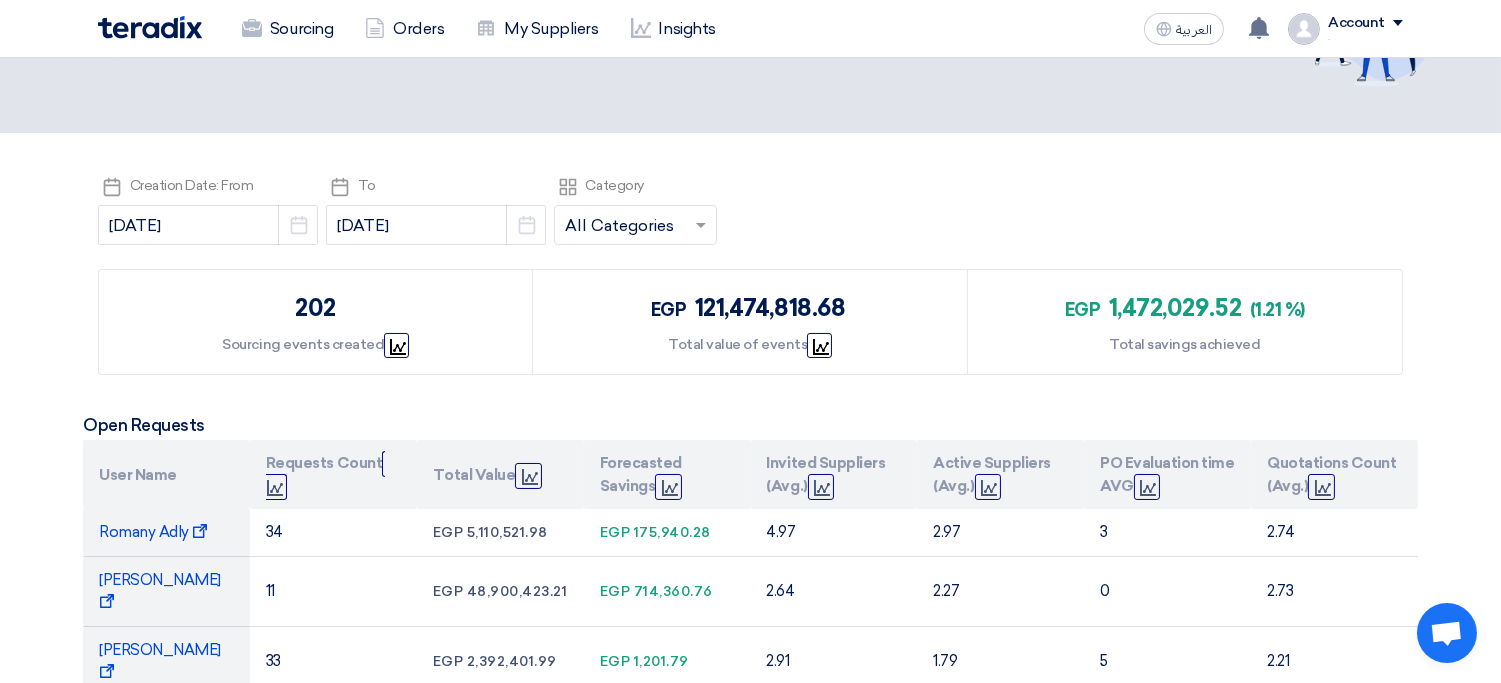 scroll, scrollTop: 138, scrollLeft: 0, axis: vertical 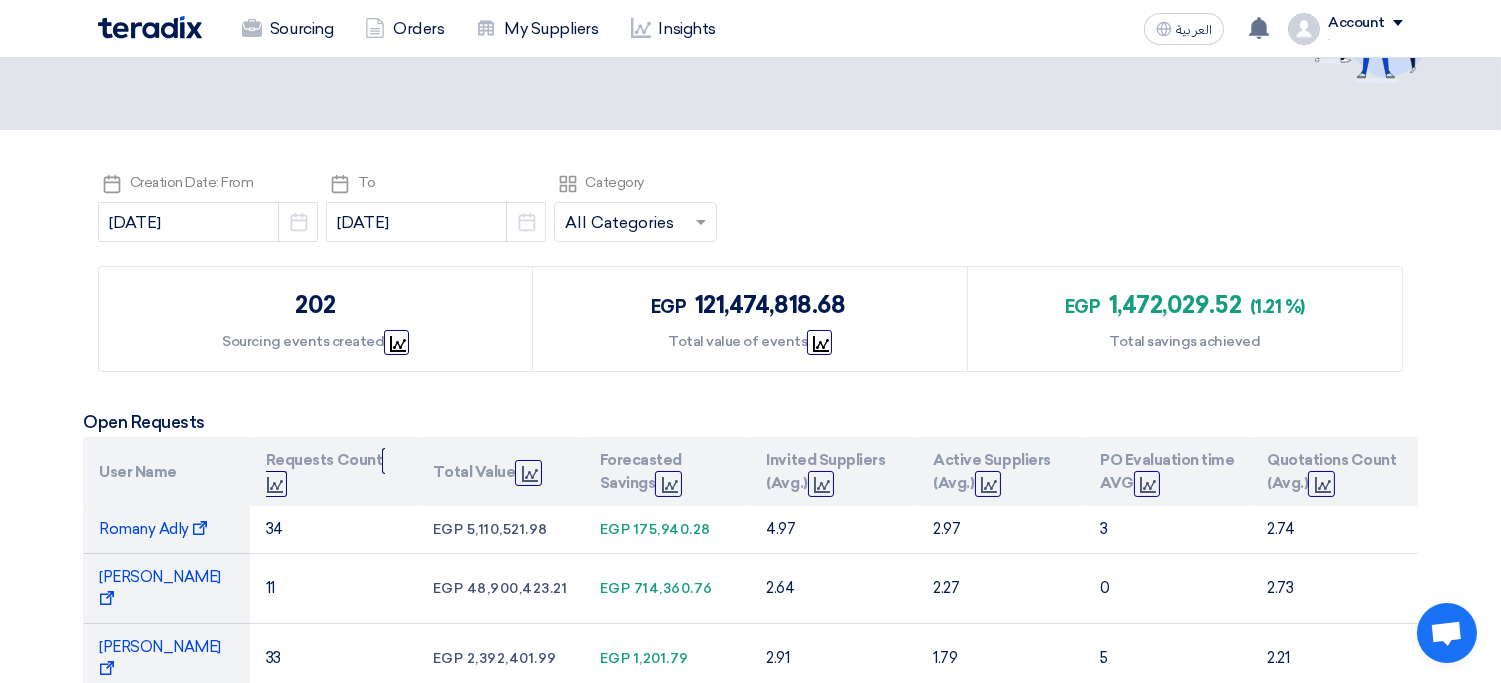 click 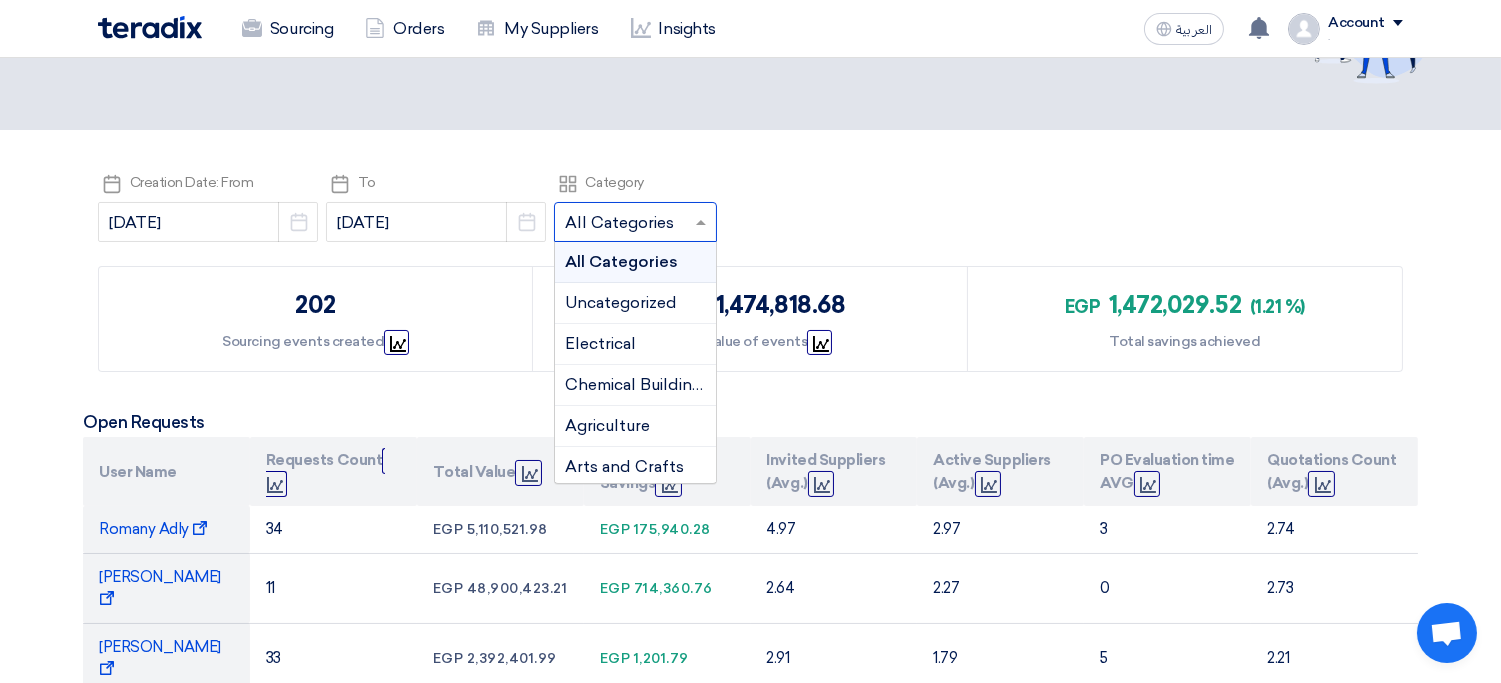 click 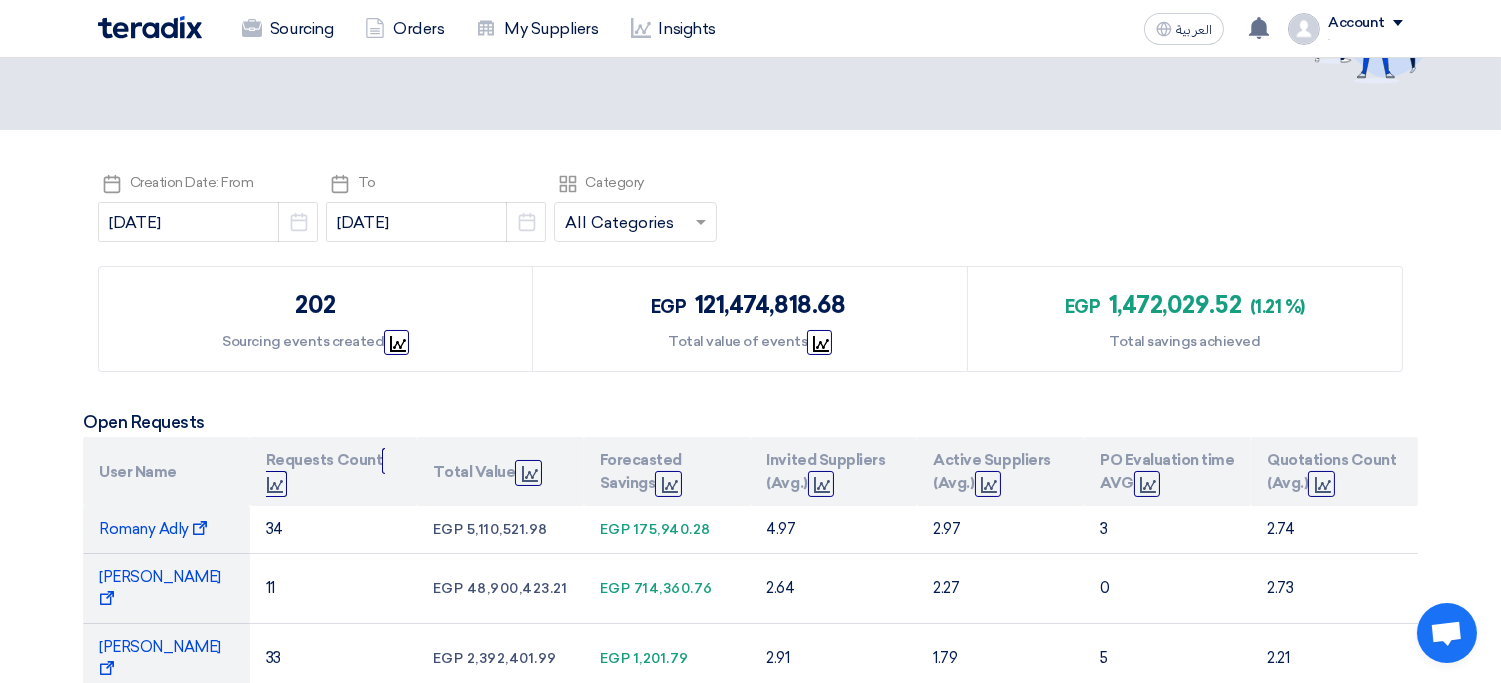 click on "Pick a date
Creation Date: From
2024-07-01
Pick a date
Pick a date
To
2025-07-17
Pick a date
Pick a date
Category
×" 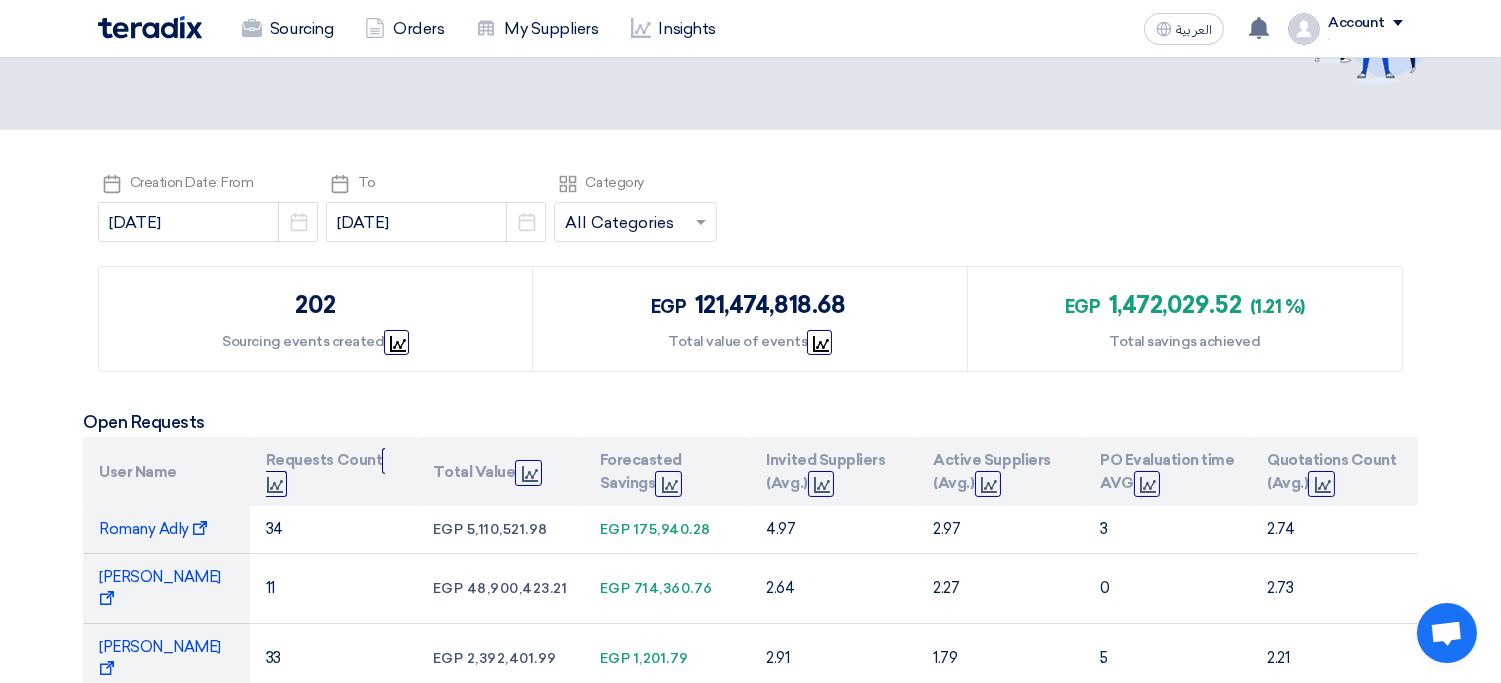 scroll, scrollTop: 0, scrollLeft: 0, axis: both 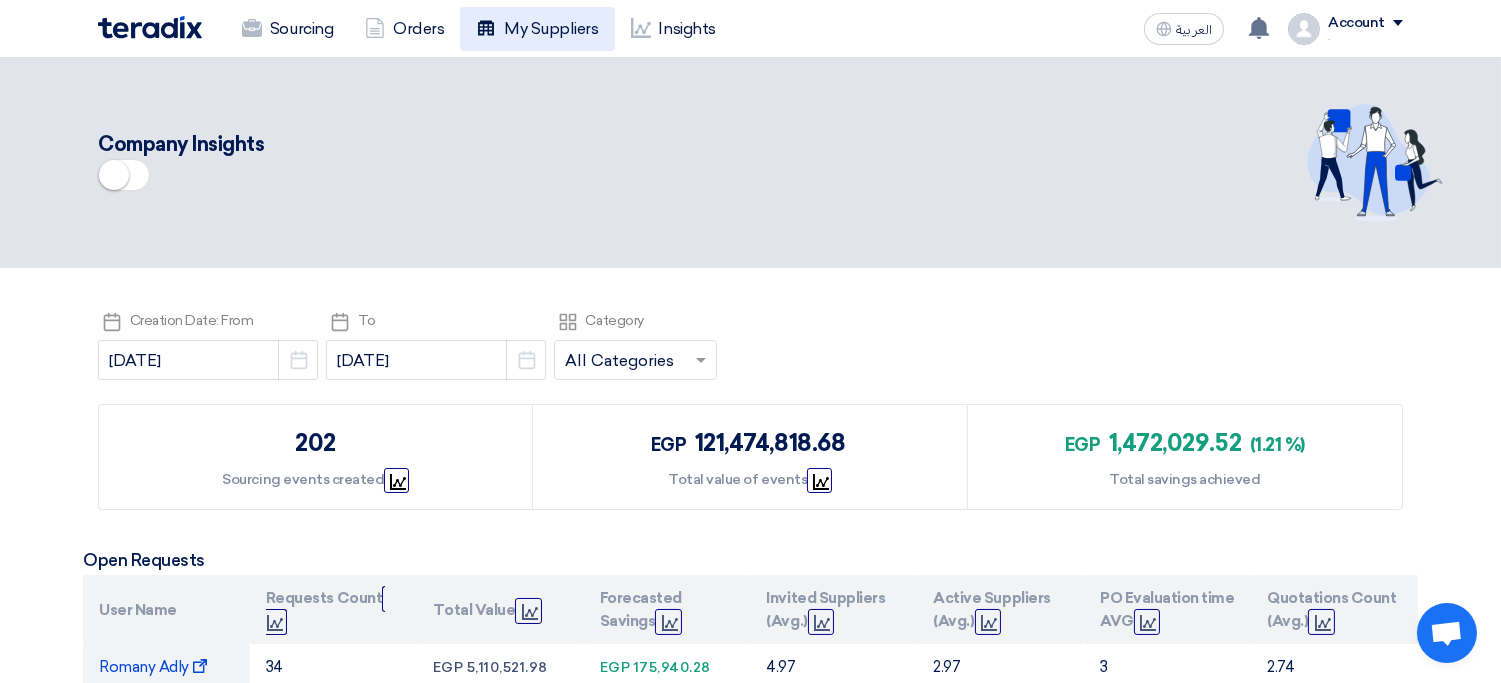 click on "My Suppliers" 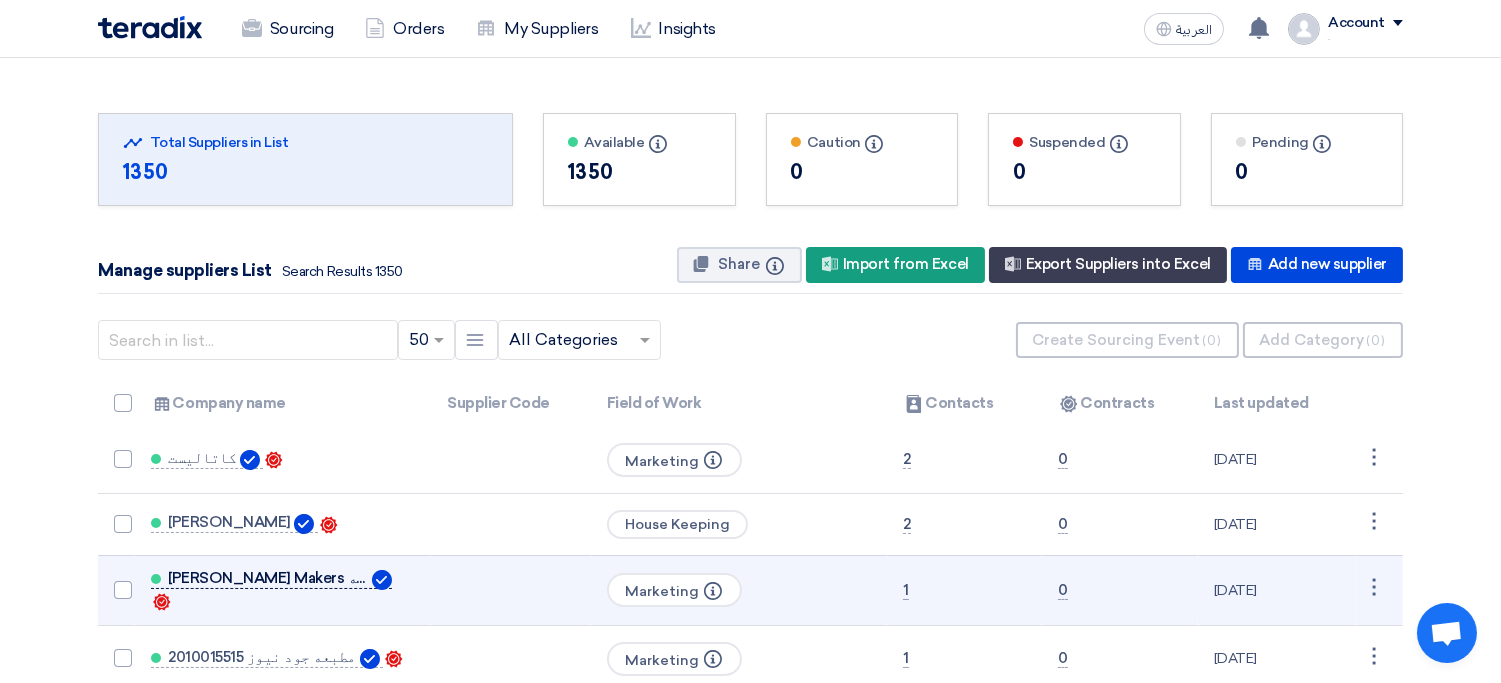 click on "Raoof Makers مطبعه و دعايه" 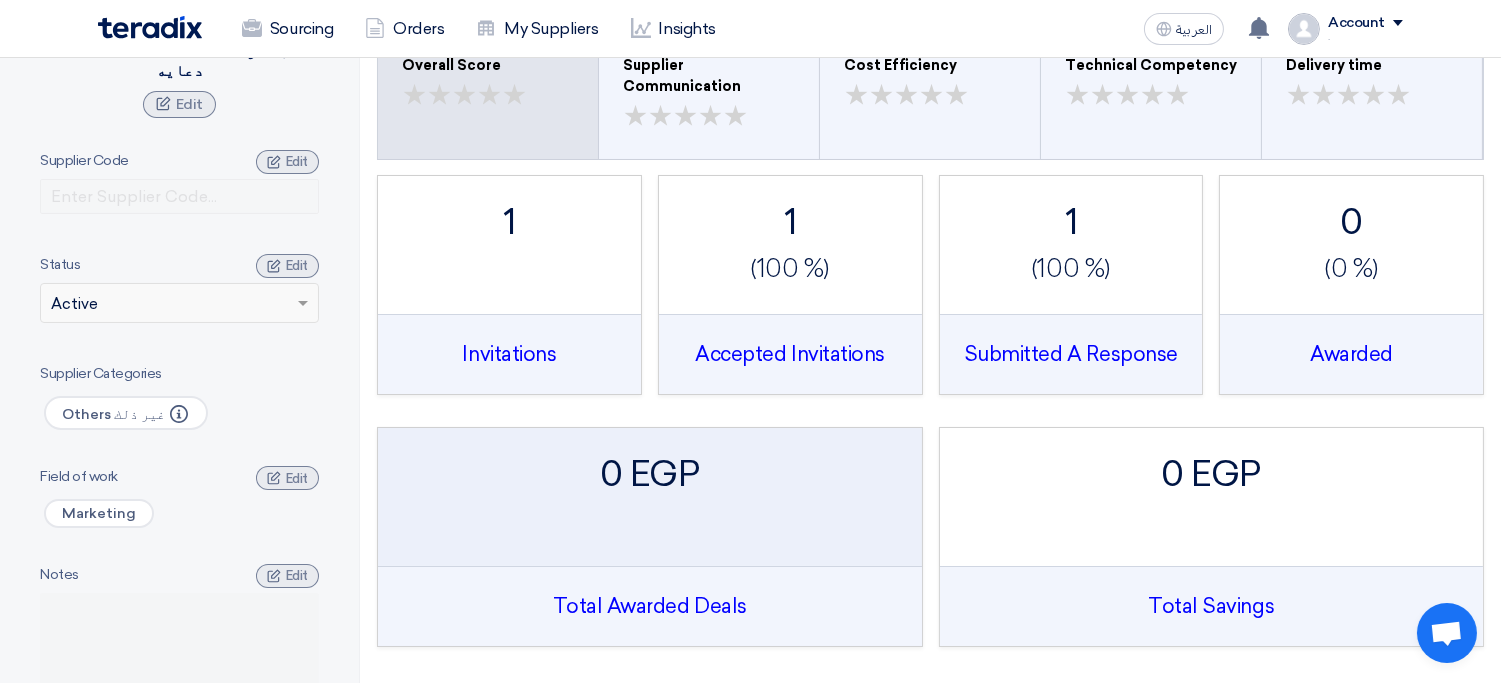 scroll, scrollTop: 126, scrollLeft: 0, axis: vertical 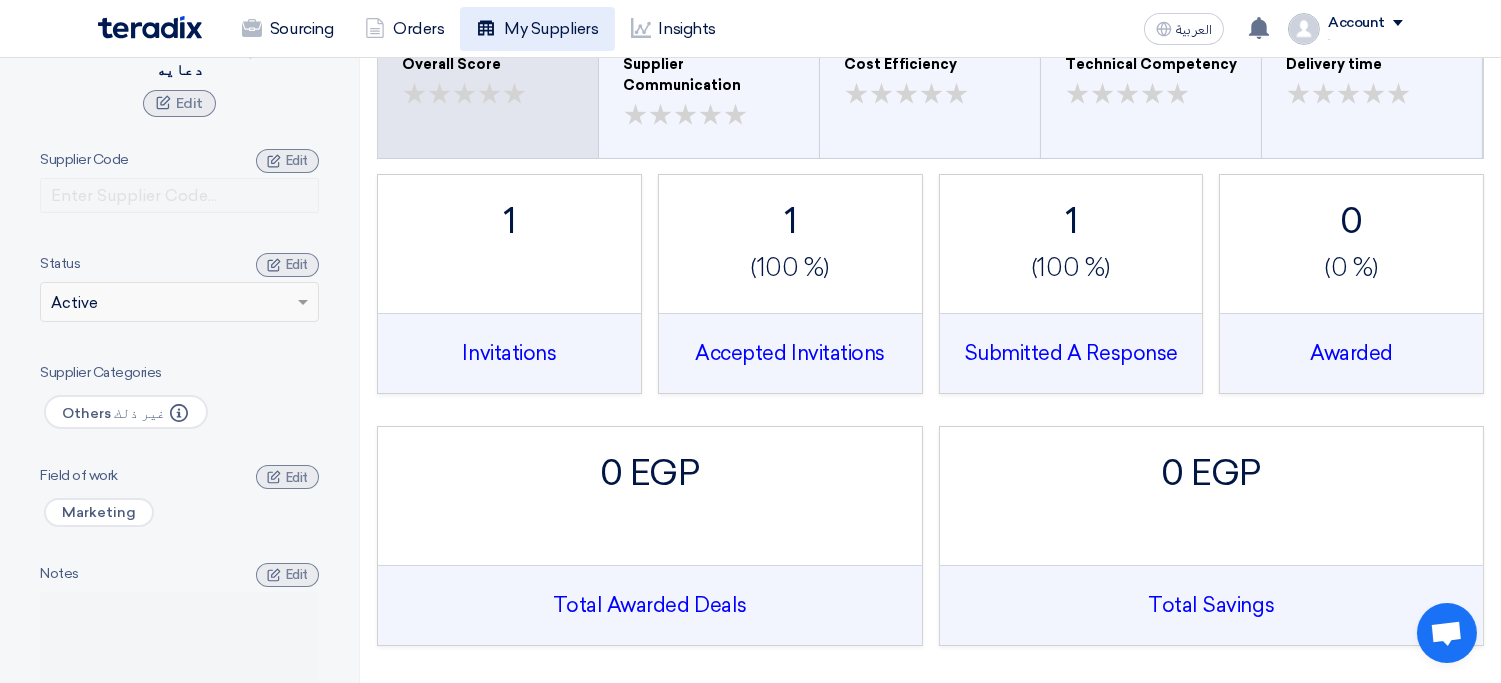 click on "My Suppliers" 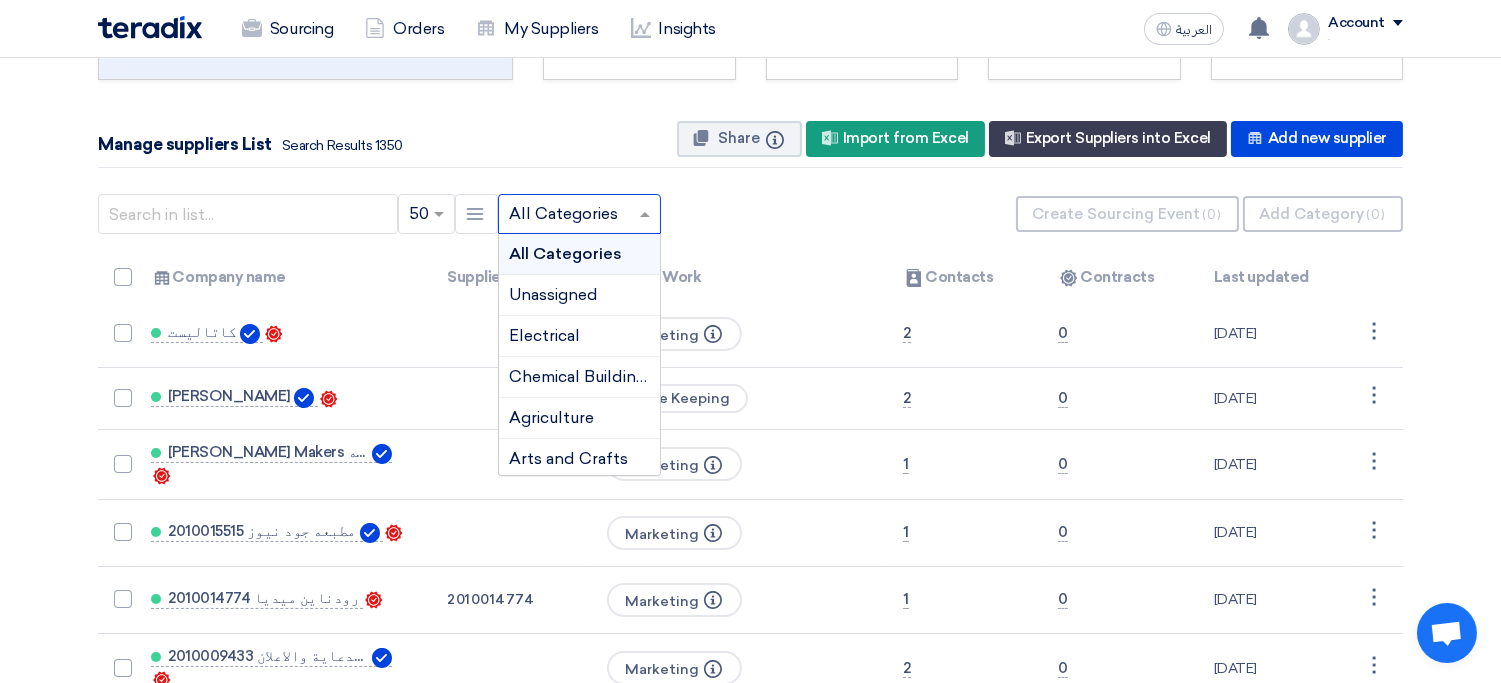 click 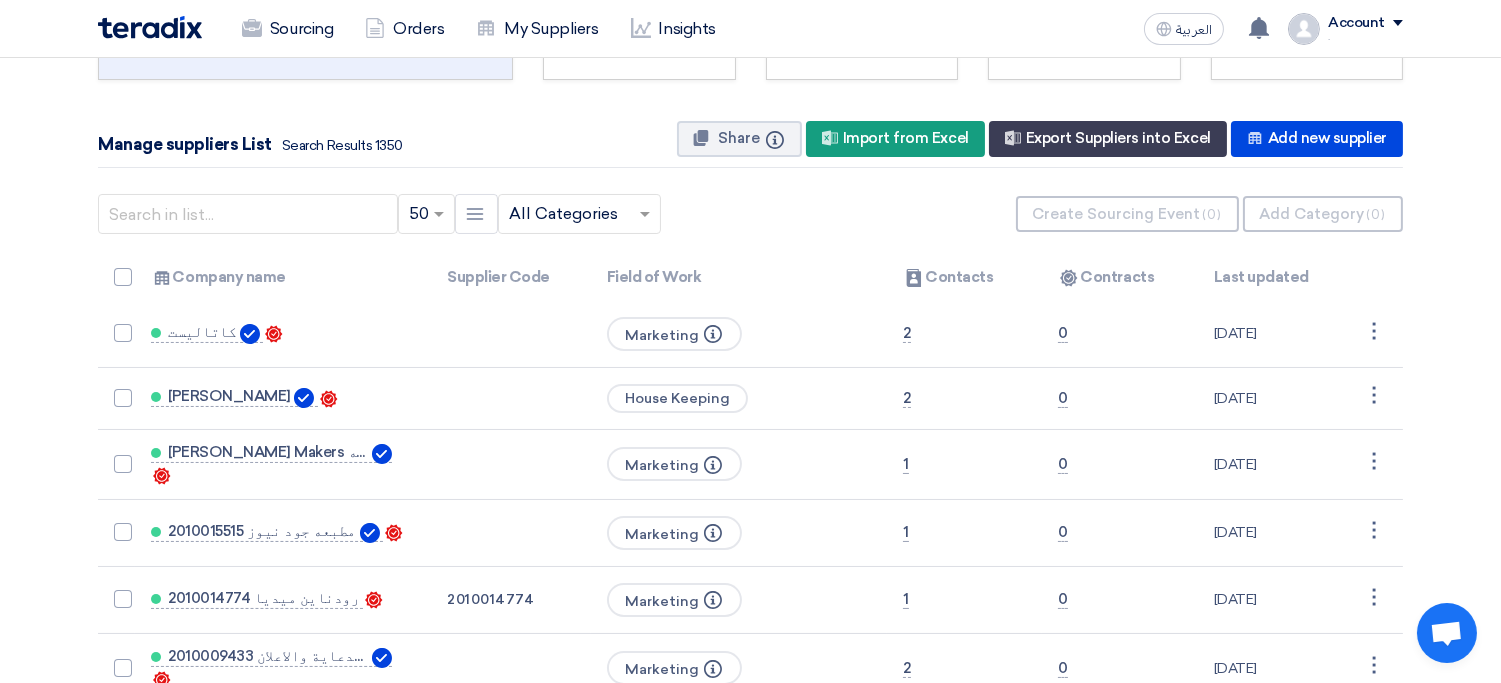 click 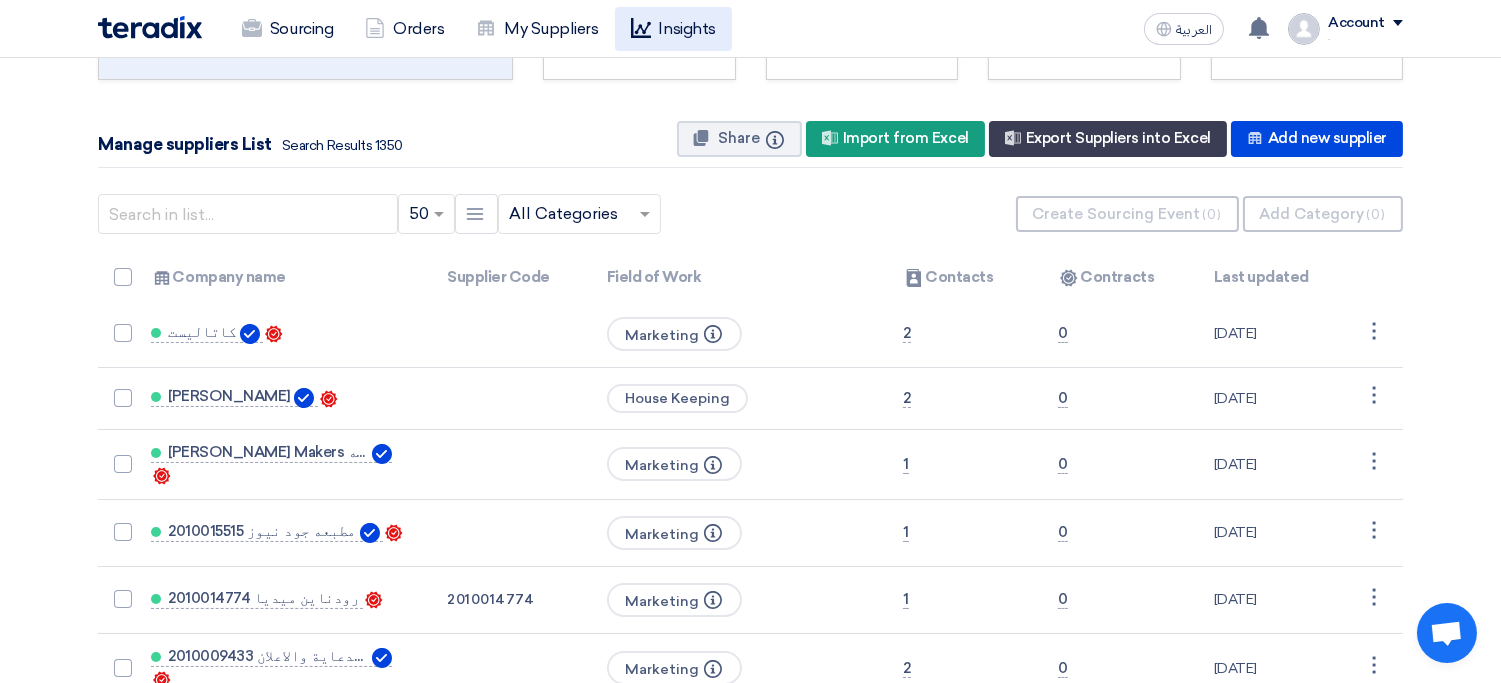 click on "Insights" 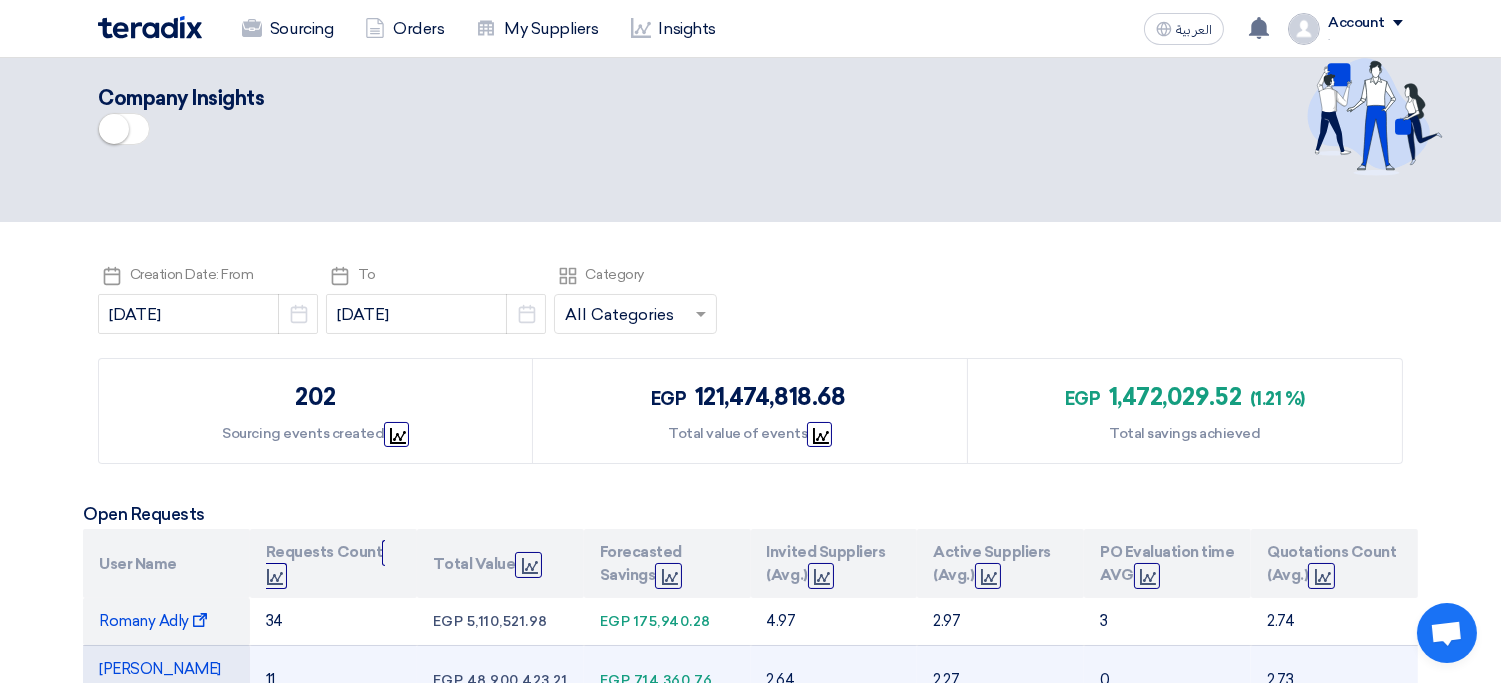 scroll, scrollTop: 4, scrollLeft: 0, axis: vertical 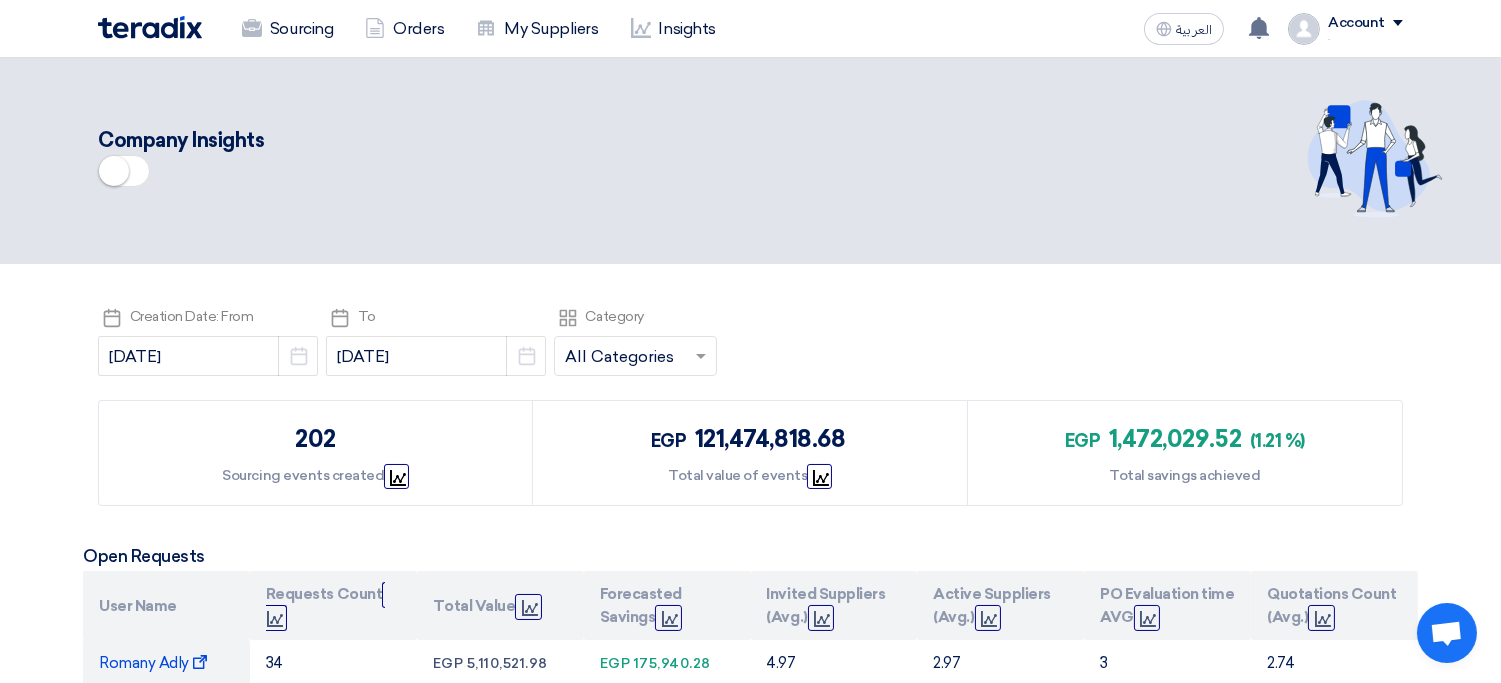 click on "7.73" 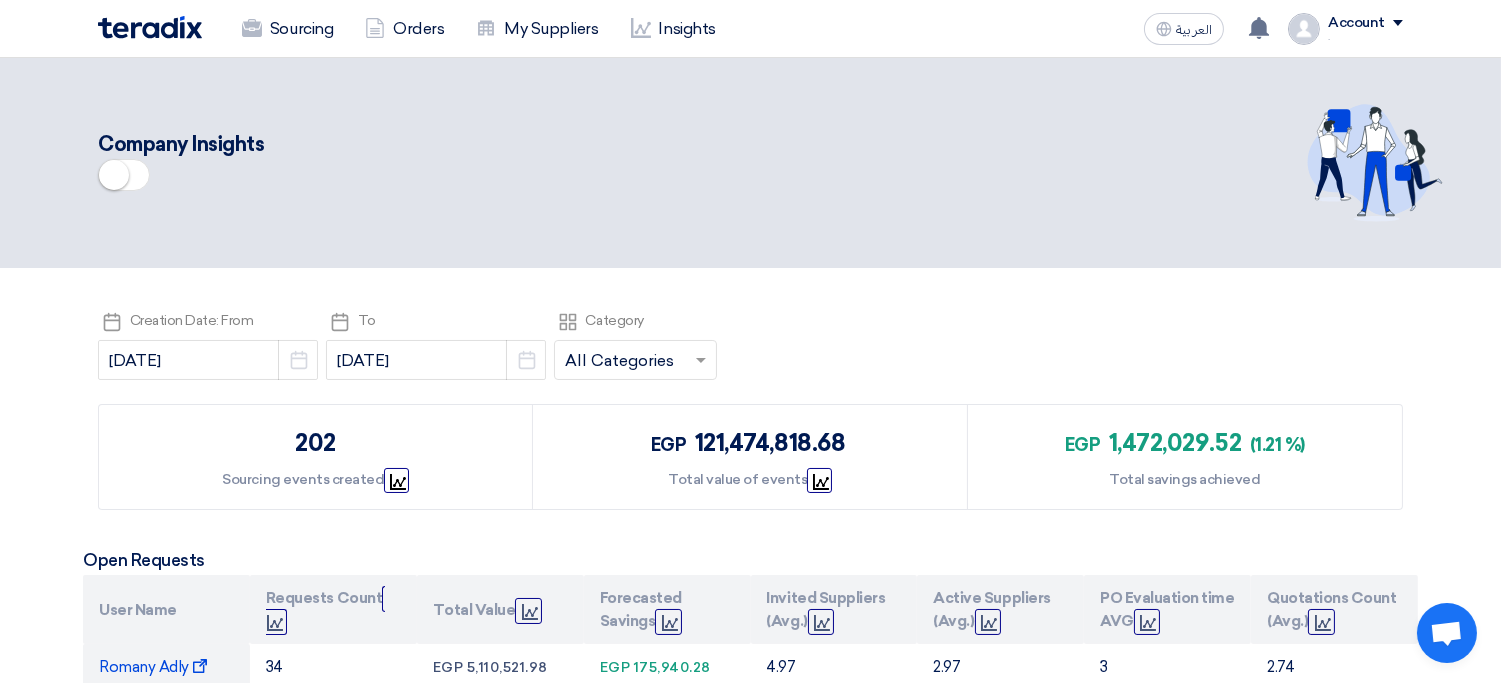scroll, scrollTop: 0, scrollLeft: 0, axis: both 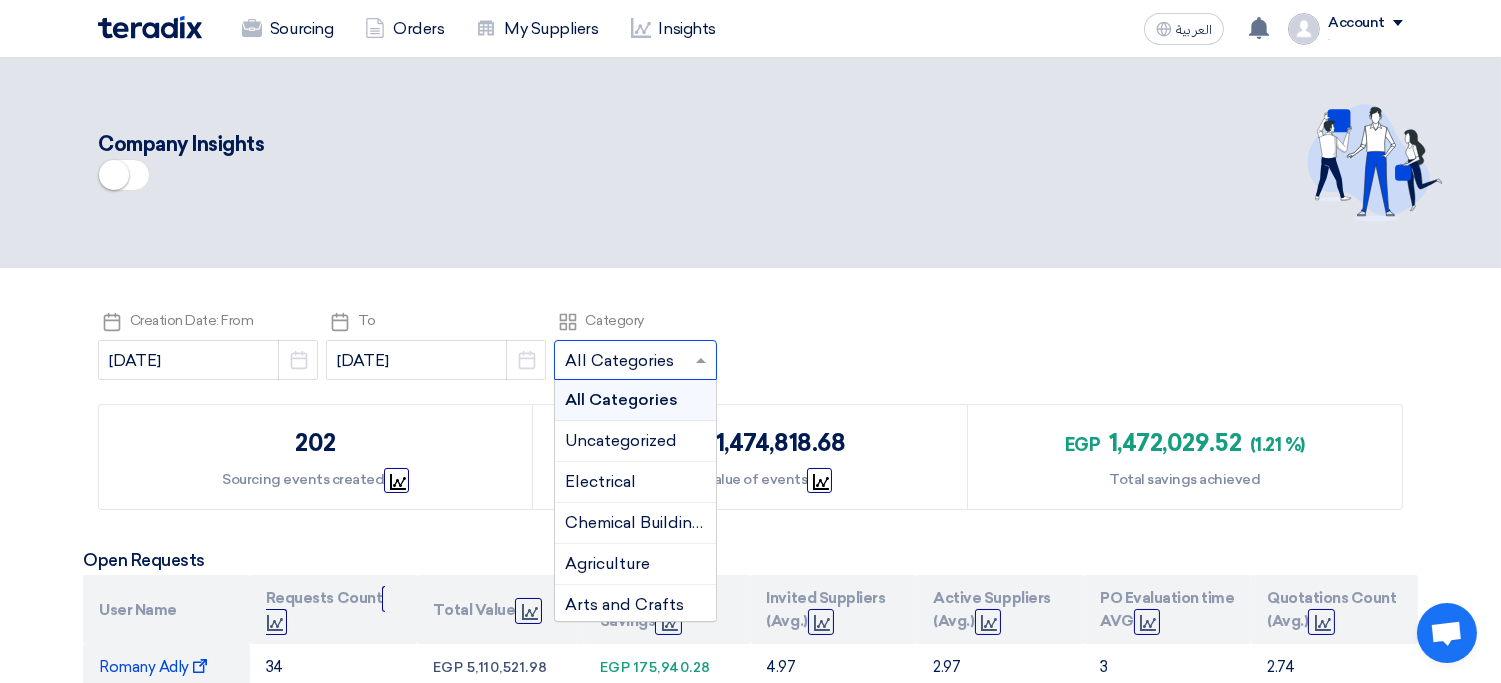 click on "Pick a date
Creation Date: From
2024-07-01
Pick a date
Pick a date
To
2025-07-17
Pick a date
Pick a date
Category
×" 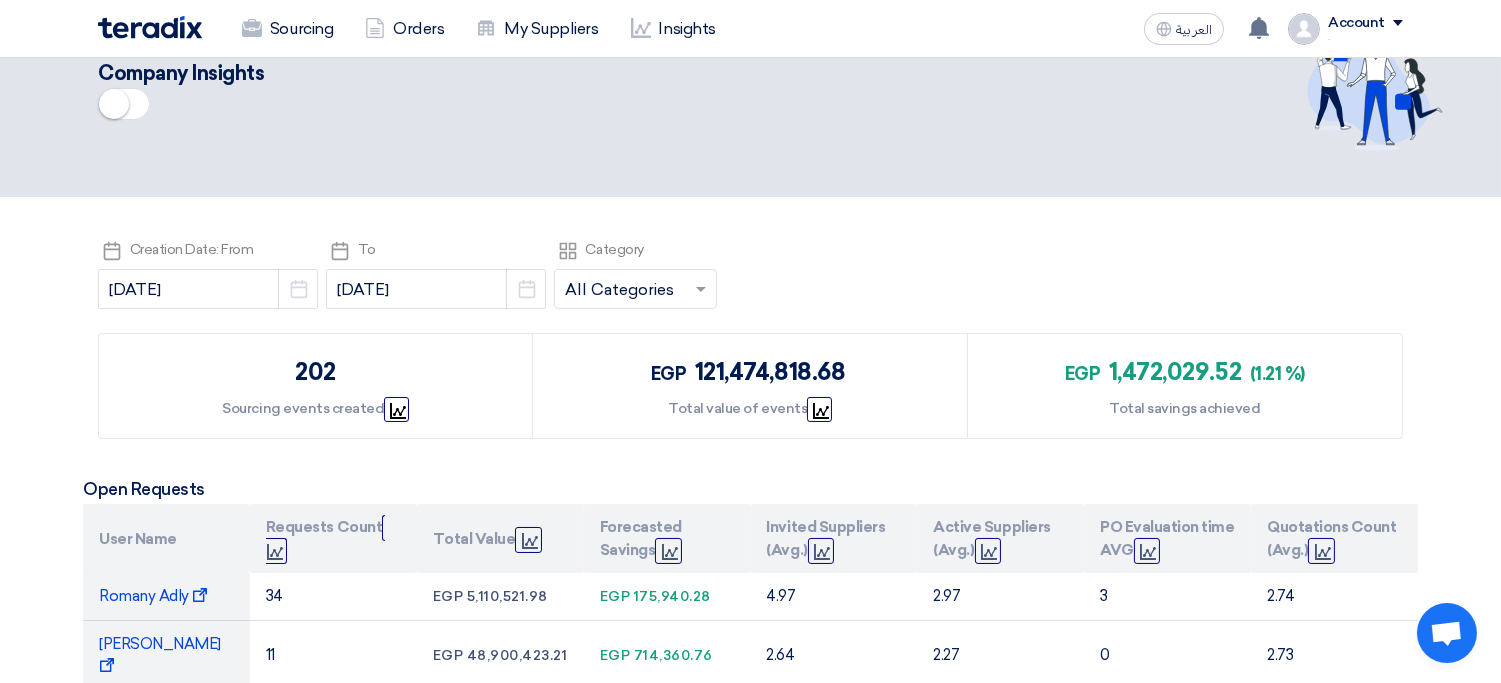 scroll, scrollTop: 58, scrollLeft: 0, axis: vertical 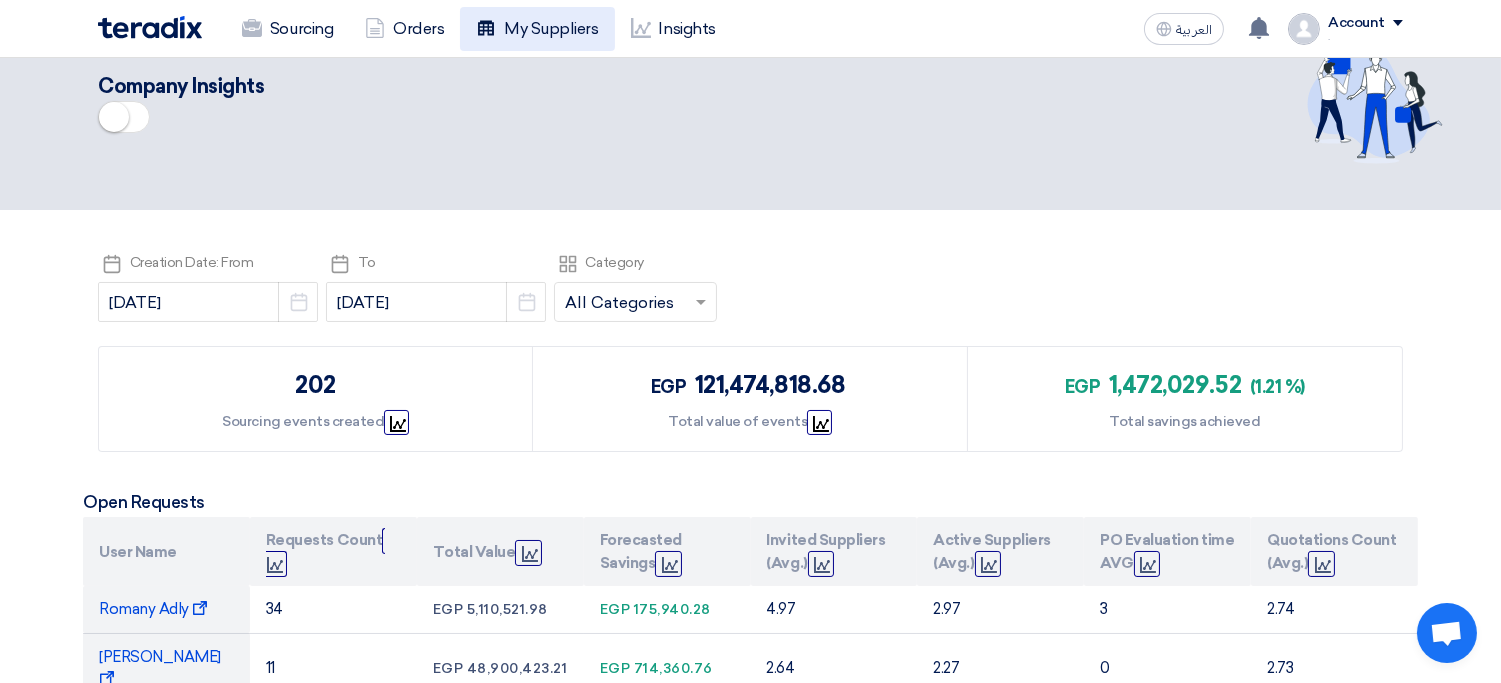 click on "My Suppliers" 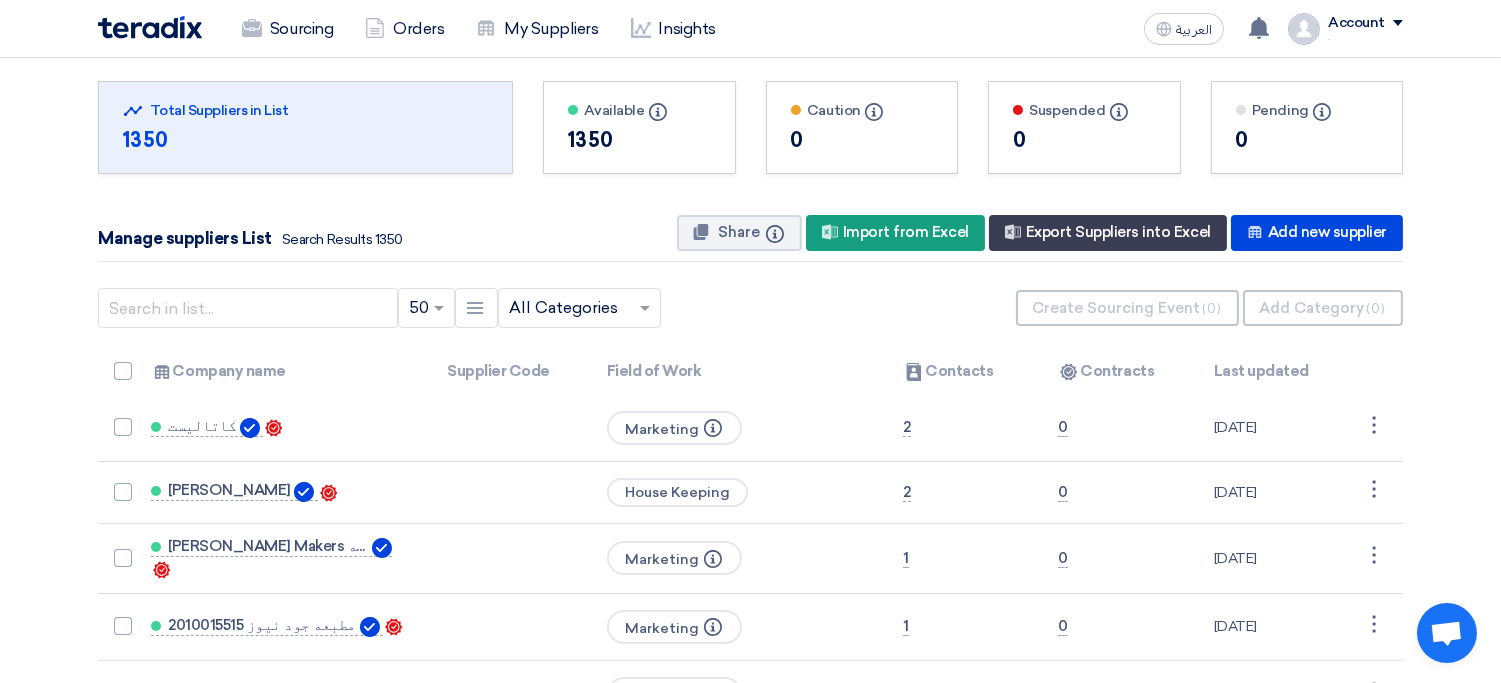 scroll, scrollTop: 0, scrollLeft: 0, axis: both 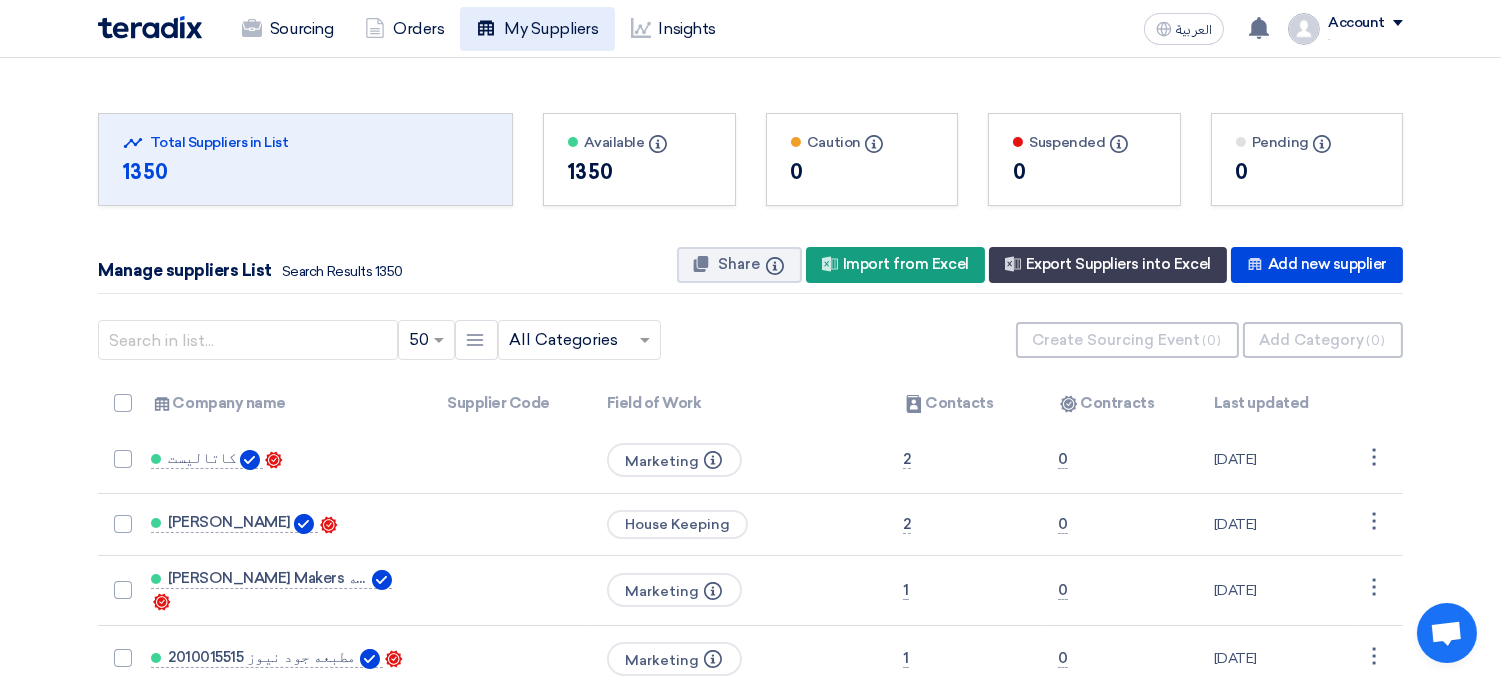 click on "My Suppliers" 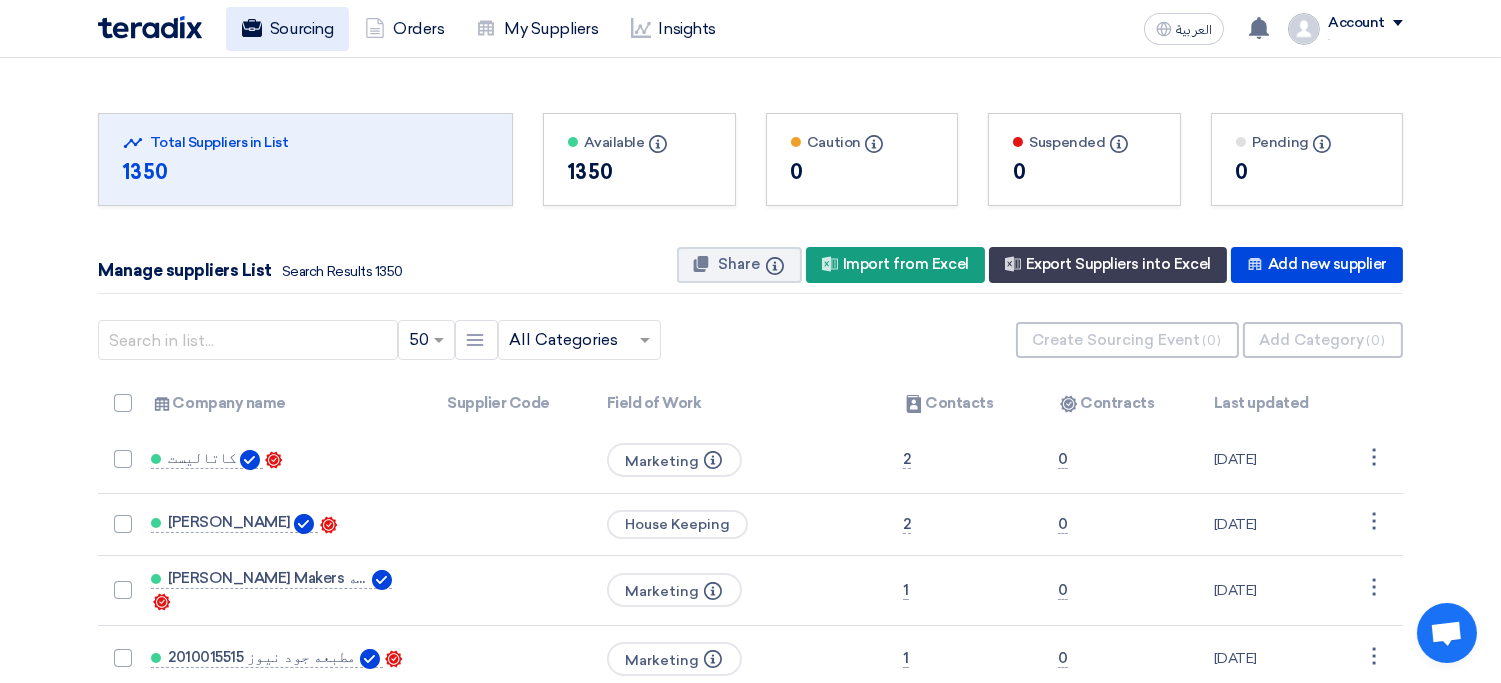 click on "Sourcing" 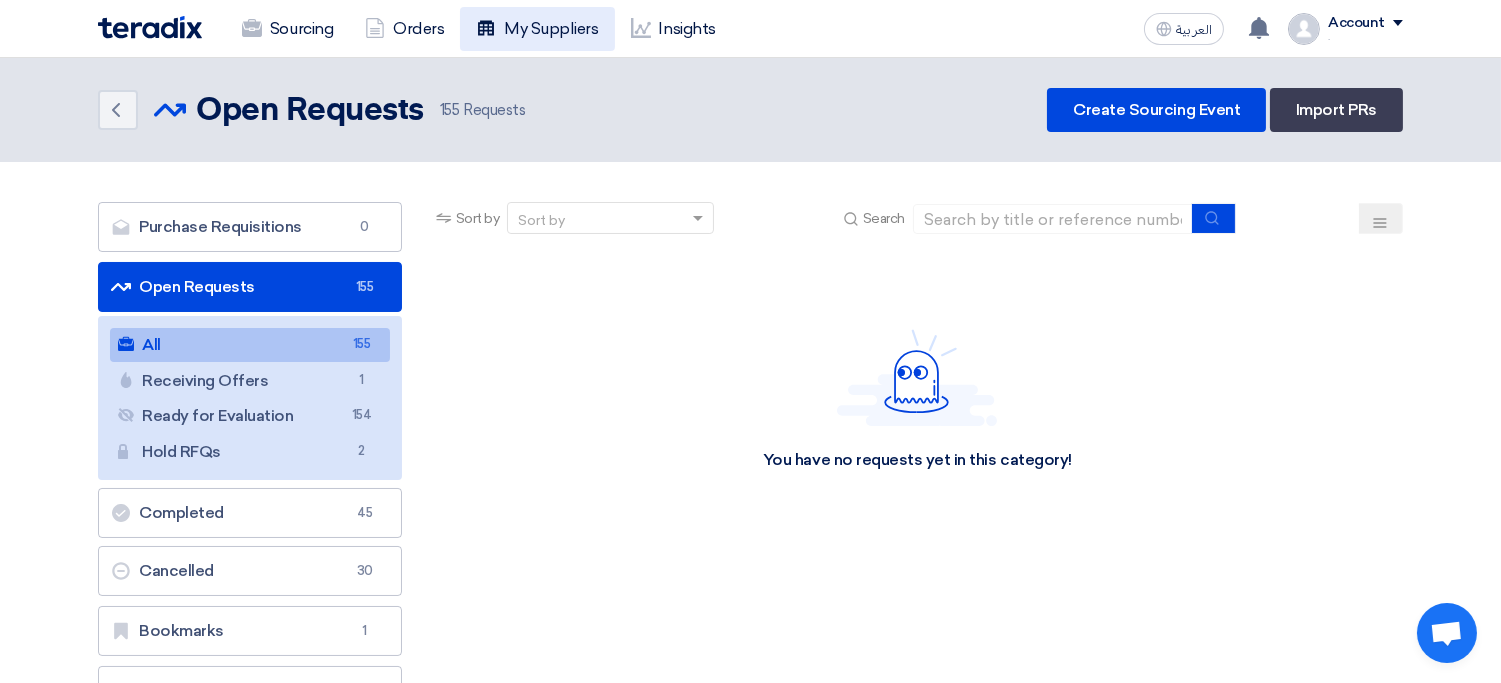 click on "My Suppliers" 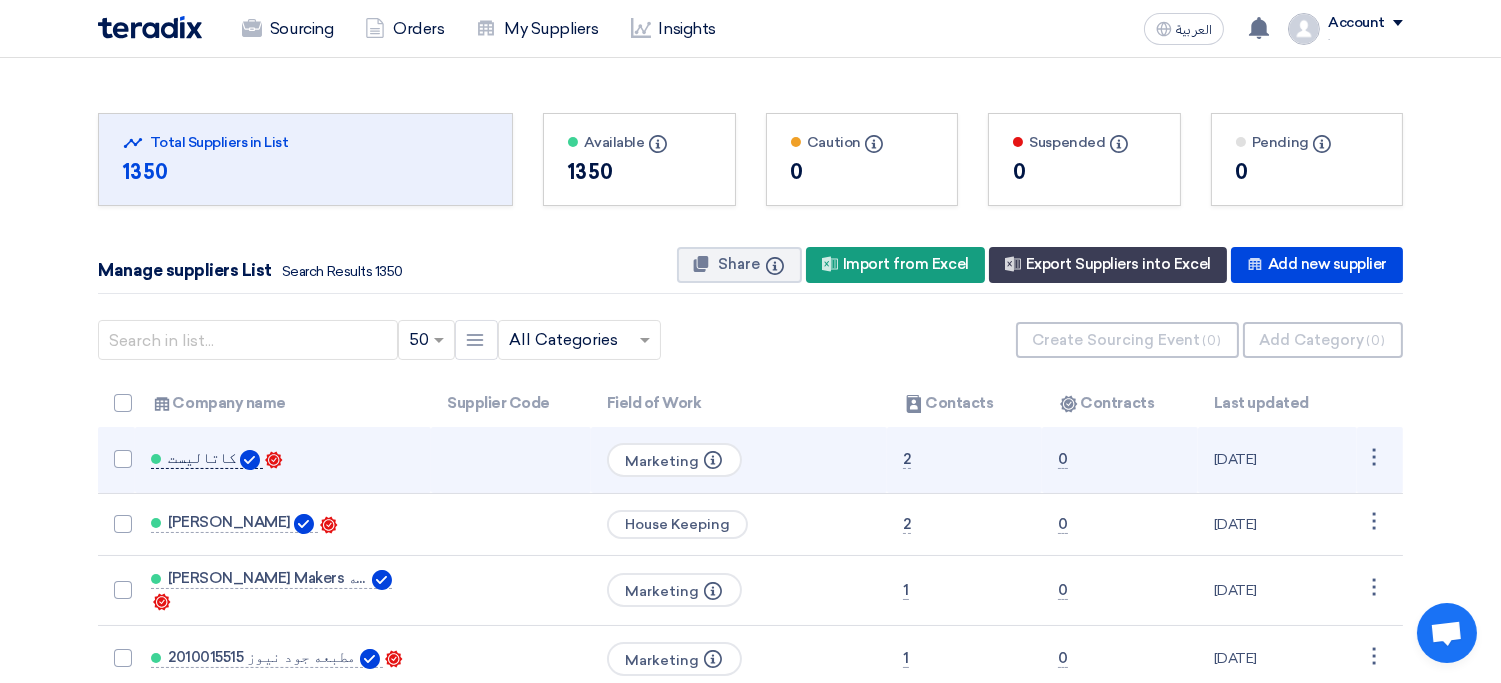 click on "كاتاليست" 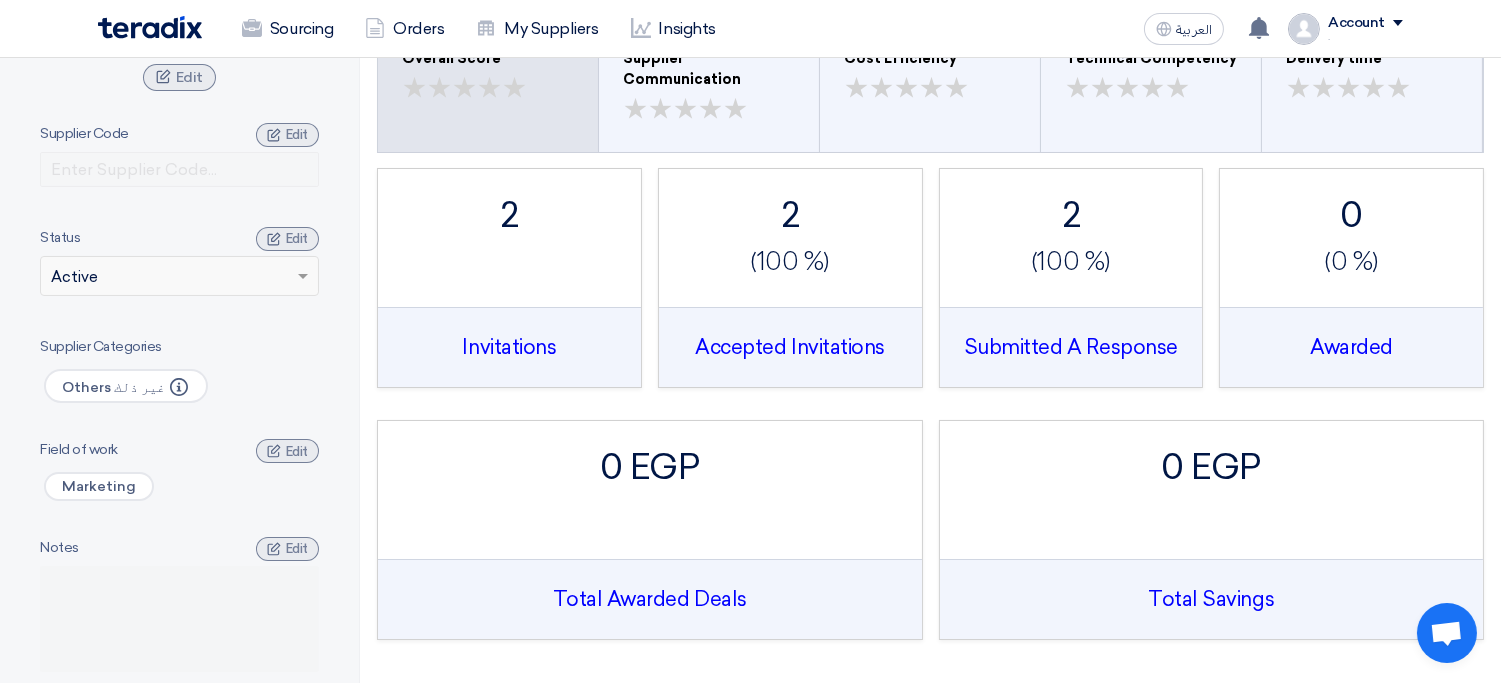 scroll, scrollTop: 100, scrollLeft: 0, axis: vertical 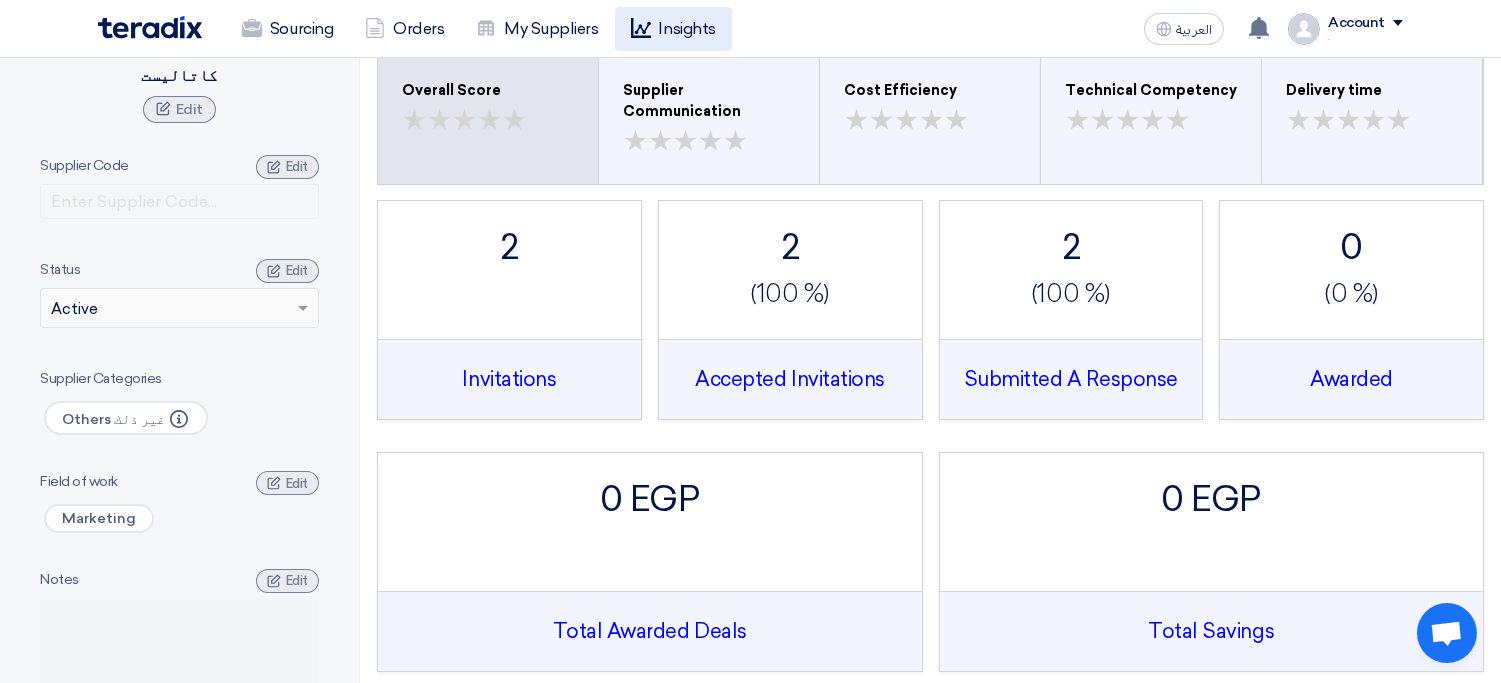click 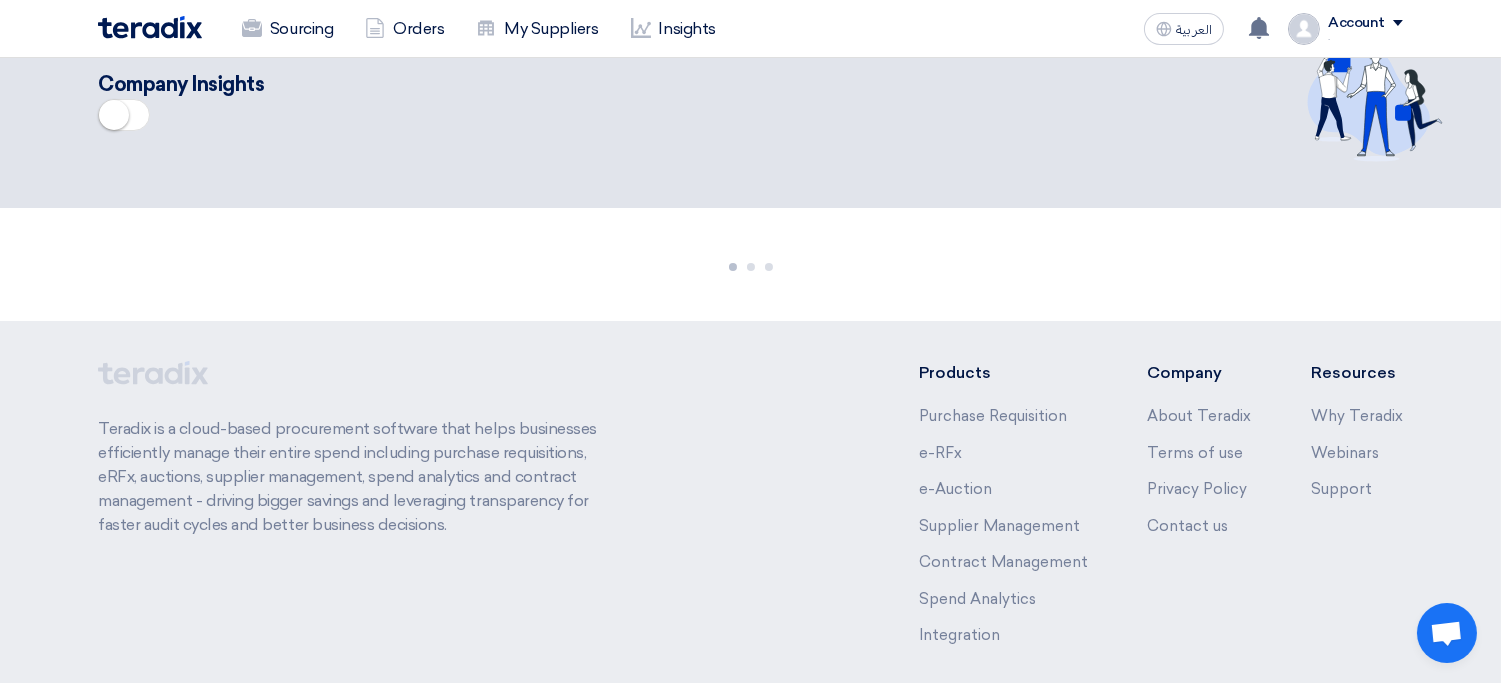 scroll, scrollTop: 0, scrollLeft: 0, axis: both 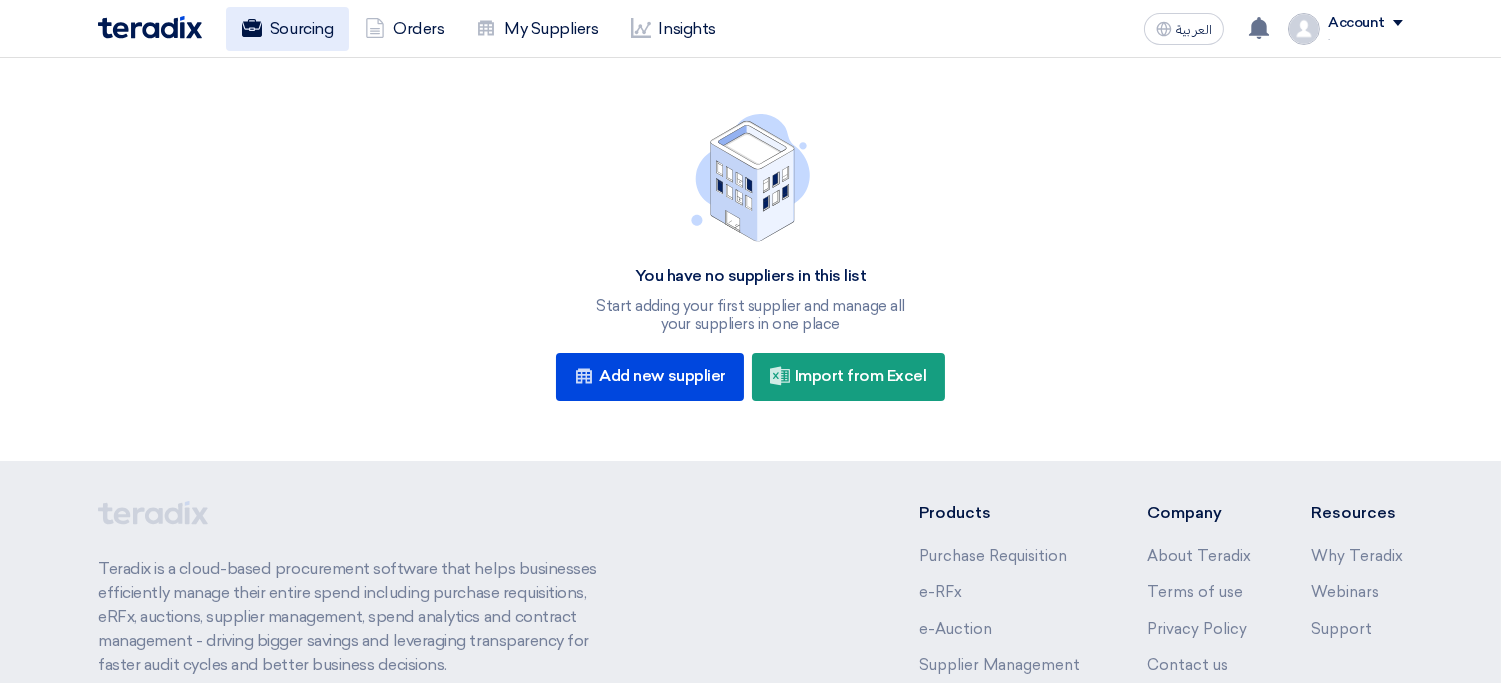 click on "Sourcing" 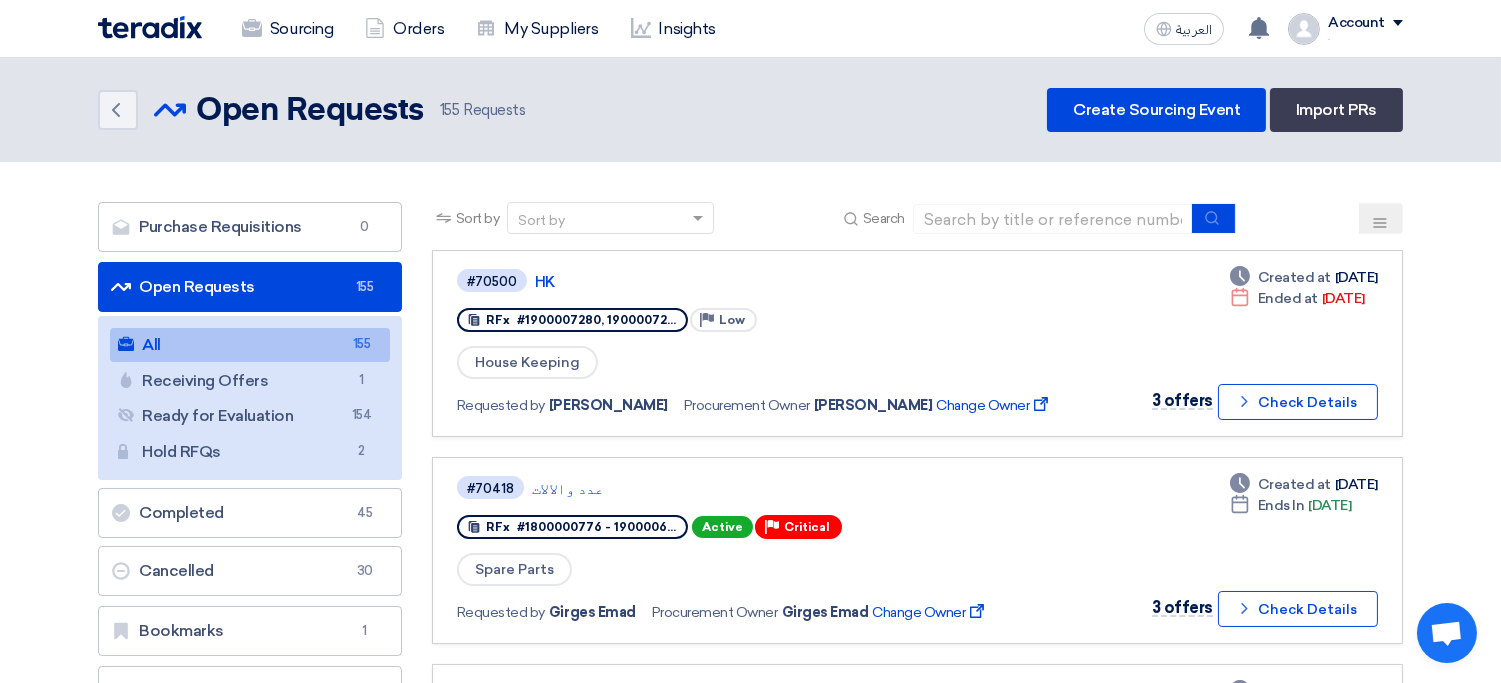 click on "Account" 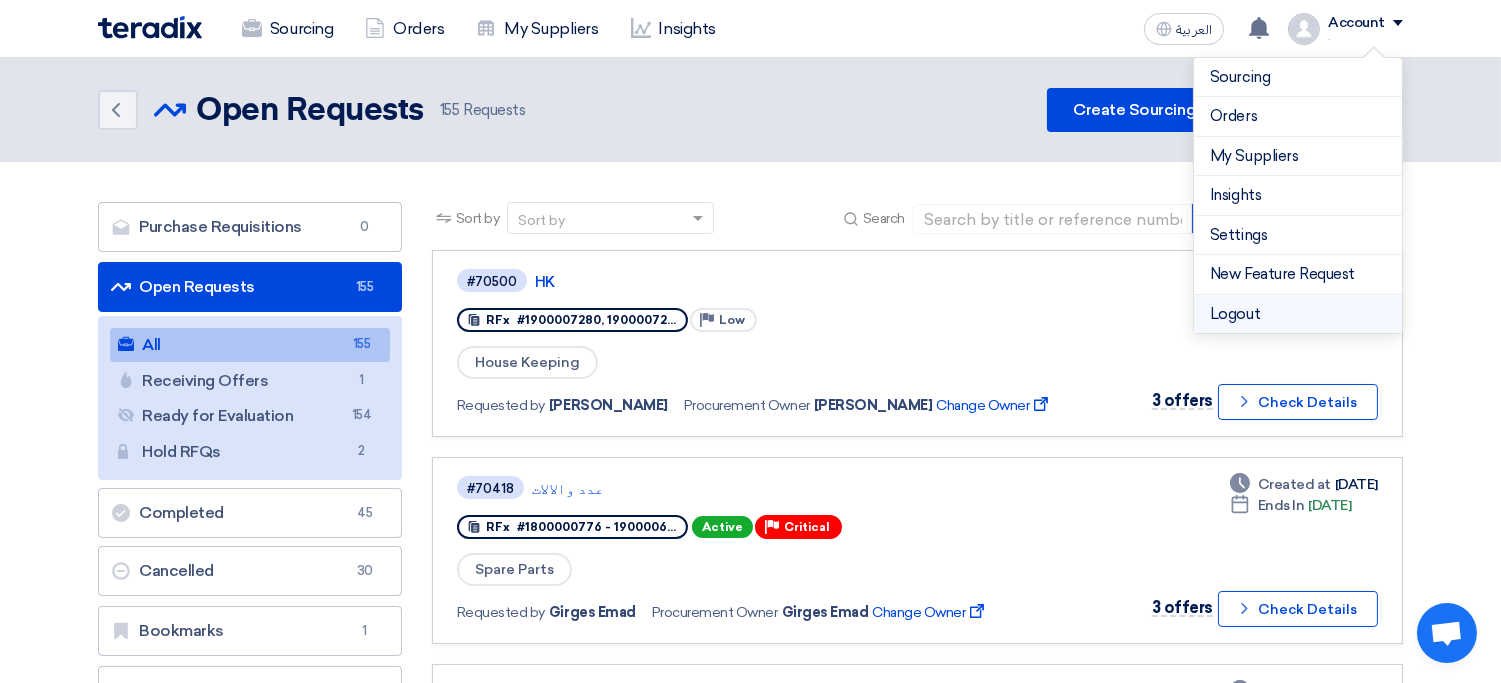 click on "Logout" 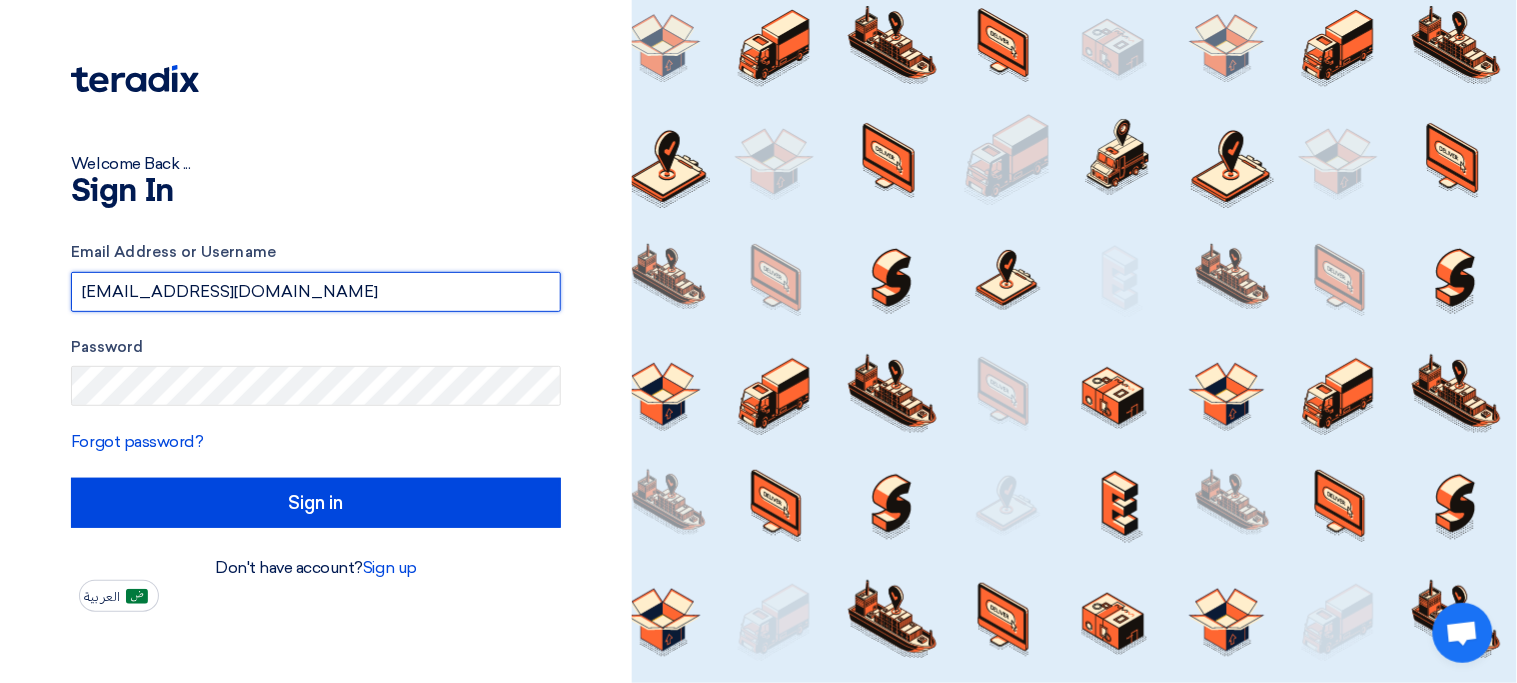 click on "procurement.synergi@testing.com" at bounding box center (316, 292) 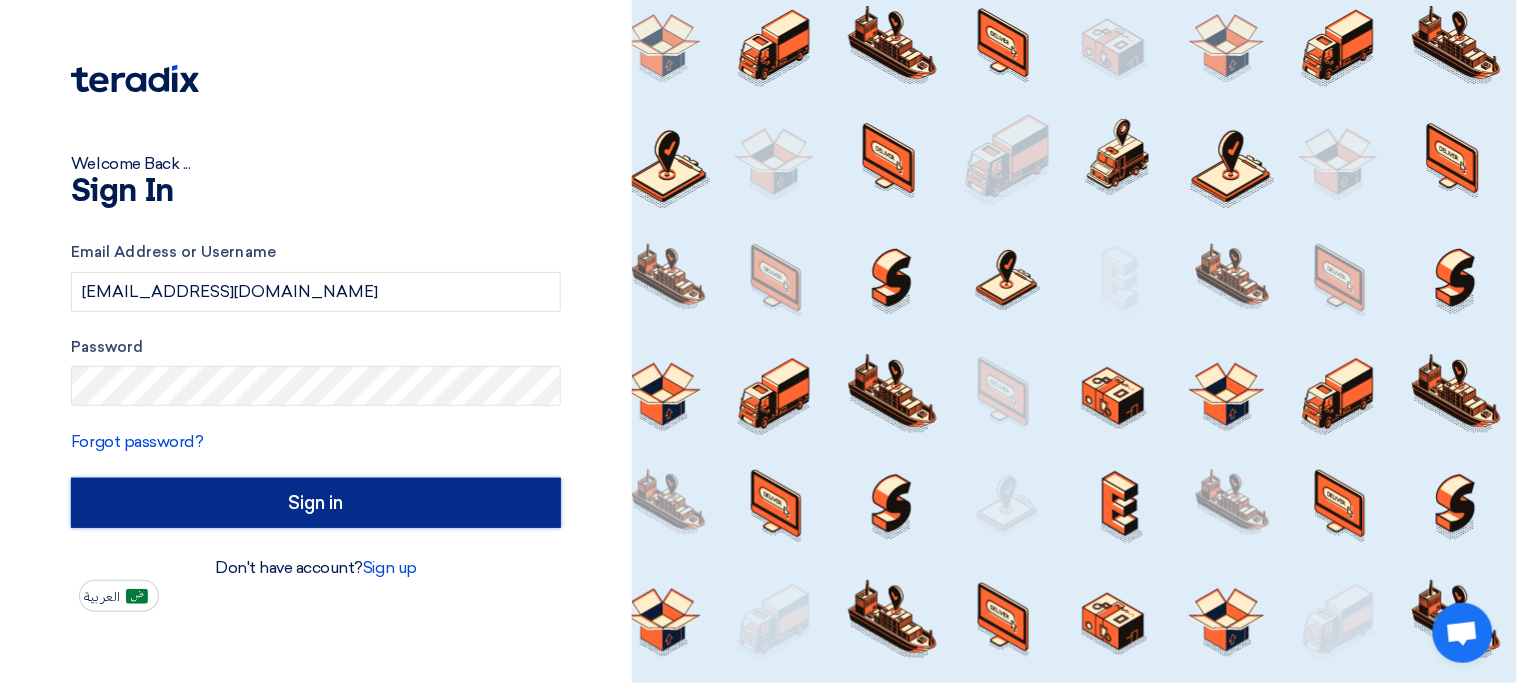 click on "Sign in" 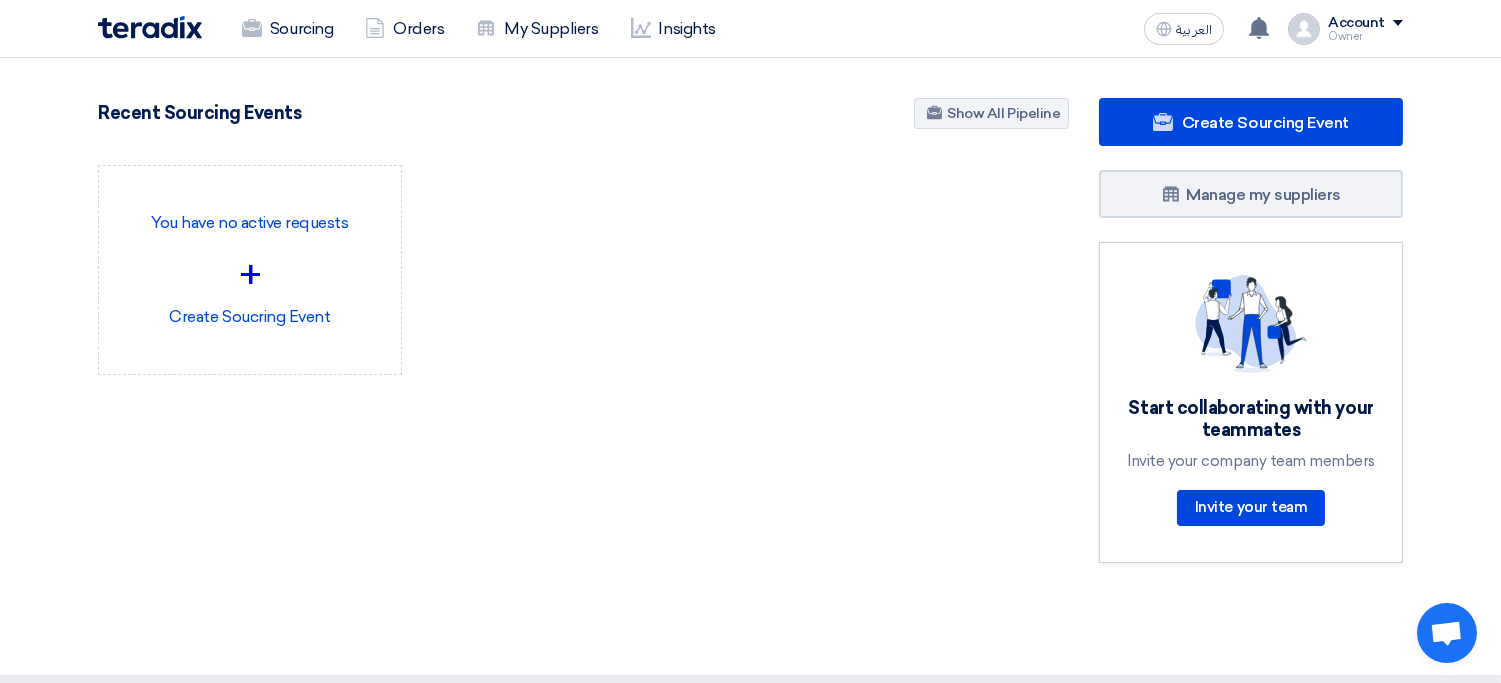 click on "Owner" 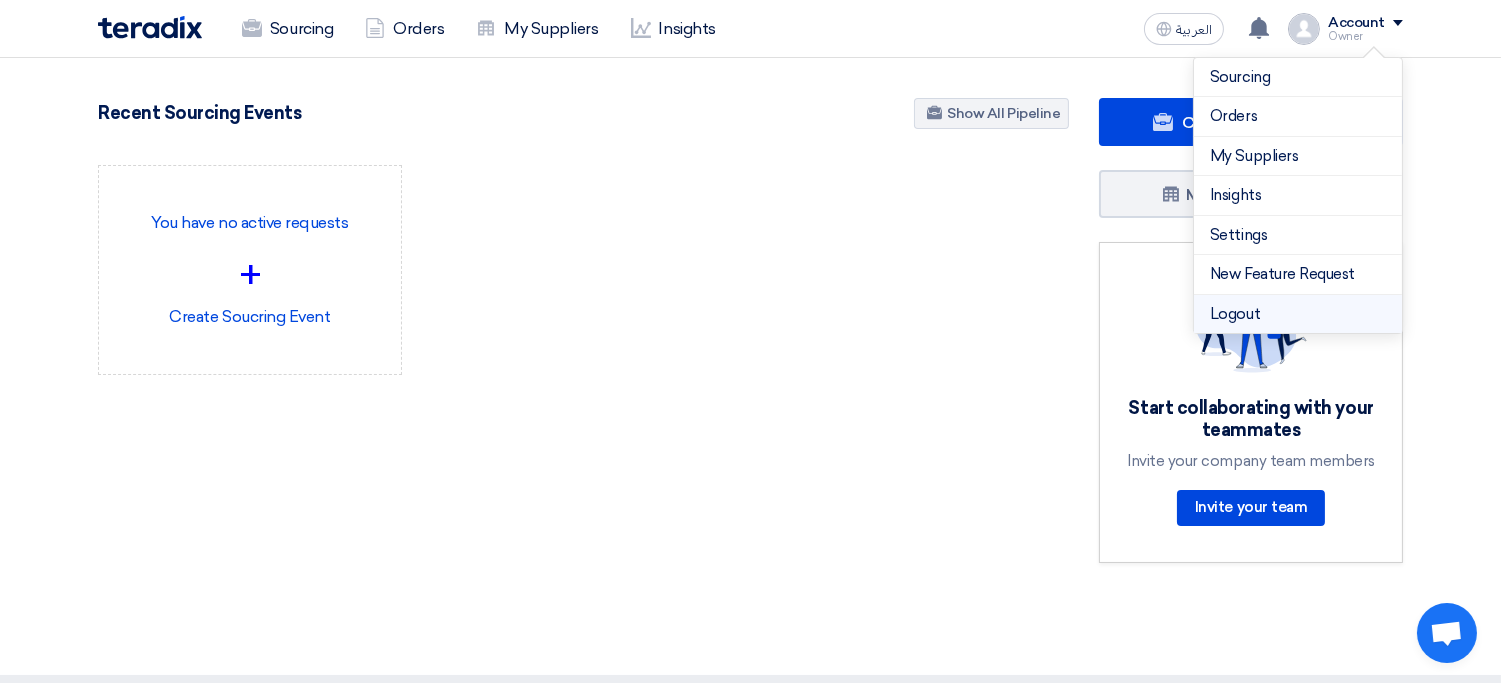 click on "Logout" 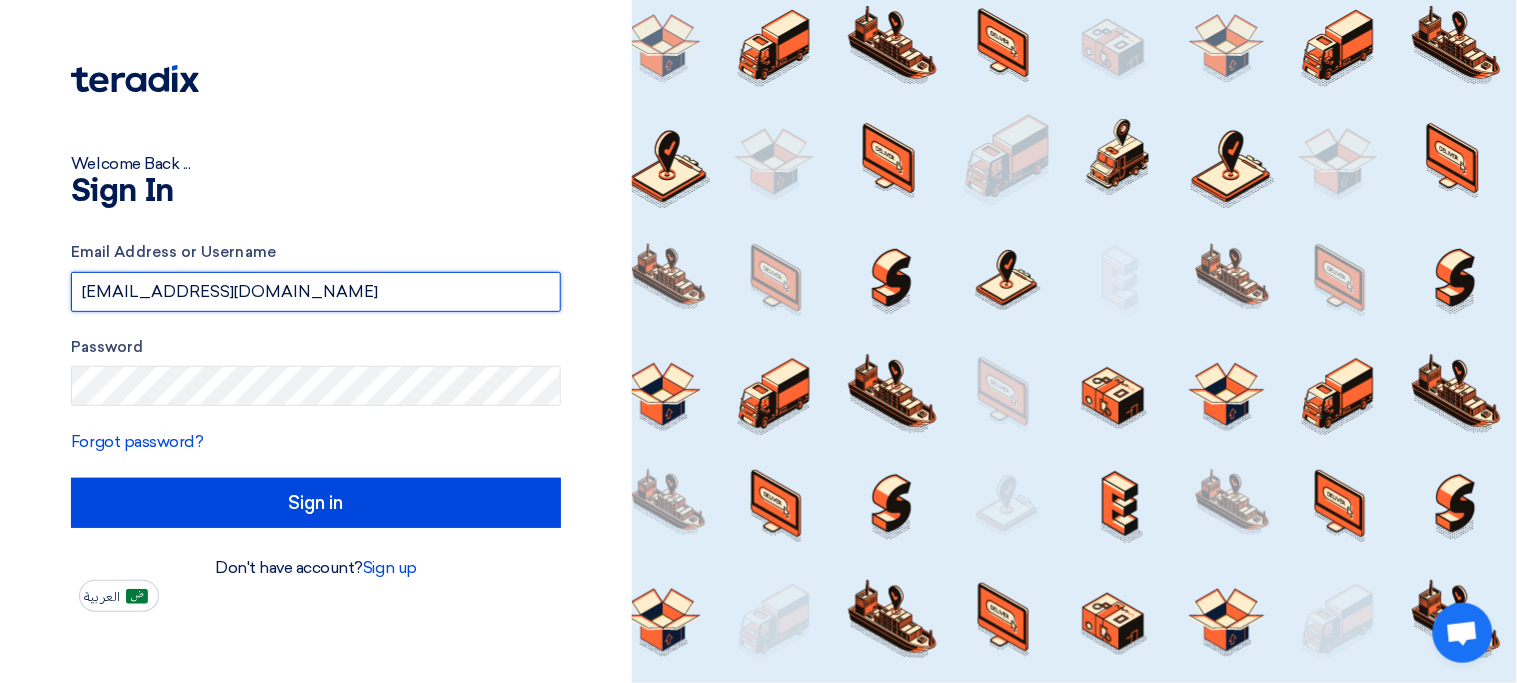 click on "procurement.synergi@testing.com" at bounding box center (316, 292) 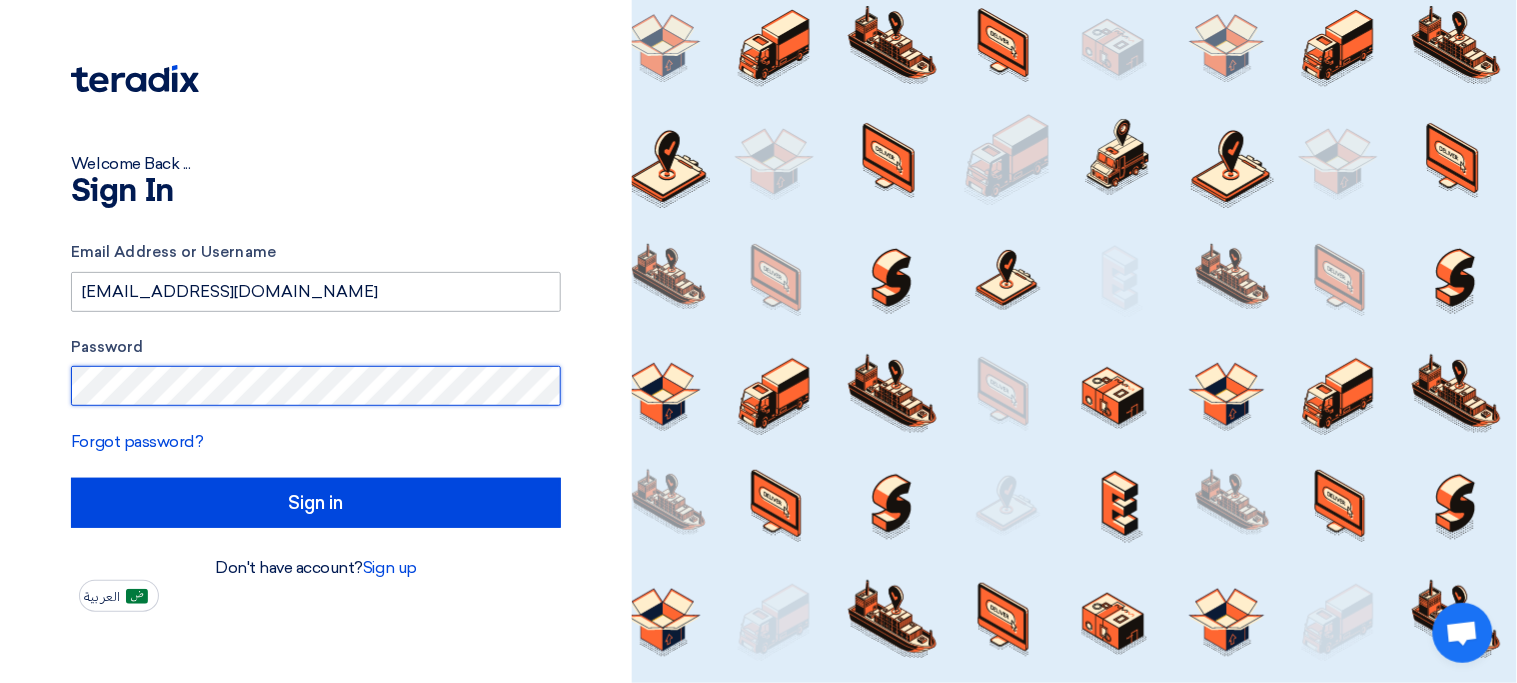 click on "Sign in" 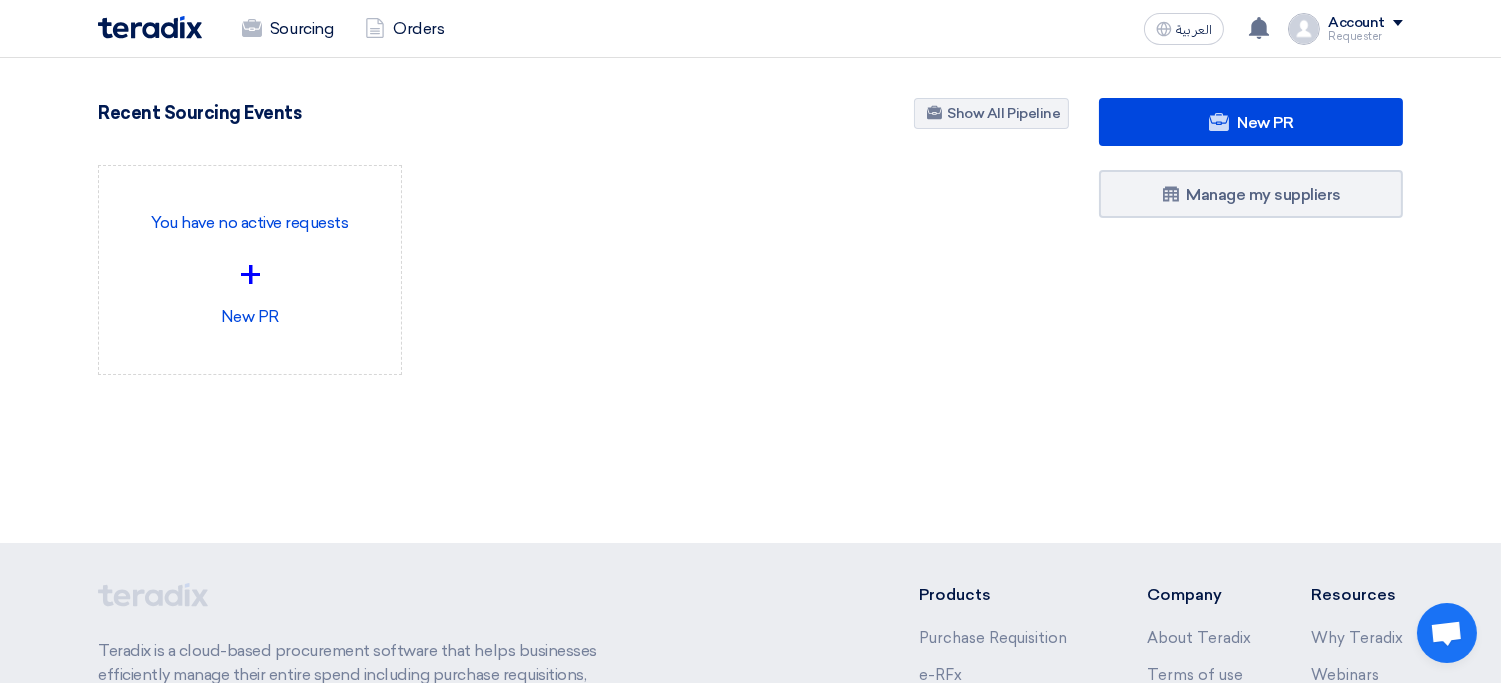 click on "You have no active requests
+
New PR" 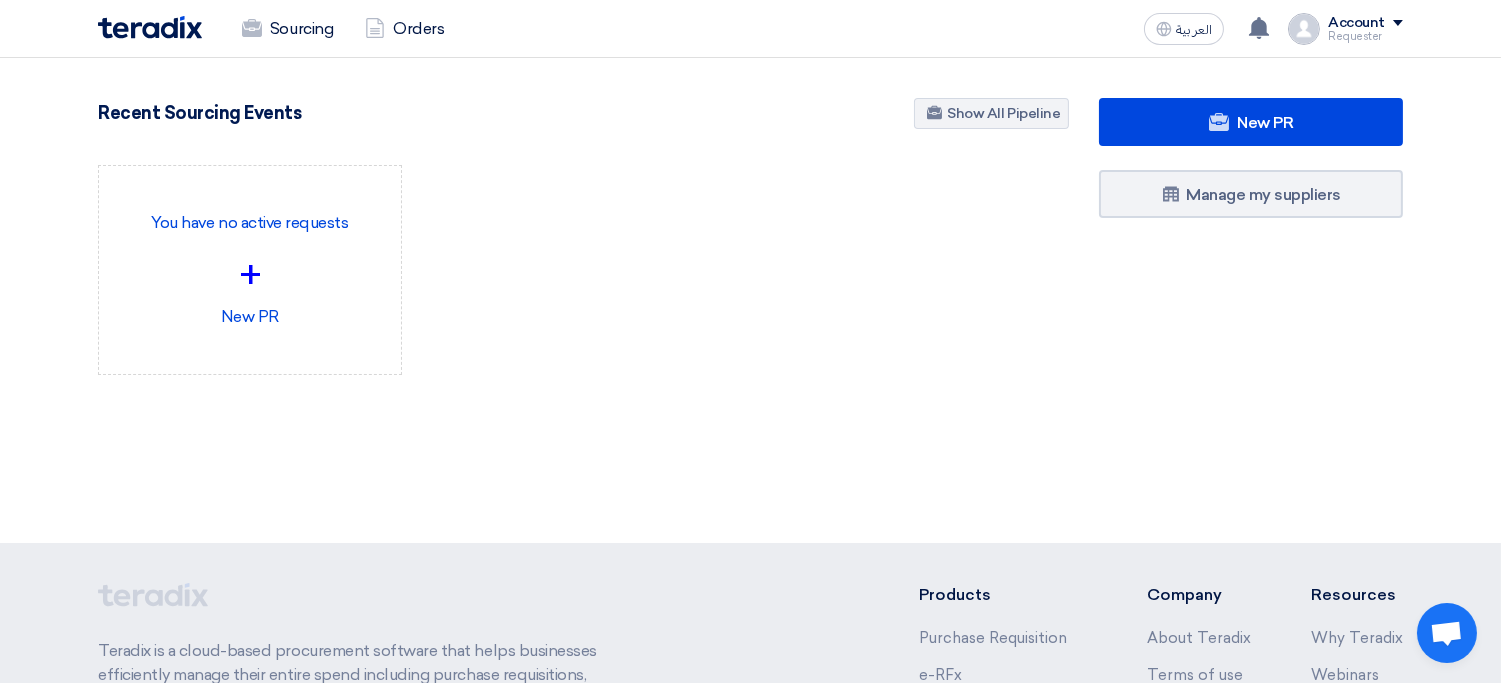 click on "Recent Sourcing Events
Show All Pipeline" 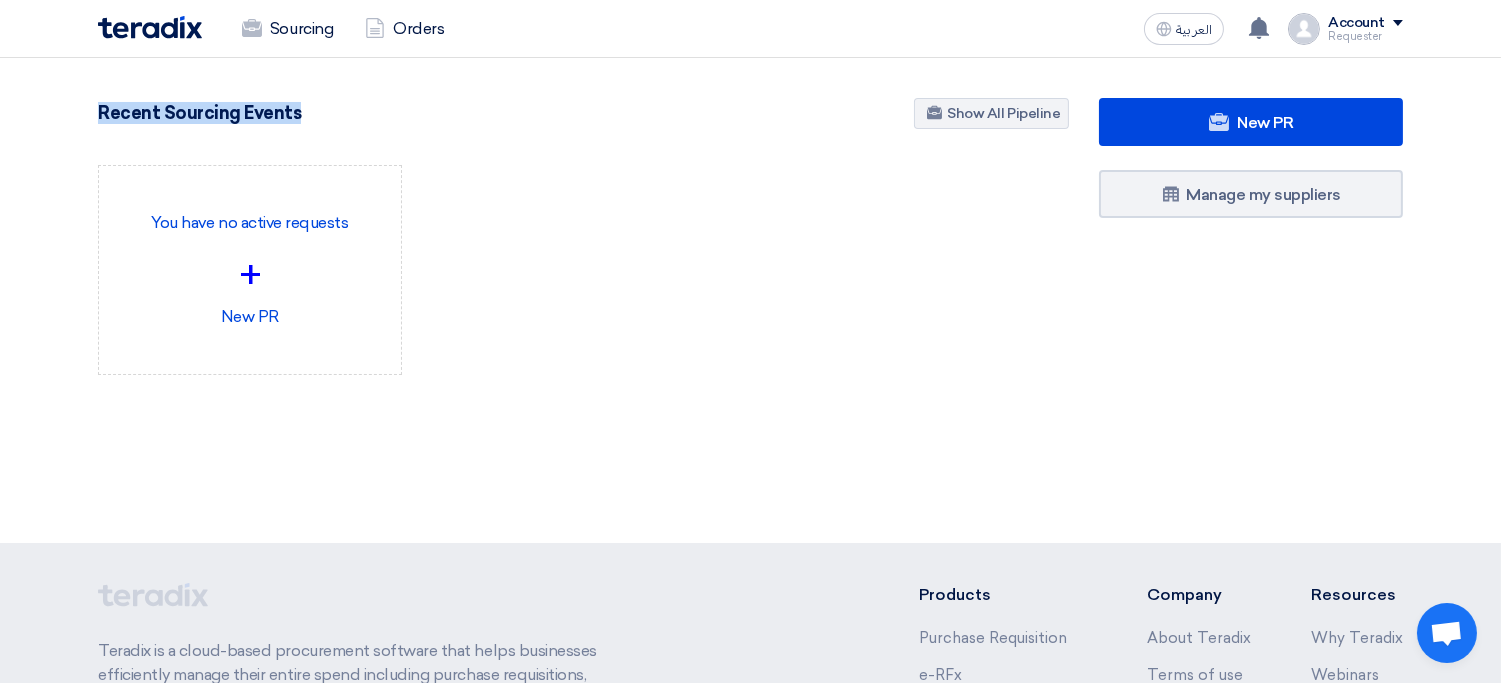 click on "Recent Sourcing Events
Show All Pipeline" 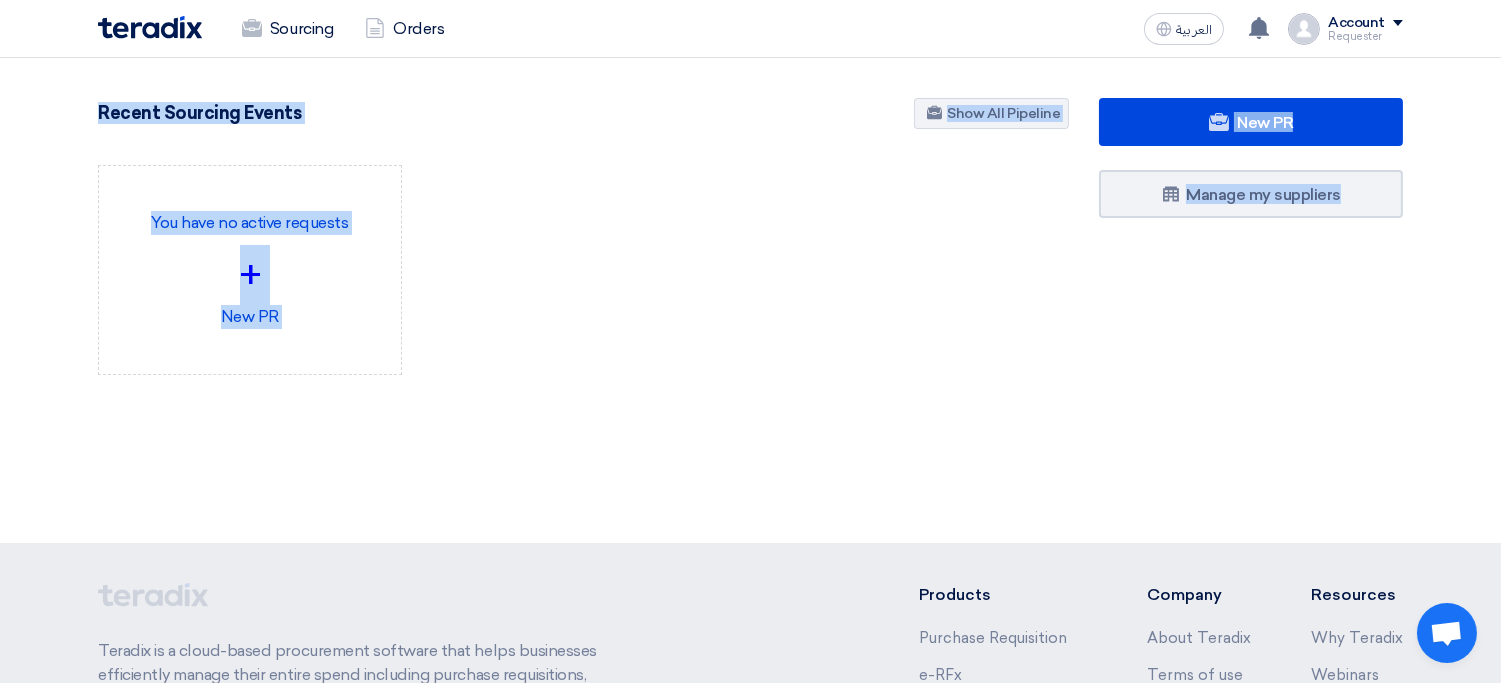 click on "New PR
Manage my suppliers" 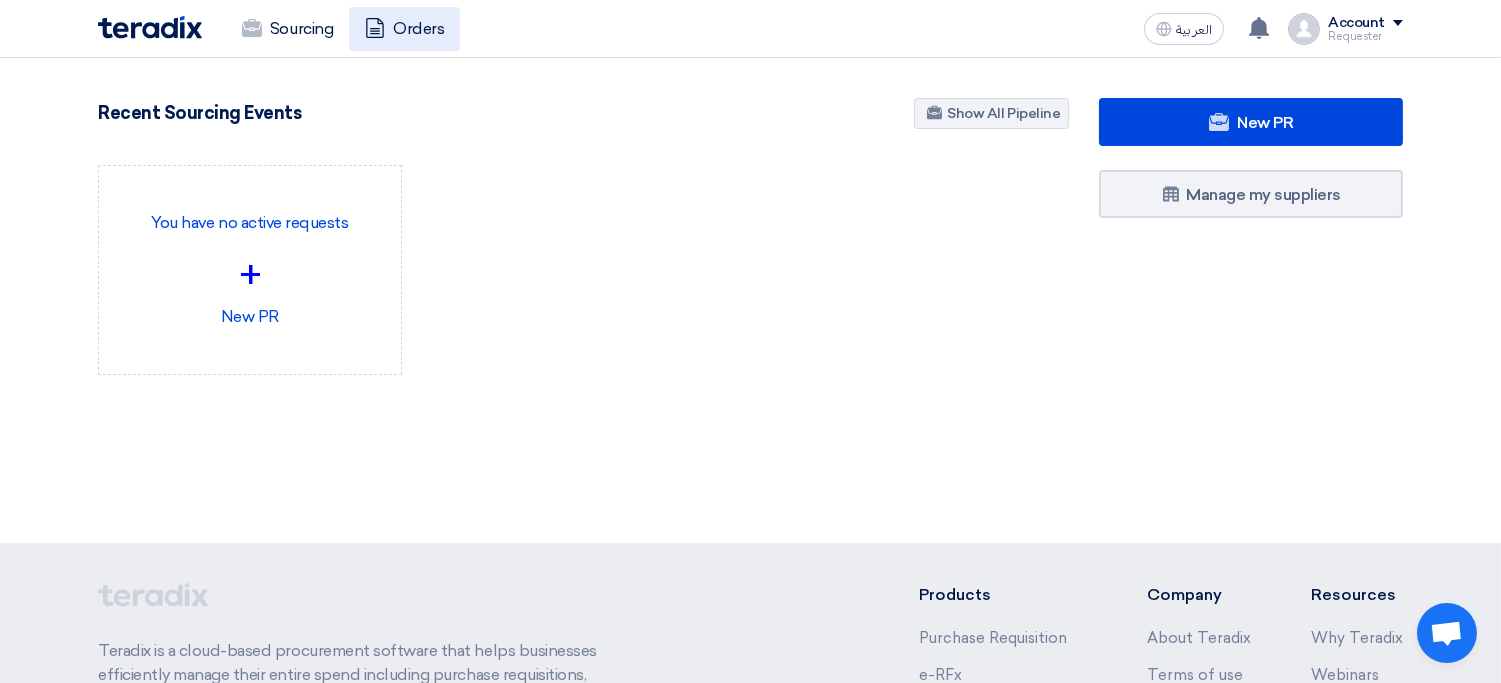 click on "Orders" 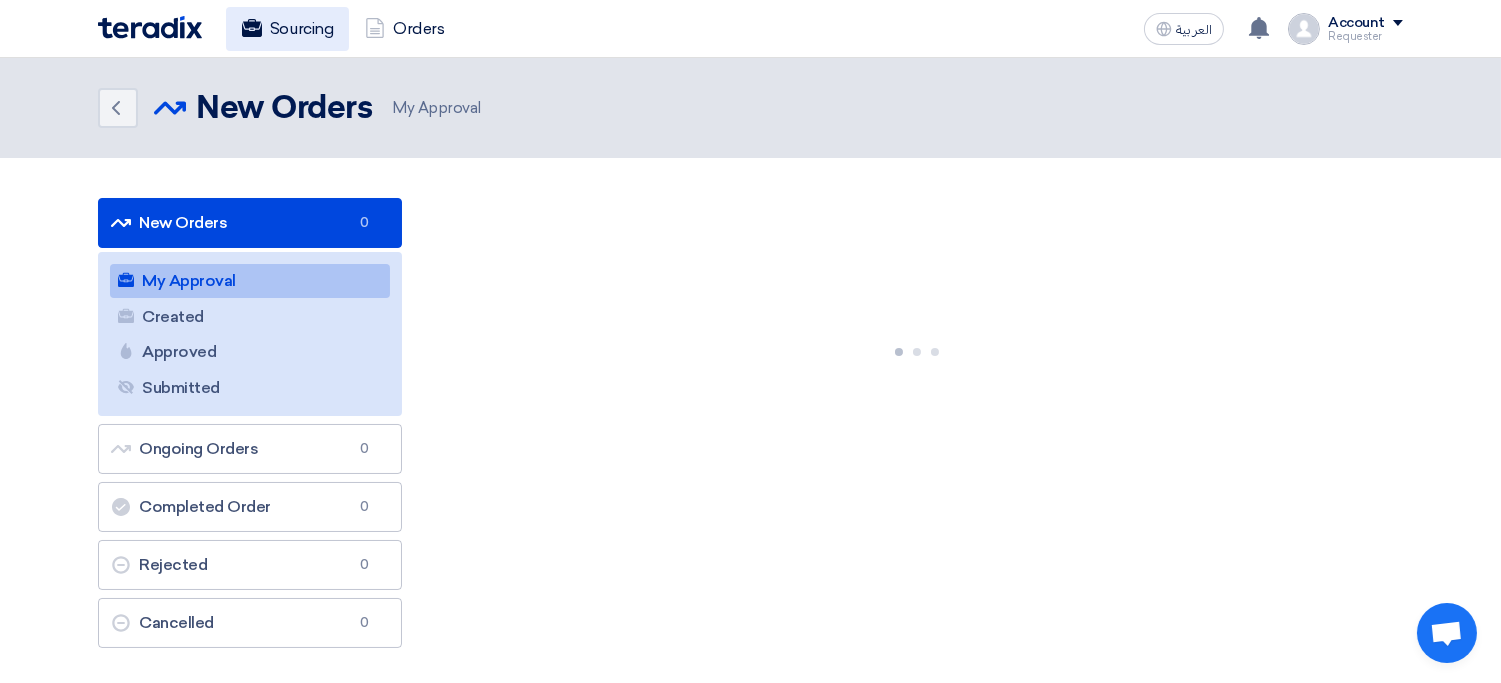 click on "Sourcing" 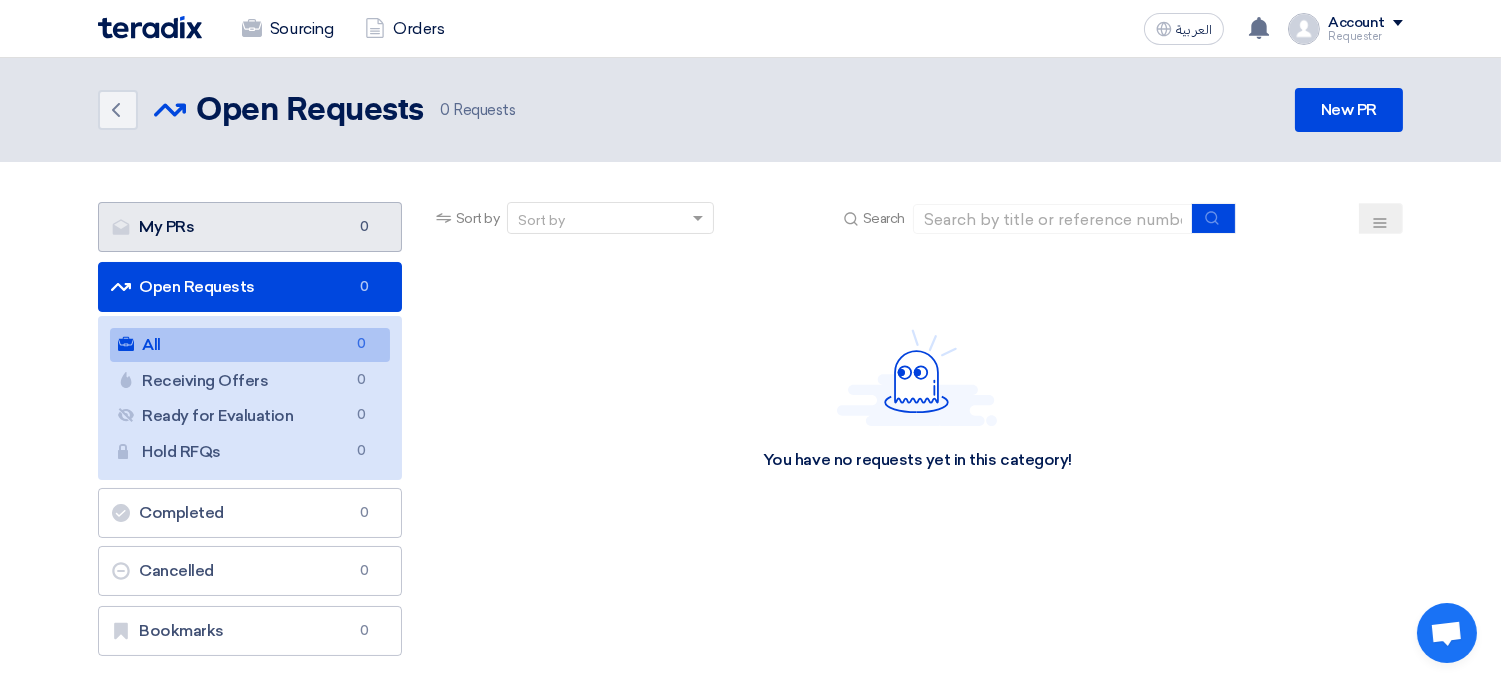 click on "My PRs
My PRs
0" 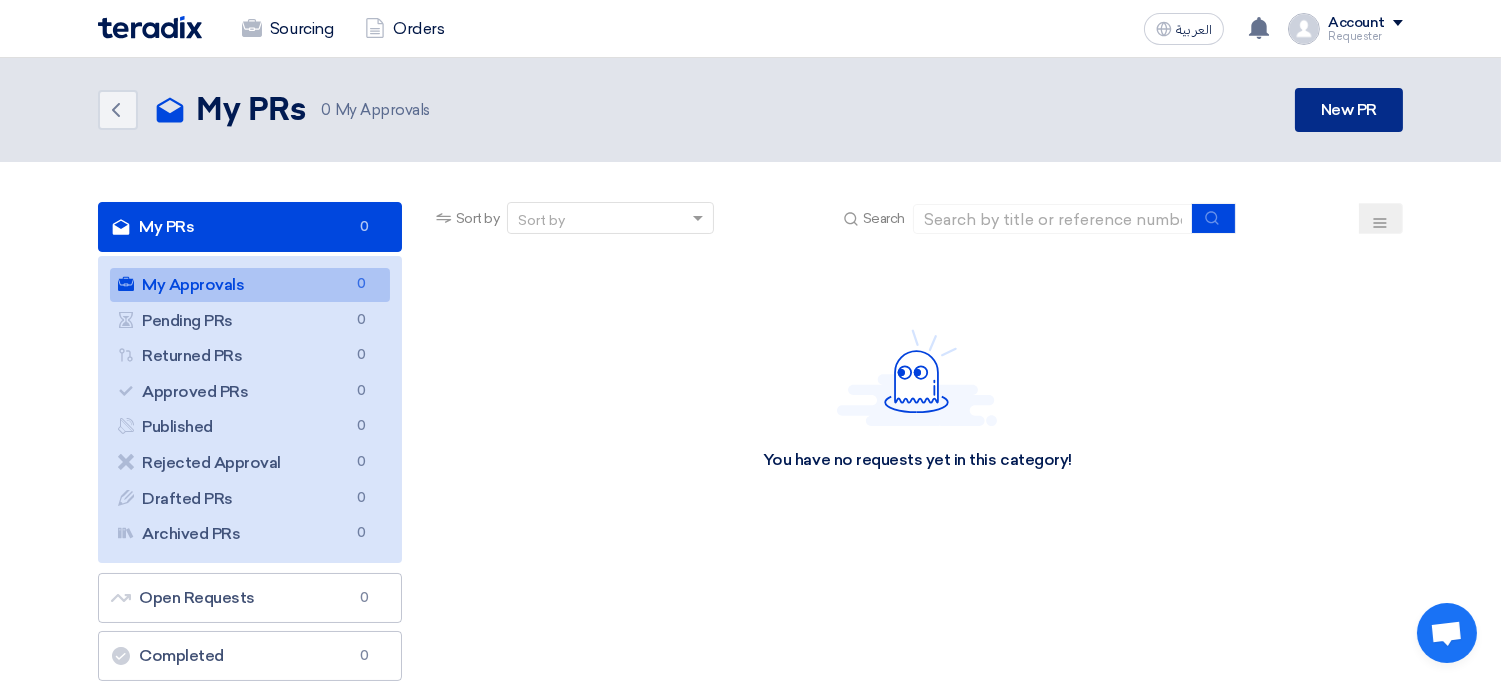 click on "New PR" 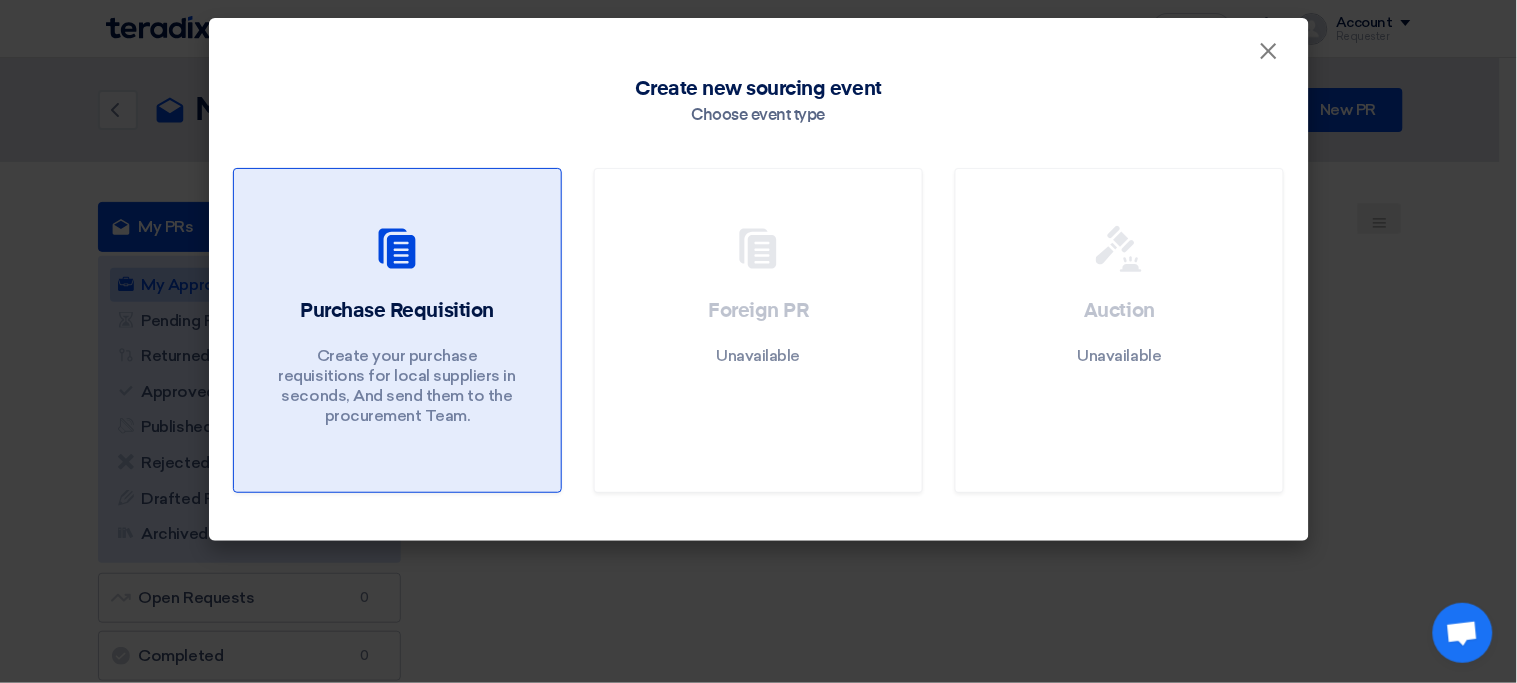 click on "Create your purchase requisitions for local suppliers in seconds, And send them to the procurement Team." 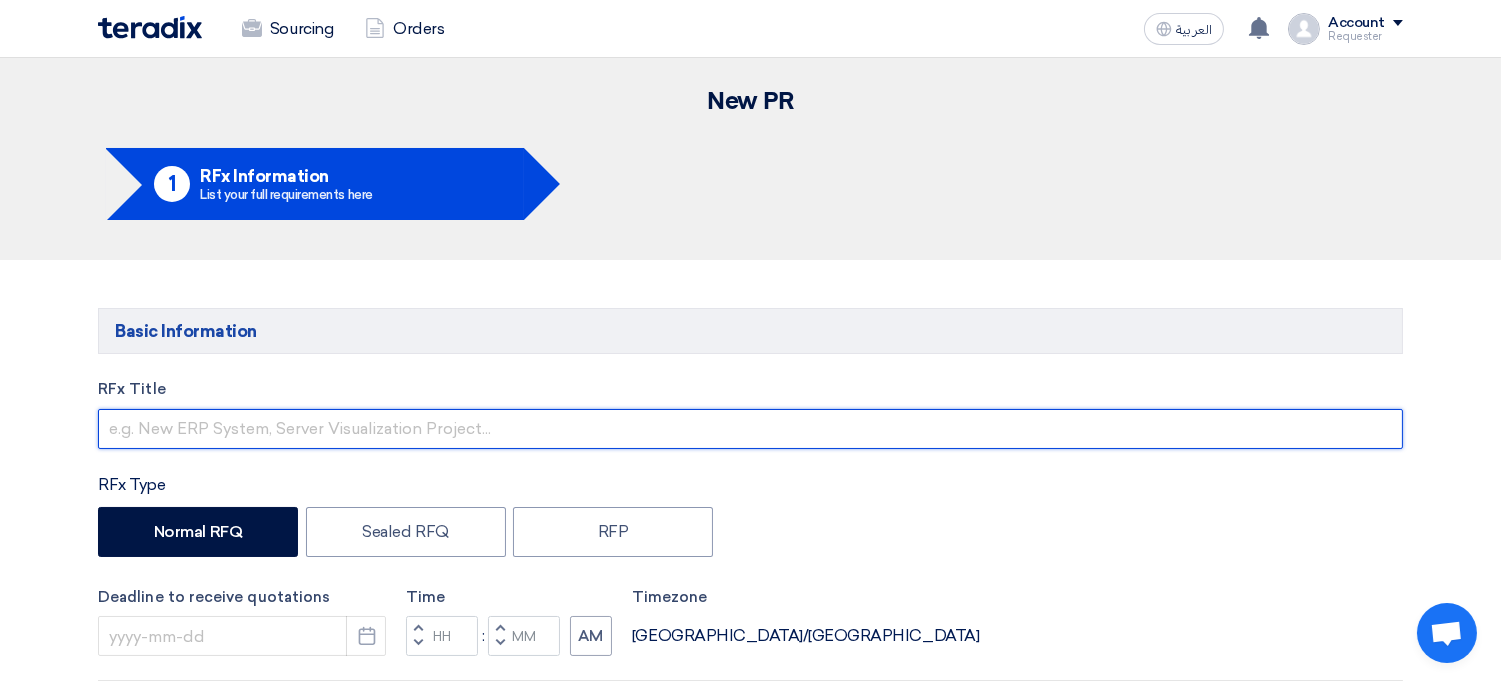 click at bounding box center [750, 429] 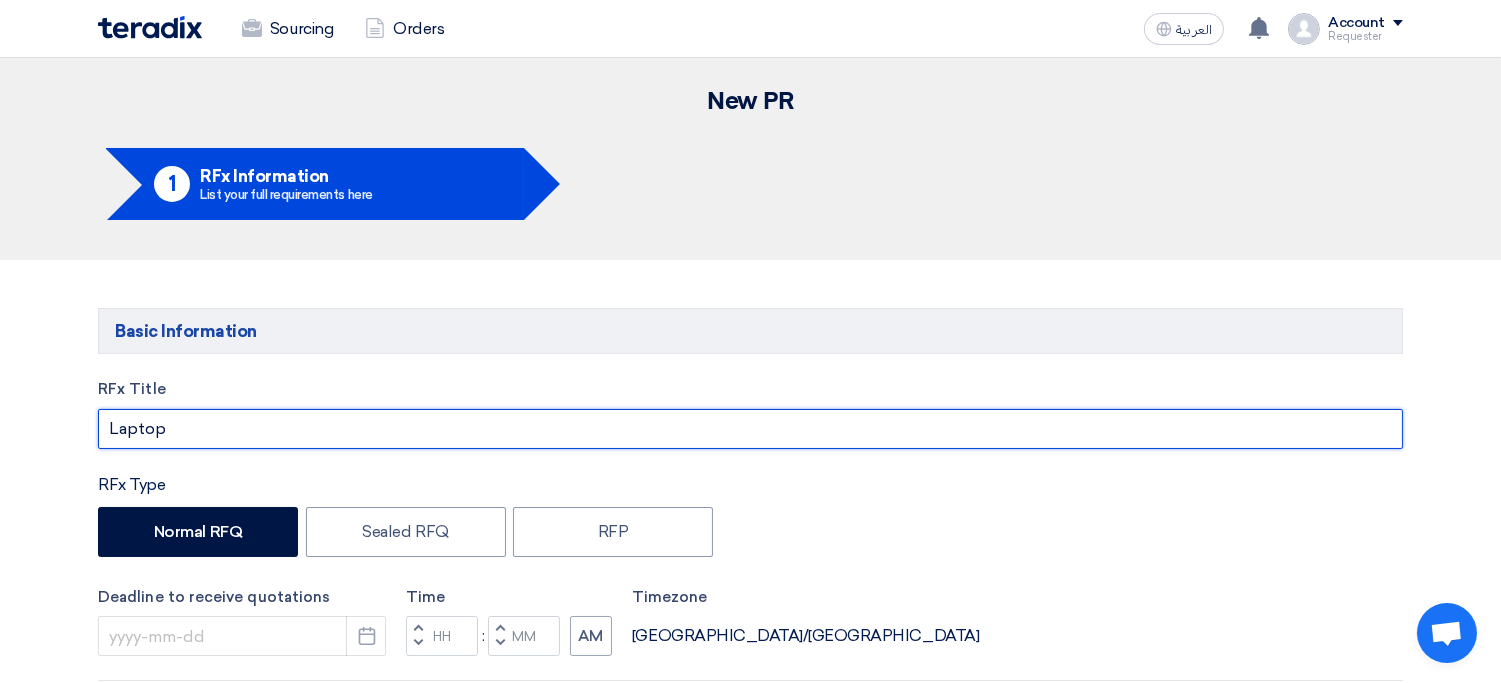 type on "Laptop" 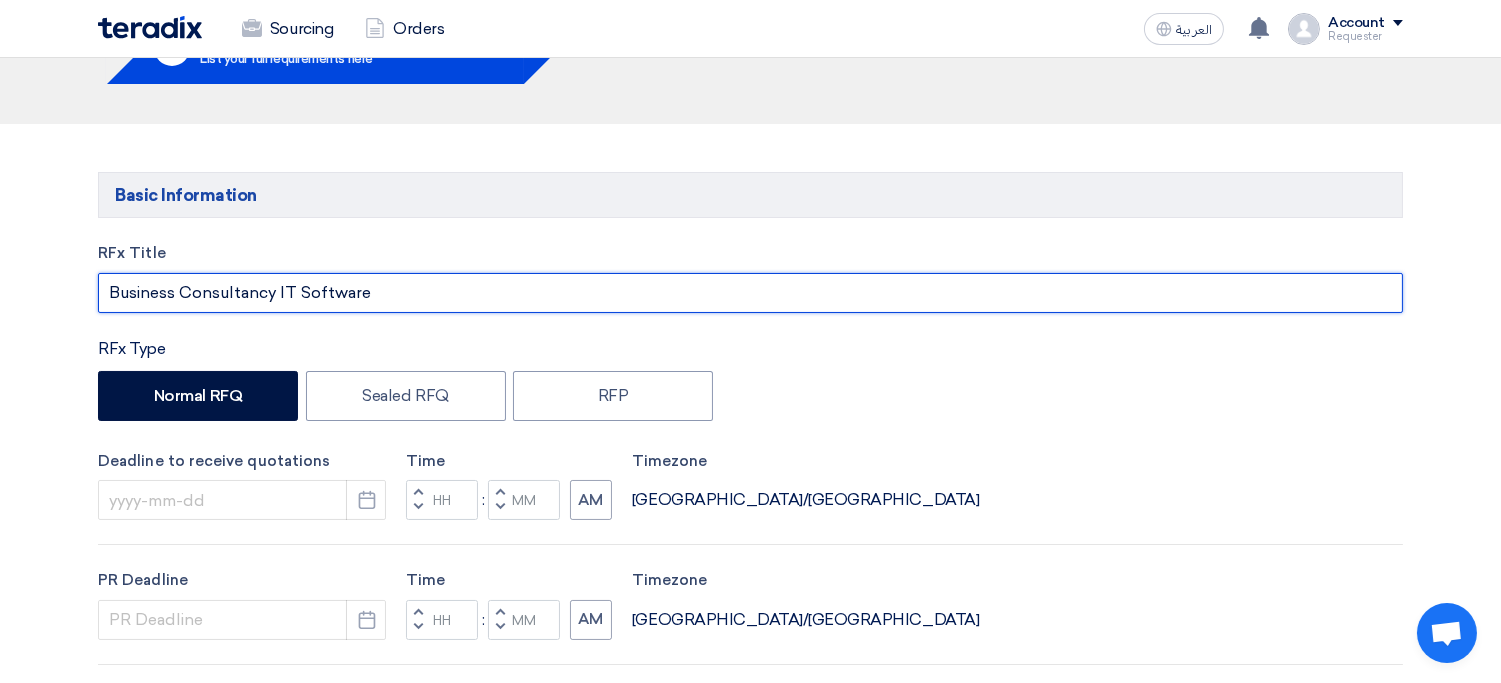 scroll, scrollTop: 142, scrollLeft: 0, axis: vertical 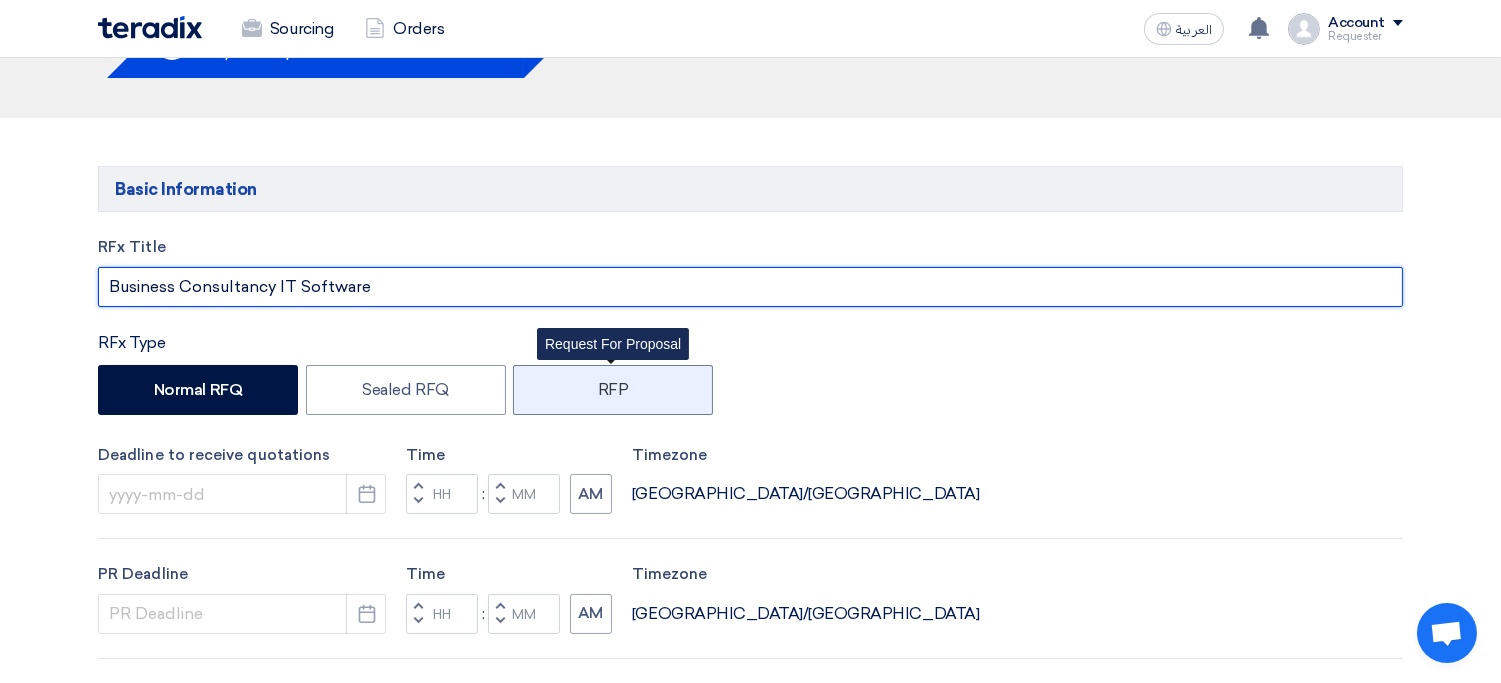 type on "Business Consultancy IT Software" 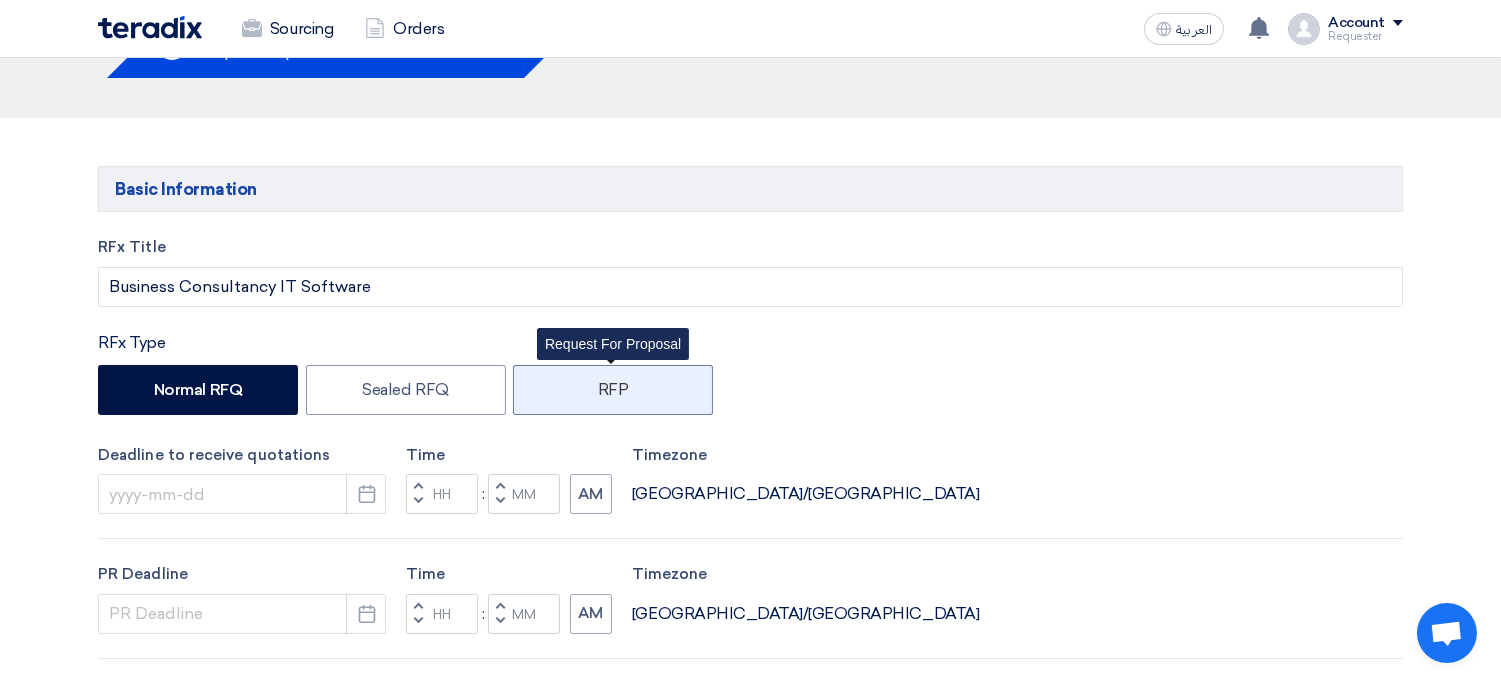 click on "RFP" 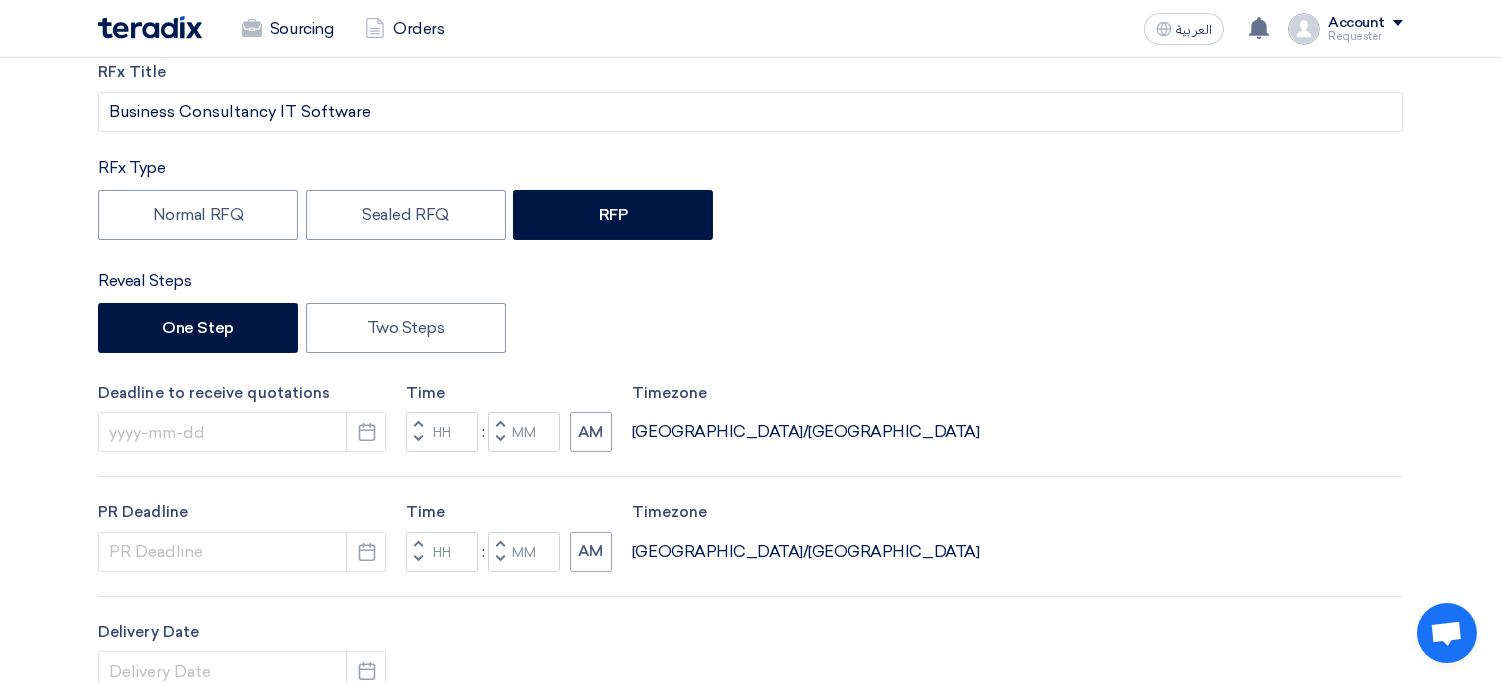 scroll, scrollTop: 323, scrollLeft: 0, axis: vertical 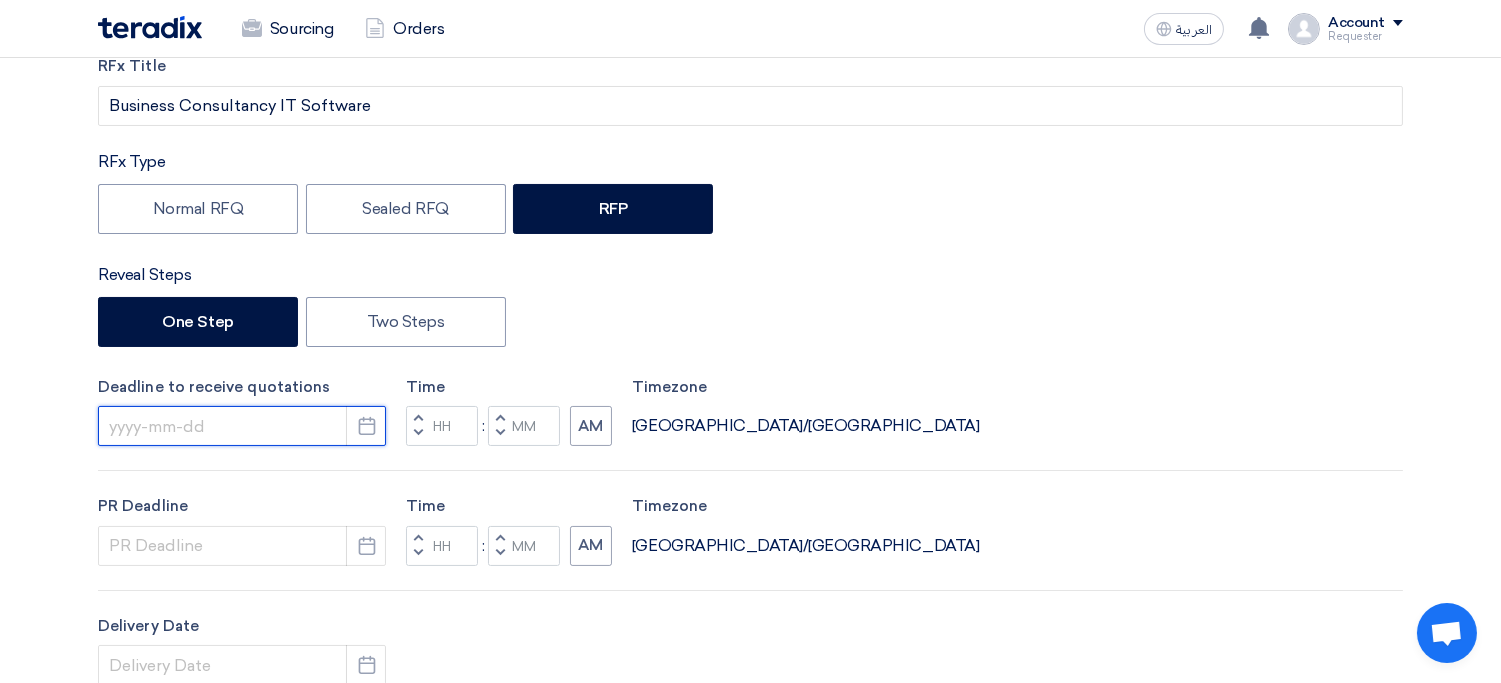 click 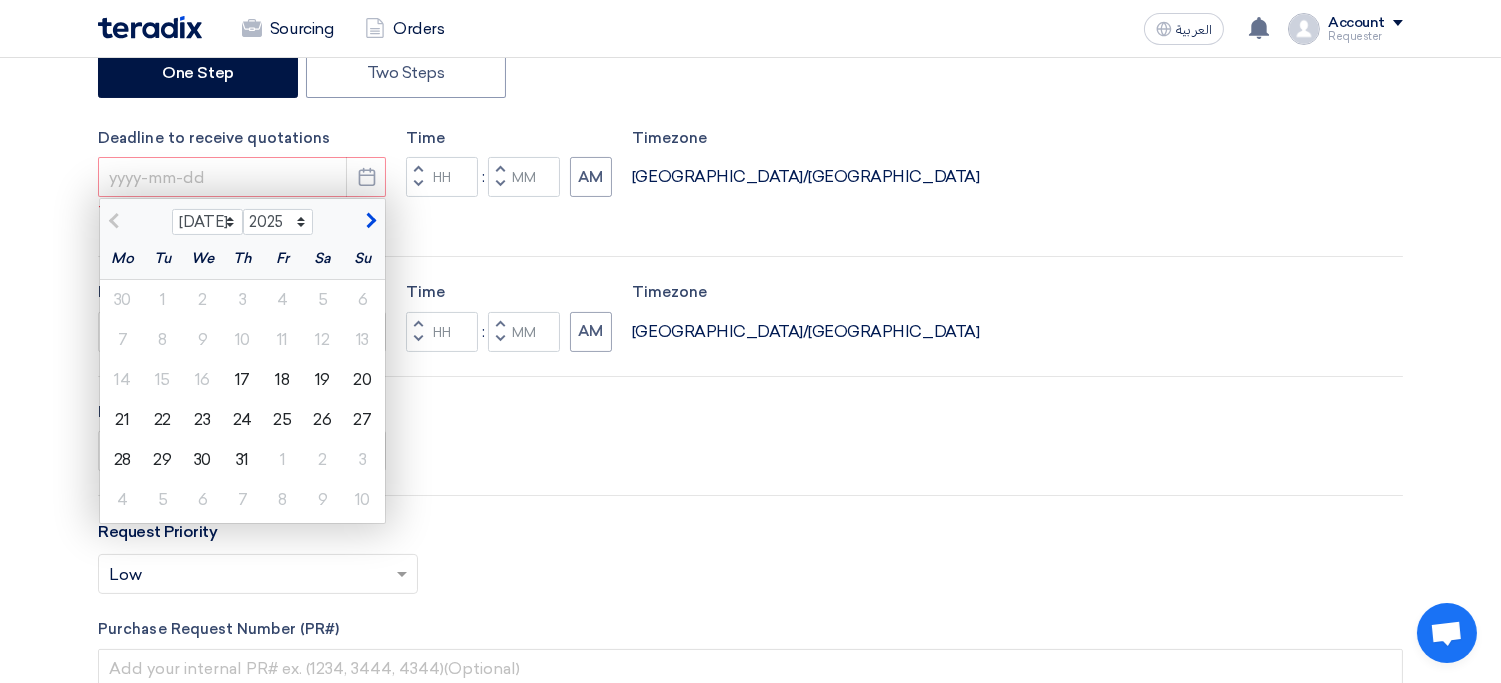 scroll, scrollTop: 608, scrollLeft: 0, axis: vertical 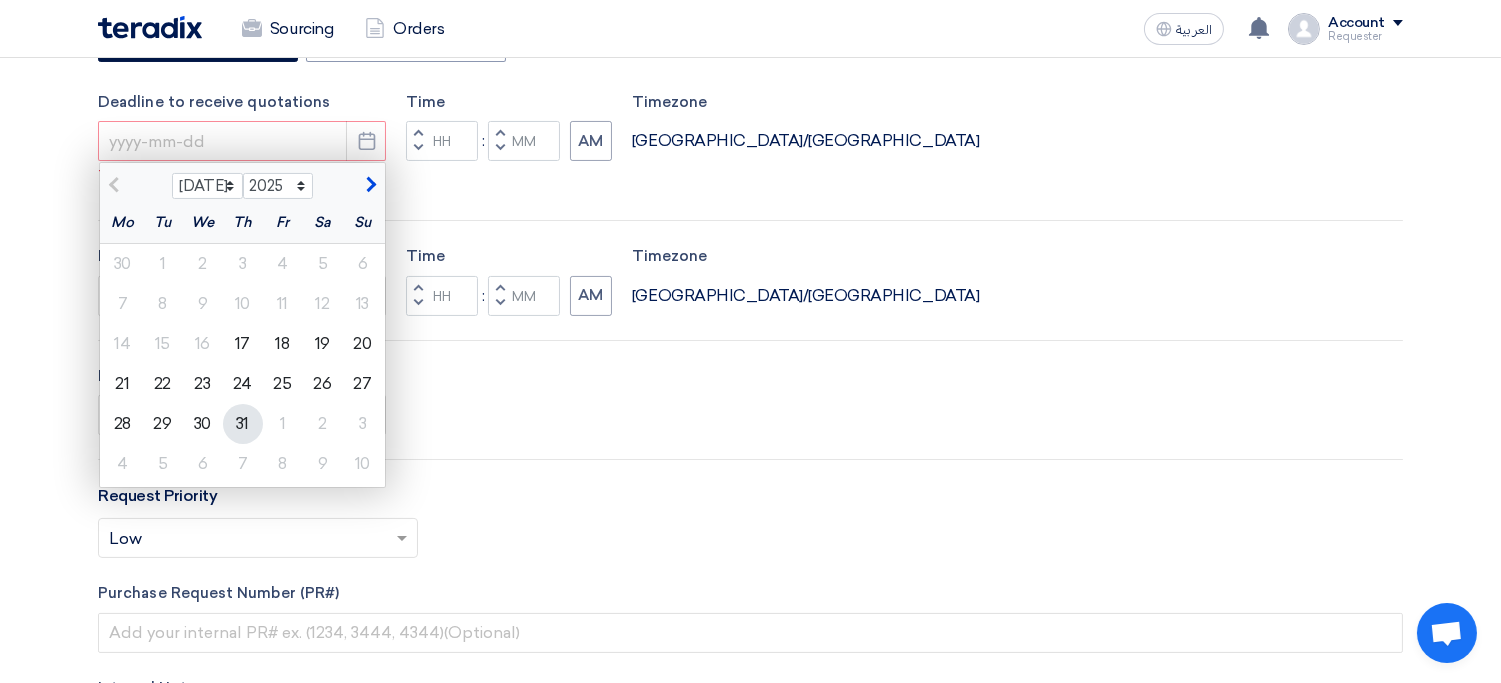 click on "31" 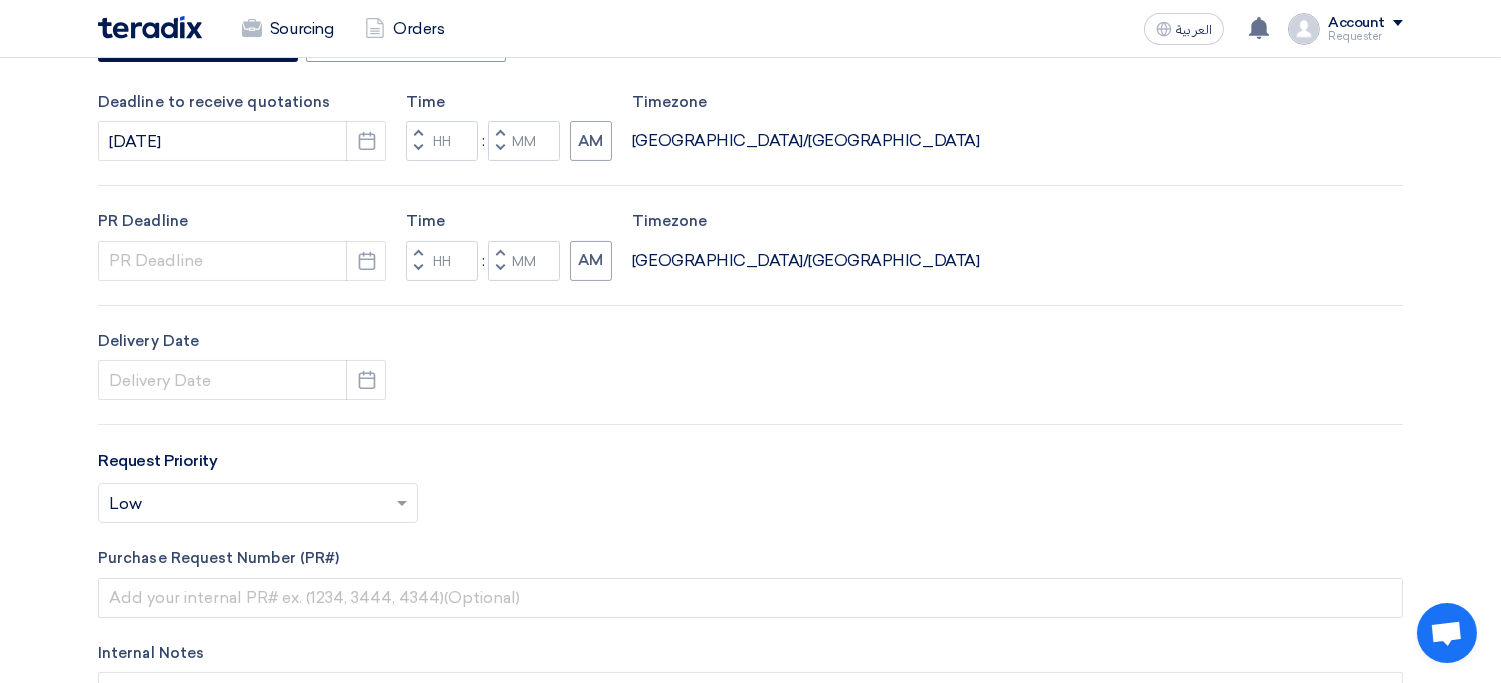 click 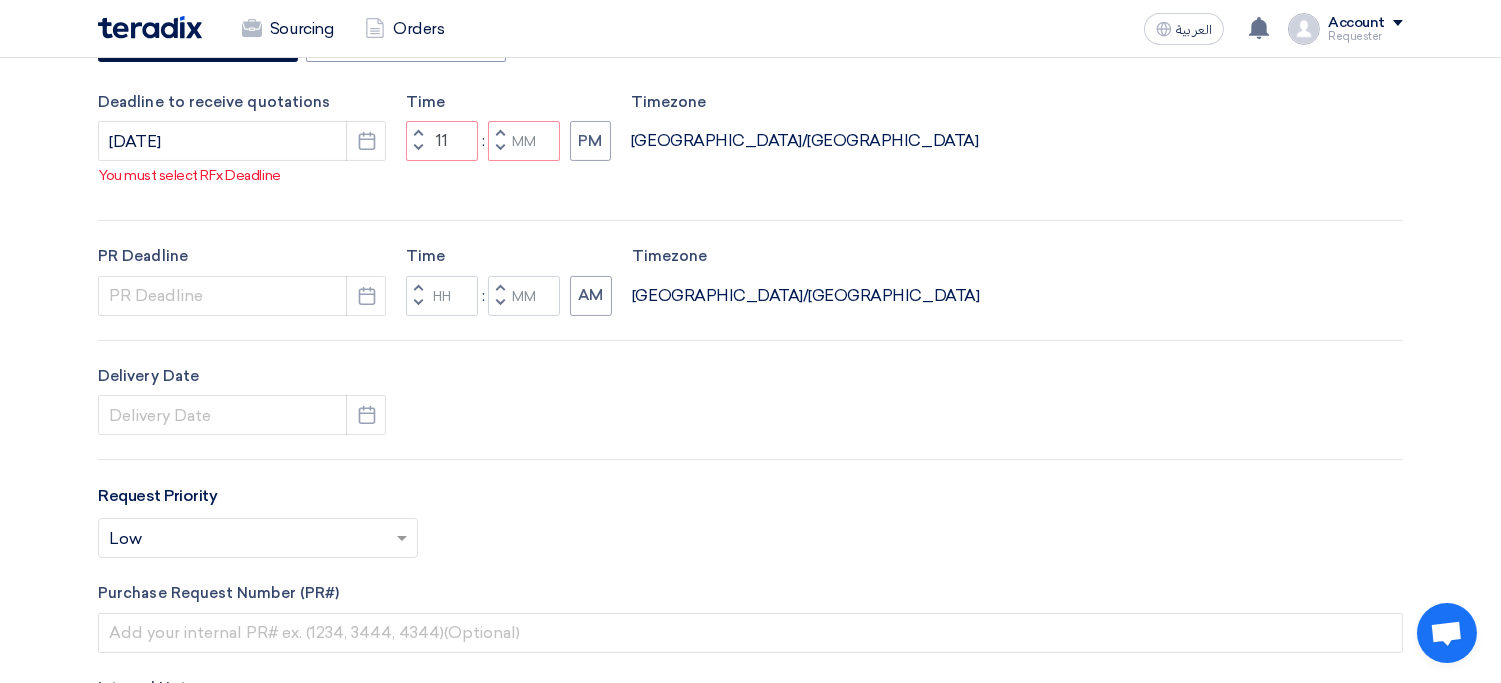 click on "Decrement hours" 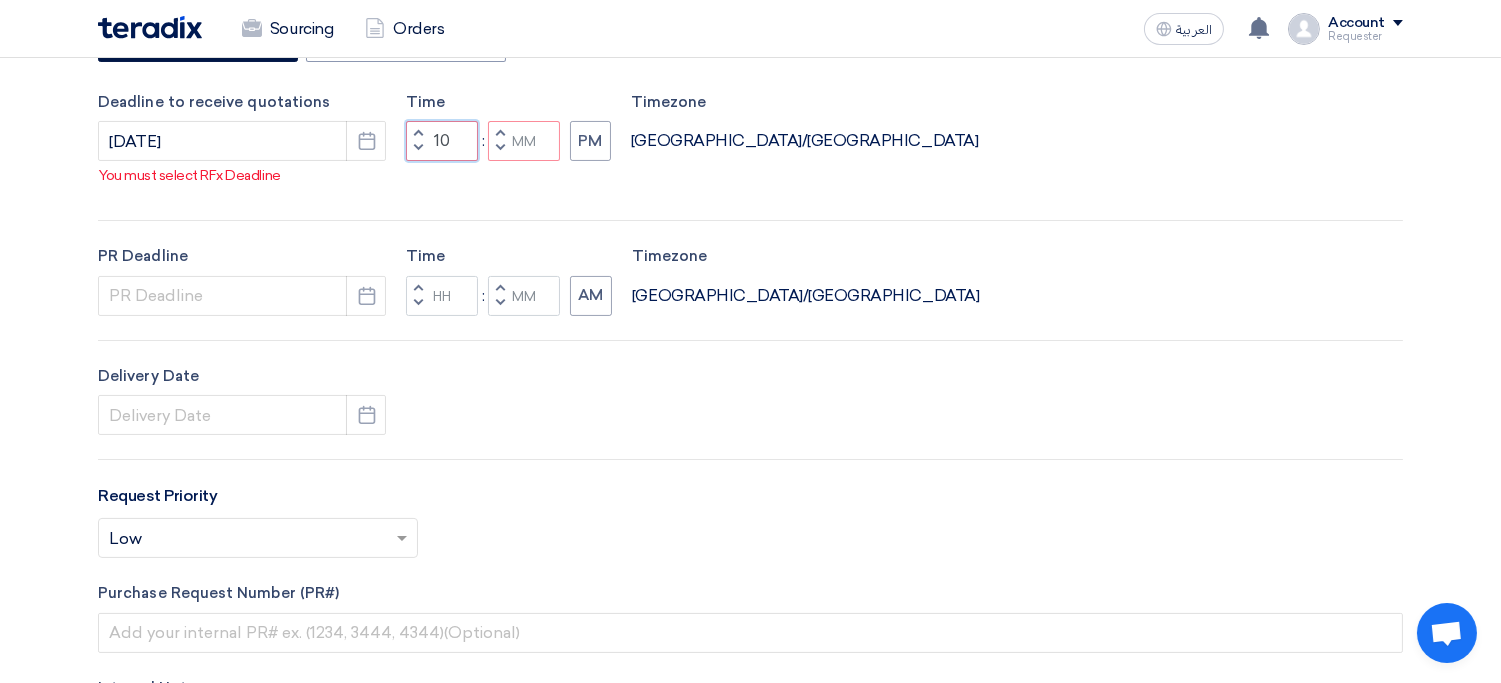 click on "10" 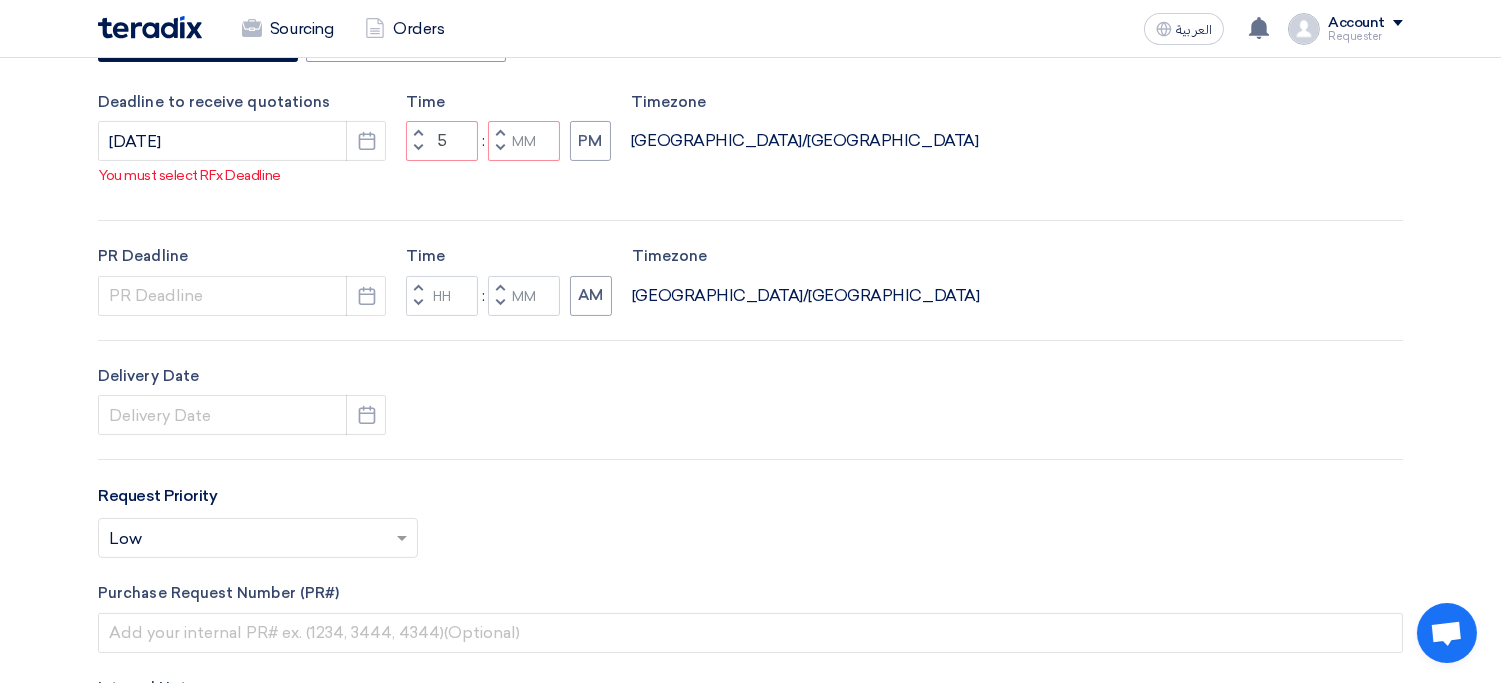 type on "05" 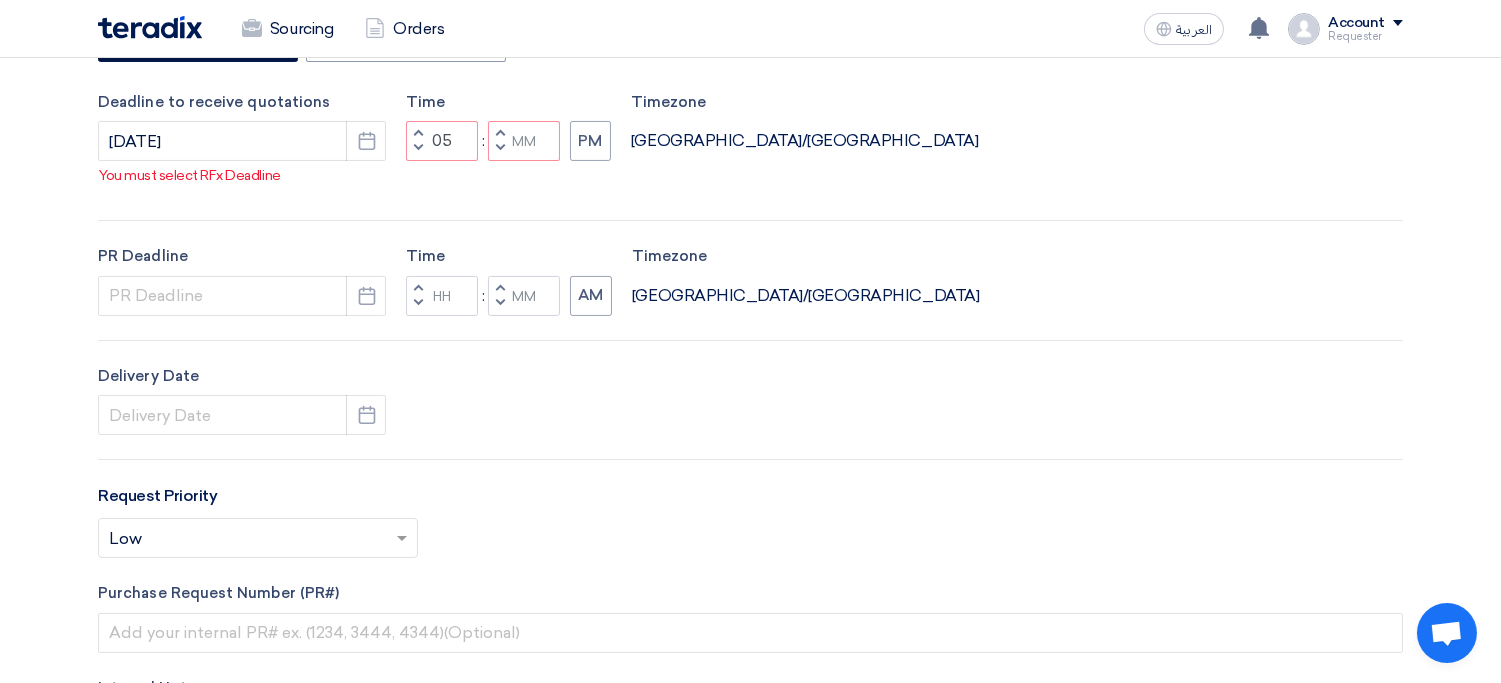 type 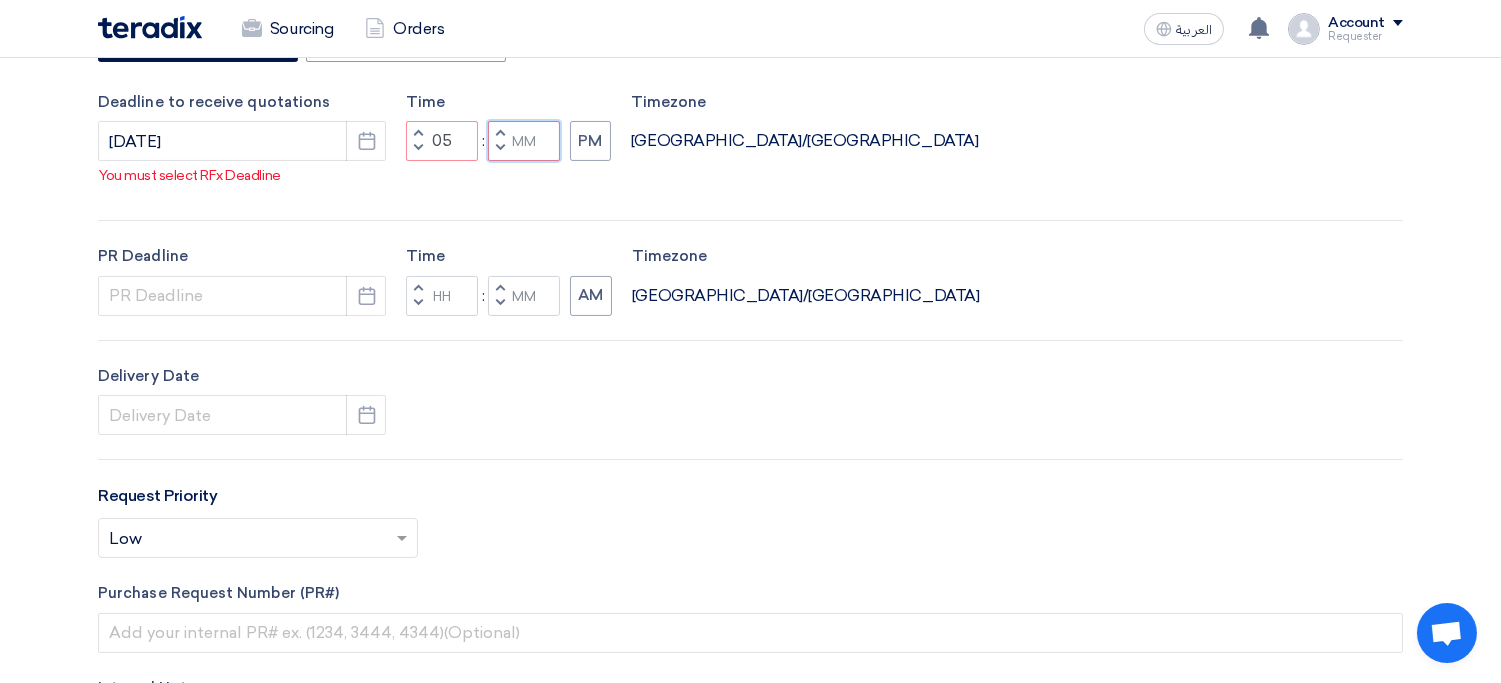 click 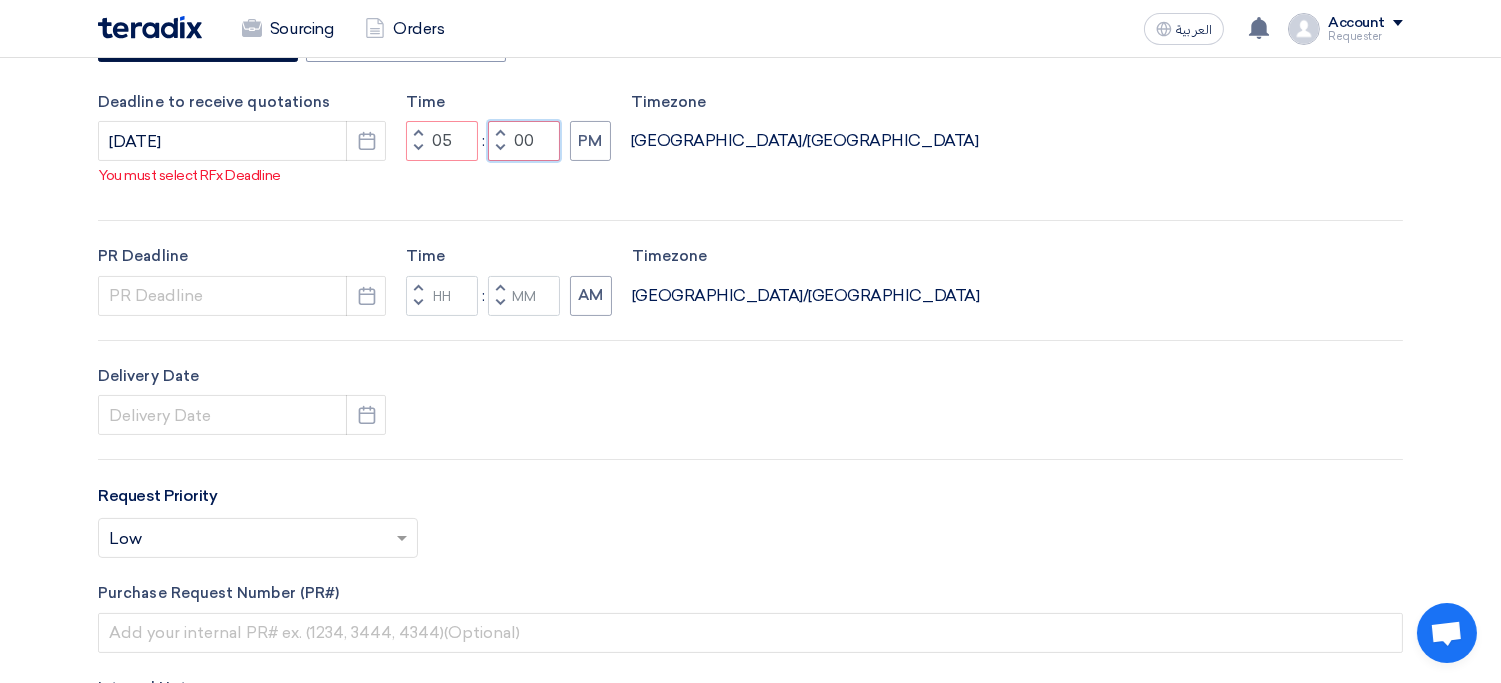 type on "00" 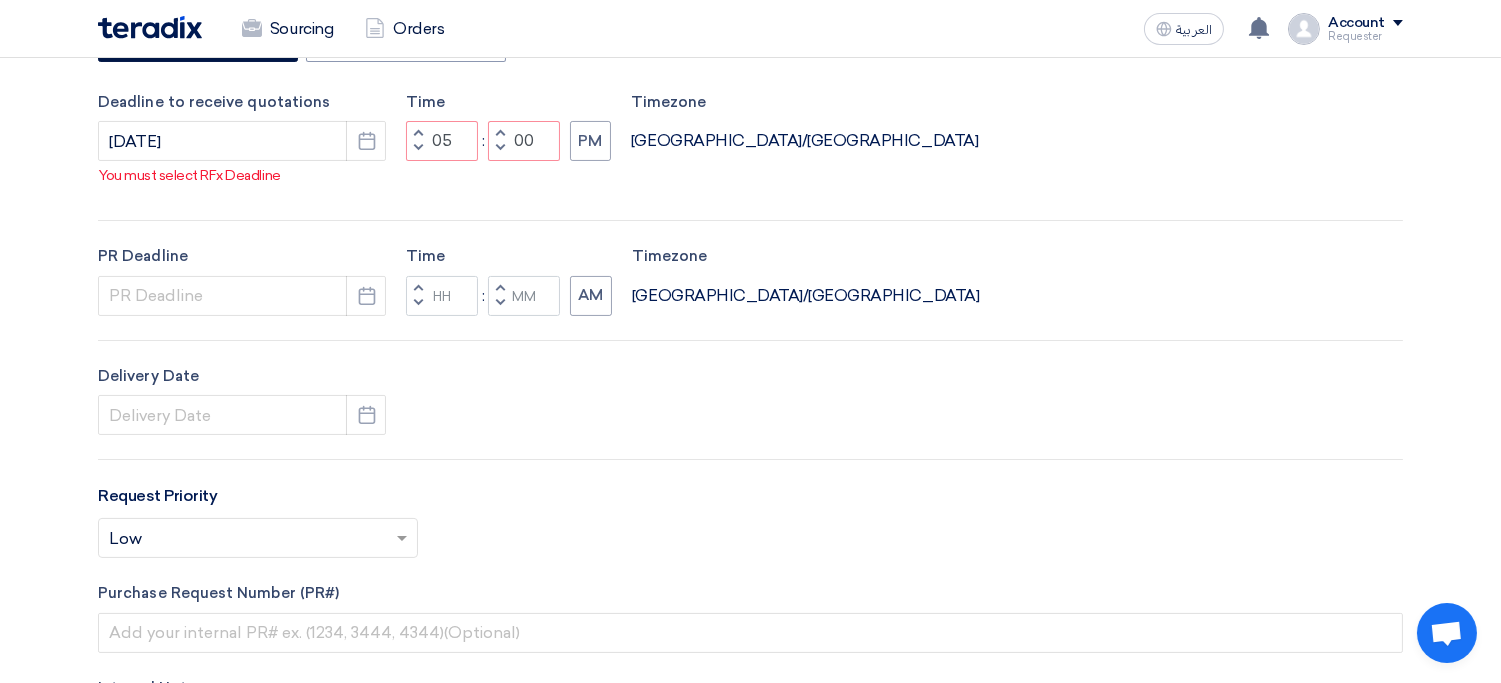 click on "RFx Title
Business Consultancy IT Software
RFx Type
Normal RFQ
Sealed RFQ
RFP
Reveal Steps
One Step
Two Steps
Deadline to receive quotations
7/31/2025
Pick a date" 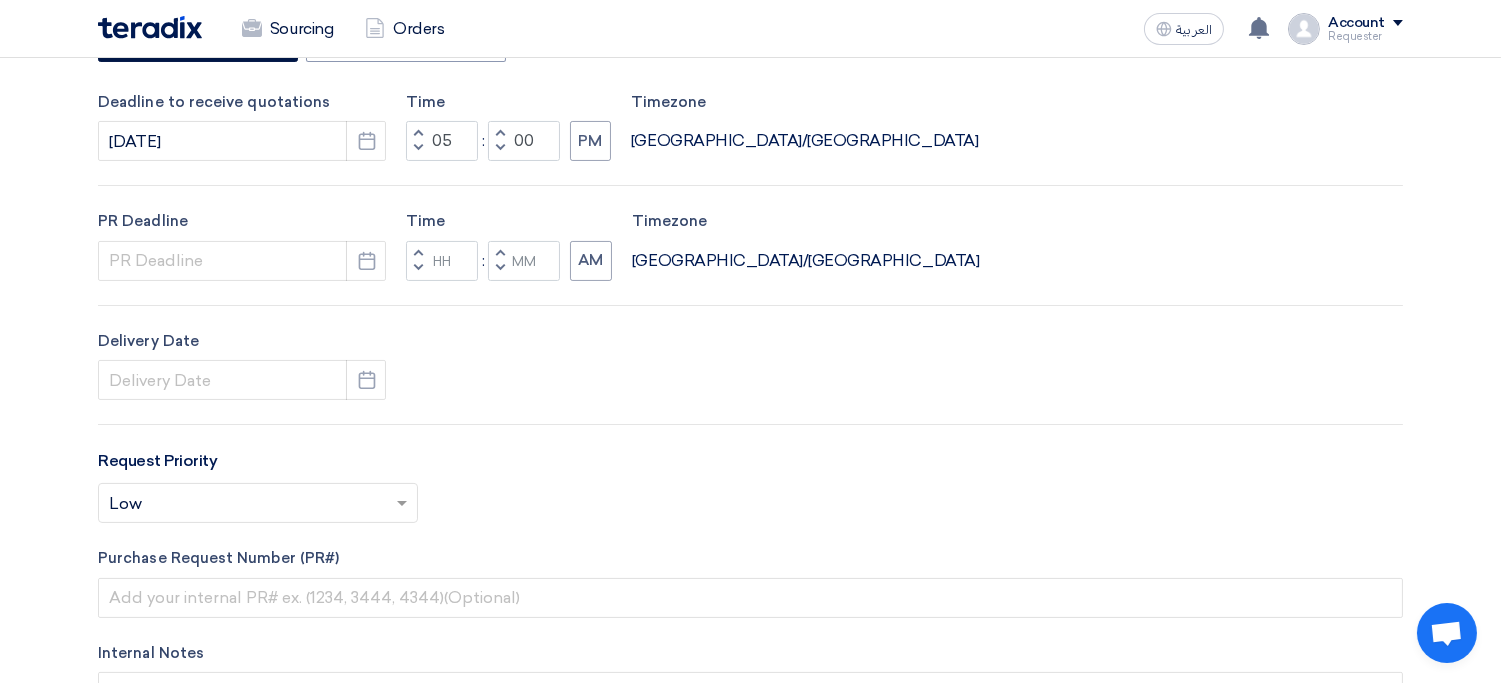 click on "[GEOGRAPHIC_DATA]/[GEOGRAPHIC_DATA]" 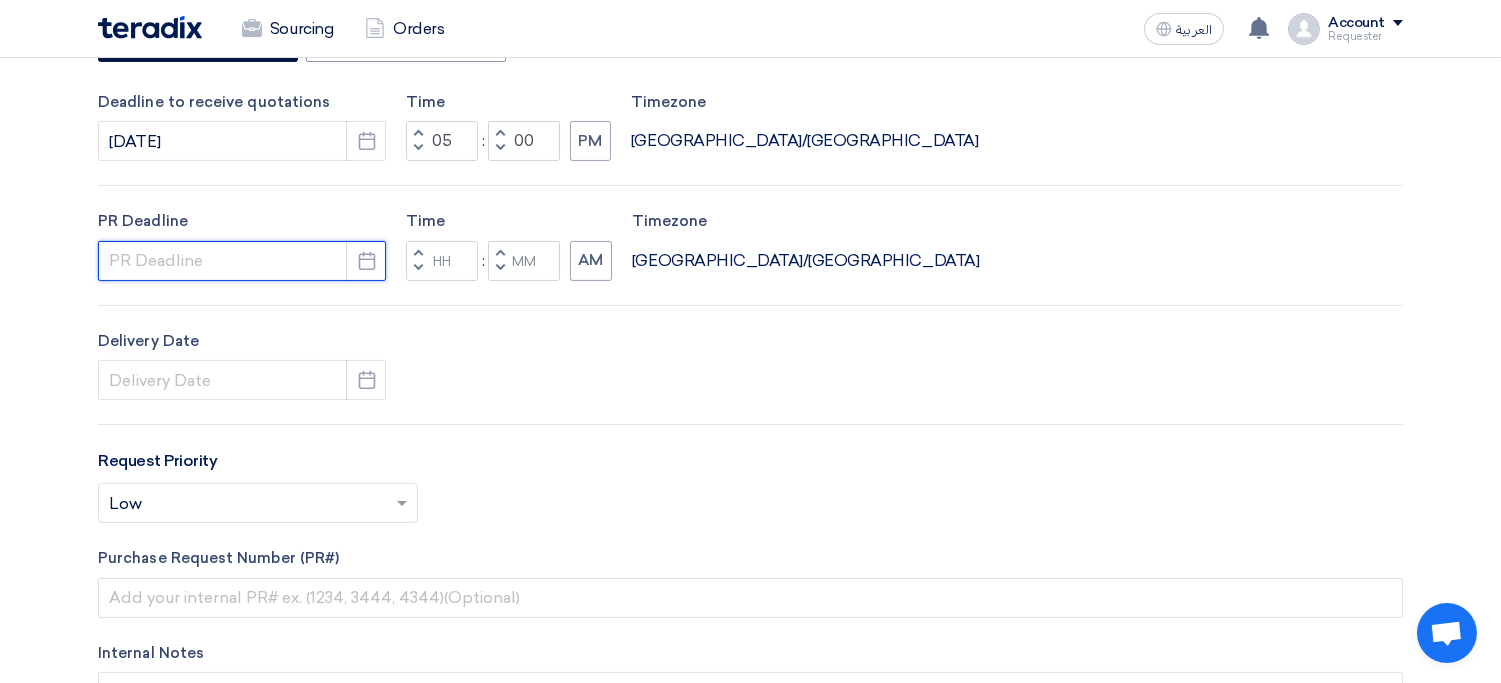 click 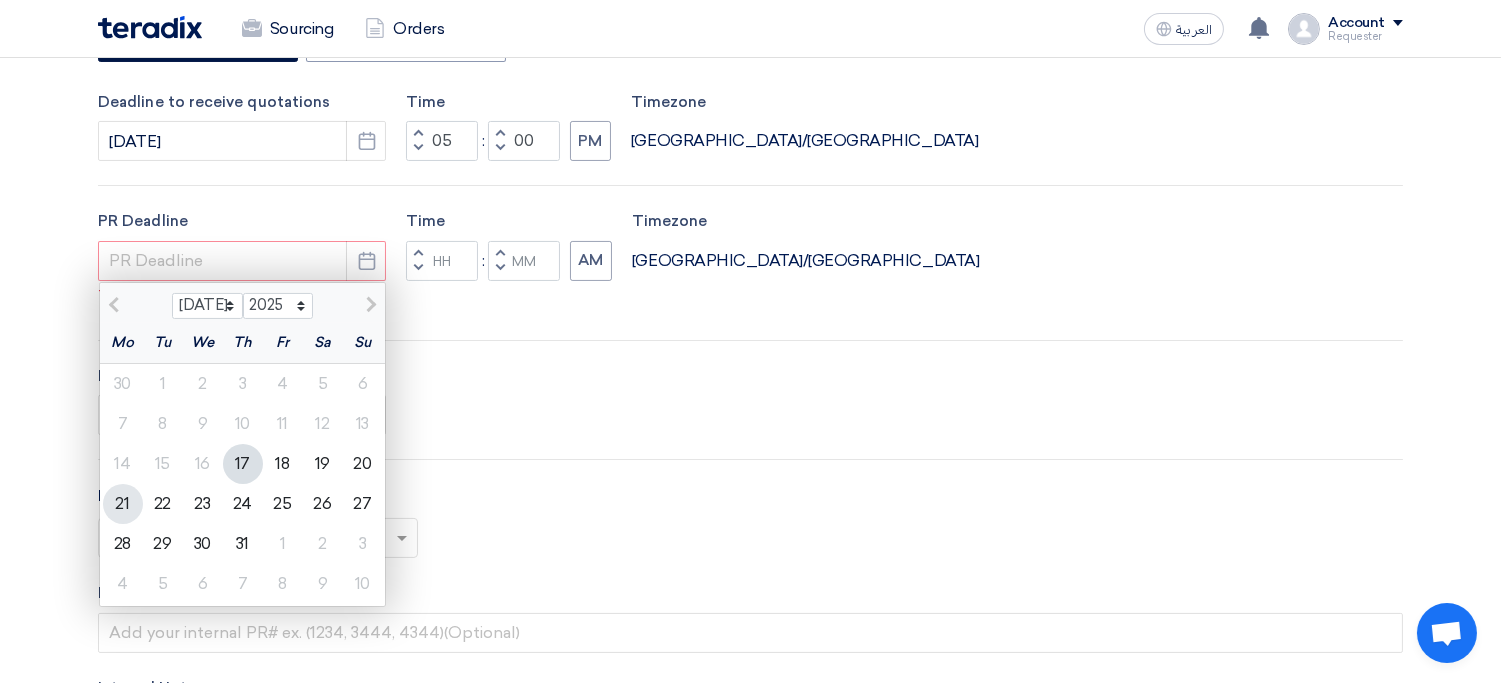 click on "21" 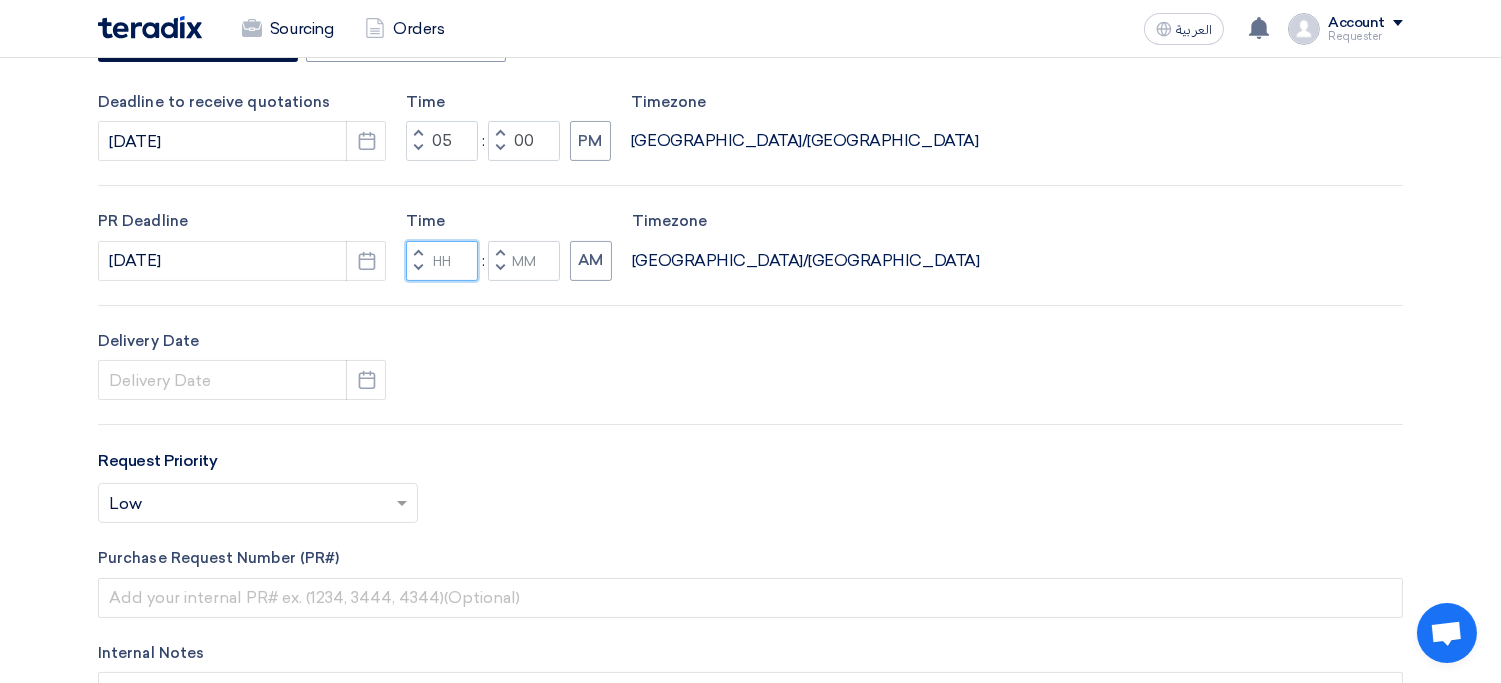 click 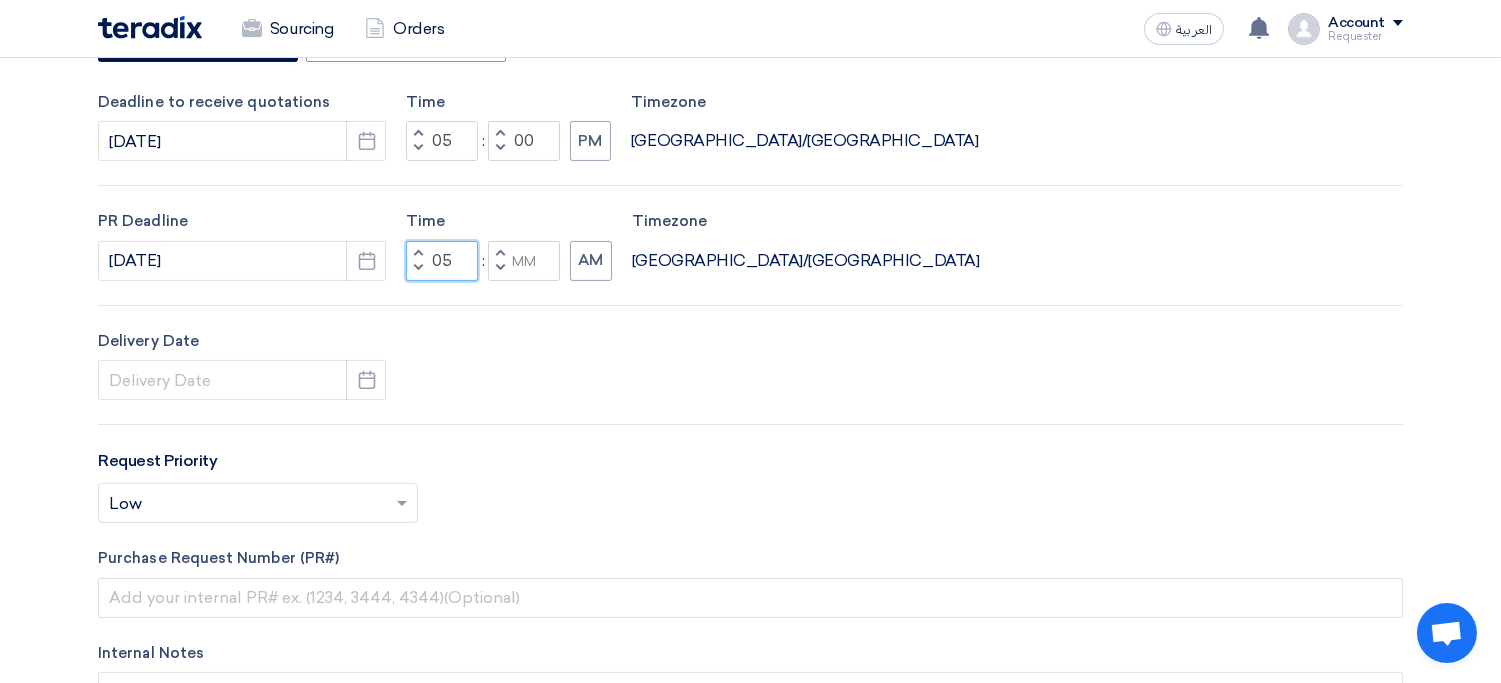 type on "05" 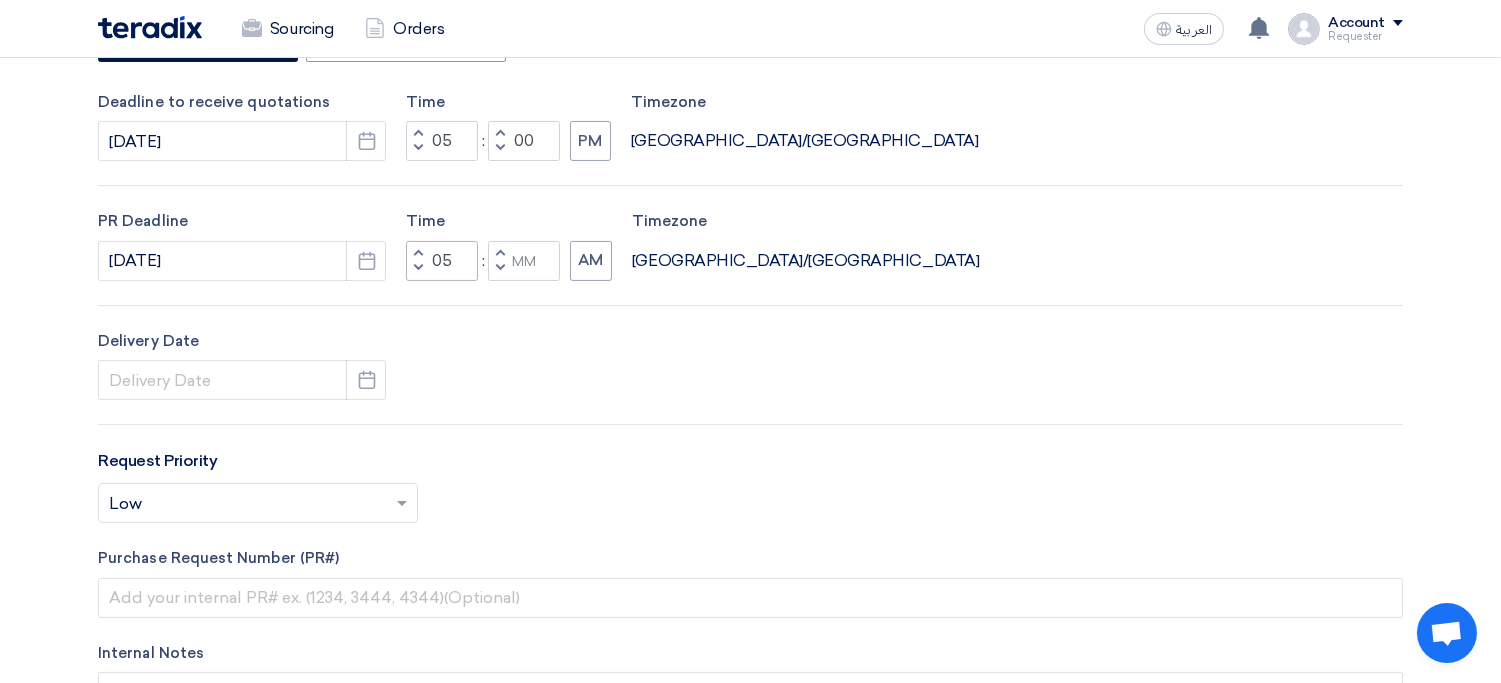 type 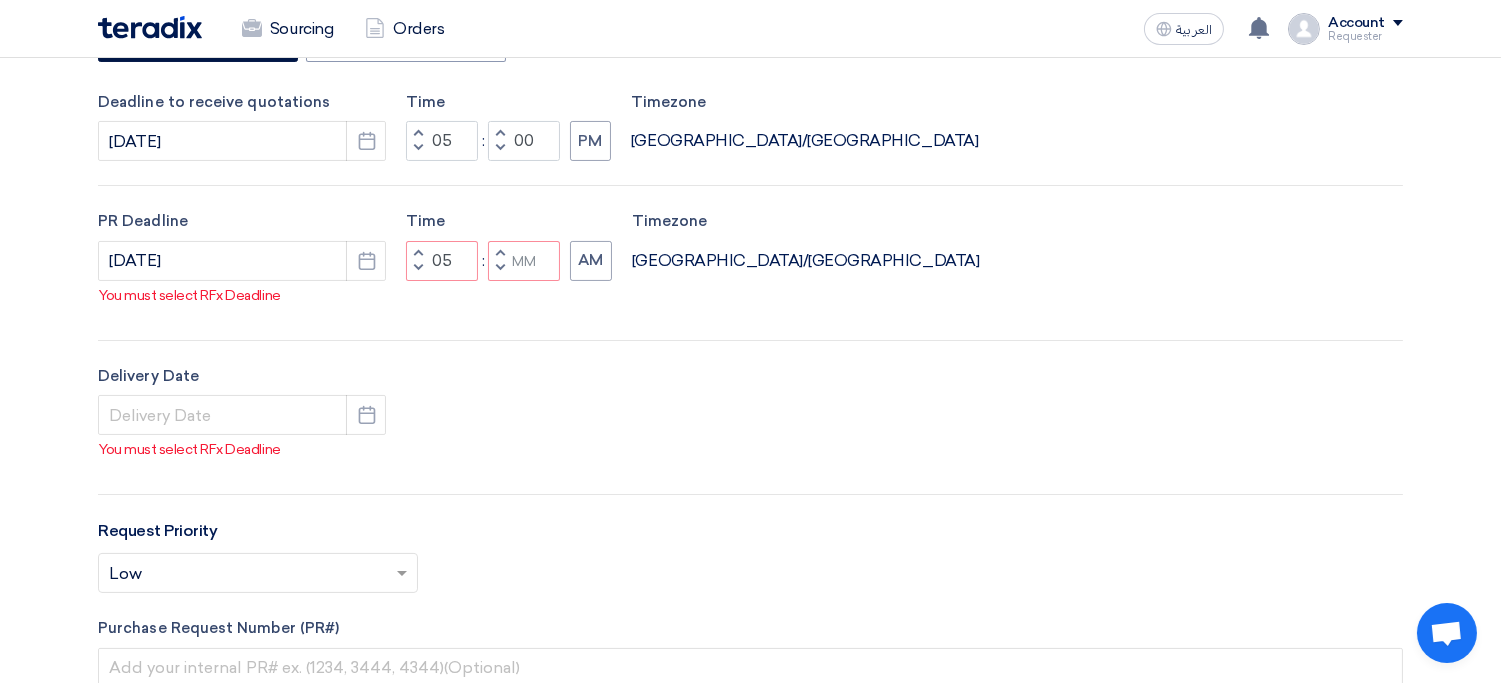 type 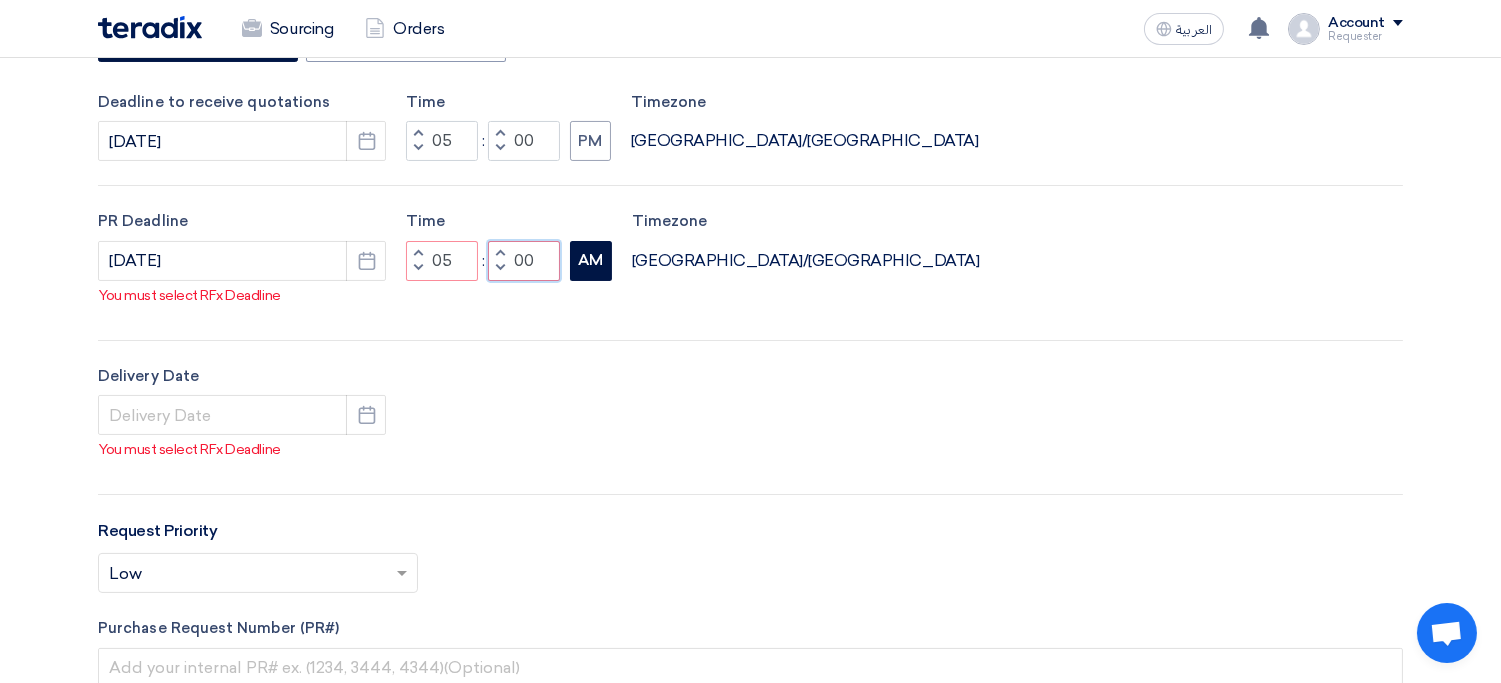 type on "00" 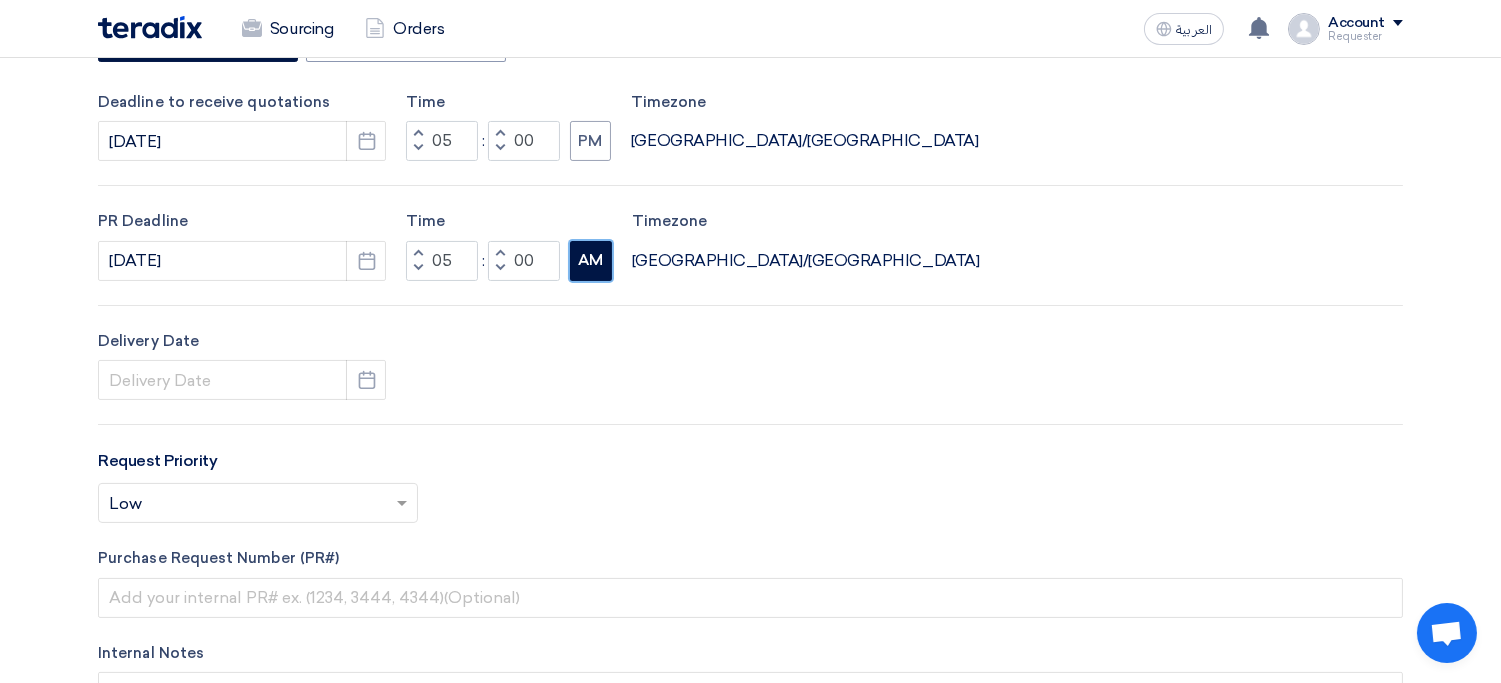 click on "AM" 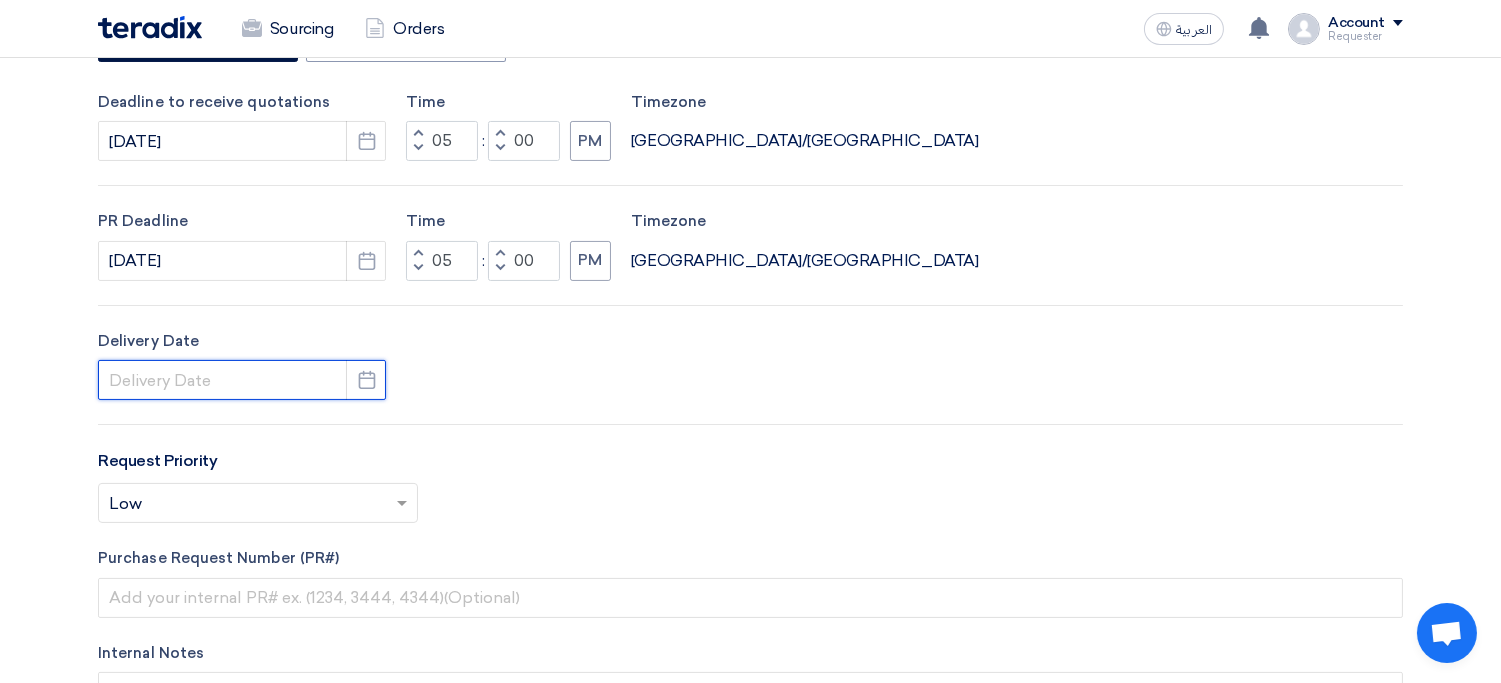 click 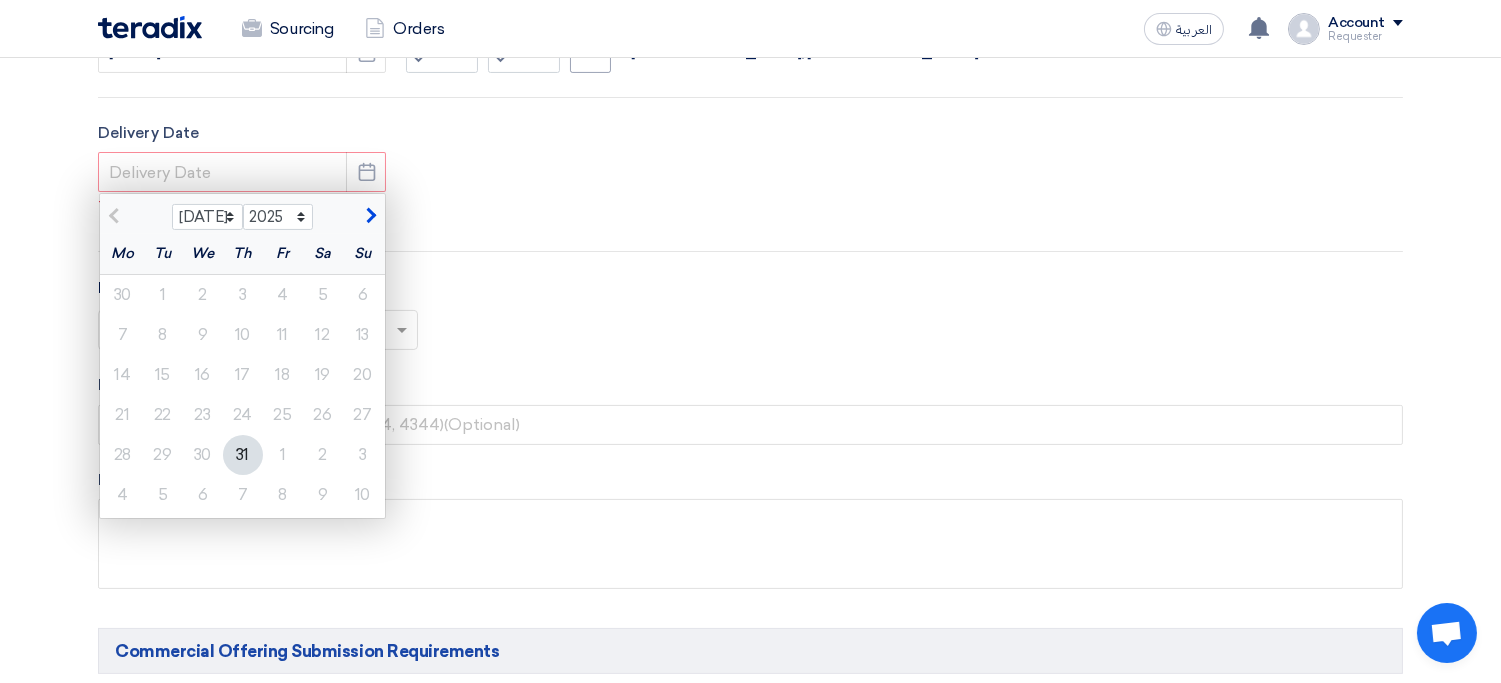 scroll, scrollTop: 820, scrollLeft: 0, axis: vertical 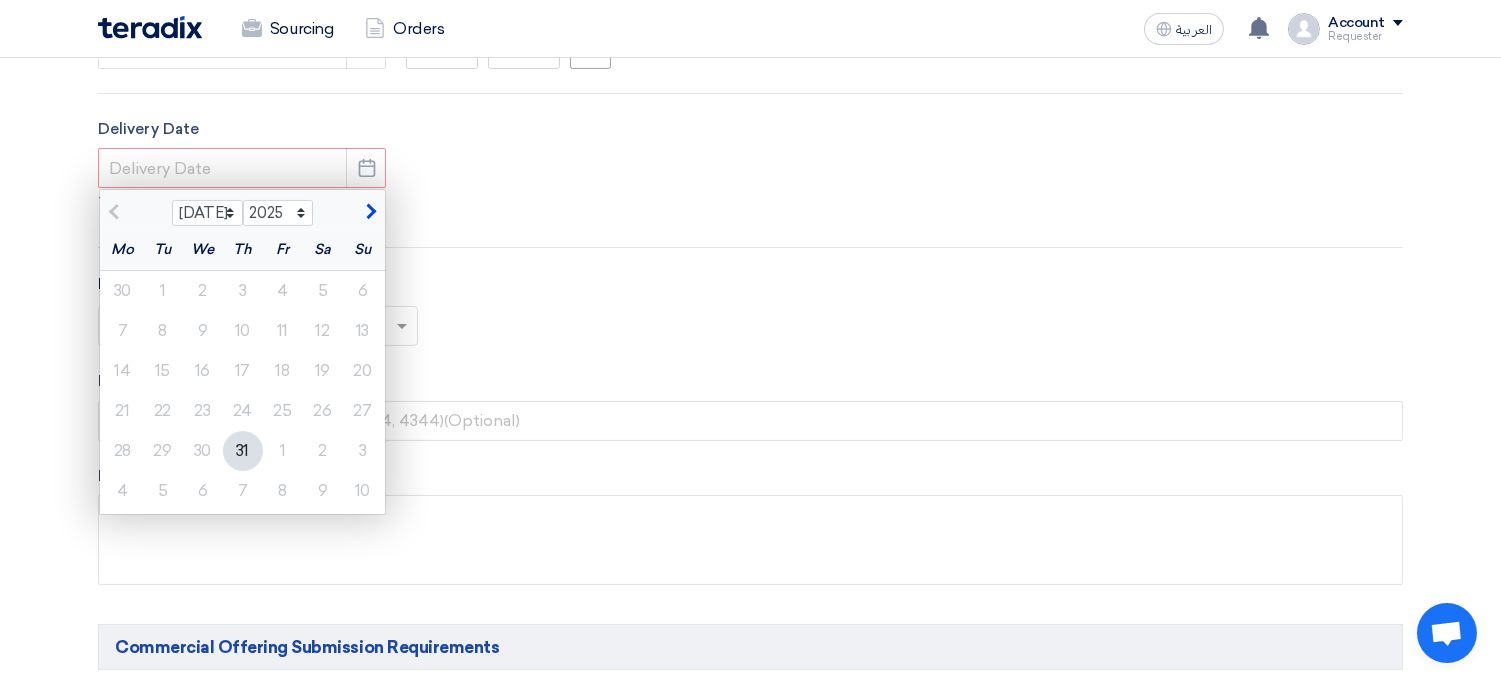 click on "31" 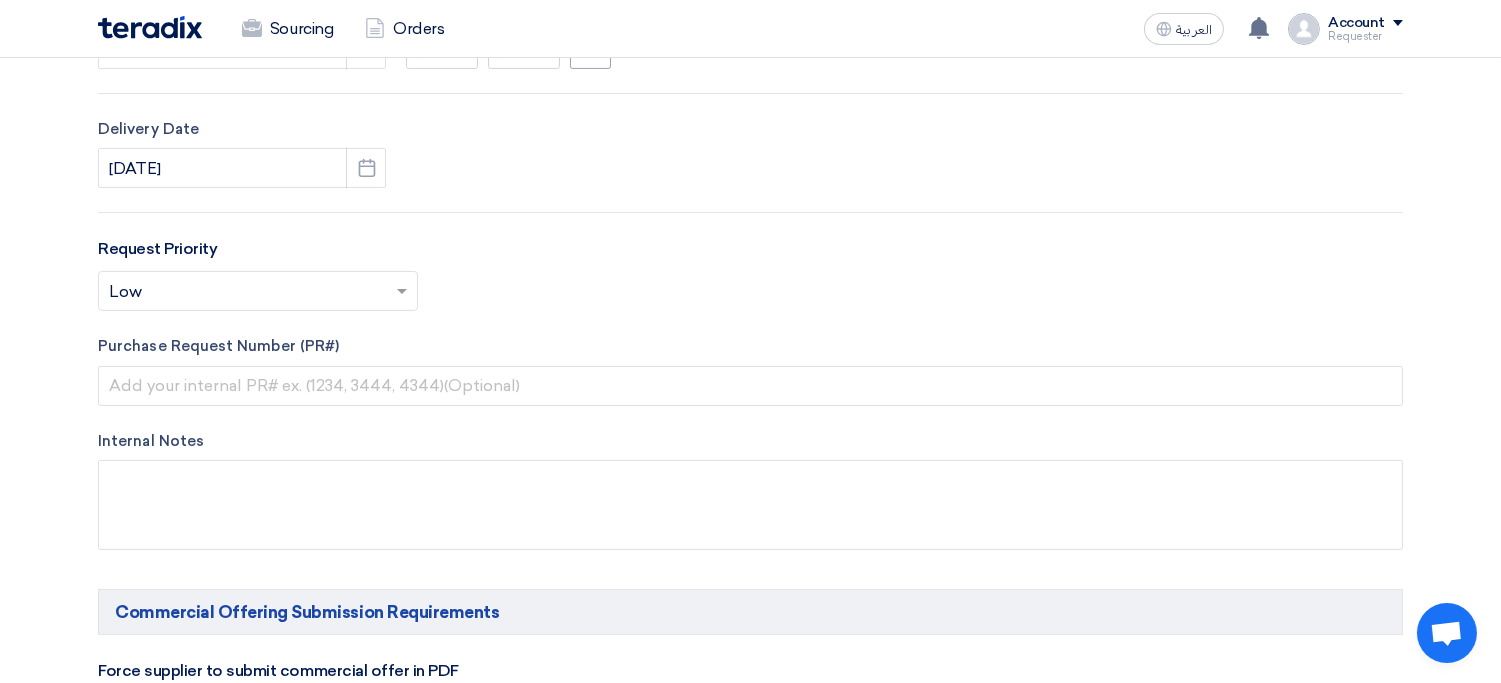 click on "RFx Title
Business Consultancy IT Software
RFx Type
Normal RFQ
Sealed RFQ
RFP
Reveal Steps
One Step
Two Steps
Deadline to receive quotations
7/31/2025
Pick a date" 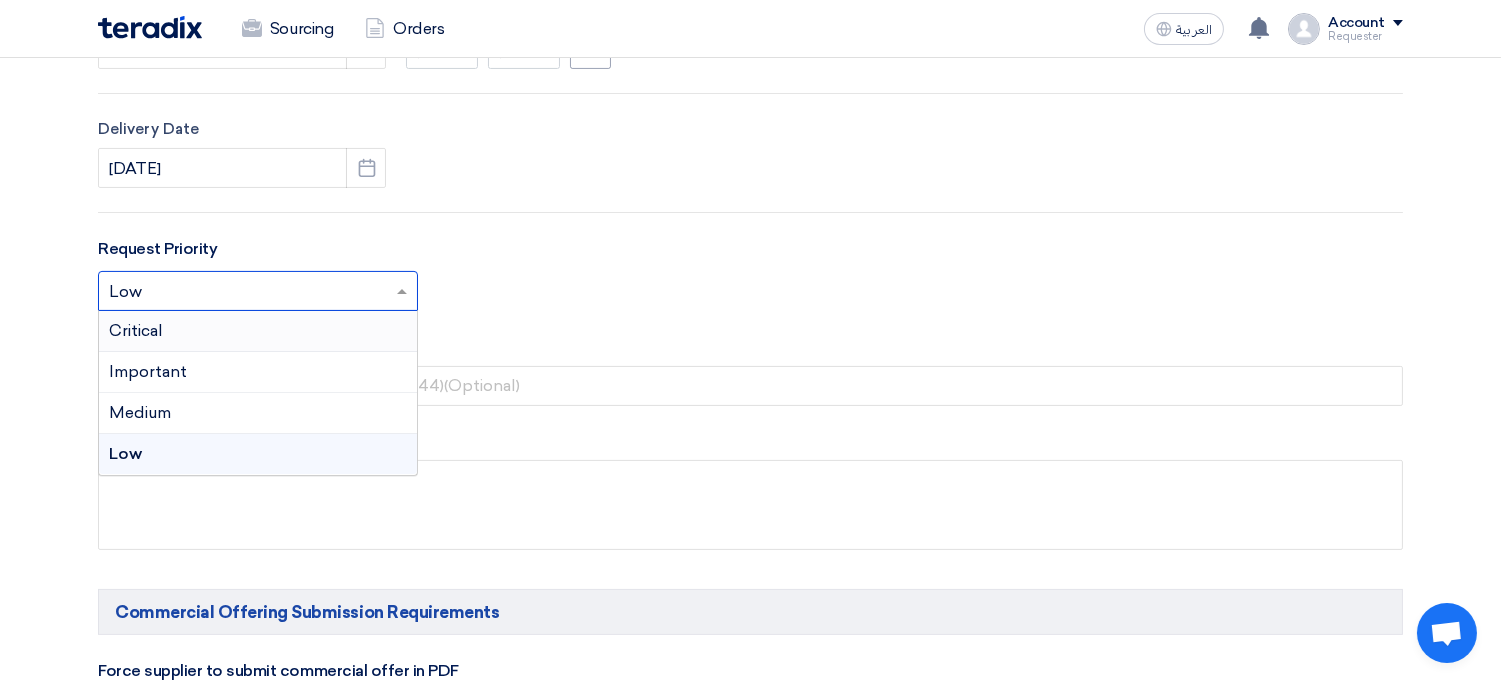 click on "Critical" at bounding box center (258, 331) 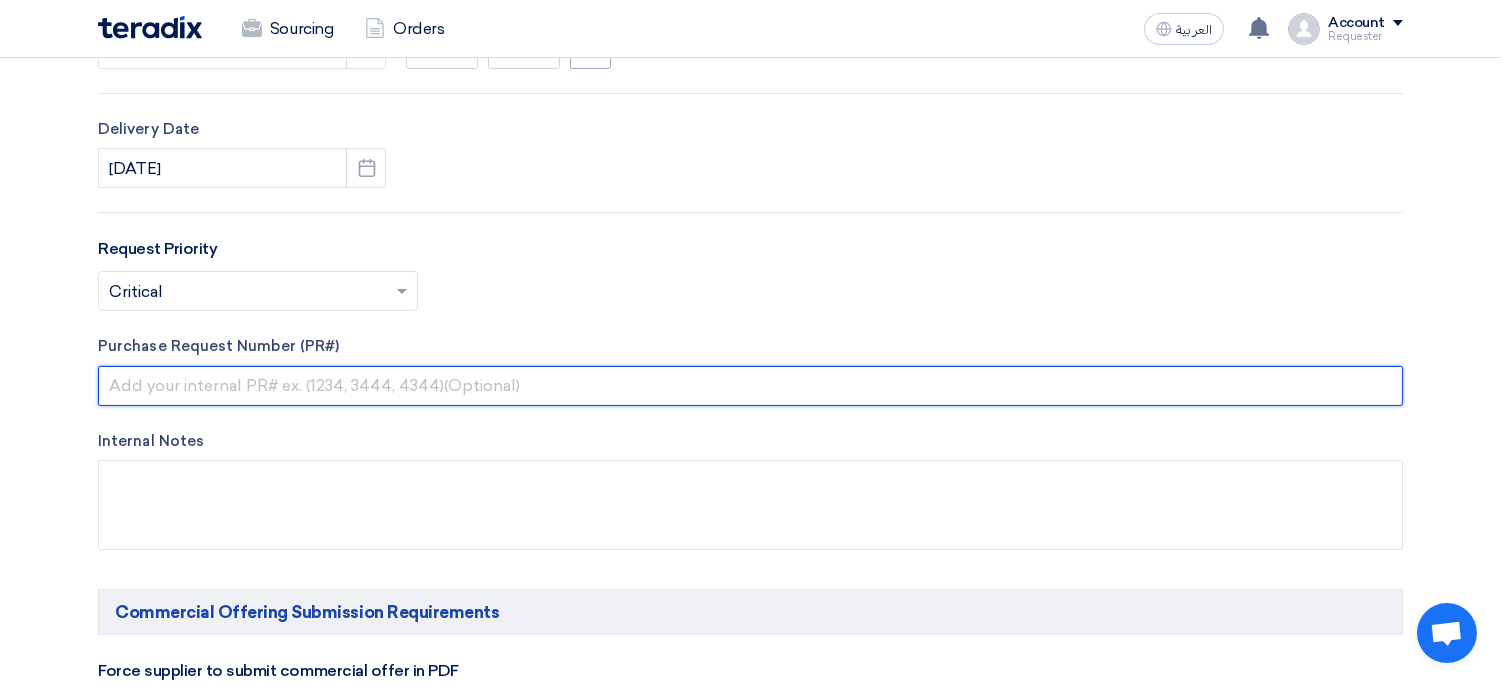 click at bounding box center [750, 386] 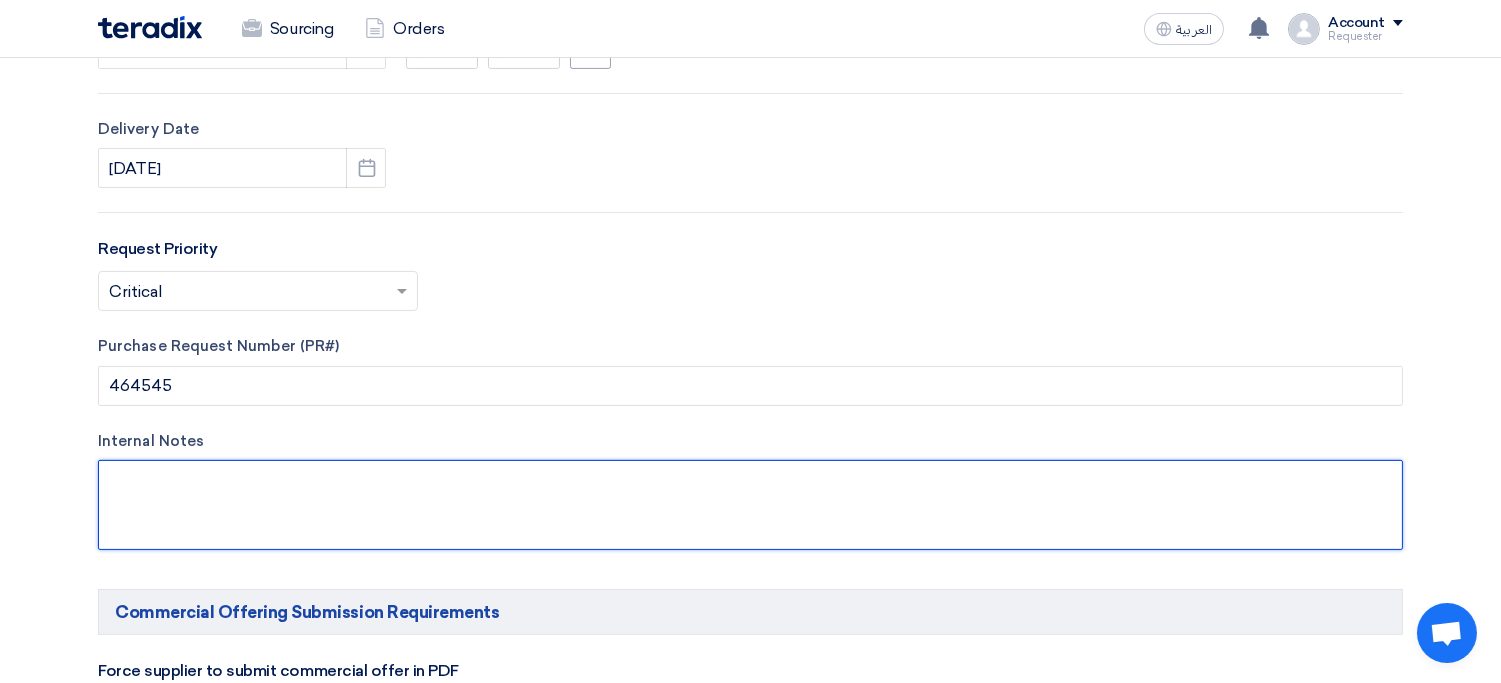 click 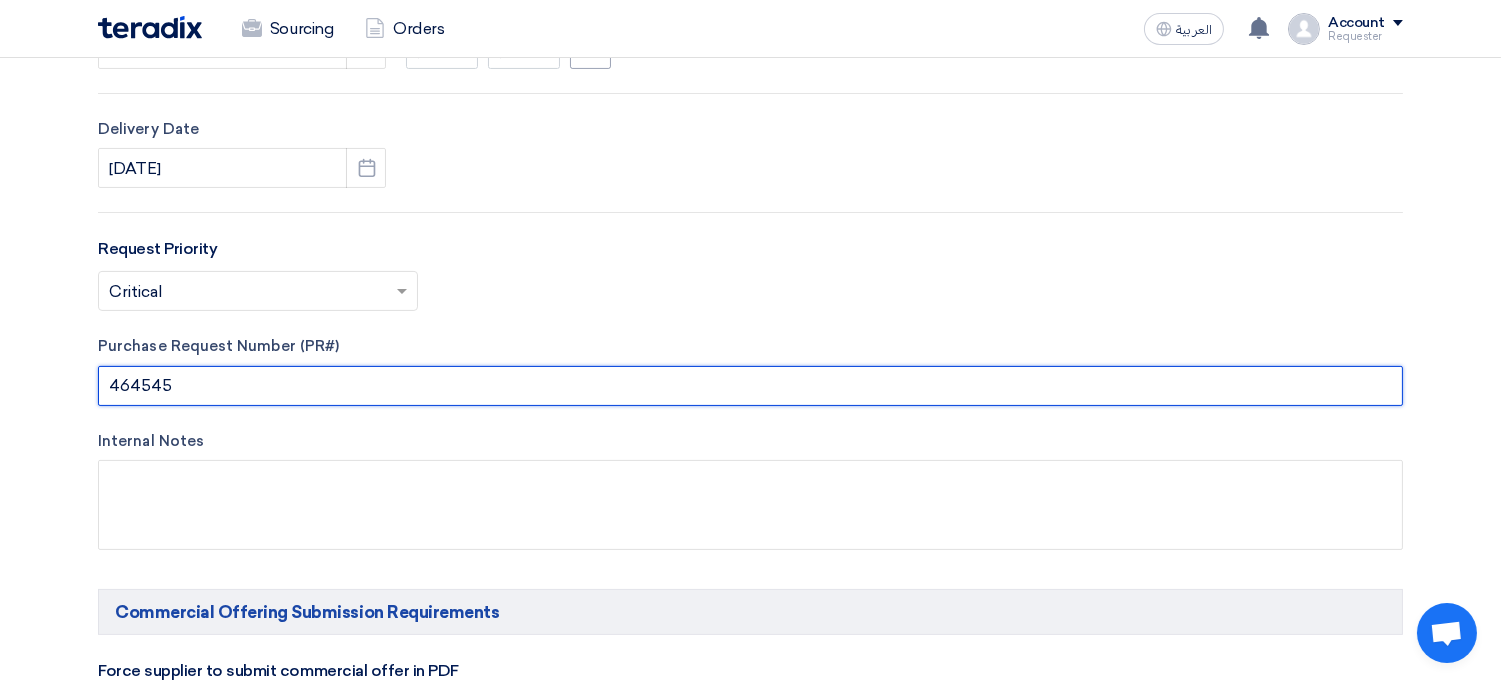 click on "464545" at bounding box center (750, 386) 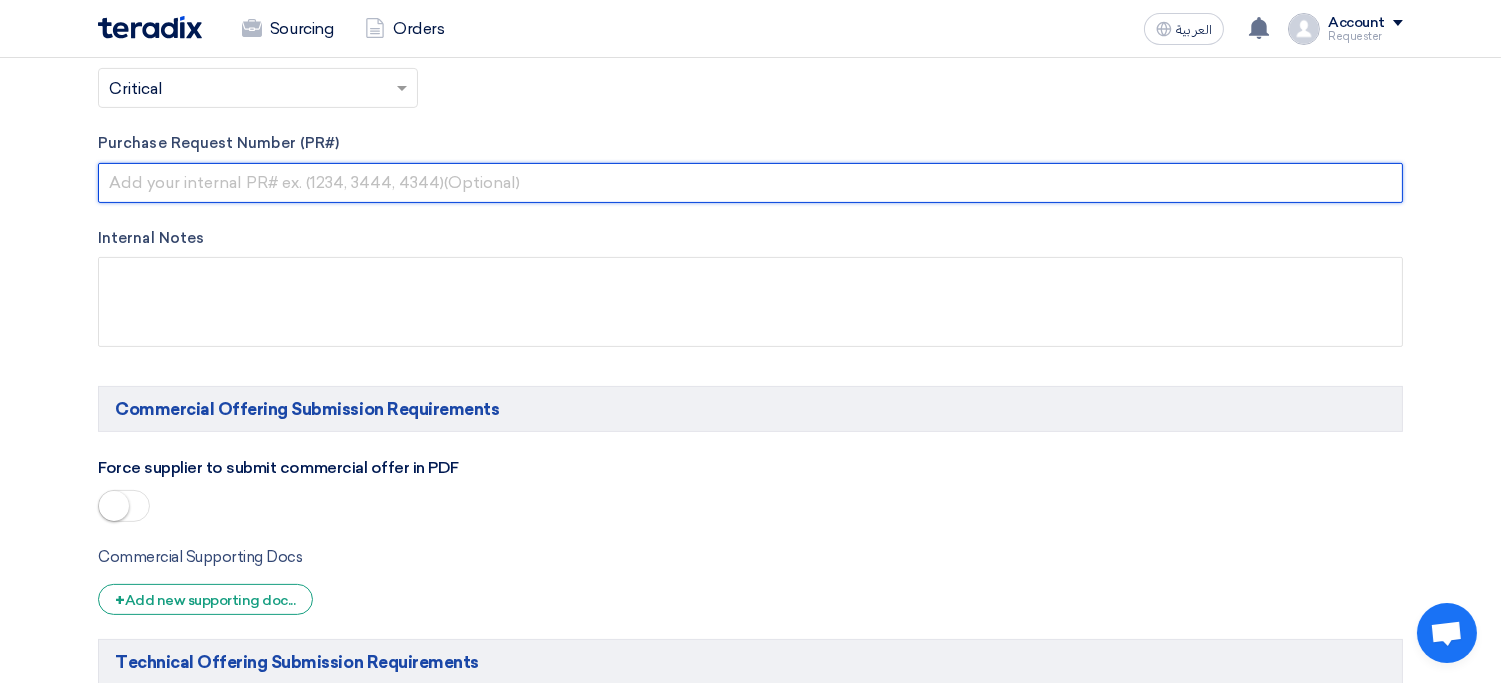 scroll, scrollTop: 1020, scrollLeft: 0, axis: vertical 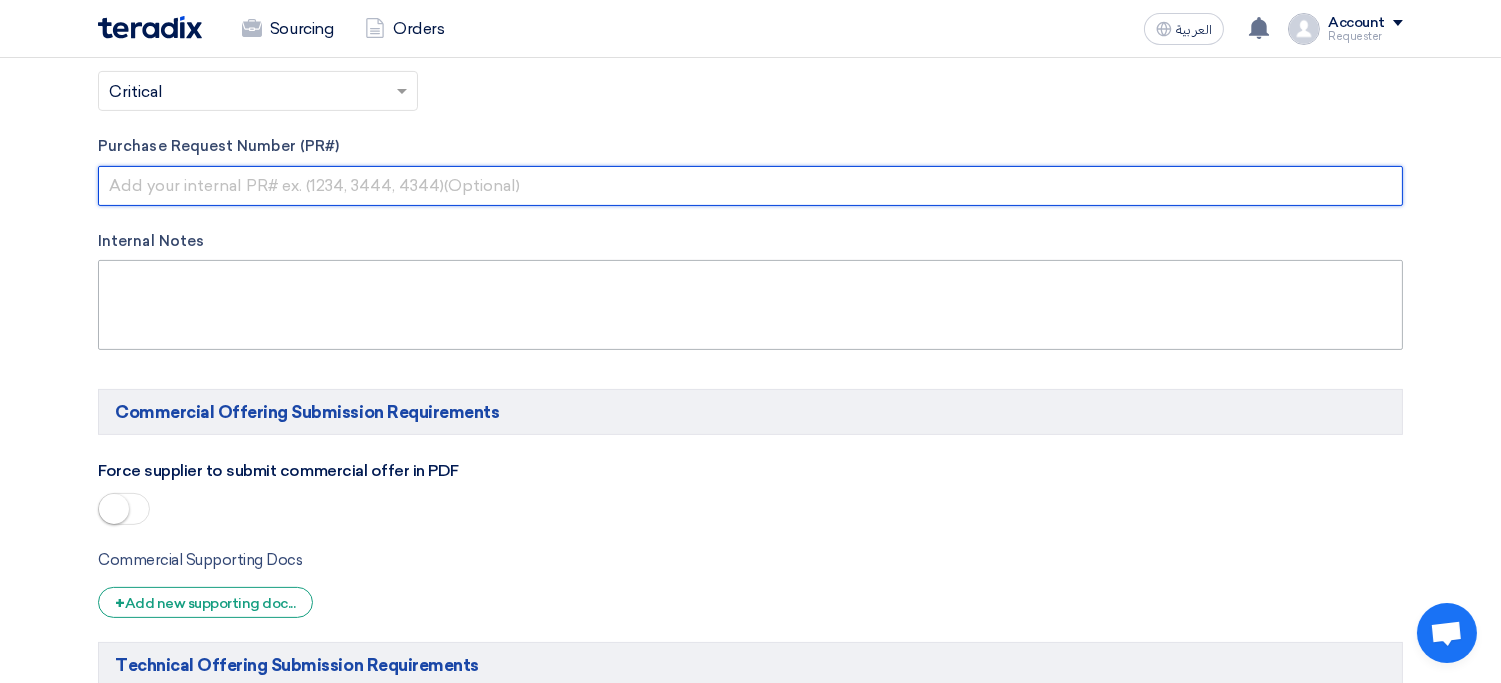 type 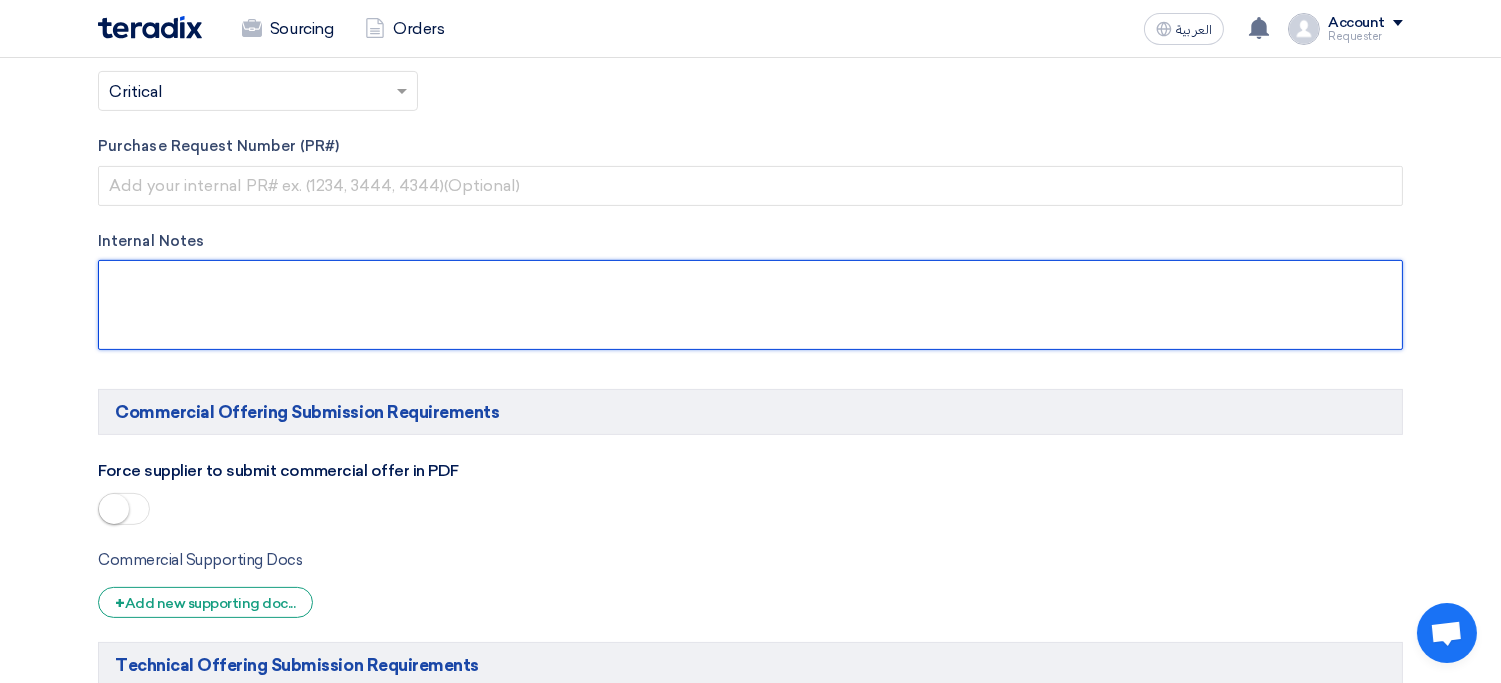 click 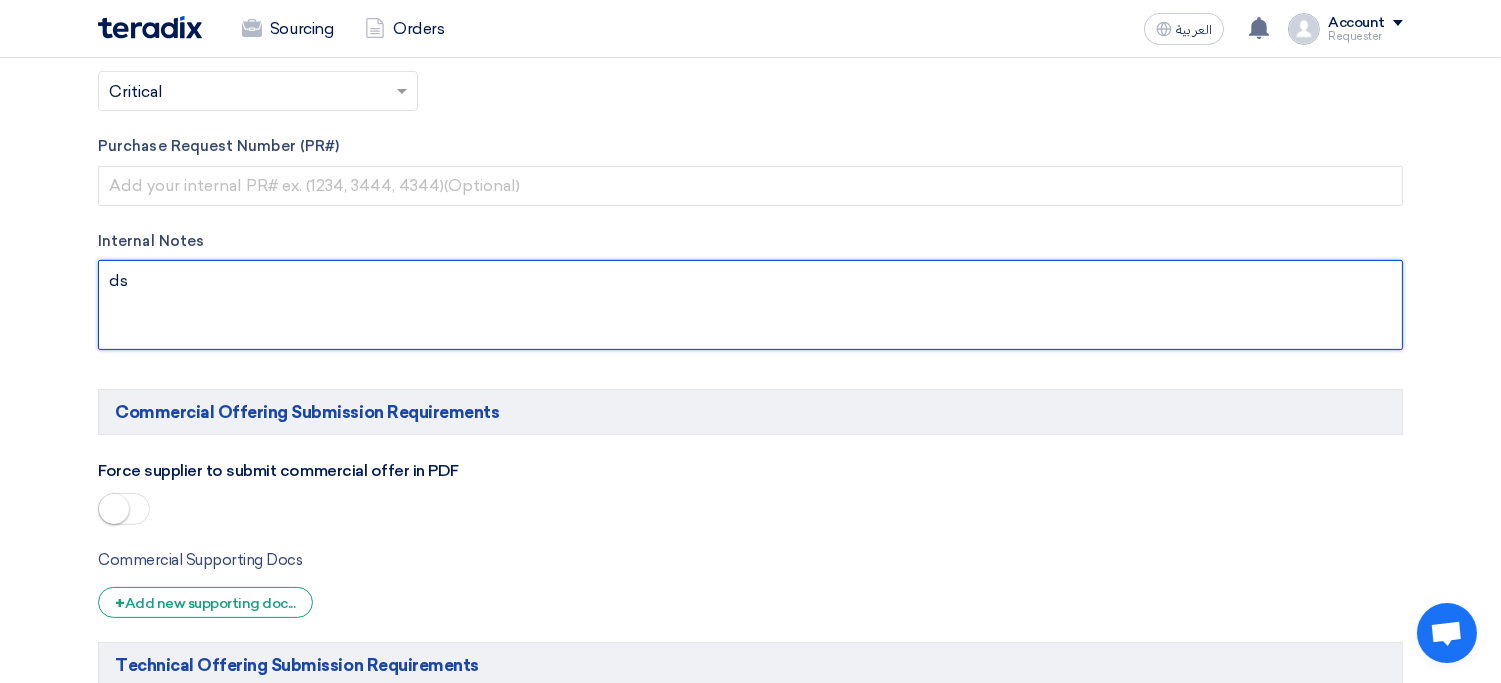 type on "dsa" 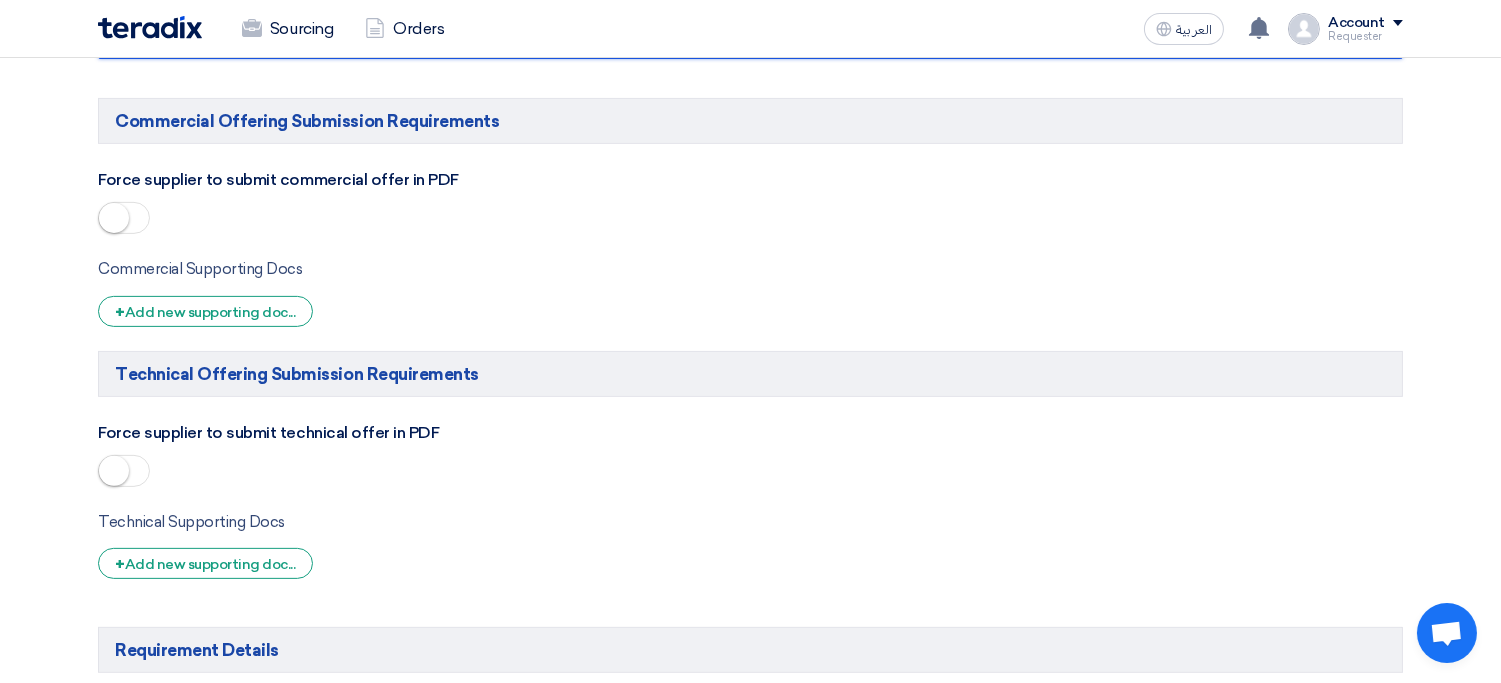 scroll, scrollTop: 1331, scrollLeft: 0, axis: vertical 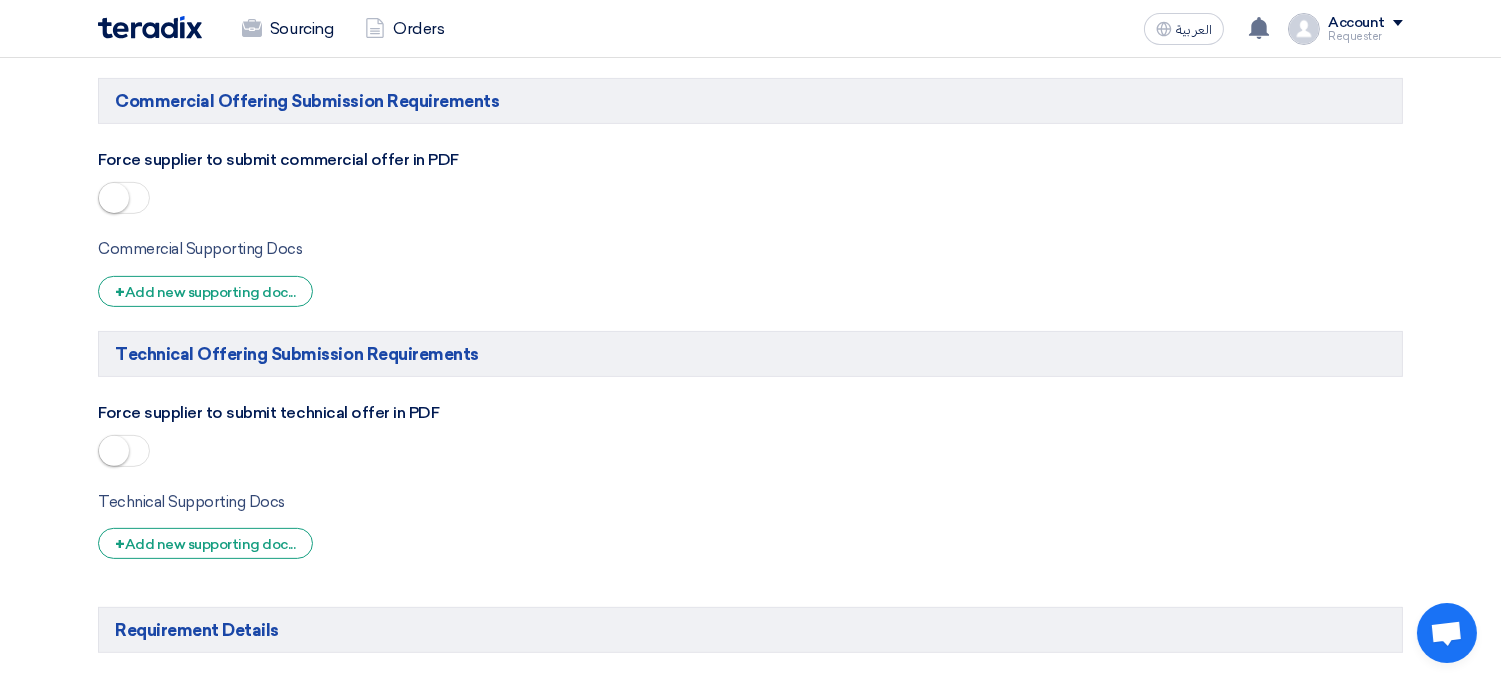 type on "only buyer sees" 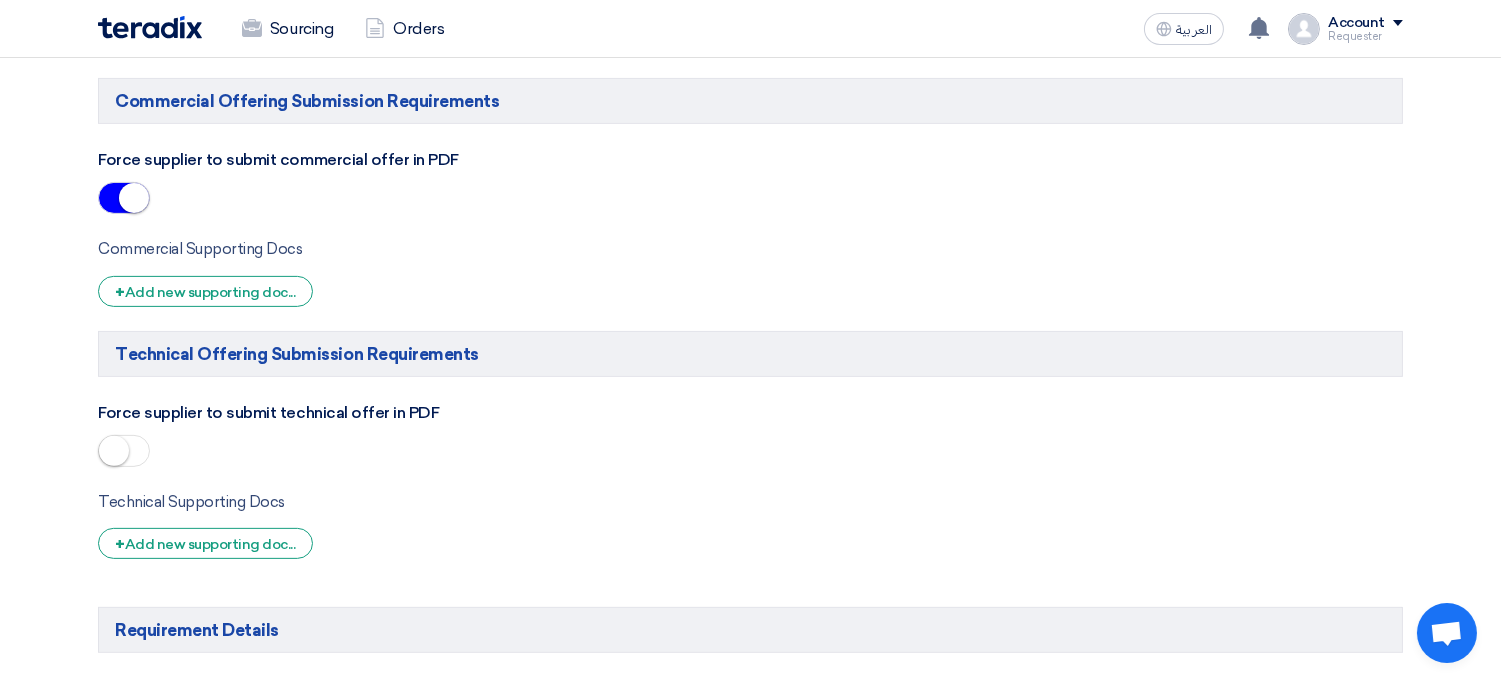 click on "Force supplier to submit commercial offer in PDF" 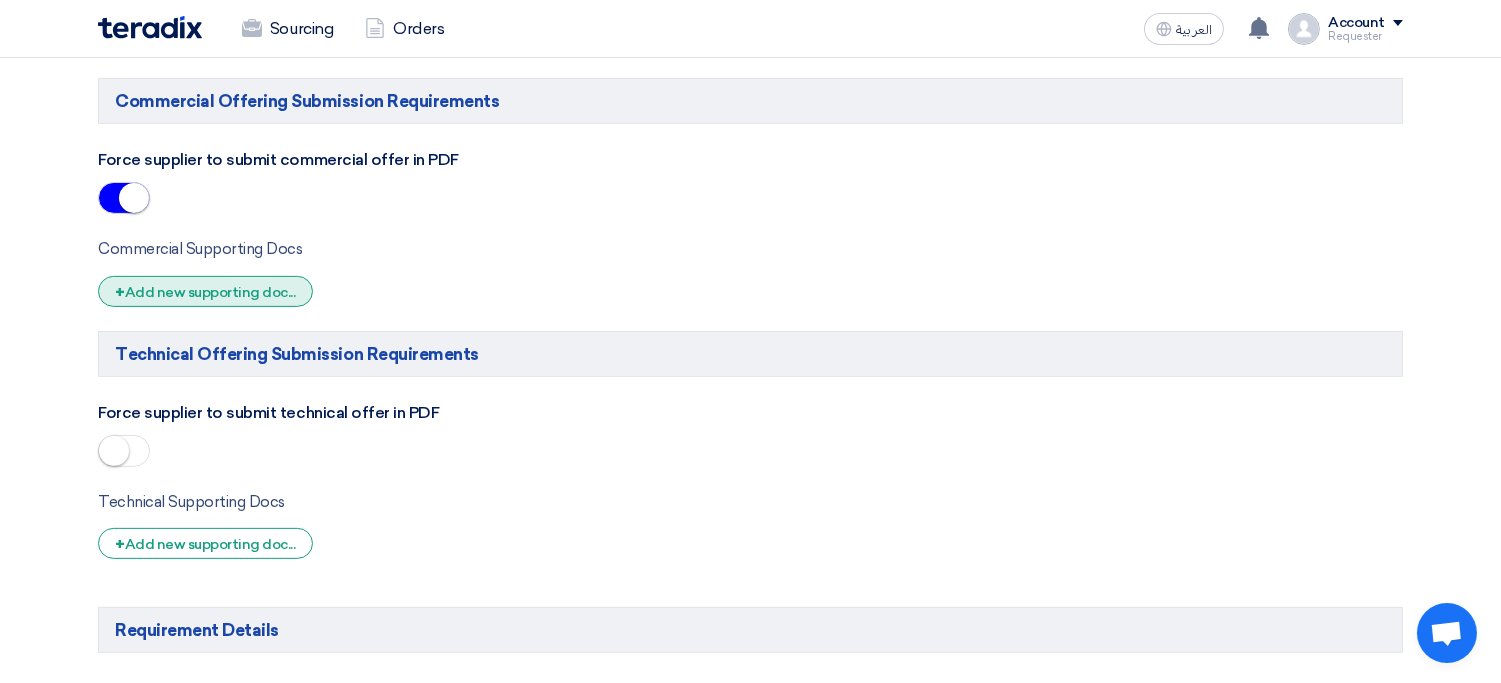 click on "+
Add new supporting doc..." 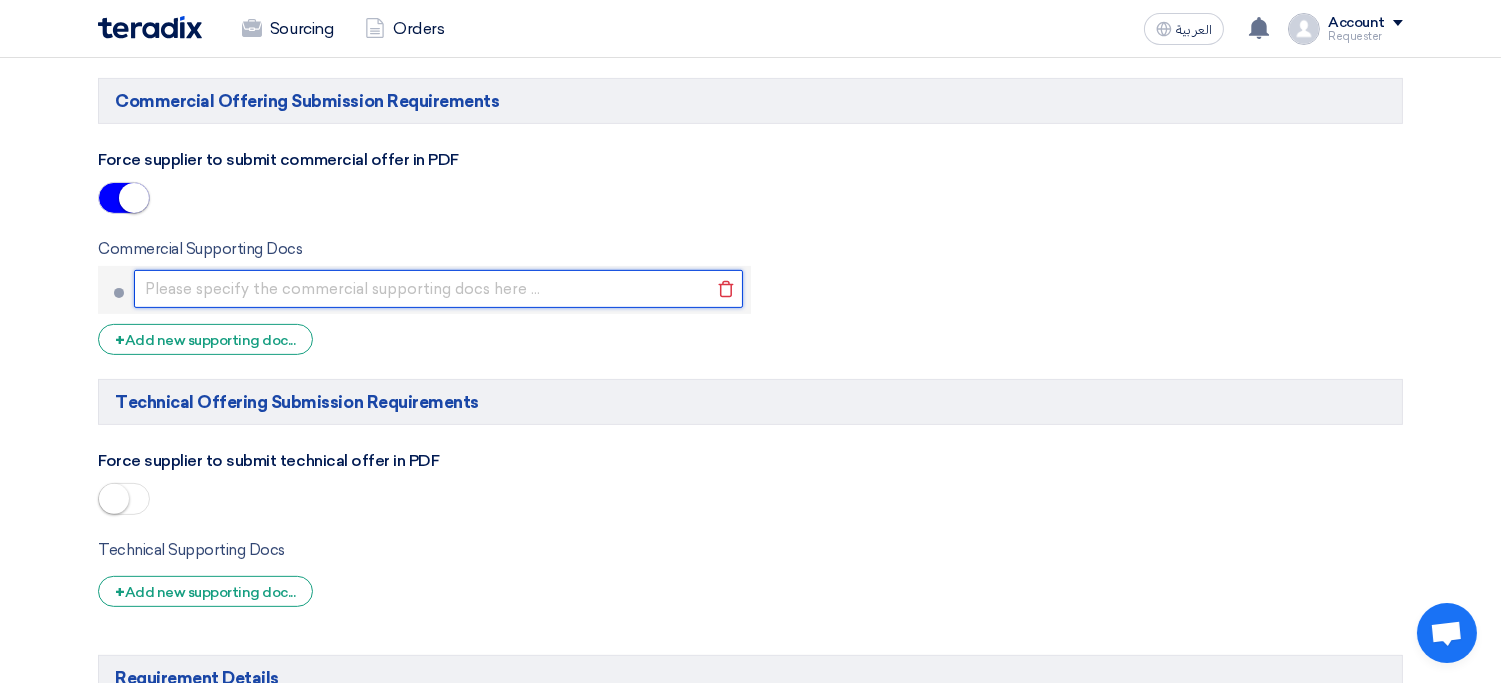 click 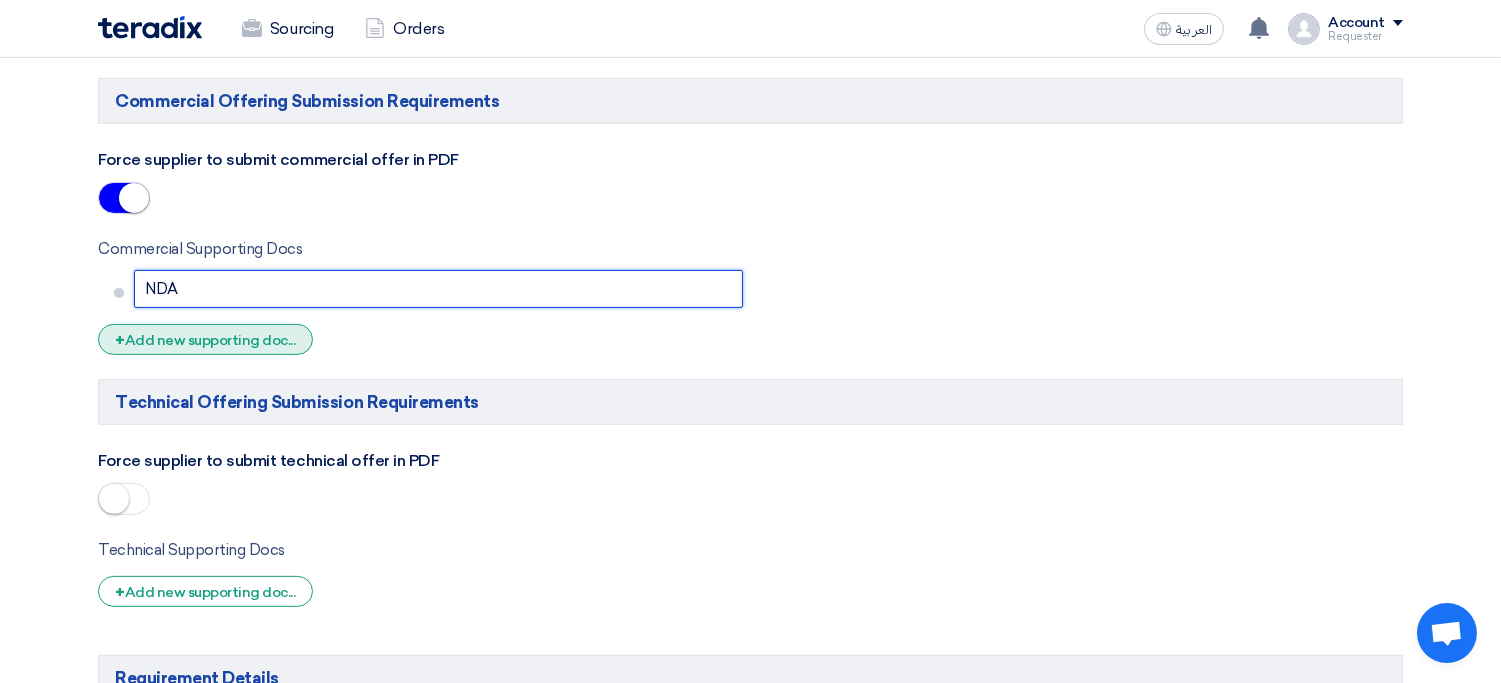 type on "NDA" 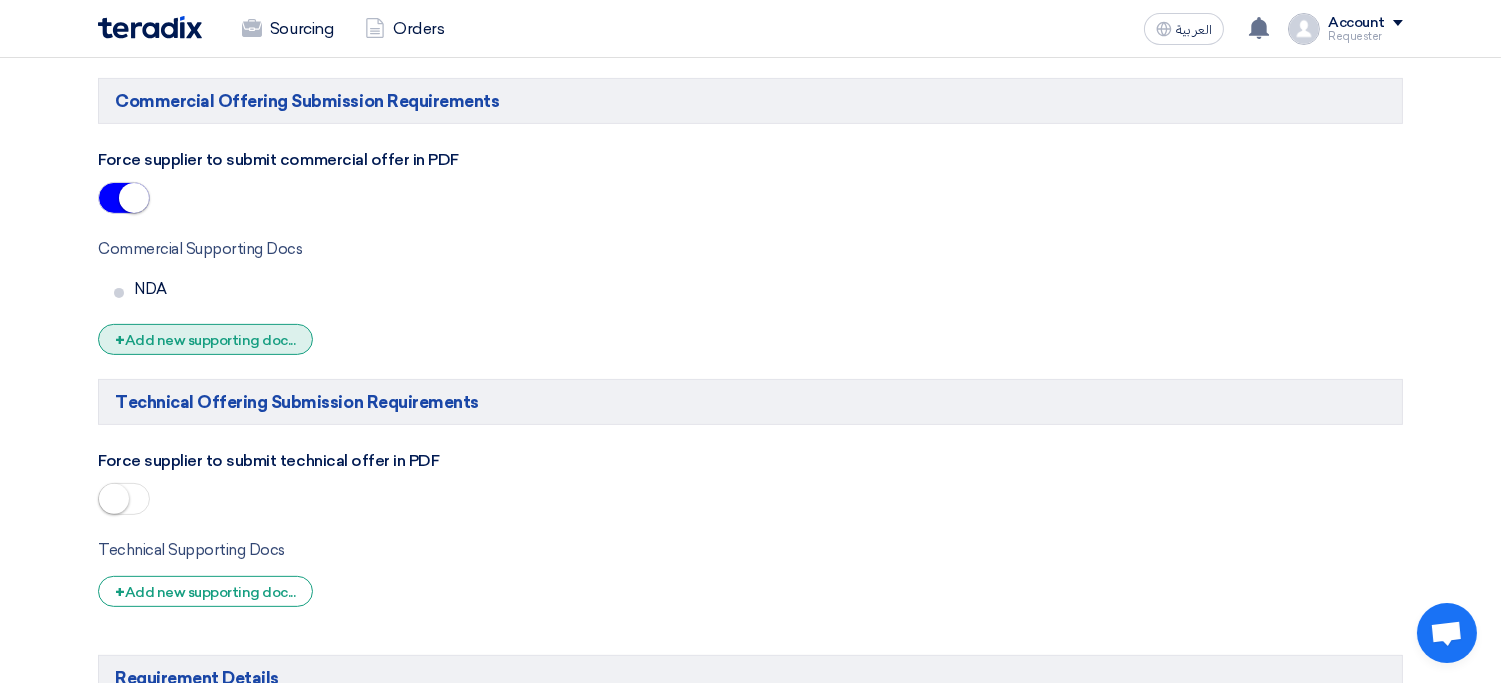 click on "+
Add new supporting doc..." 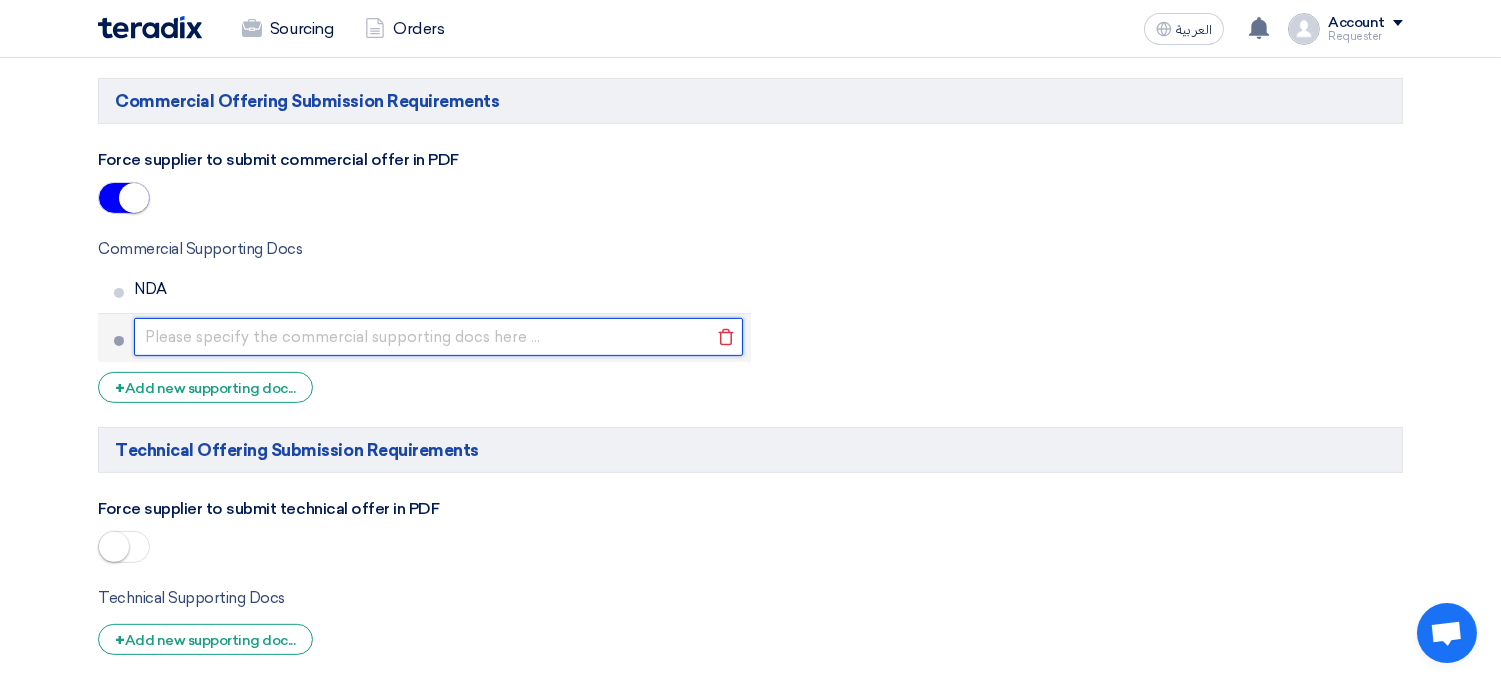 click 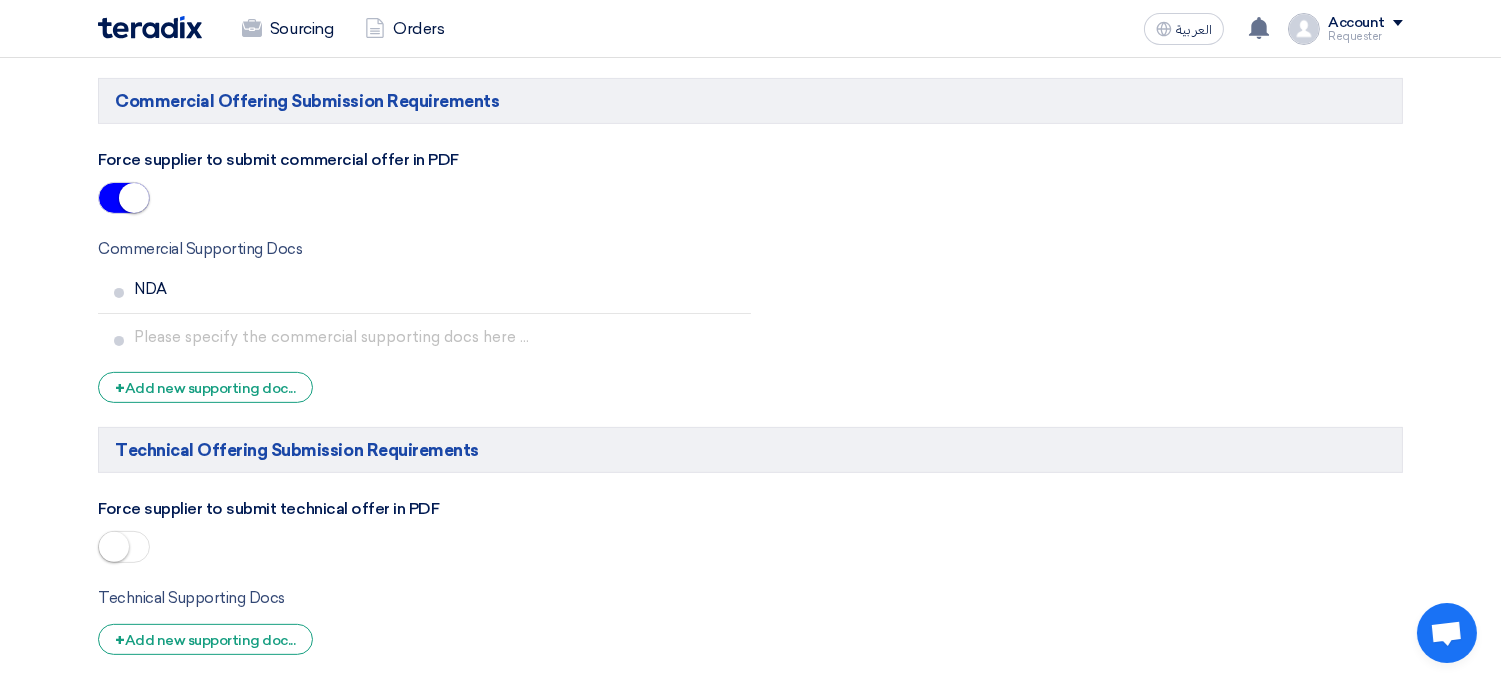 click on "Basic Information
RFx Title
Business Consultancy IT Software
RFx Type
Normal RFQ
Sealed RFQ
RFP
Reveal Steps
One Step
Two Steps
Deadline to receive quotations
7/31/2025
Pick a date
05" 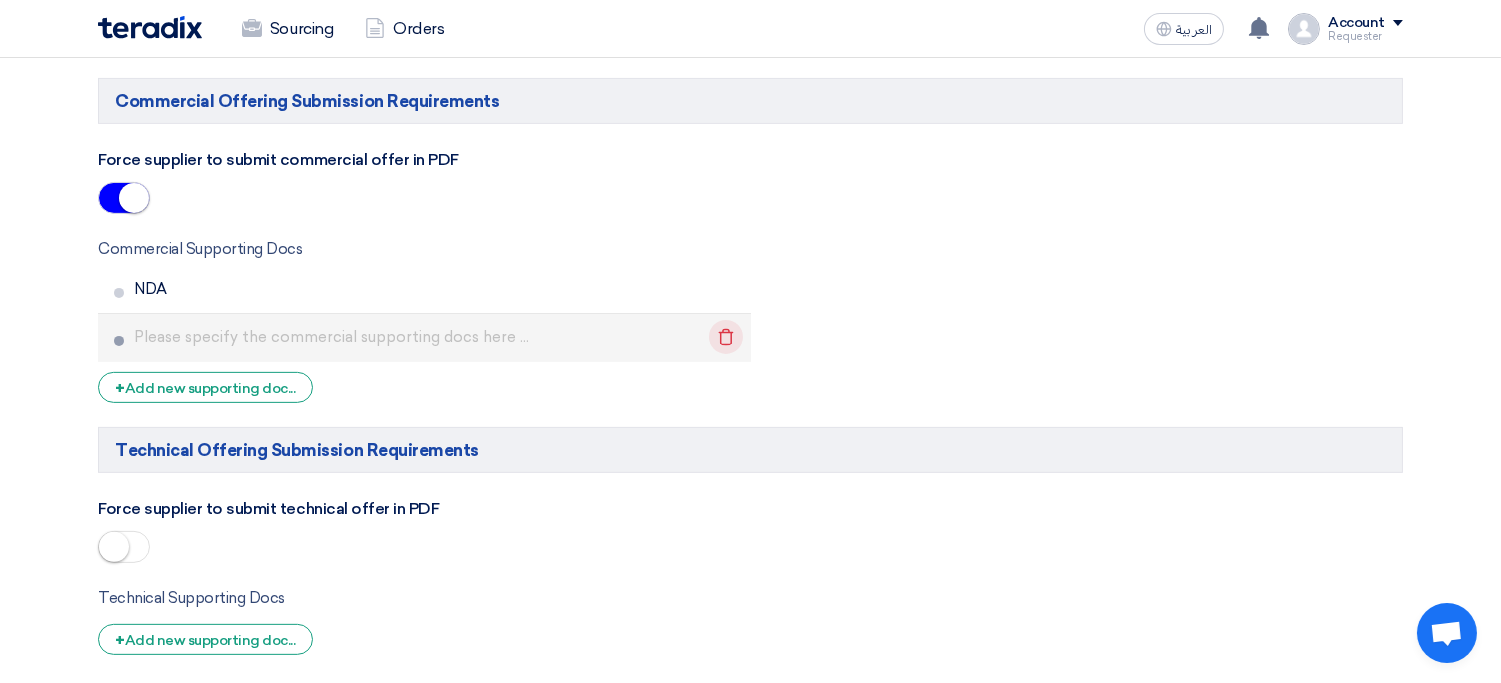 click on "Delete" 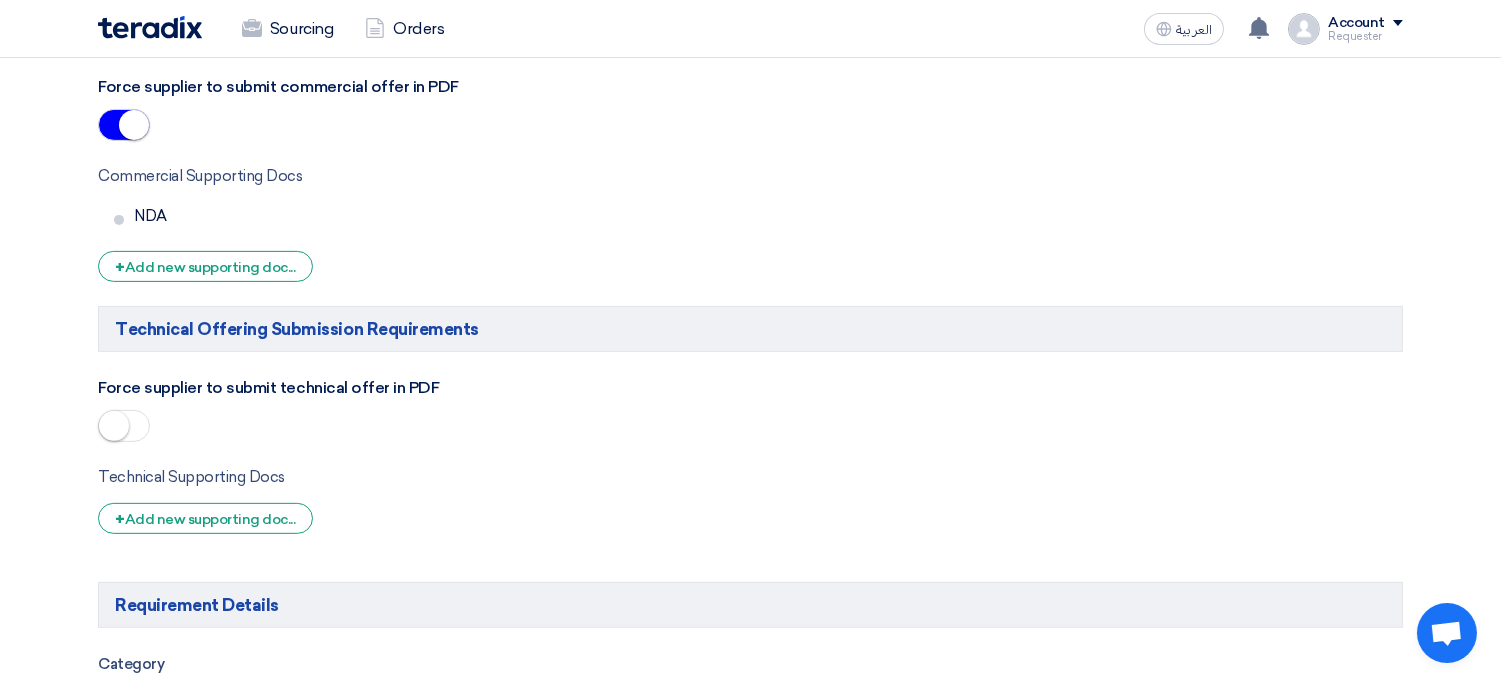 scroll, scrollTop: 1400, scrollLeft: 0, axis: vertical 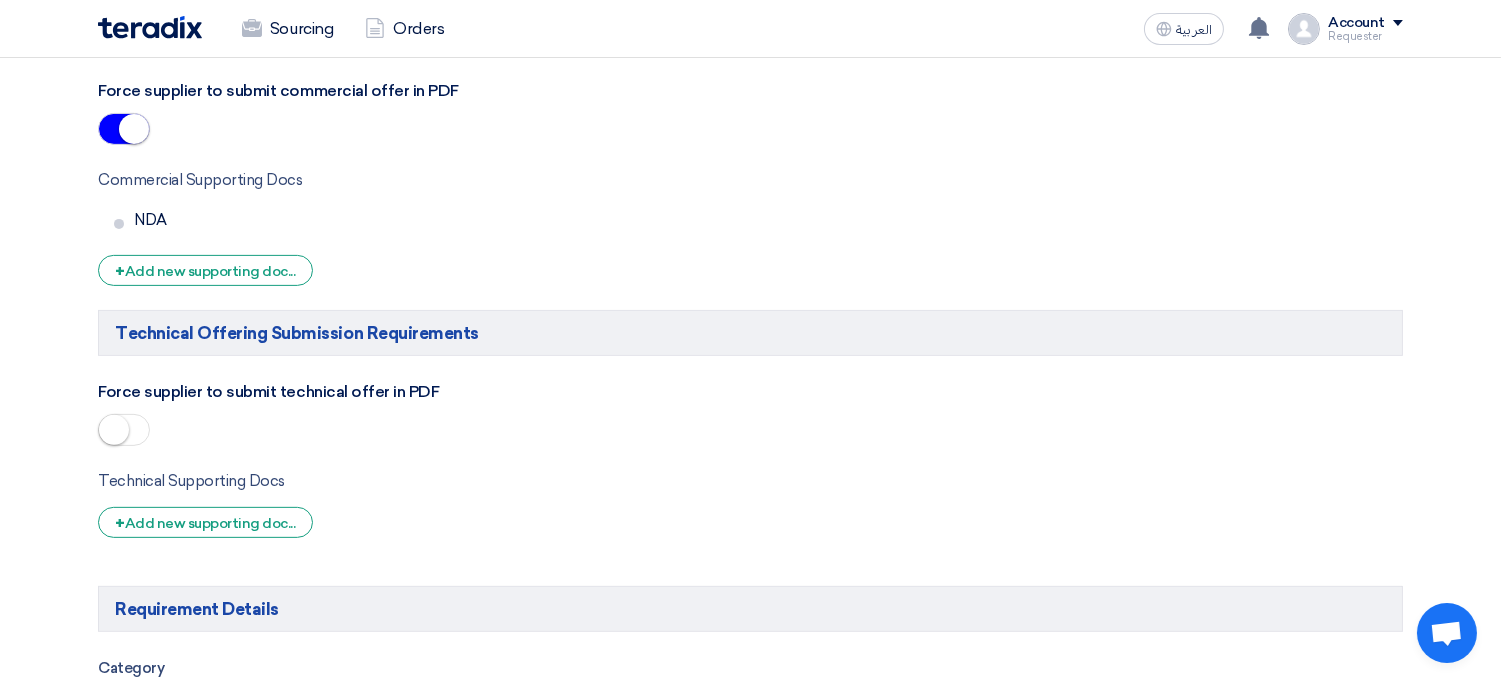 click 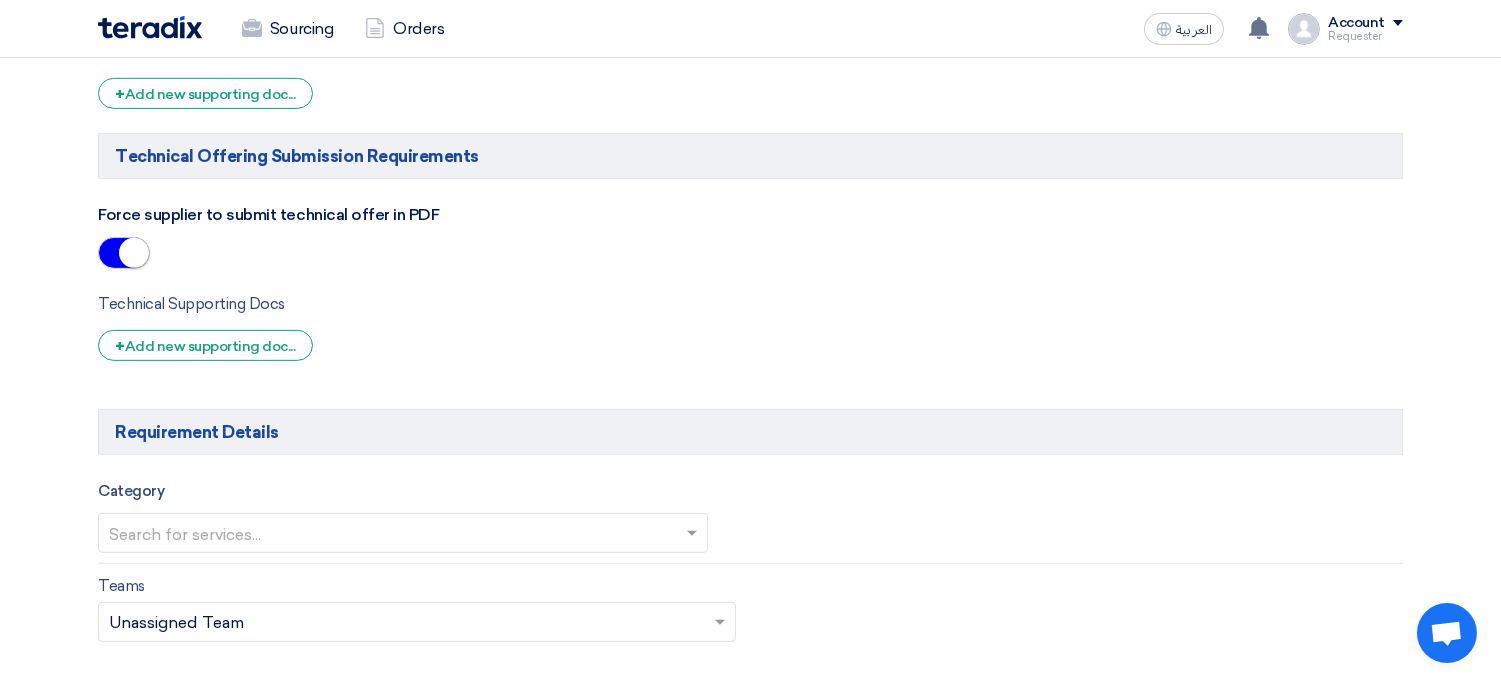 scroll, scrollTop: 1575, scrollLeft: 0, axis: vertical 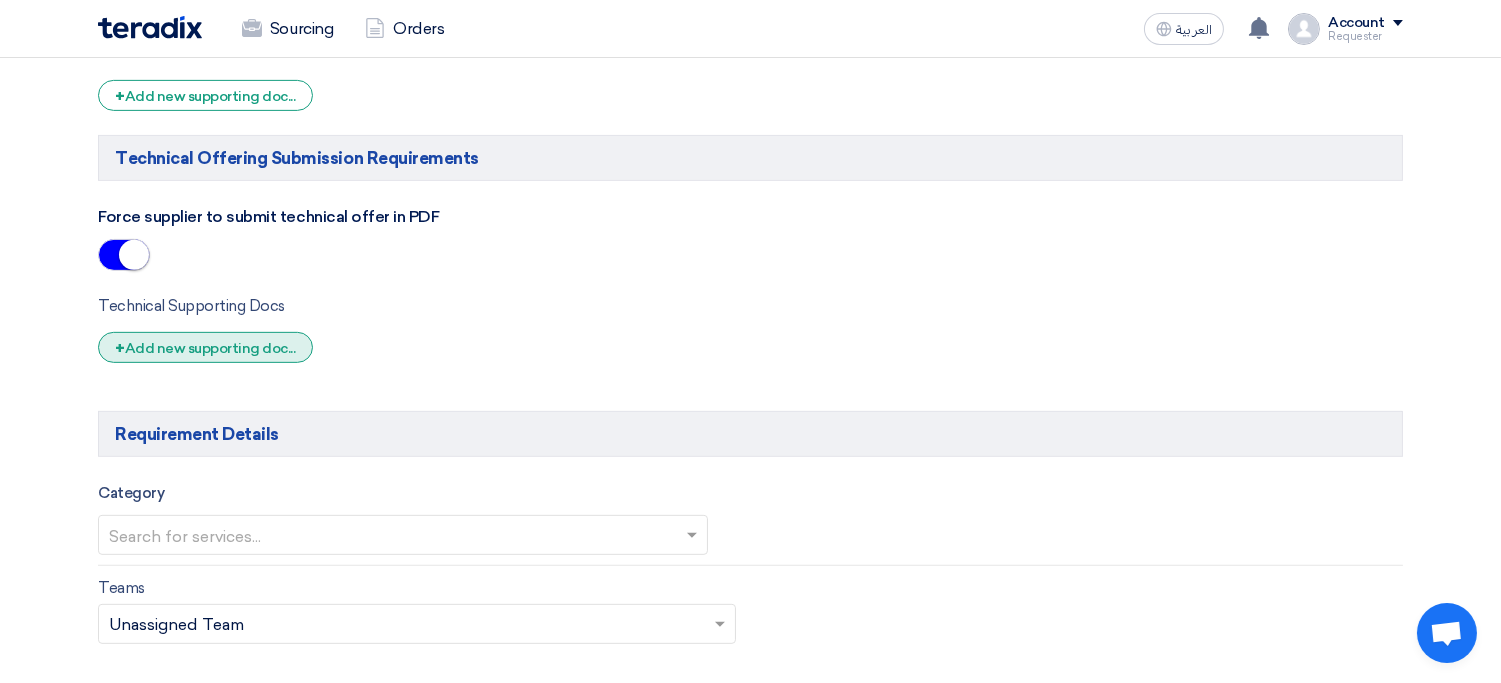 click on "+
Add new supporting doc..." 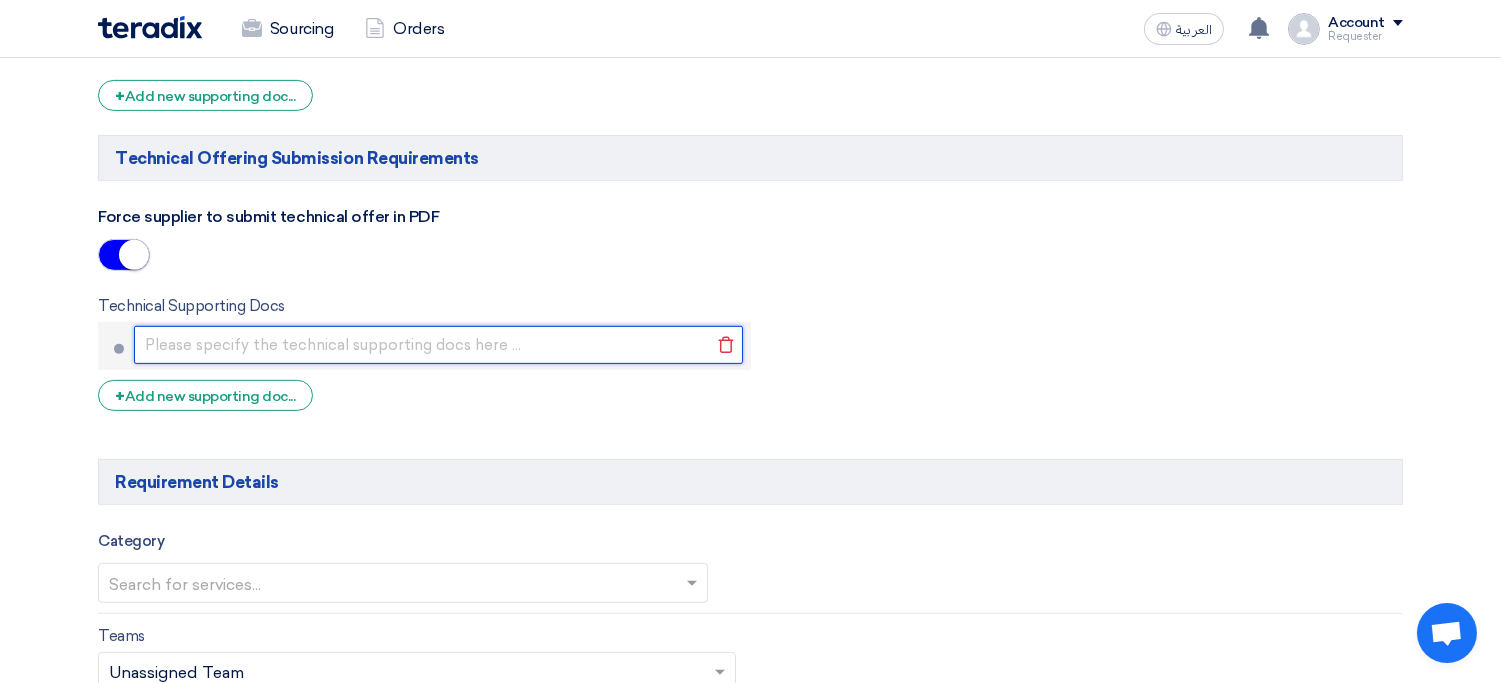 click 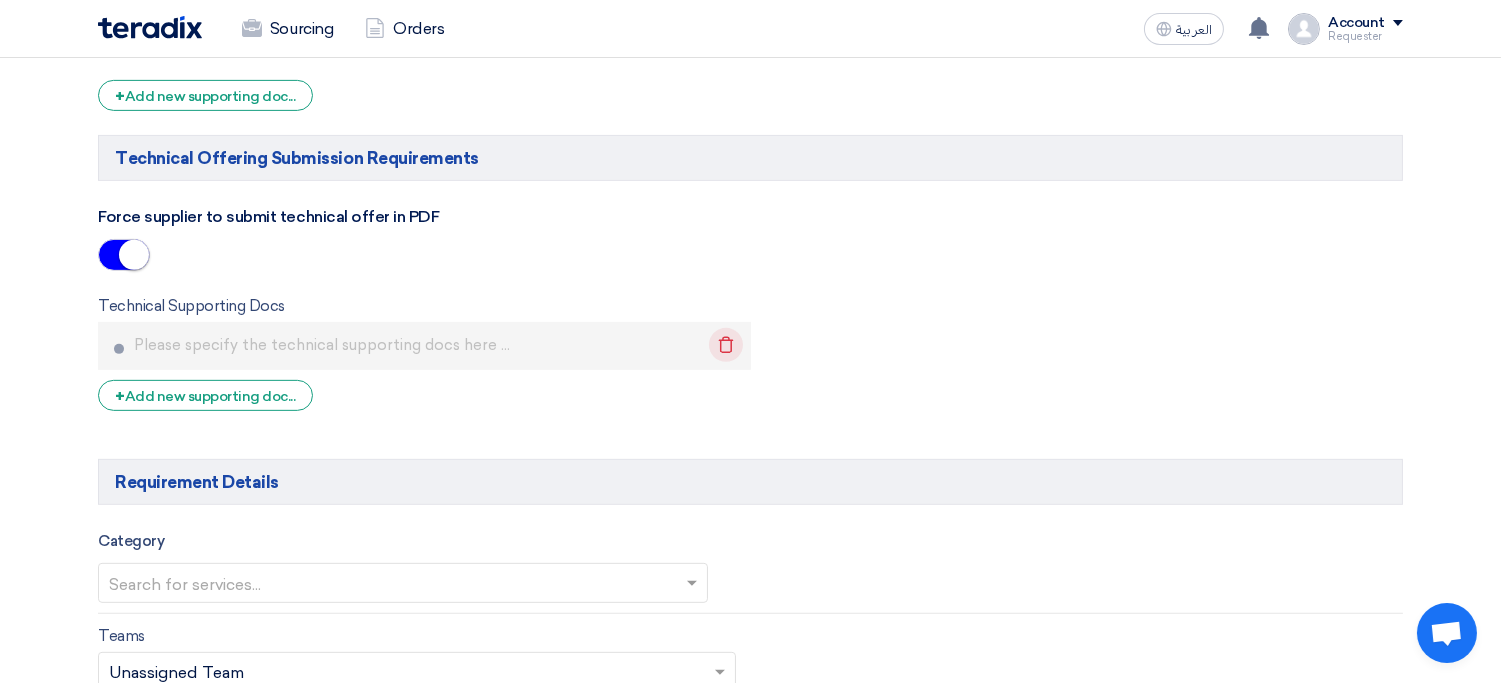 click 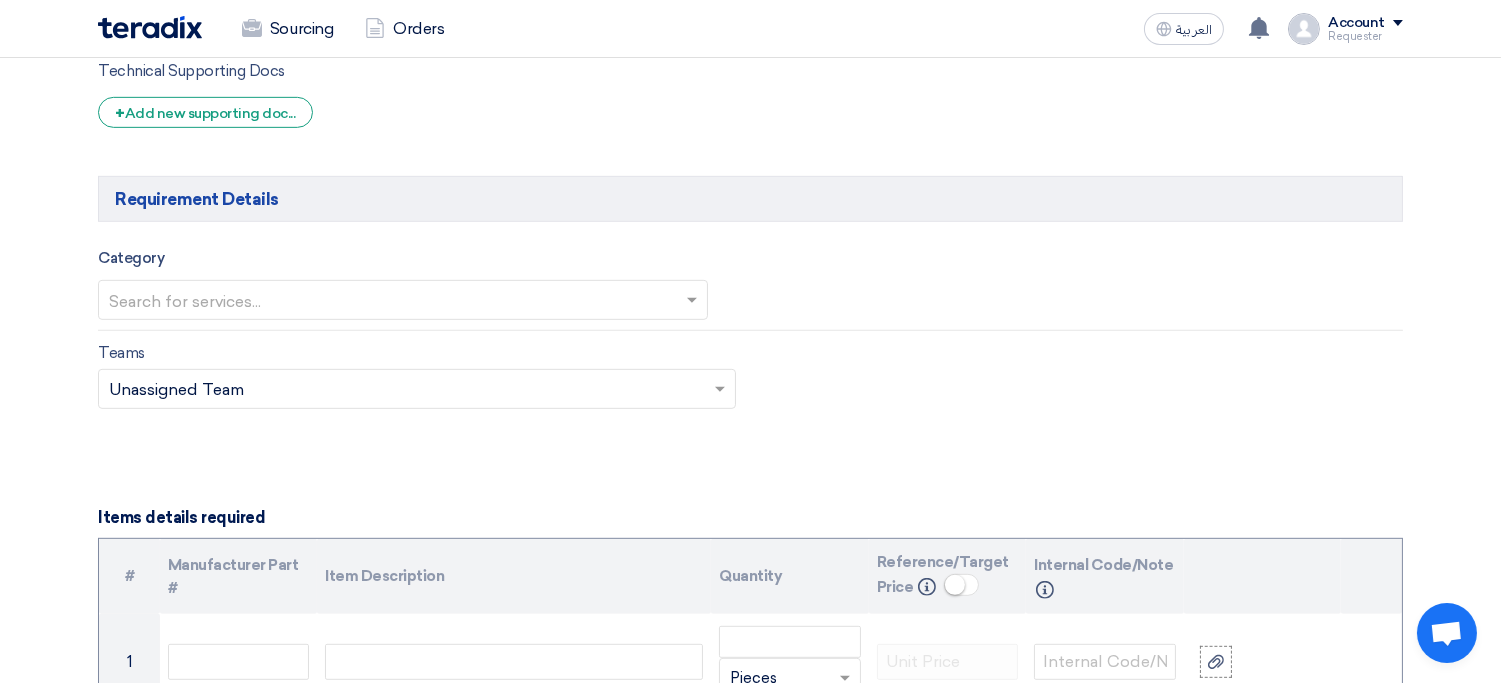 scroll, scrollTop: 1826, scrollLeft: 0, axis: vertical 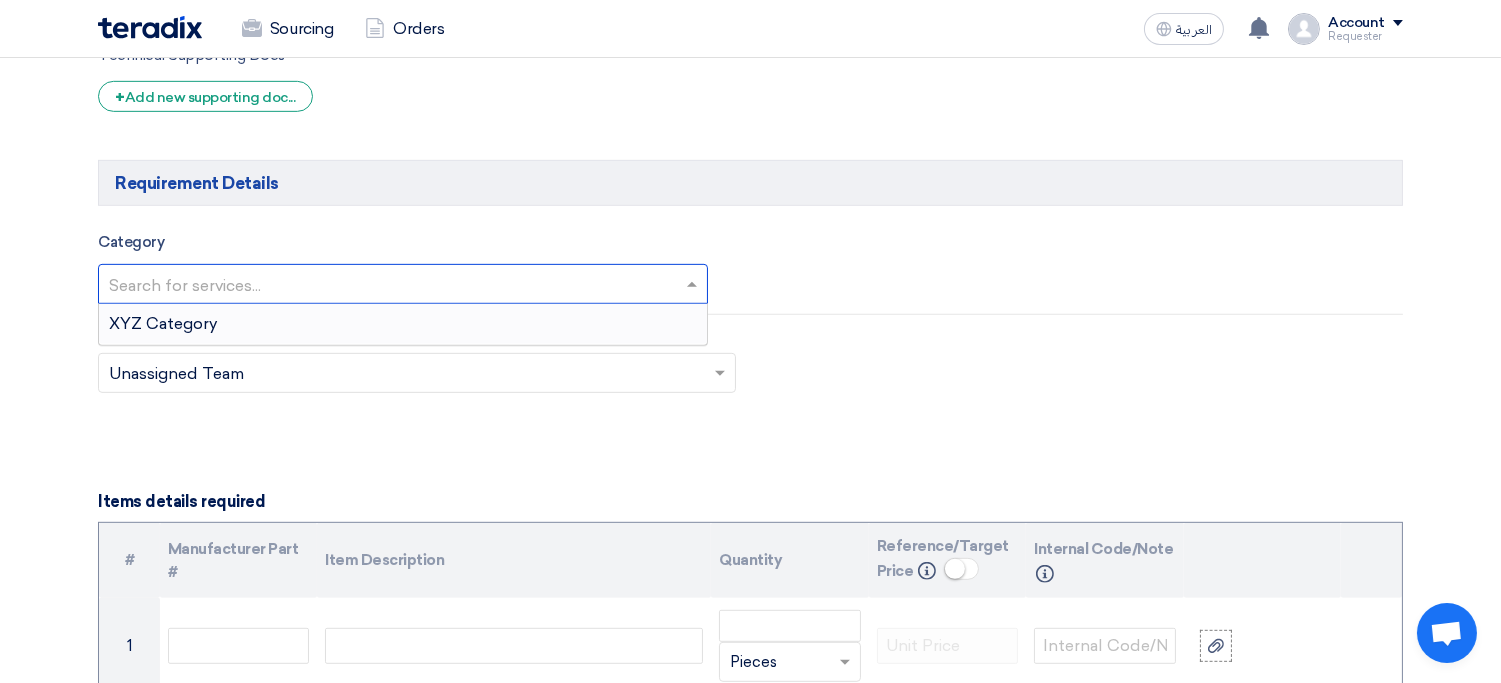 click at bounding box center [393, 285] 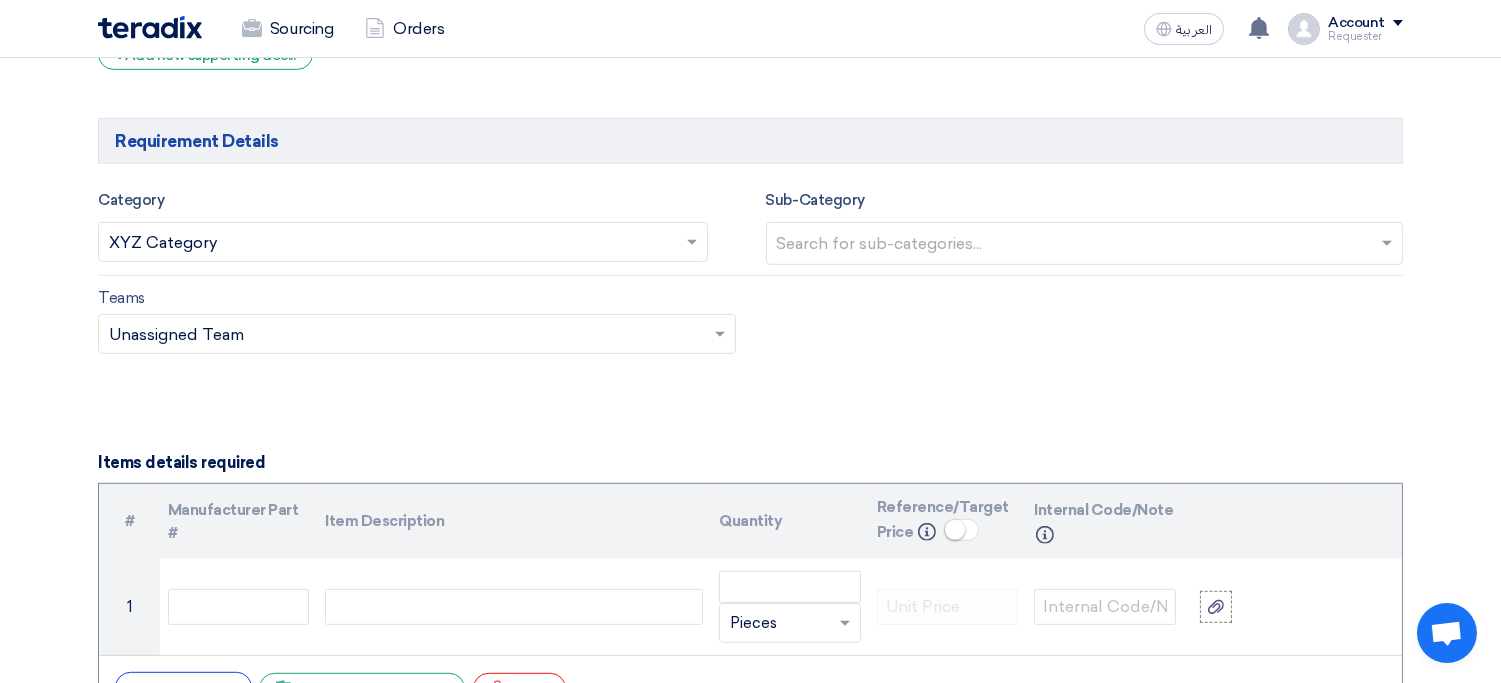 scroll, scrollTop: 1871, scrollLeft: 0, axis: vertical 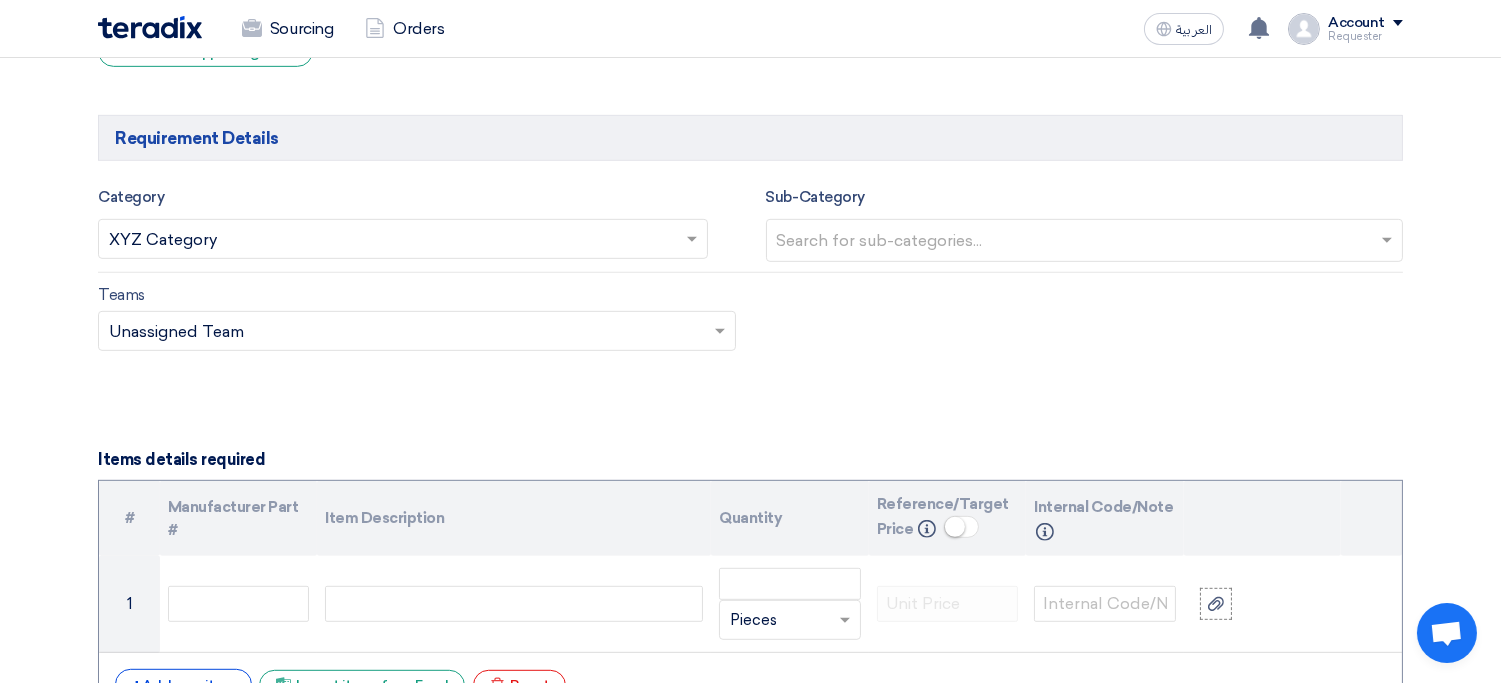 click at bounding box center (393, 240) 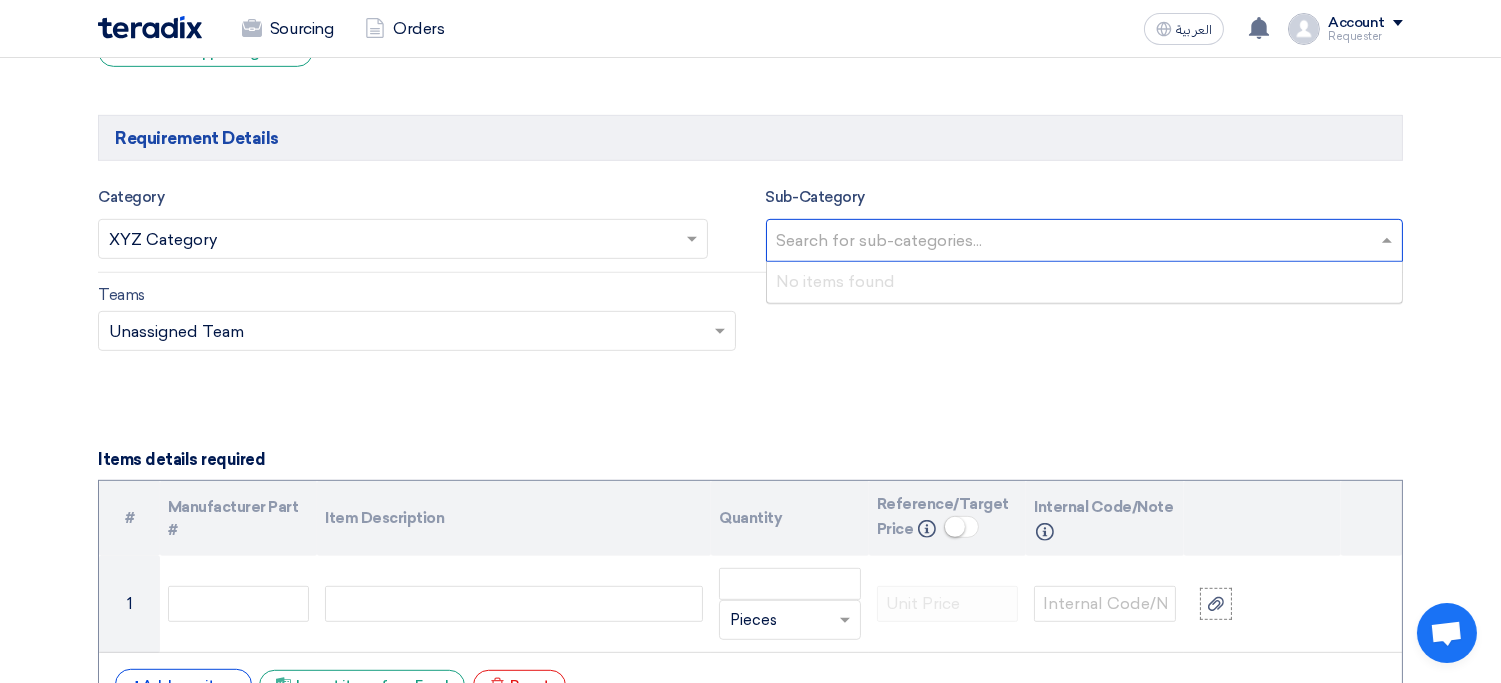 click at bounding box center (1087, 242) 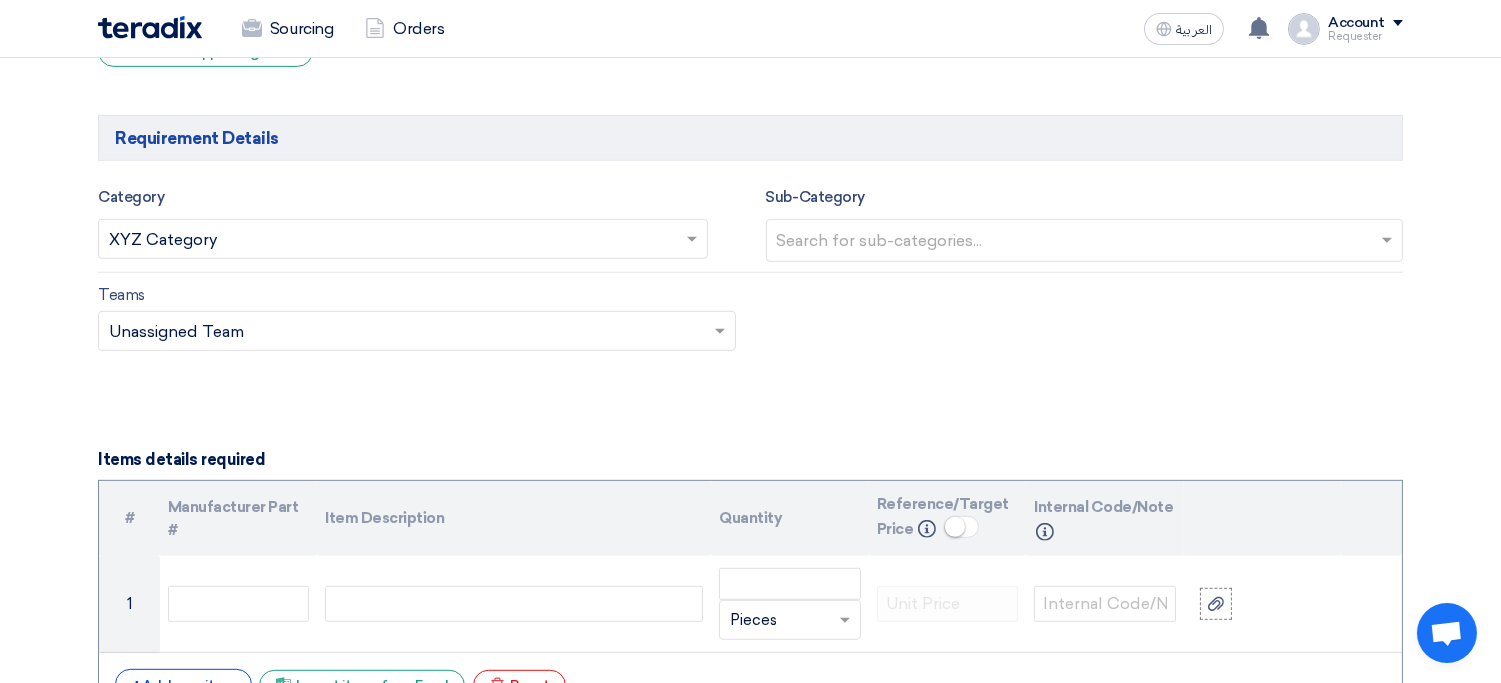 click on "Basic Information
RFx Title
Business Consultancy IT Software
RFx Type
Normal RFQ
Sealed RFQ
RFP
Reveal Steps
One Step
Two Steps
Deadline to receive quotations
7/31/2025
Pick a date
05" 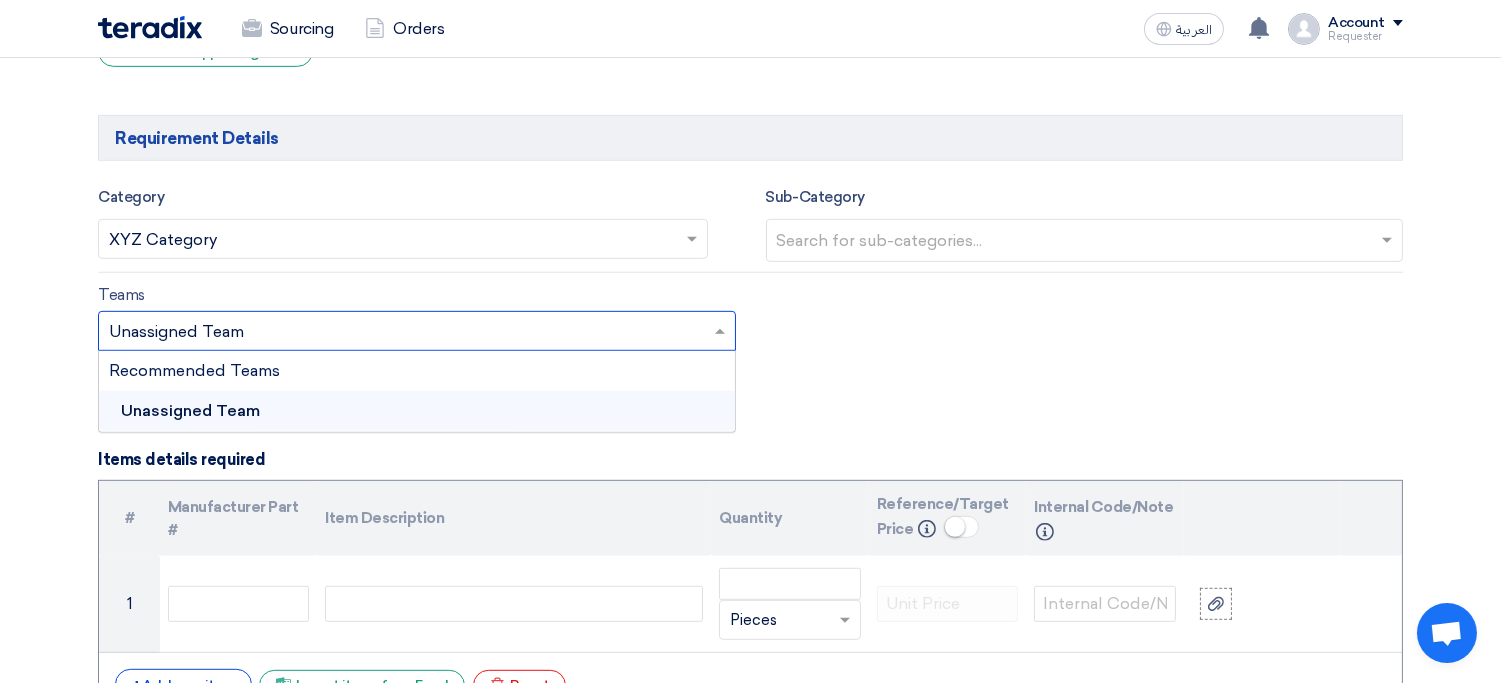 click 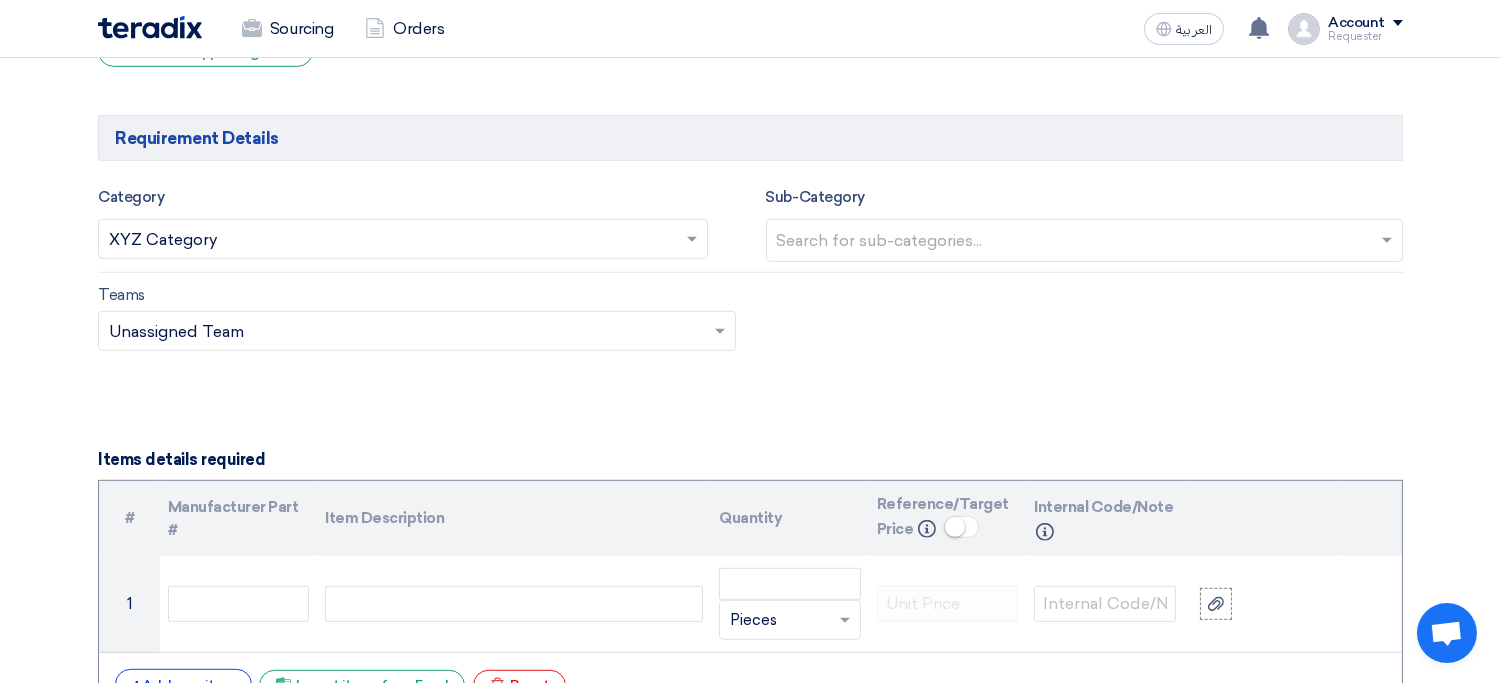 click on "Basic Information
RFx Title
Business Consultancy IT Software
RFx Type
Normal RFQ
Sealed RFQ
RFP
Reveal Steps
One Step
Two Steps
Deadline to receive quotations
7/31/2025
Pick a date
05" 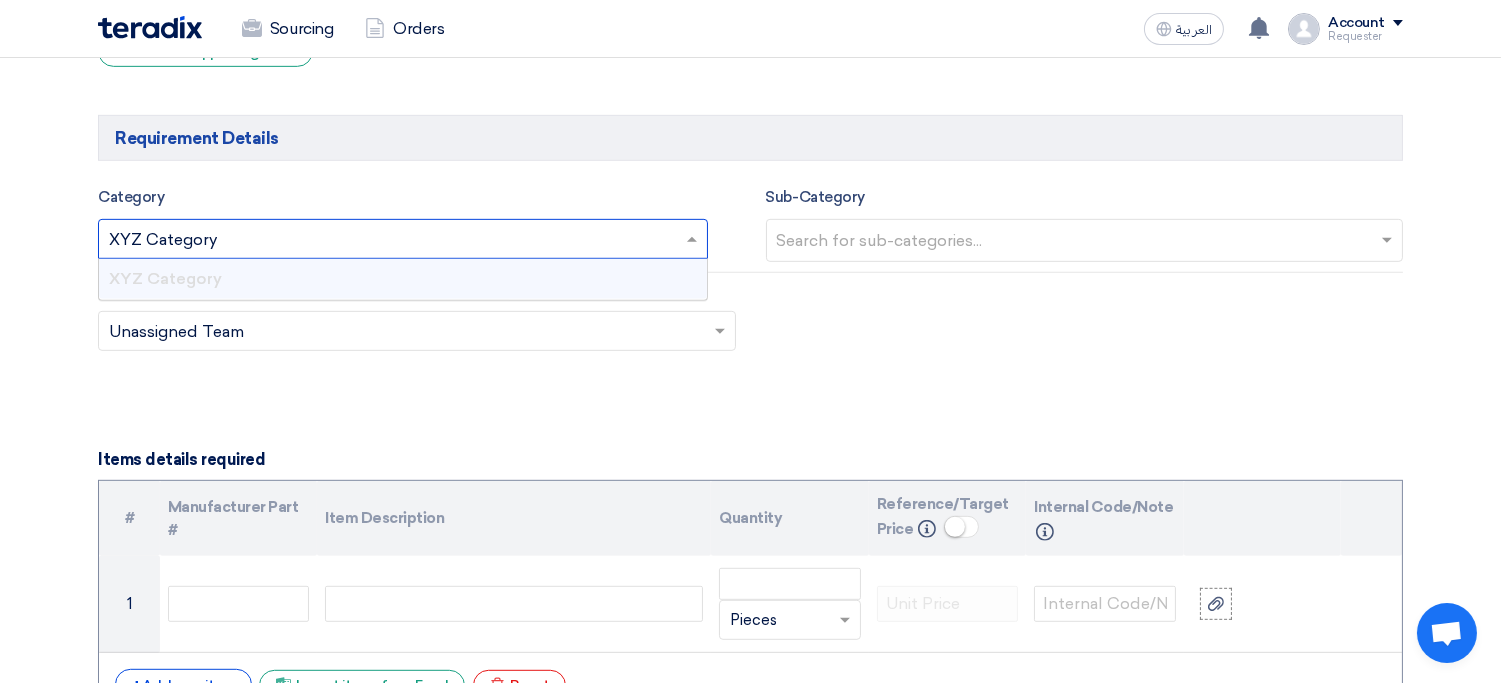 click at bounding box center (393, 240) 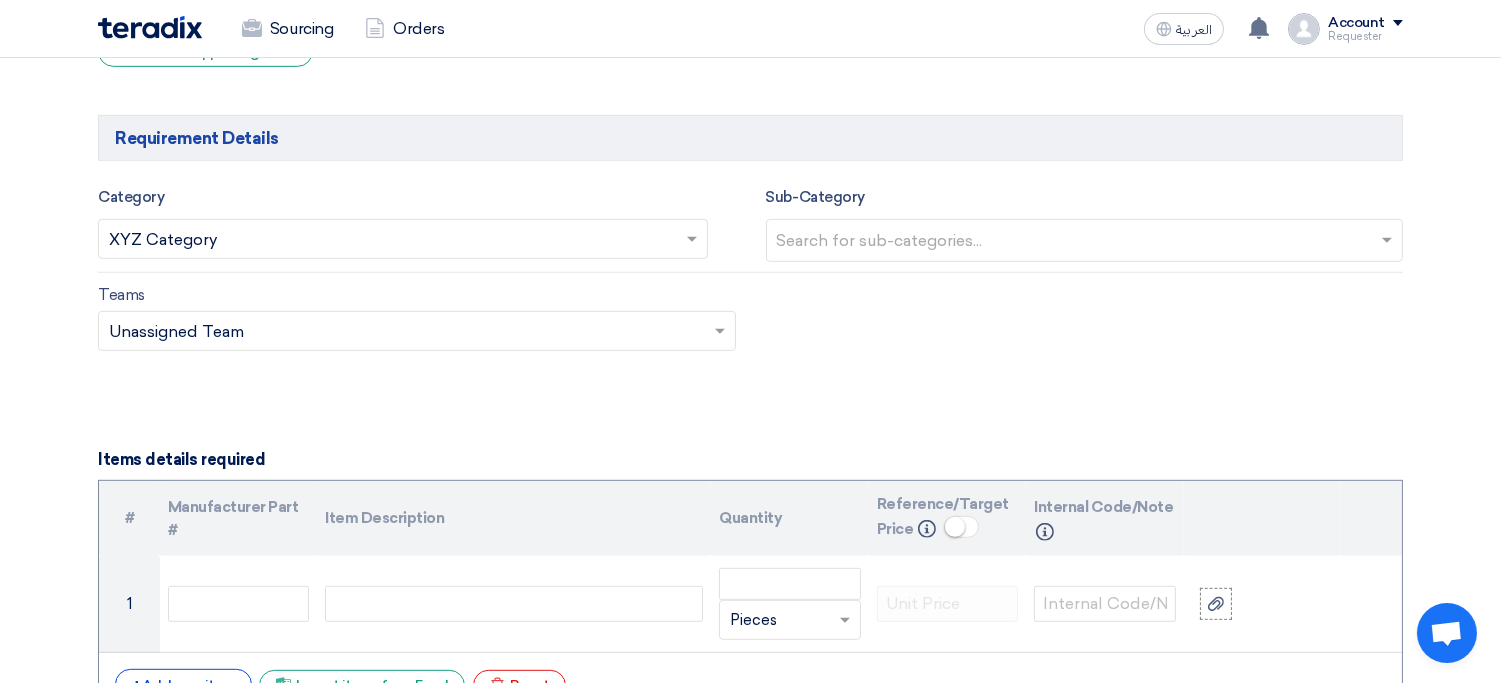 click on "Basic Information
RFx Title
Business Consultancy IT Software
RFx Type
Normal RFQ
Sealed RFQ
RFP
Reveal Steps
One Step
Two Steps
Deadline to receive quotations
7/31/2025
Pick a date
05" 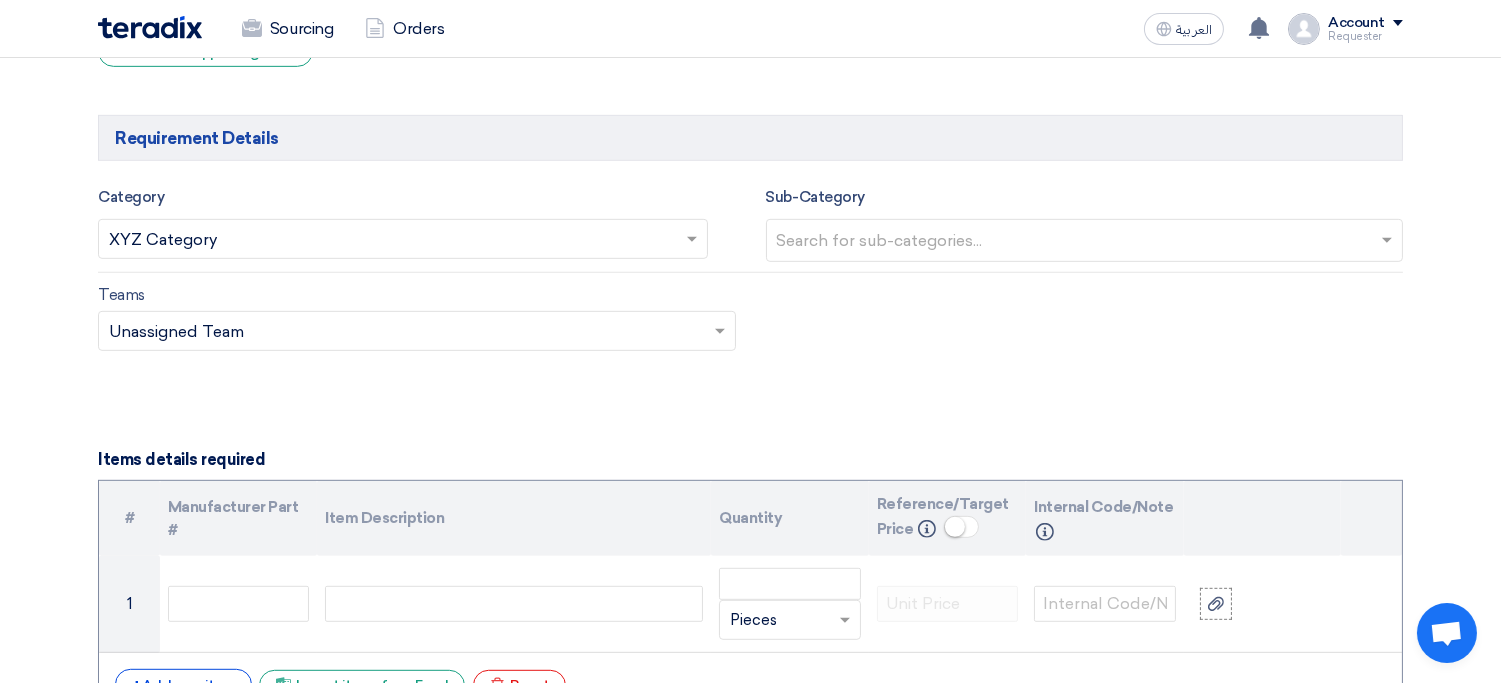 click on "Requester" 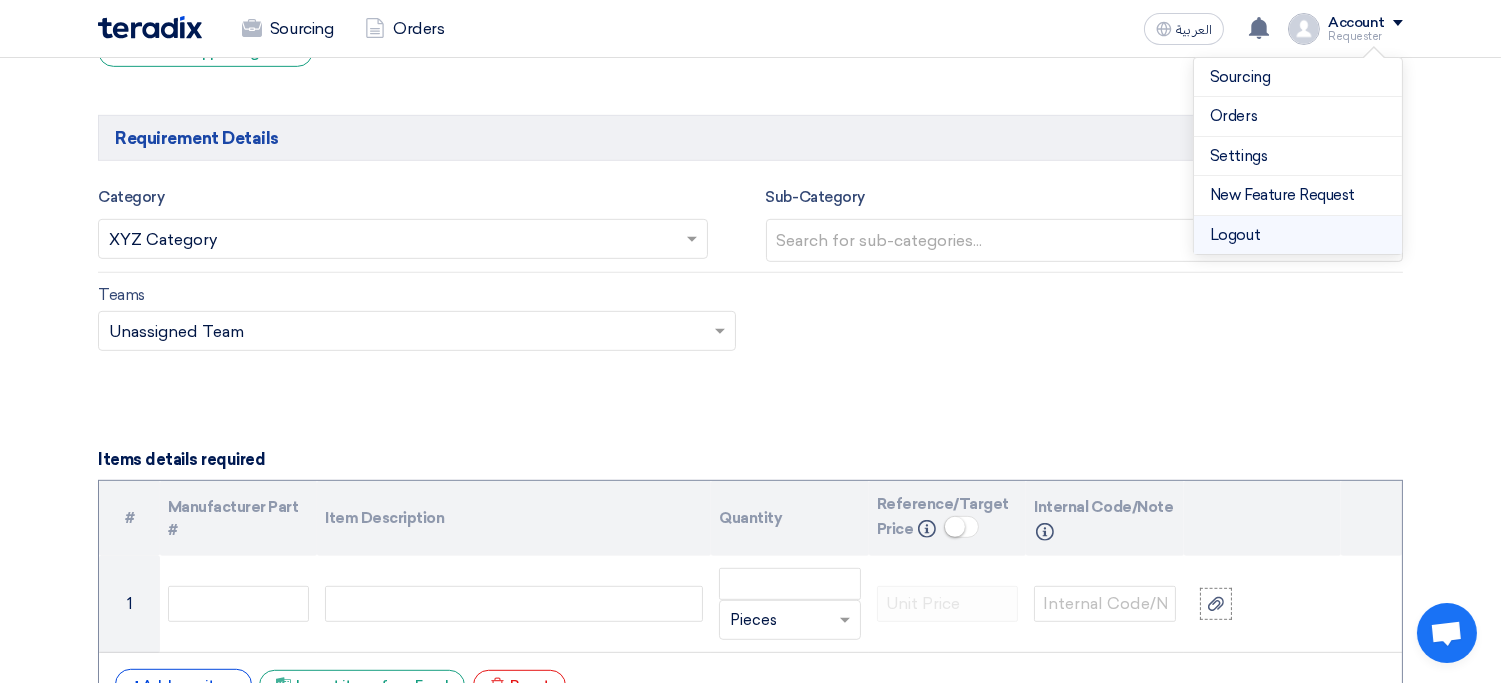 click on "Logout" 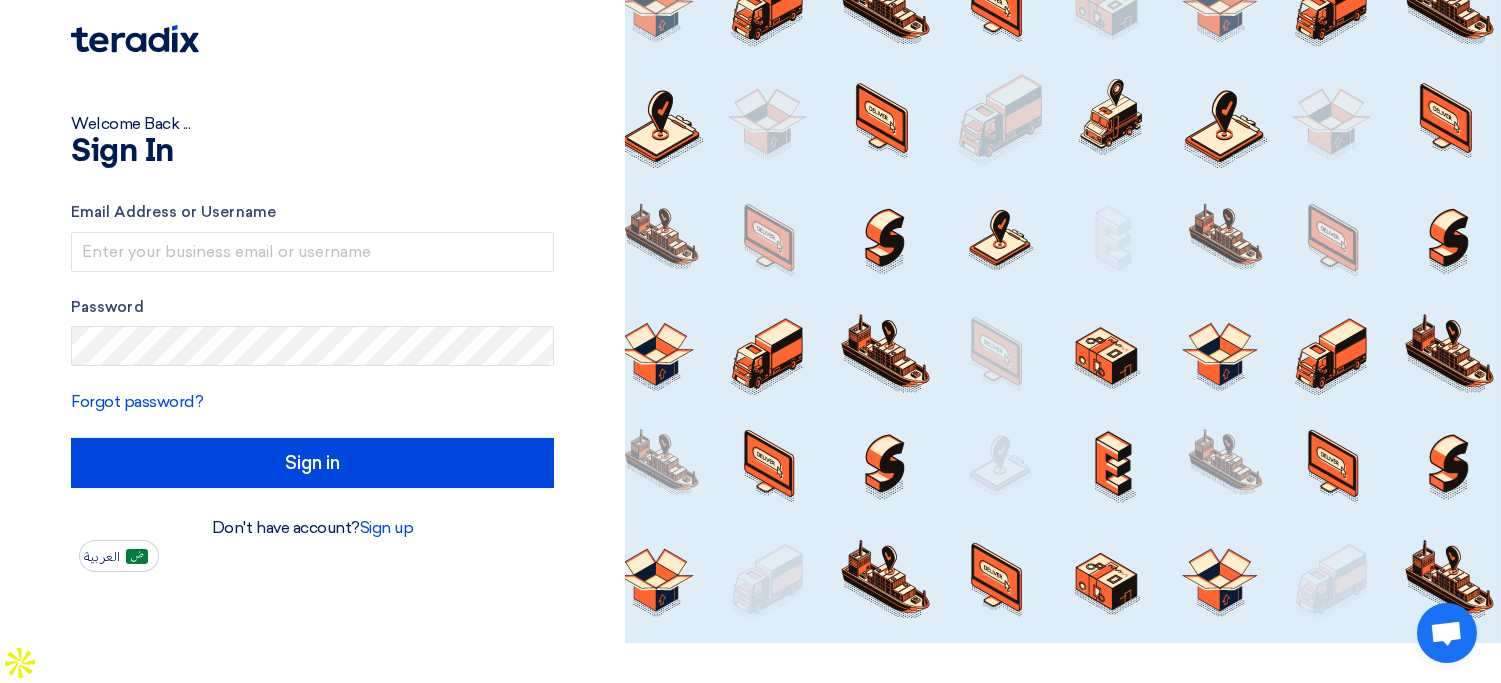 scroll, scrollTop: 0, scrollLeft: 0, axis: both 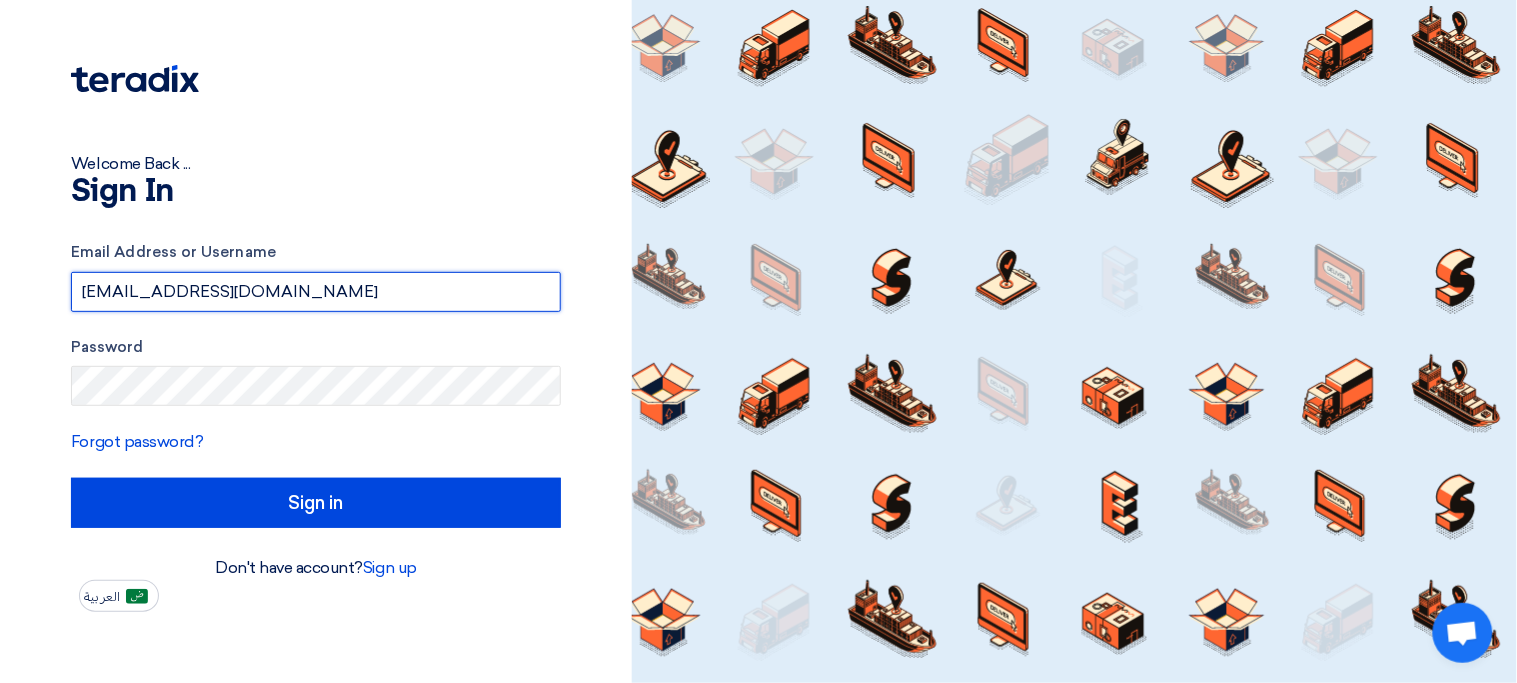 click on "procurement.synergi@testing.com" at bounding box center (316, 292) 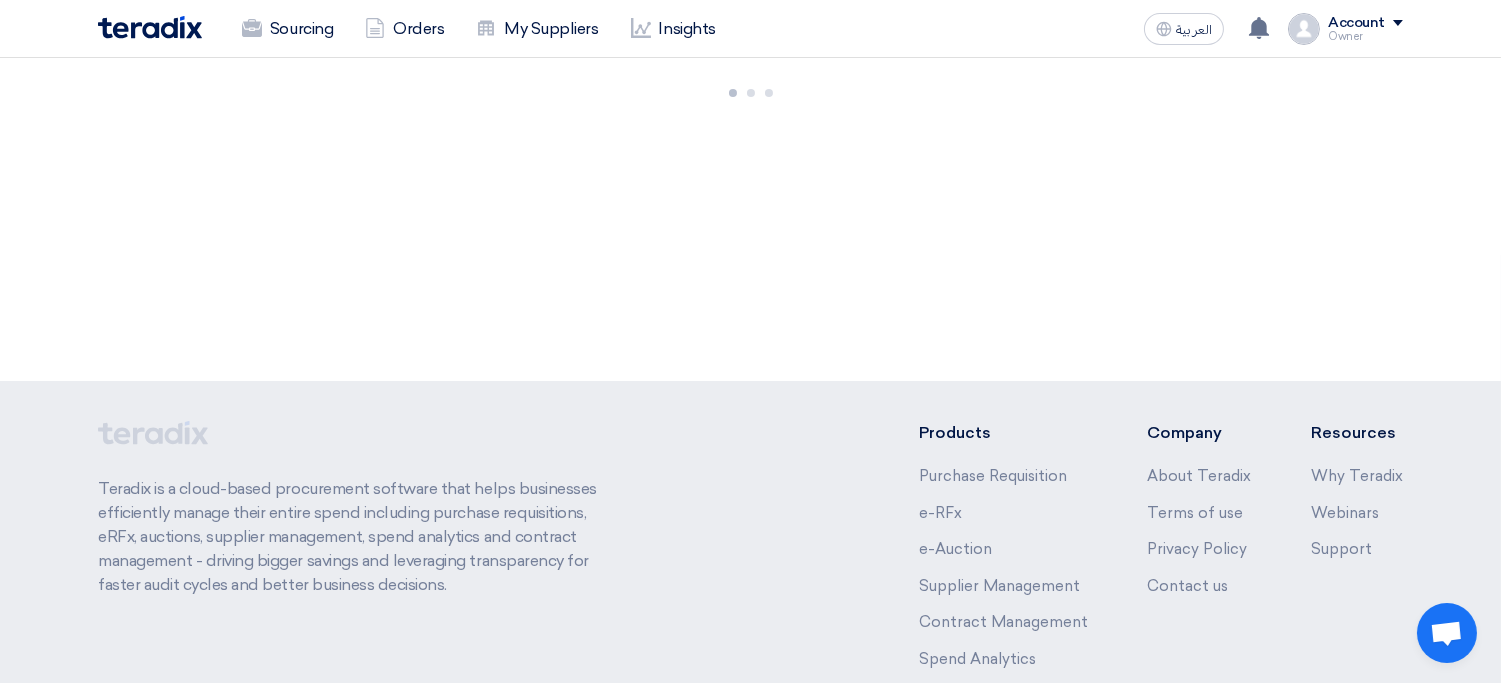 click on "Account" 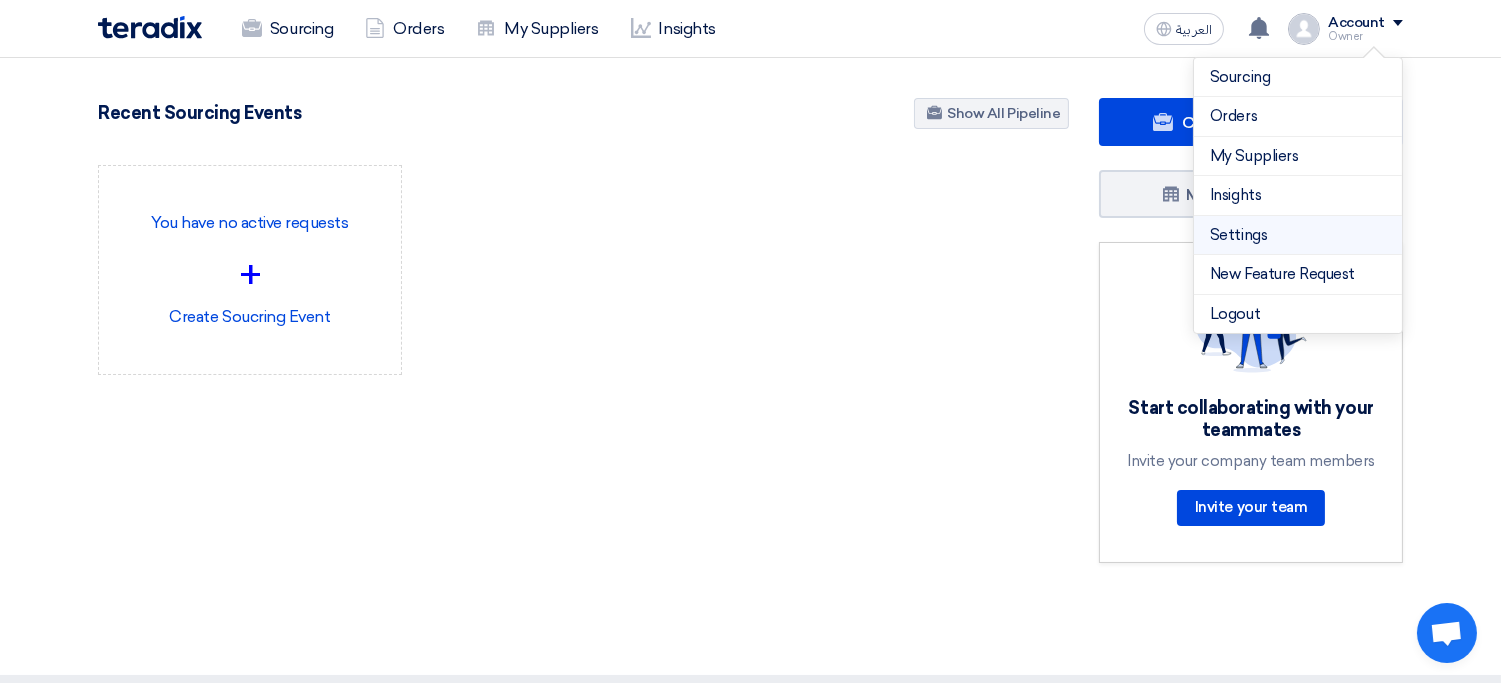 click on "Settings" 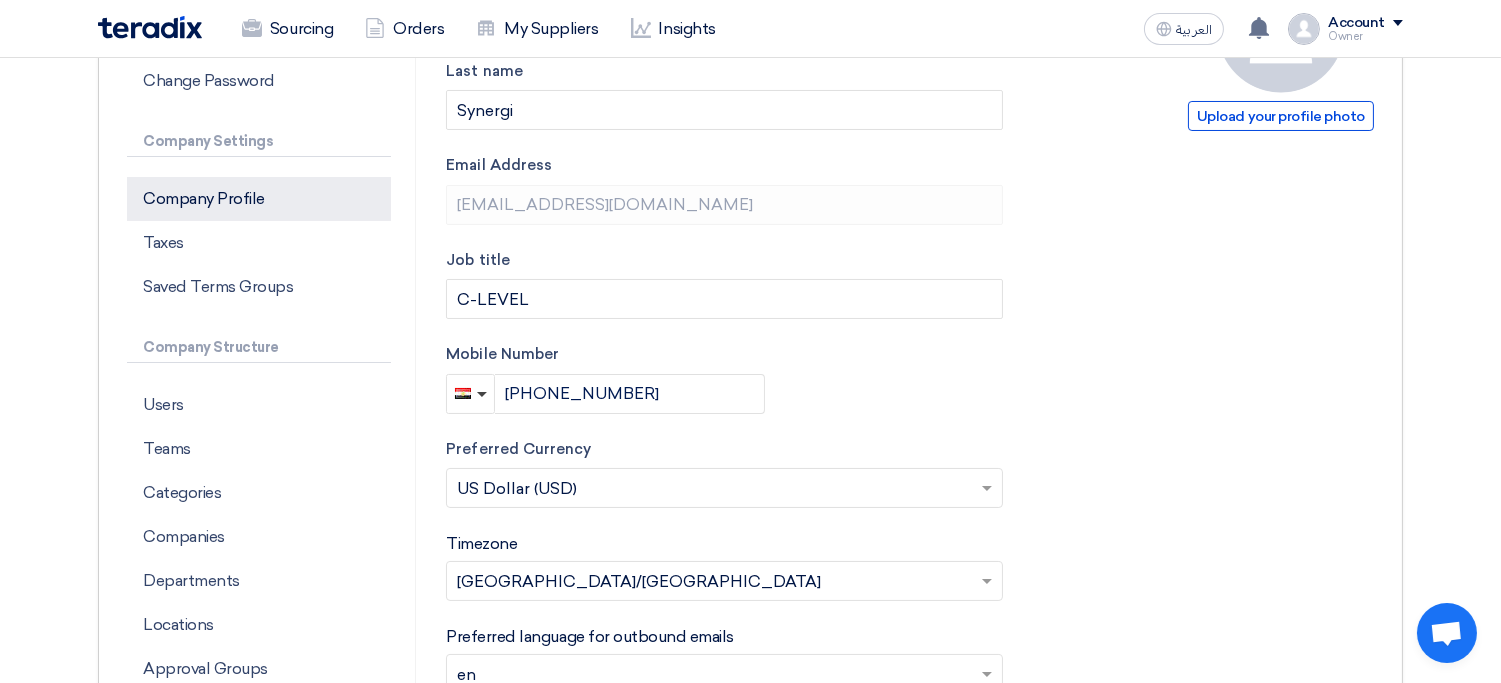 scroll, scrollTop: 238, scrollLeft: 0, axis: vertical 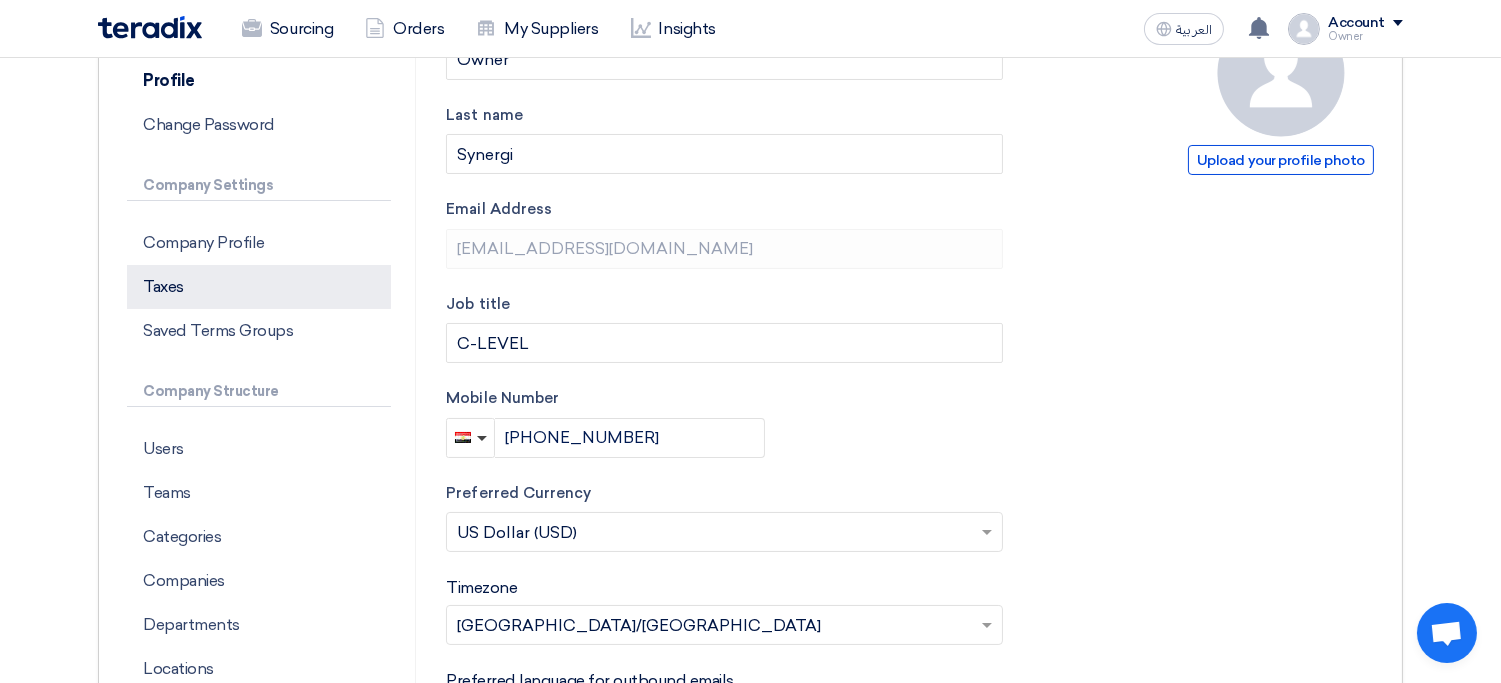 click on "Taxes" 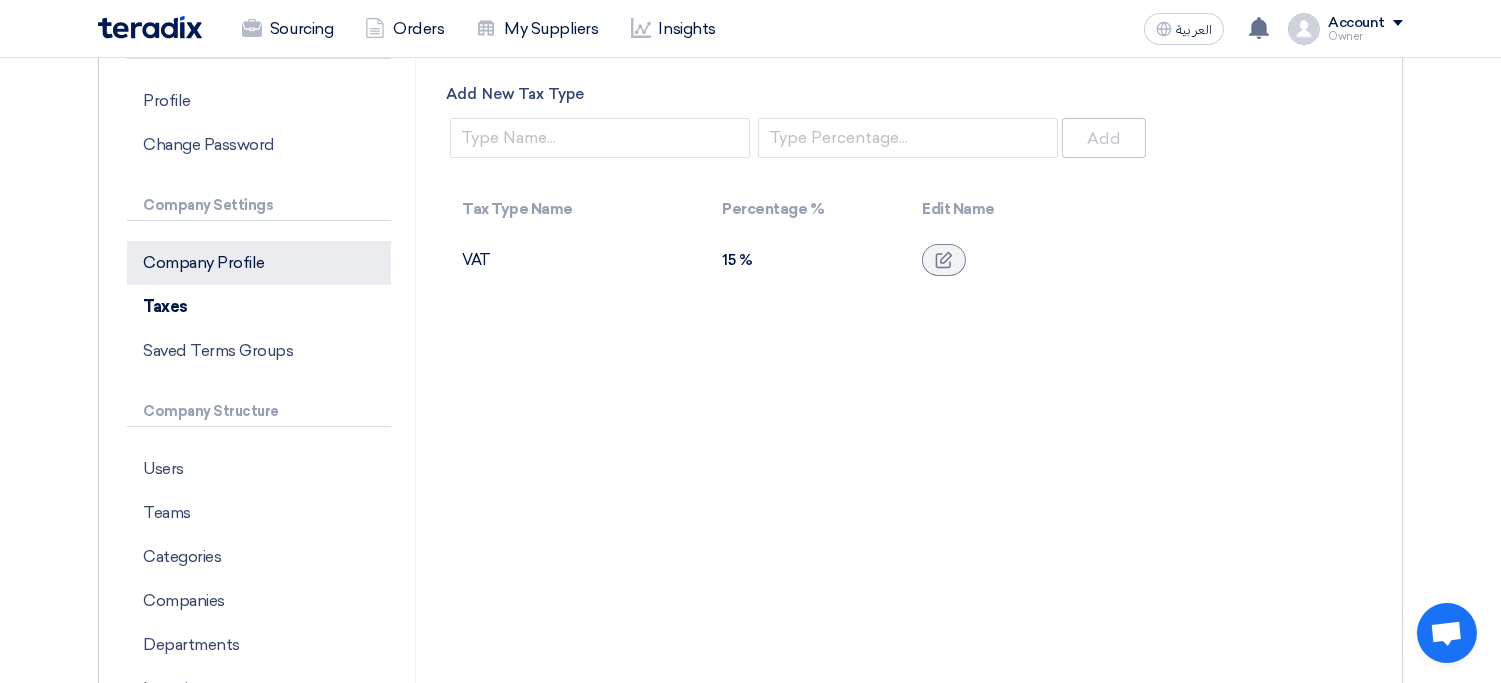 scroll, scrollTop: 204, scrollLeft: 0, axis: vertical 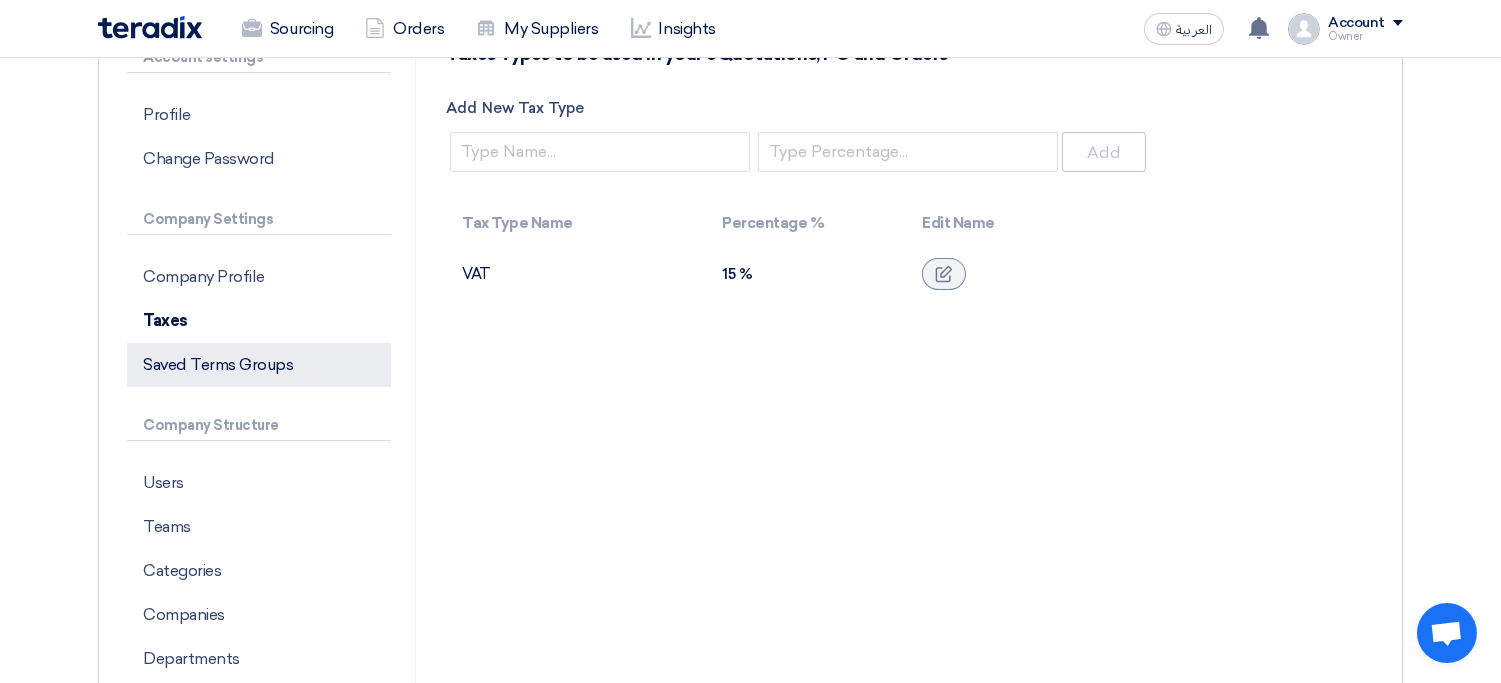 click on "Saved Terms Groups" 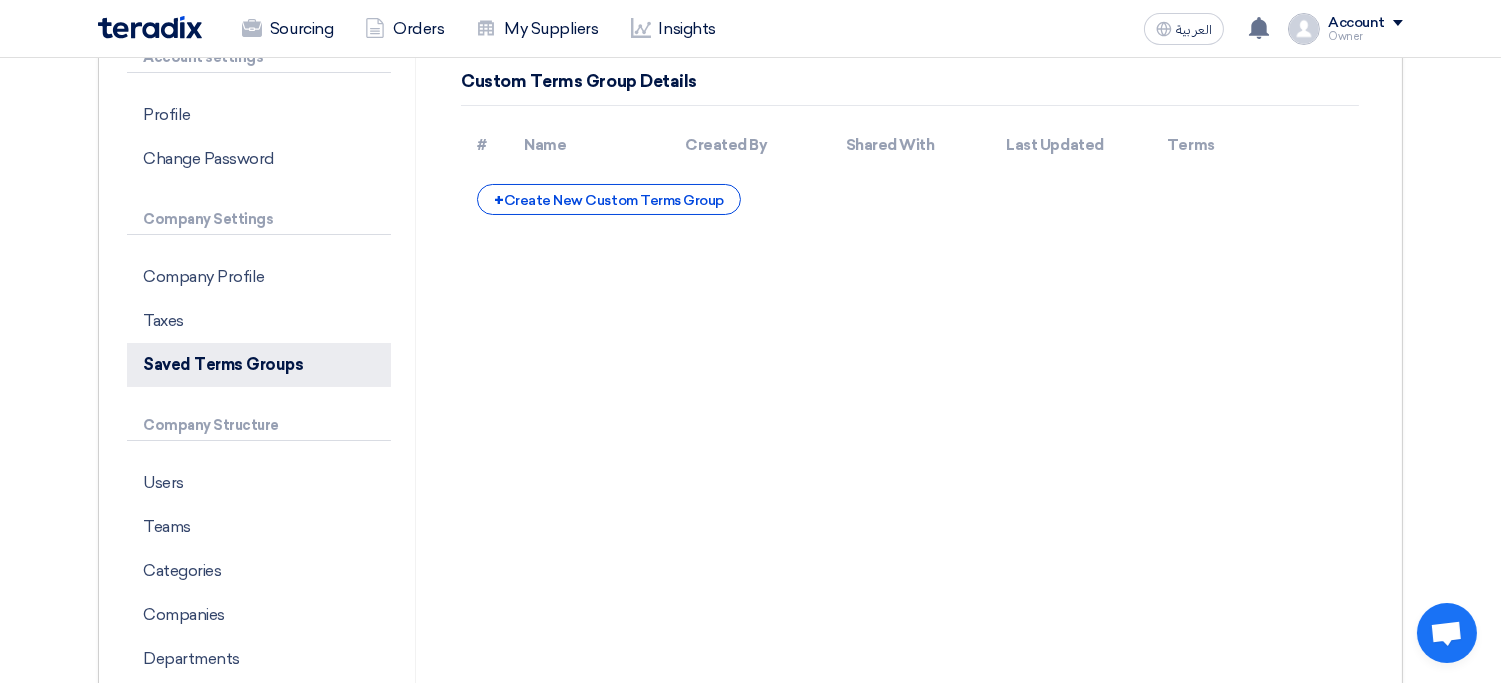 scroll, scrollTop: 0, scrollLeft: 0, axis: both 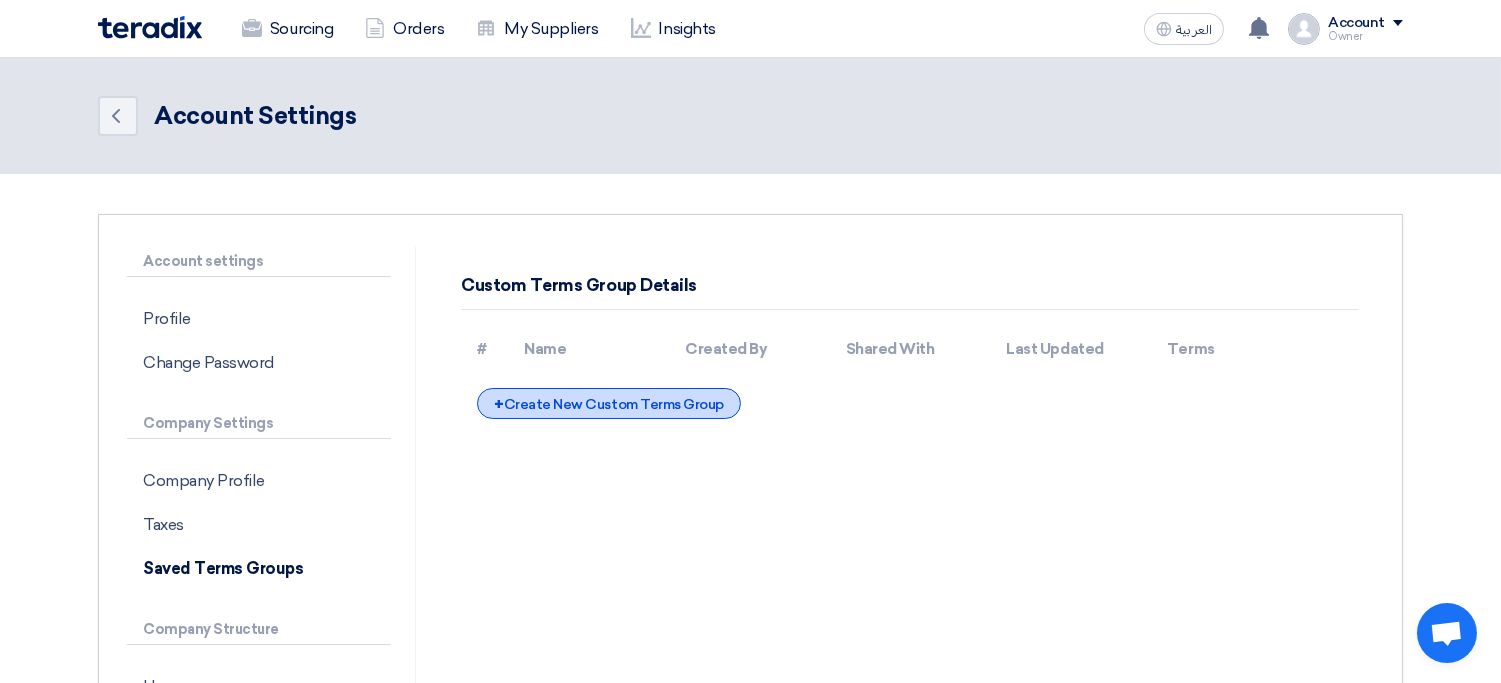 click on "+
Create New Custom Terms Group" 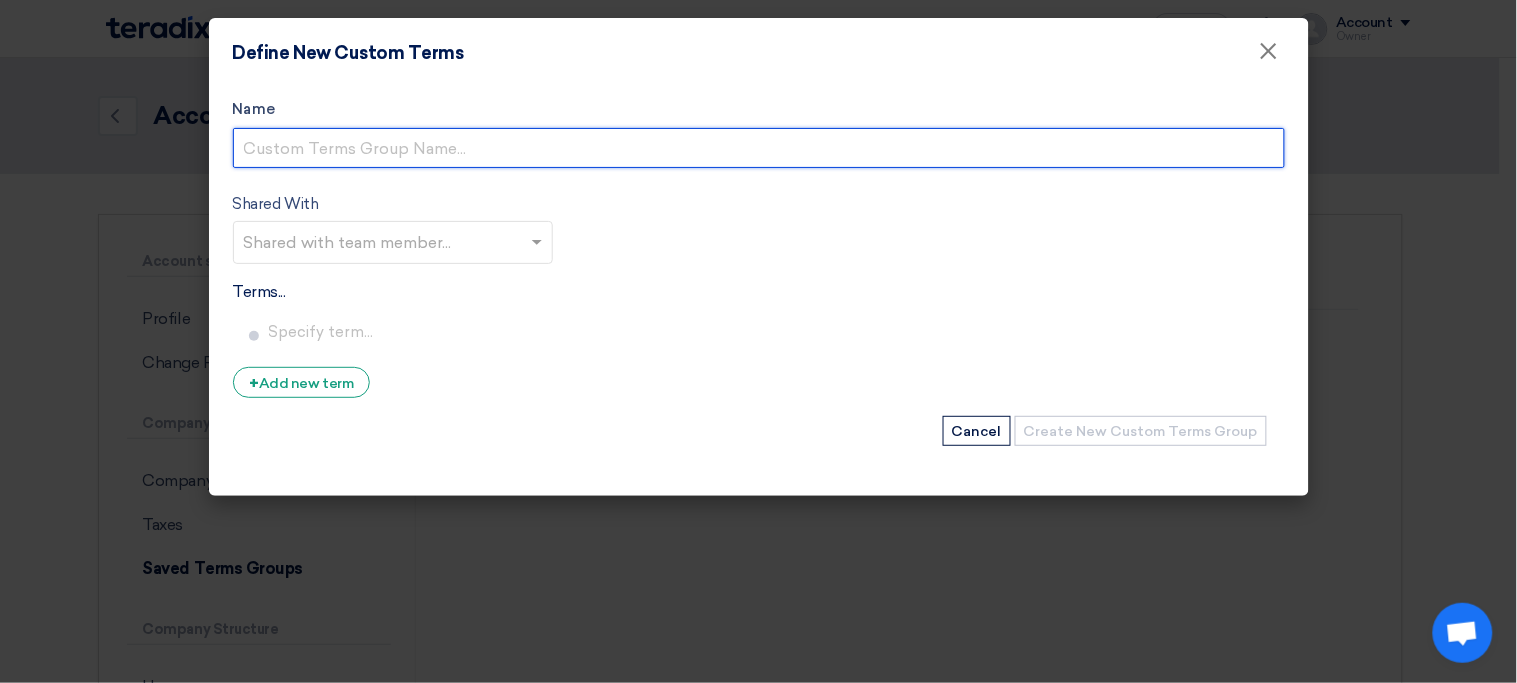 click on "Name" at bounding box center (759, 148) 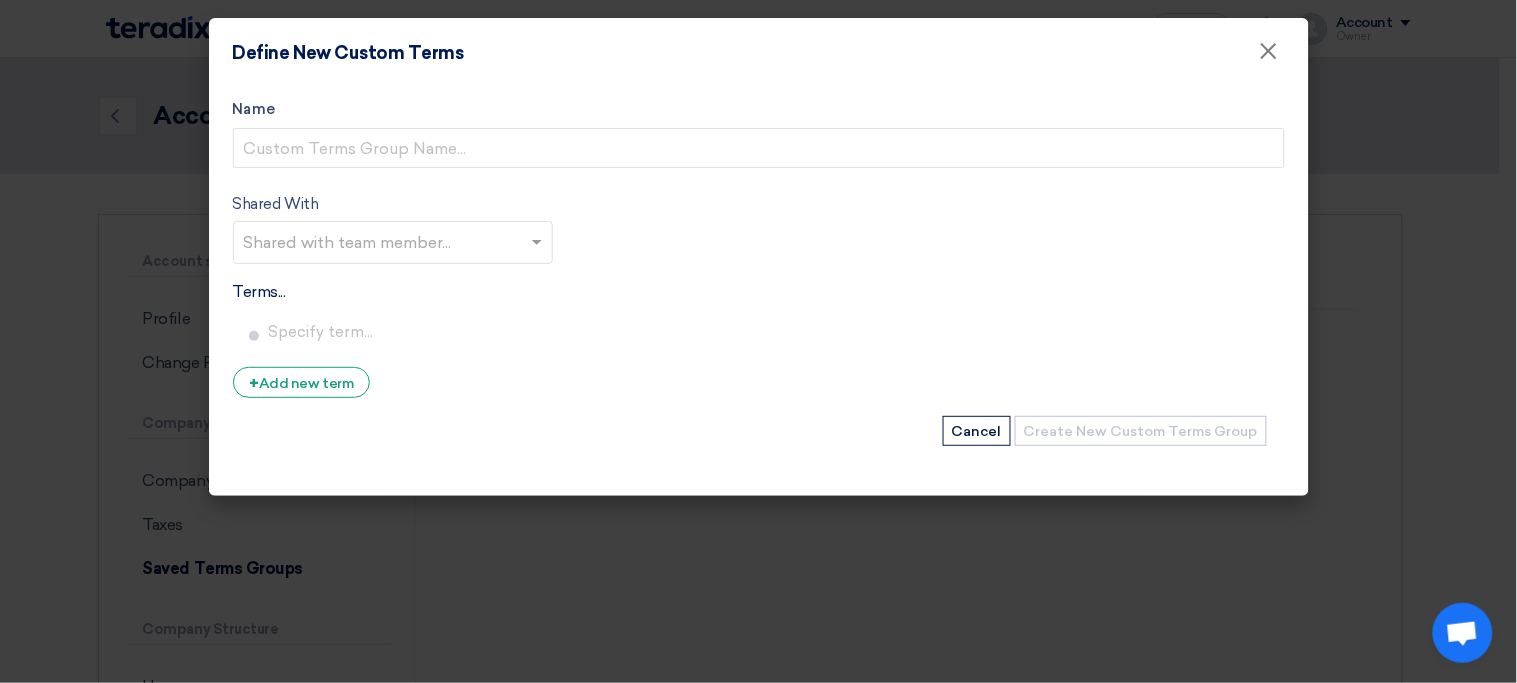 click on "Shared With" 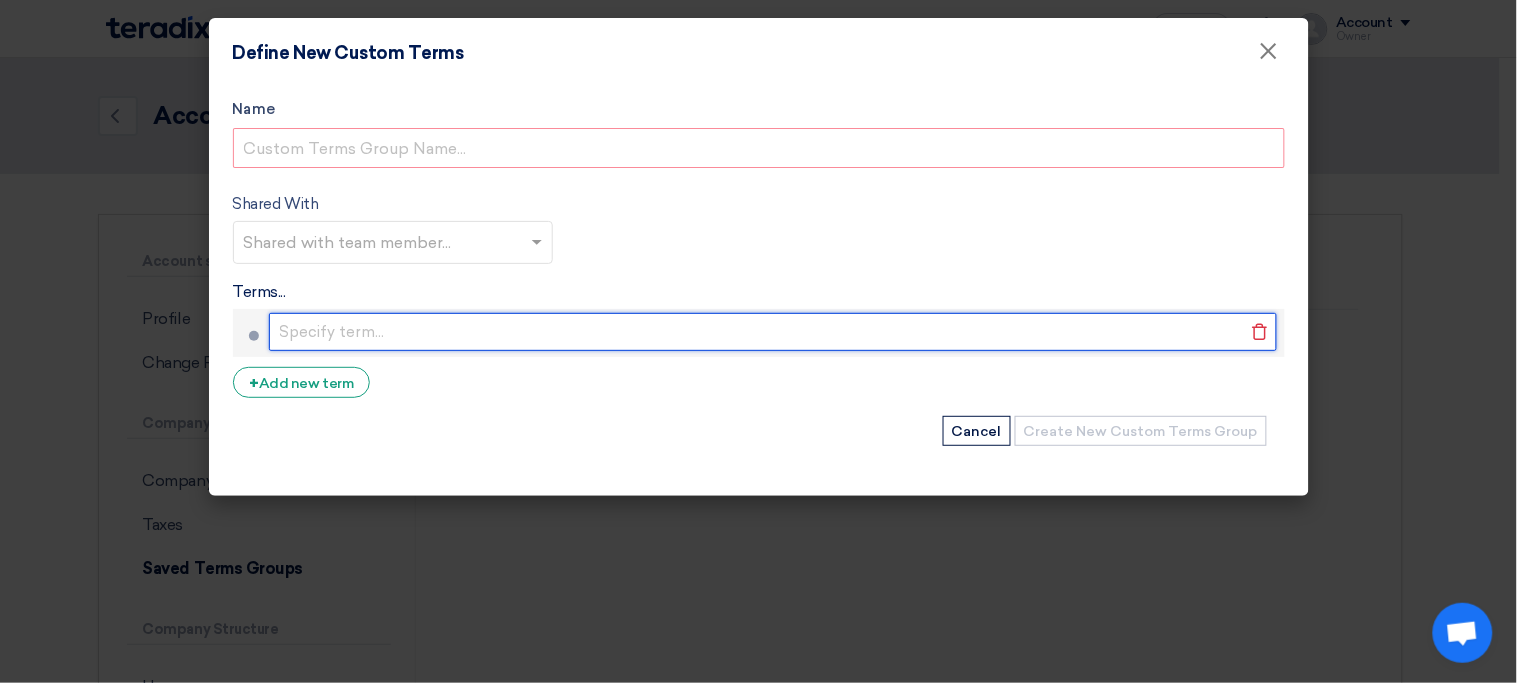 click 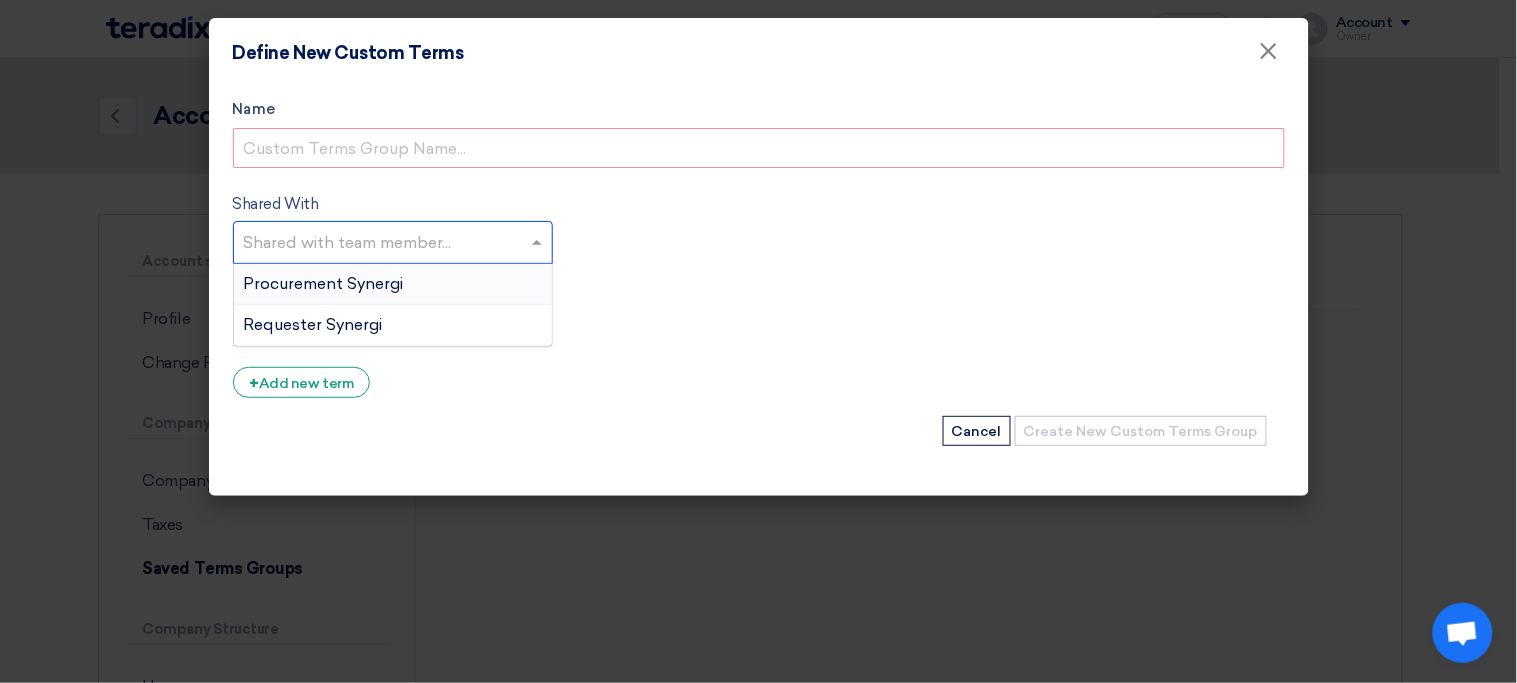click at bounding box center [395, 244] 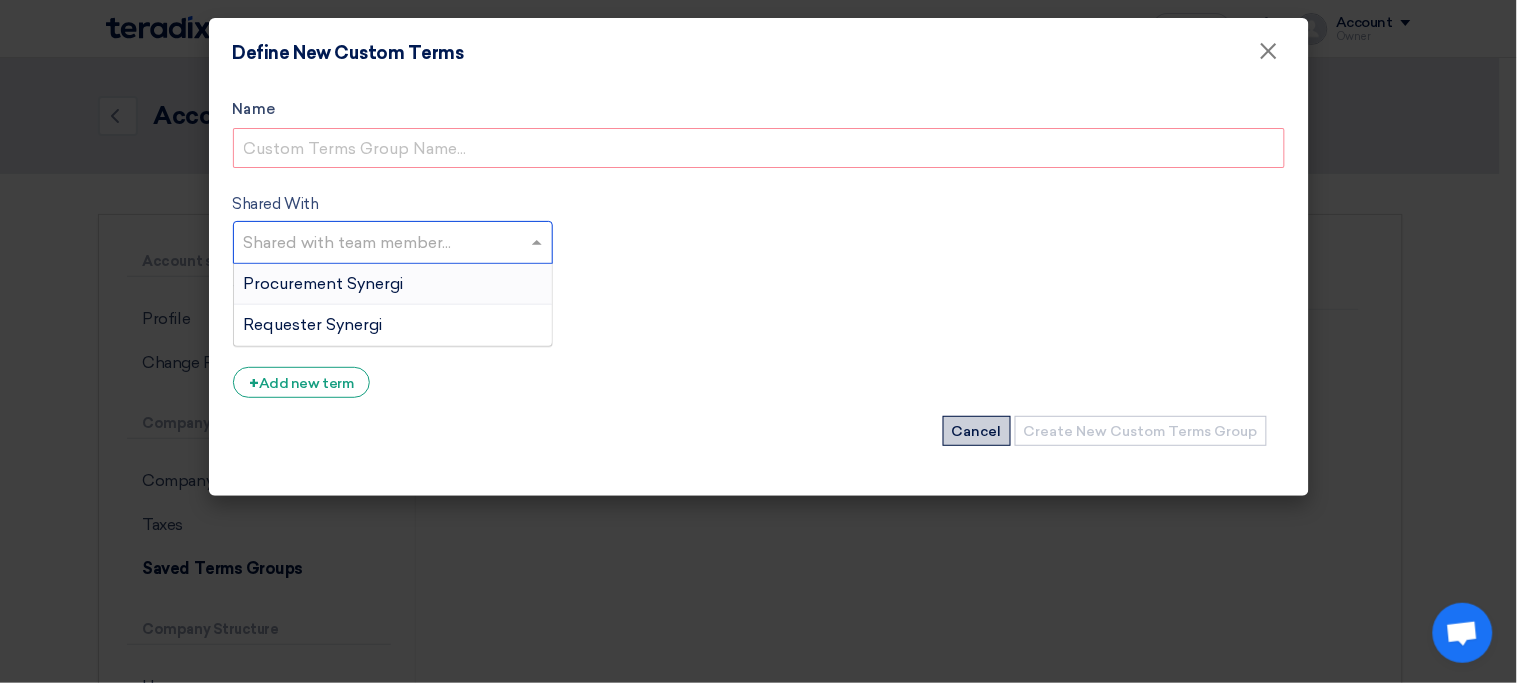 click on "Cancel" 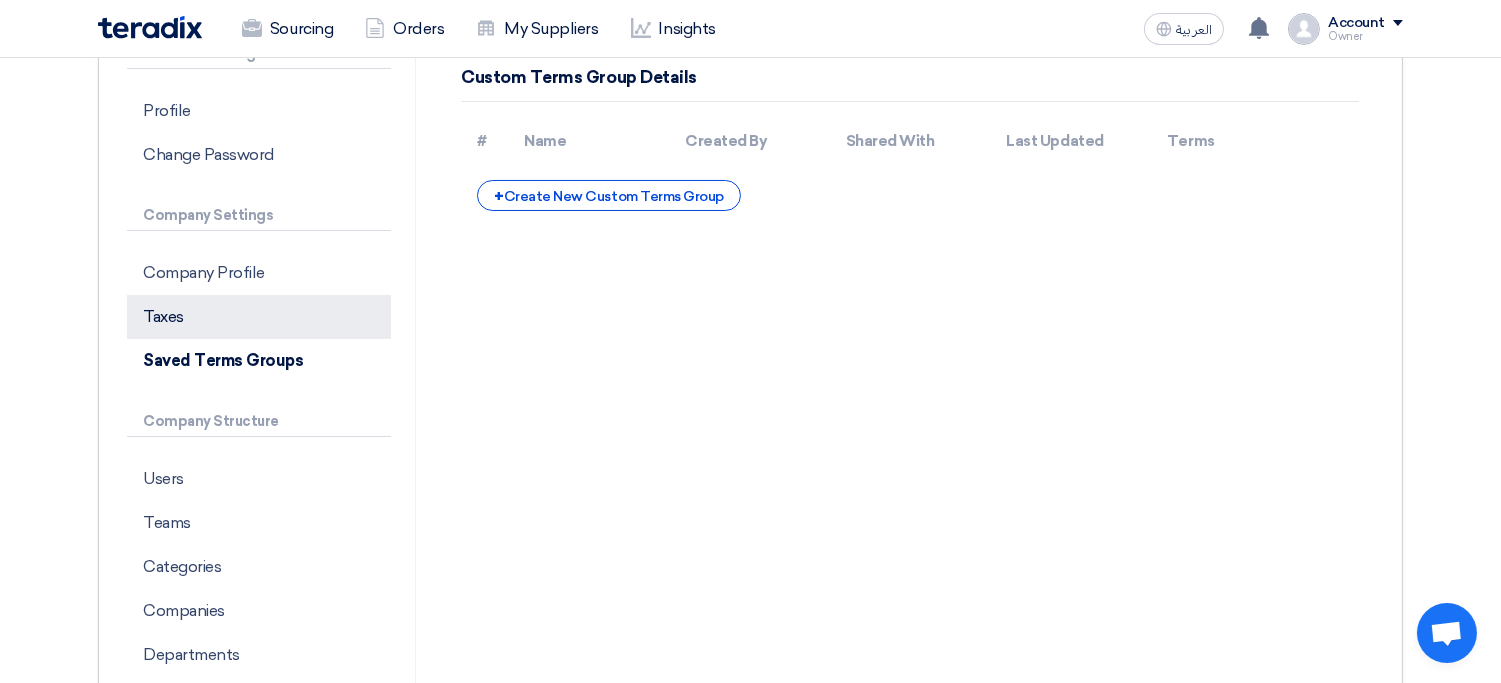 scroll, scrollTop: 207, scrollLeft: 0, axis: vertical 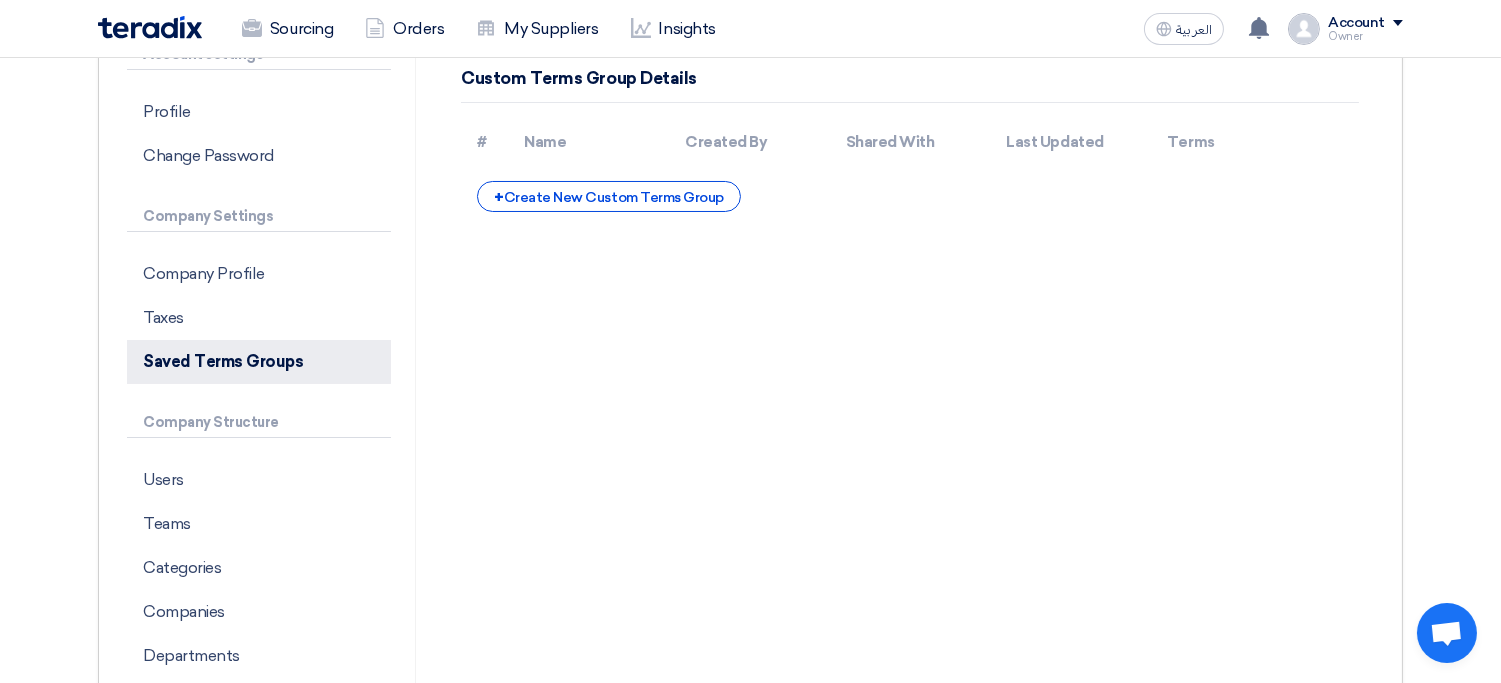 click on "Saved Terms Groups" 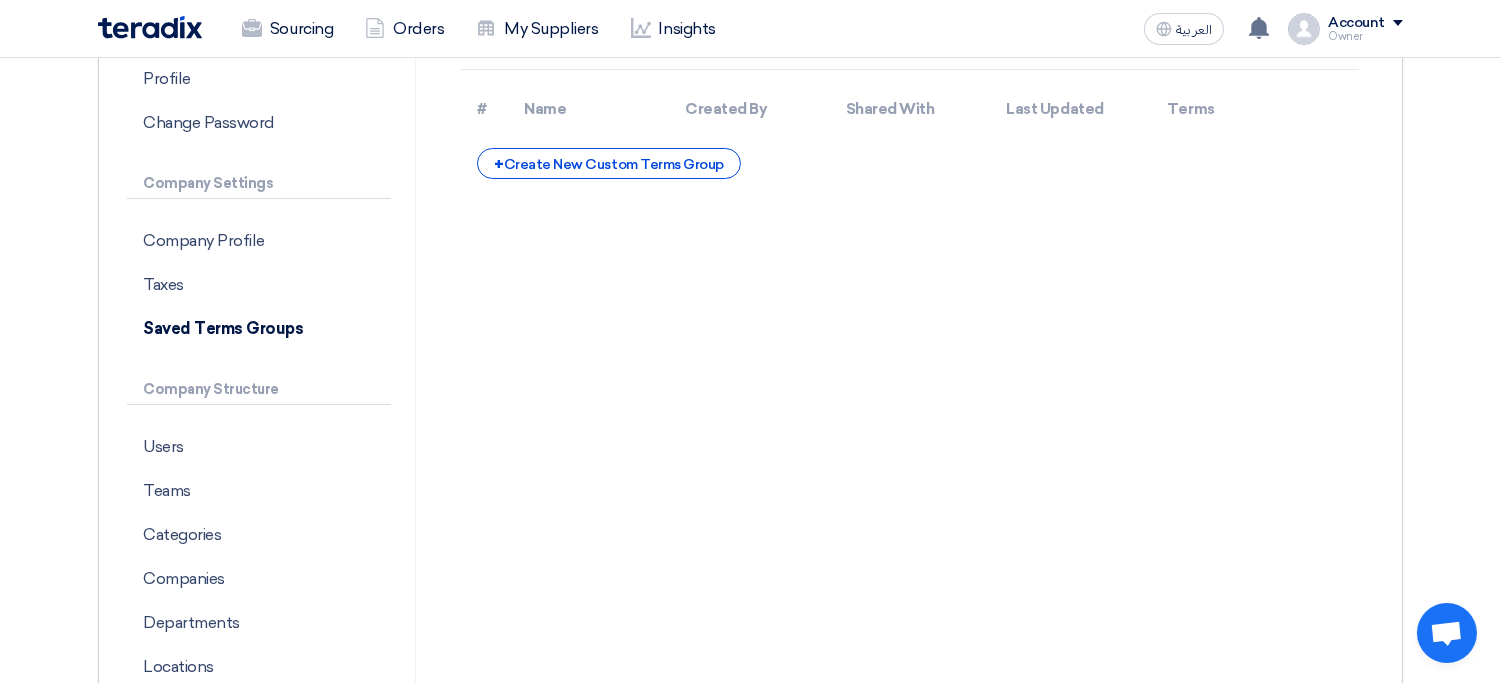 scroll, scrollTop: 234, scrollLeft: 0, axis: vertical 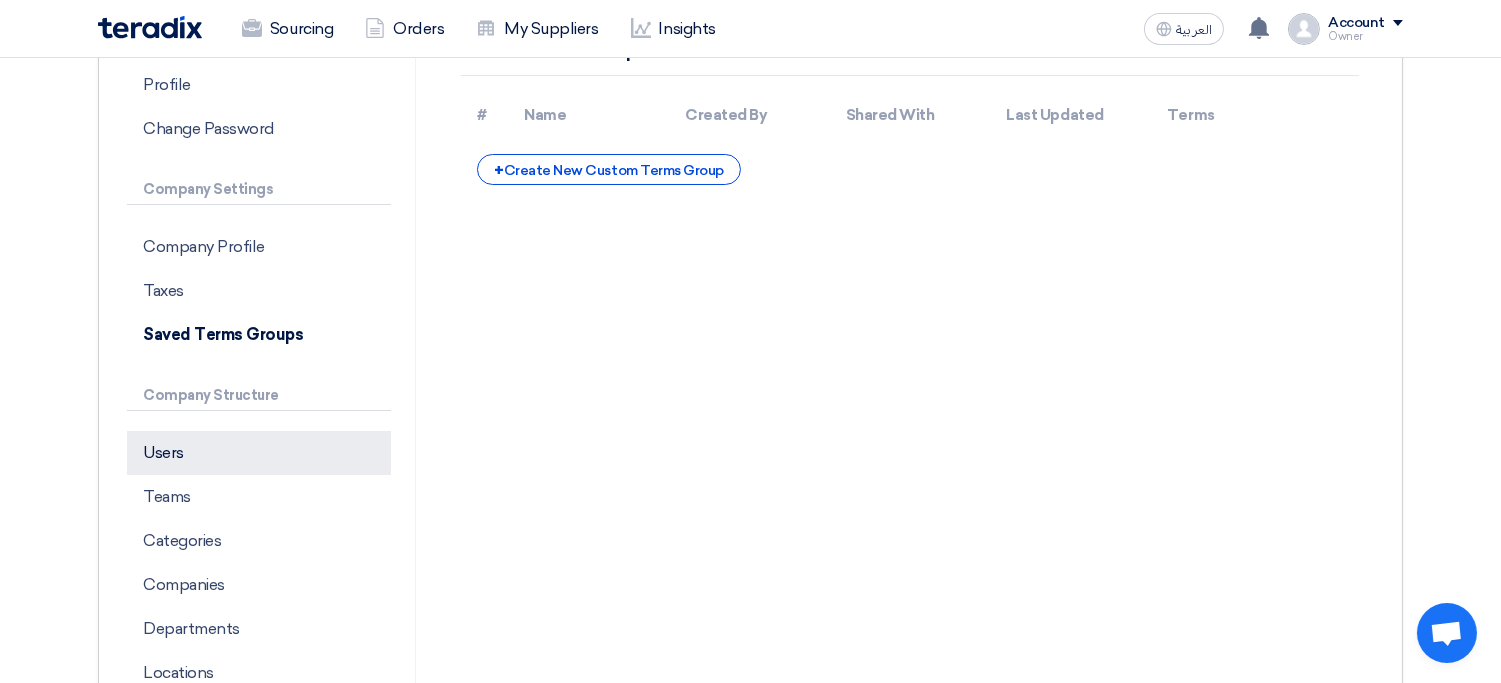 click on "Users" 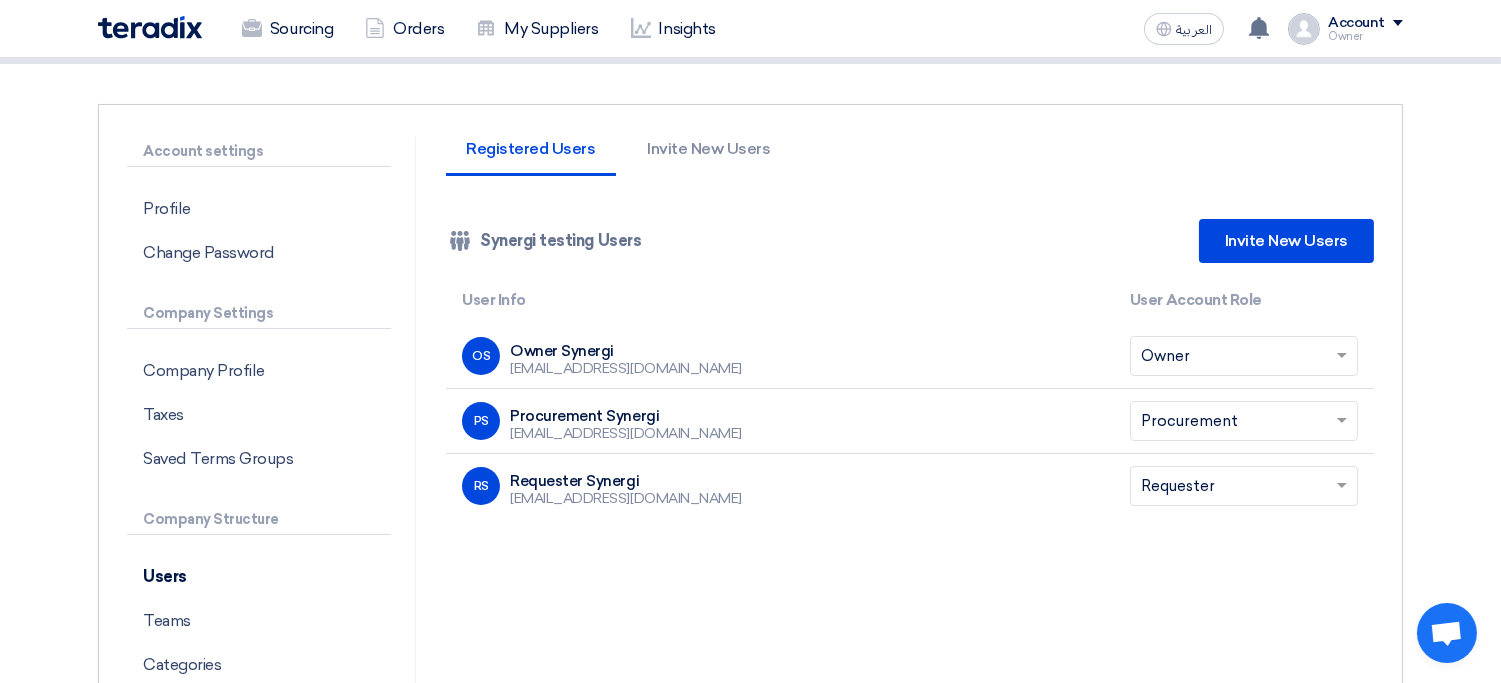 scroll, scrollTop: 102, scrollLeft: 0, axis: vertical 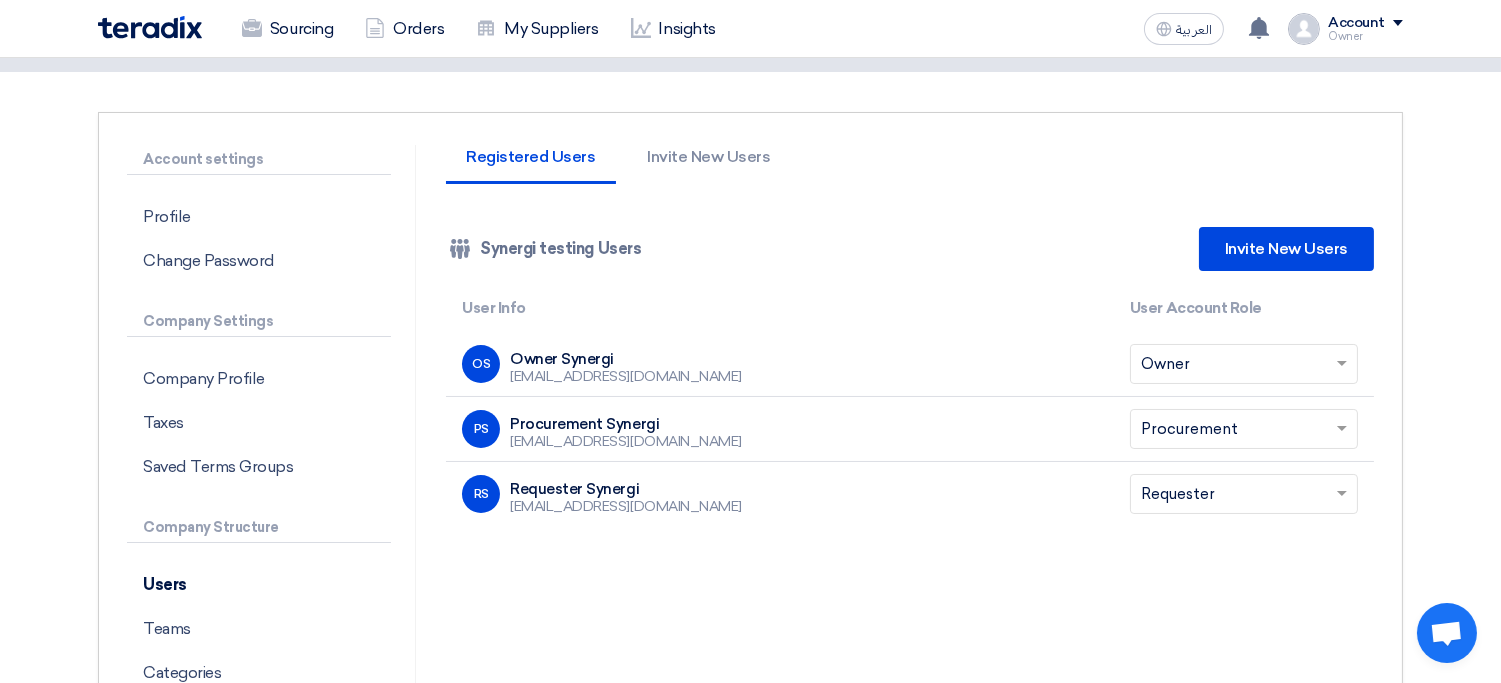 click 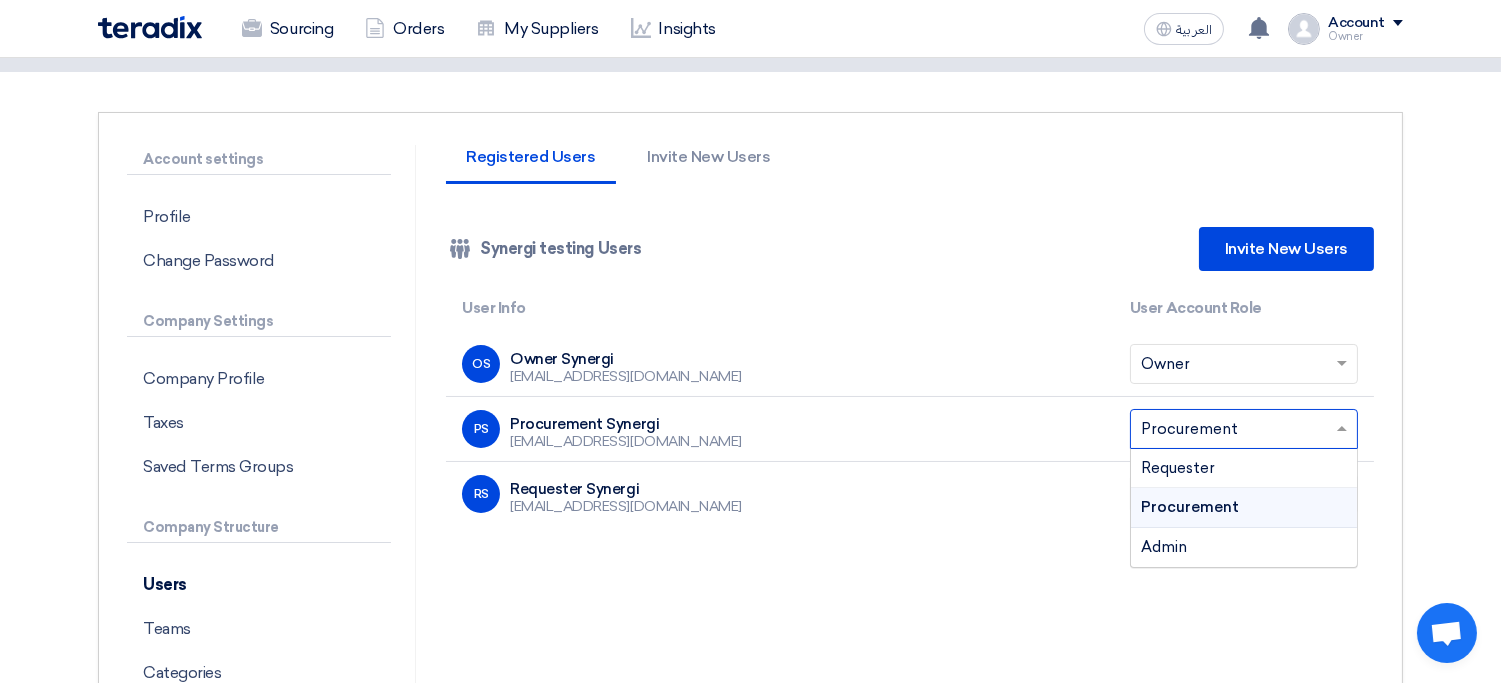 click 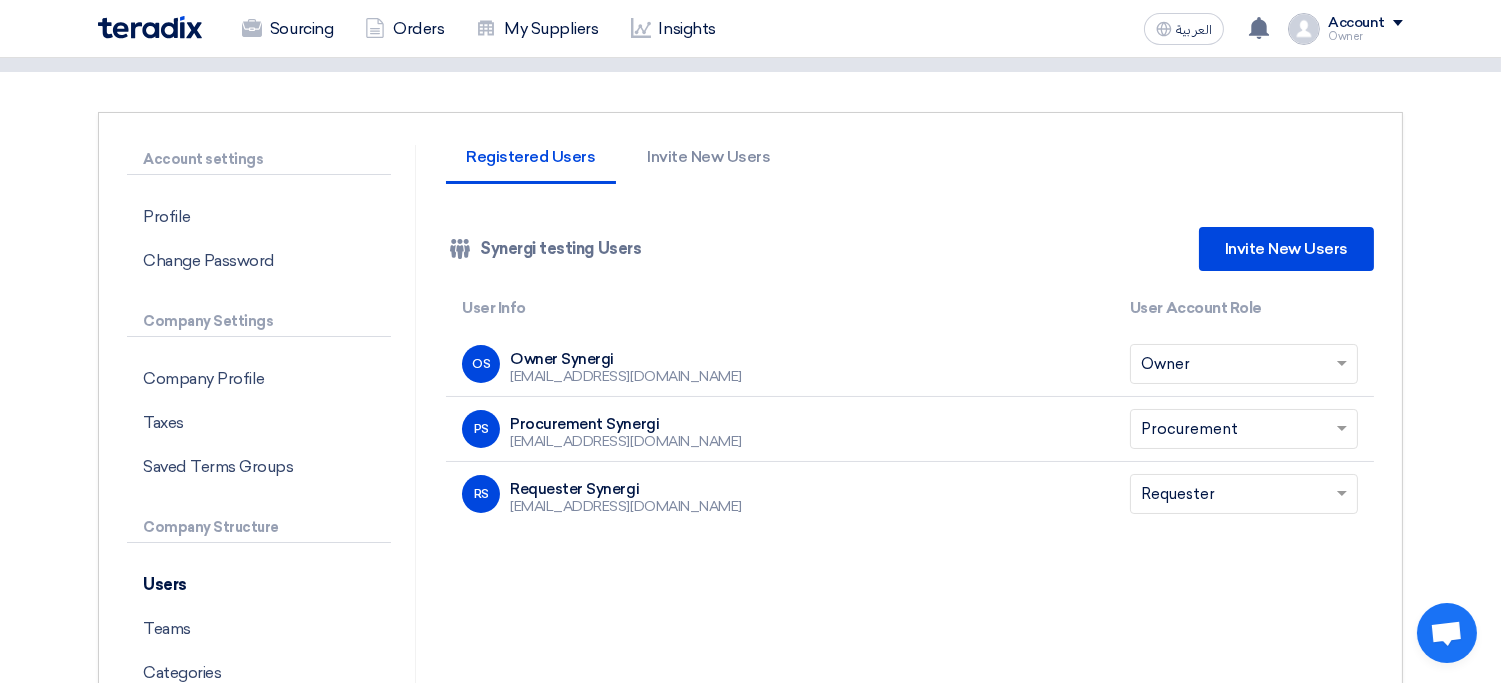 click on "Registered Users
Invite New Users
Company Team
Synergi testing Users
Invite New Users
User Info
User Account Role
OS
Owner Synergi
nasod31350@pacfut.com
Select Account Role
×
Owner" 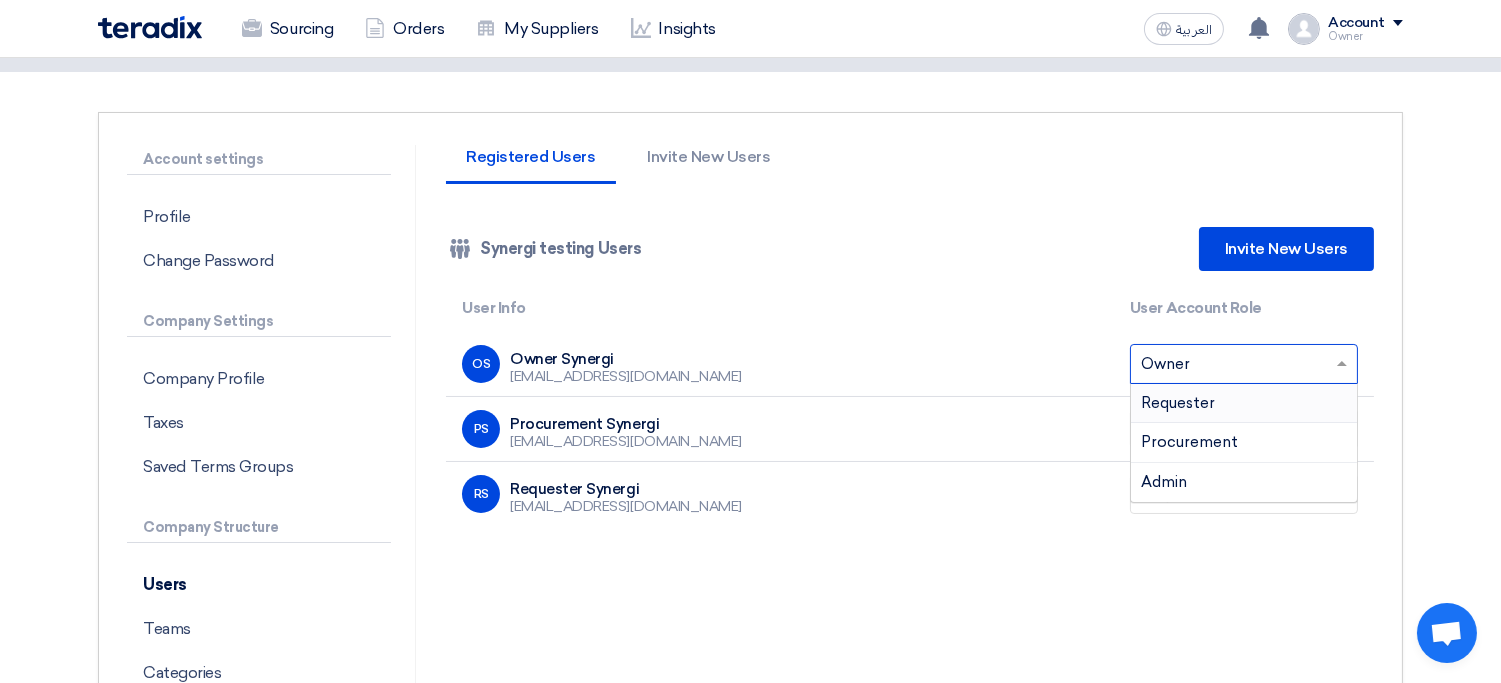 click 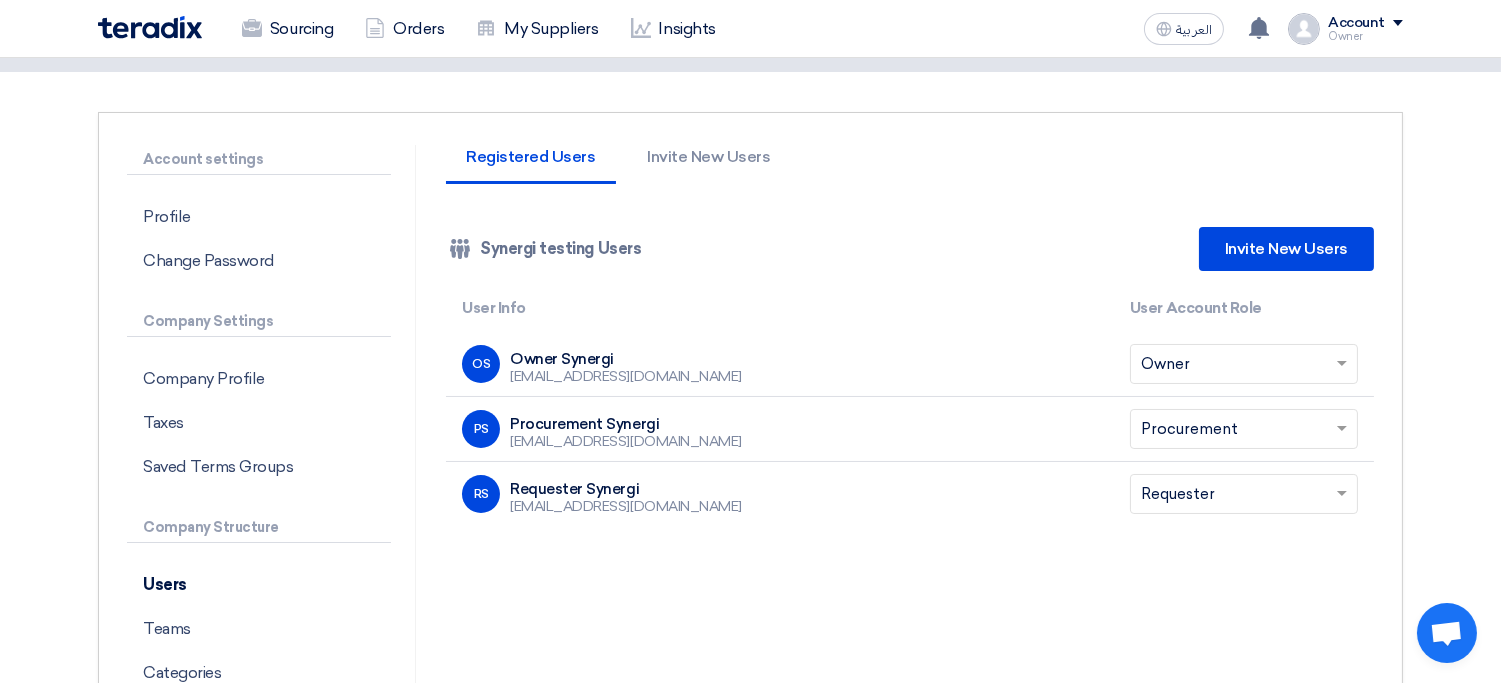 click on "OS
Owner Synergi
nasod31350@pacfut.com" 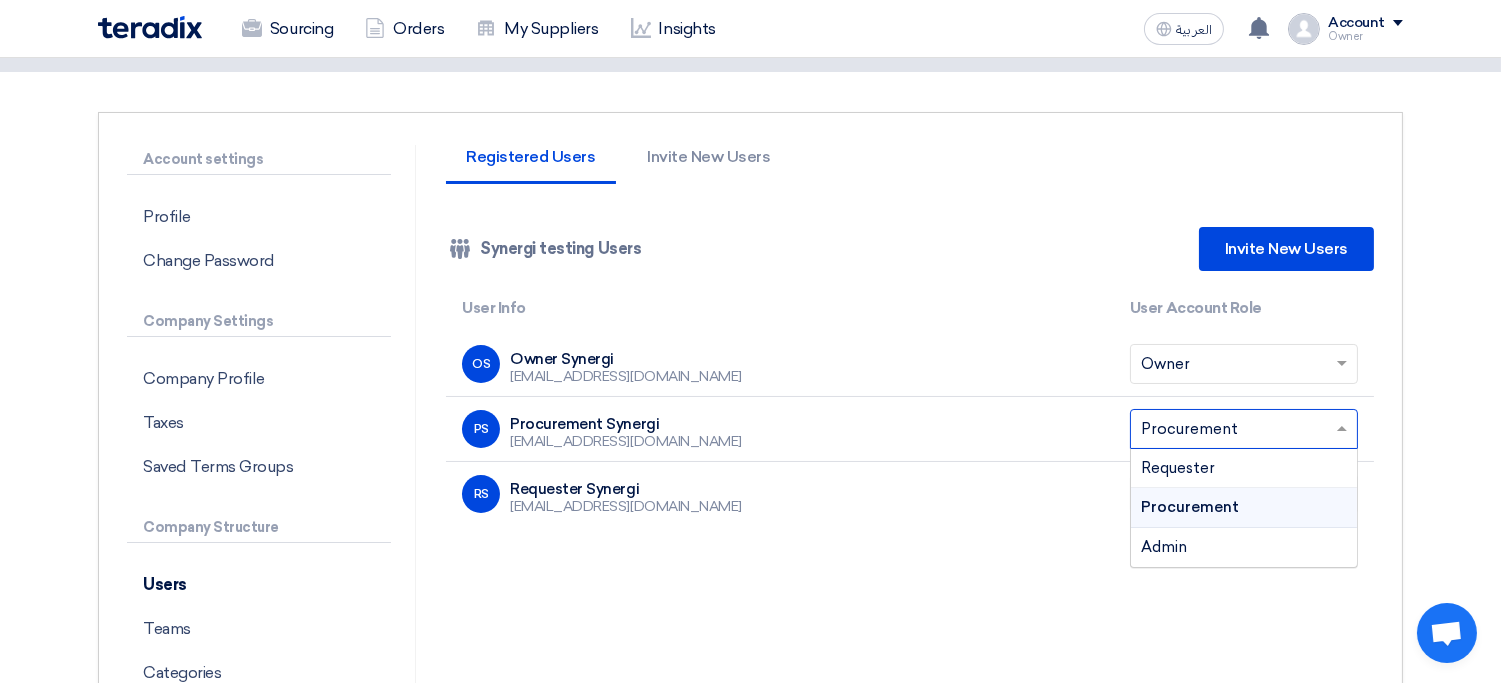 click 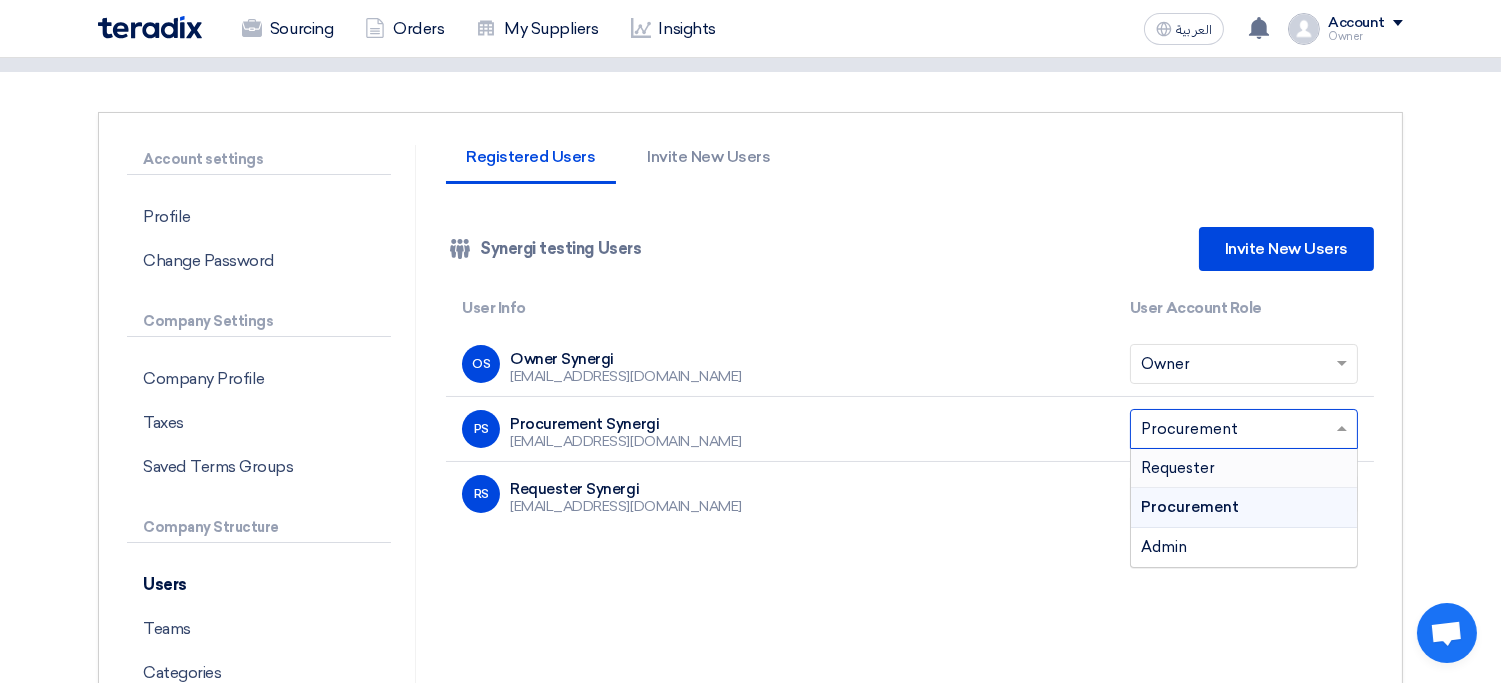 click on "Registered Users
Invite New Users
Company Team
Synergi testing Users
Invite New Users
User Info
User Account Role
OS
Owner Synergi
nasod31350@pacfut.com
Select Account Role
×
Owner" 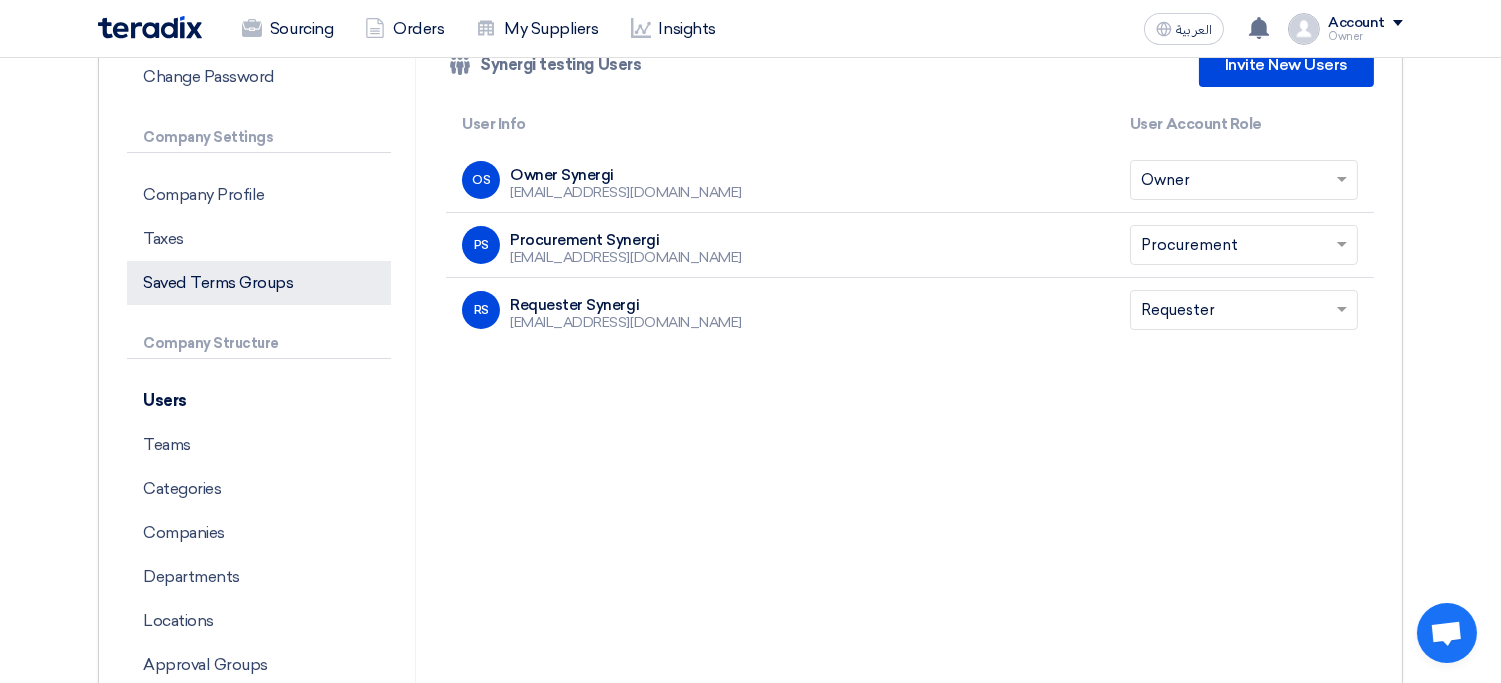 scroll, scrollTop: 290, scrollLeft: 0, axis: vertical 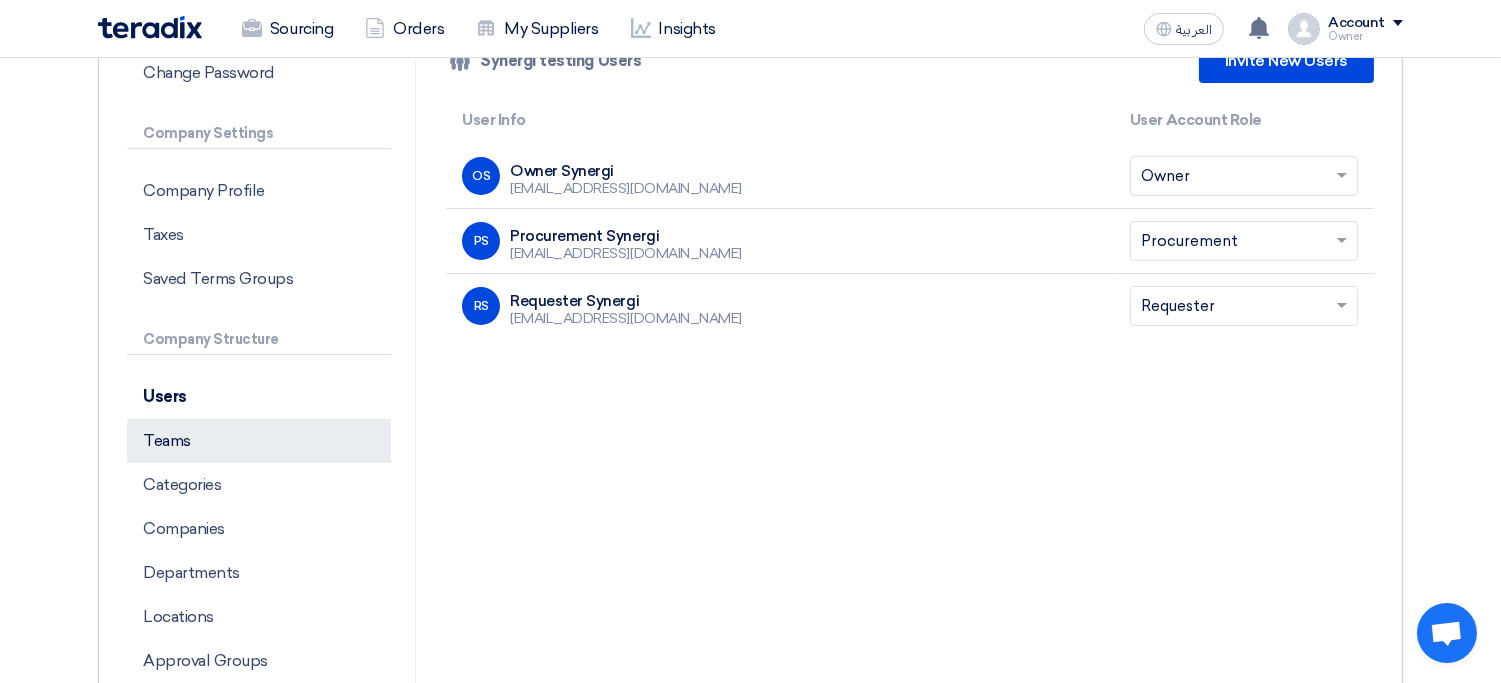 click on "Teams" 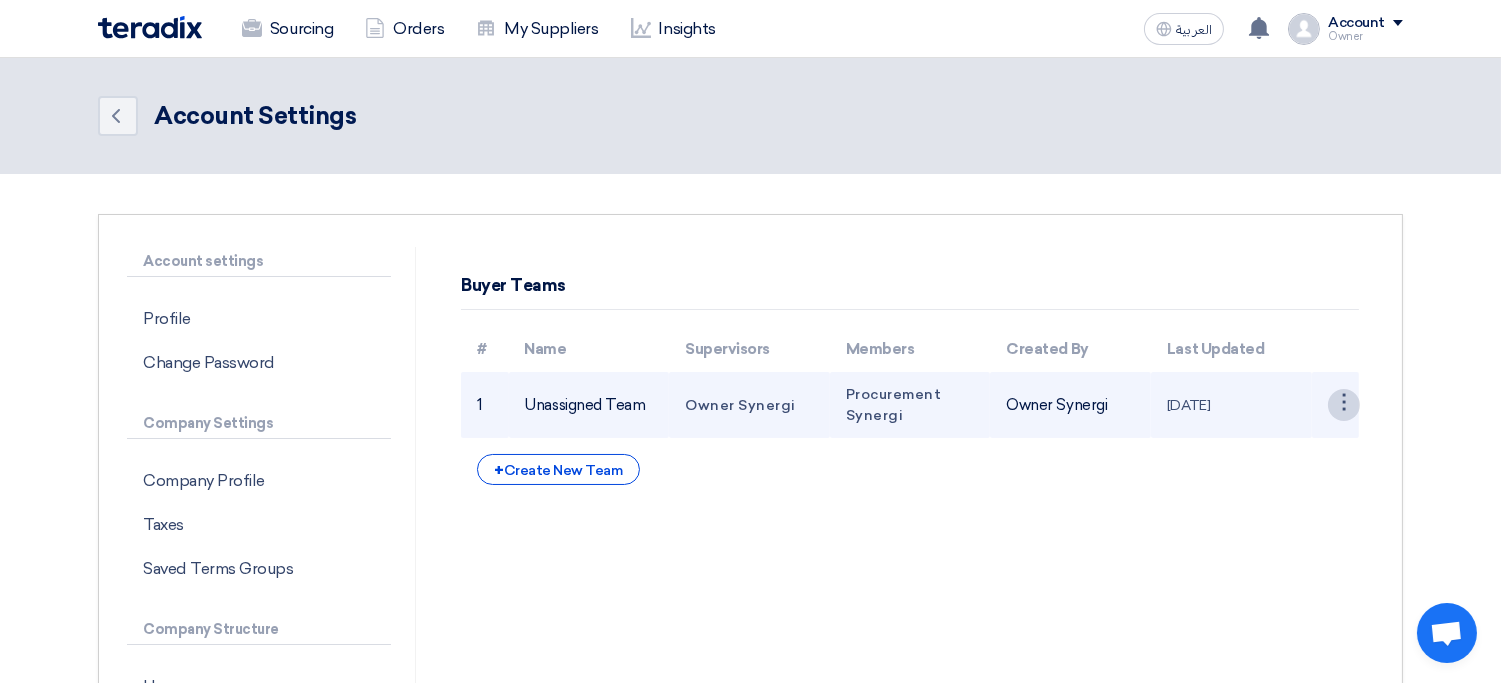 click on "⋮" at bounding box center [1344, 405] 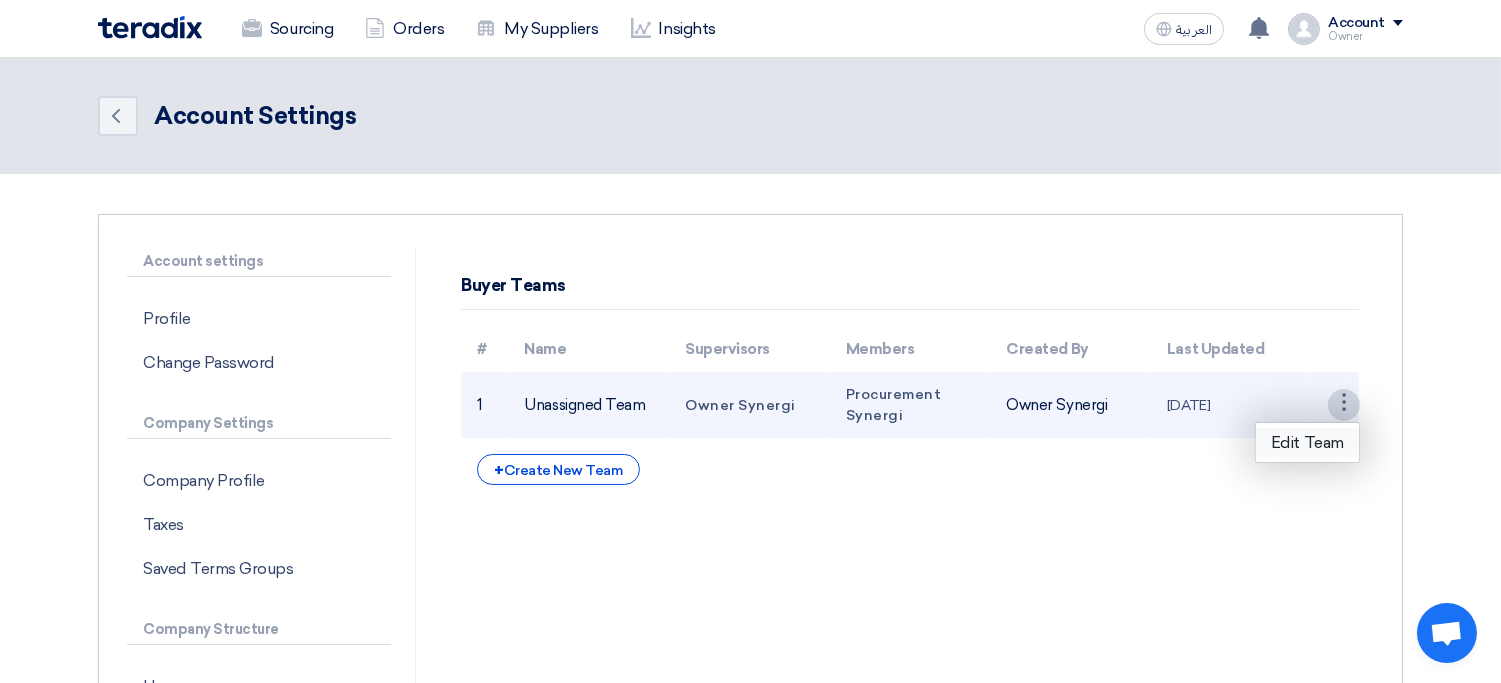 click on "Edit Team" 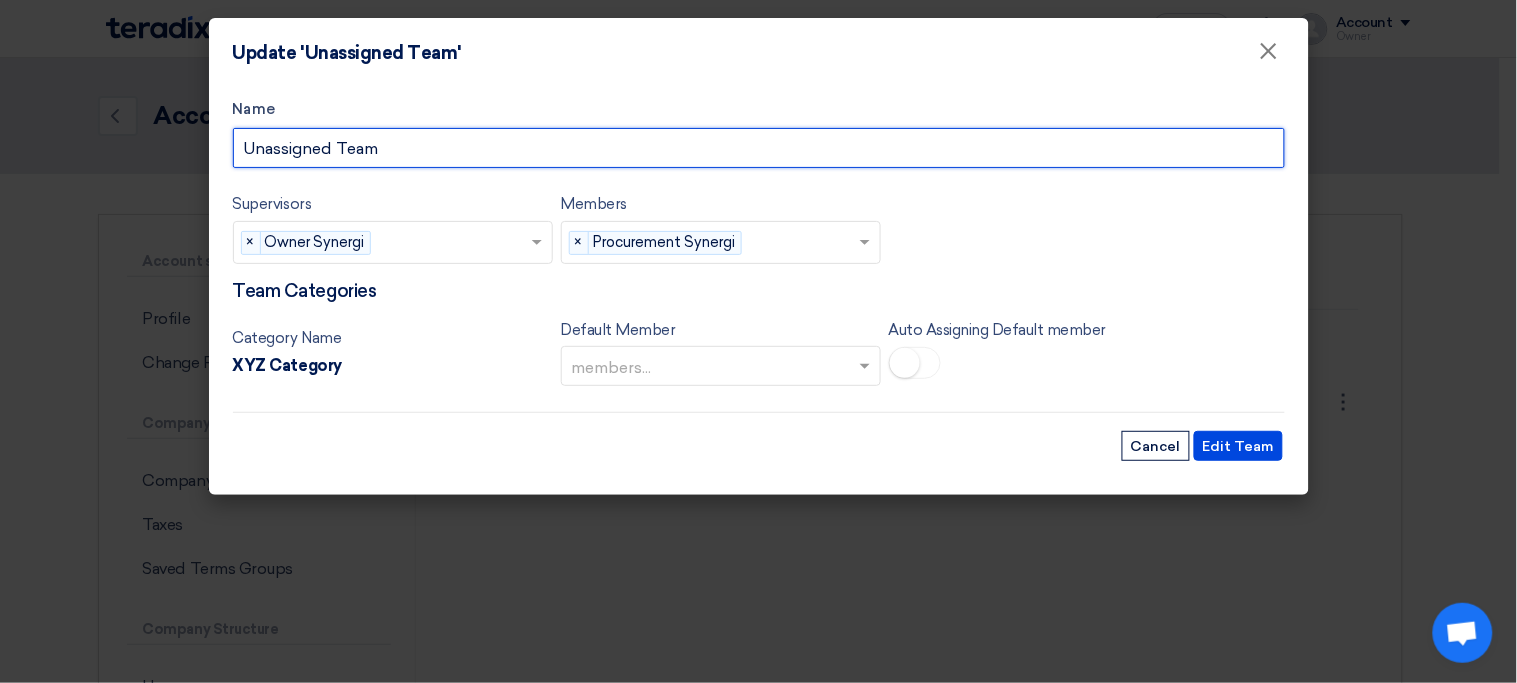 click on "Unassigned Team" at bounding box center (759, 148) 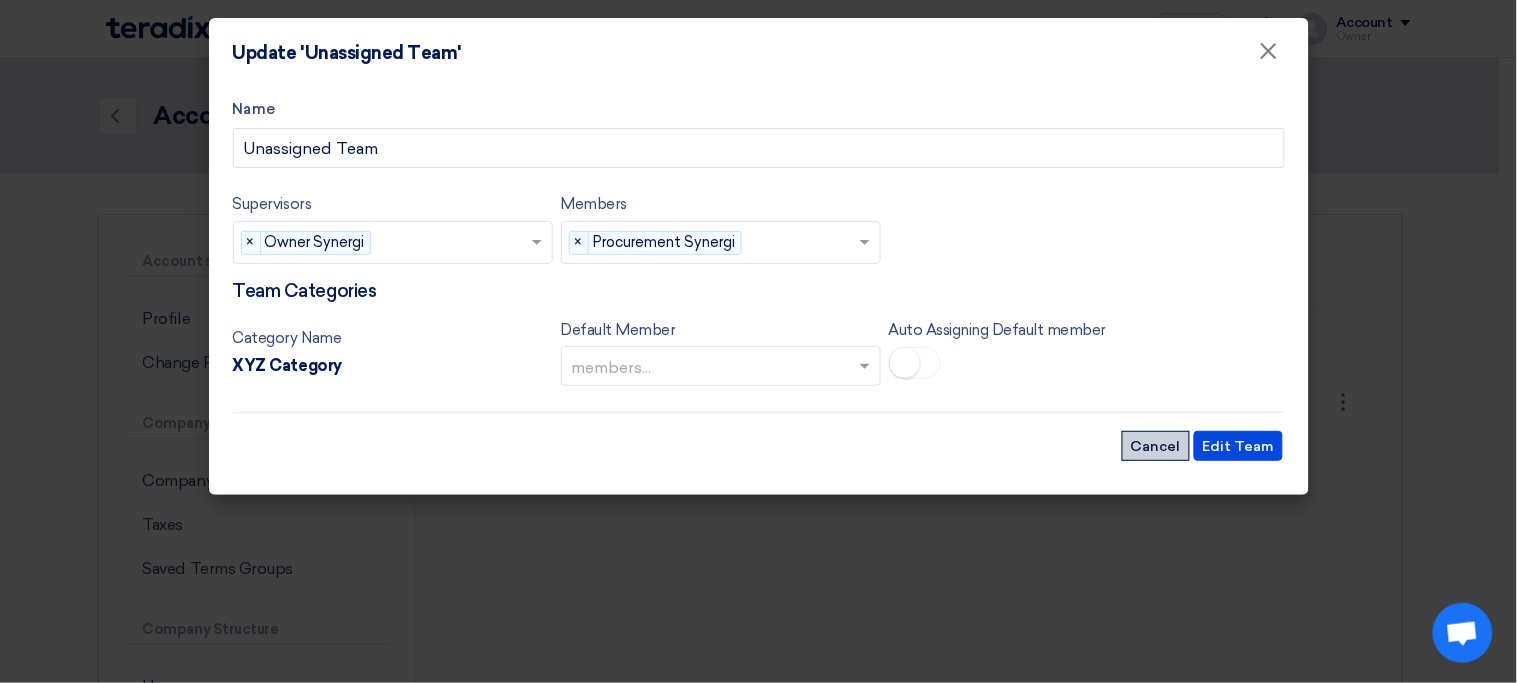 click on "Cancel" 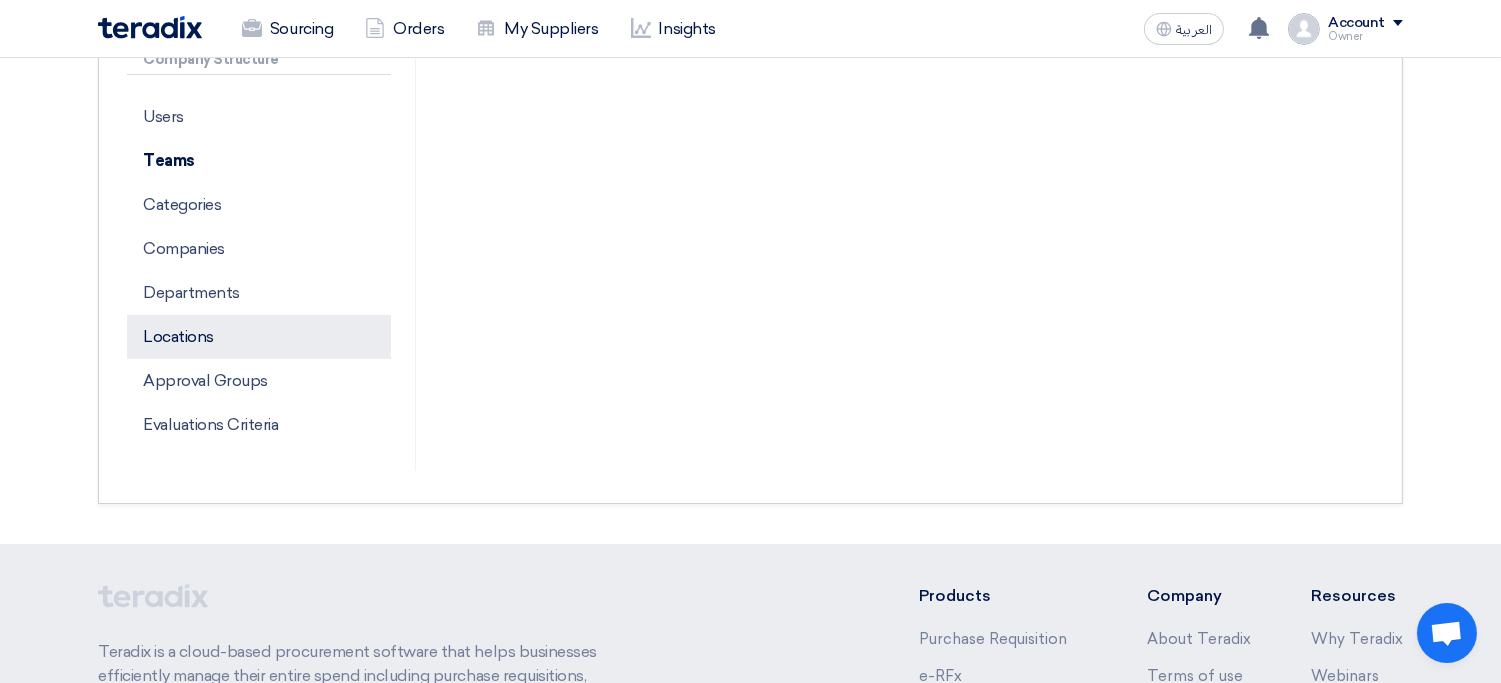 scroll, scrollTop: 572, scrollLeft: 0, axis: vertical 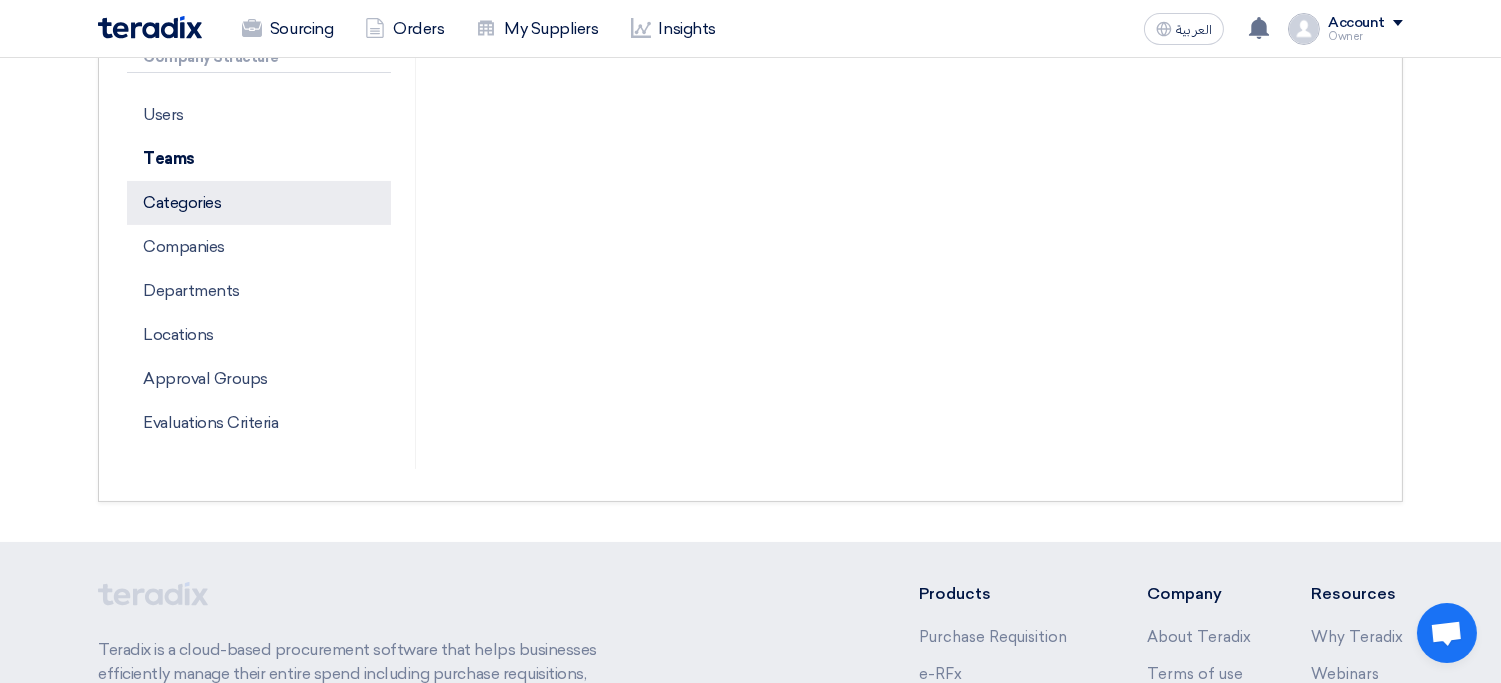 click on "Categories" 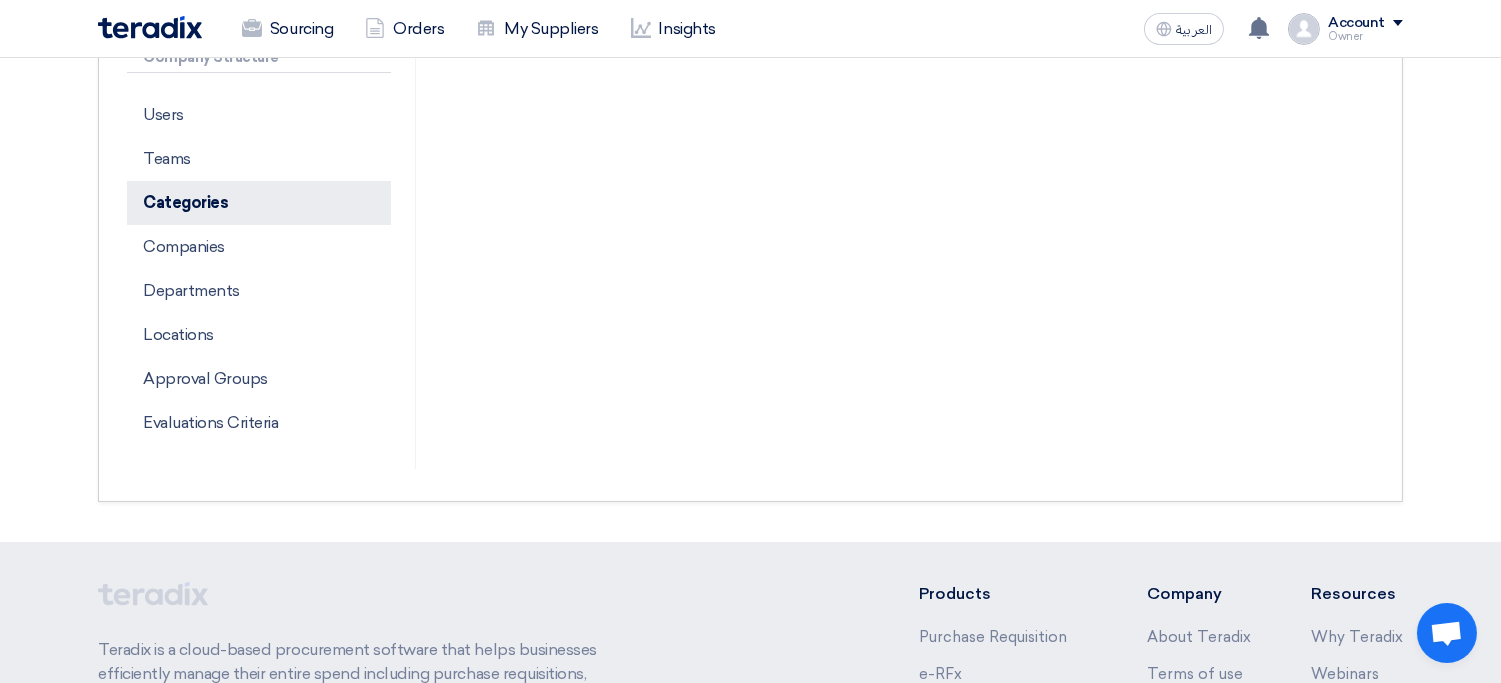 scroll, scrollTop: 0, scrollLeft: 0, axis: both 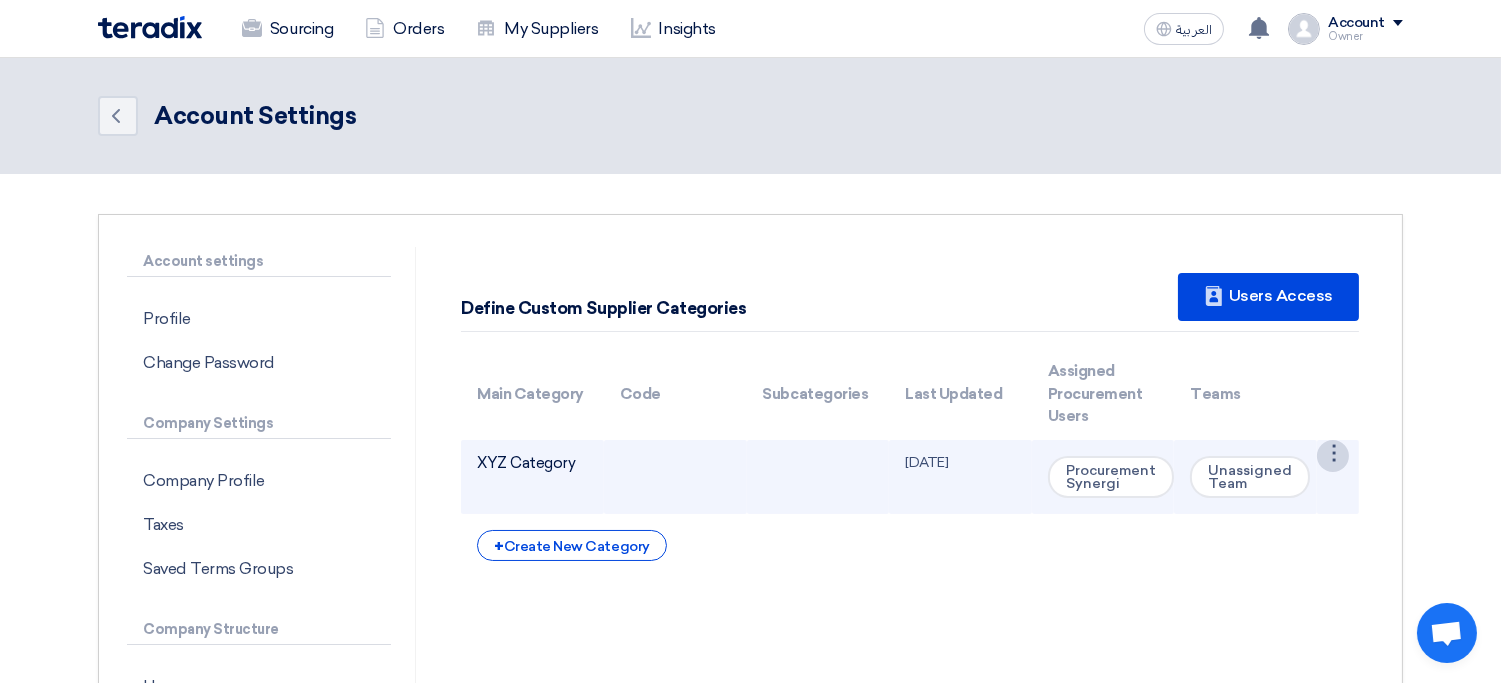 click on "⋮" at bounding box center (1333, 456) 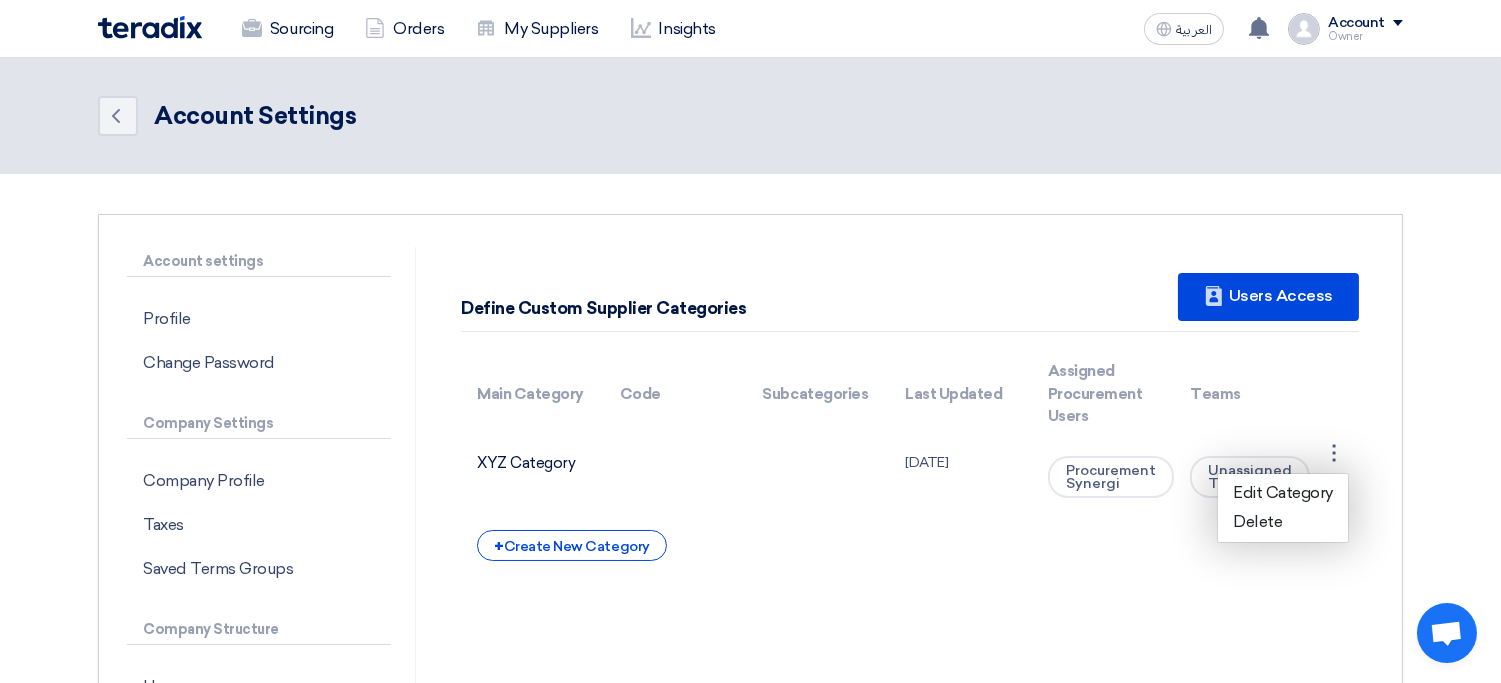 click on "+
Create New Category" 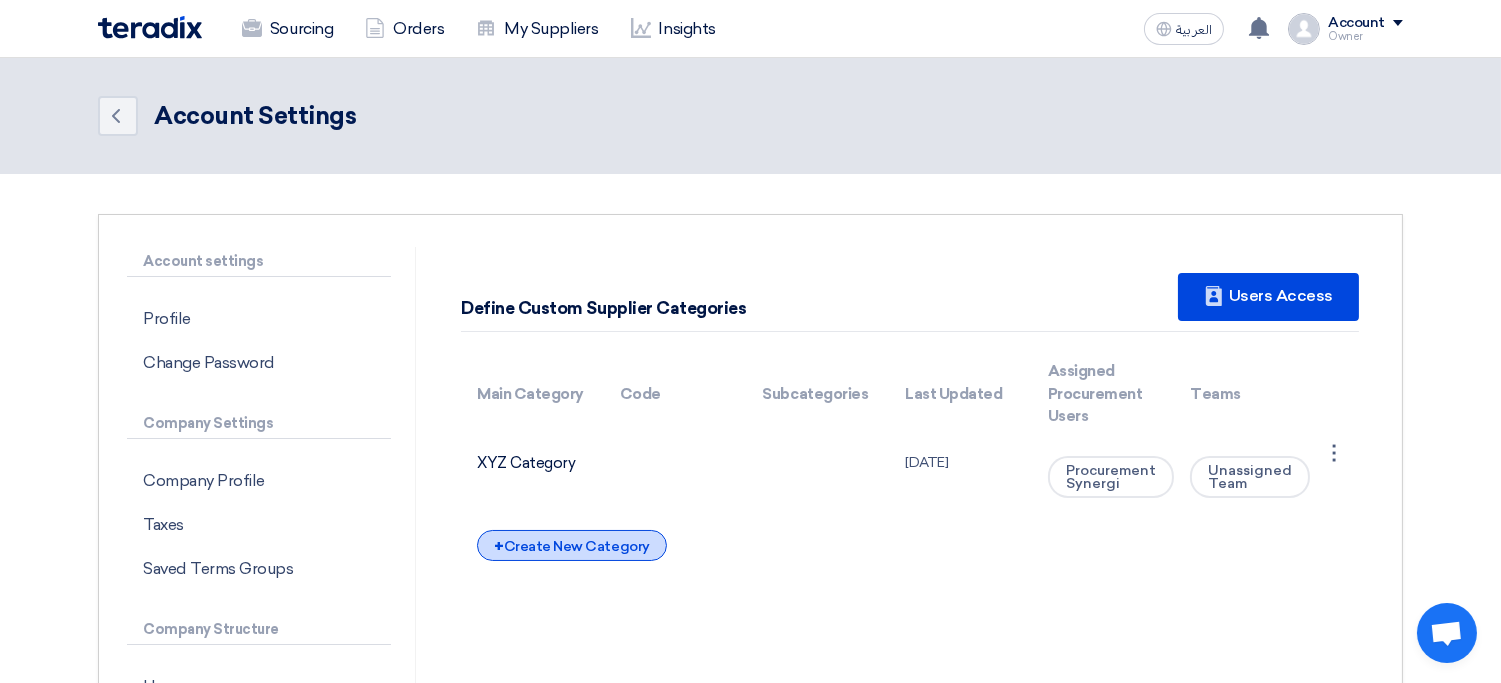 click on "+
Create New Category" 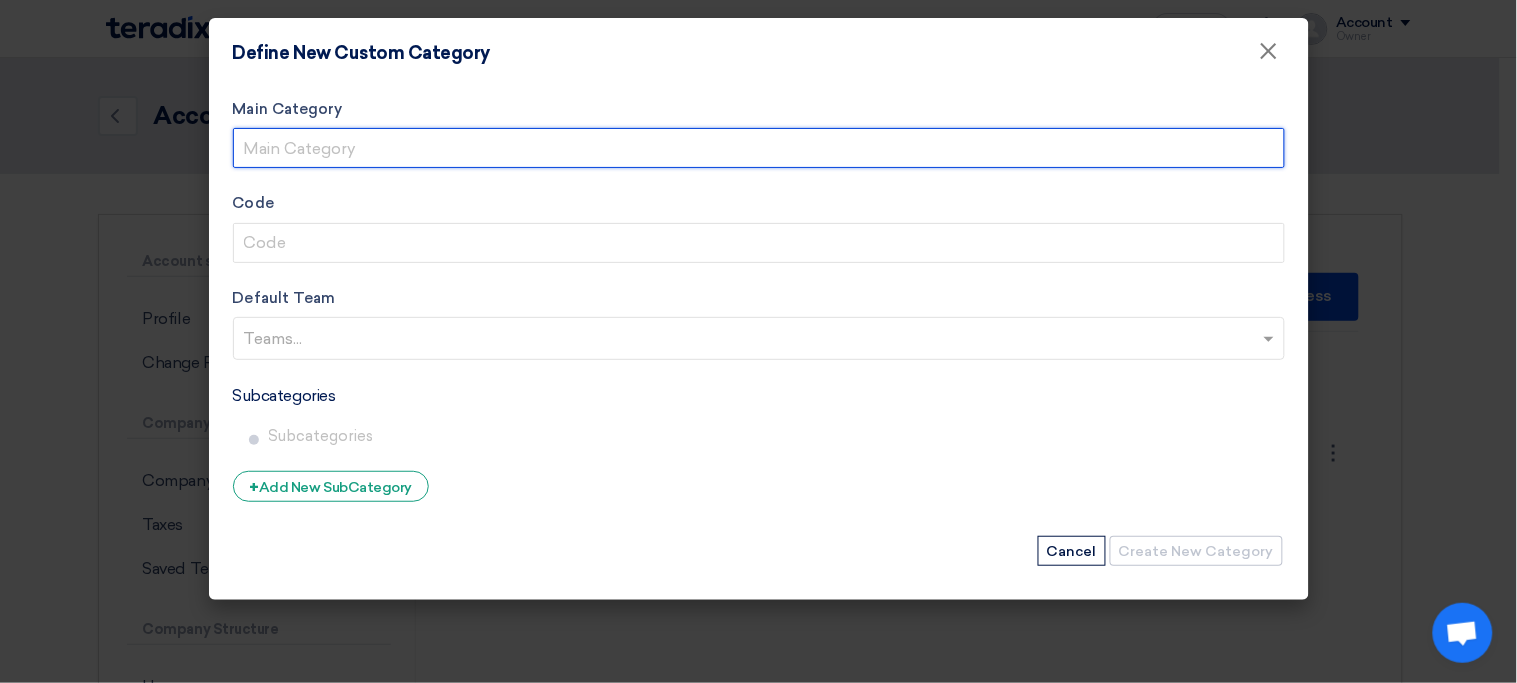 click on "Main Category" at bounding box center [759, 148] 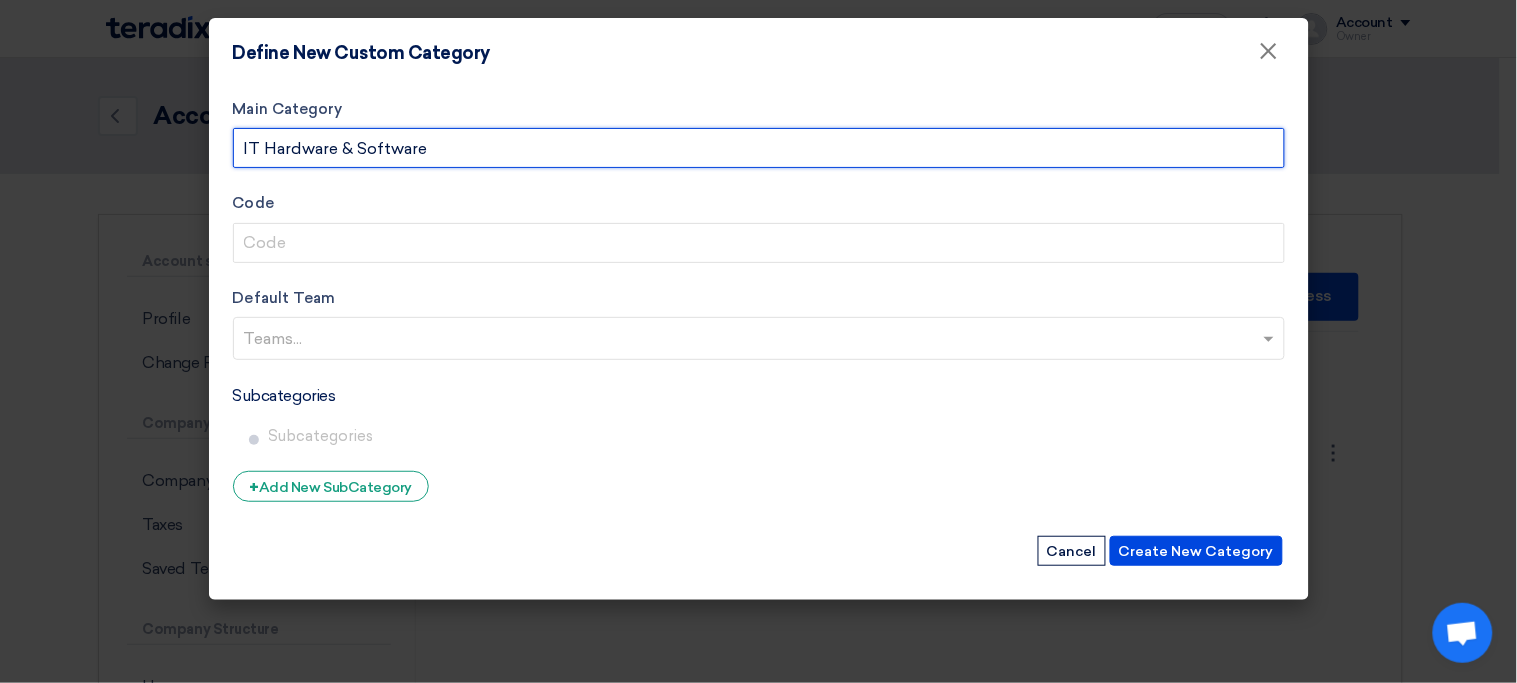 type on "IT Hardware & Software" 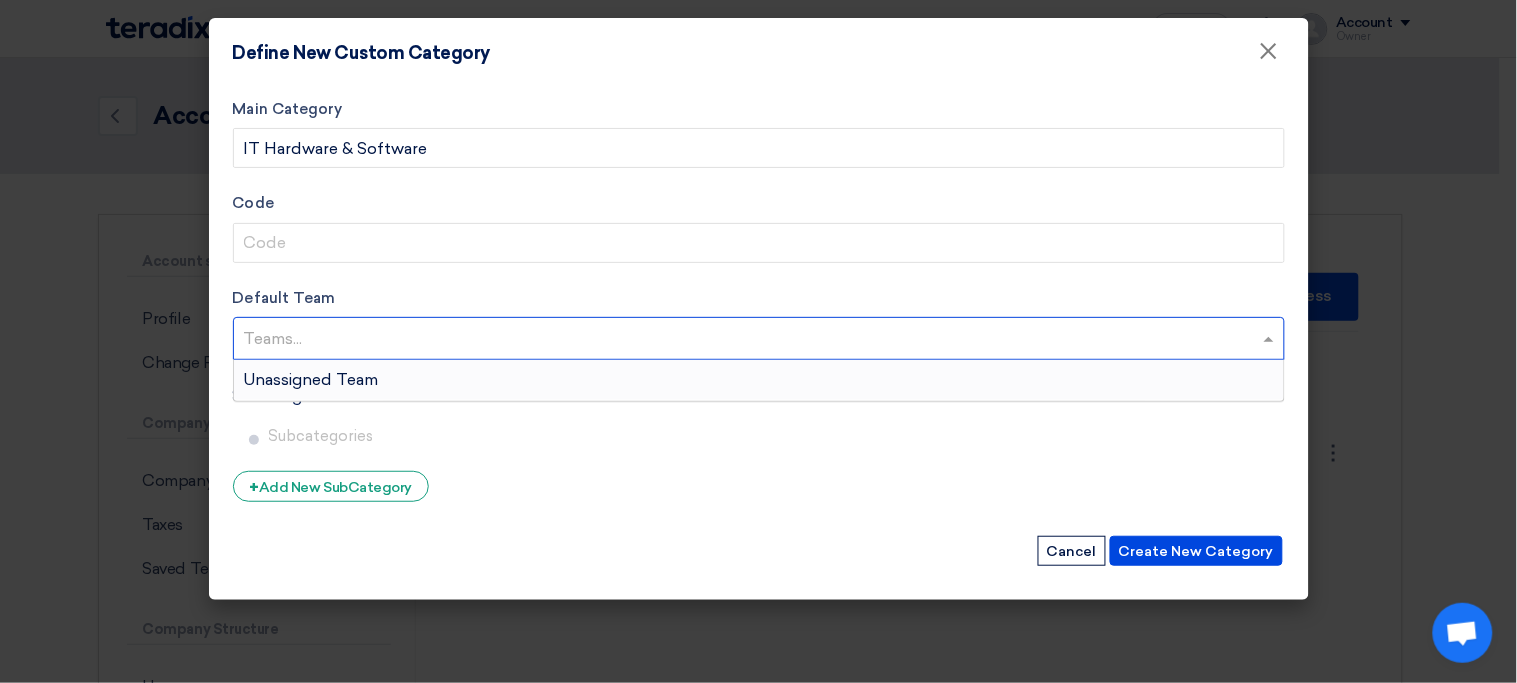 click on "Unassigned Team" at bounding box center [759, 380] 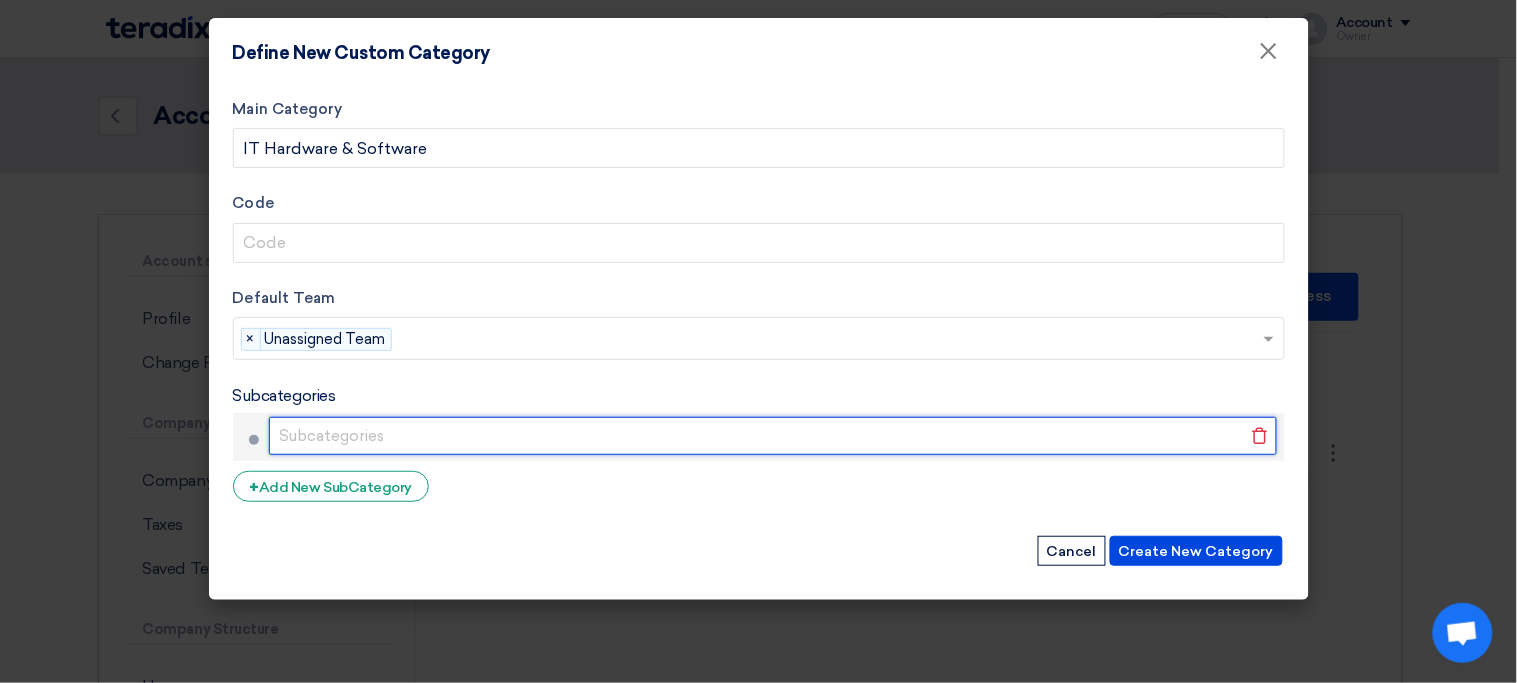 click at bounding box center [773, 436] 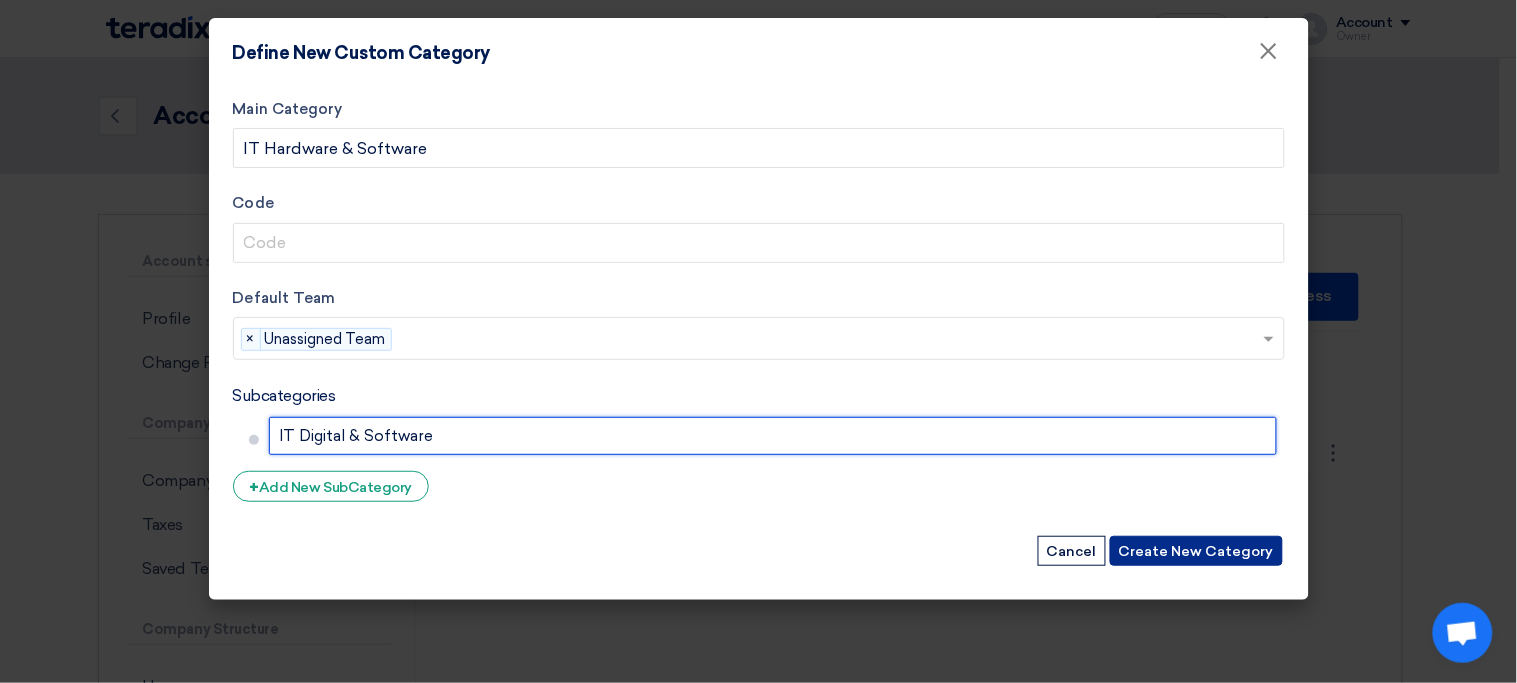 type on "IT Digital & Software" 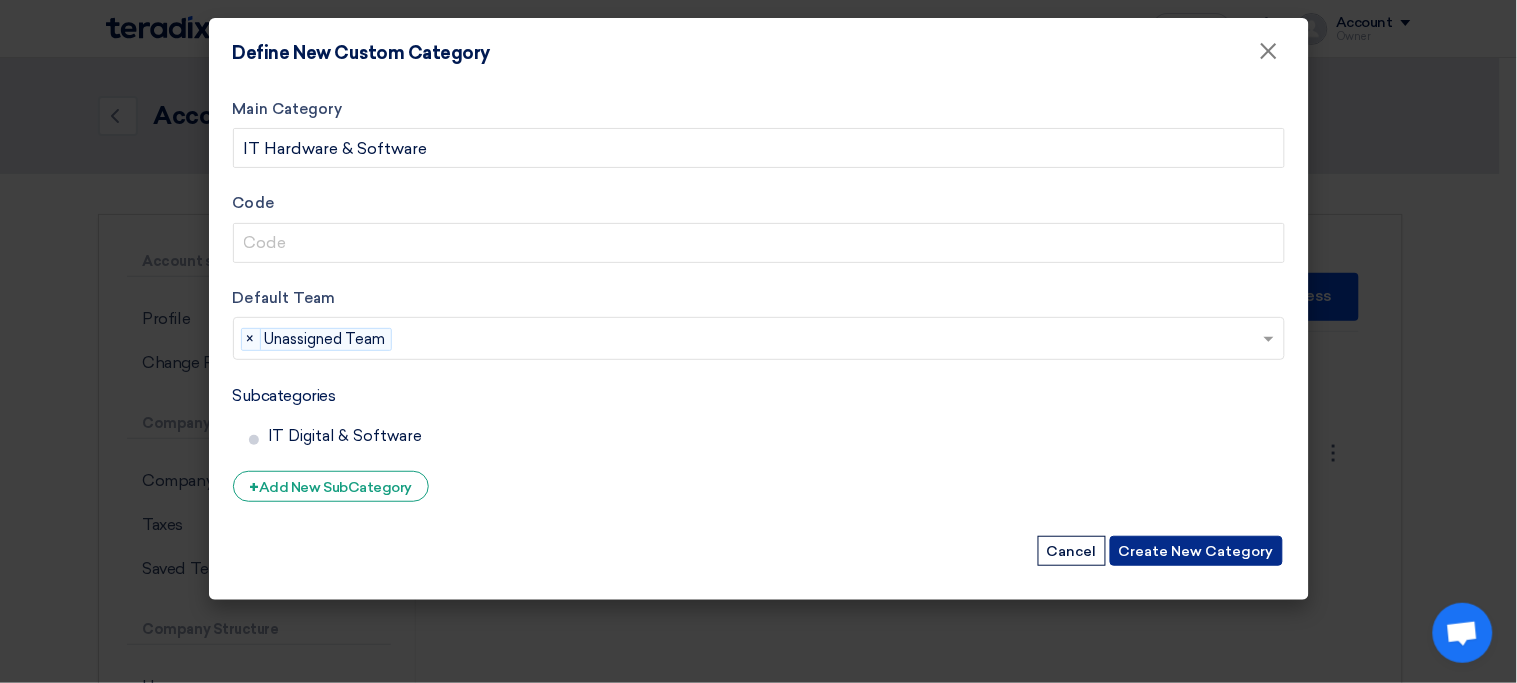 click on "Create New Category" 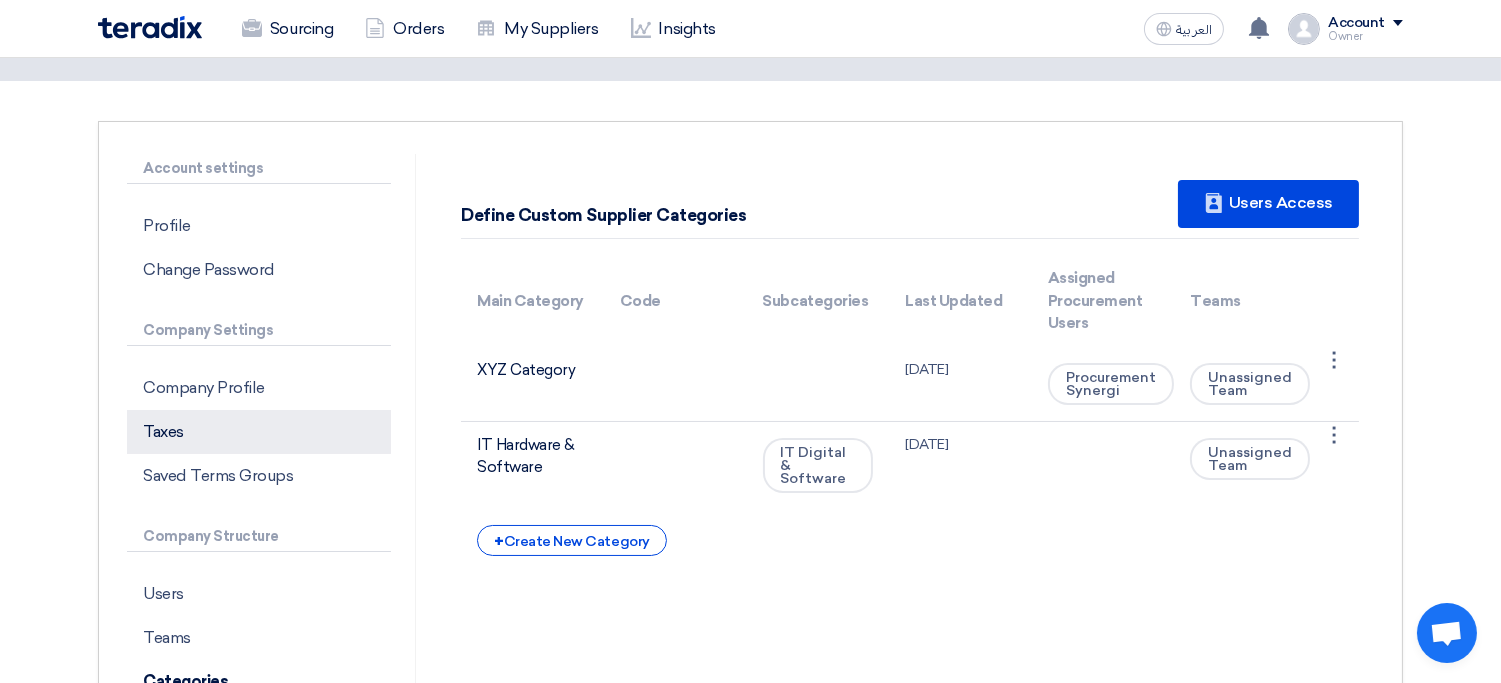 scroll, scrollTop: 91, scrollLeft: 0, axis: vertical 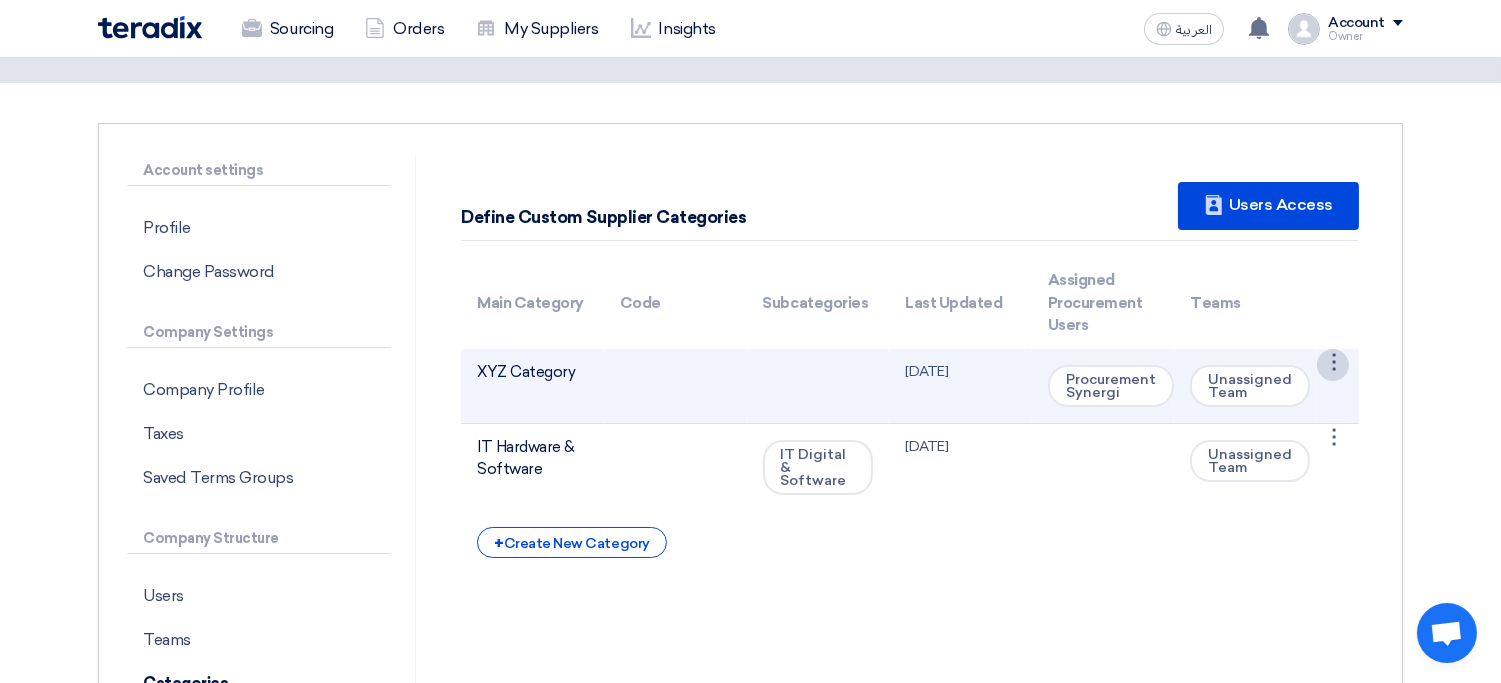 click on "⋮" at bounding box center (1333, 365) 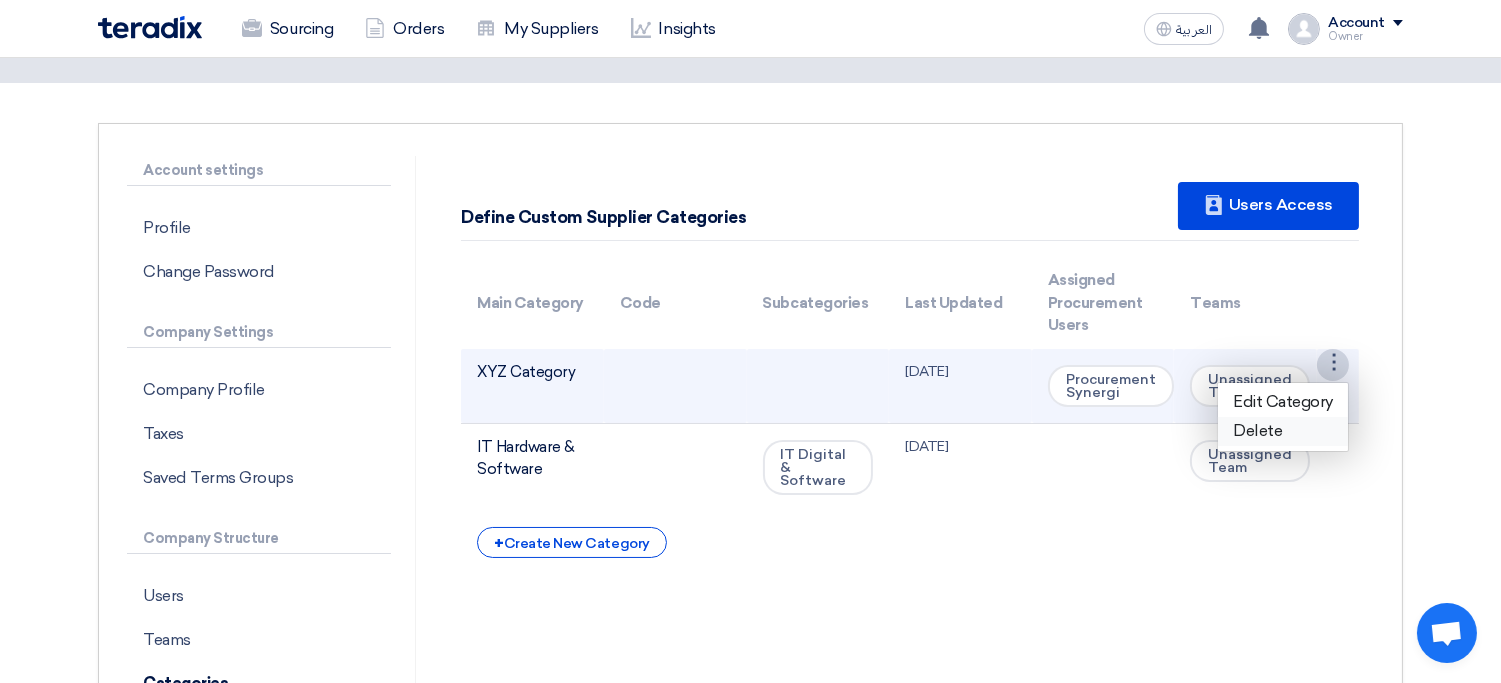click on "Delete" 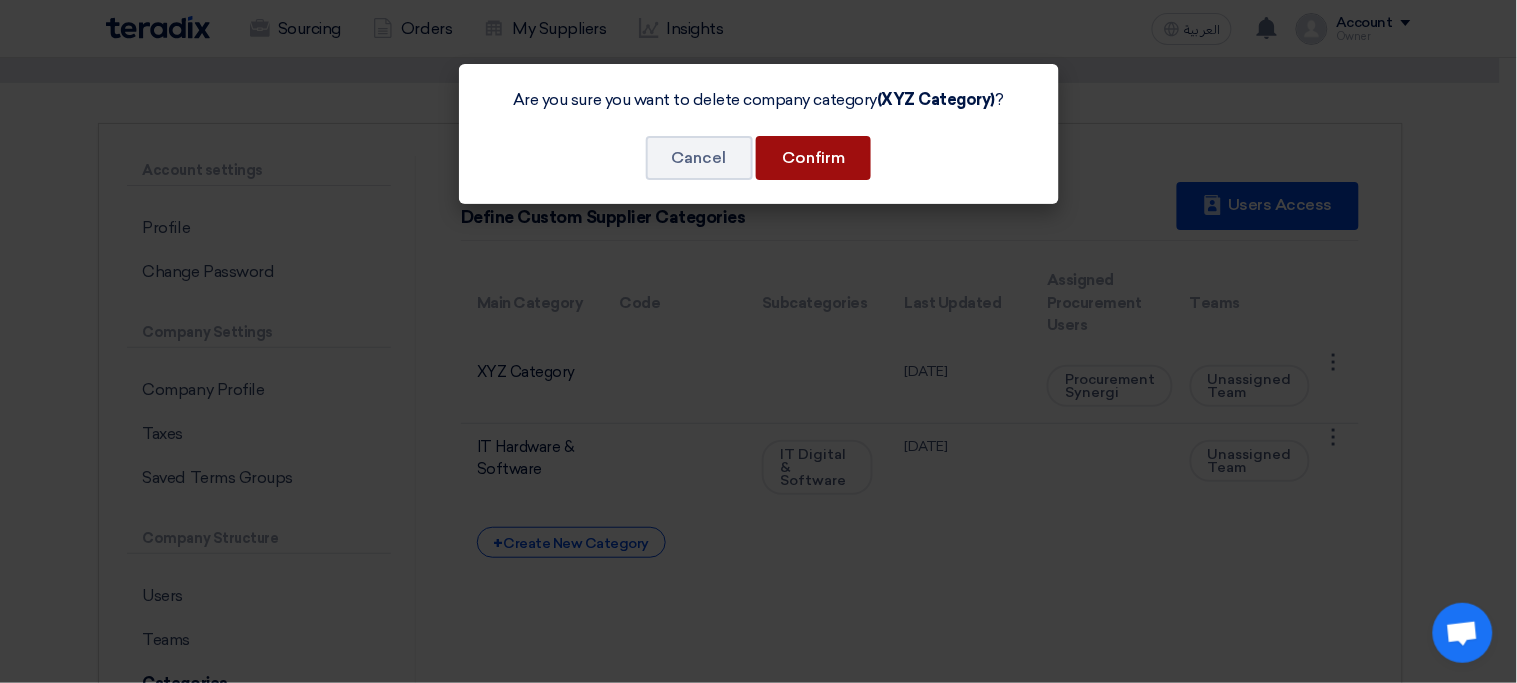 click on "Confirm" 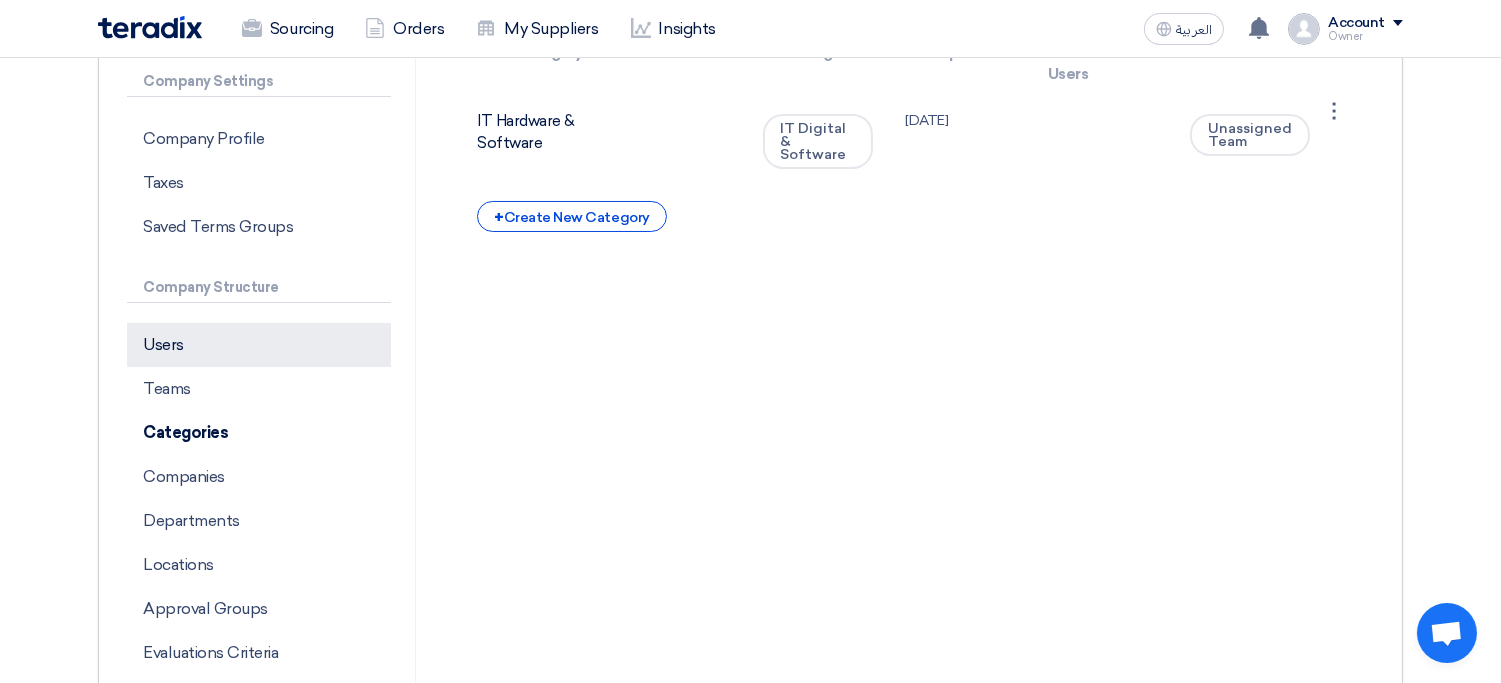 scroll, scrollTop: 345, scrollLeft: 0, axis: vertical 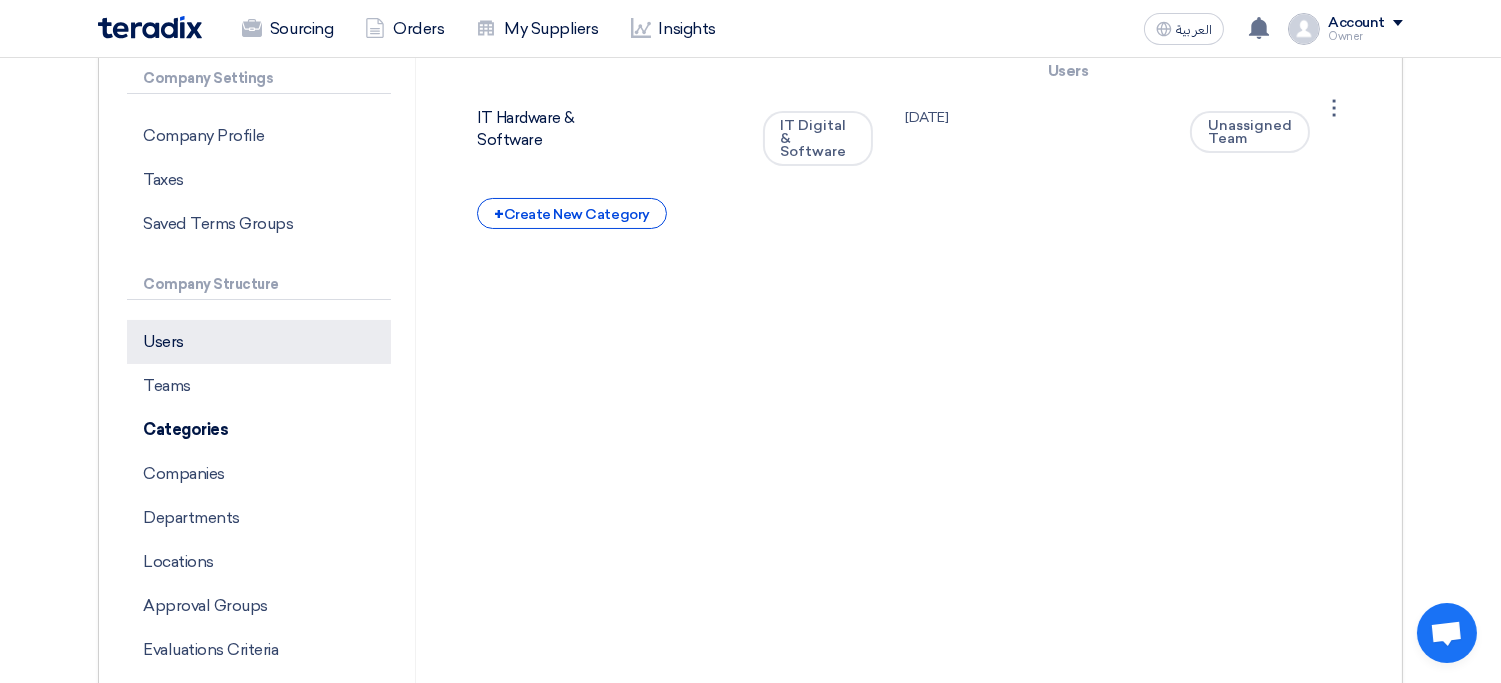 click on "Users" 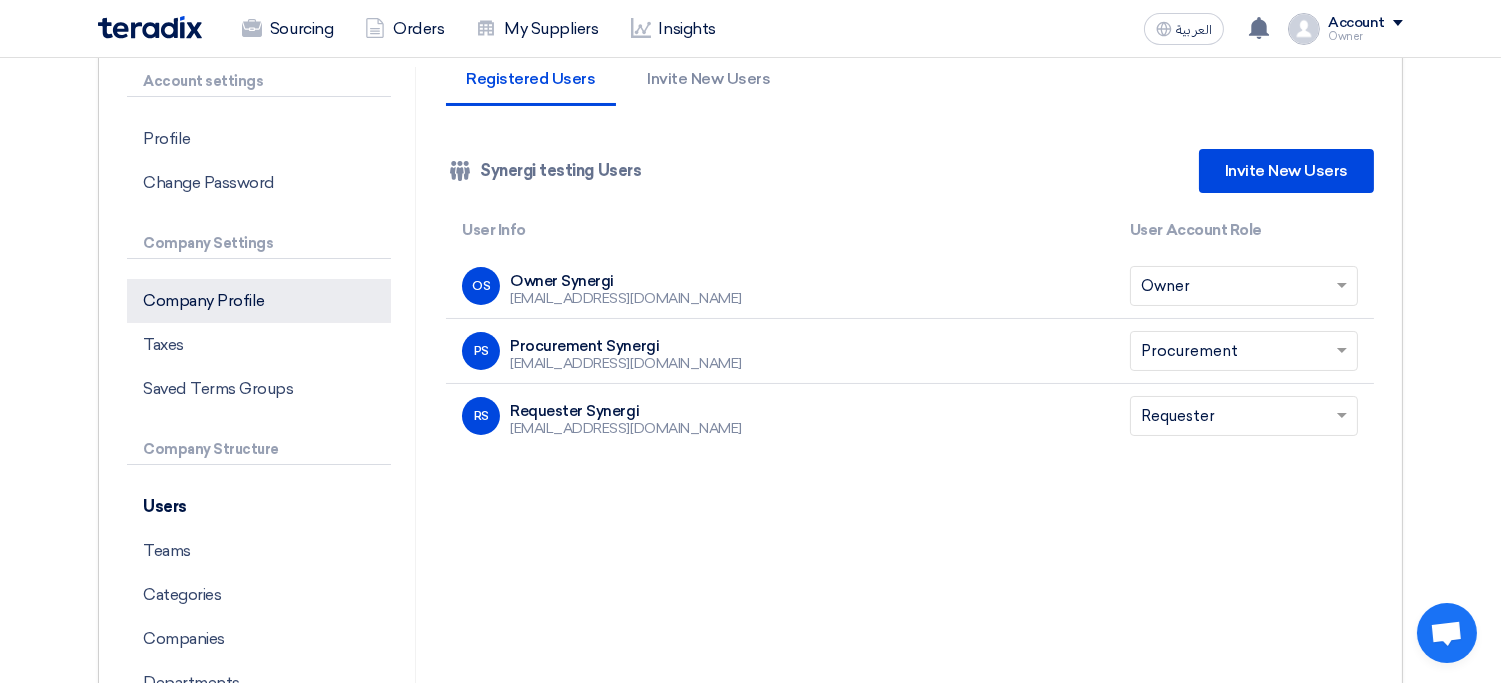 scroll, scrollTop: 176, scrollLeft: 0, axis: vertical 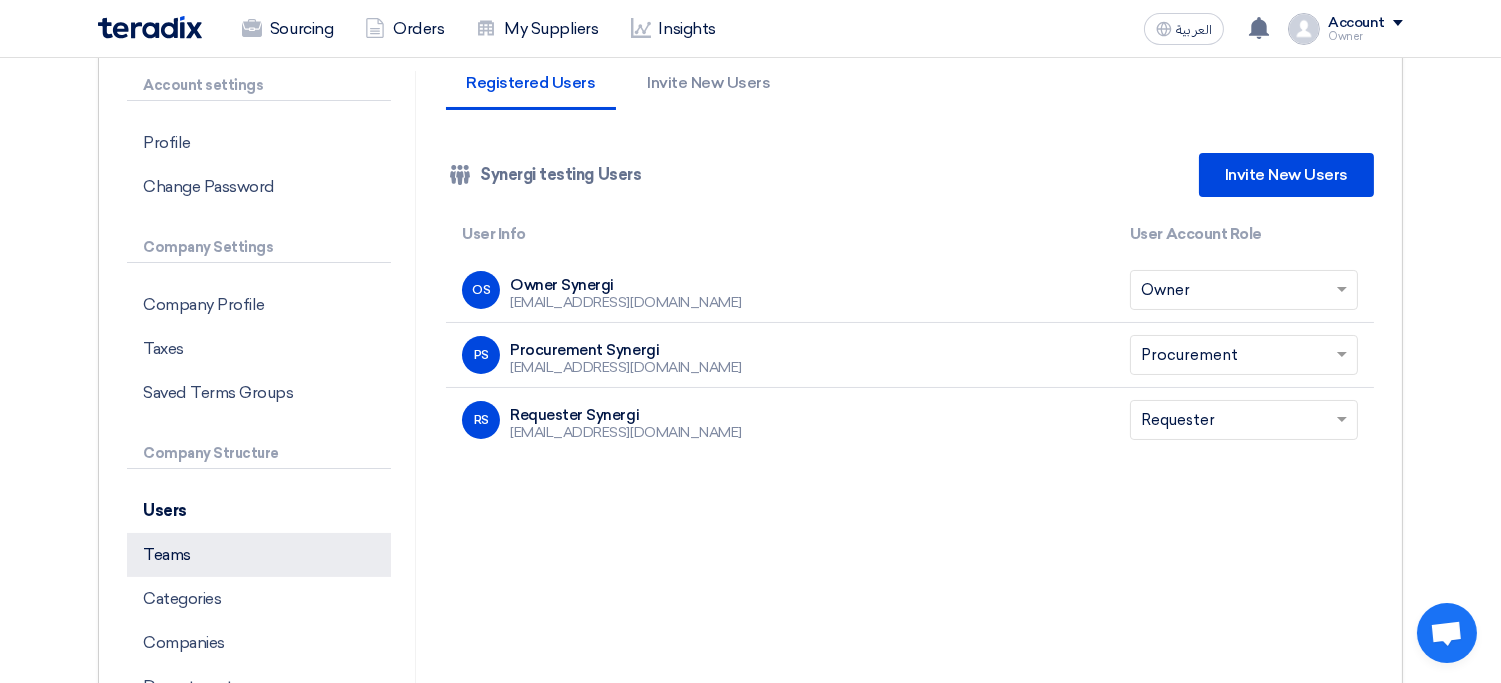 click on "Teams" 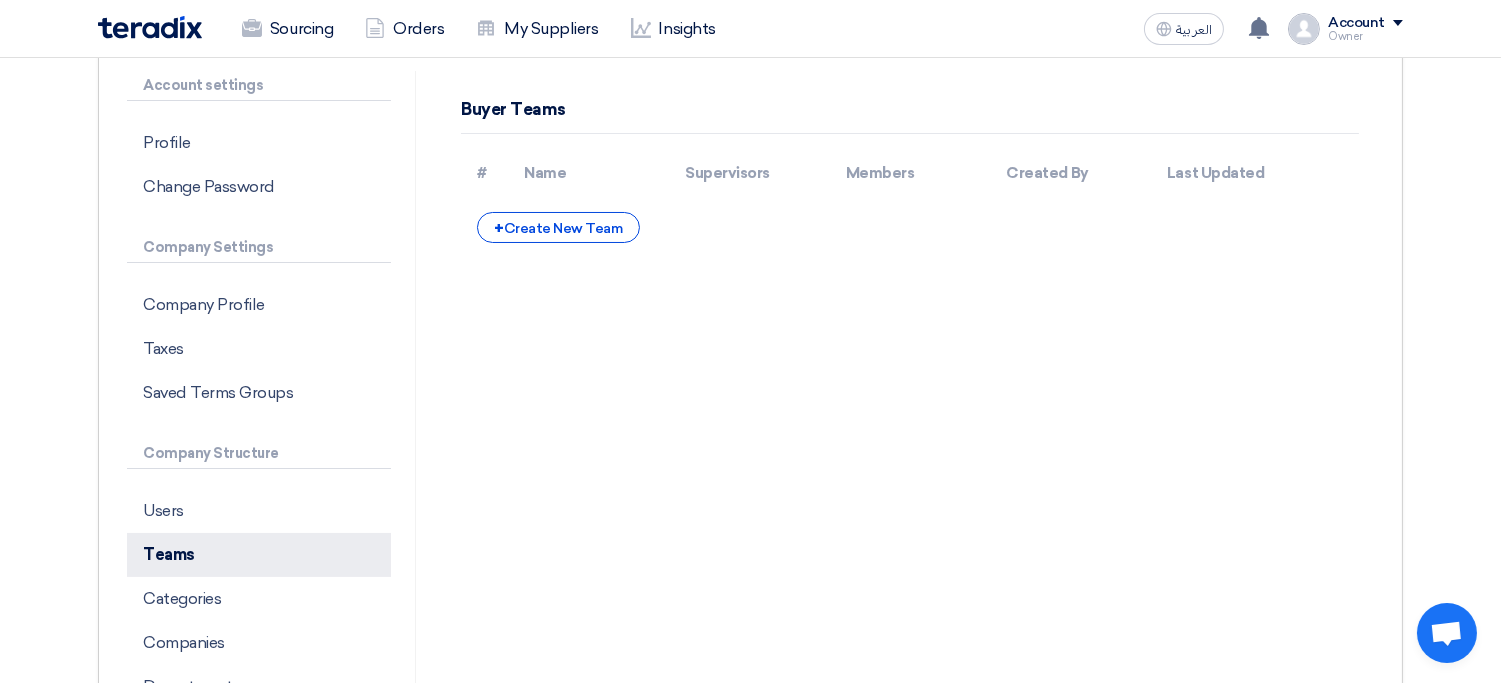 scroll, scrollTop: 0, scrollLeft: 0, axis: both 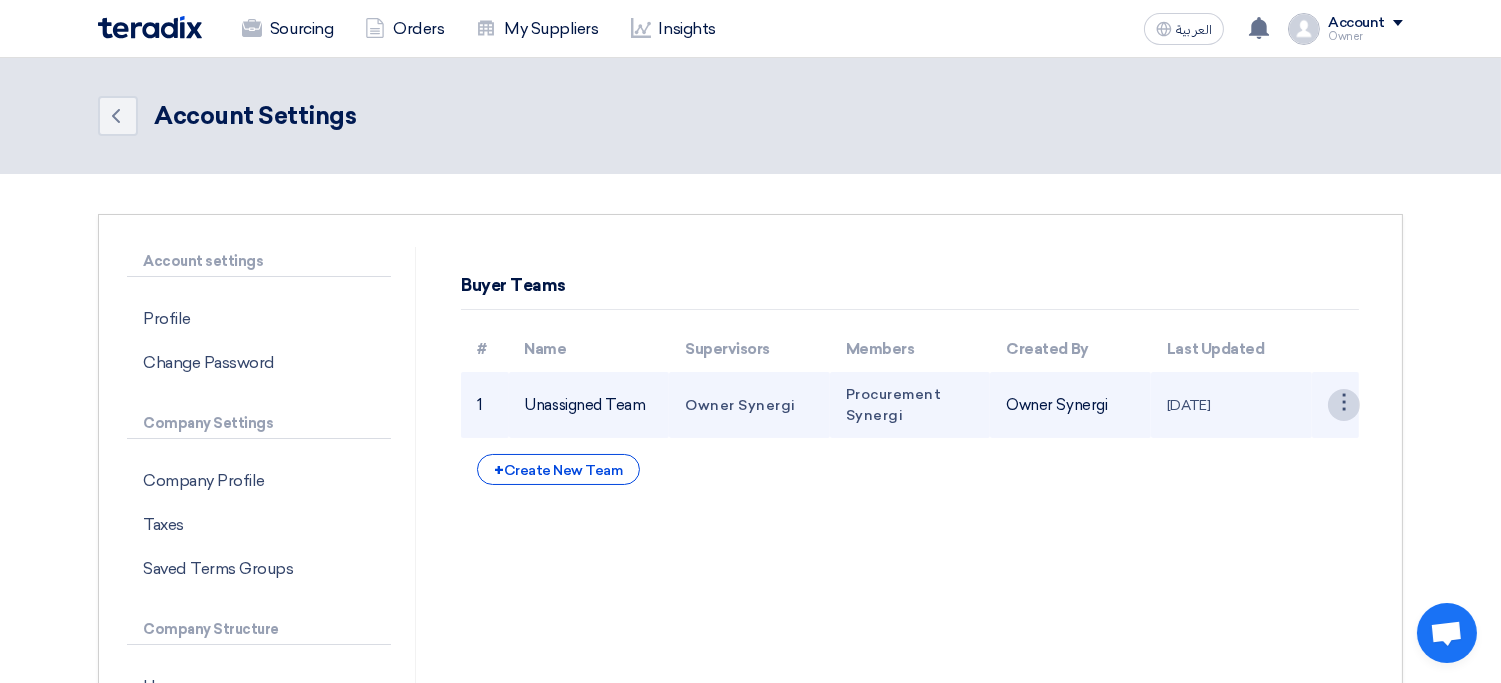 click on "⋮" at bounding box center [1344, 405] 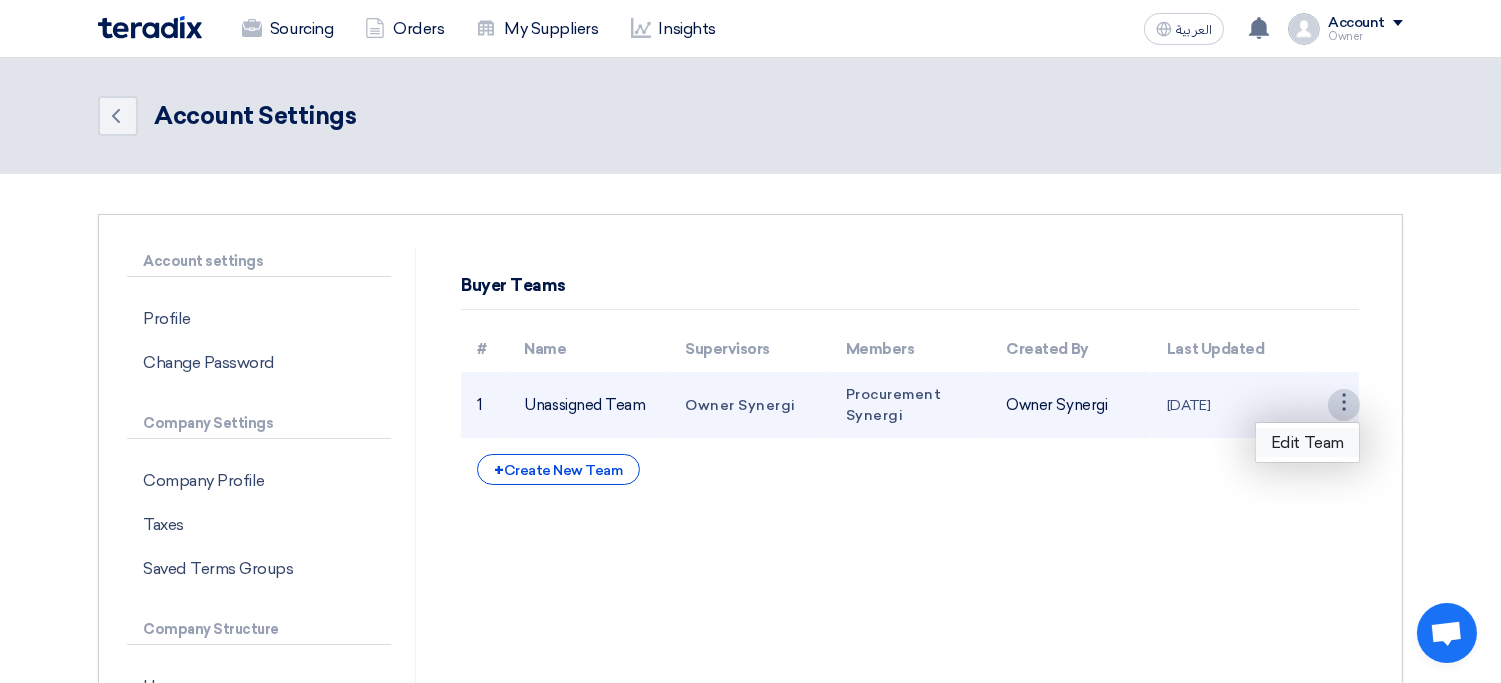 click on "Edit Team" 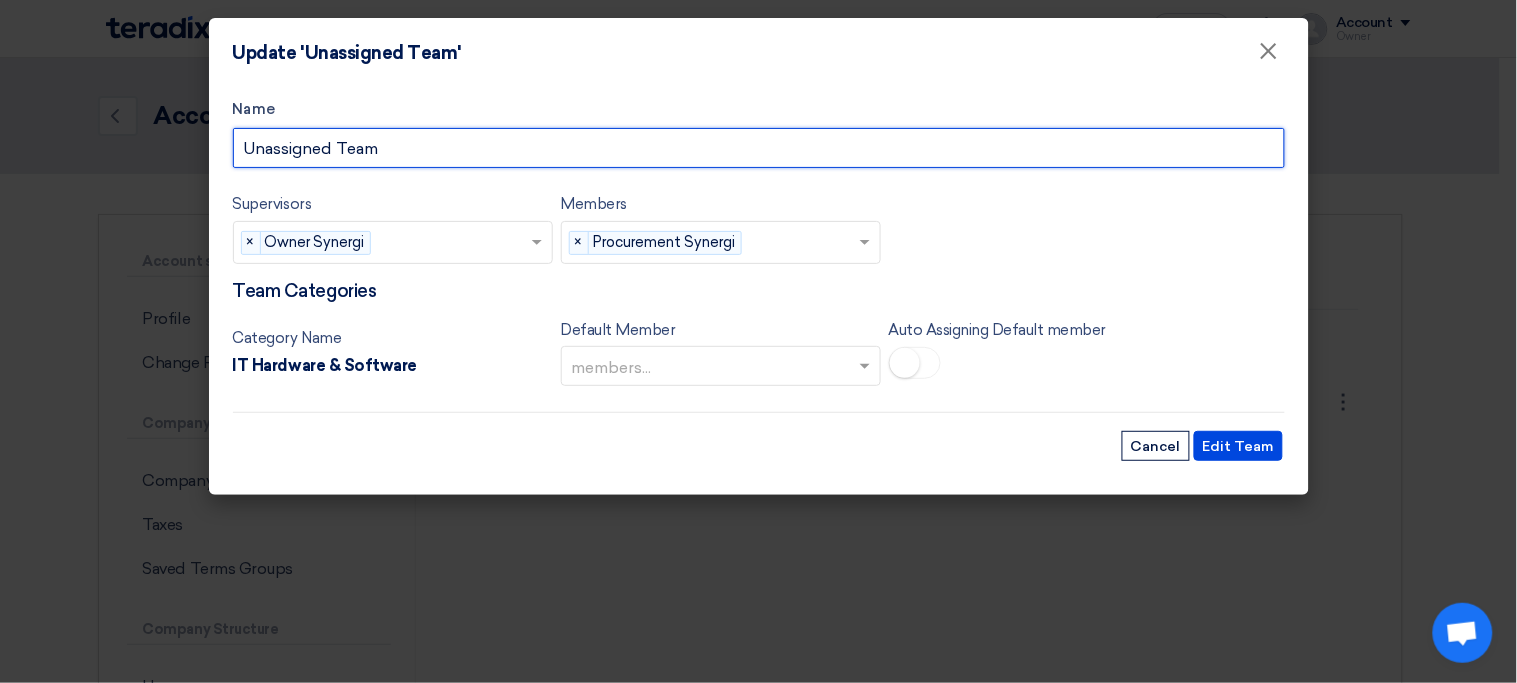 click on "Unassigned Team" at bounding box center [759, 148] 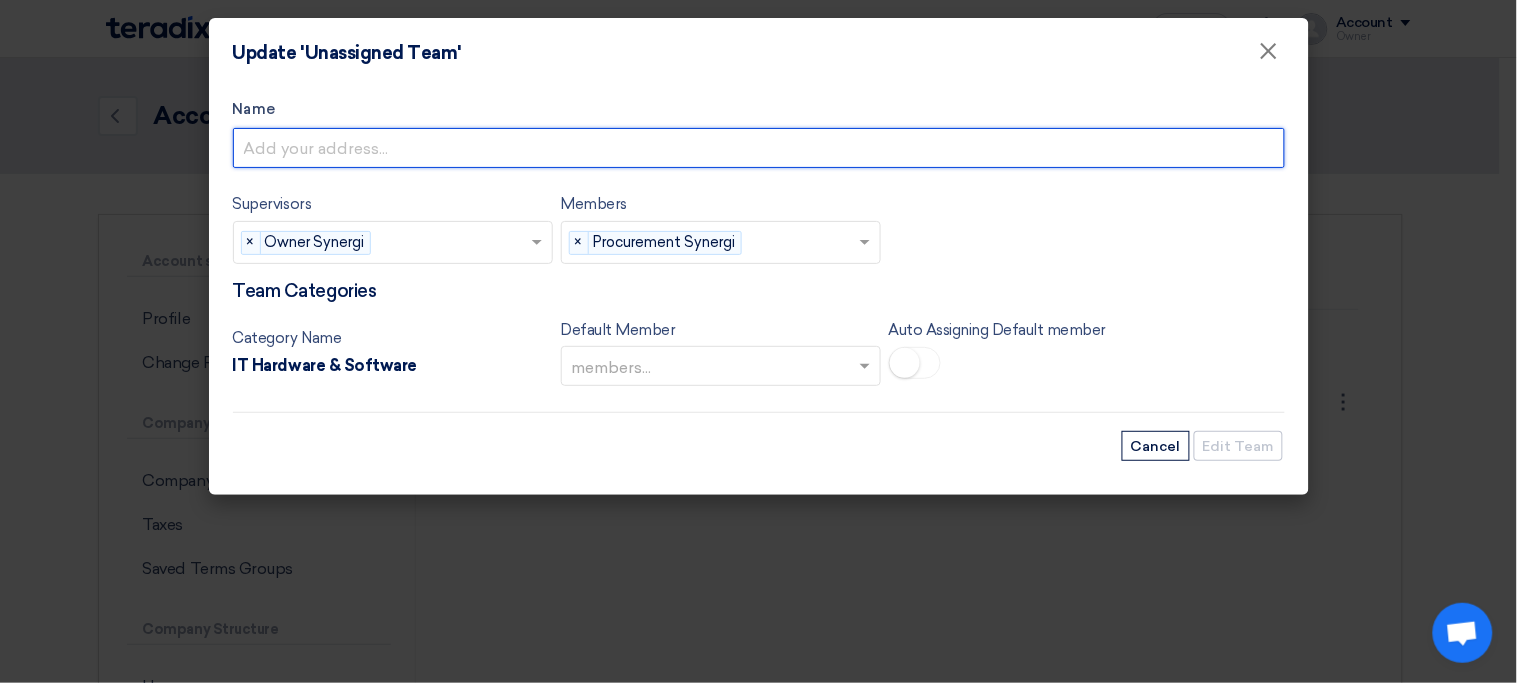 type on "D" 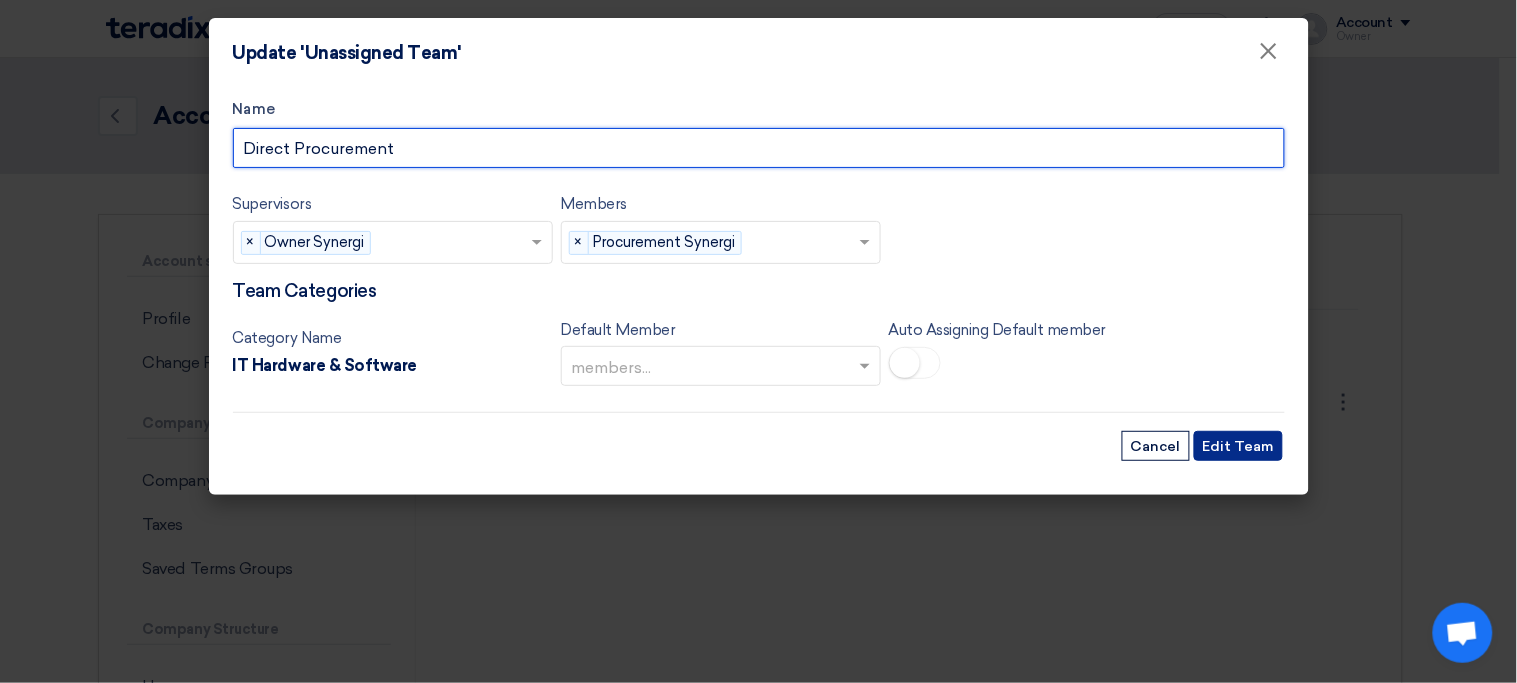 type on "Direct Procurement" 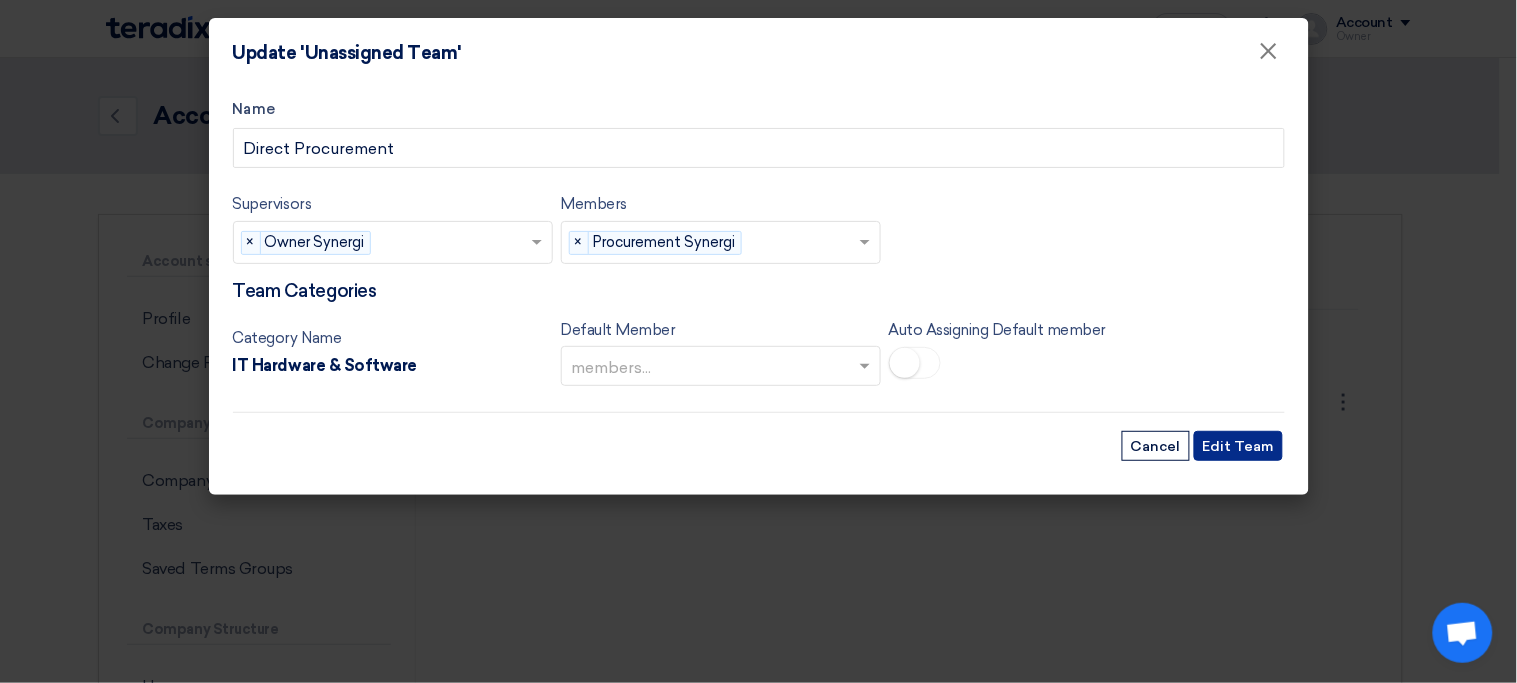 click on "Edit Team" 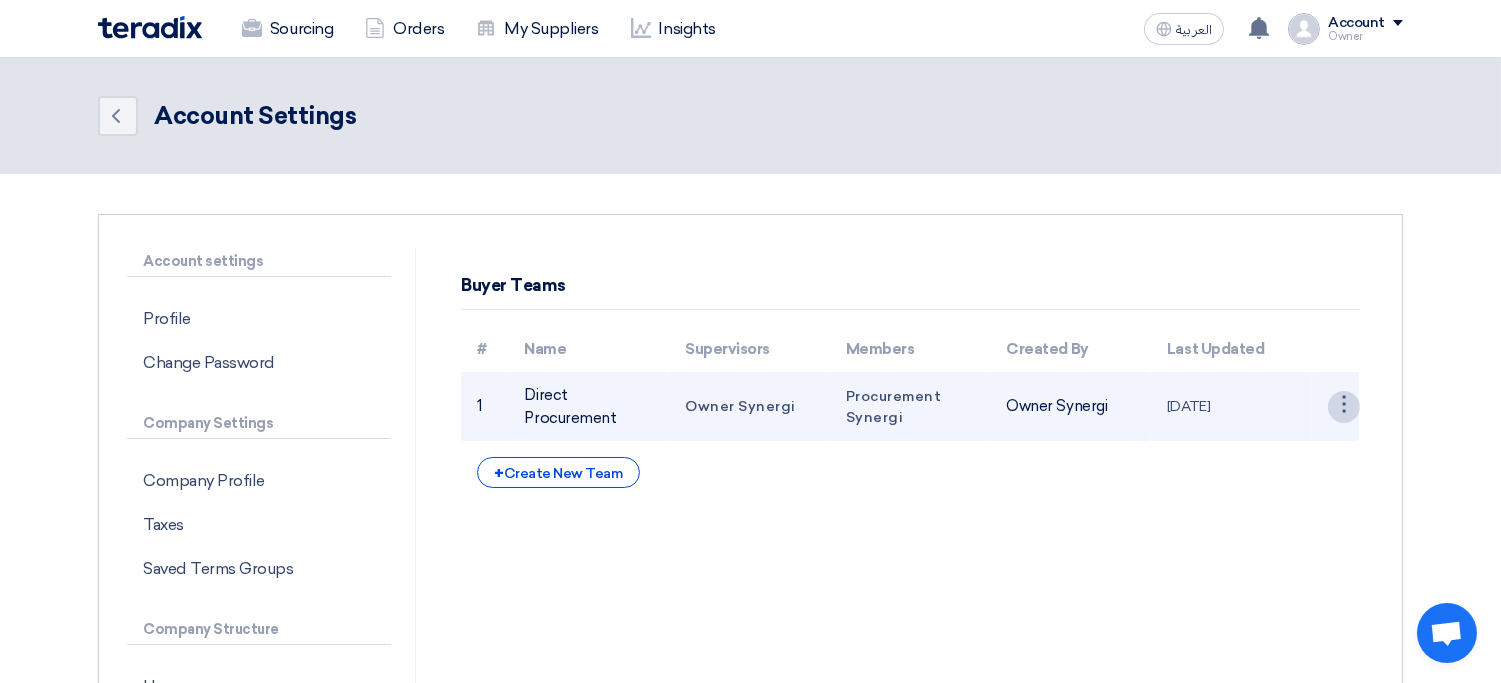 click on "⋮" at bounding box center (1344, 407) 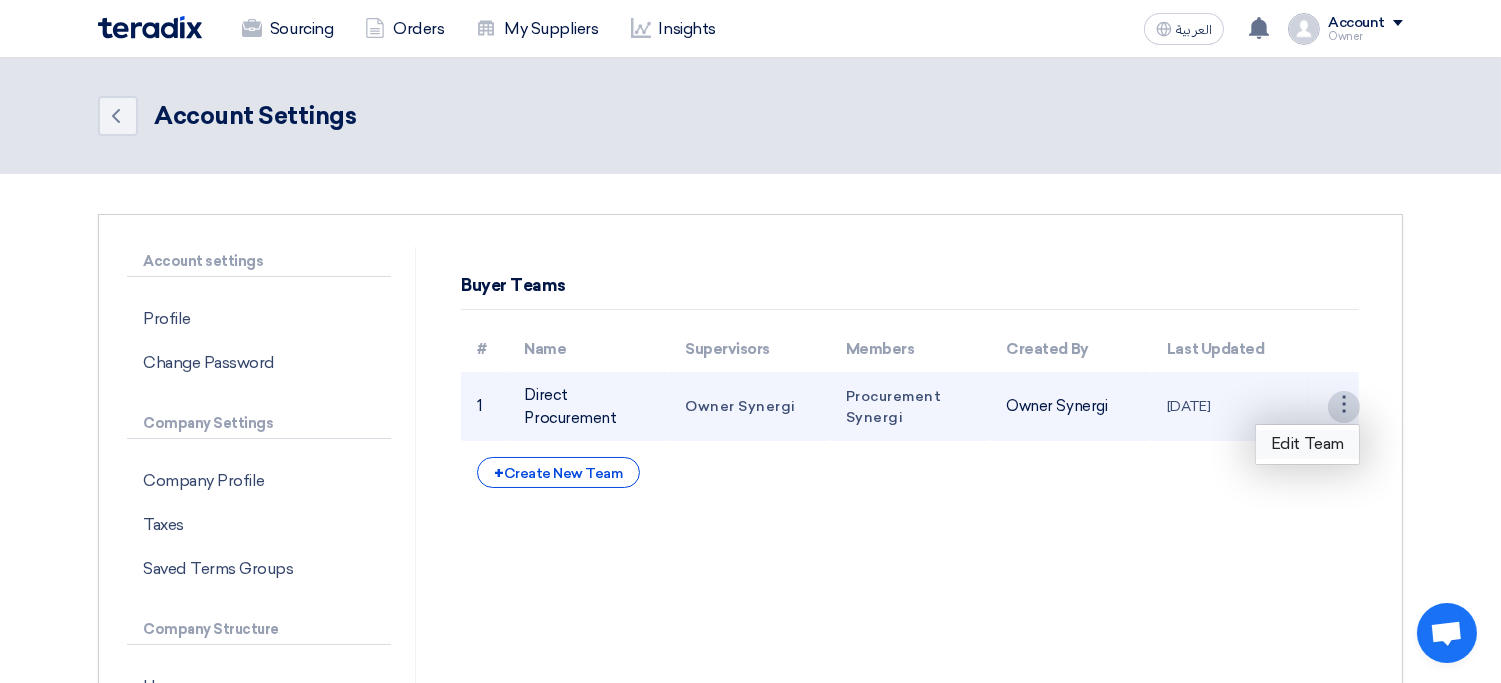 click on "Edit Team" 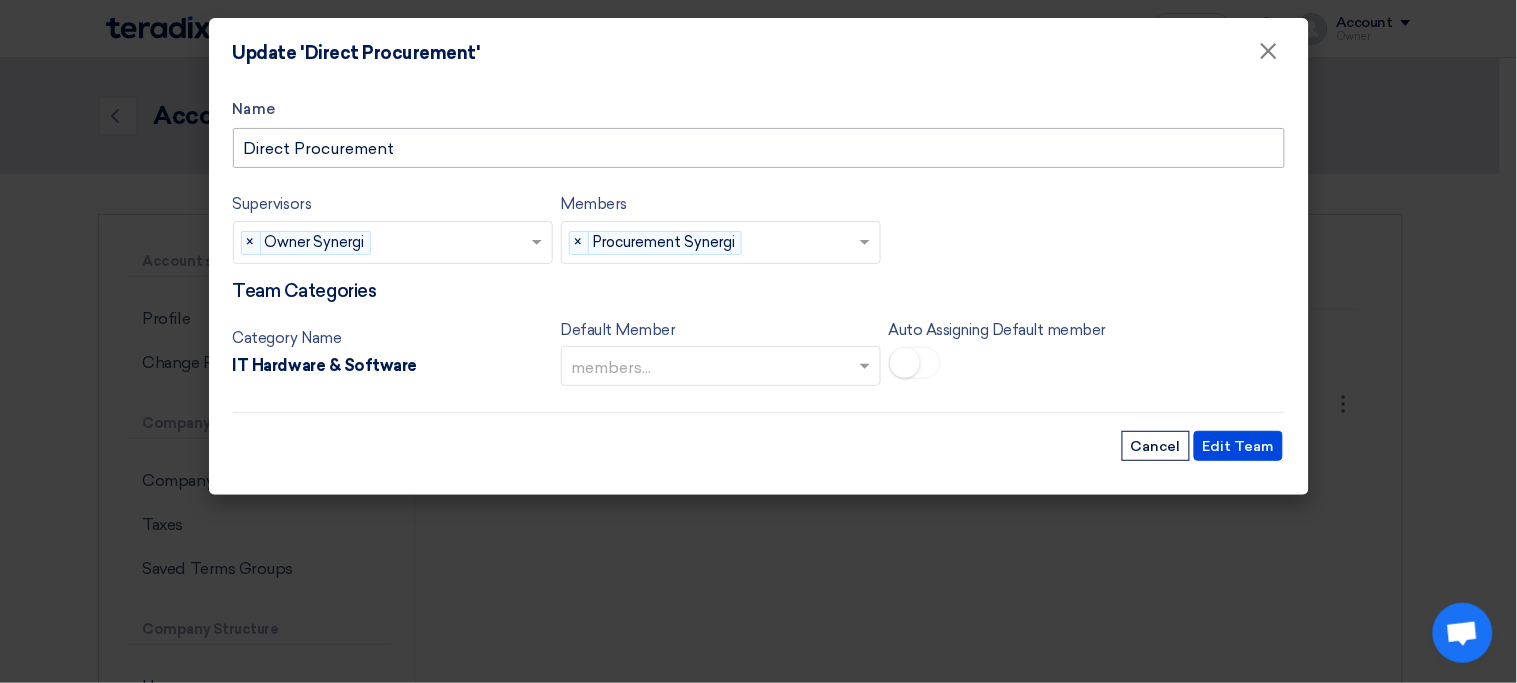 drag, startPoint x: 541, startPoint y: 172, endPoint x: 560, endPoint y: 143, distance: 34.669872 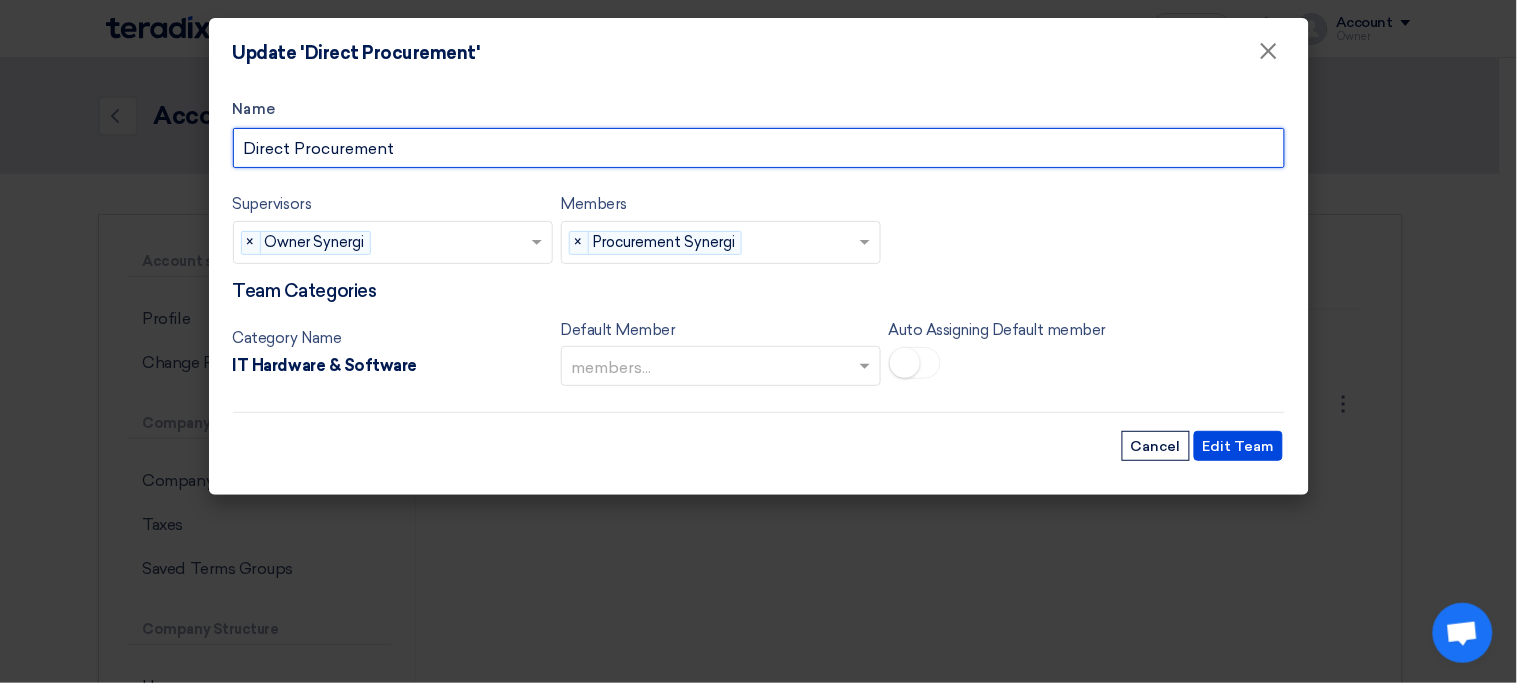 click on "Direct Procurement" at bounding box center (759, 148) 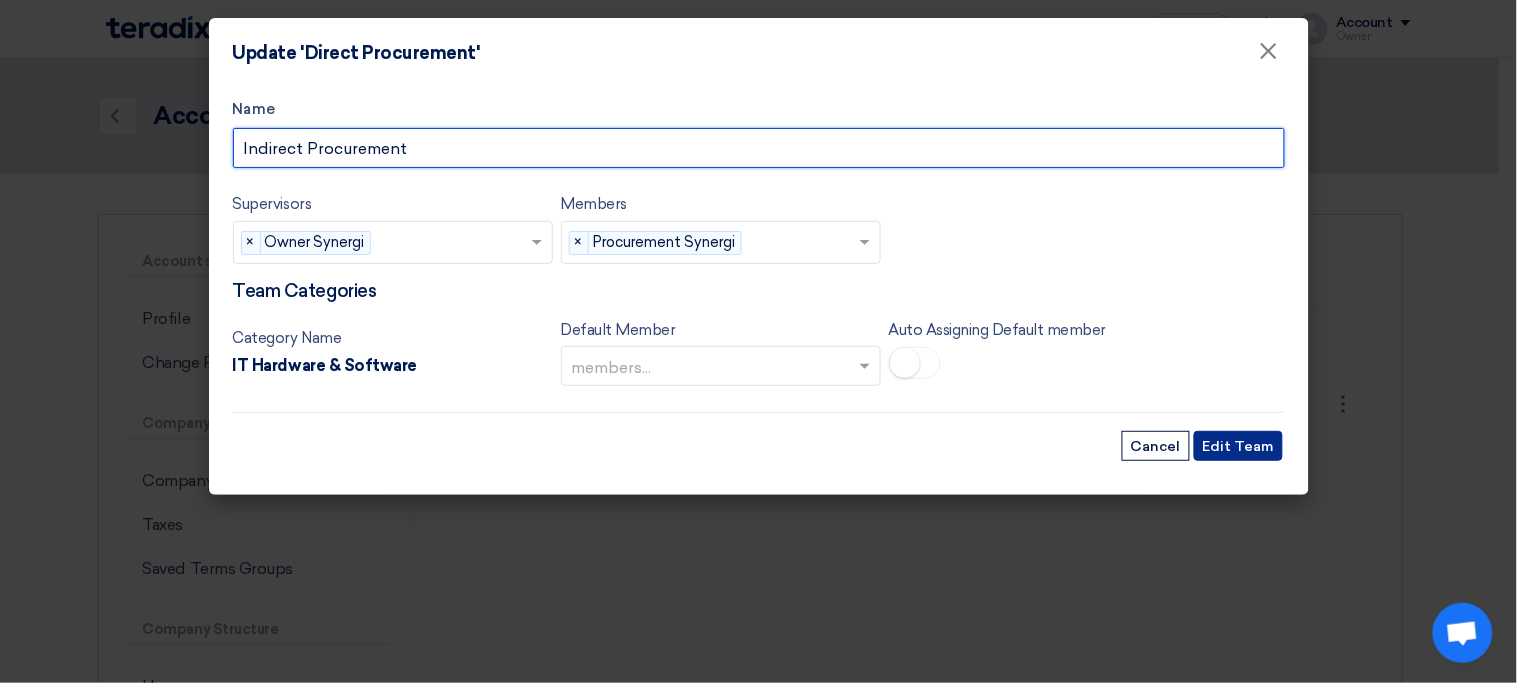 type on "Indirect Procurement" 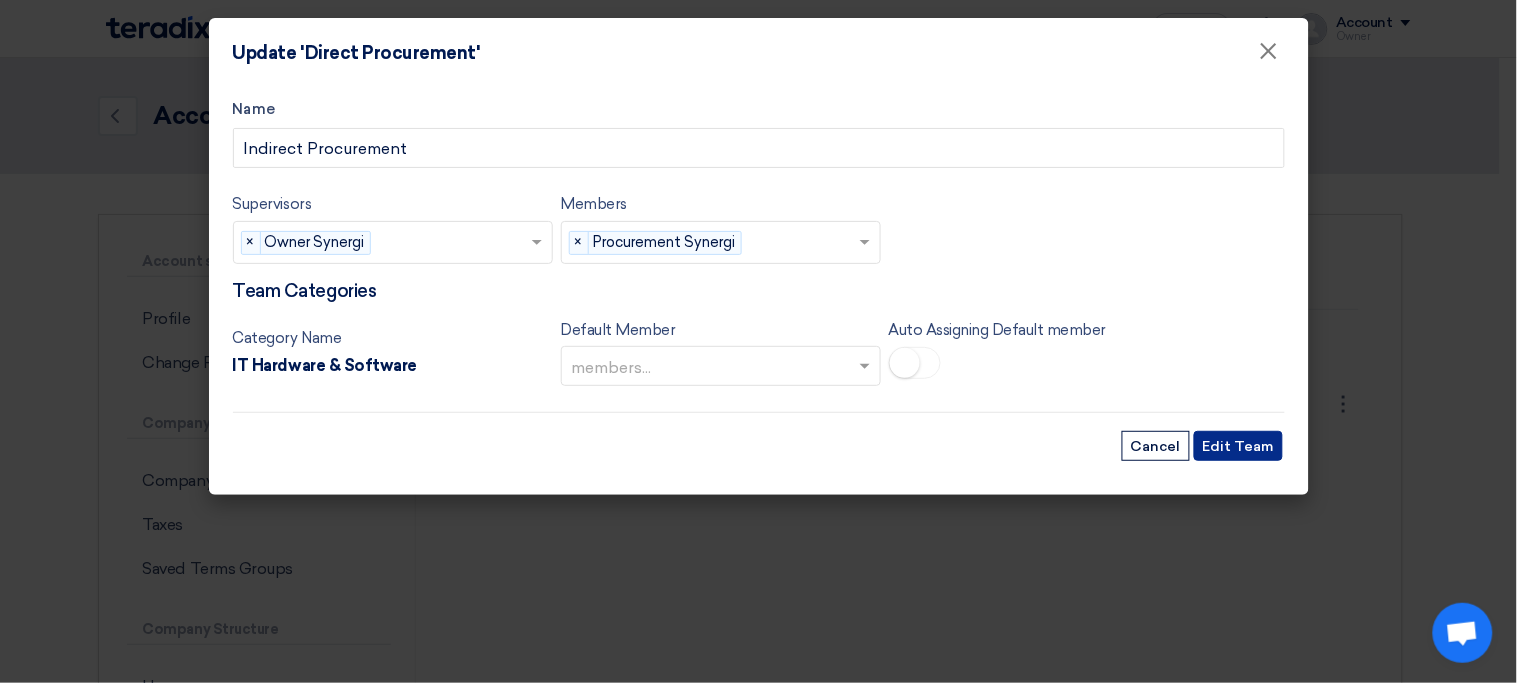 click on "Edit Team" 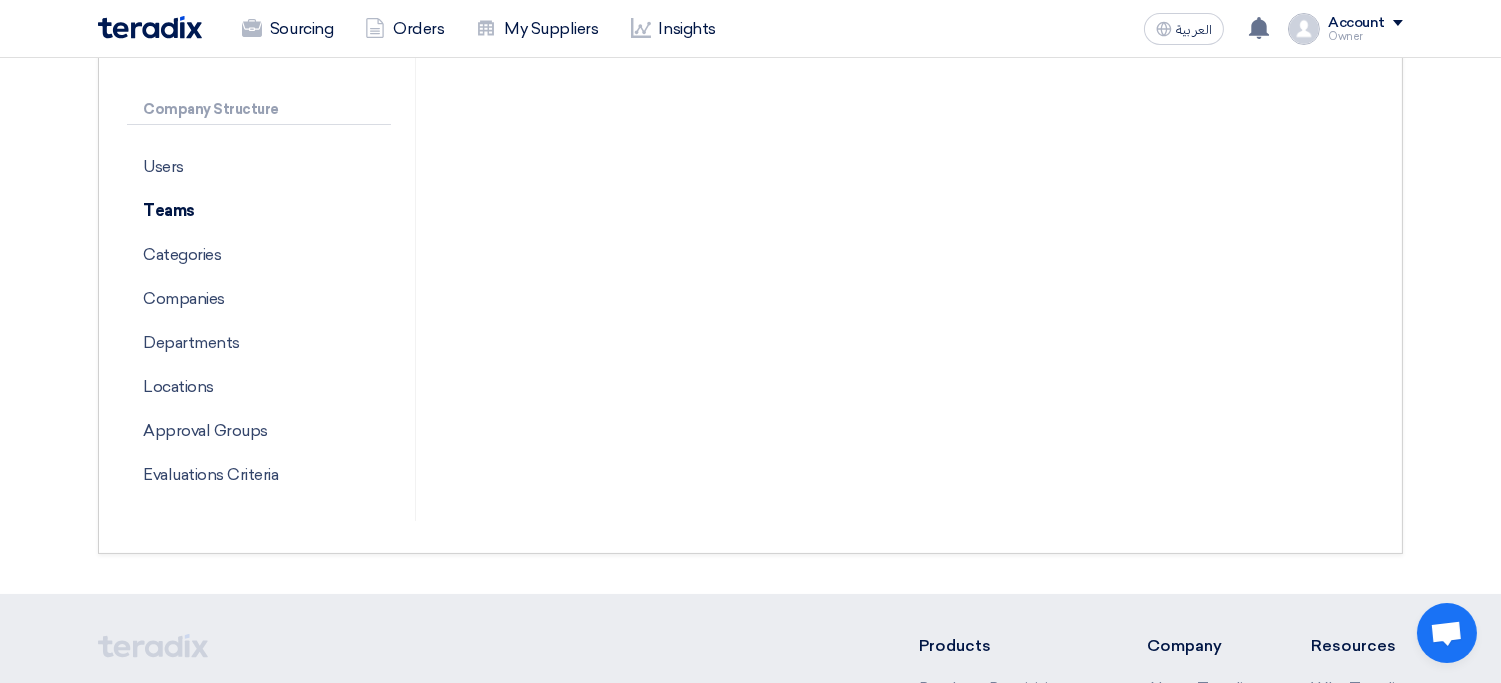 scroll, scrollTop: 530, scrollLeft: 0, axis: vertical 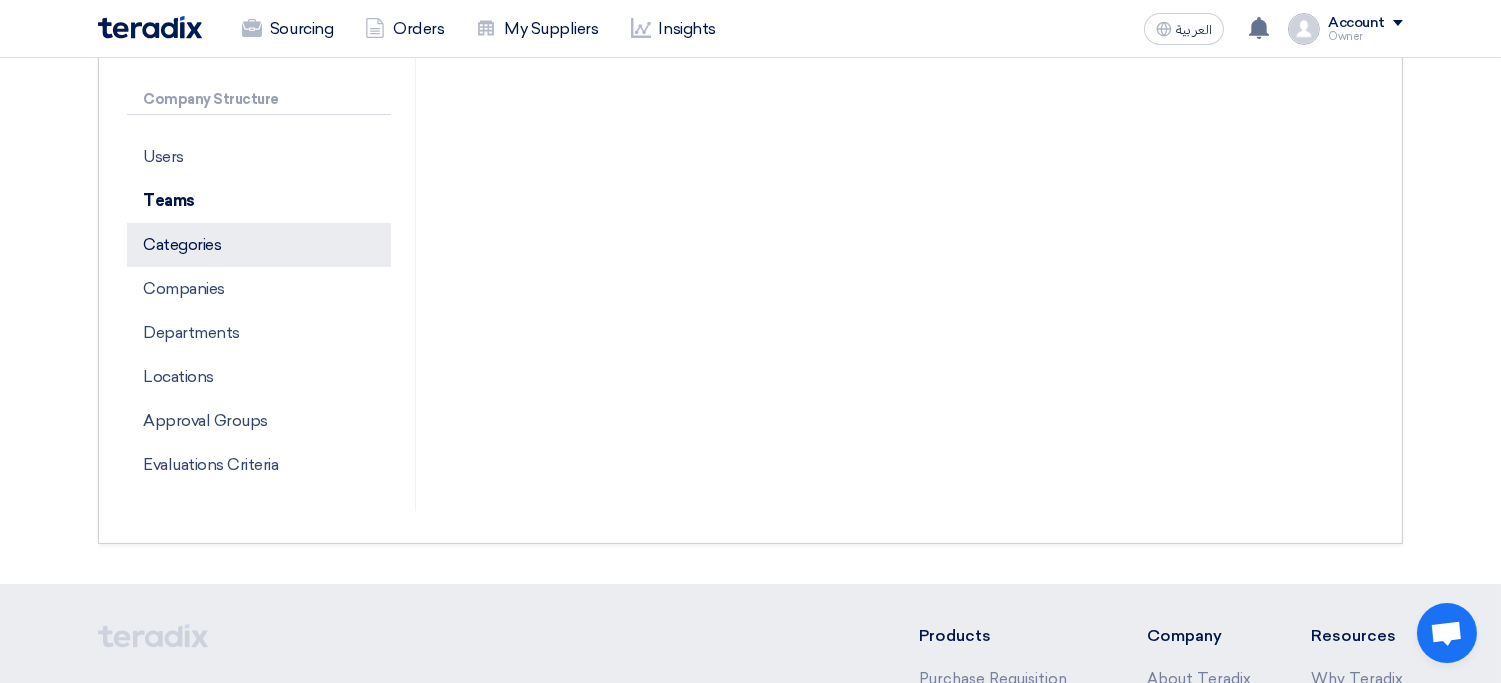 click on "Categories" 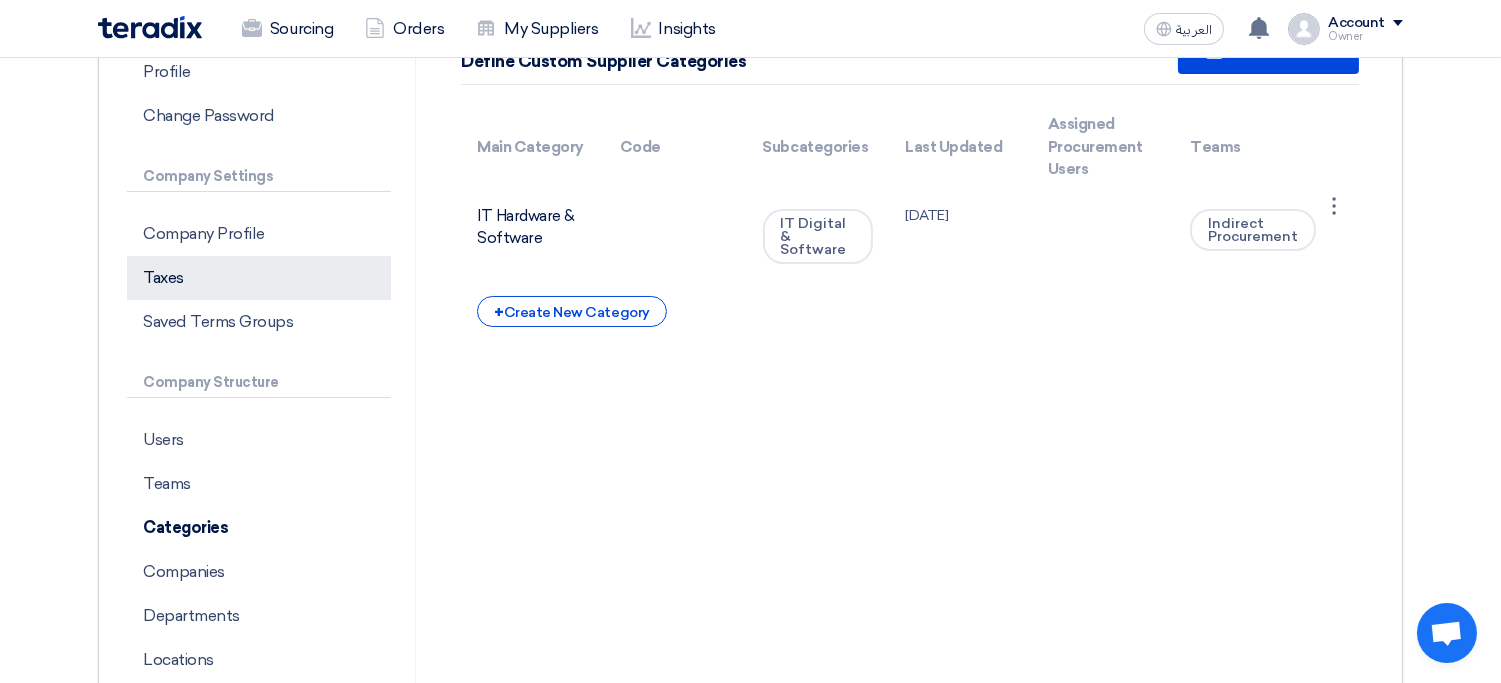 scroll, scrollTop: 252, scrollLeft: 0, axis: vertical 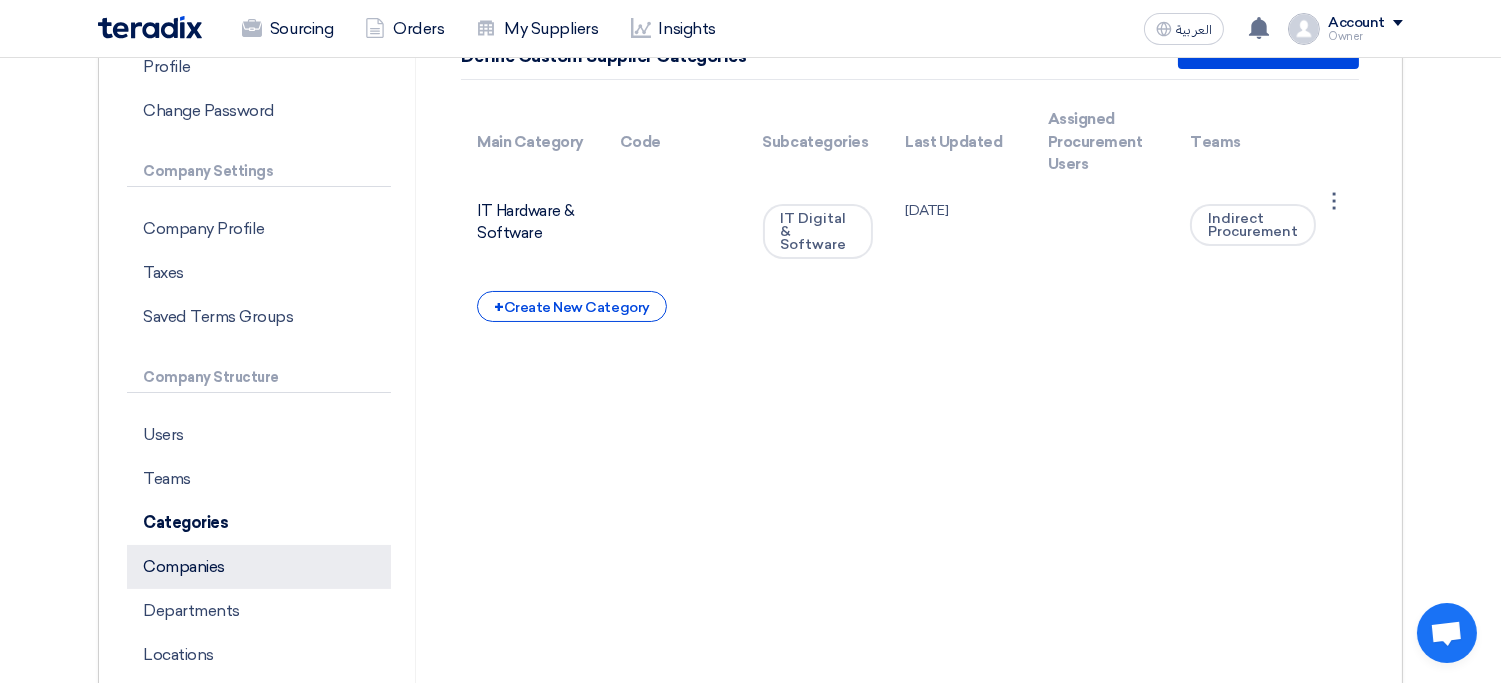 click on "Companies" 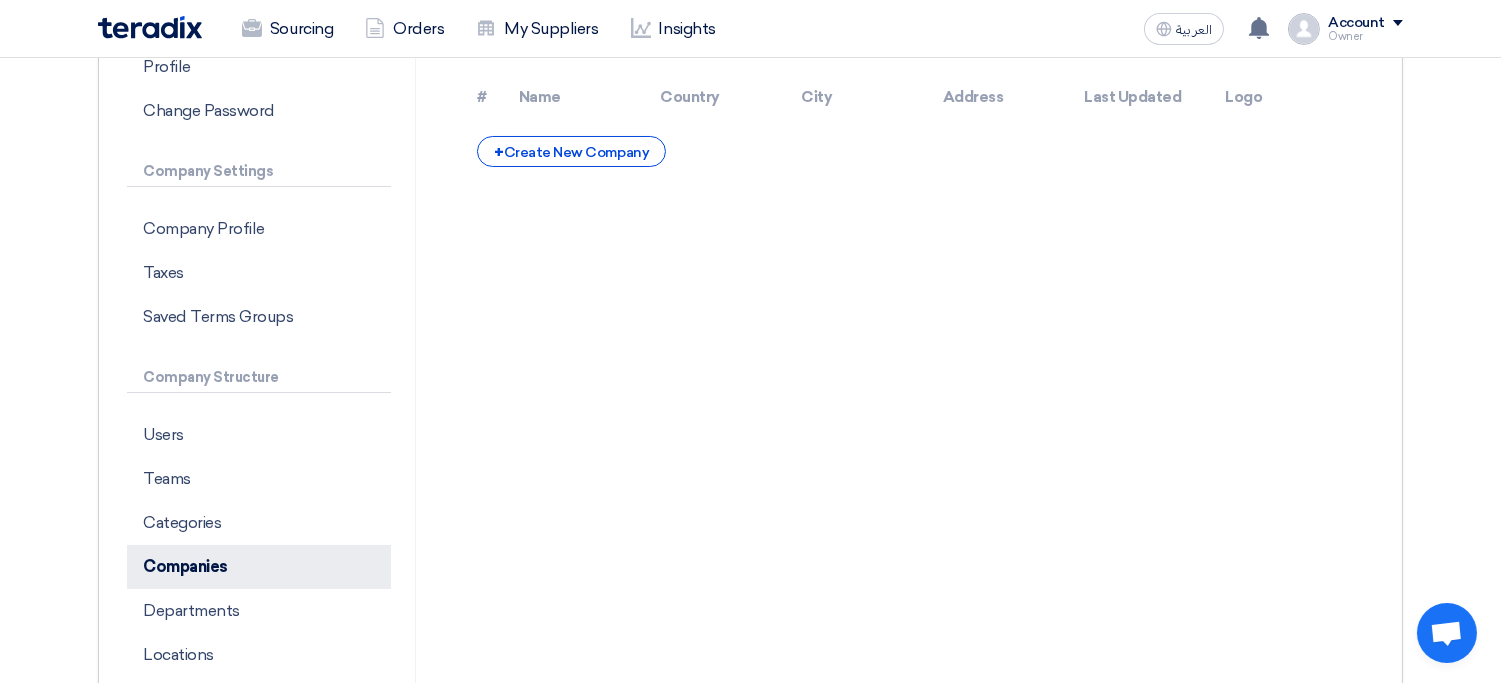 scroll, scrollTop: 0, scrollLeft: 0, axis: both 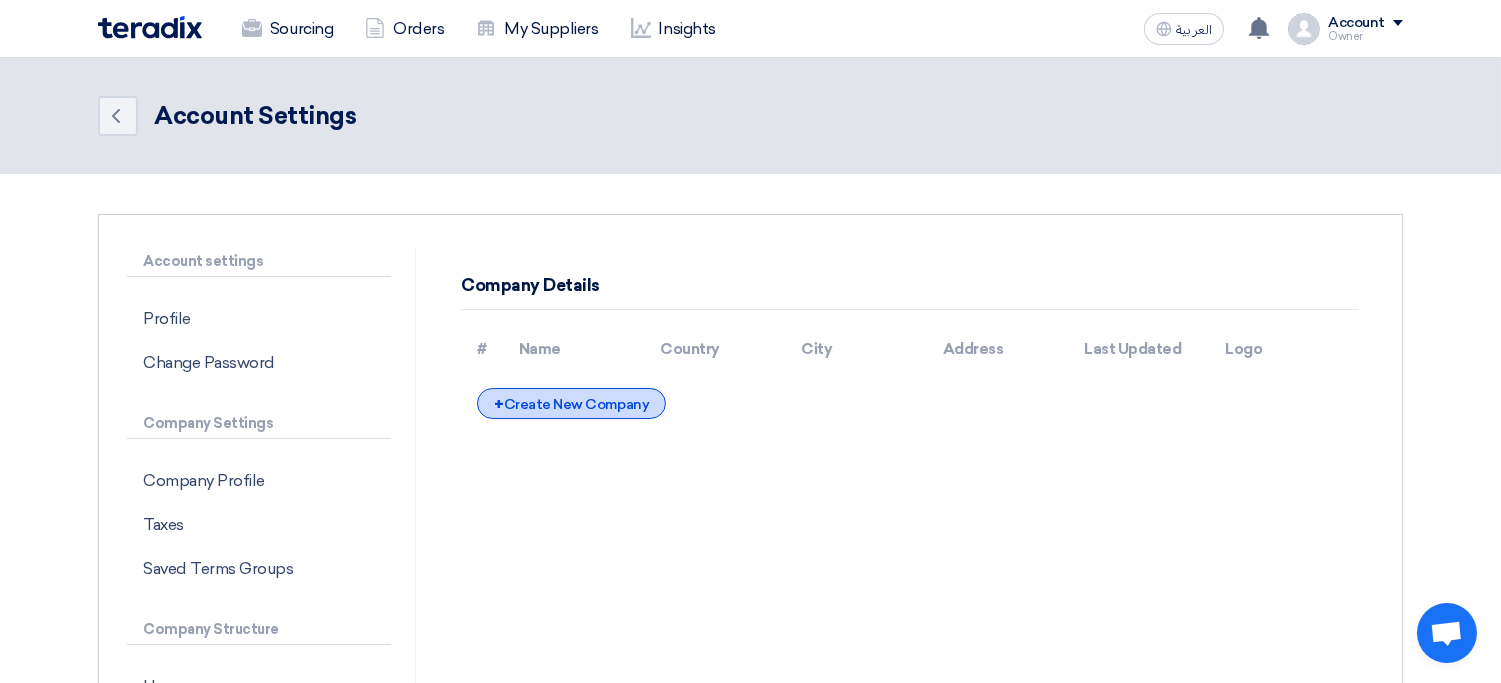 click on "+
Create New Company" 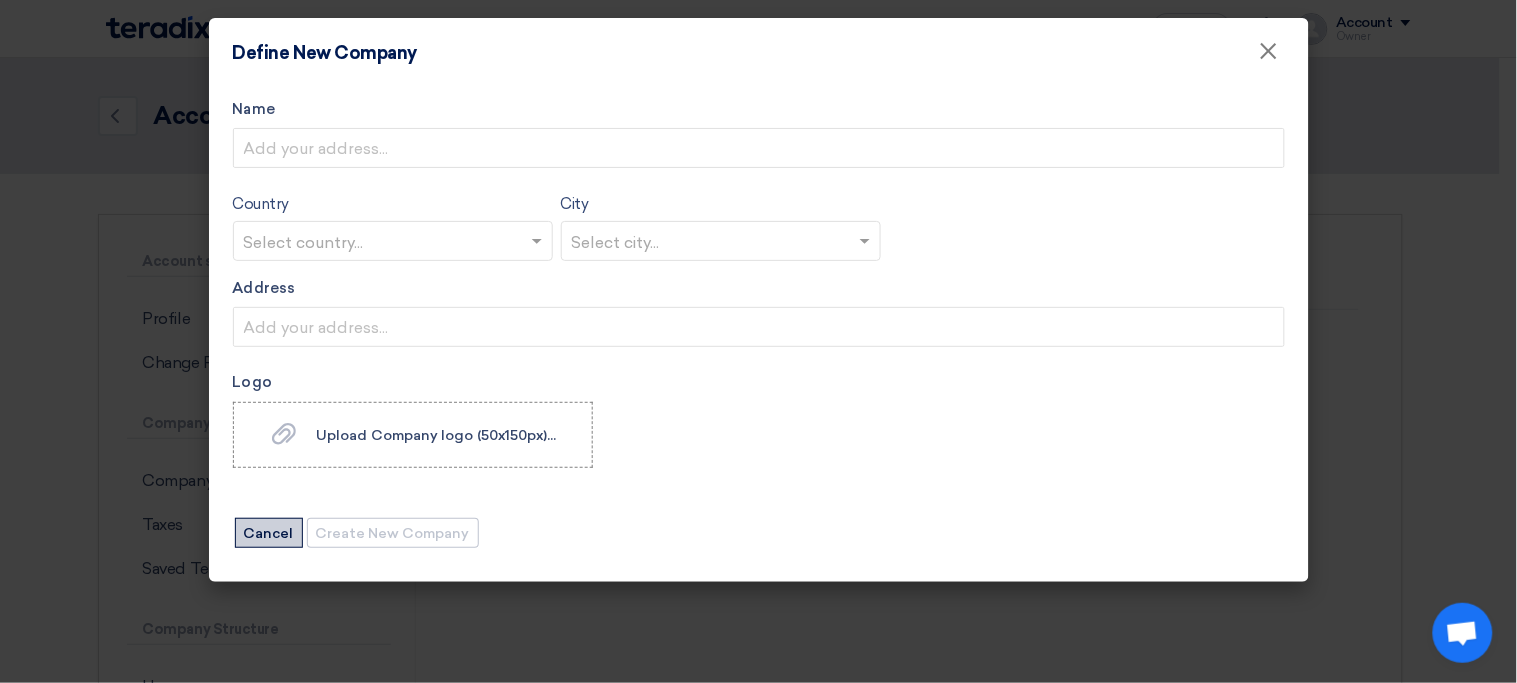 click on "Cancel" 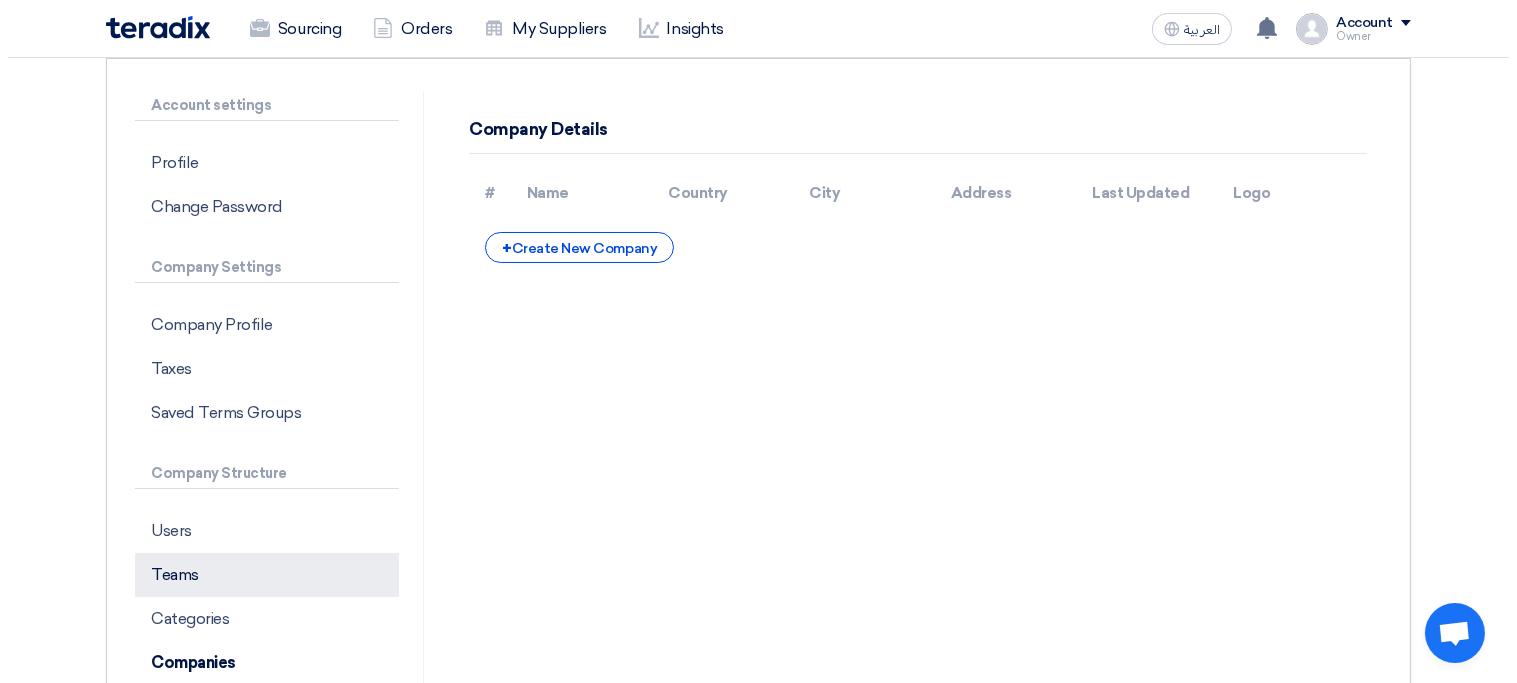 scroll, scrollTop: 164, scrollLeft: 0, axis: vertical 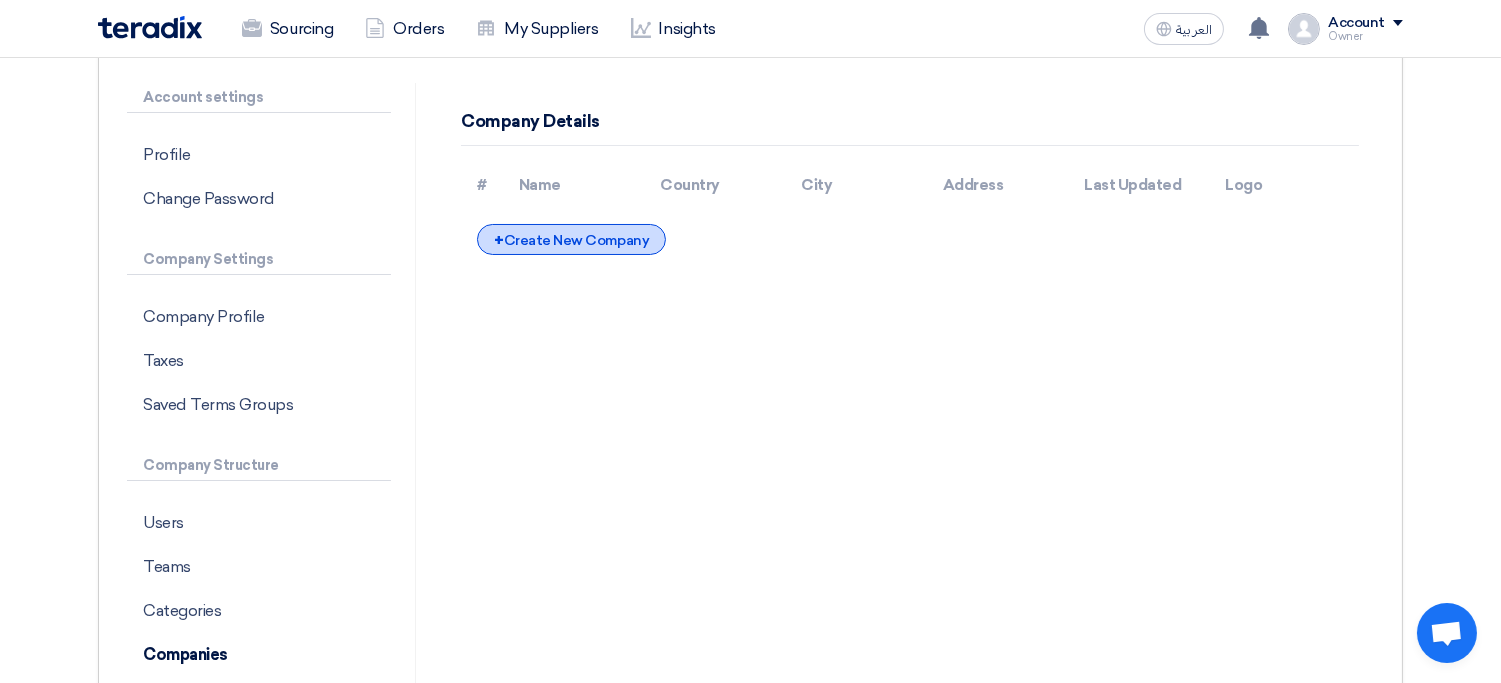click on "+
Create New Company" 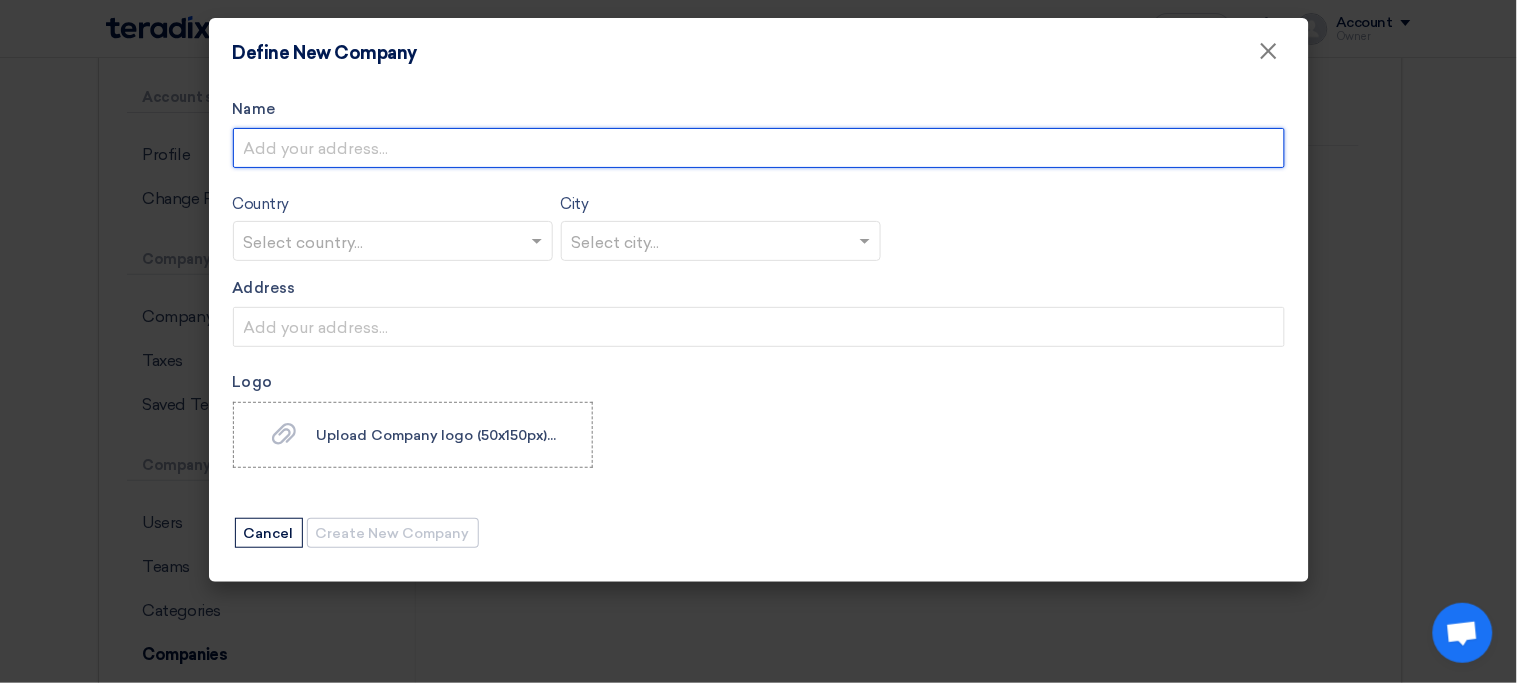 click on "Name" at bounding box center (759, 148) 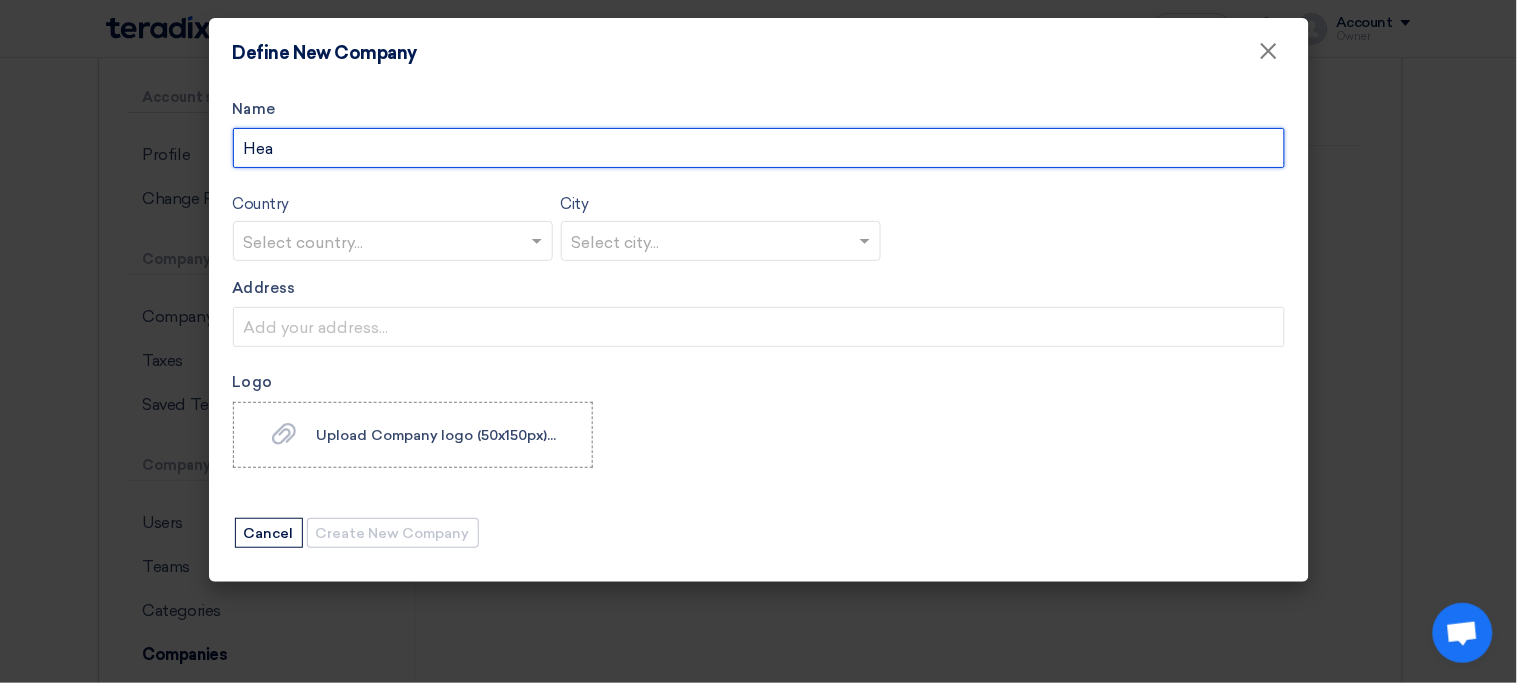 type on "Head" 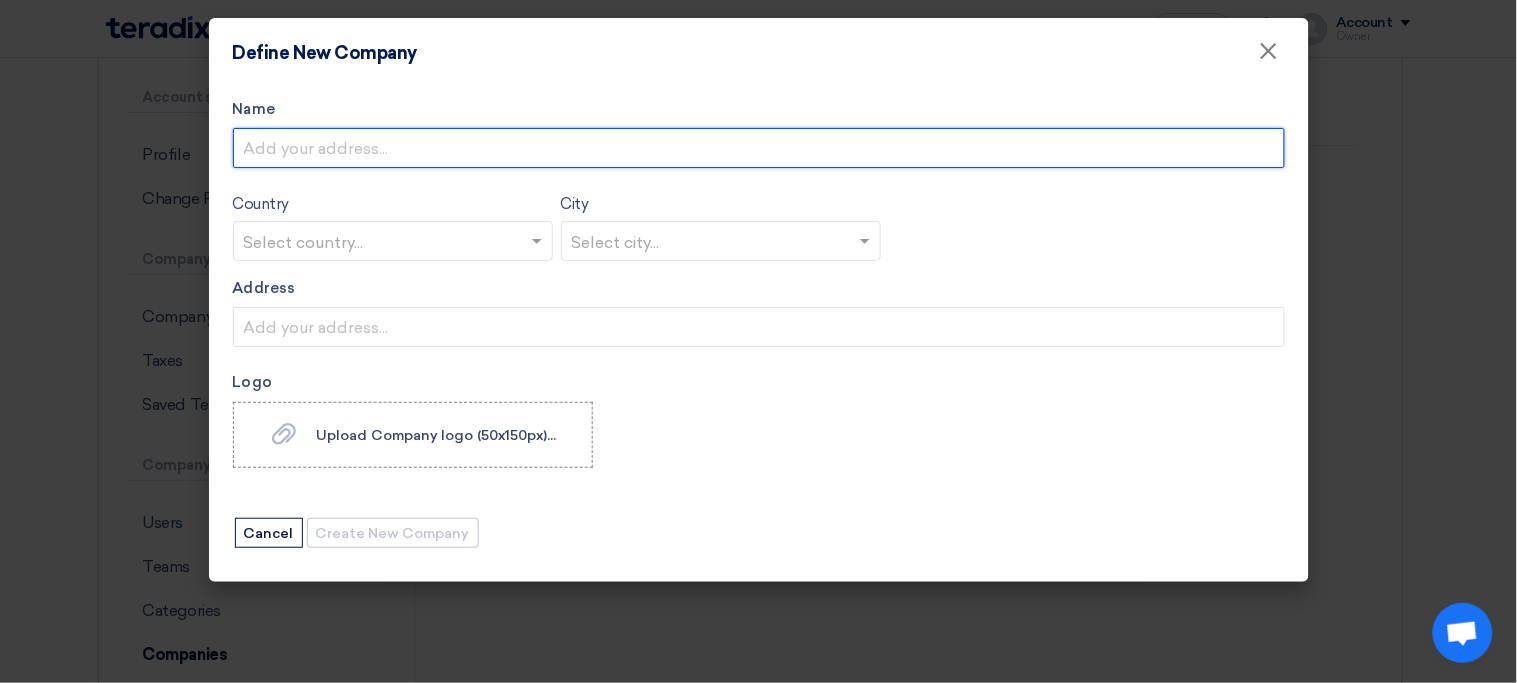 type on "a" 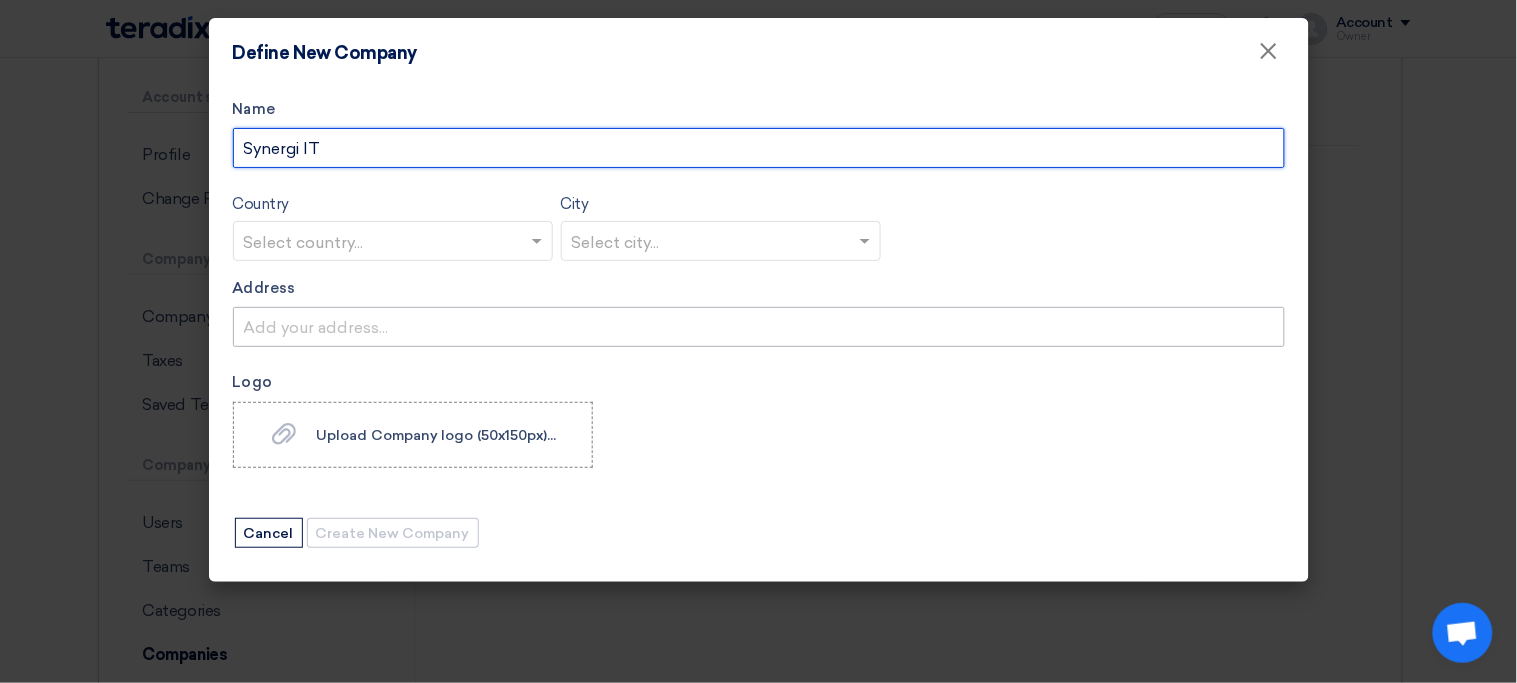 type on "Synergi IT" 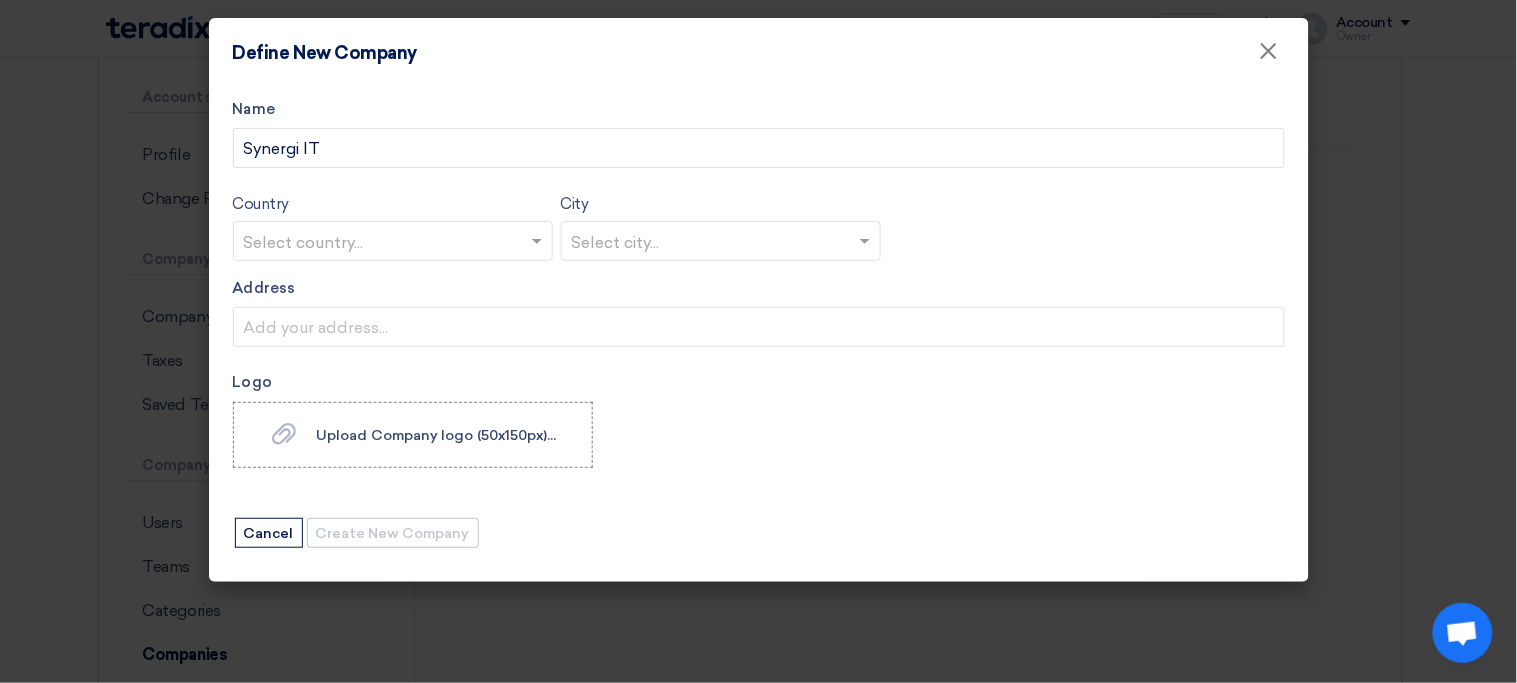 click at bounding box center (383, 242) 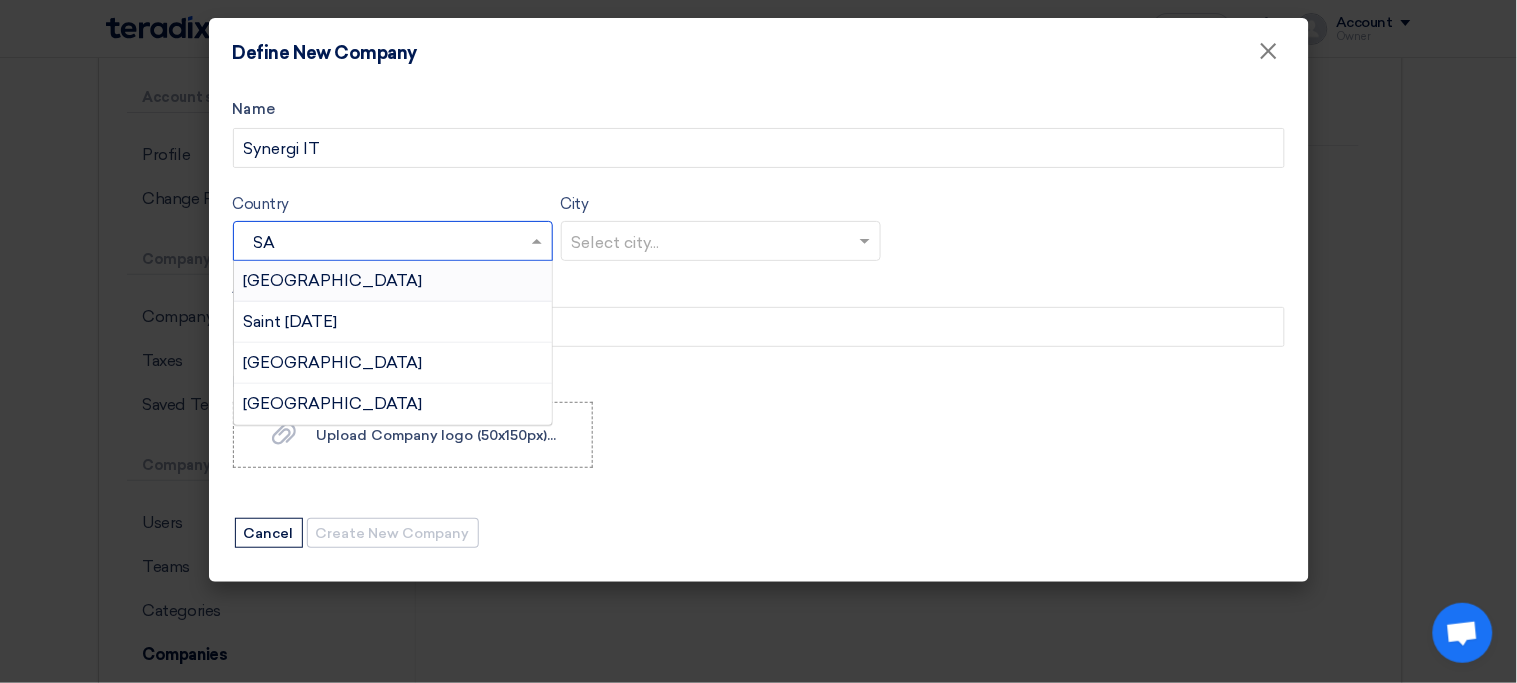 type on "SAU" 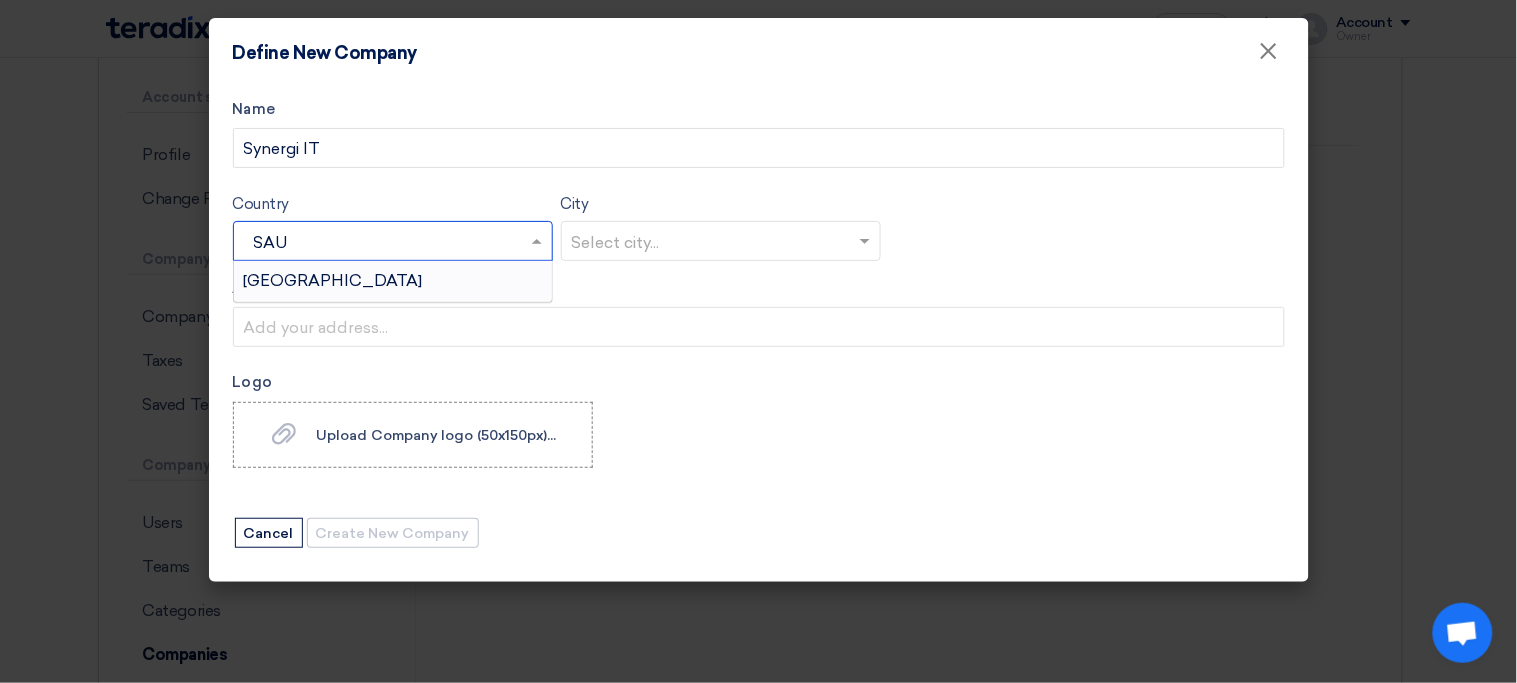 click on "Saudi Arabia" at bounding box center (393, 281) 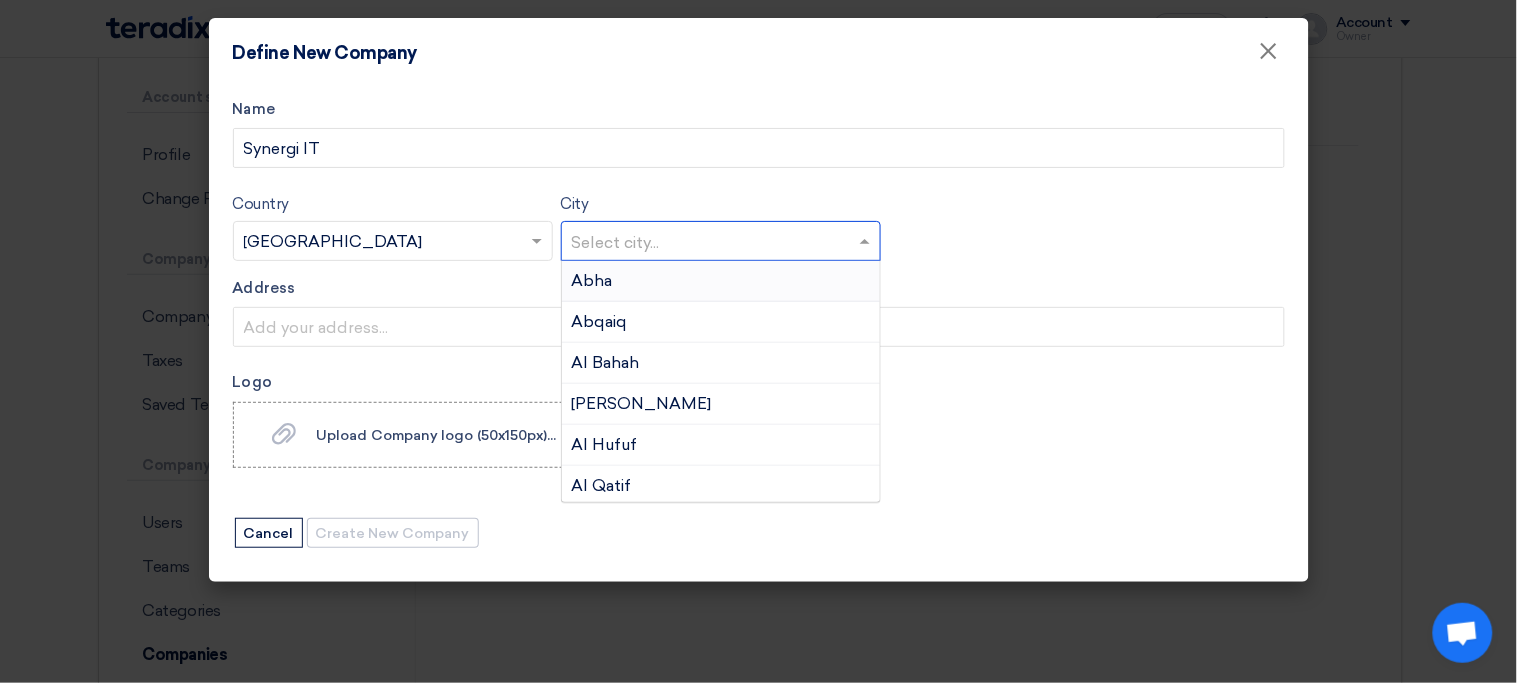 click at bounding box center [383, 242] 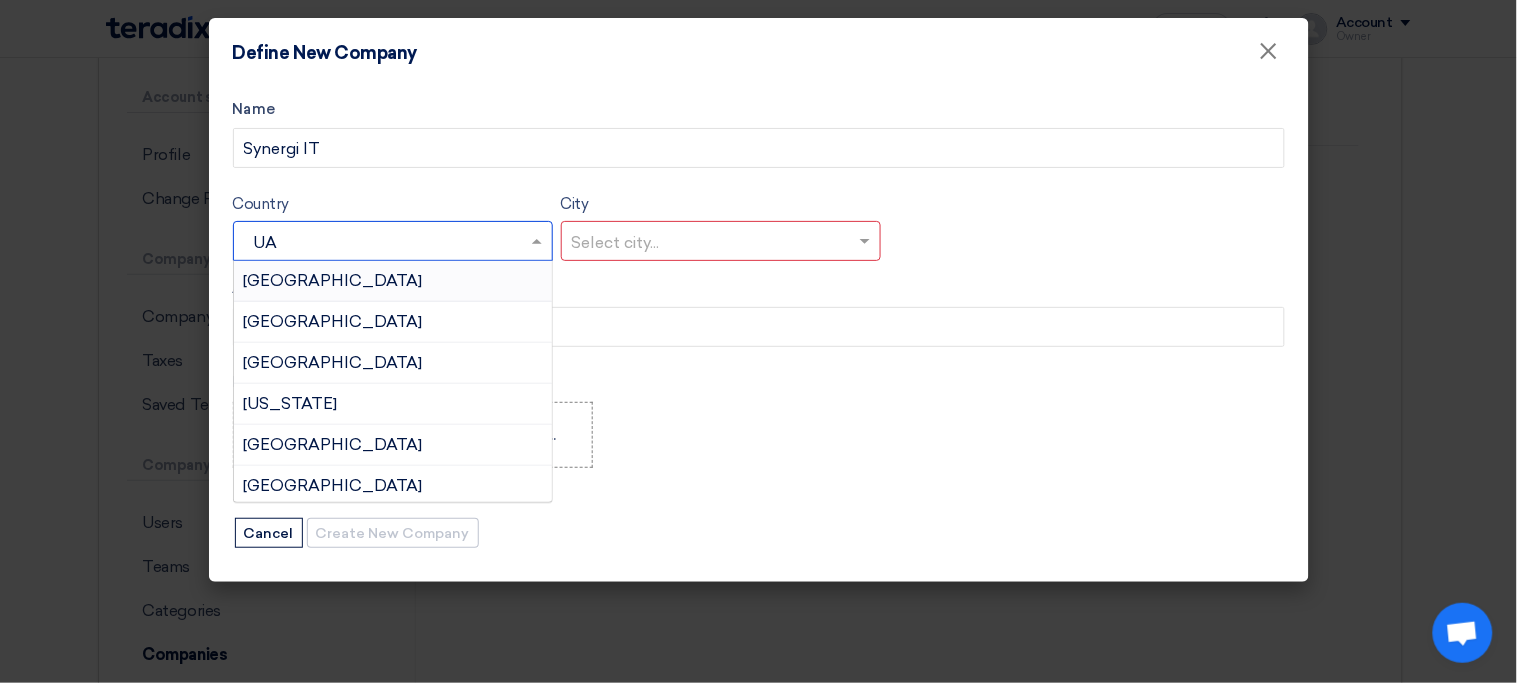 type on "U" 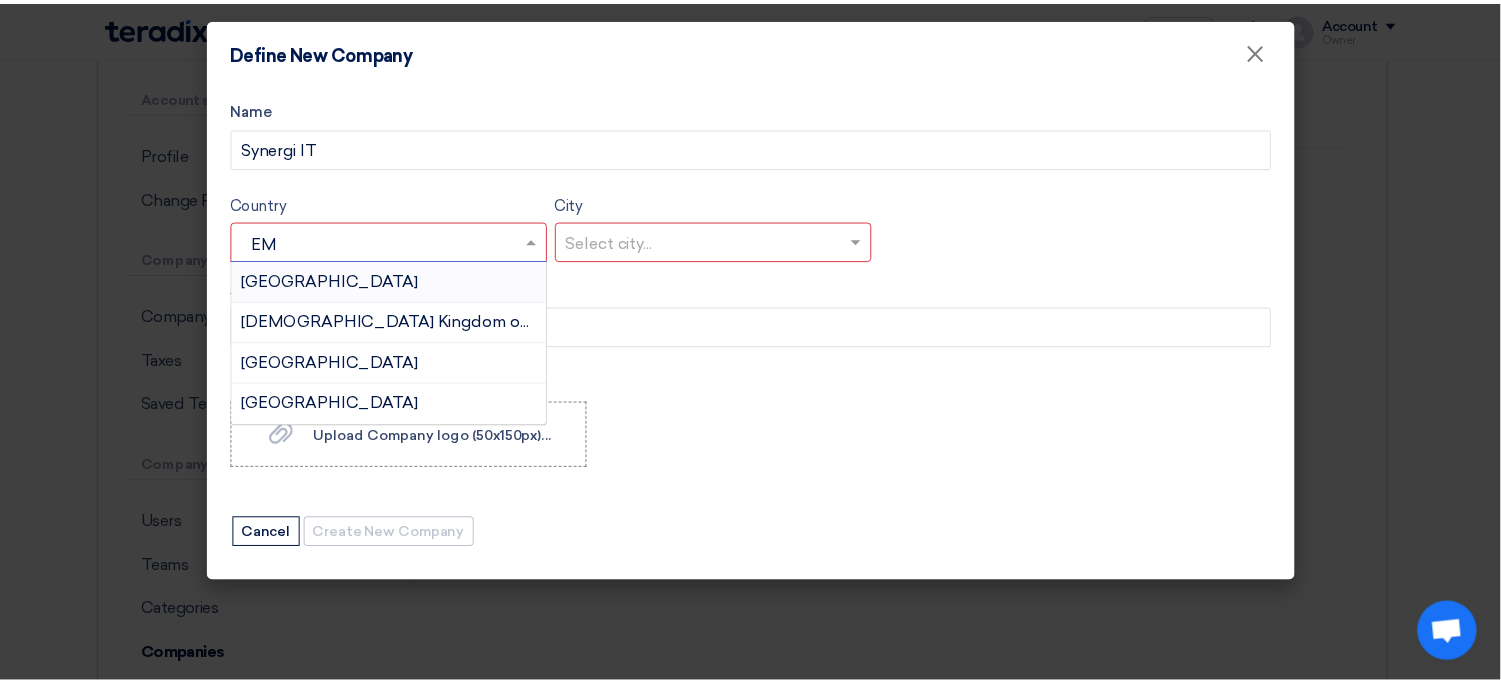 scroll, scrollTop: 0, scrollLeft: 0, axis: both 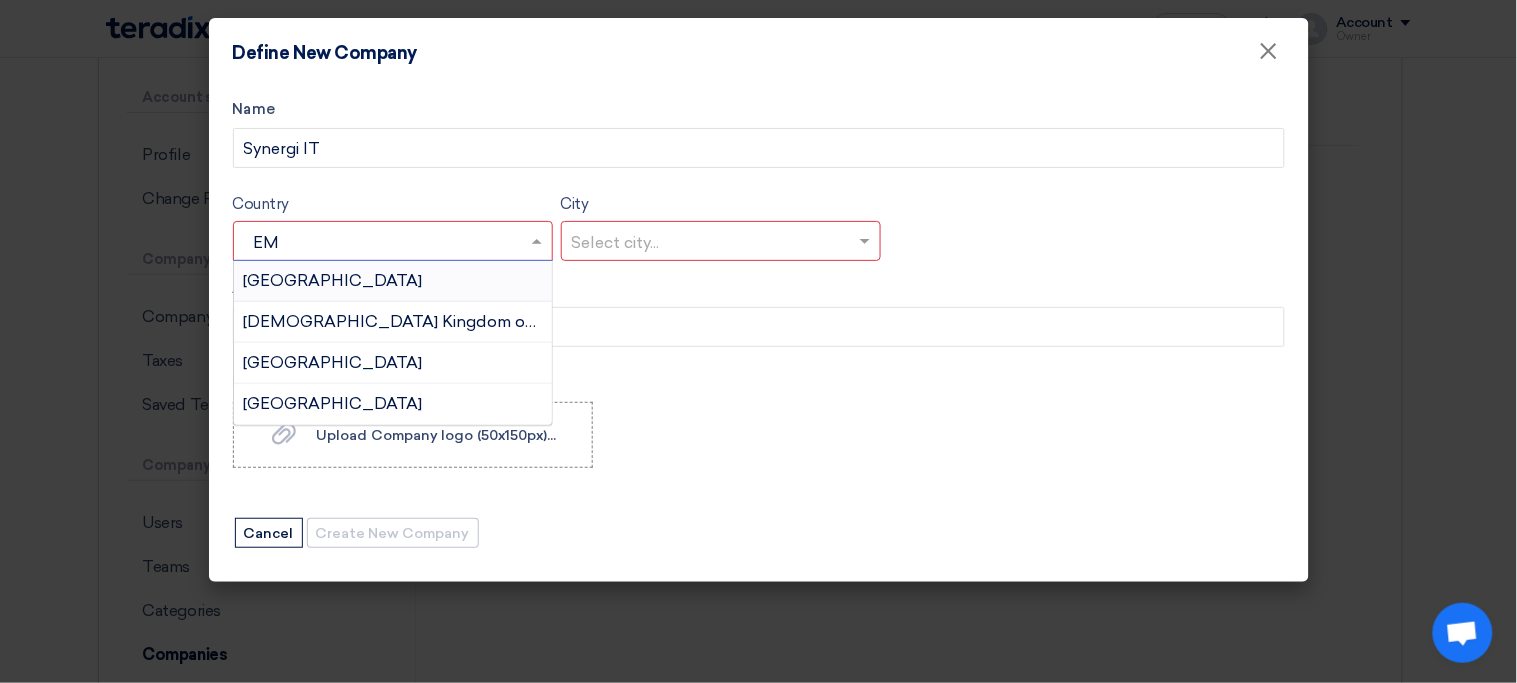 type on "EMI" 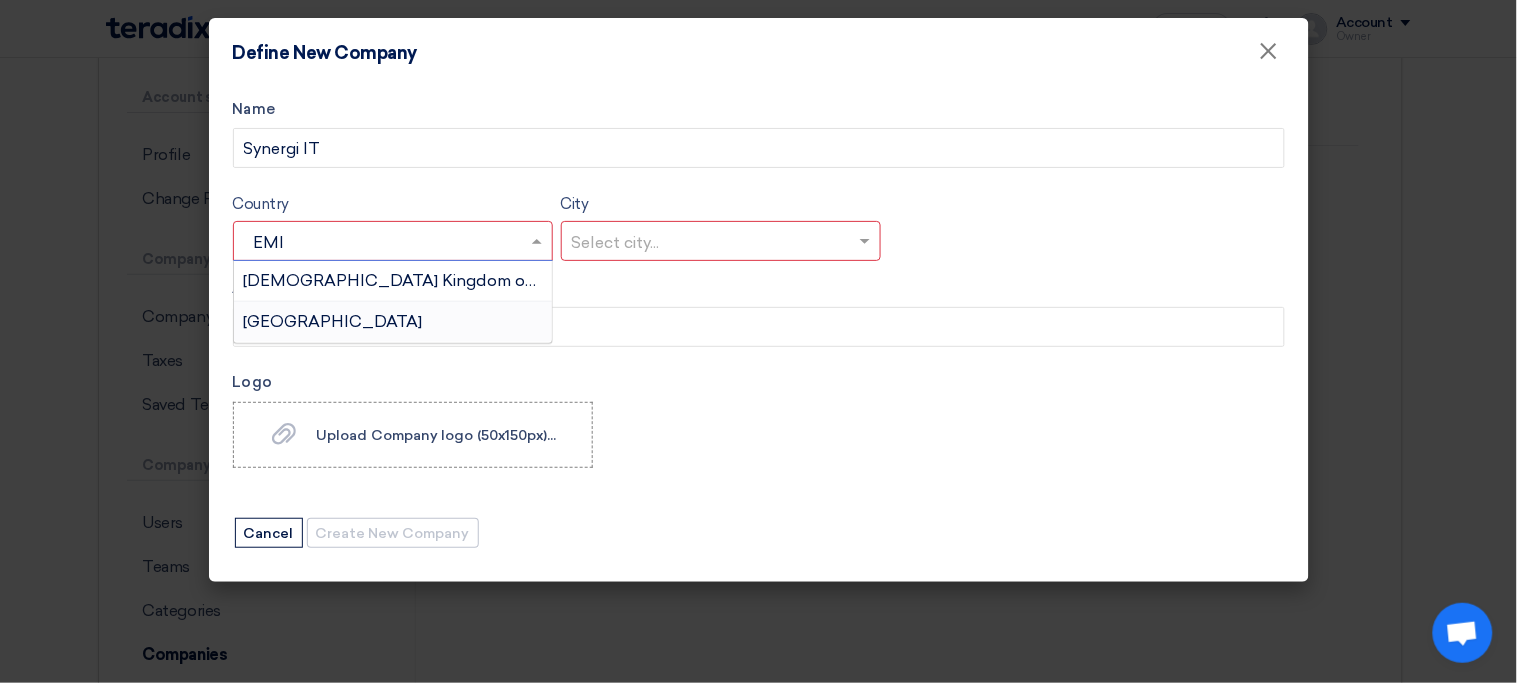 click on "United Arab Emirates" at bounding box center (393, 322) 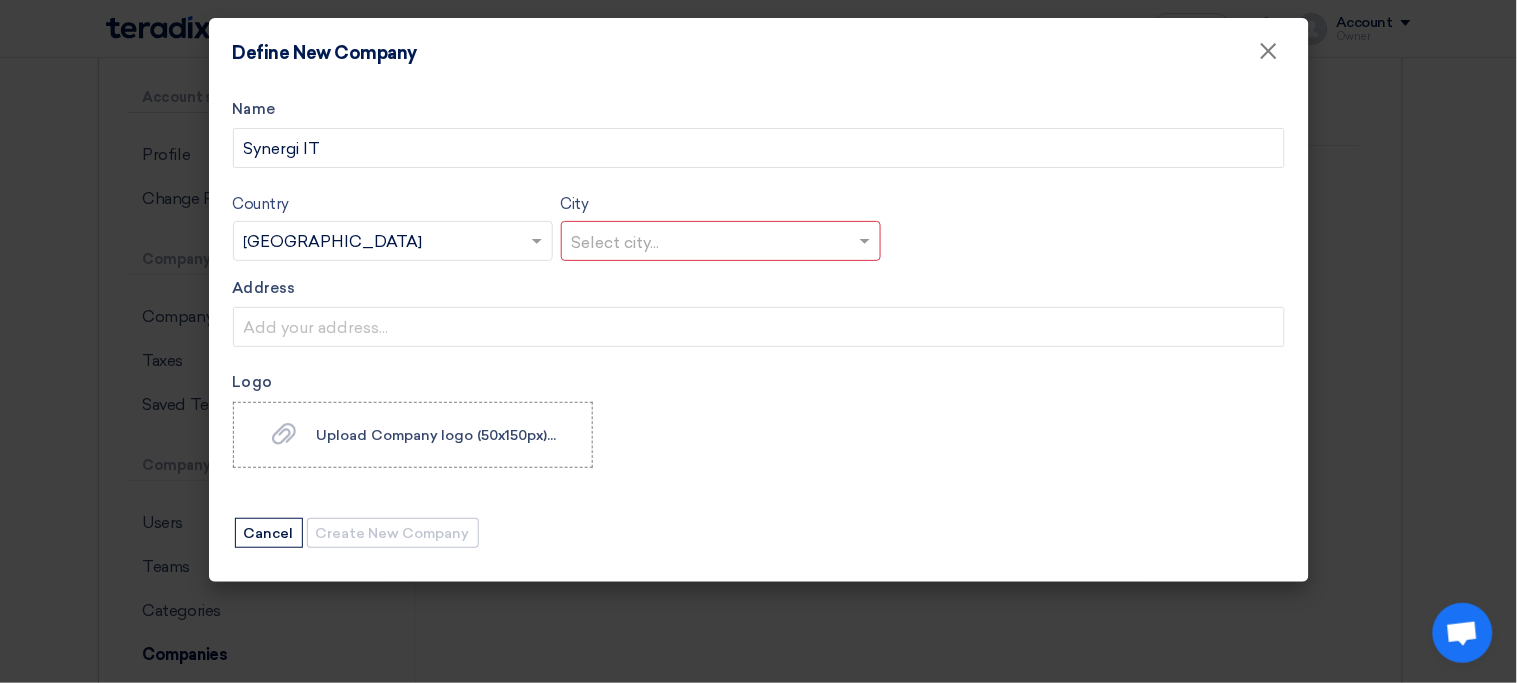 click at bounding box center (711, 242) 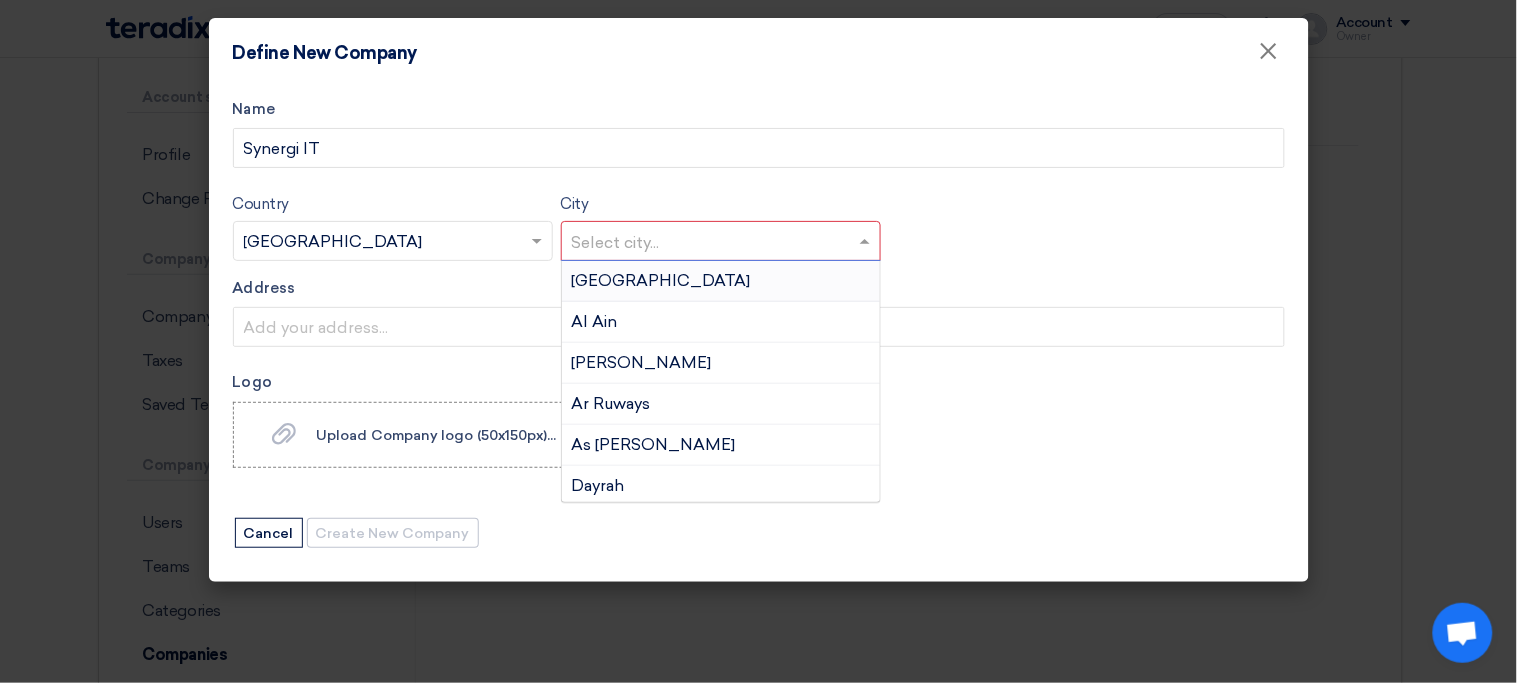 click on "Abu Dhabi" at bounding box center (721, 281) 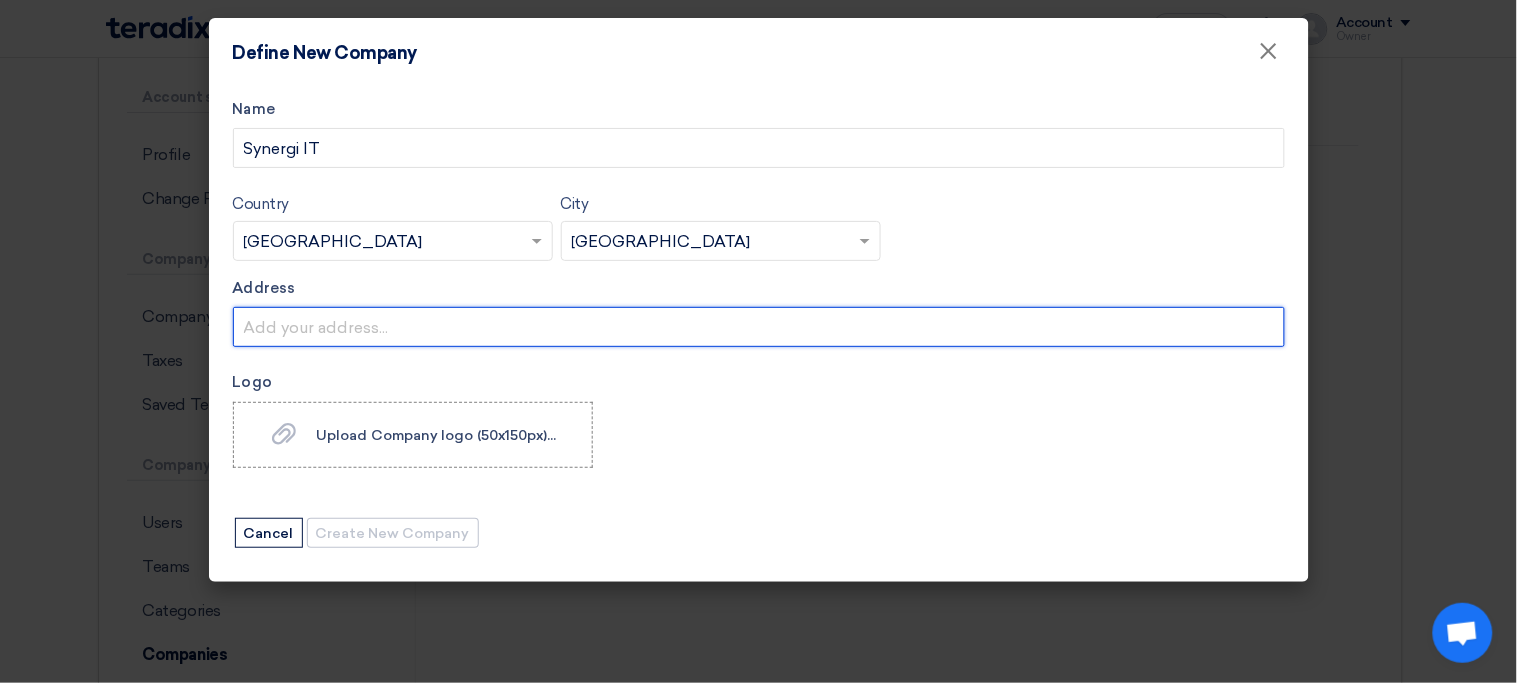 click on "Address" at bounding box center (759, 327) 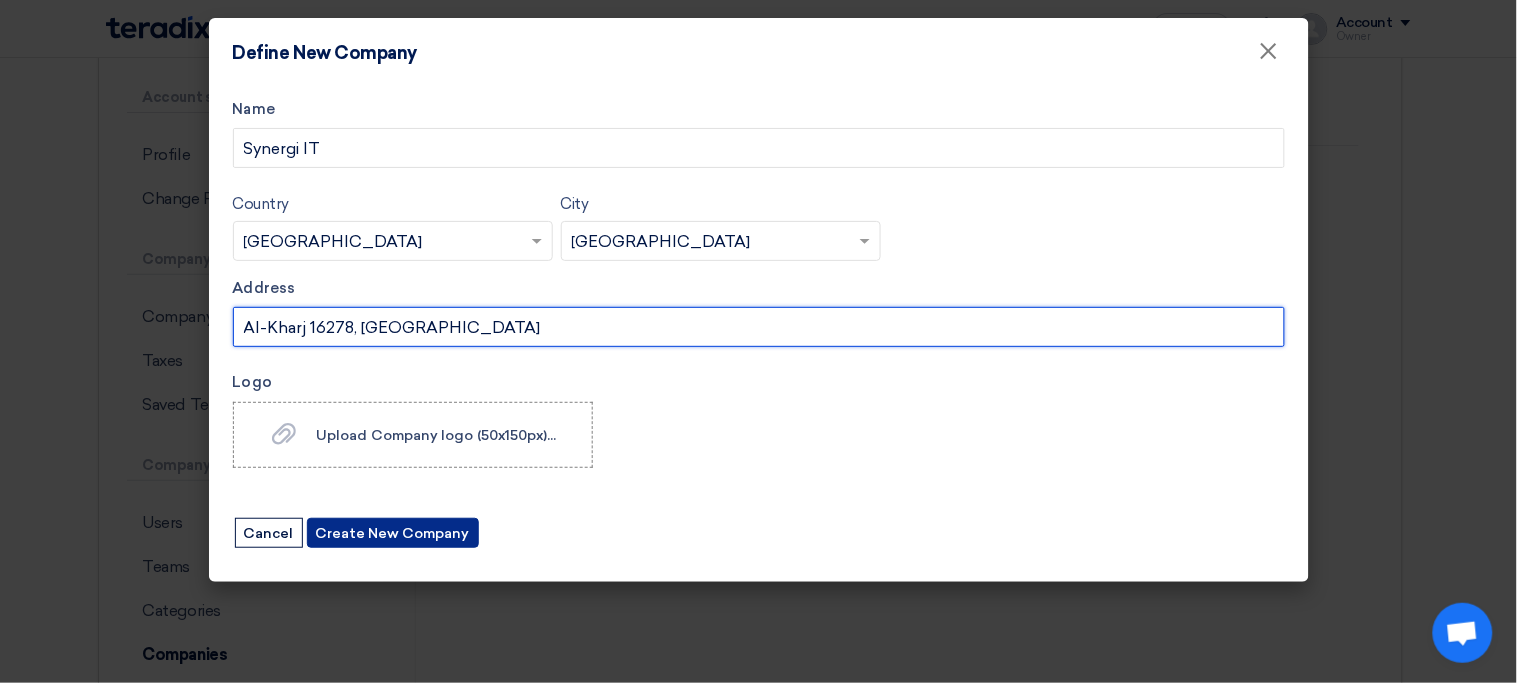 type on "Al-Kharj 16278, UAE" 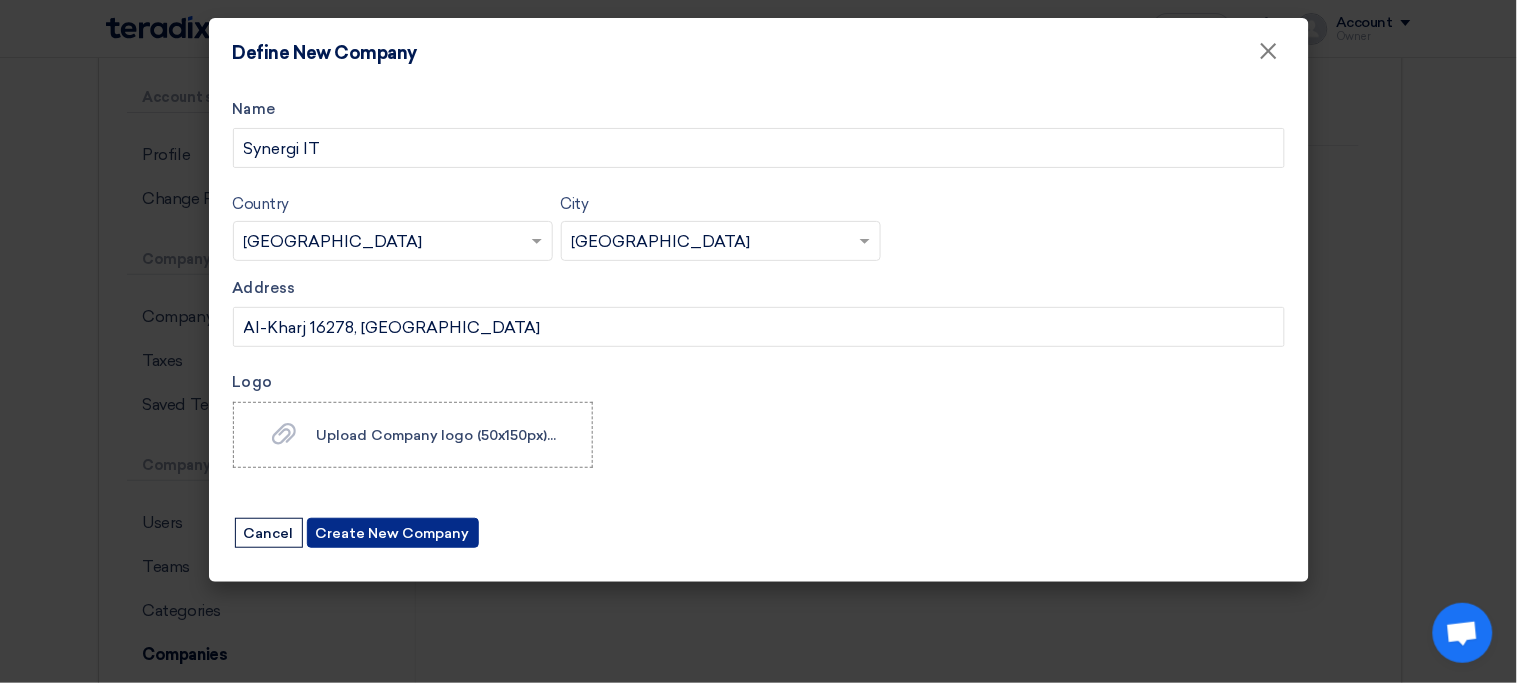 click on "Create New Company" 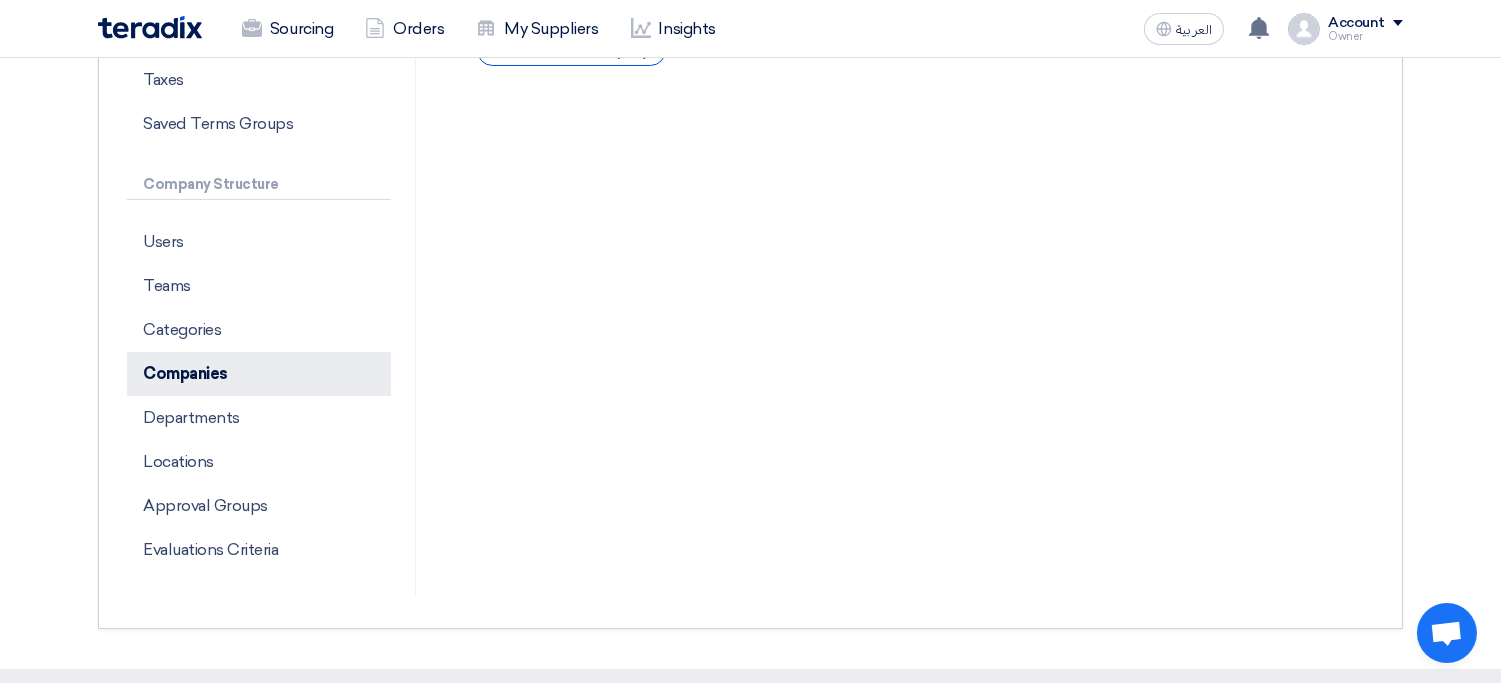 scroll, scrollTop: 400, scrollLeft: 0, axis: vertical 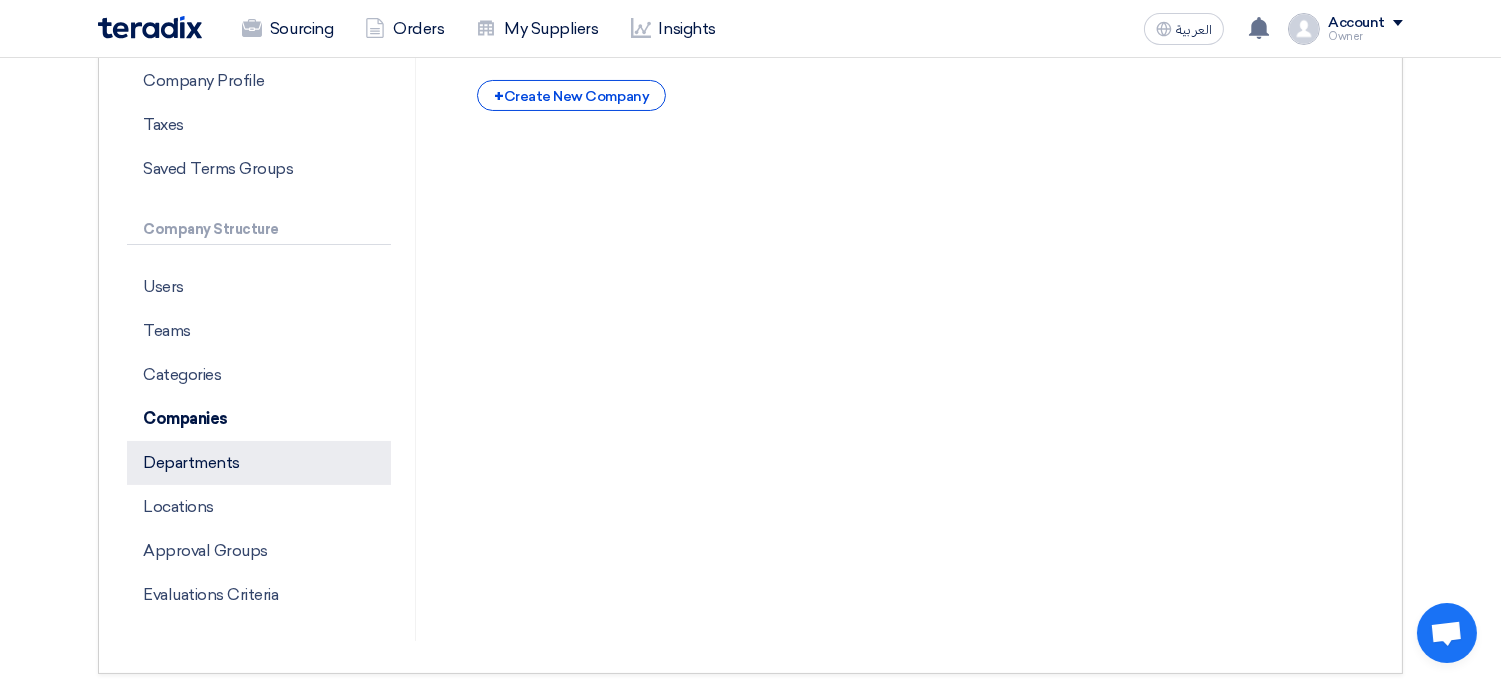 click on "Departments" 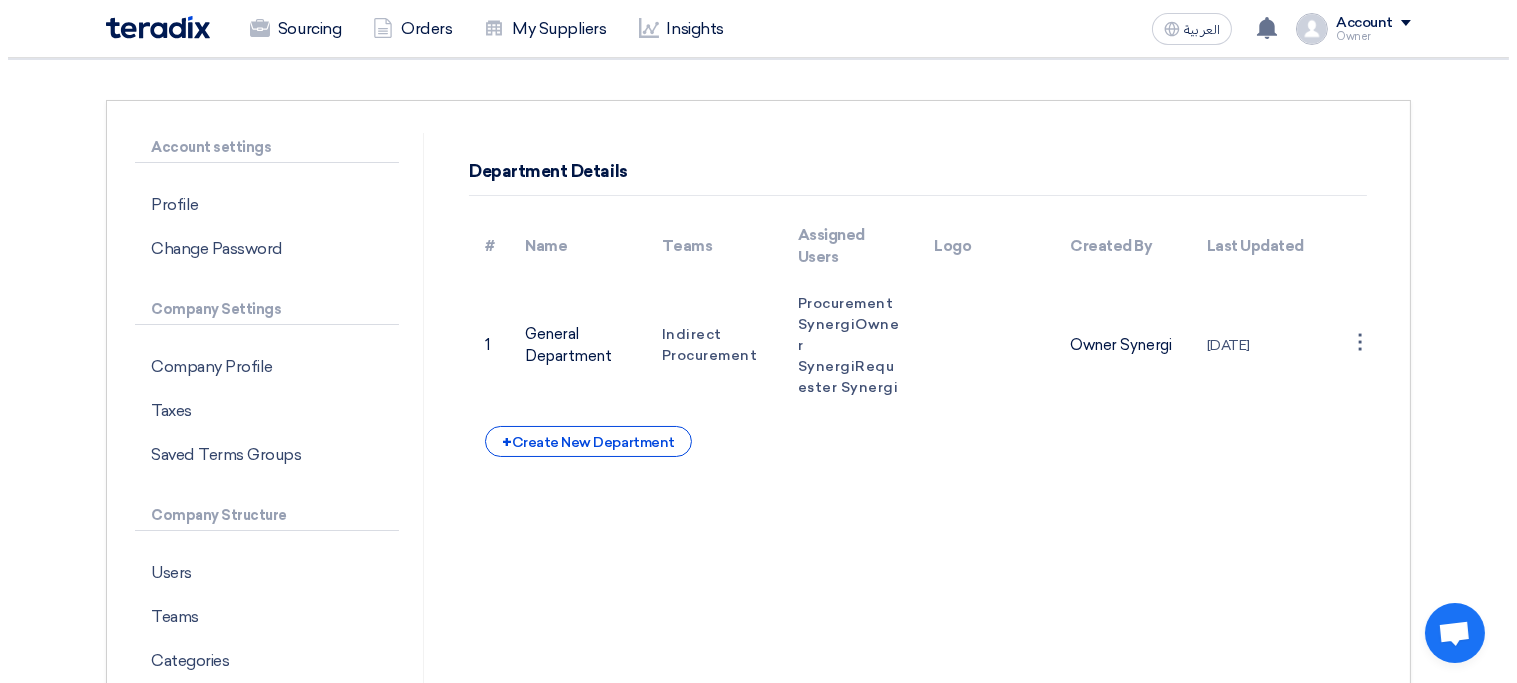 scroll, scrollTop: 128, scrollLeft: 0, axis: vertical 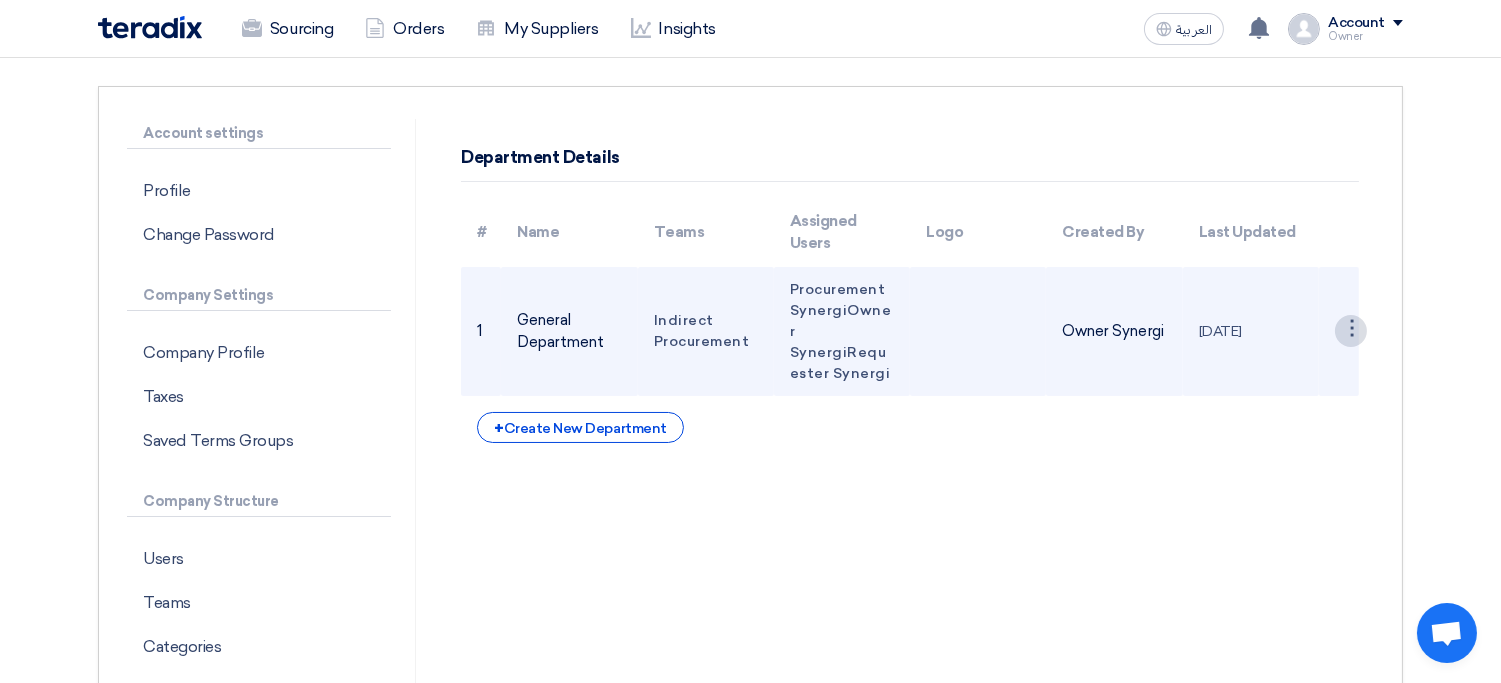 click on "⋮" at bounding box center [1351, 331] 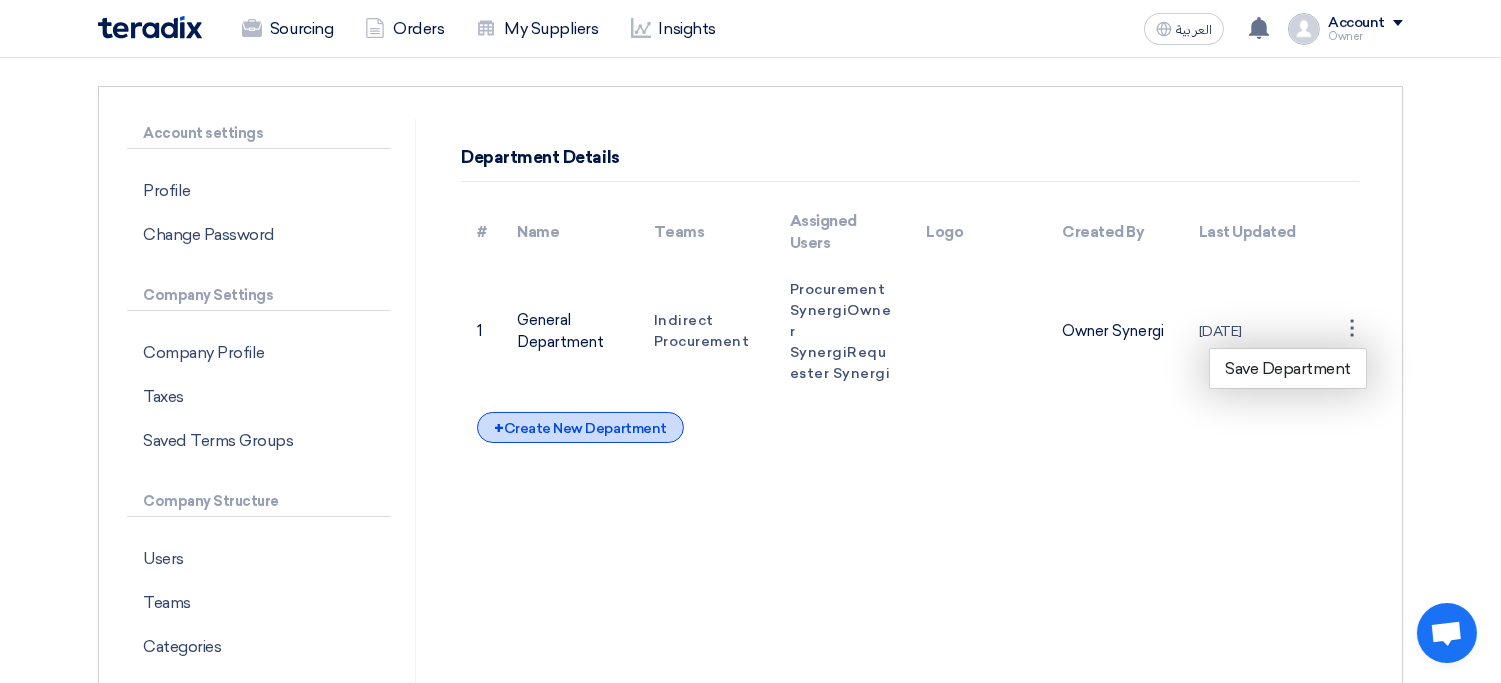 click on "+
Create New Department" 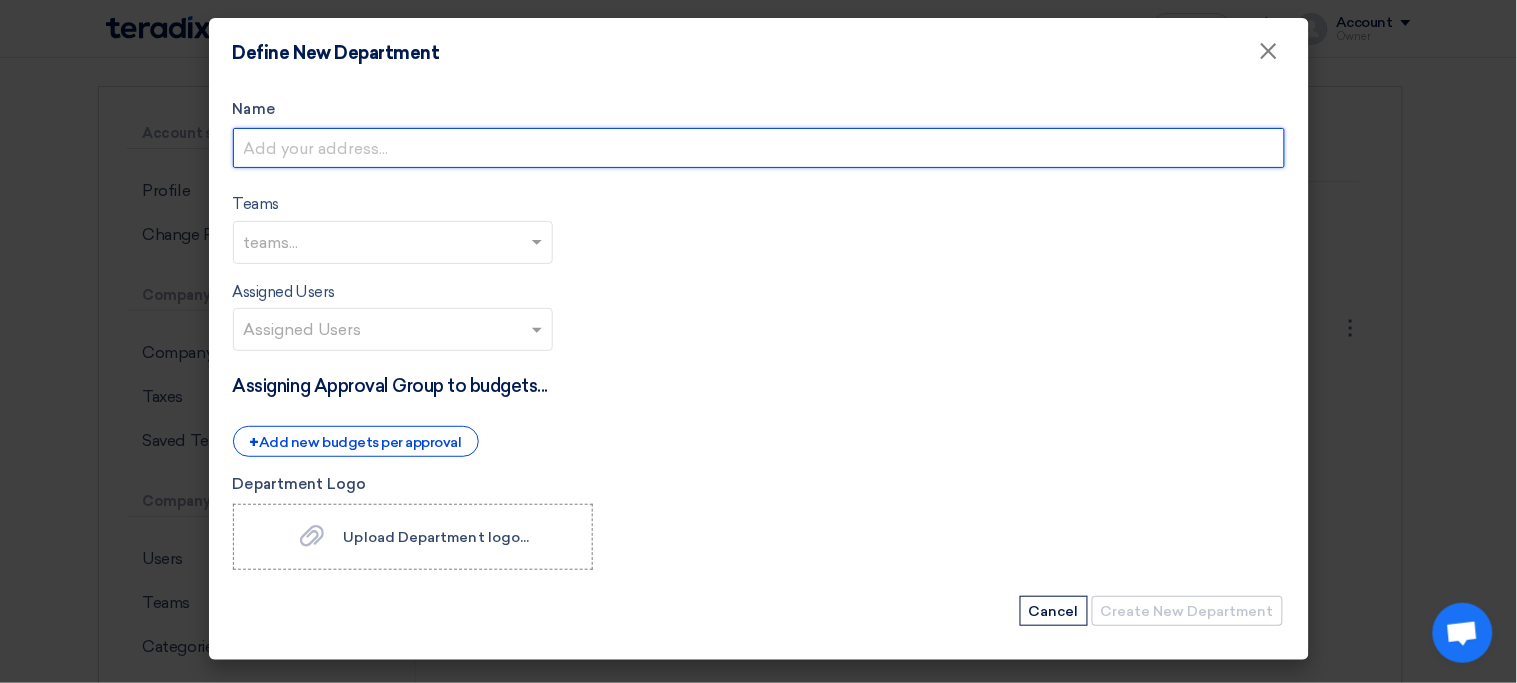 click on "Name" at bounding box center [759, 148] 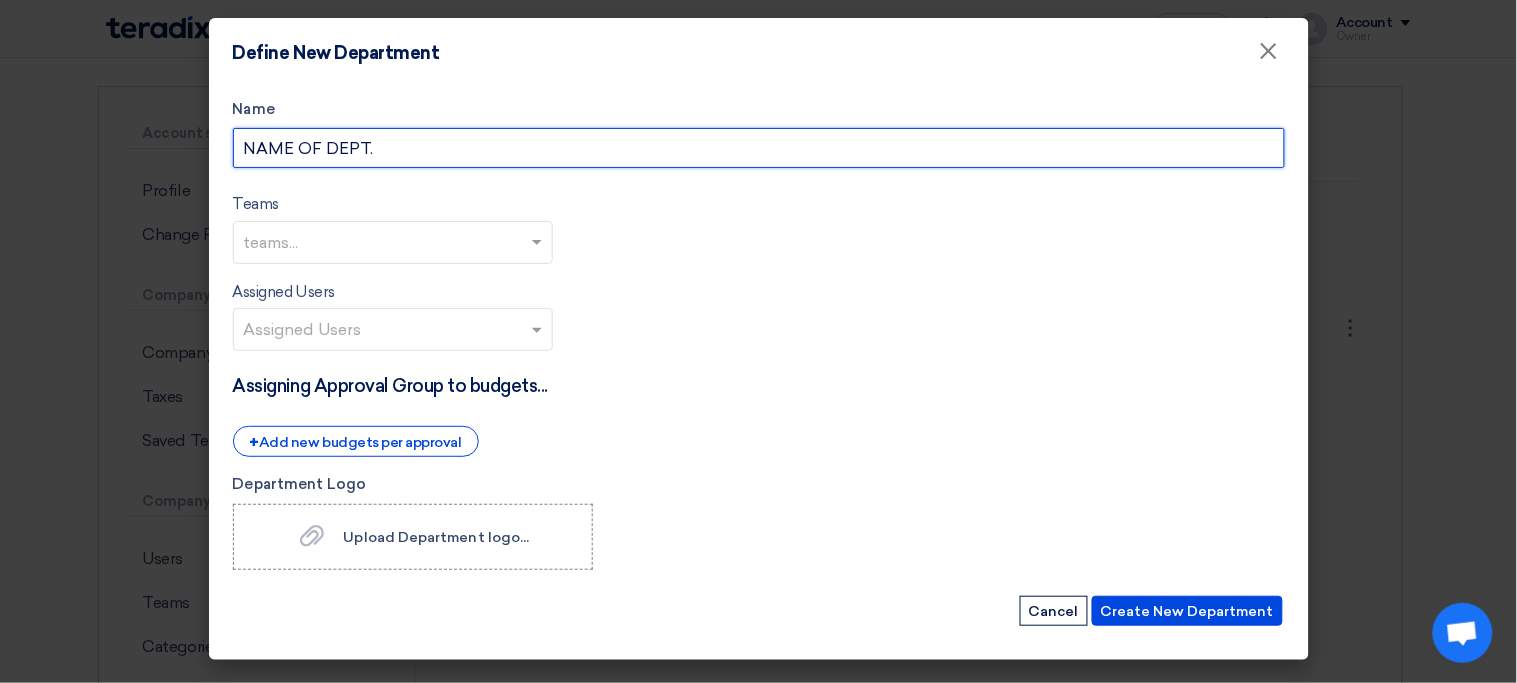 type on "NAME OF DEPT." 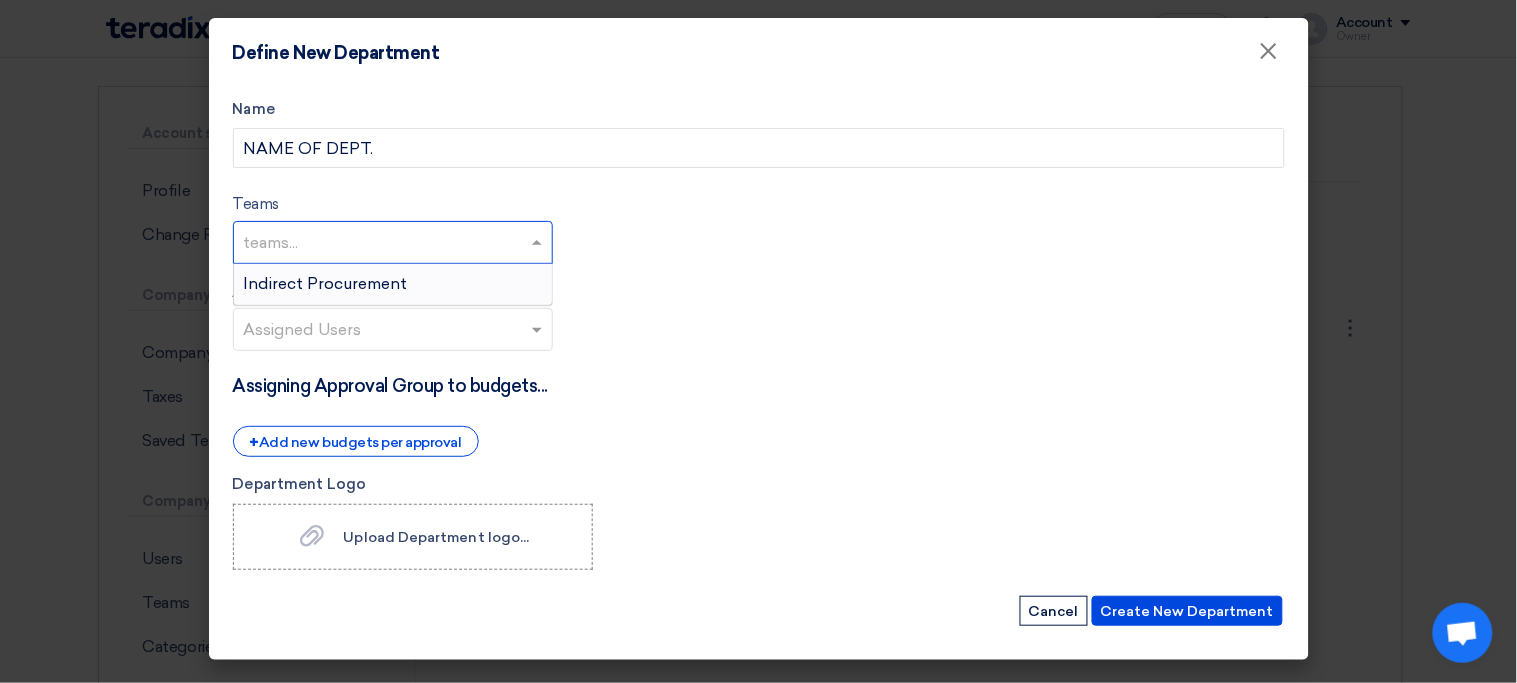 click at bounding box center (395, 244) 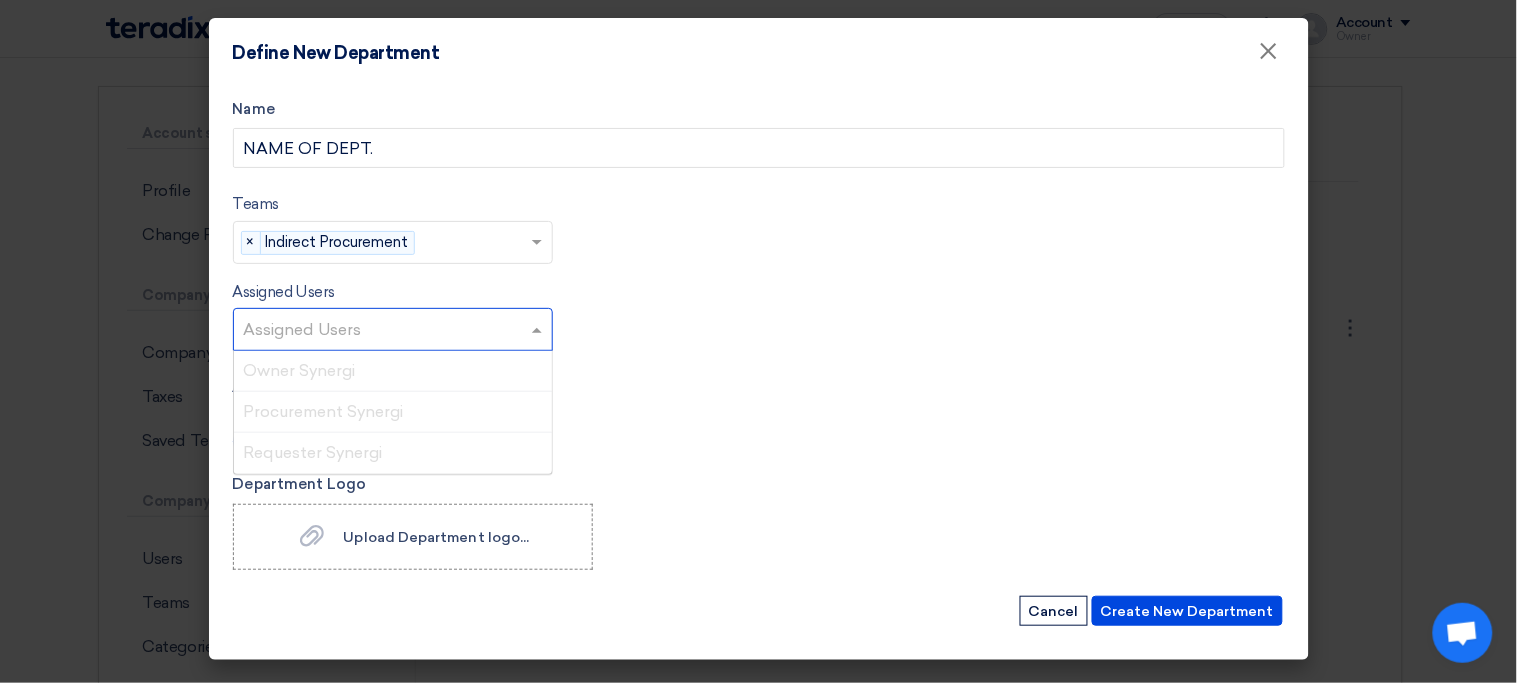click at bounding box center [395, 331] 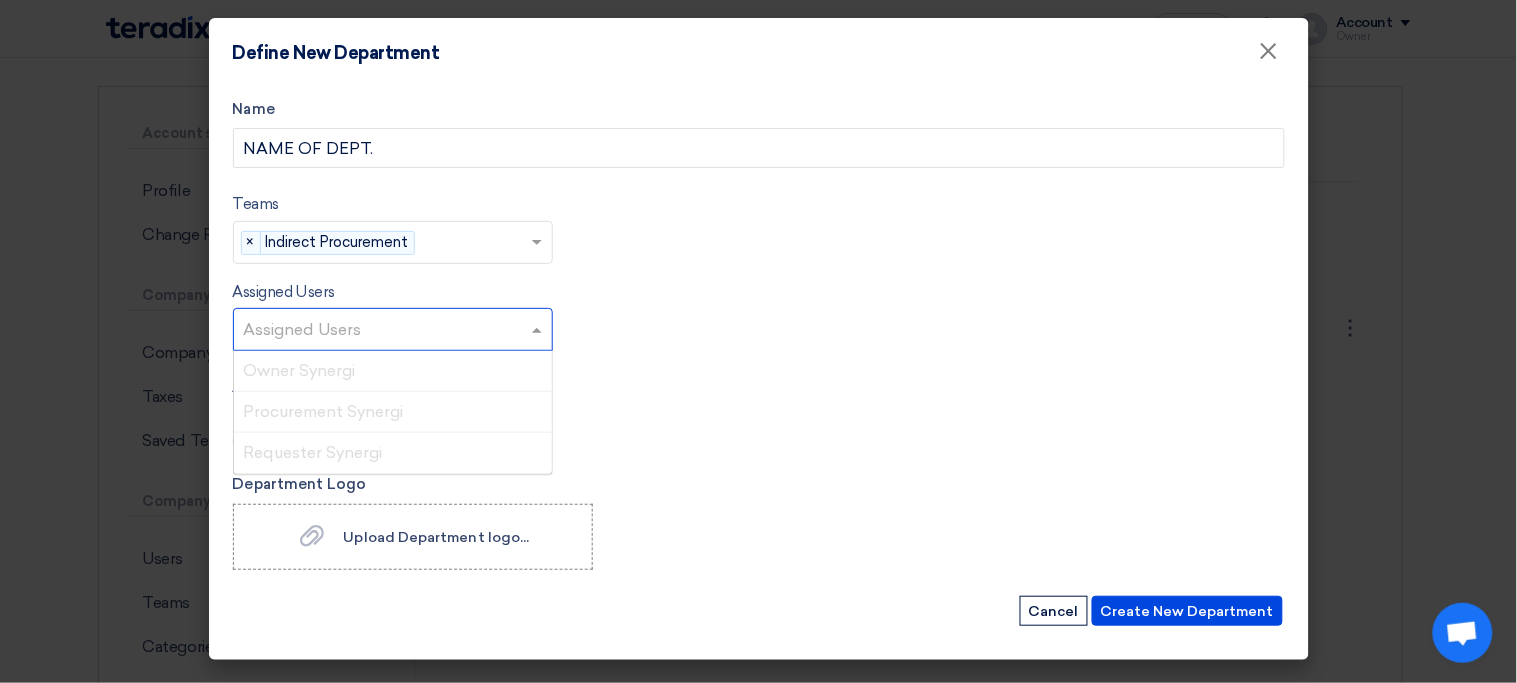 click on "Name
NAME OF DEPT.
Teams
teams...
×
Indirect Procurement
×
Assigned Users
Assigned Users
Owner Synergi
Procurement Synergi
Requester Synergi" 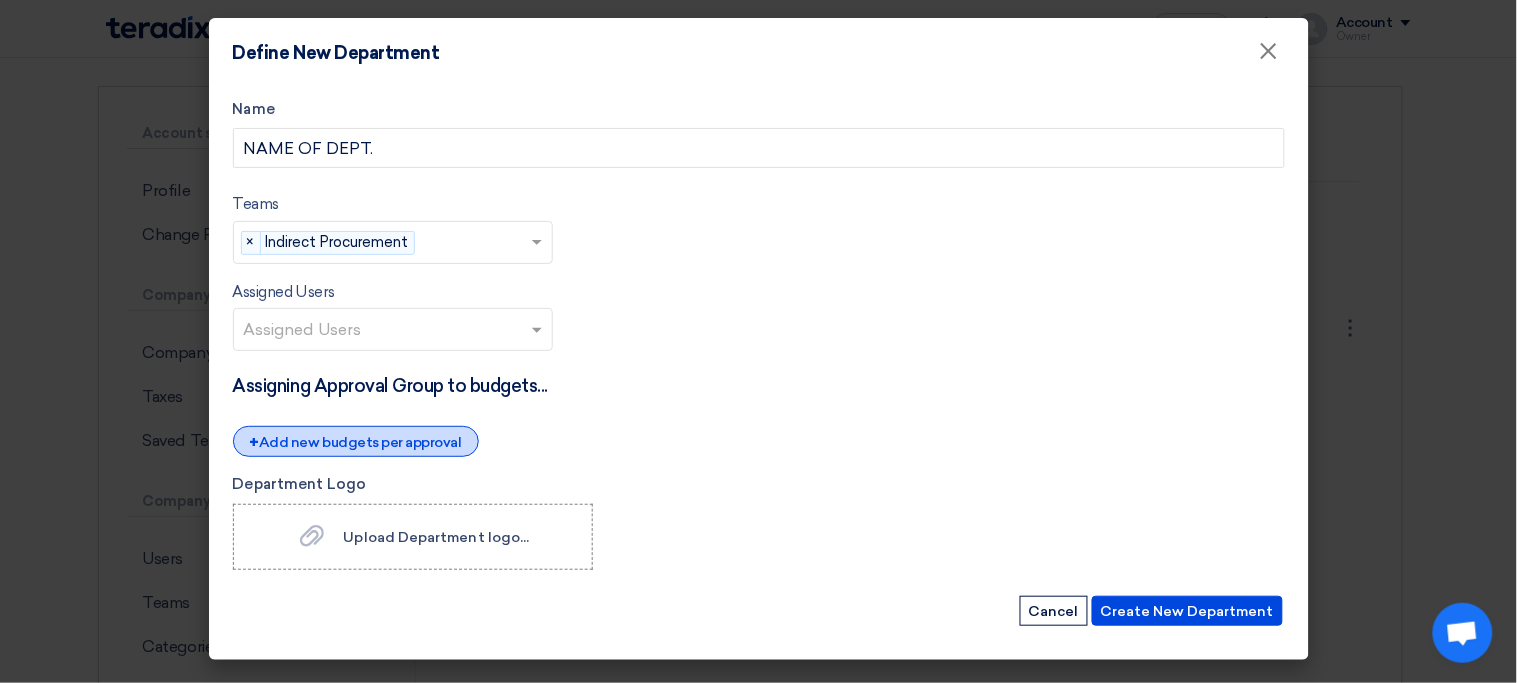 click on "+
Add new budgets per approval" 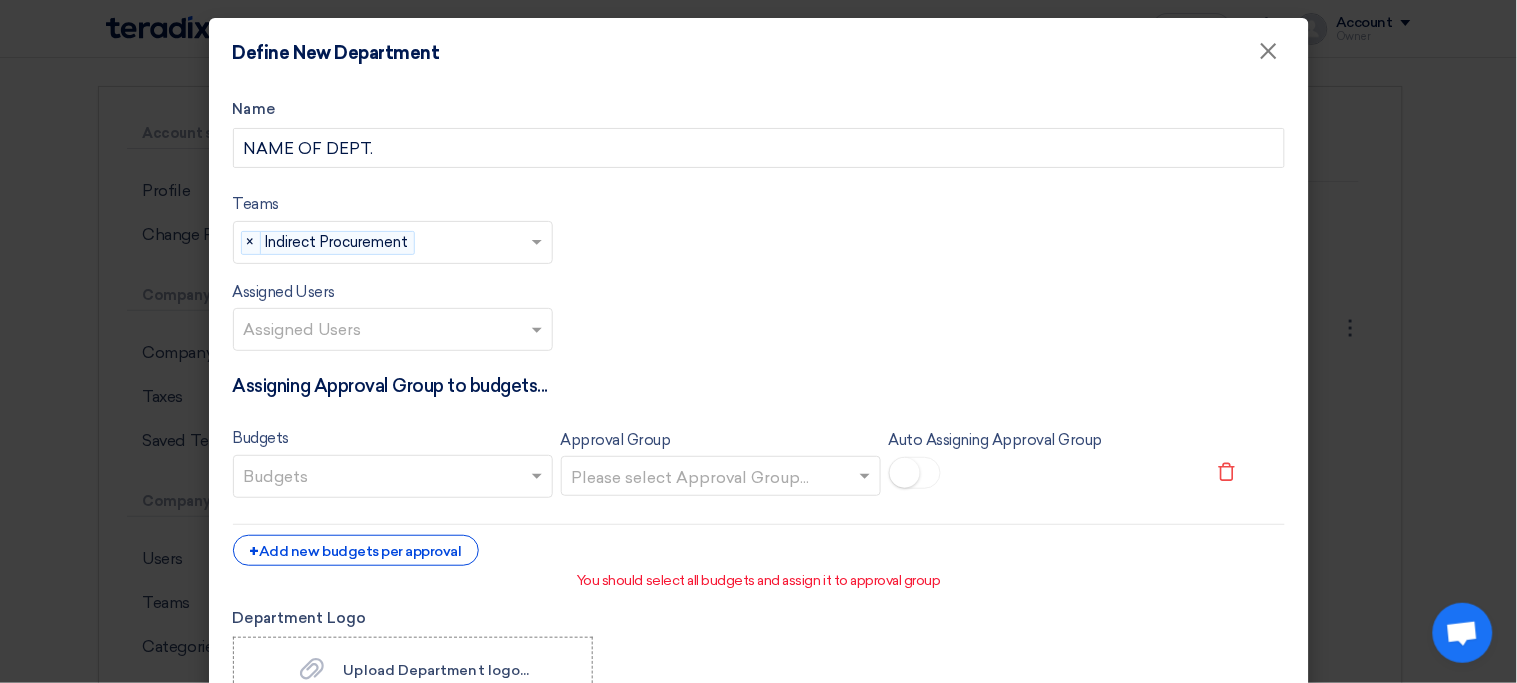 click at bounding box center [395, 331] 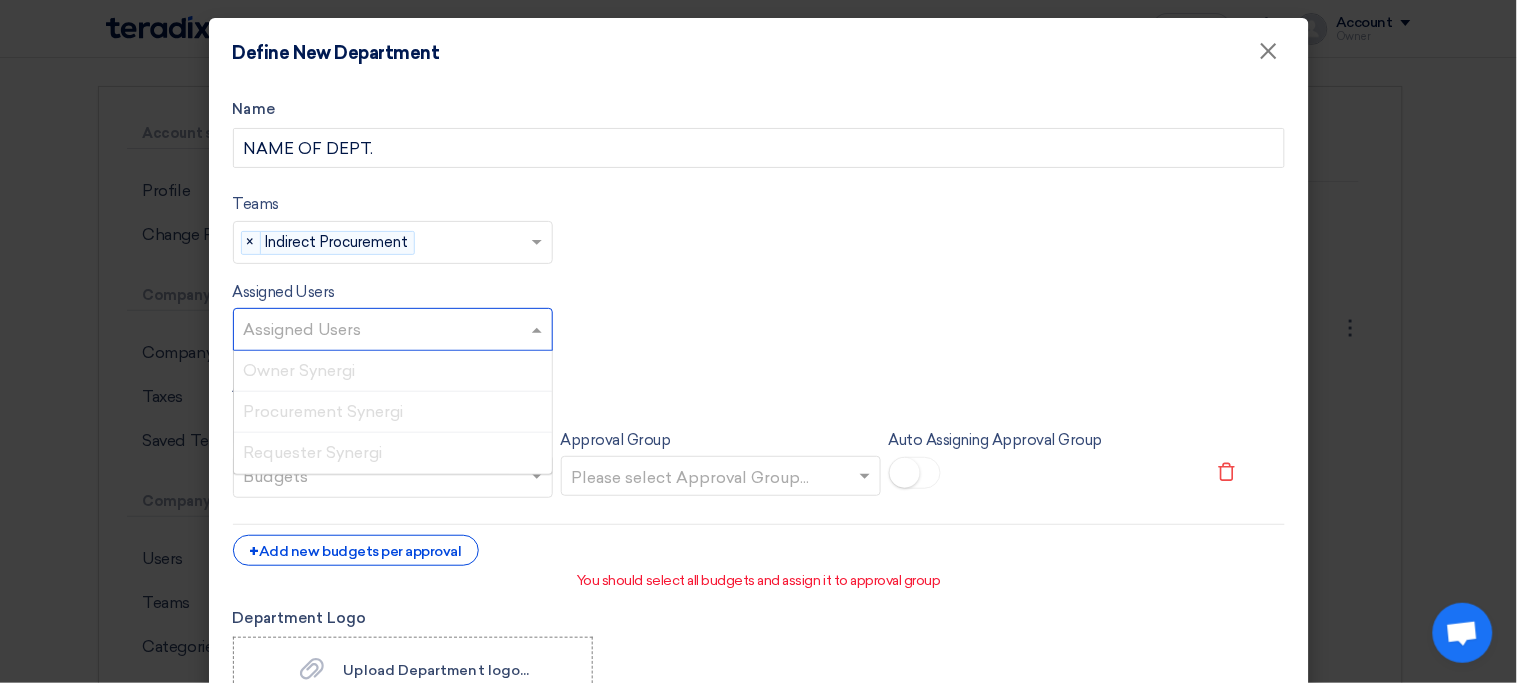 click at bounding box center [395, 331] 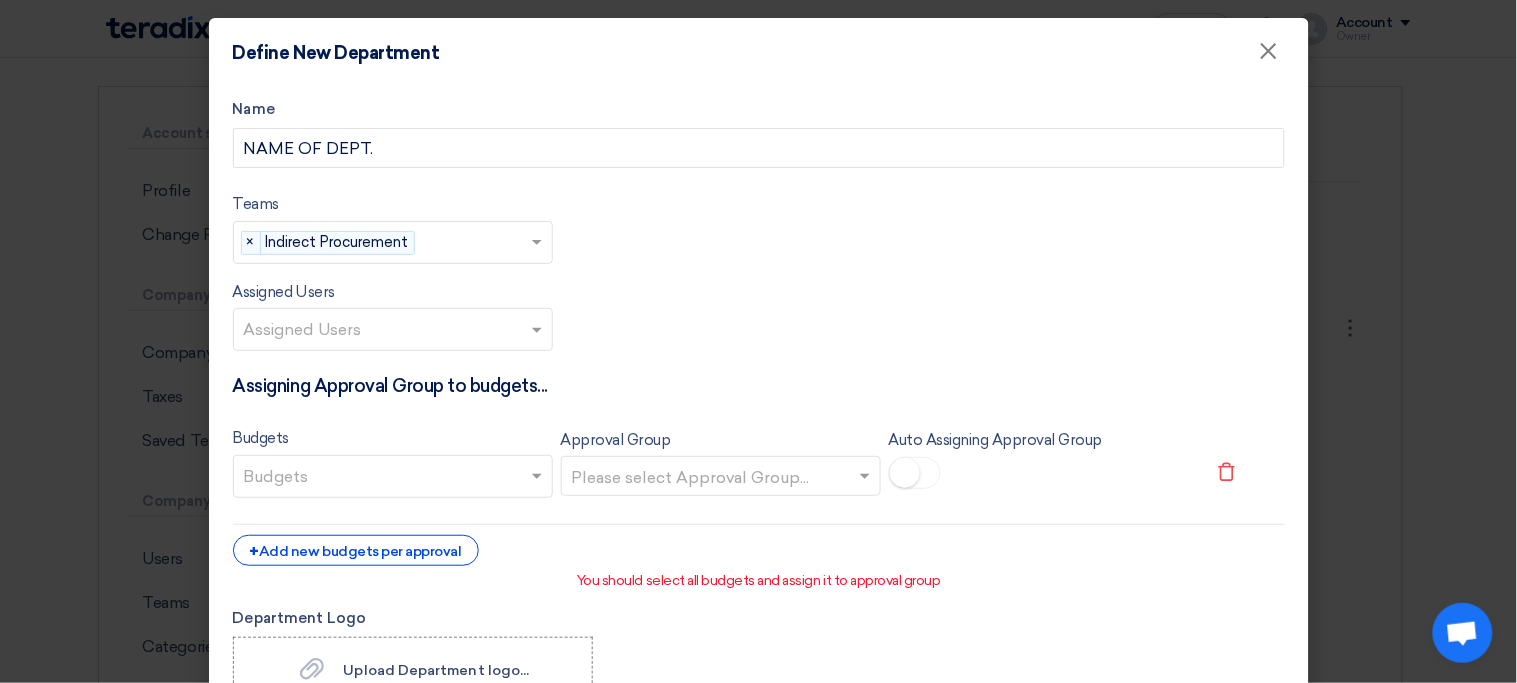 click on "Name
NAME OF DEPT.
Teams
teams...
×
Indirect Procurement
×
Assigned Users
Assigned Users
Assigning Approval Group to budgets...
Budgets
Budgets
Approval Group" 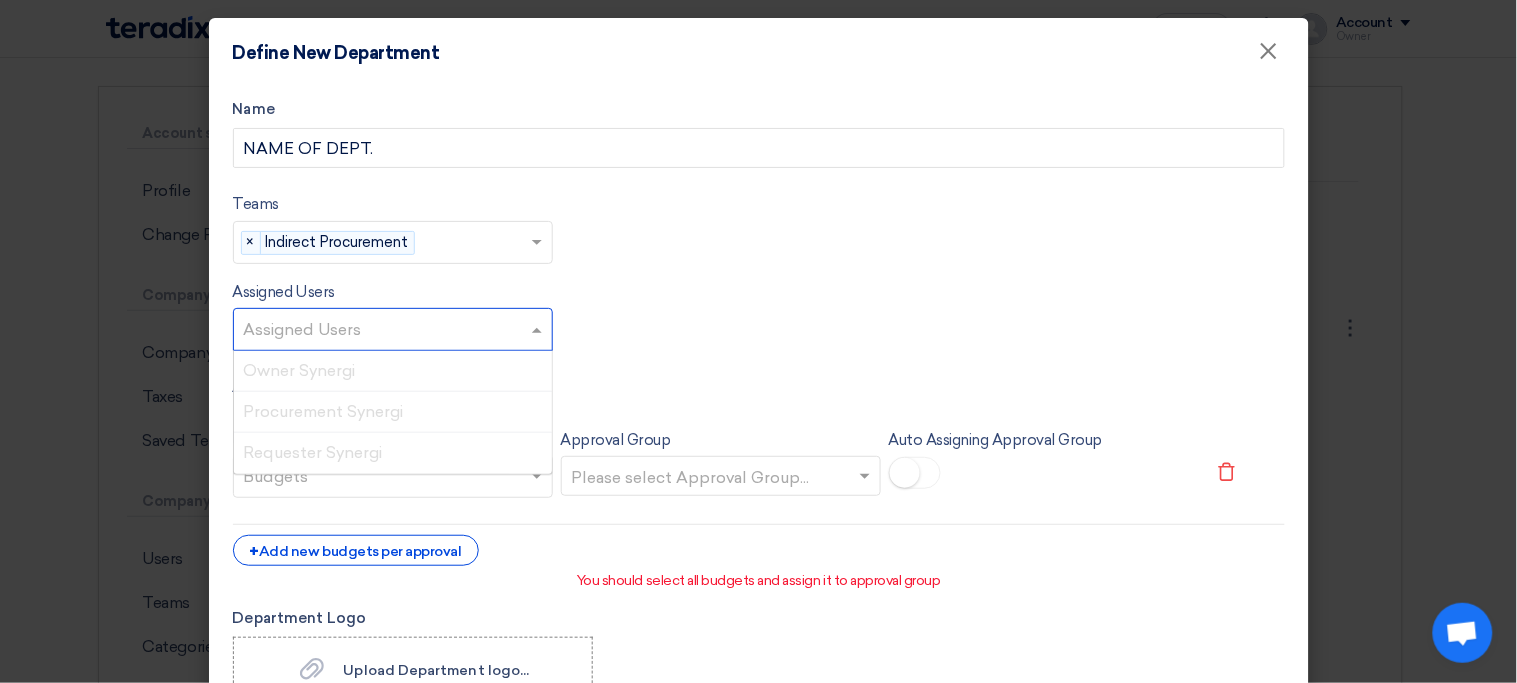 click at bounding box center [395, 331] 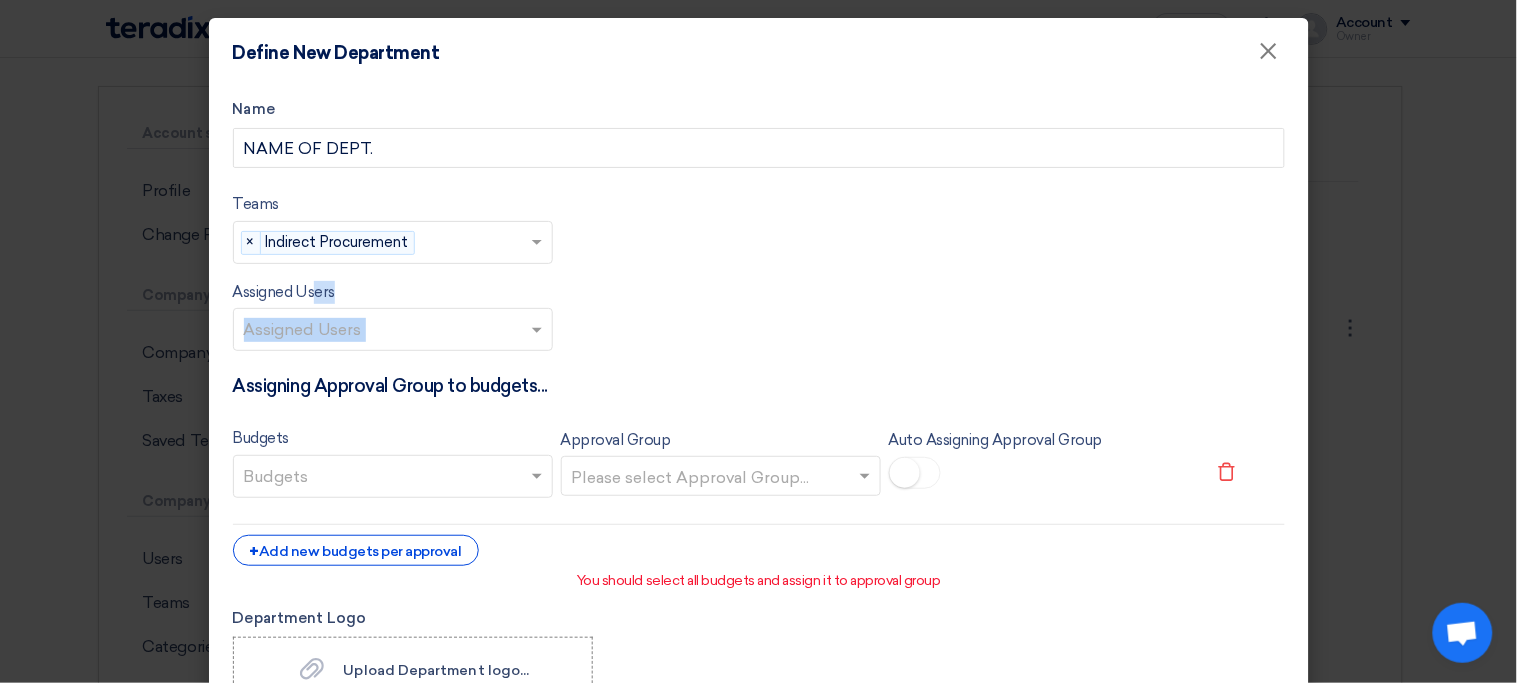 drag, startPoint x: 632, startPoint y: 318, endPoint x: 527, endPoint y: 277, distance: 112.720894 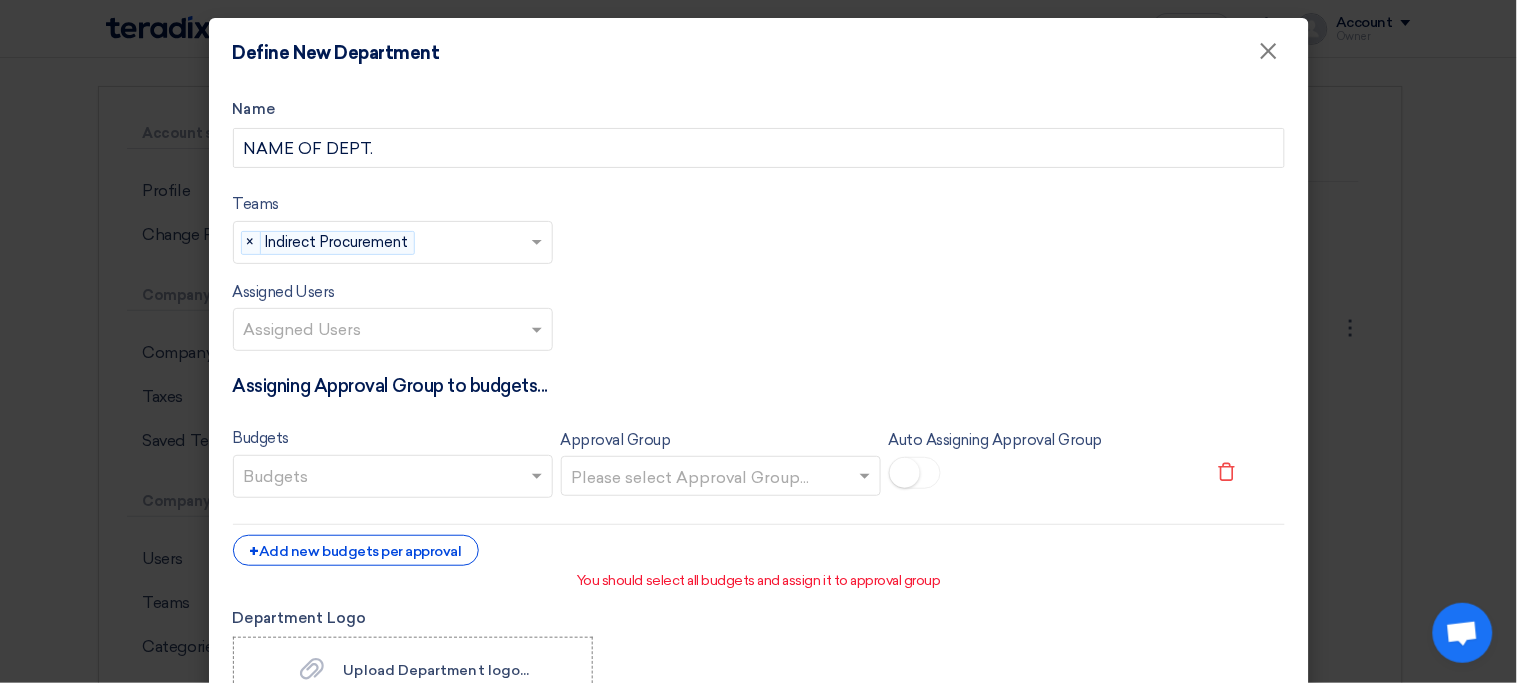 click on "Assigned Users
Assigned Users" 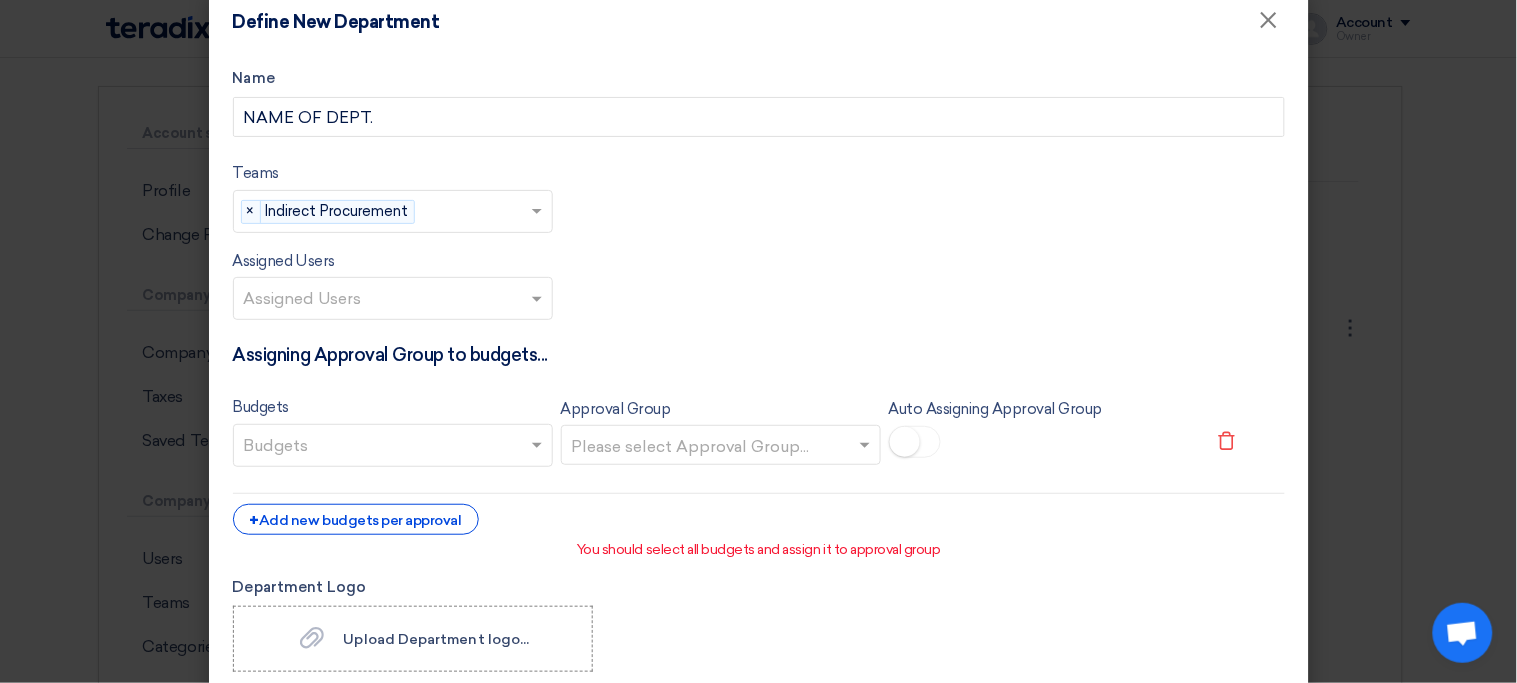 scroll, scrollTop: 24, scrollLeft: 0, axis: vertical 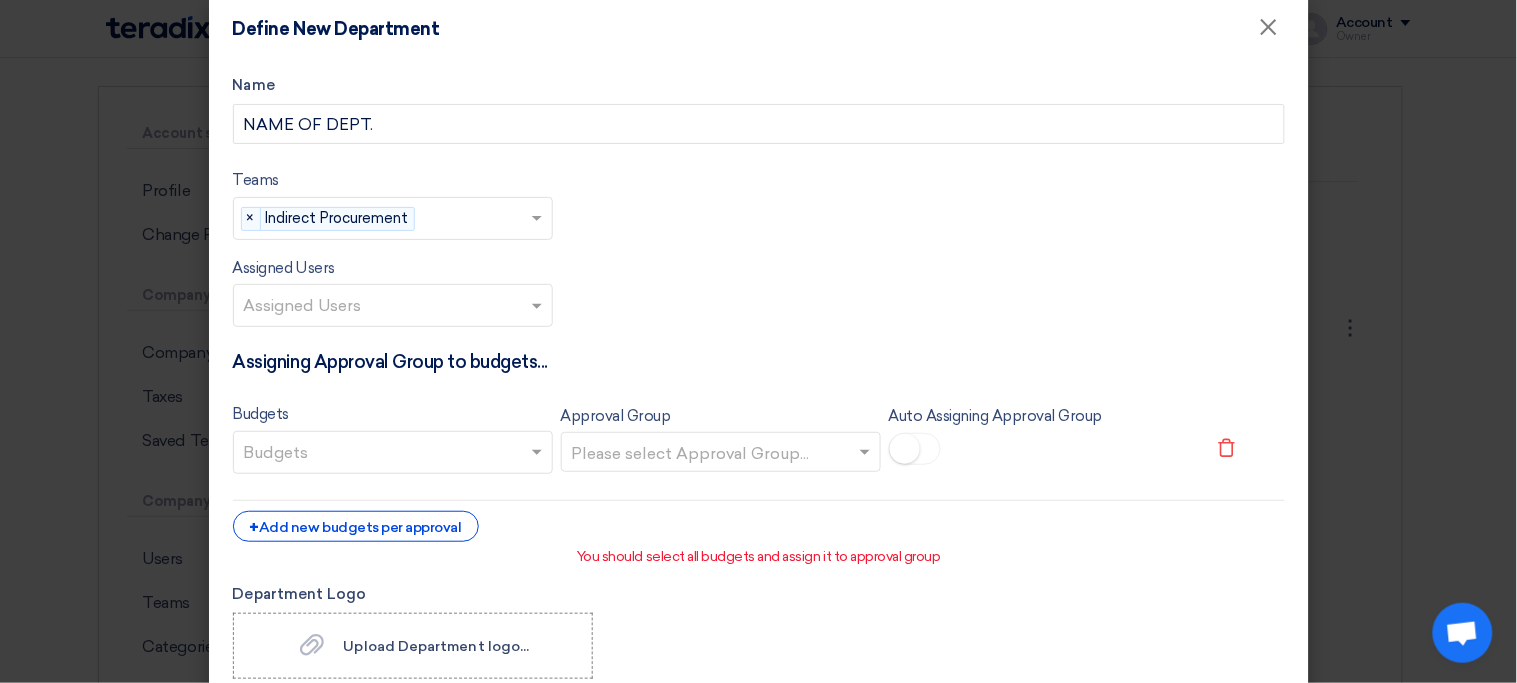 click at bounding box center (395, 307) 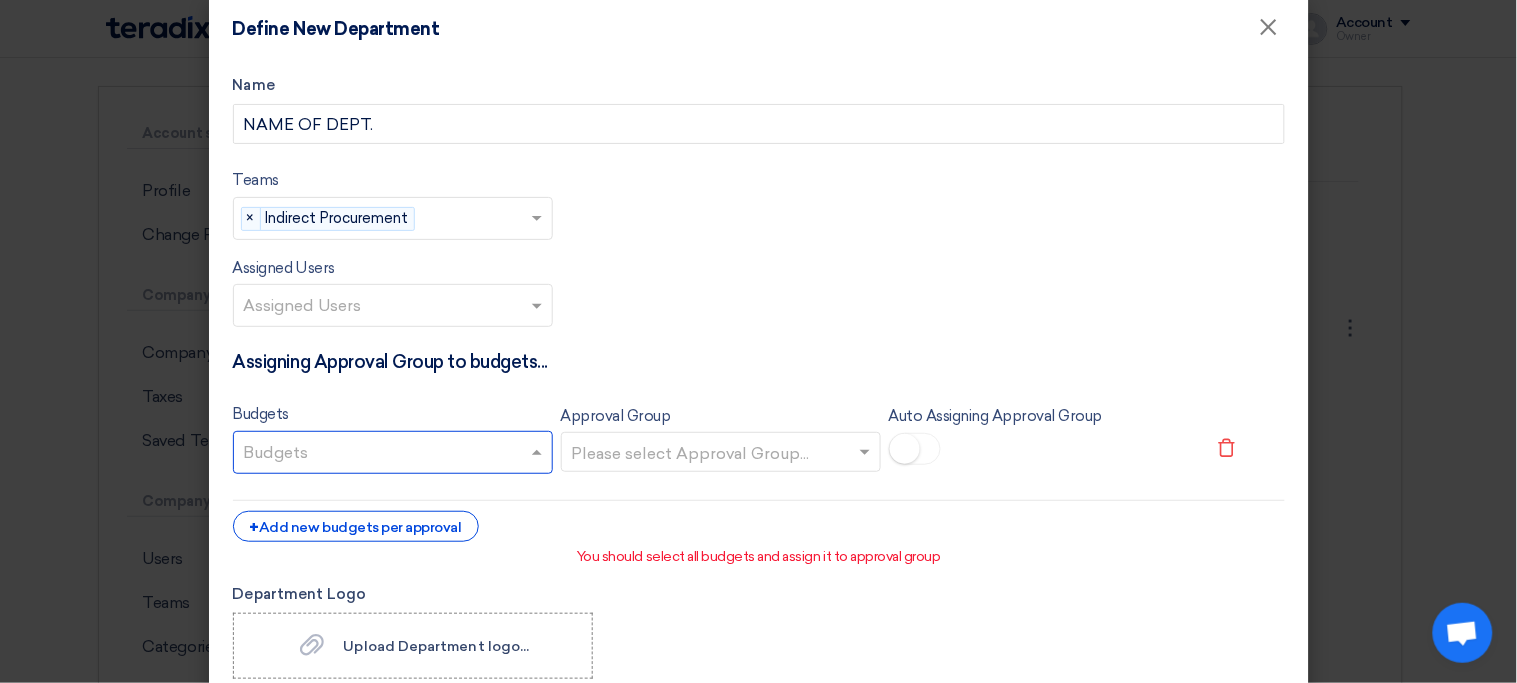 click at bounding box center [395, 454] 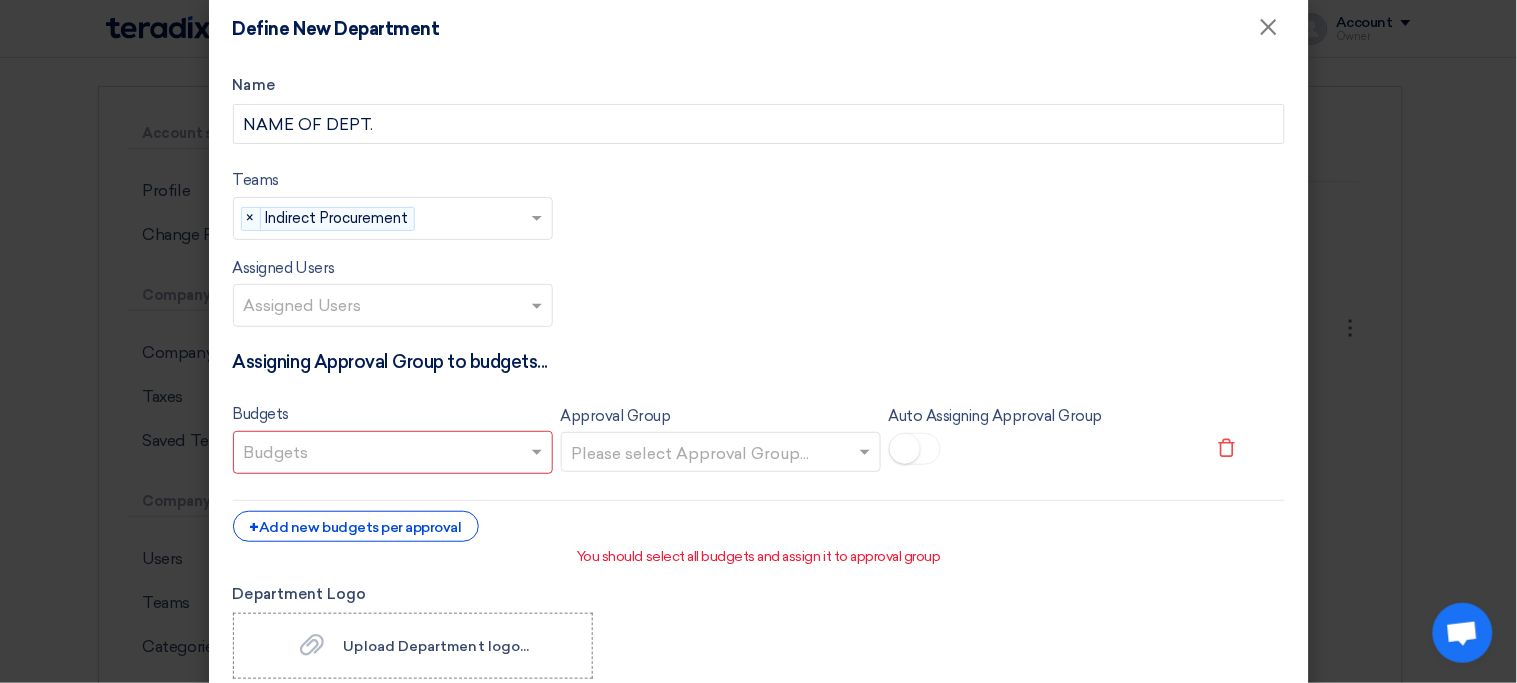 click on "Name
NAME OF DEPT.
Teams
teams...
×
Indirect Procurement
×
Assigned Users
Assigned Users
Assigning Approval Group to budgets...
Budgets
Budgets
Approval Group" 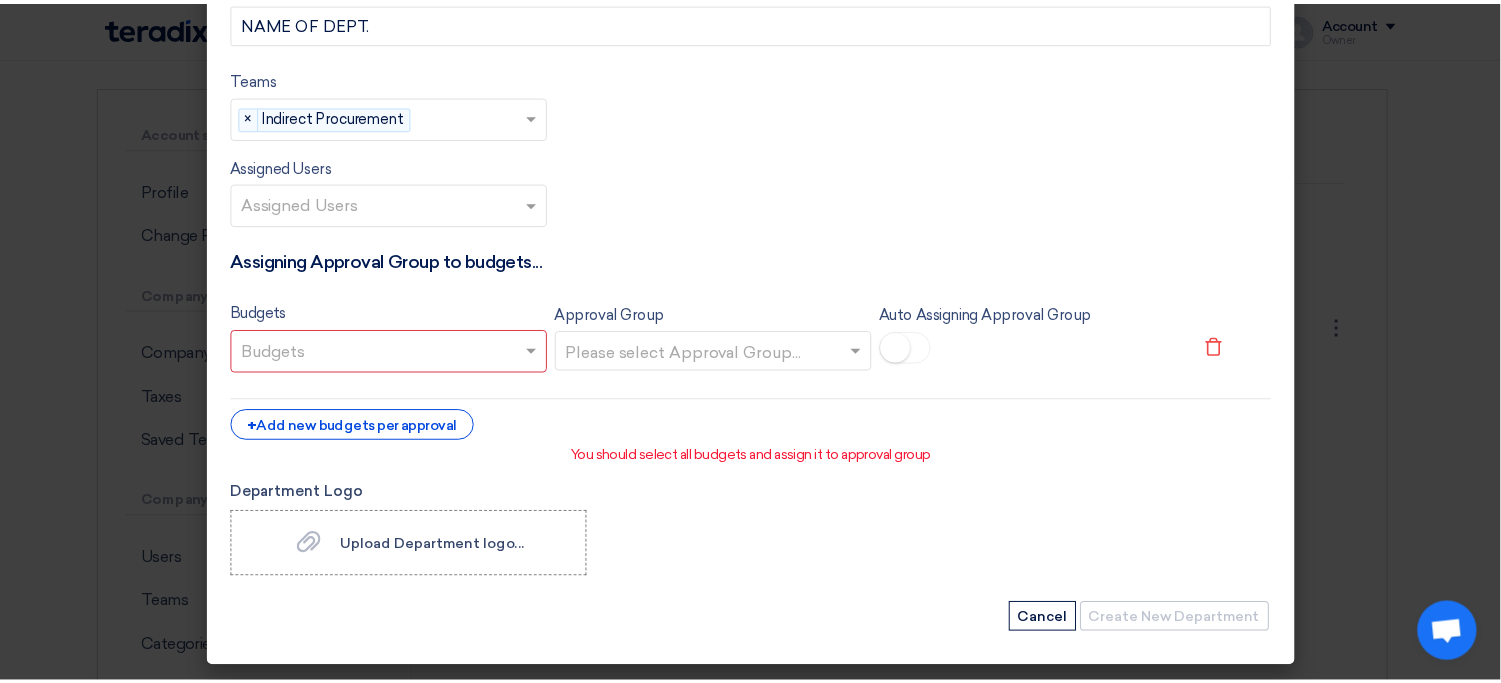 scroll, scrollTop: 115, scrollLeft: 0, axis: vertical 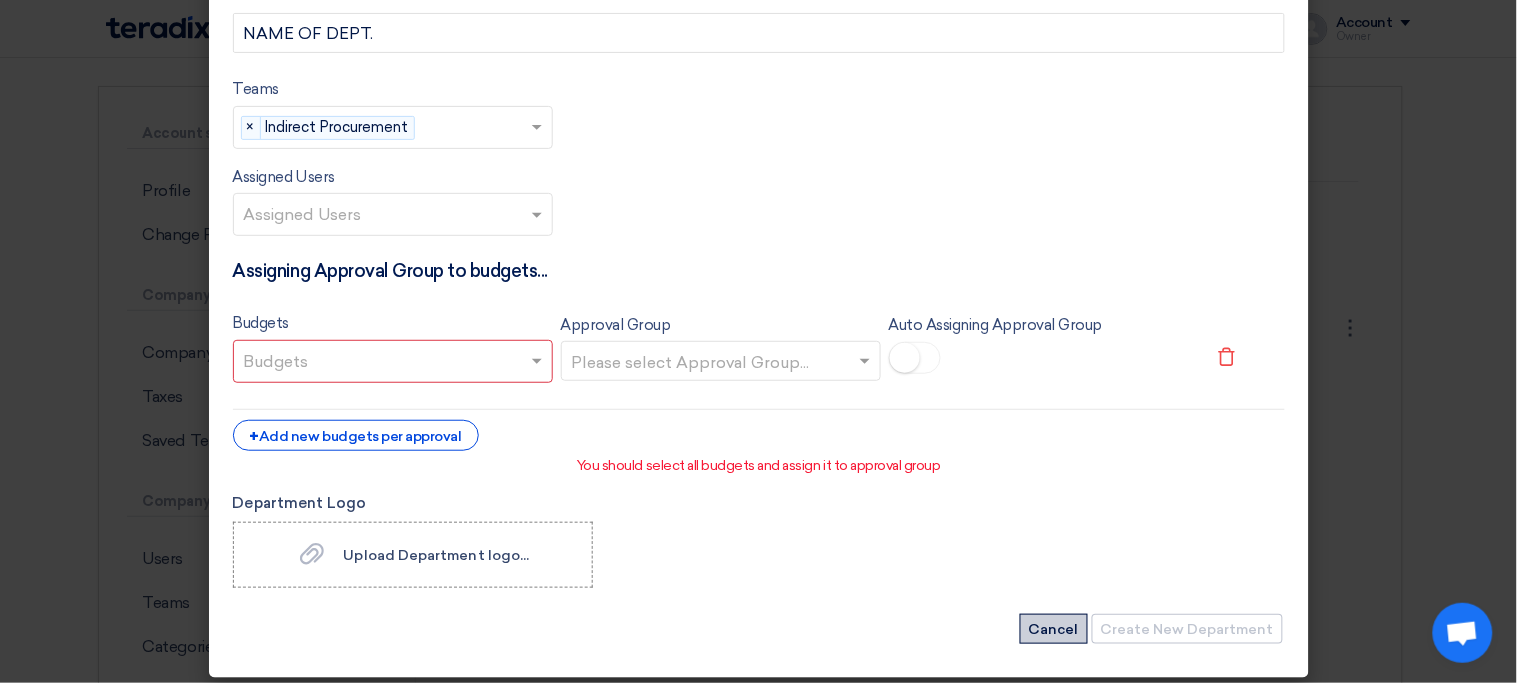 click on "Cancel" 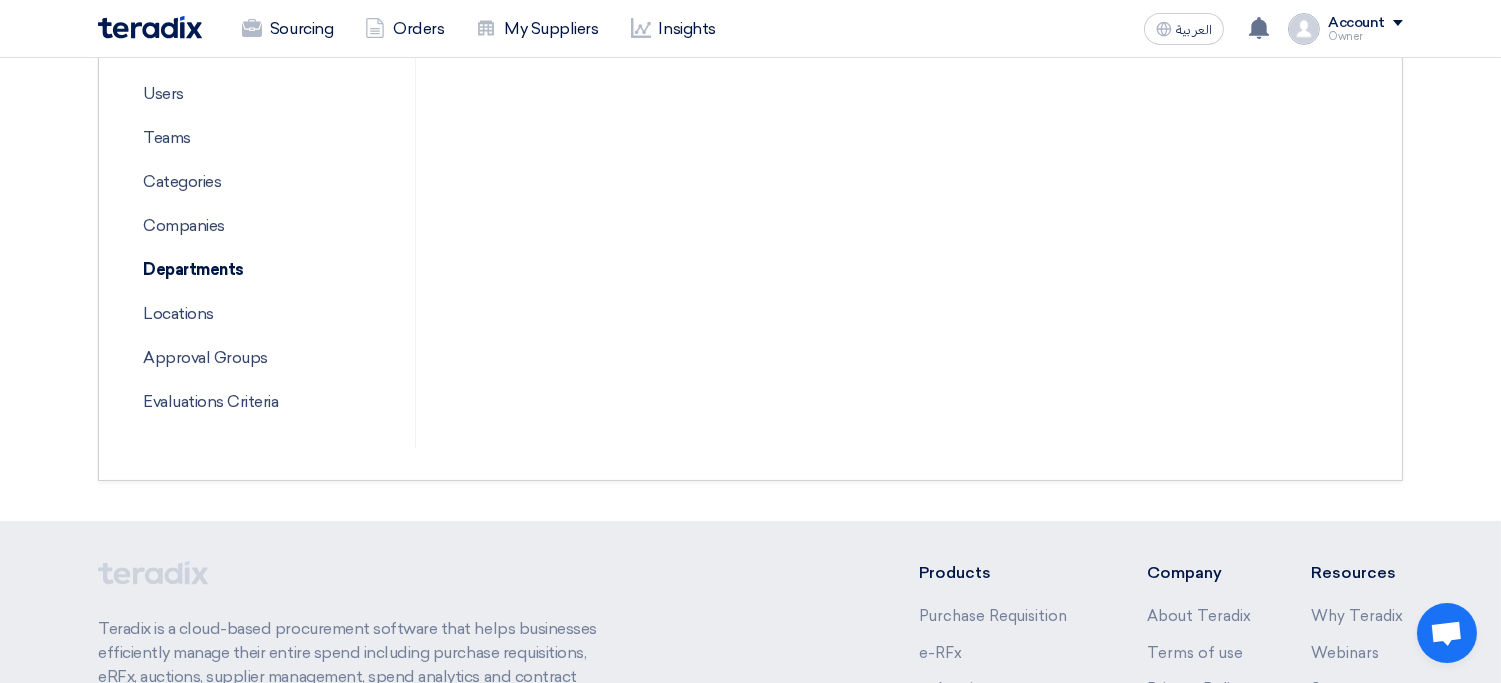 scroll, scrollTop: 584, scrollLeft: 0, axis: vertical 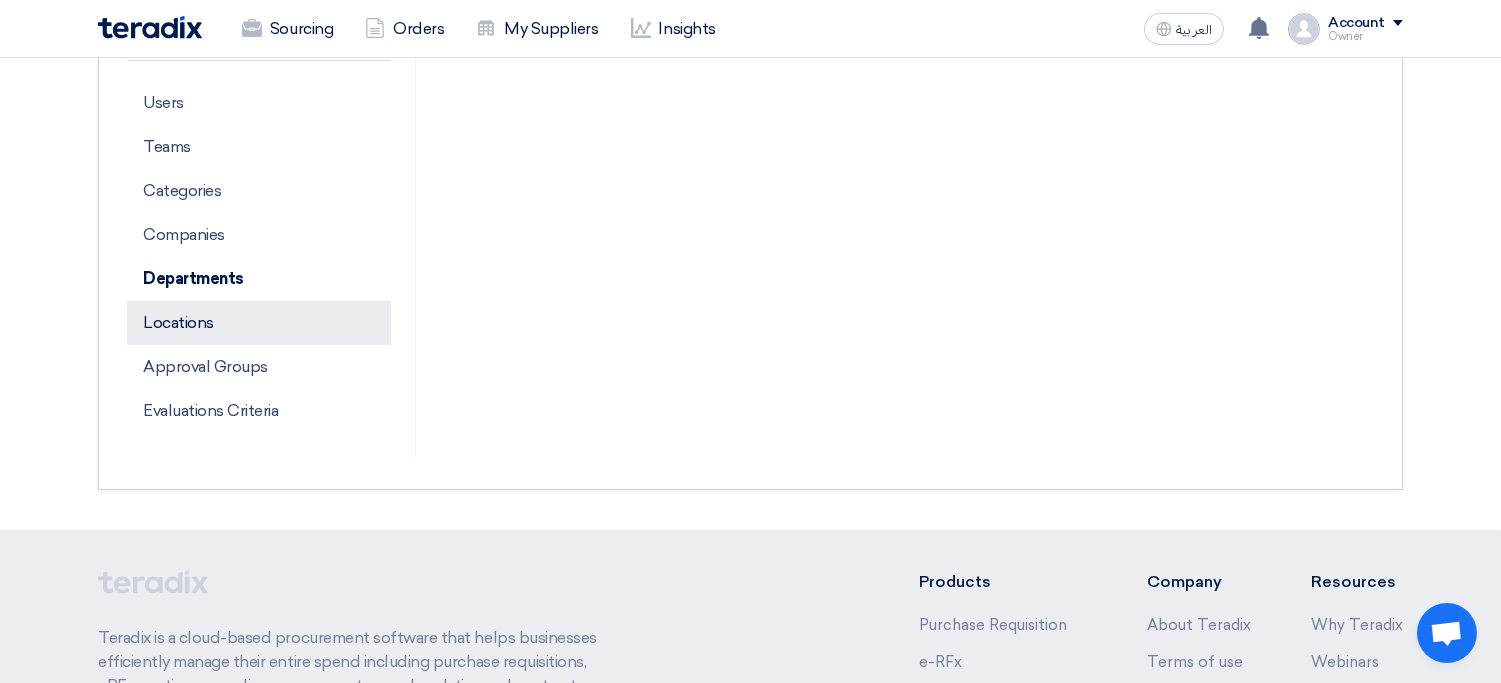 click on "Locations" 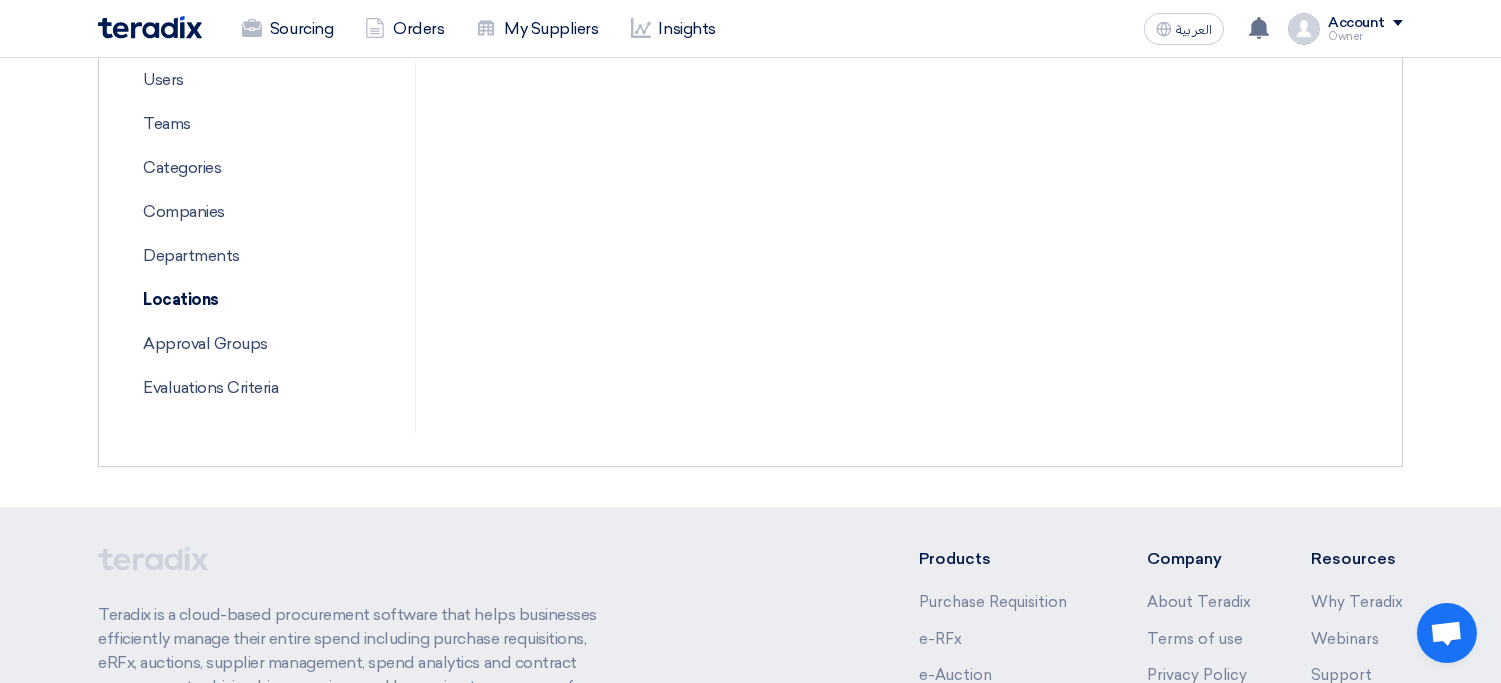 scroll, scrollTop: 612, scrollLeft: 0, axis: vertical 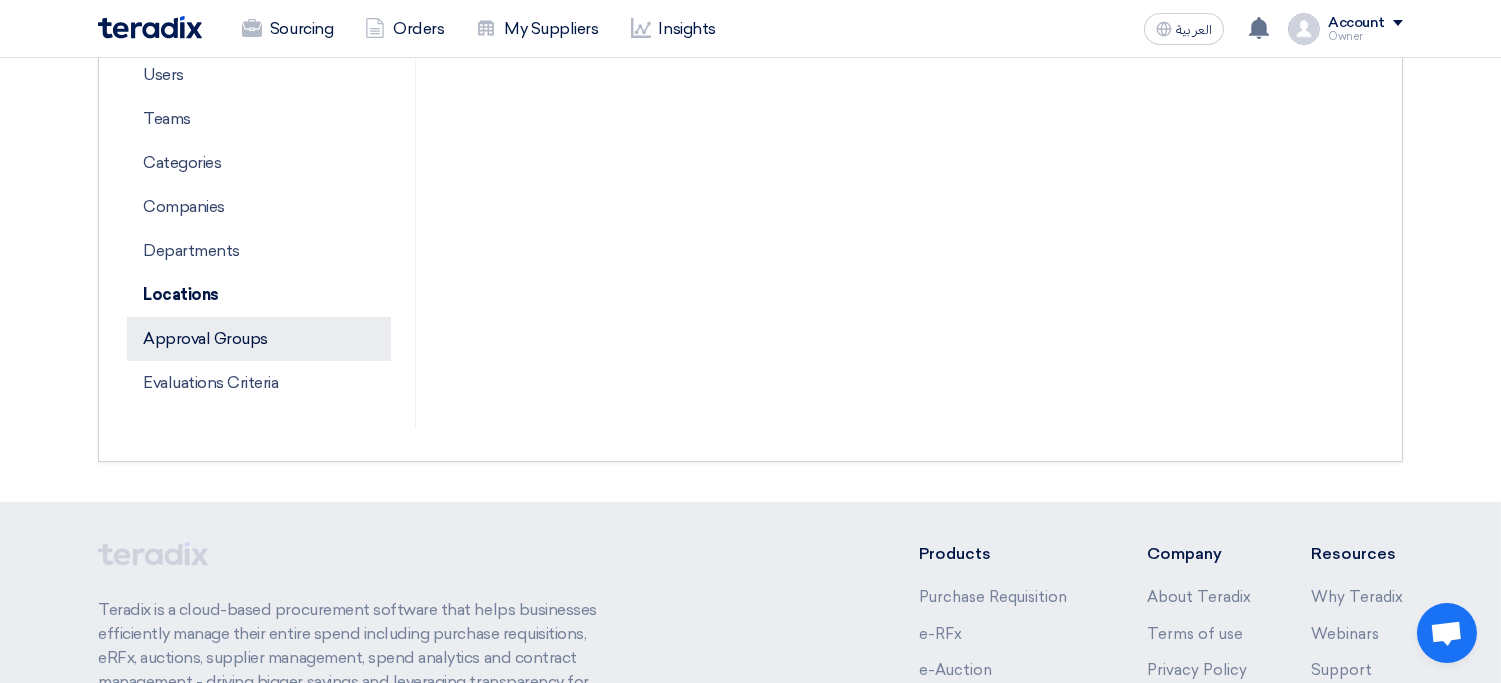 click on "Approval Groups" 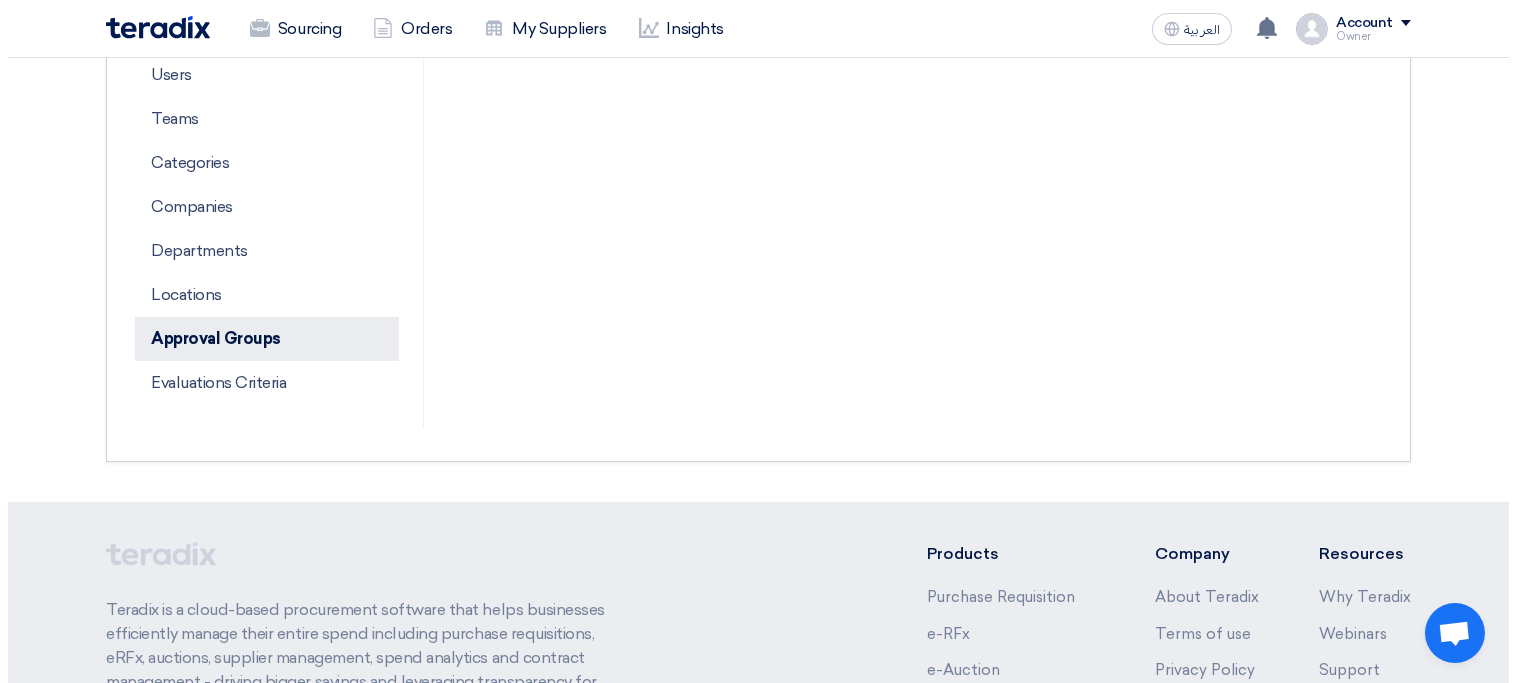 scroll, scrollTop: 0, scrollLeft: 0, axis: both 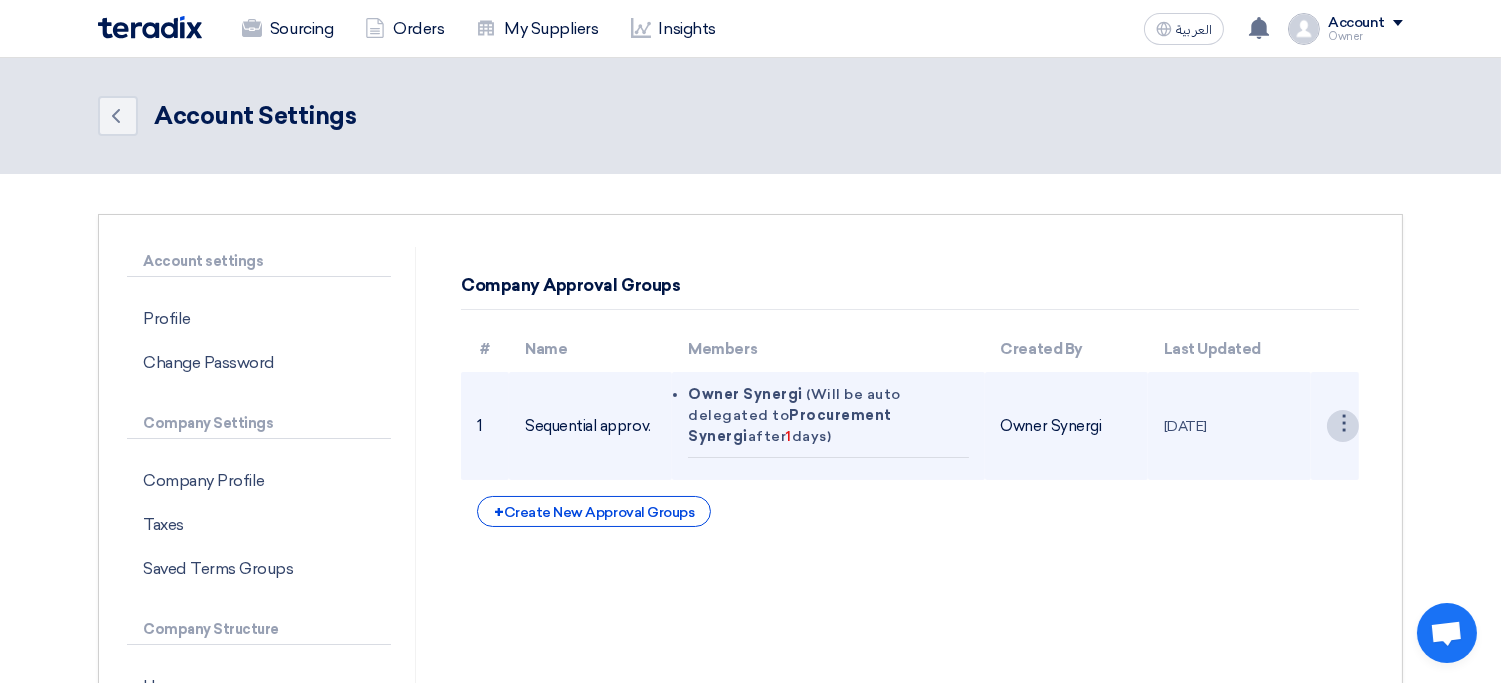 click on "⋮" at bounding box center [1343, 426] 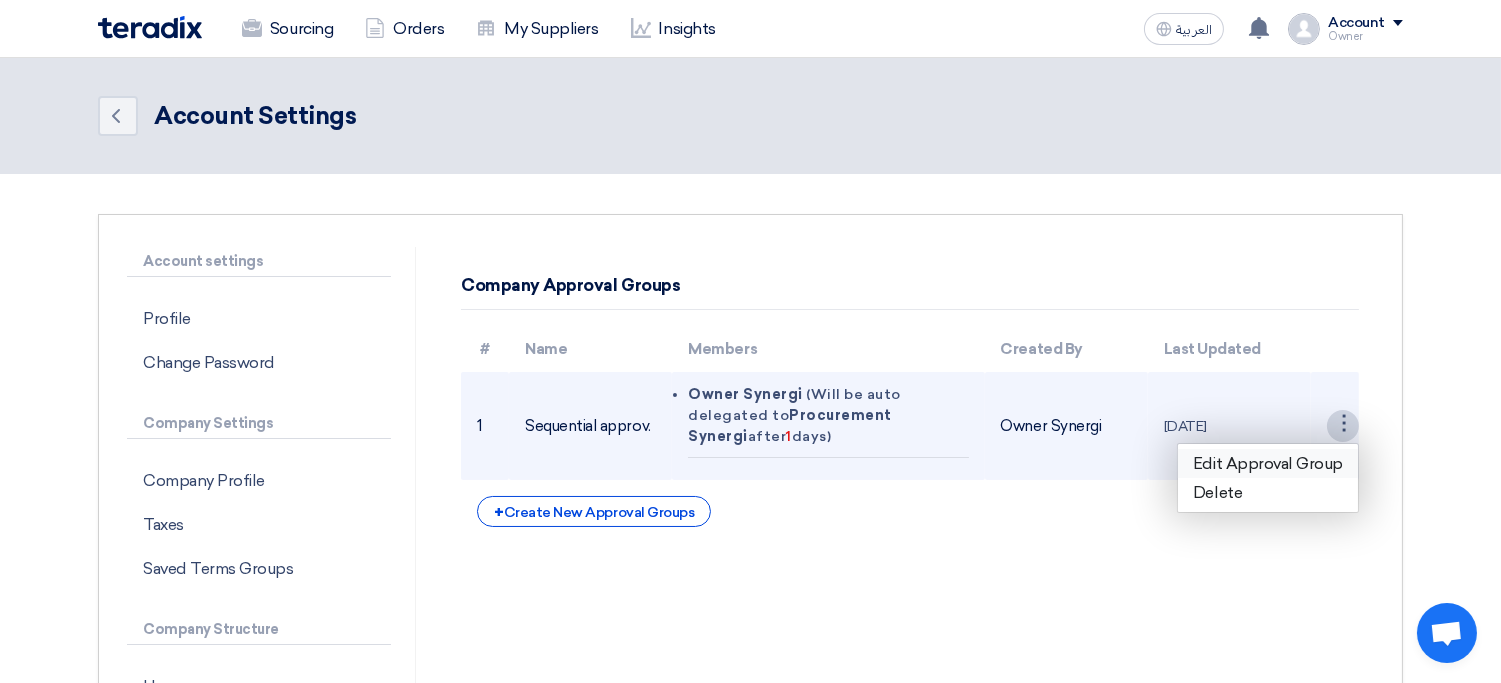 click on "Edit Approval Group" 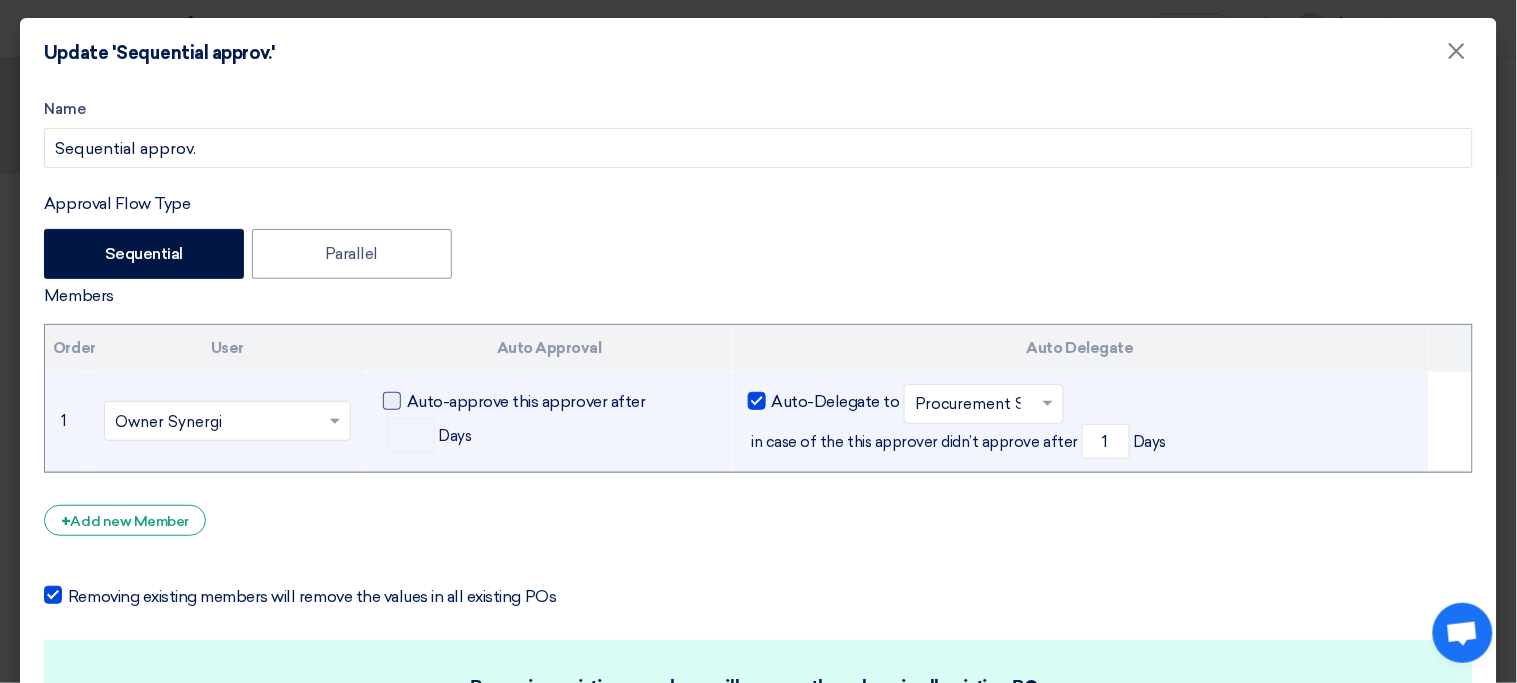 click on "Auto-approve this approver after" 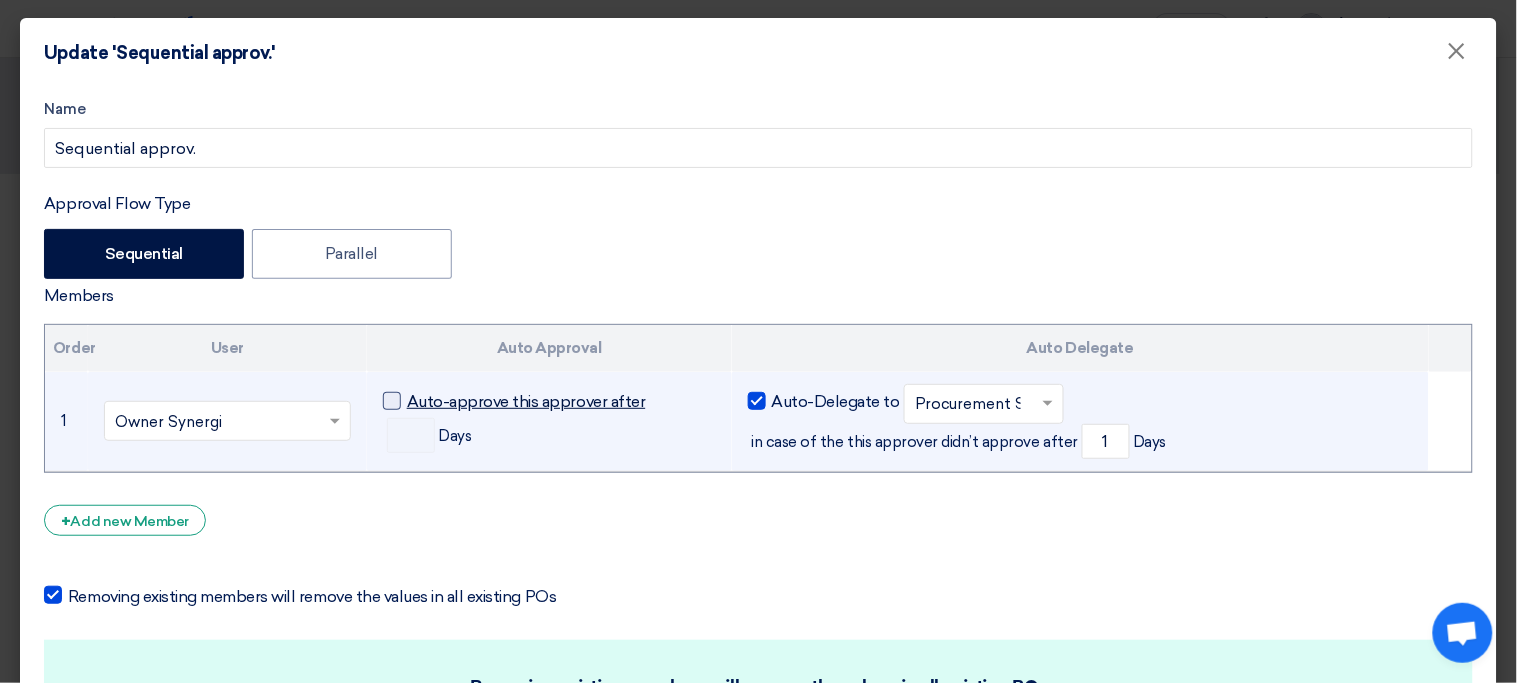 click on "Auto-approve this approver after" 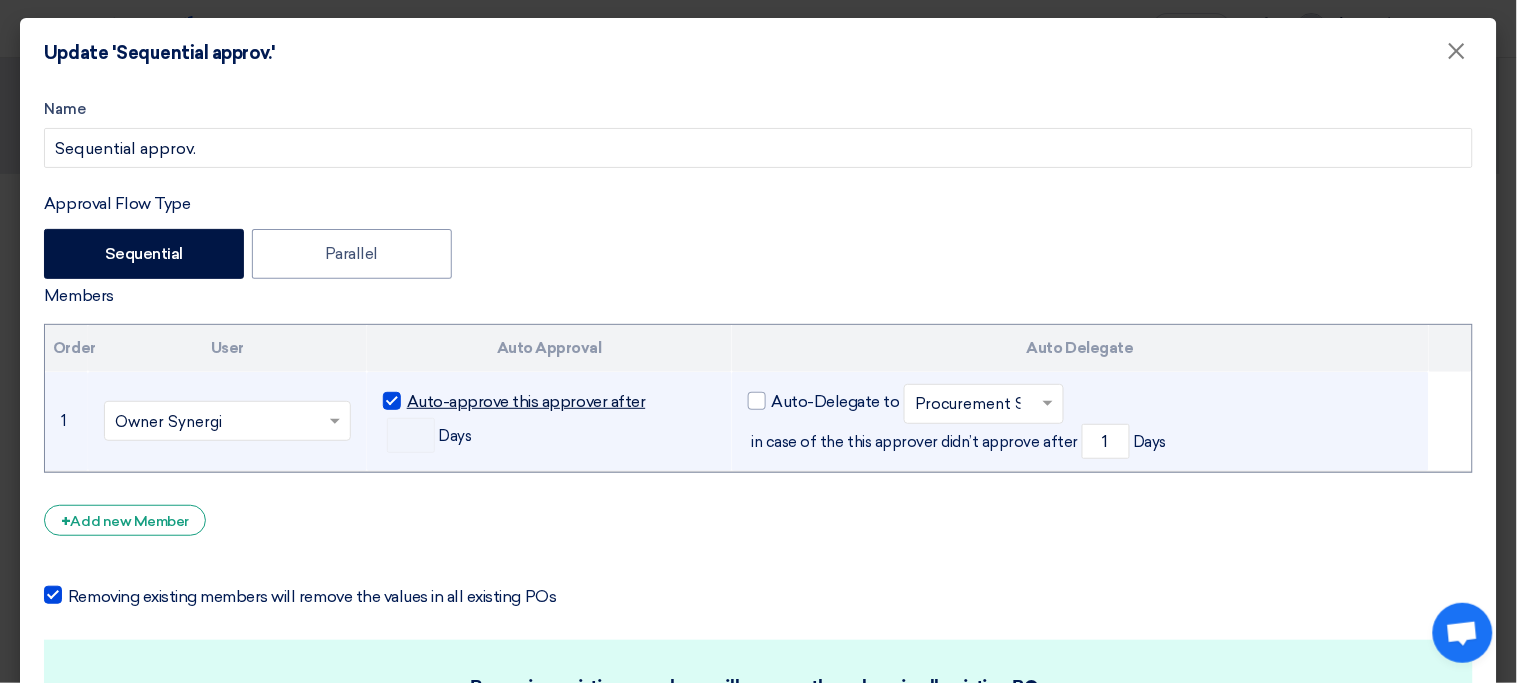 checkbox on "false" 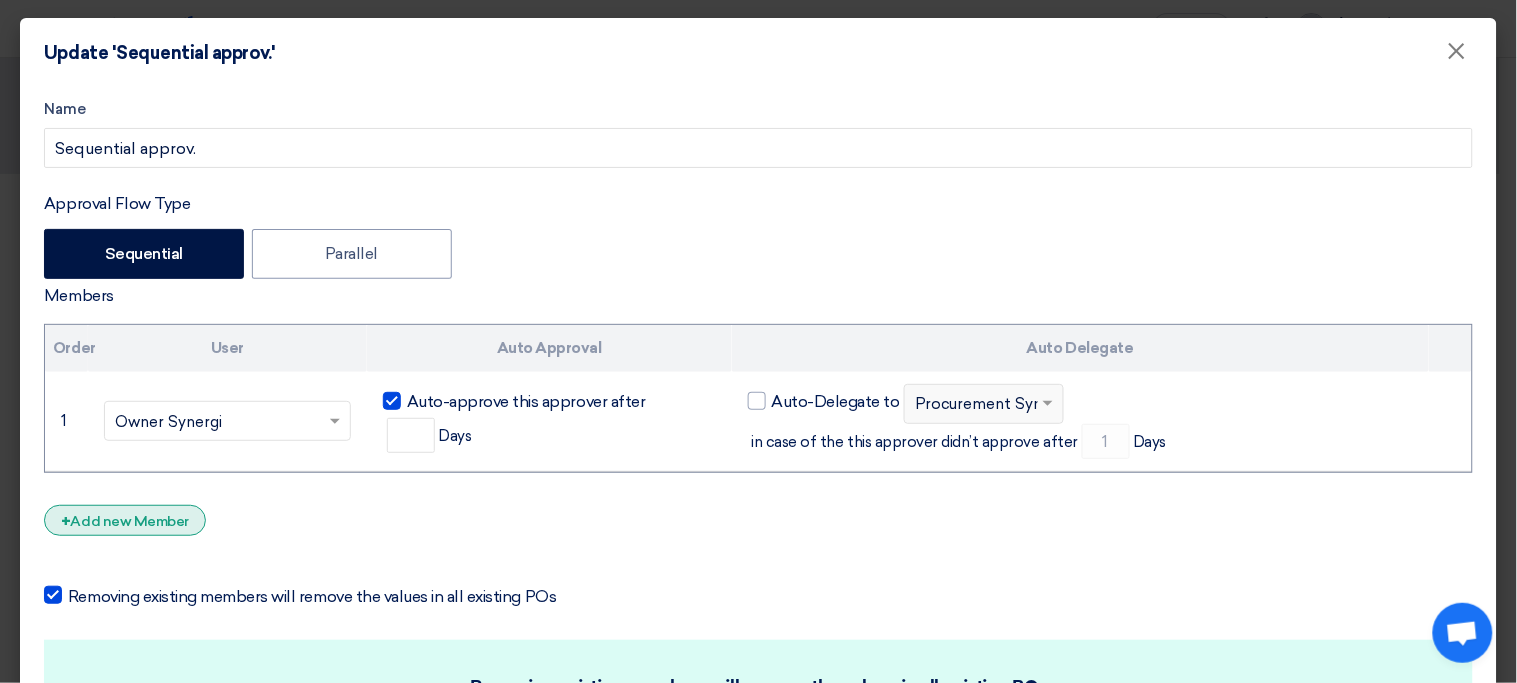 click on "+
Add new Member" 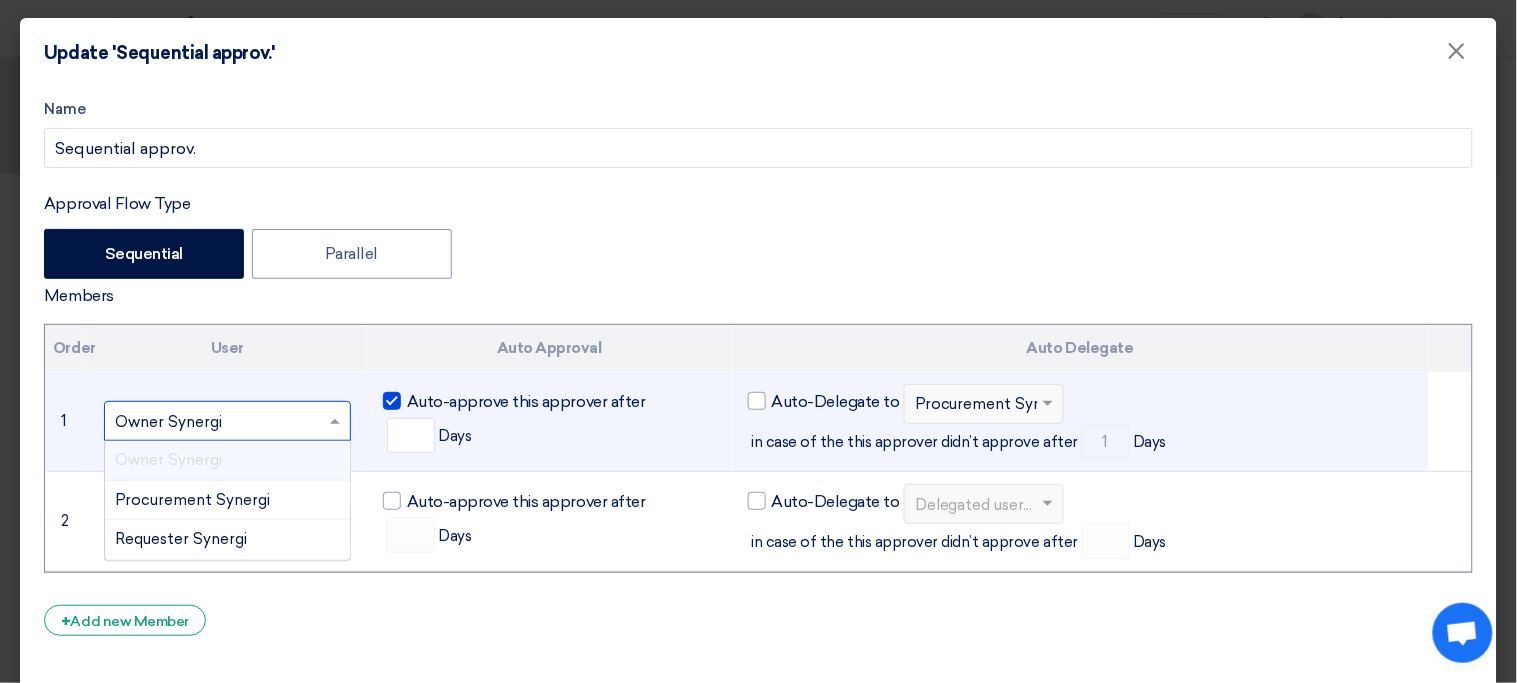 click 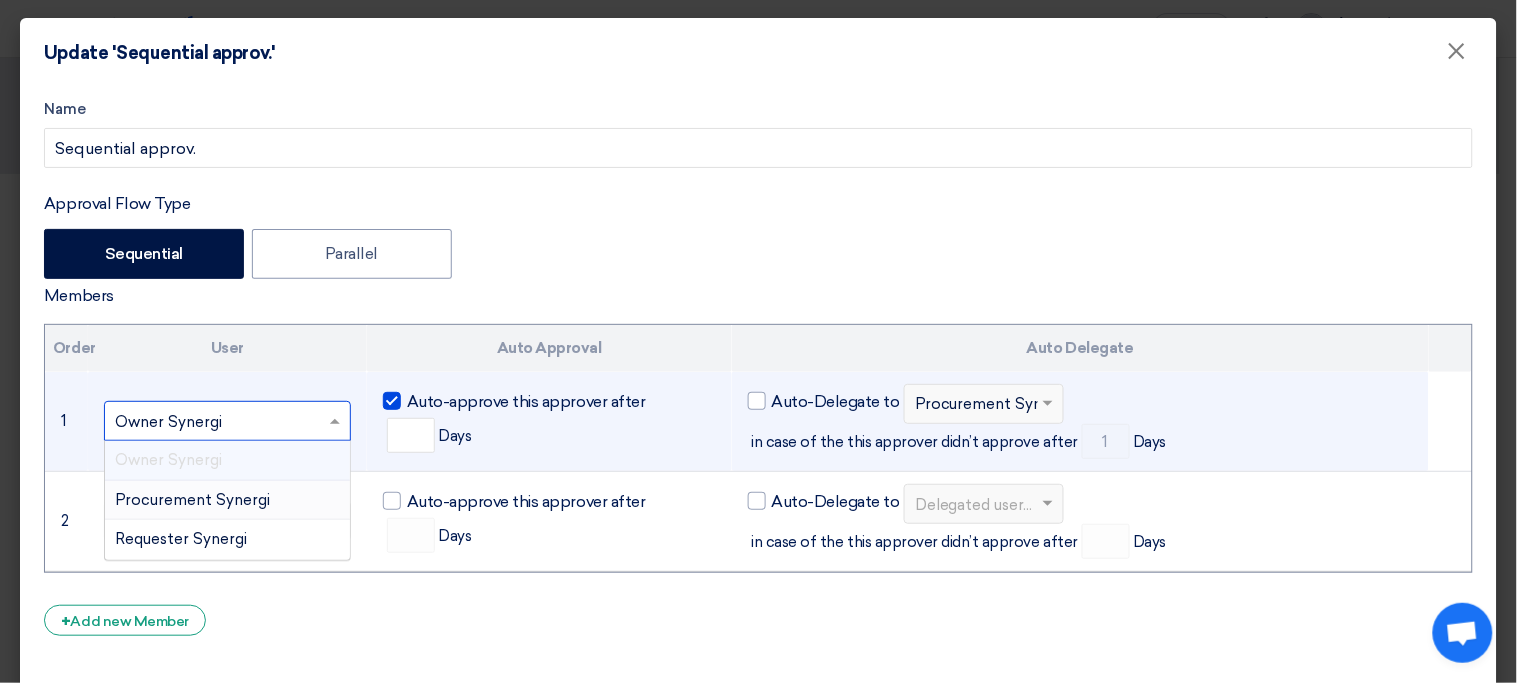 click on "Procurement Synergi" at bounding box center [192, 500] 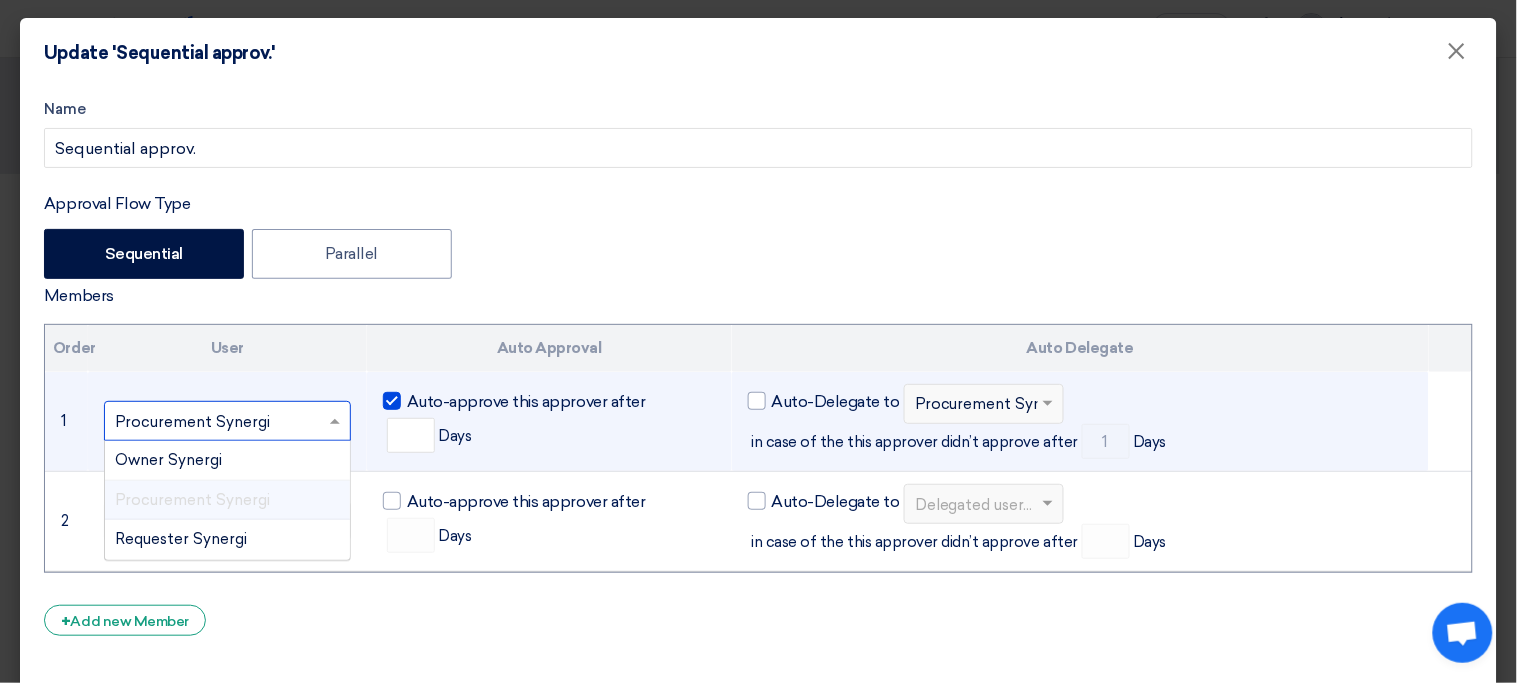 click 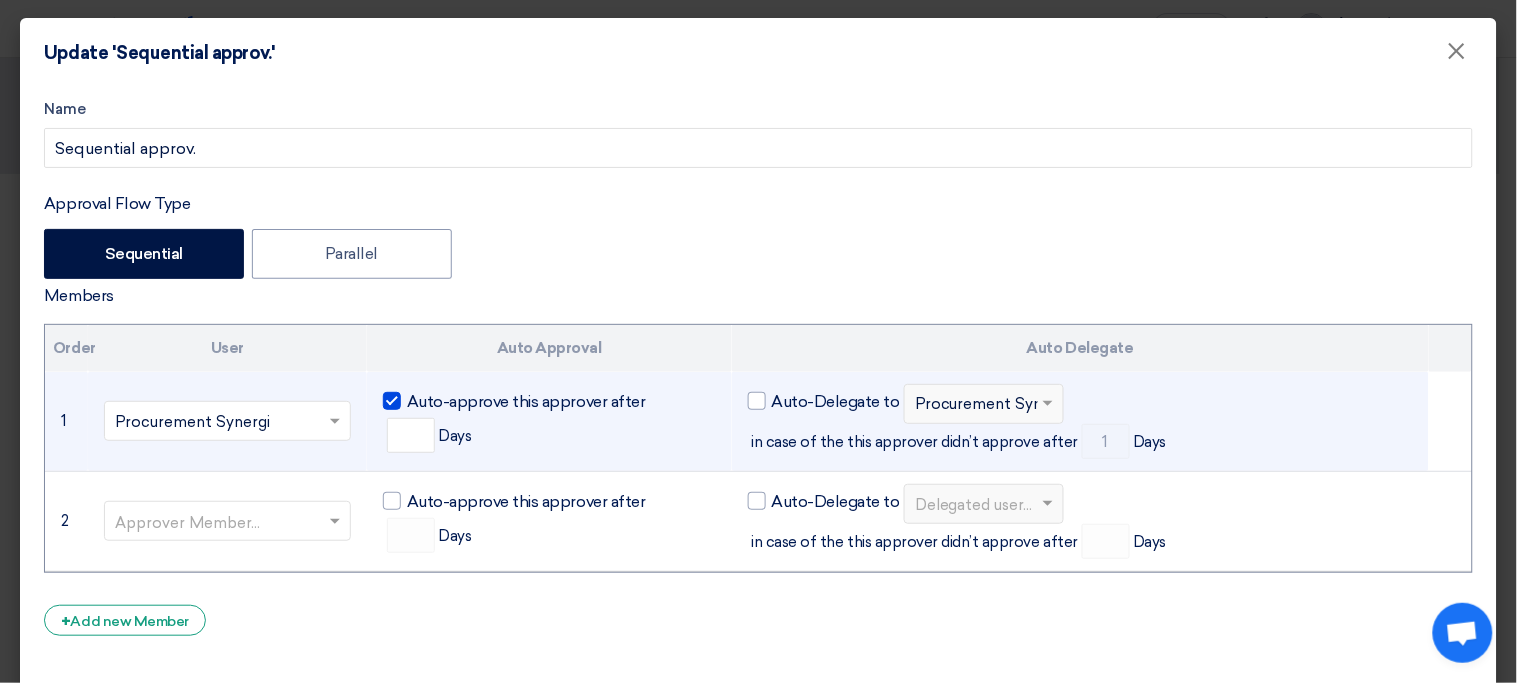 click on "Approver Member...
Procurement Synergi
×" 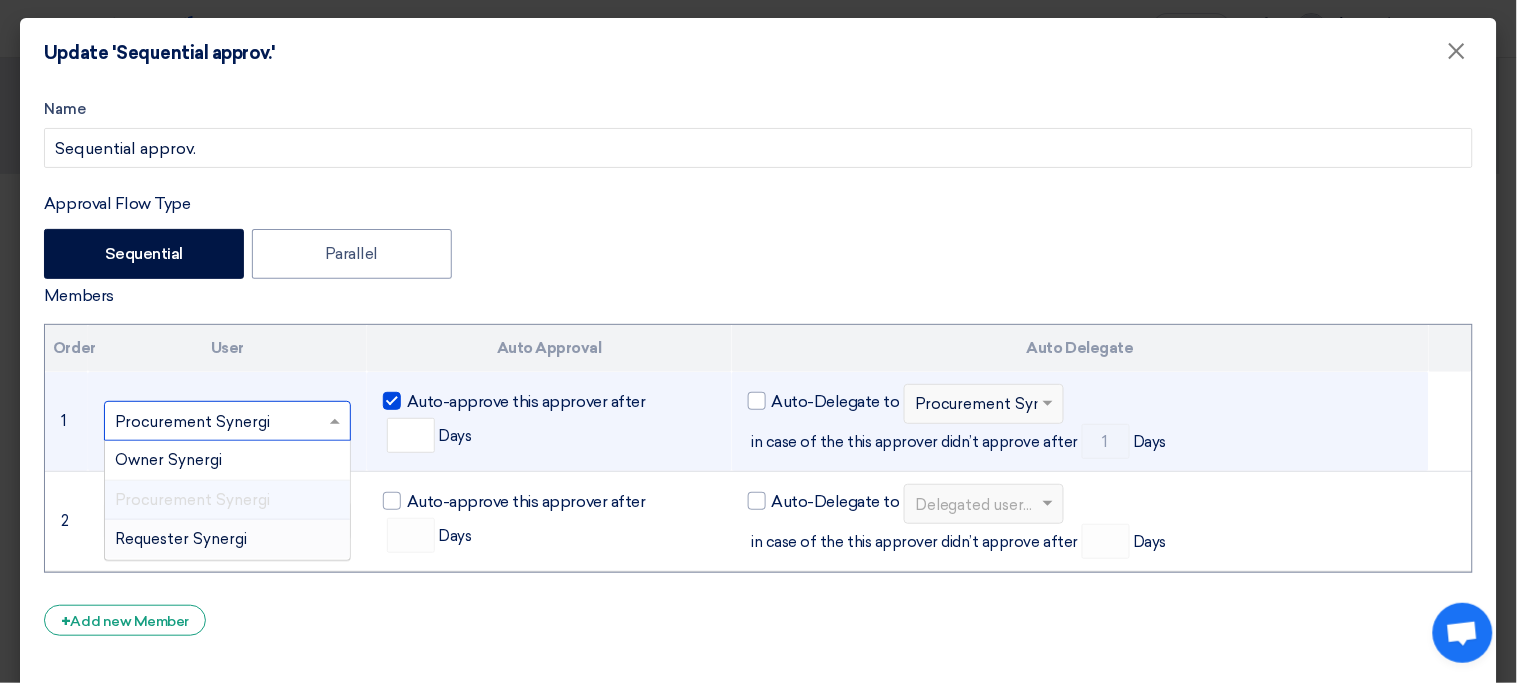 click on "Requester Synergi" at bounding box center (181, 539) 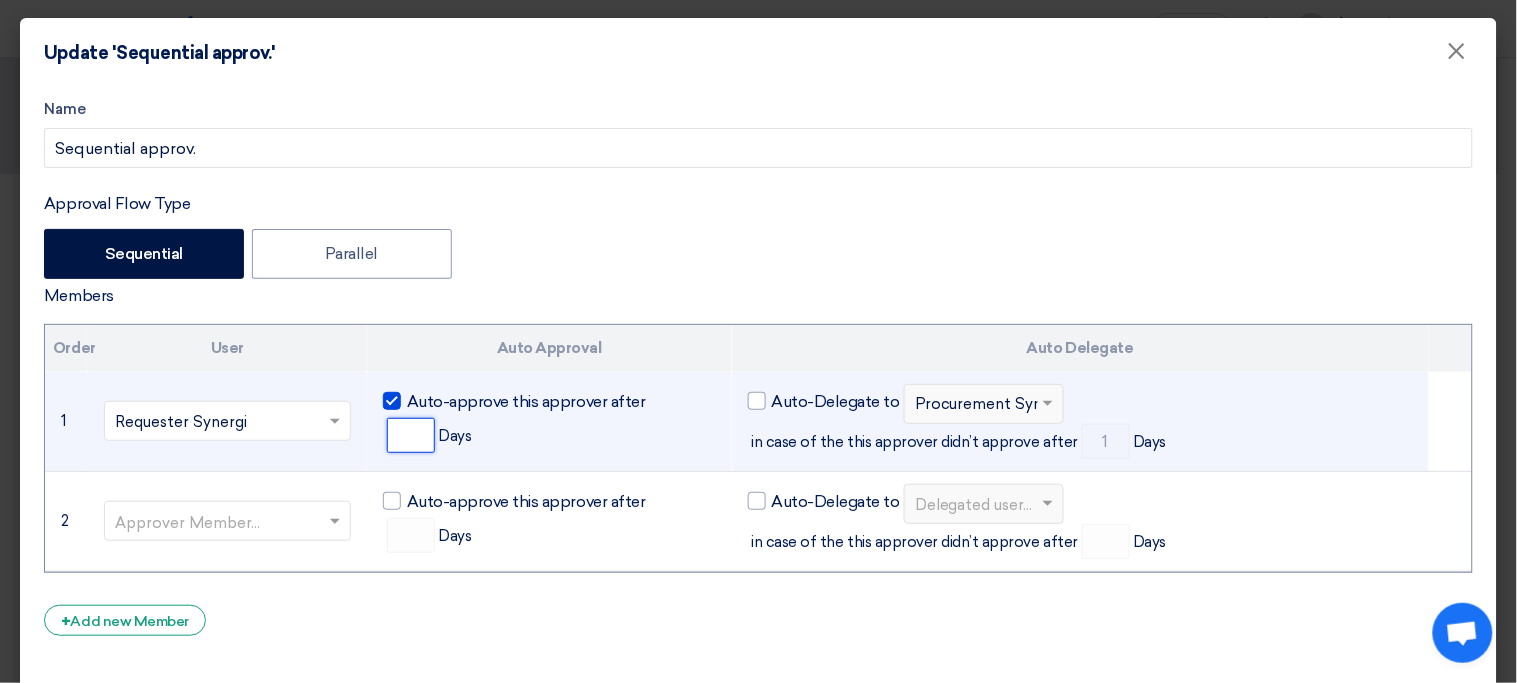 click 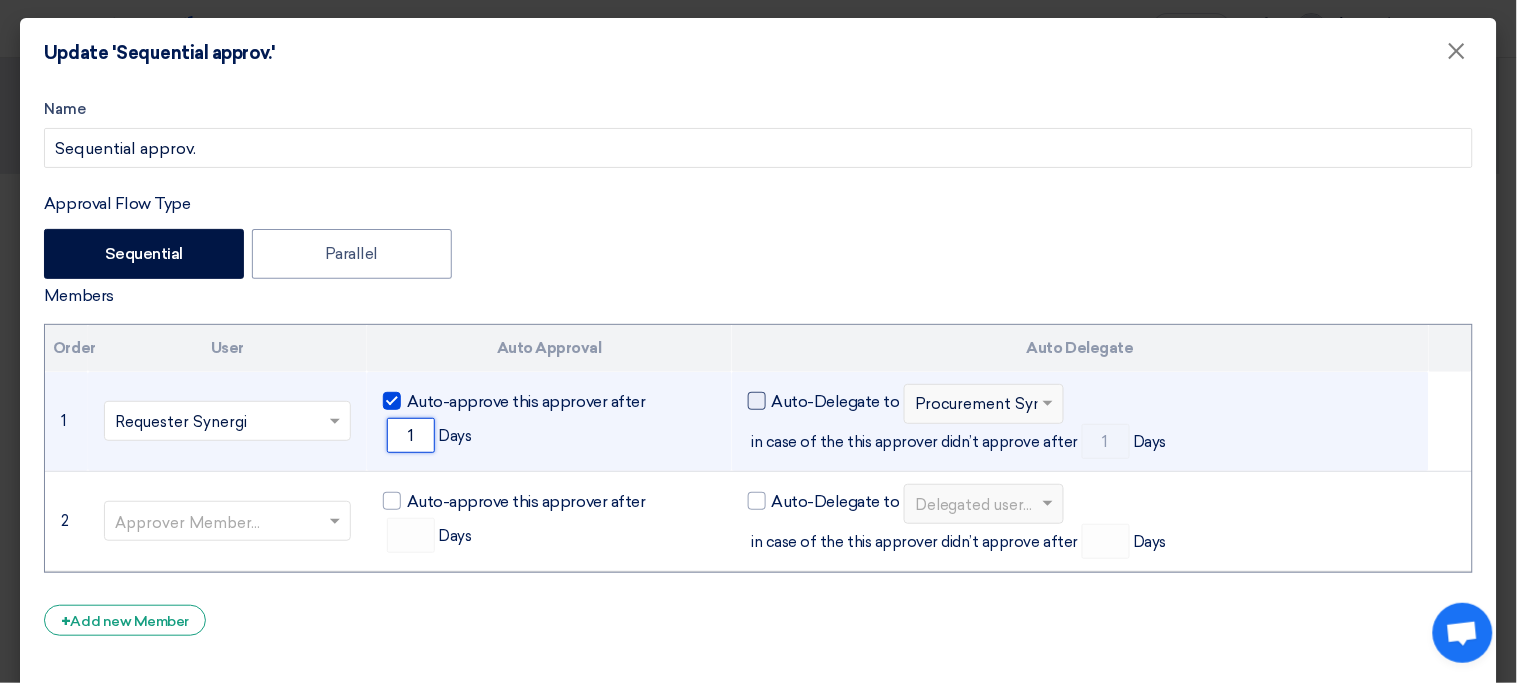 type on "1" 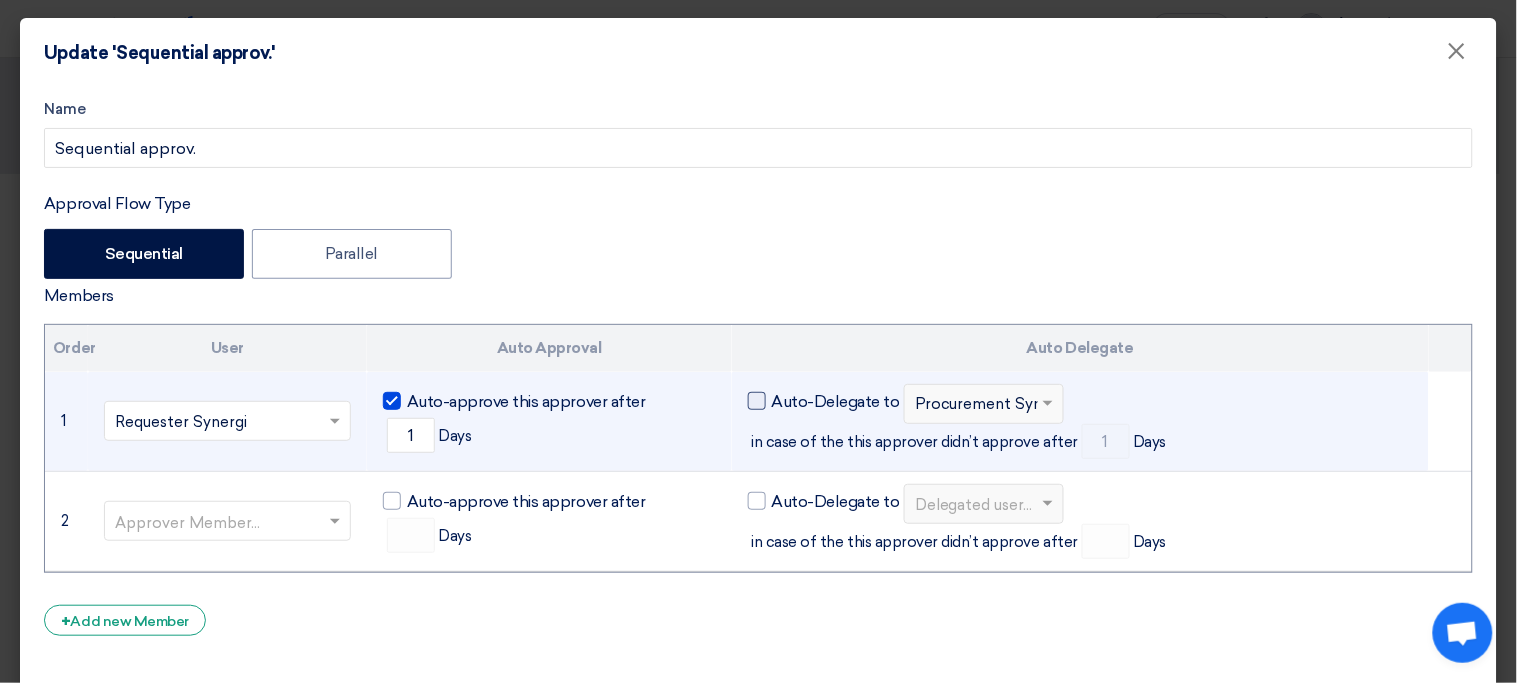 click on "Auto-Delegate to" 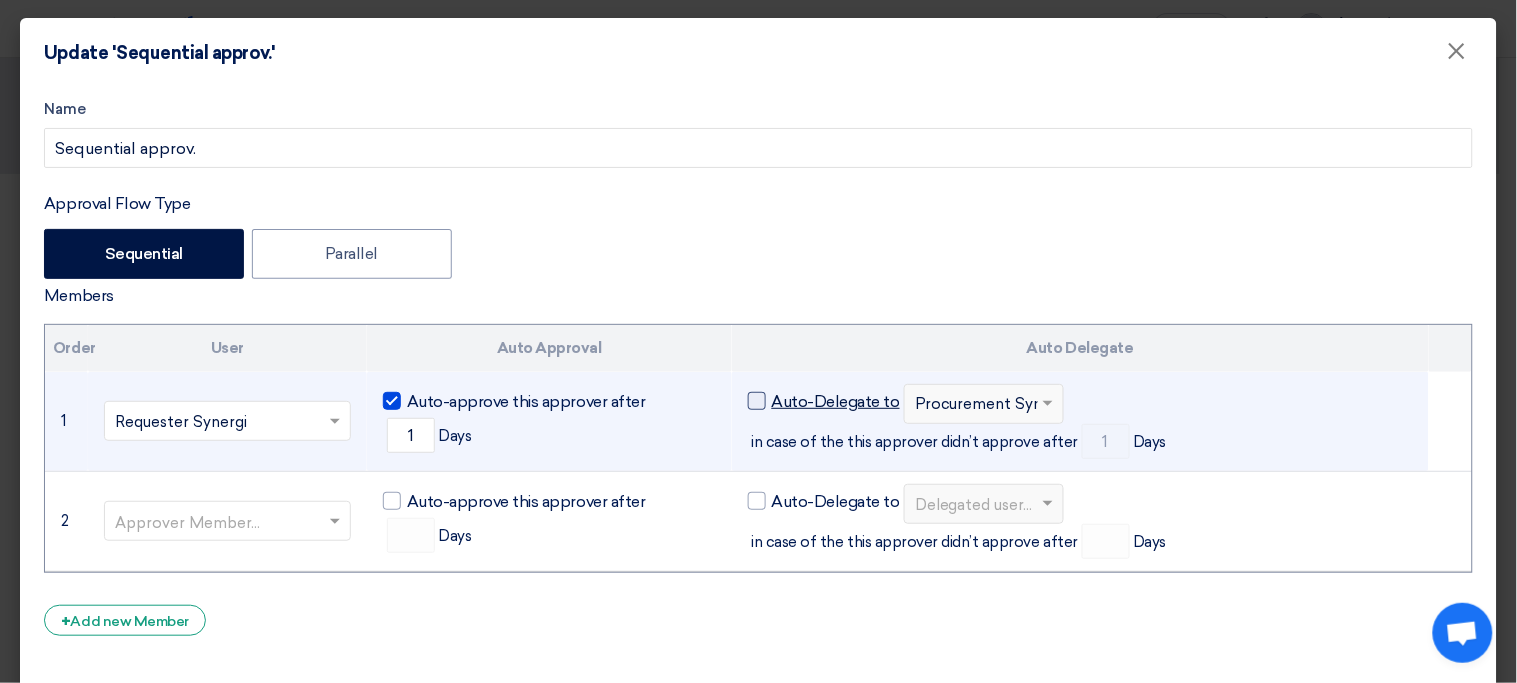 click on "Auto-Delegate to" 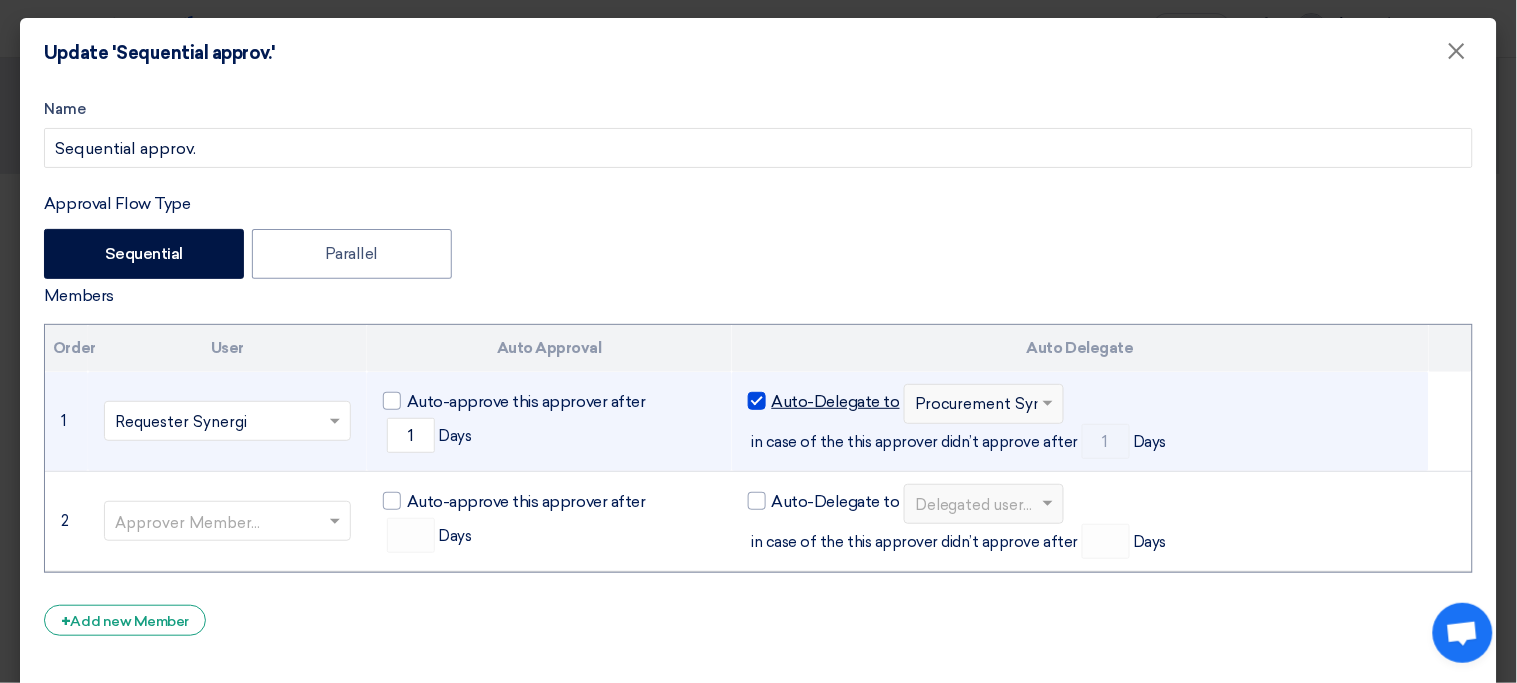 checkbox on "false" 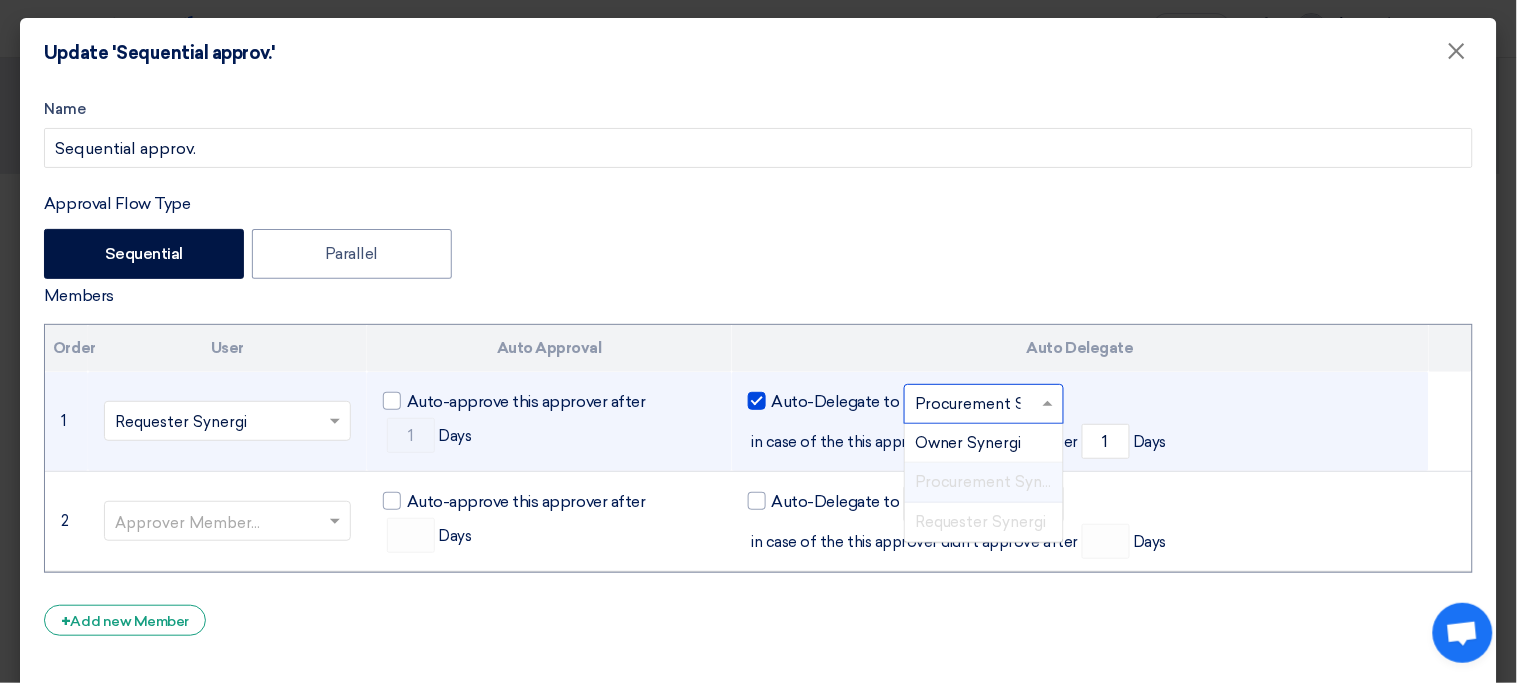 click 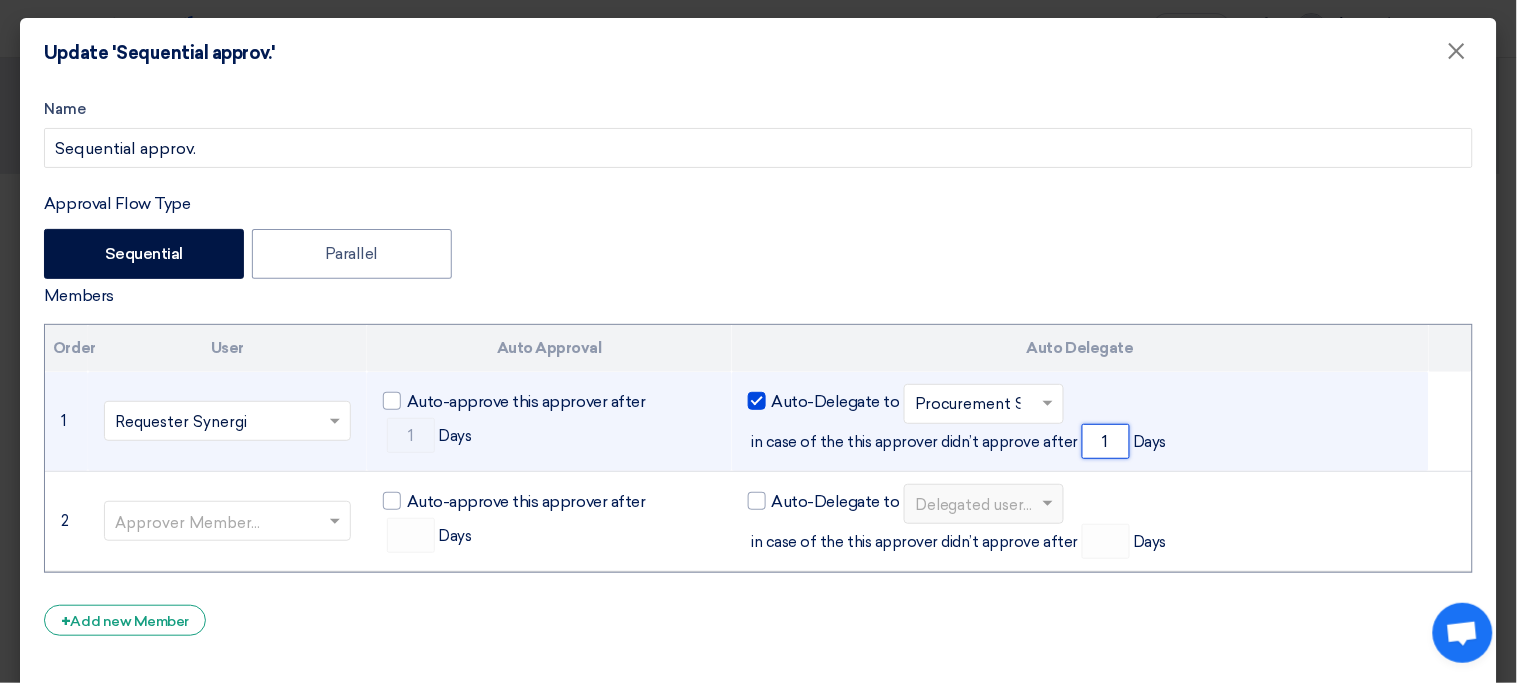 click on "1" 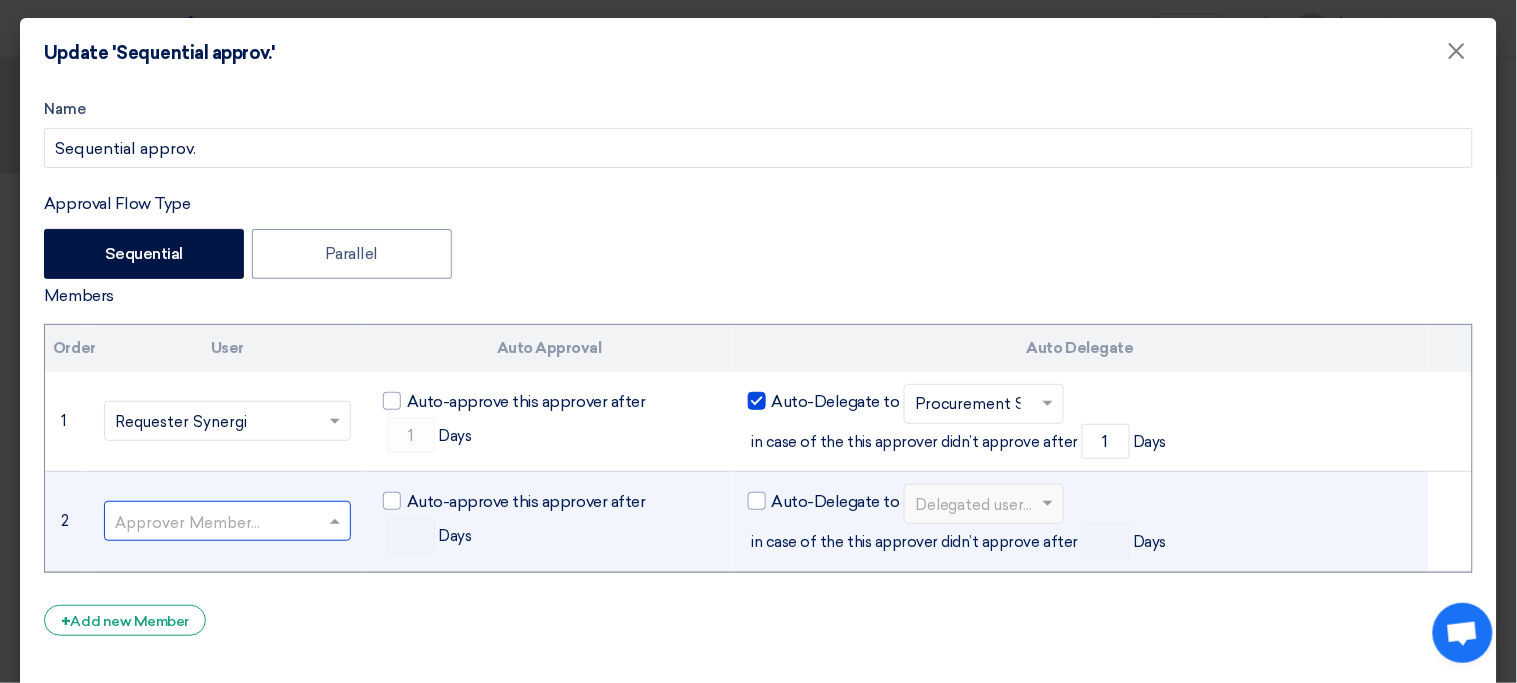 click 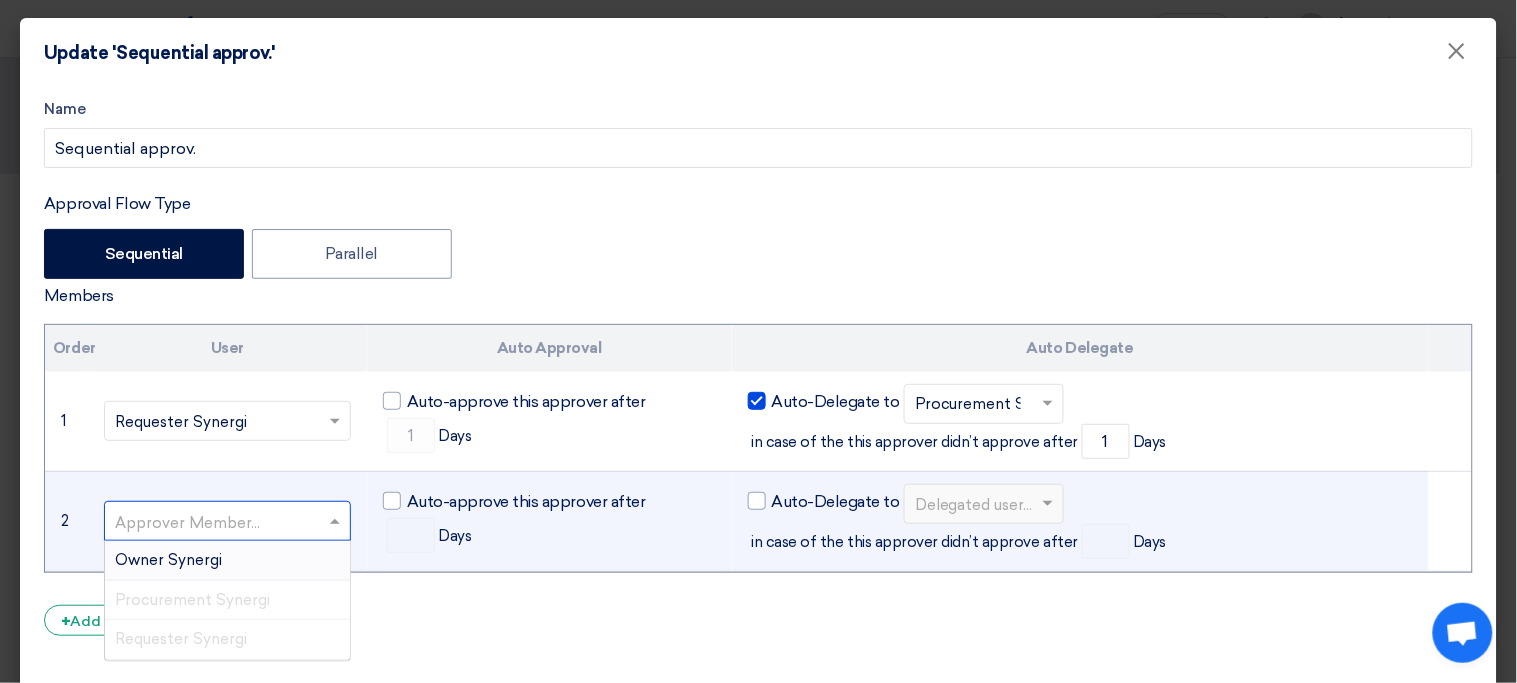 click on "Owner Synergi" at bounding box center (227, 561) 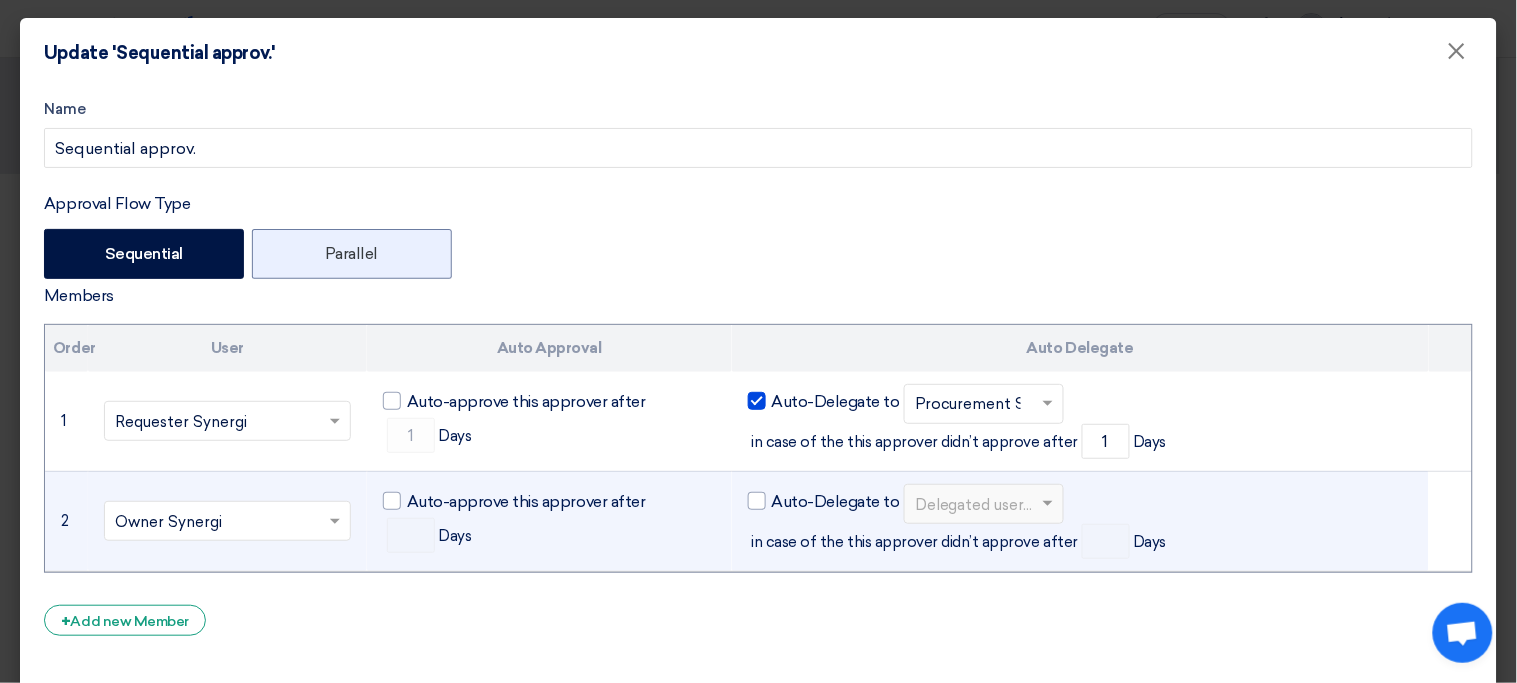 click on "Parallel" 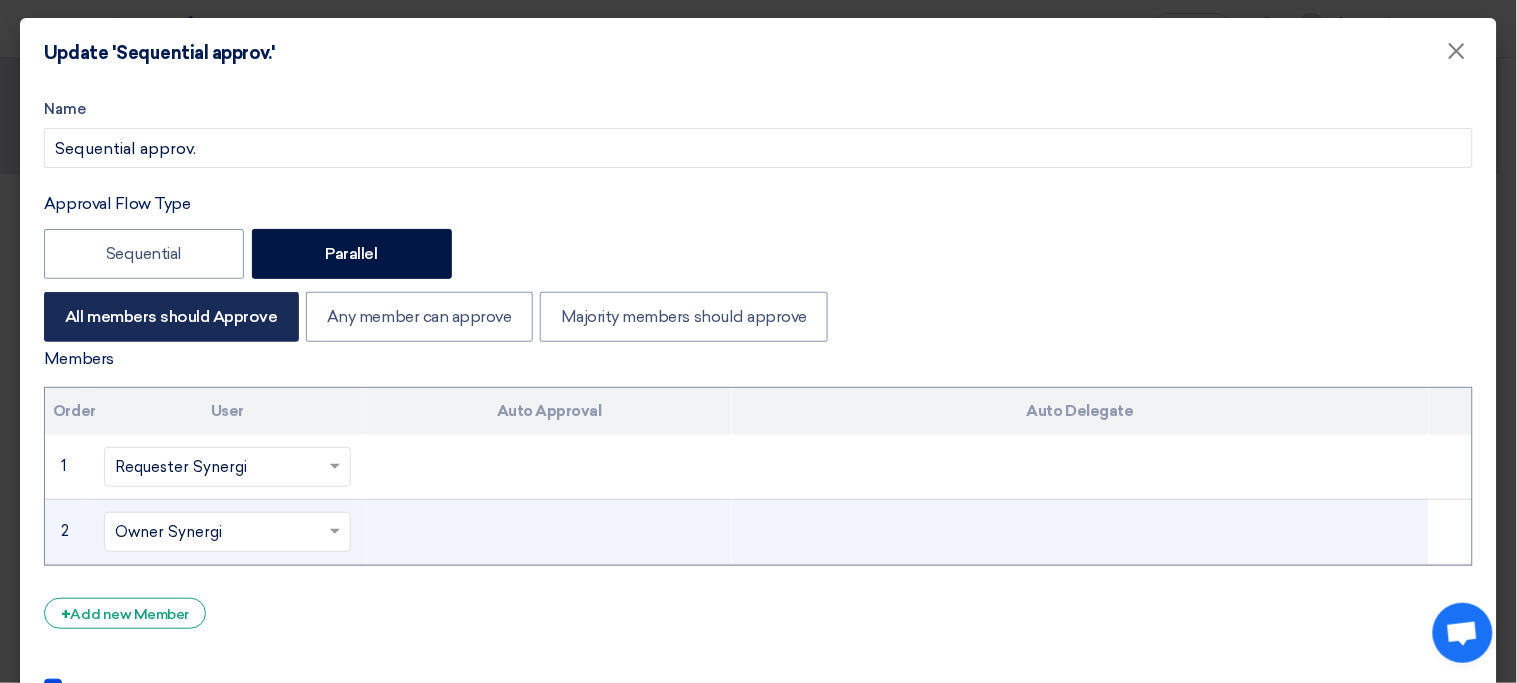 click on "All members should Approve" 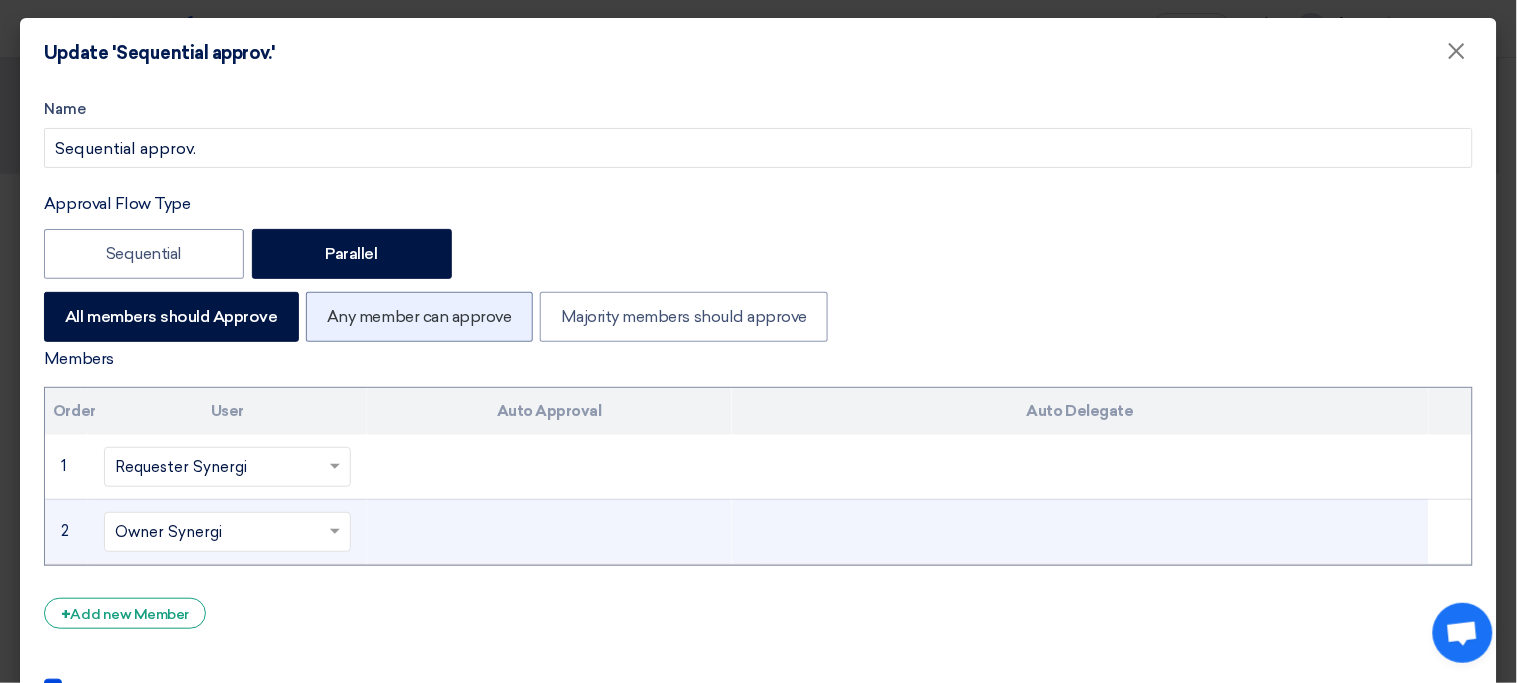 click on "Any member can approve" 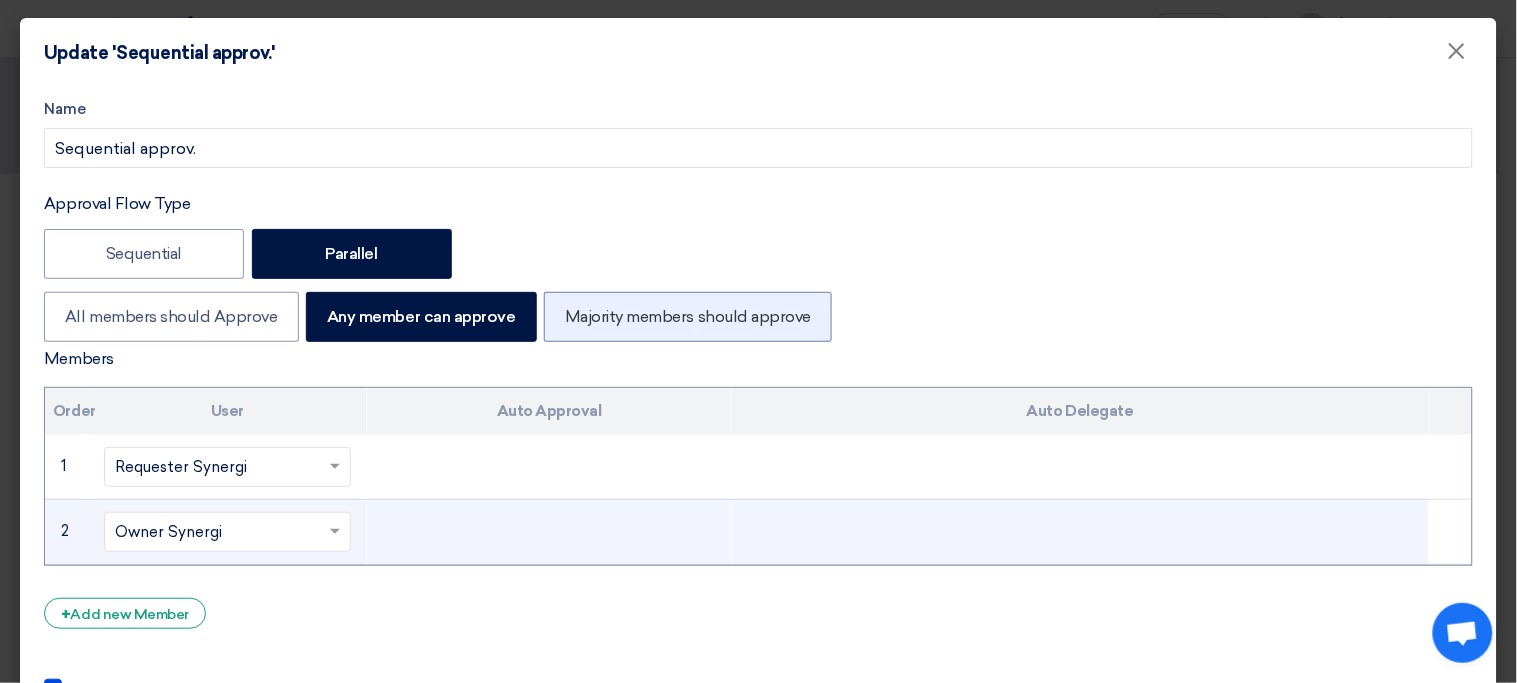 click on "Majority members should approve" 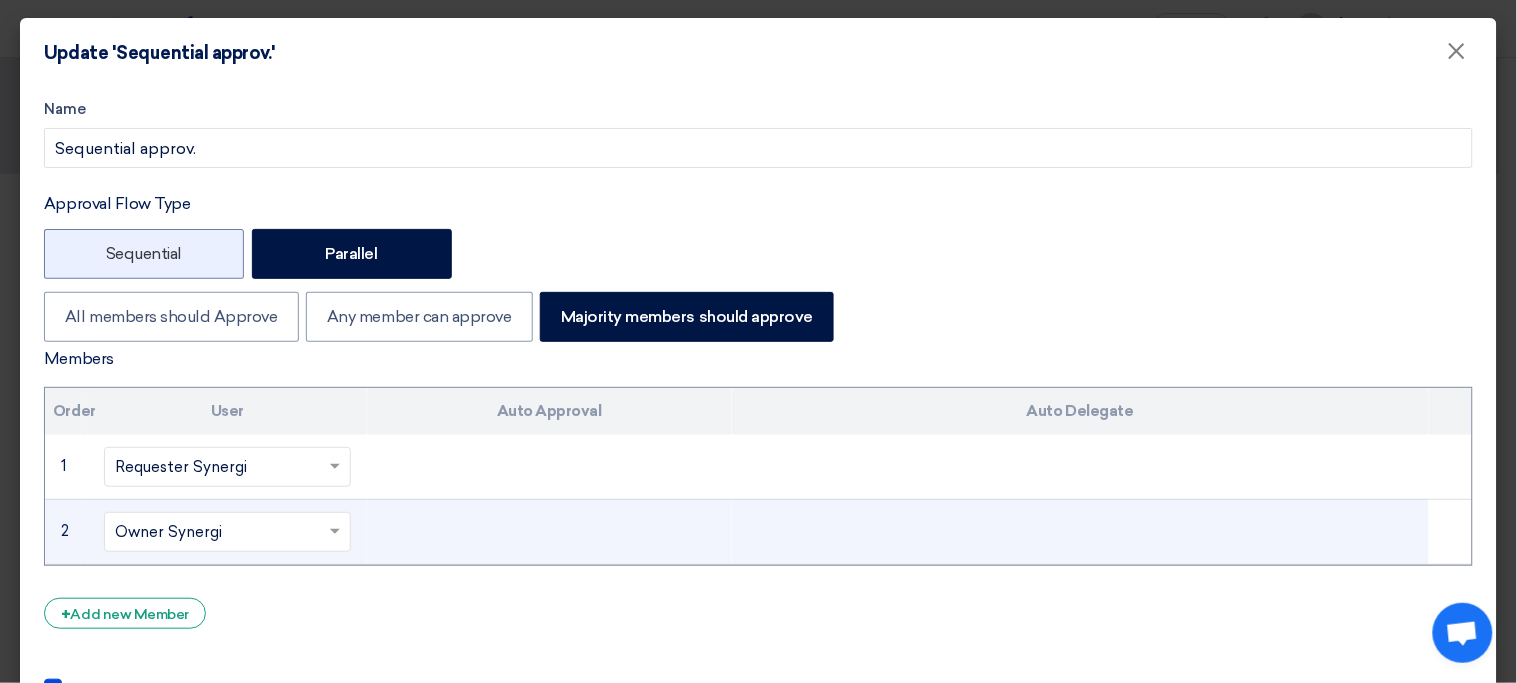 click on "Sequential" 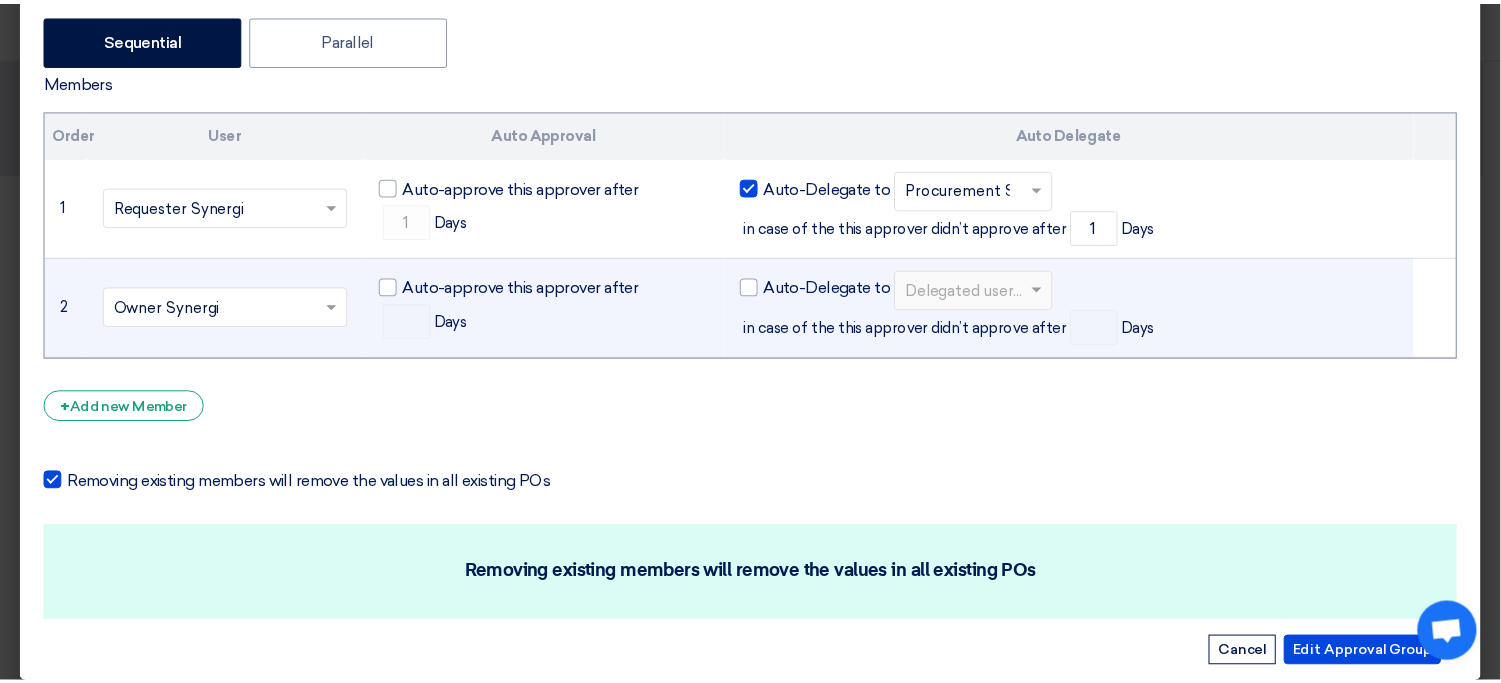scroll, scrollTop: 225, scrollLeft: 0, axis: vertical 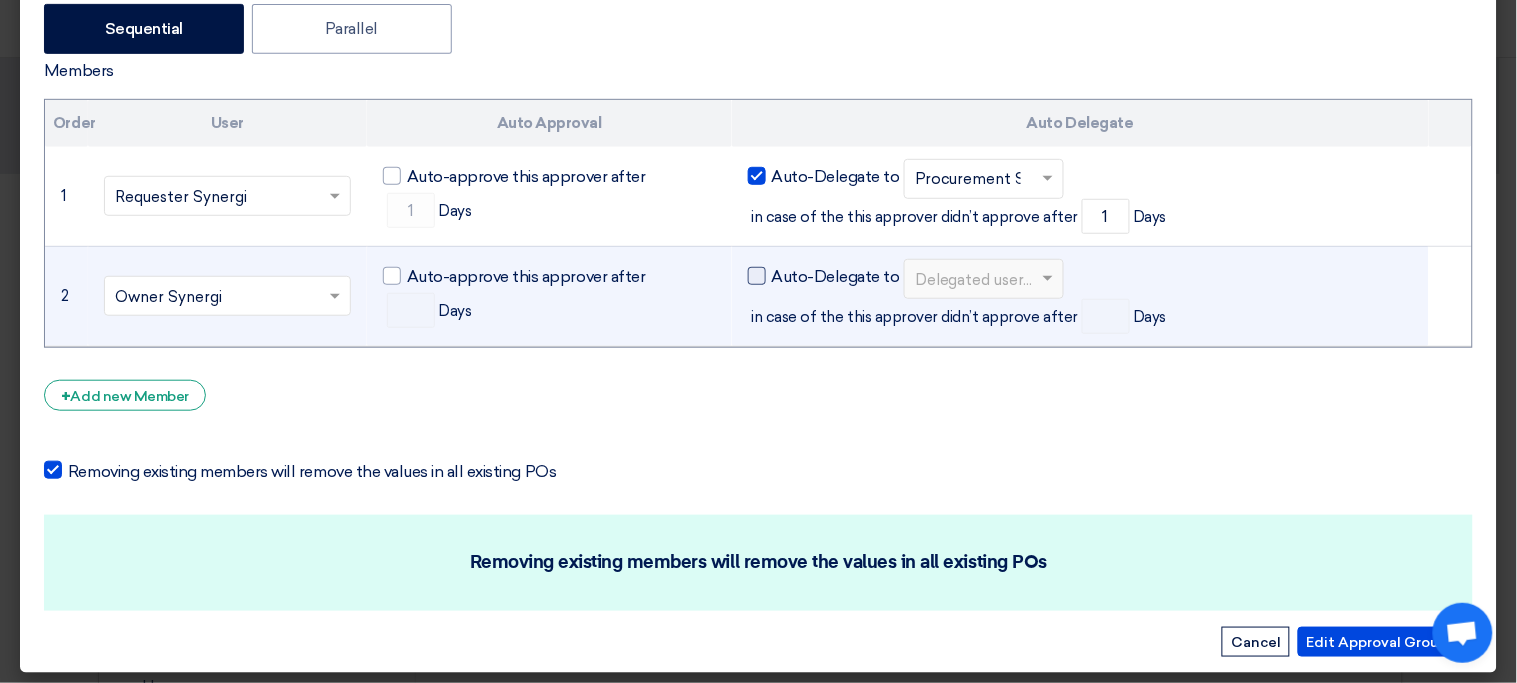 click on "Auto-Delegate to" 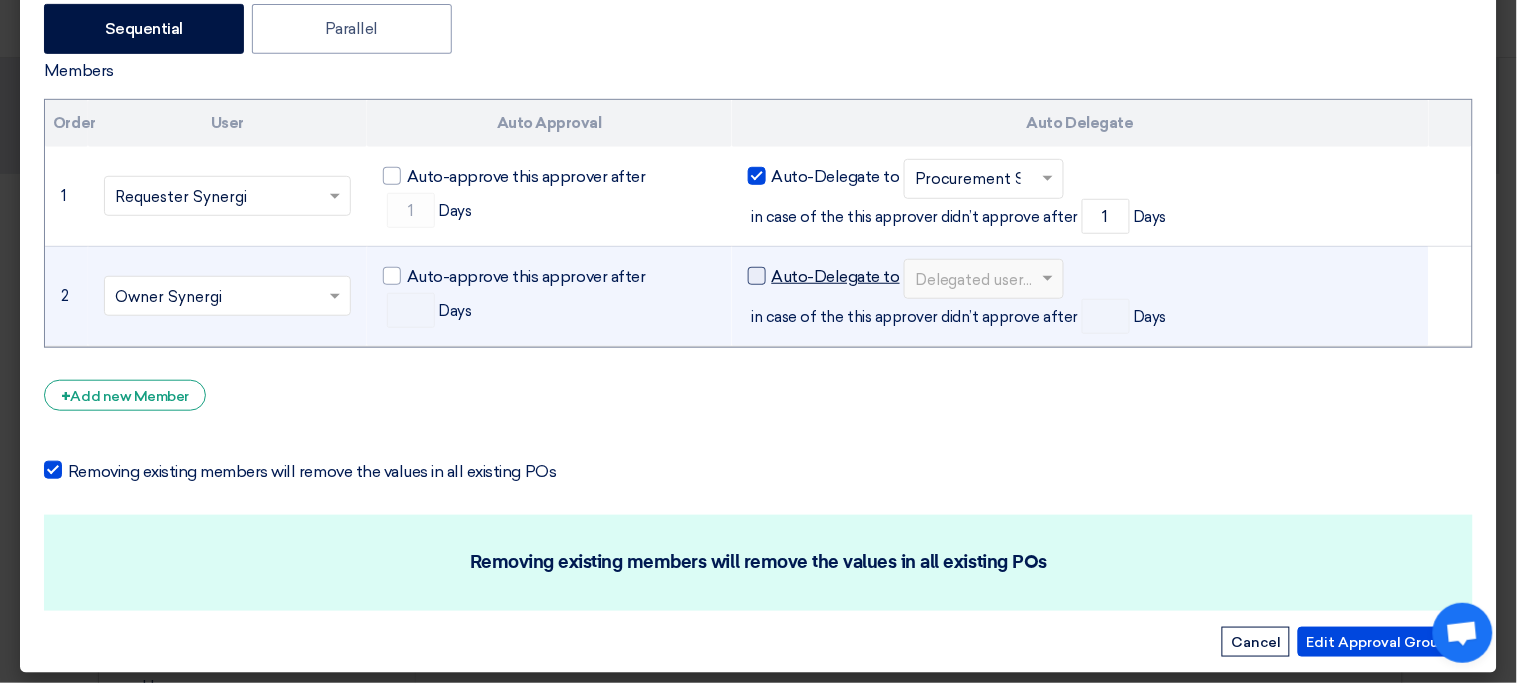 click on "Auto-Delegate to" 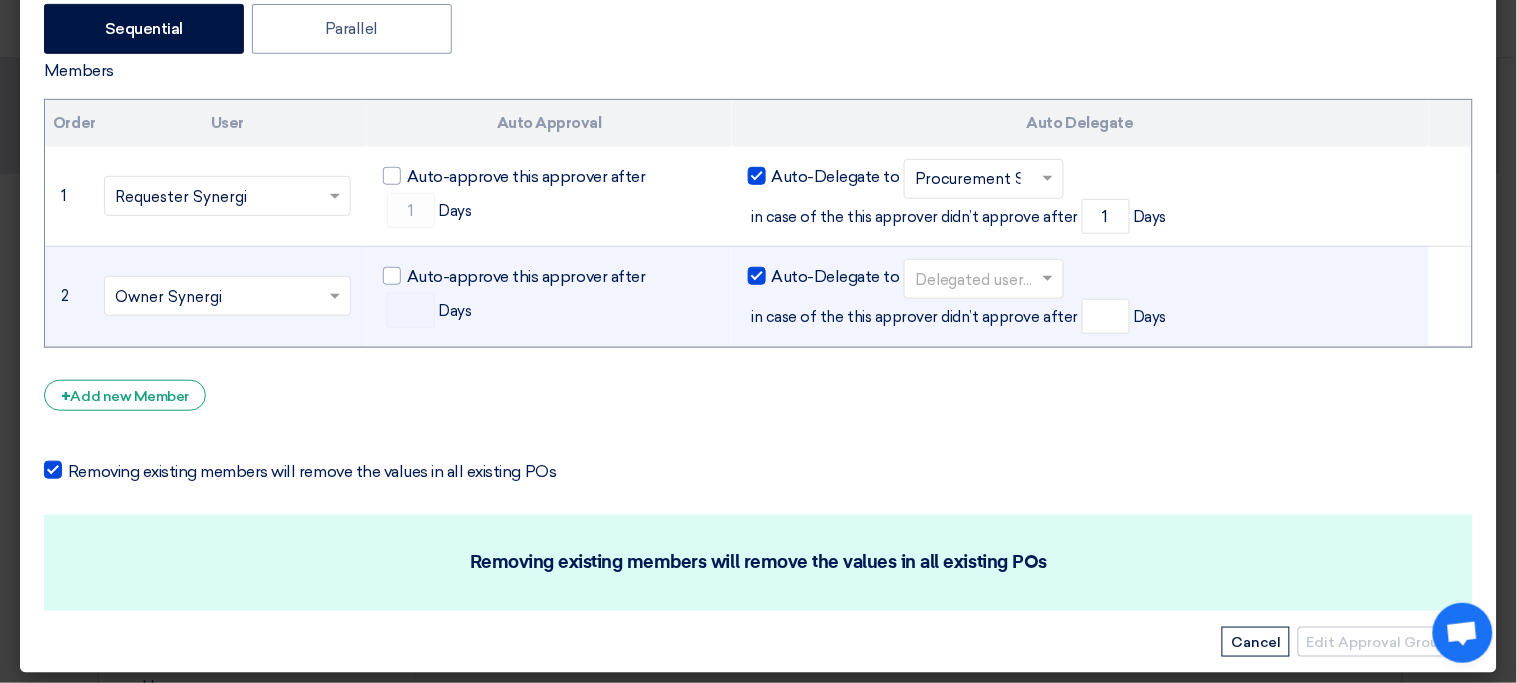 click on "in case of the this approver didn’t approve after
Days" 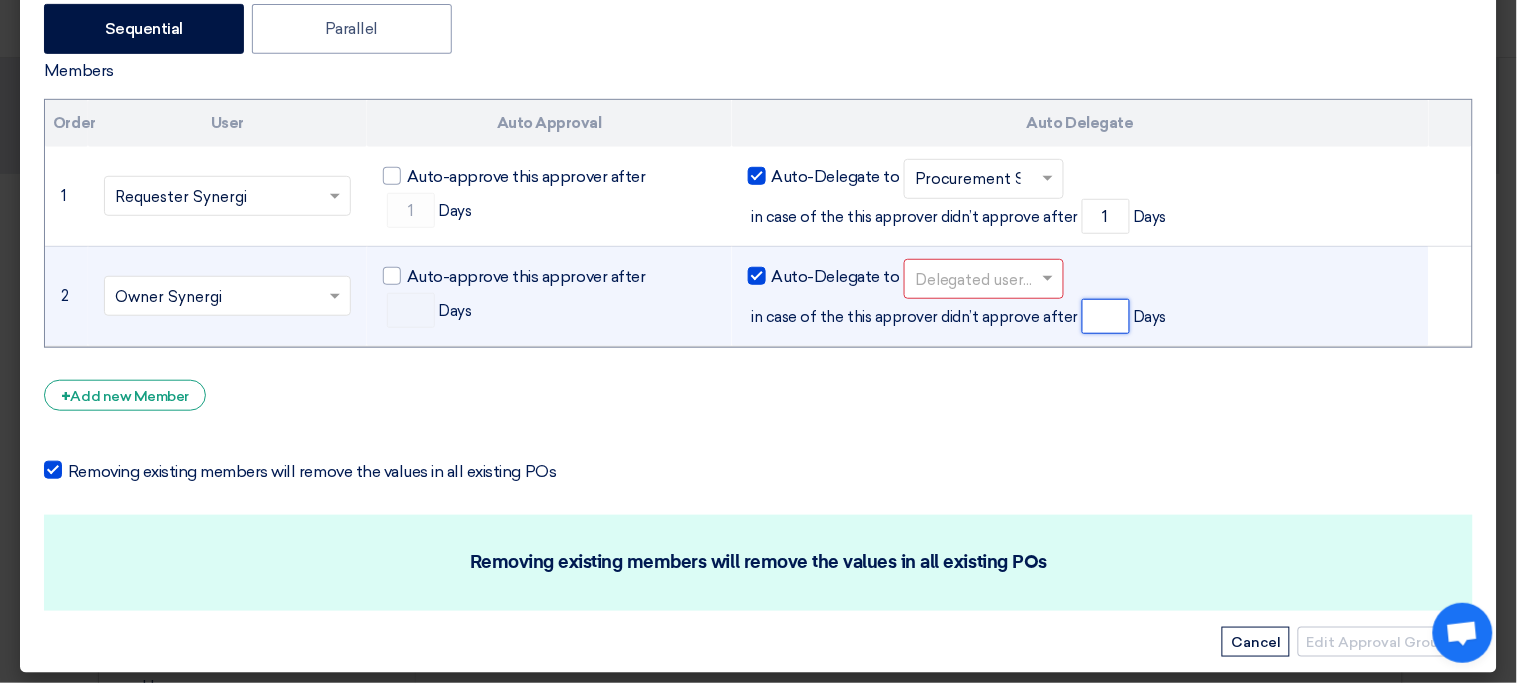 click 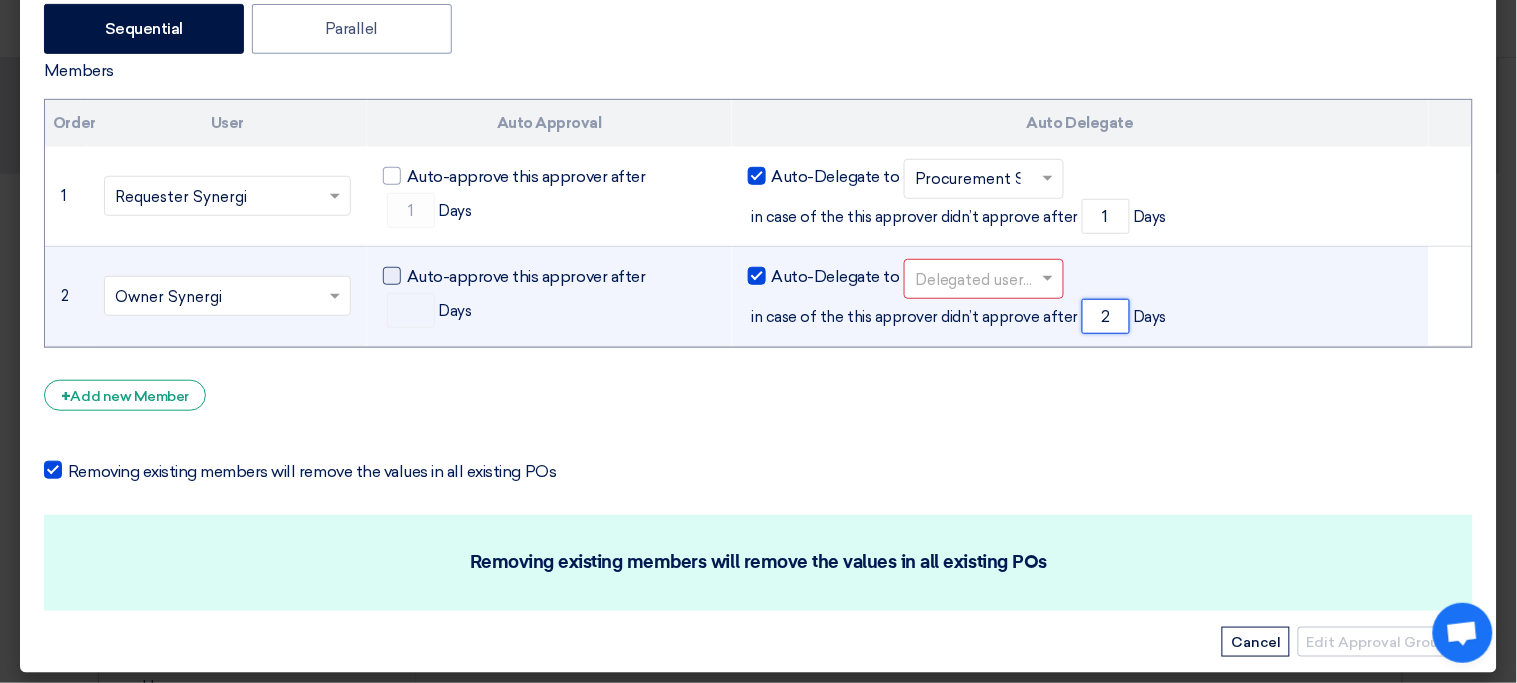 type on "2" 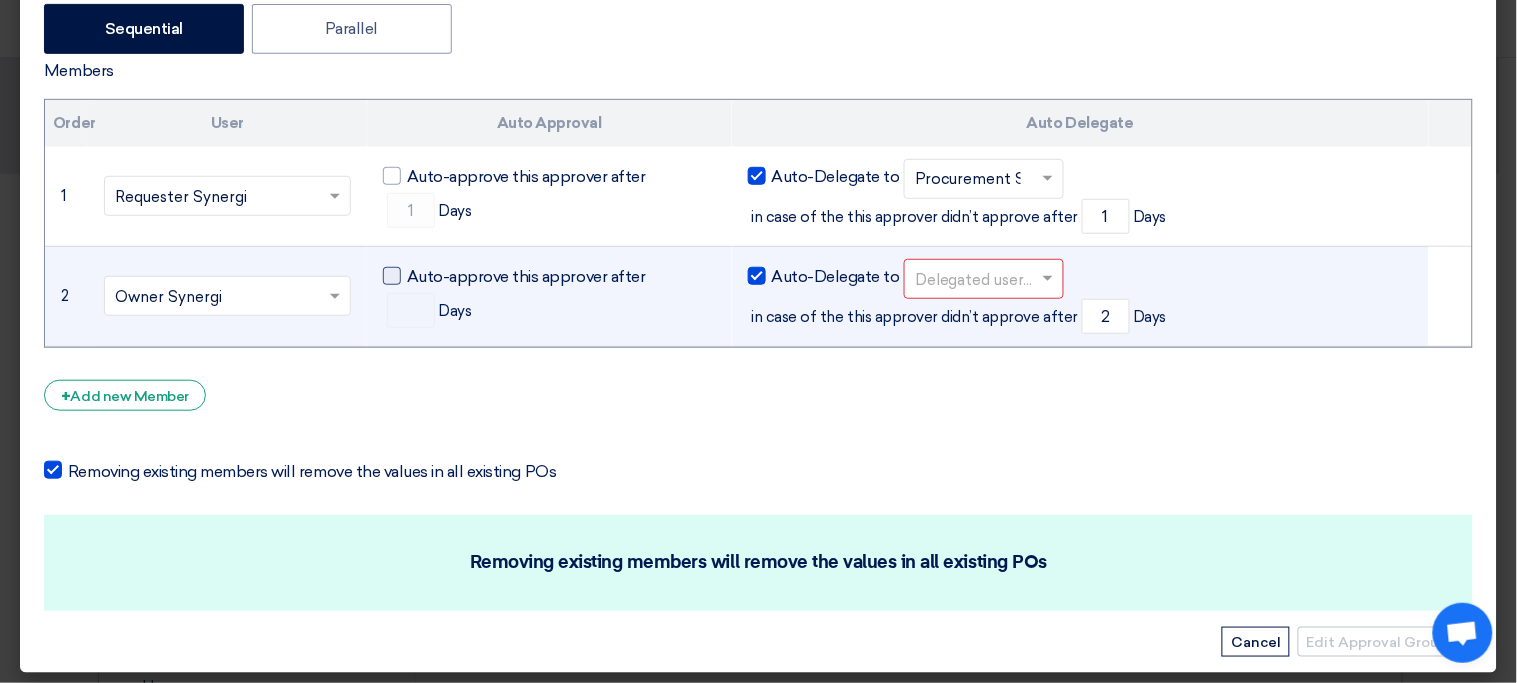click on "Auto-approve this approver after" 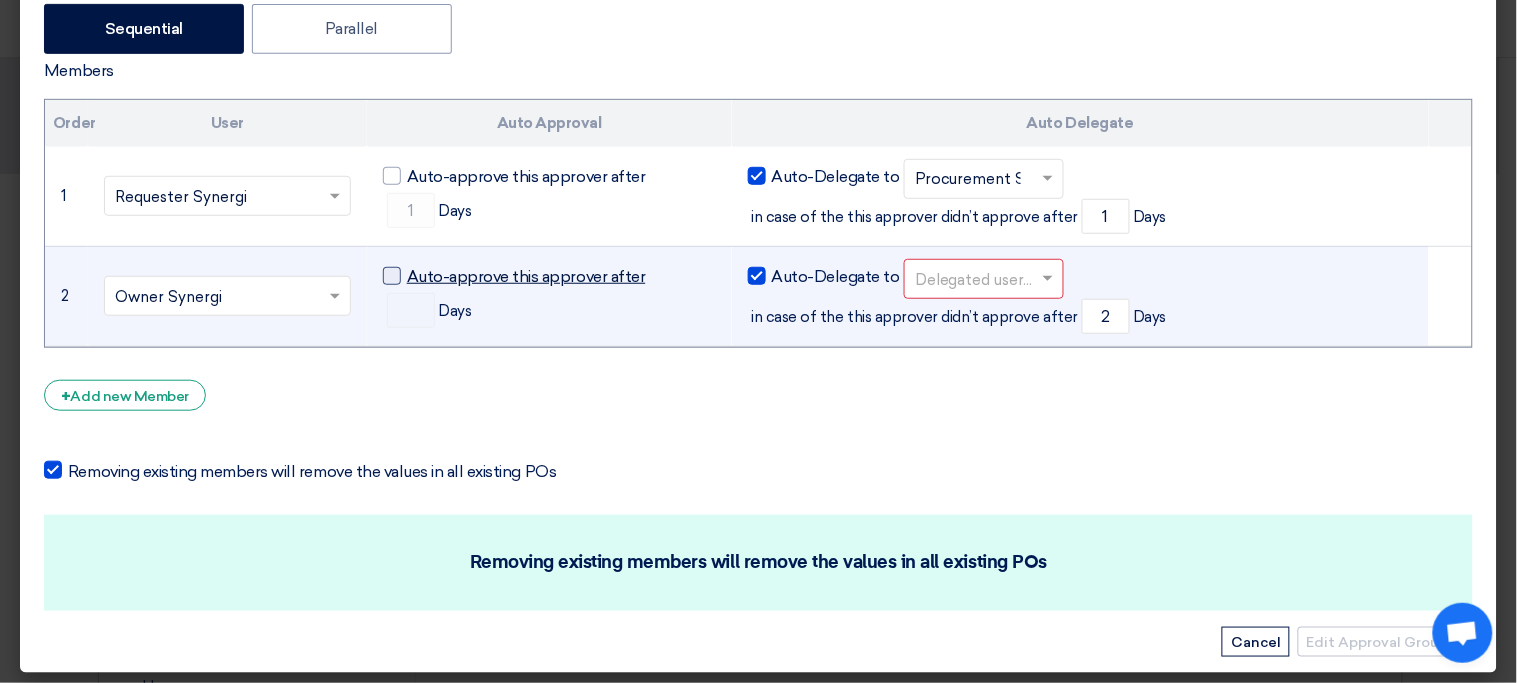 click on "Auto-approve this approver after" 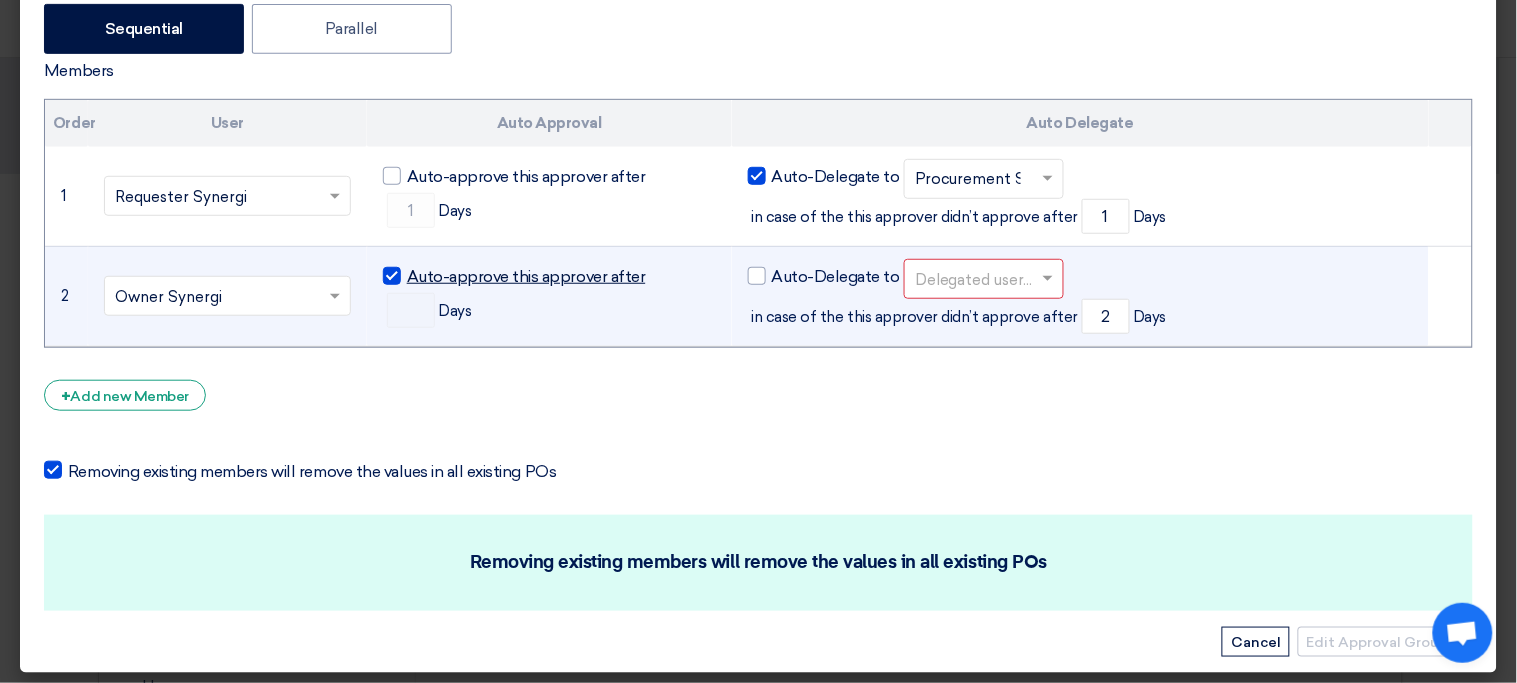 checkbox on "false" 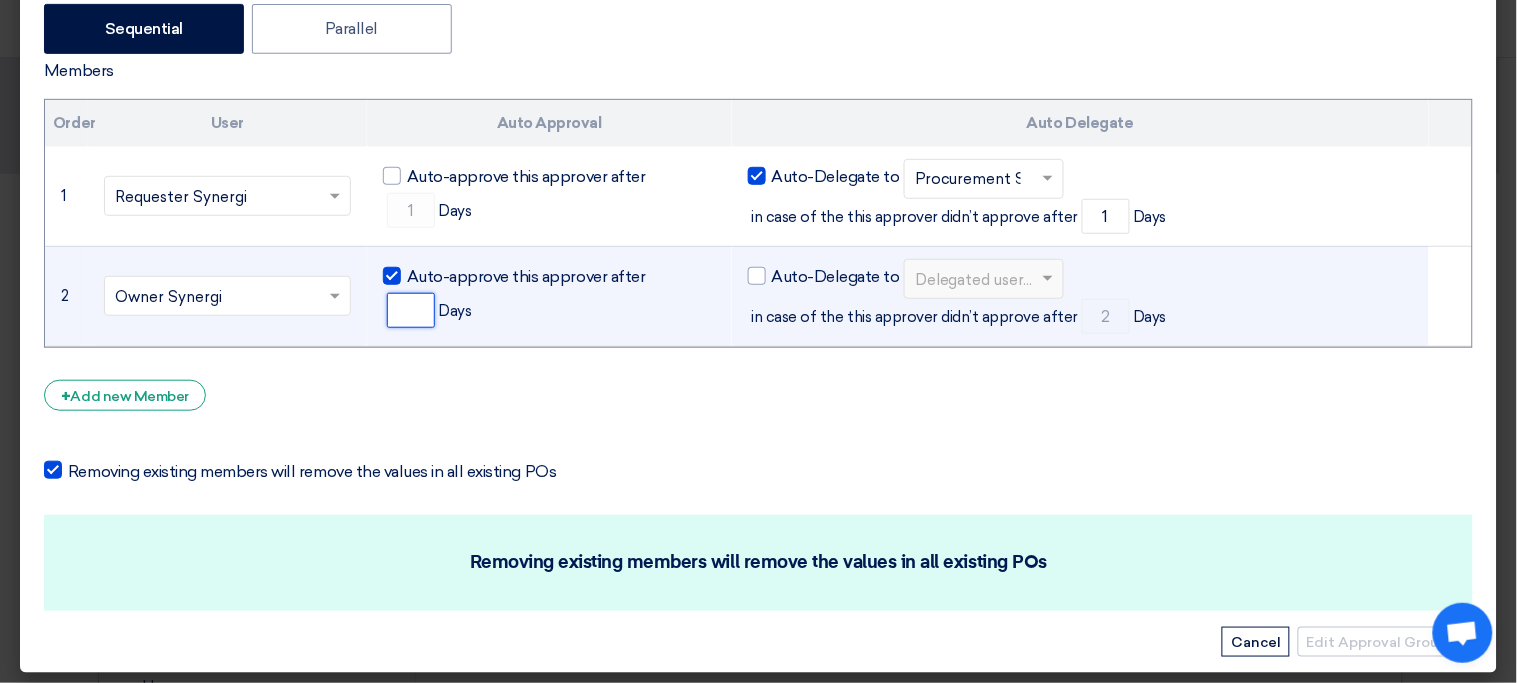 click 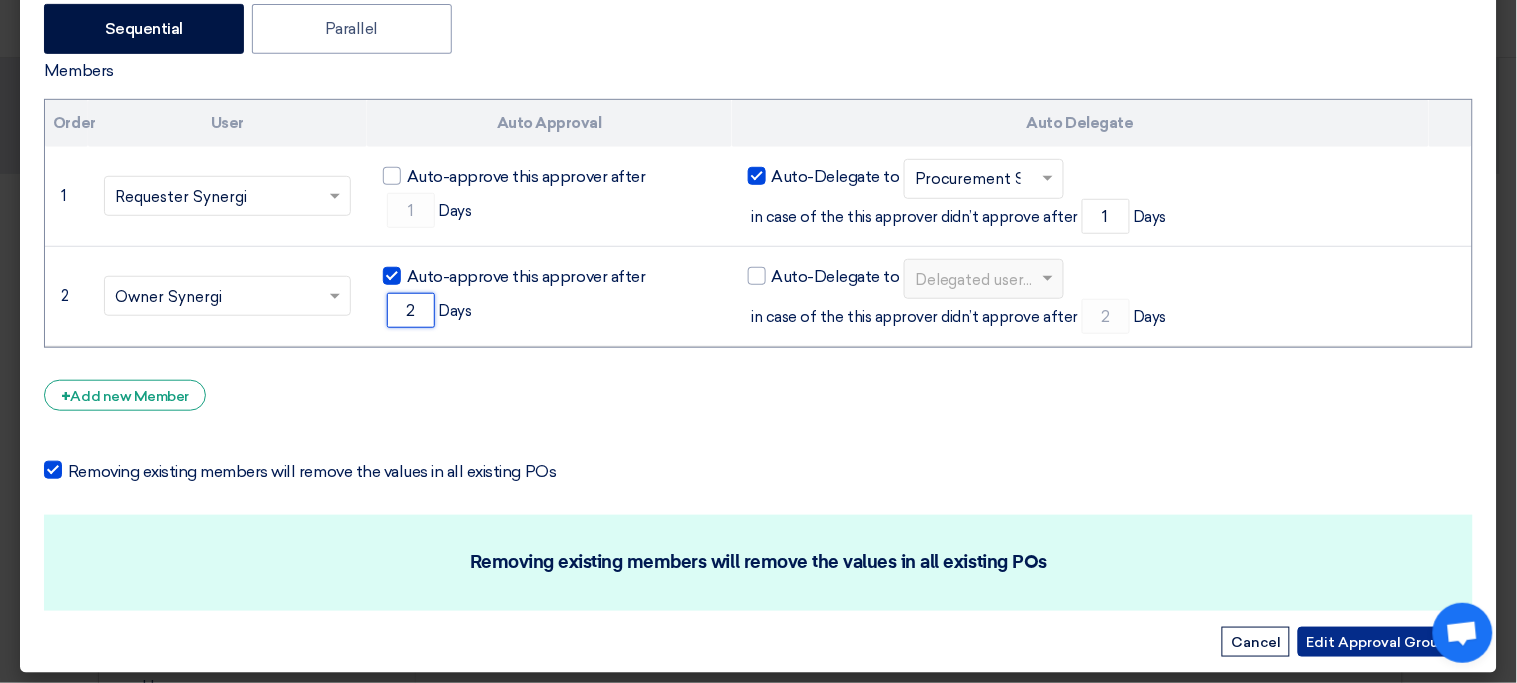 type on "2" 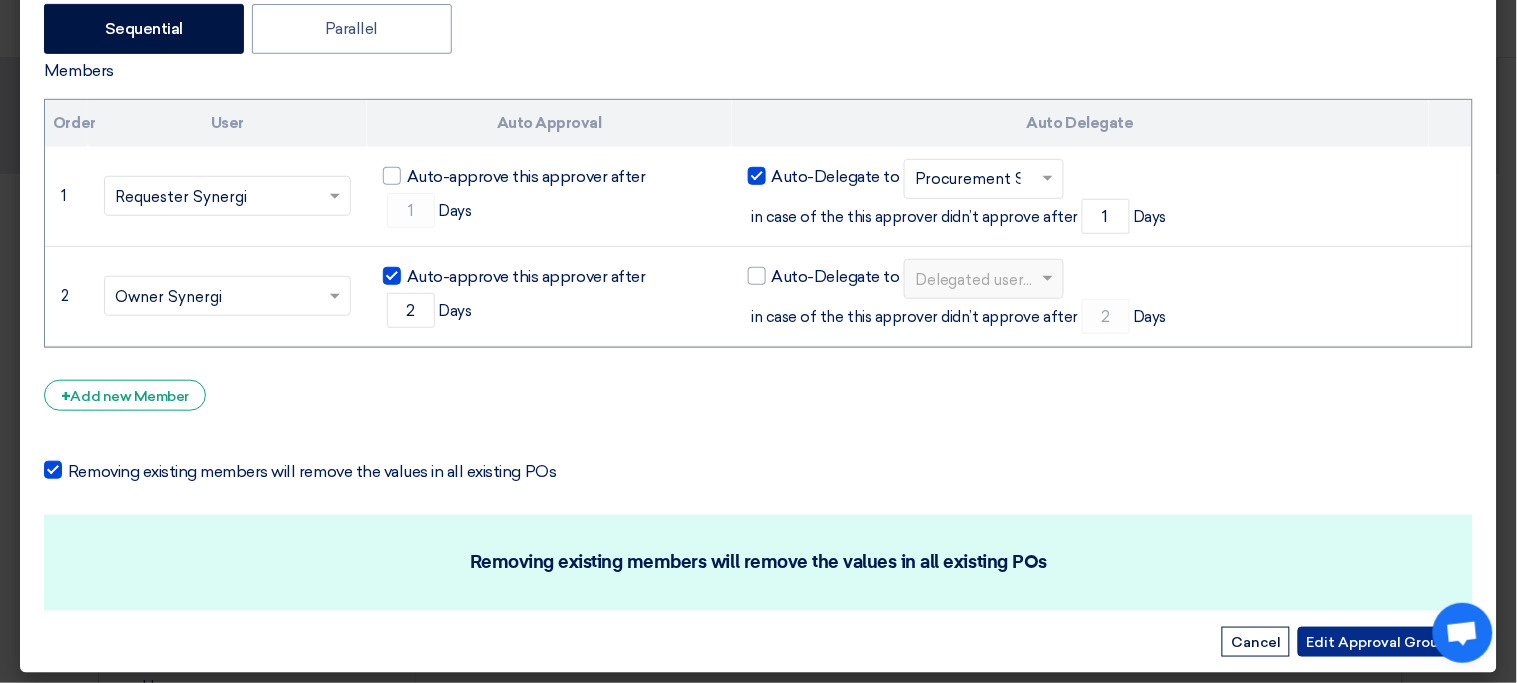 click on "Edit Approval Group" 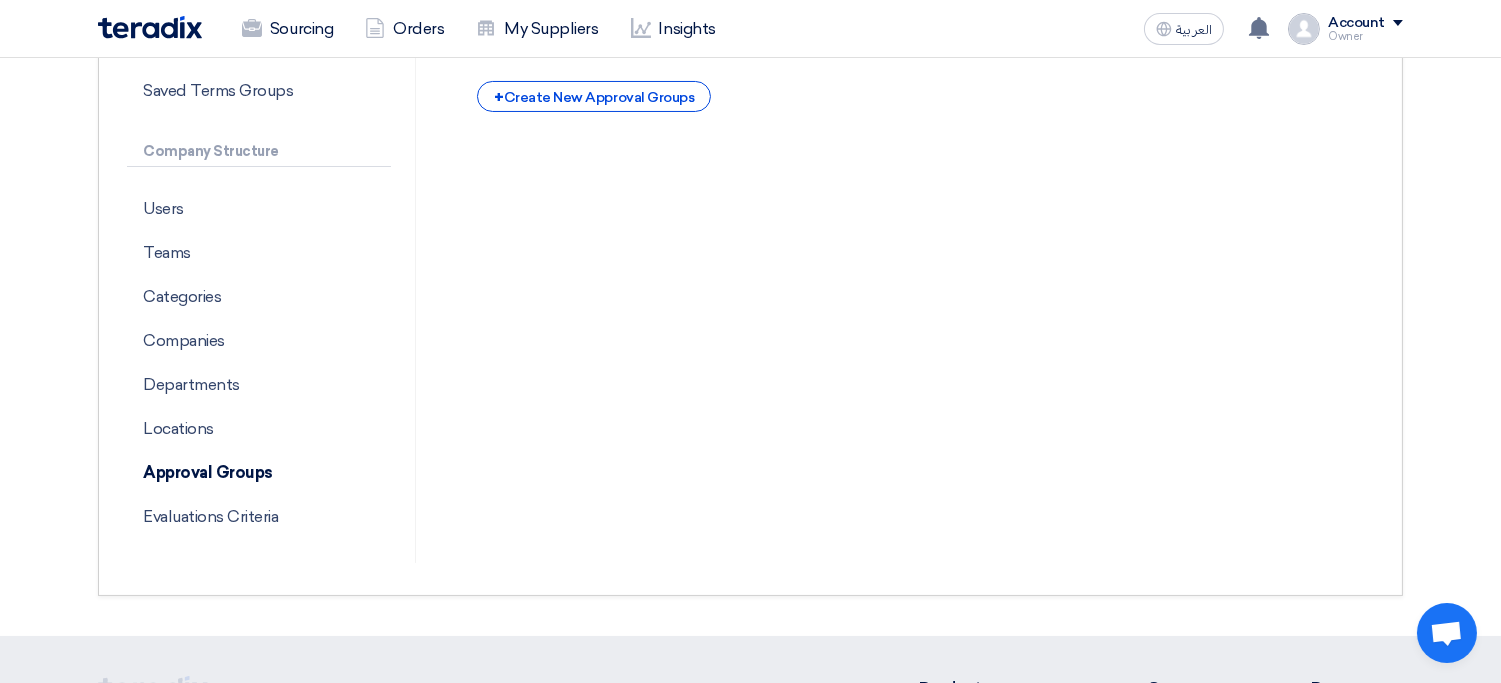 scroll, scrollTop: 462, scrollLeft: 0, axis: vertical 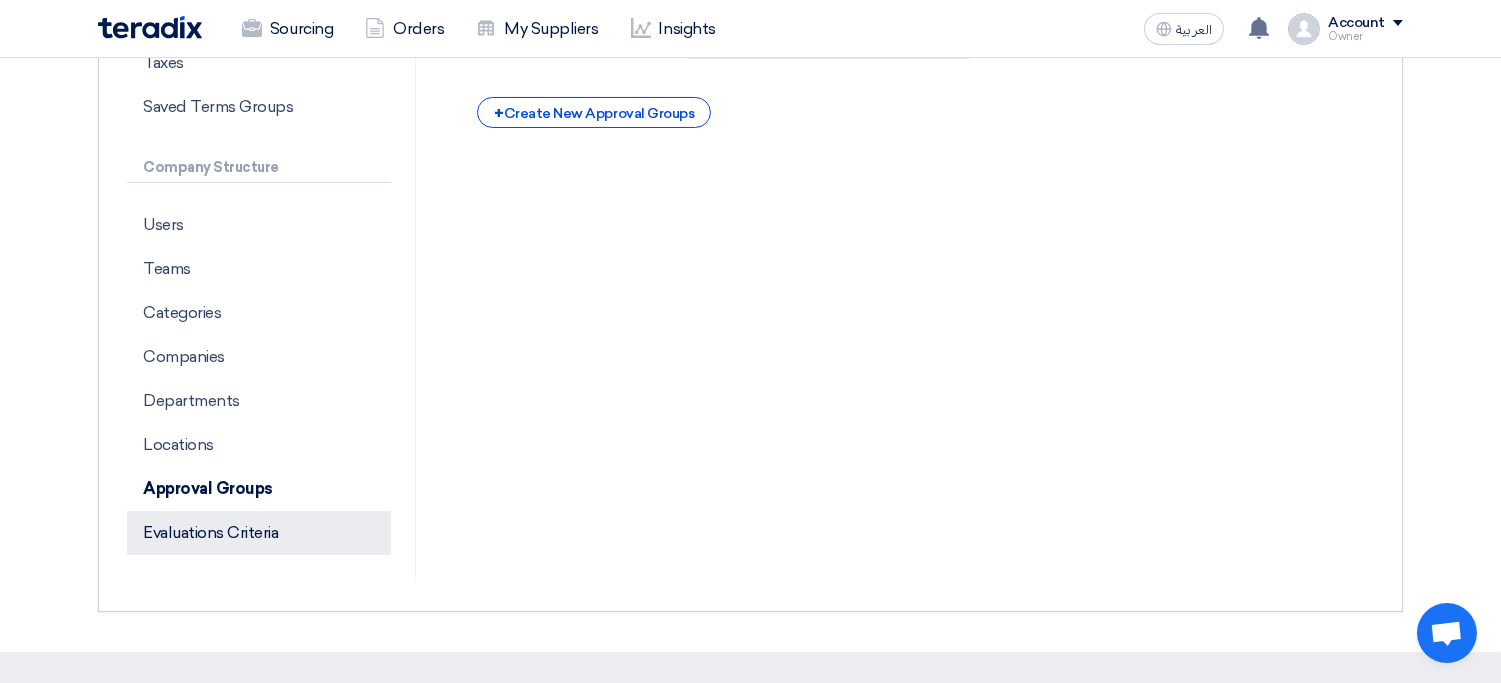click on "Evaluations Criteria" 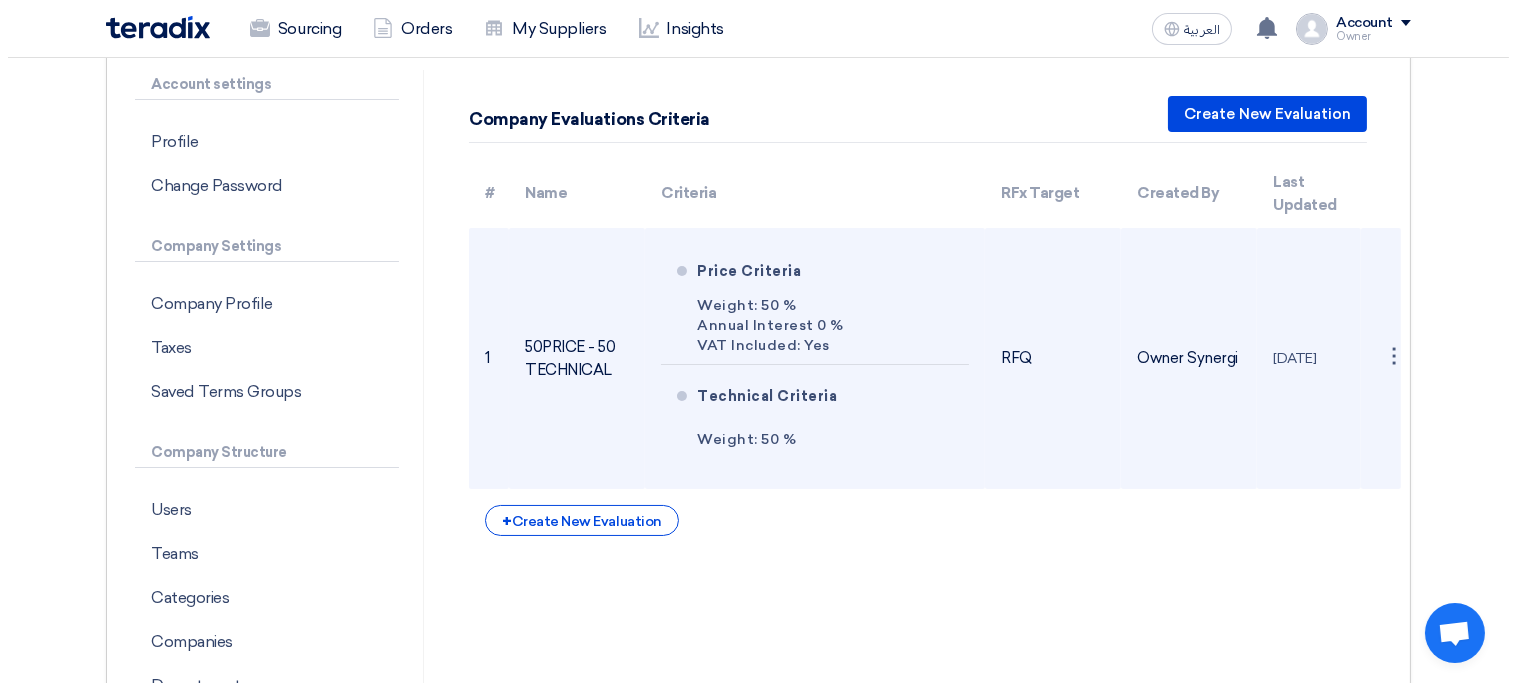 scroll, scrollTop: 150, scrollLeft: 0, axis: vertical 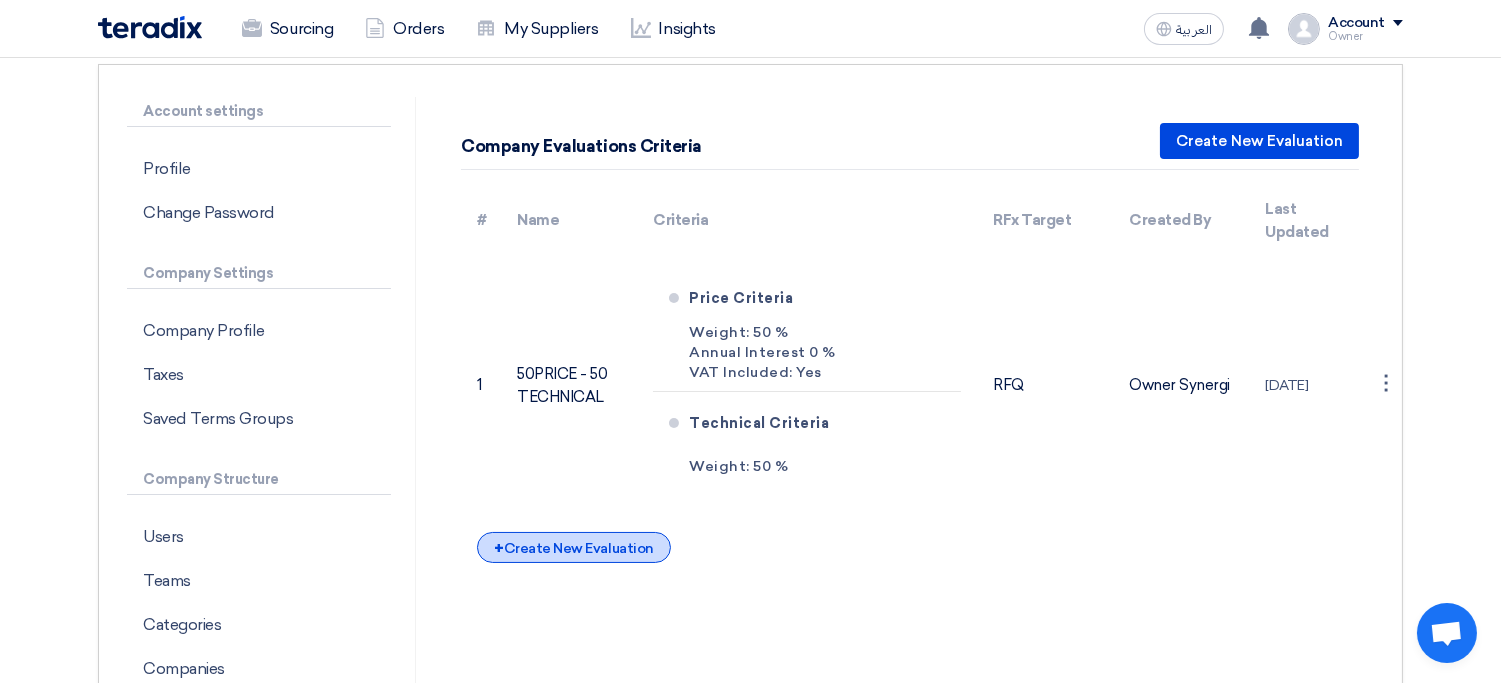 click on "+
Create New Evaluation" 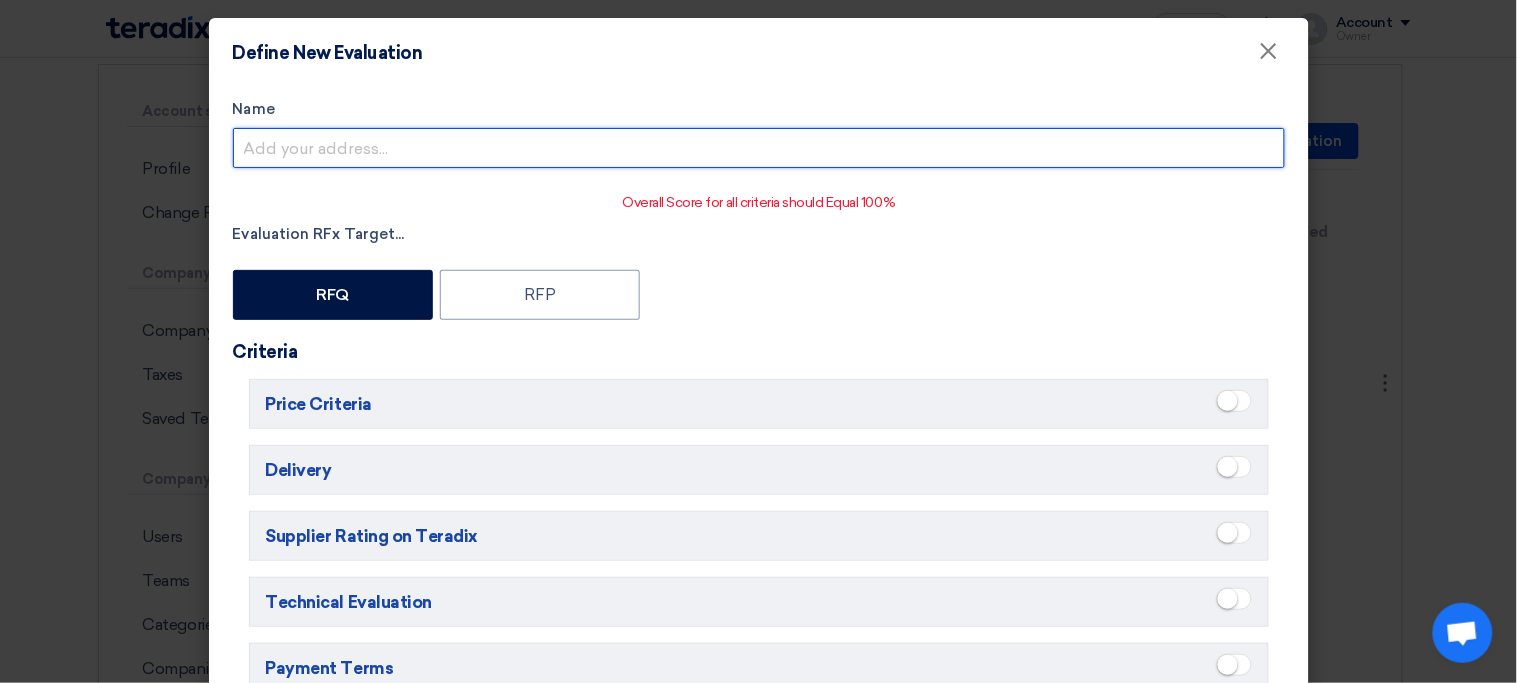 click on "Name" at bounding box center [759, 148] 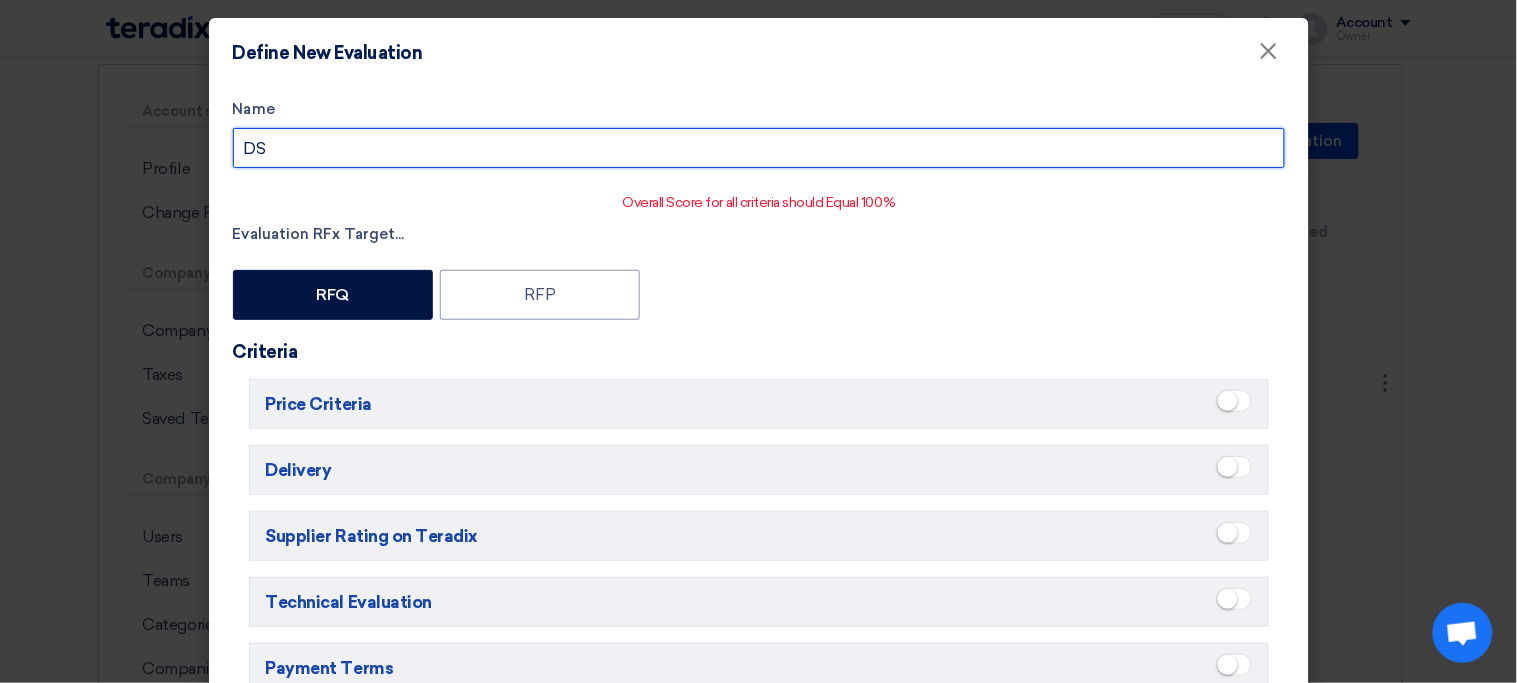 type on "D" 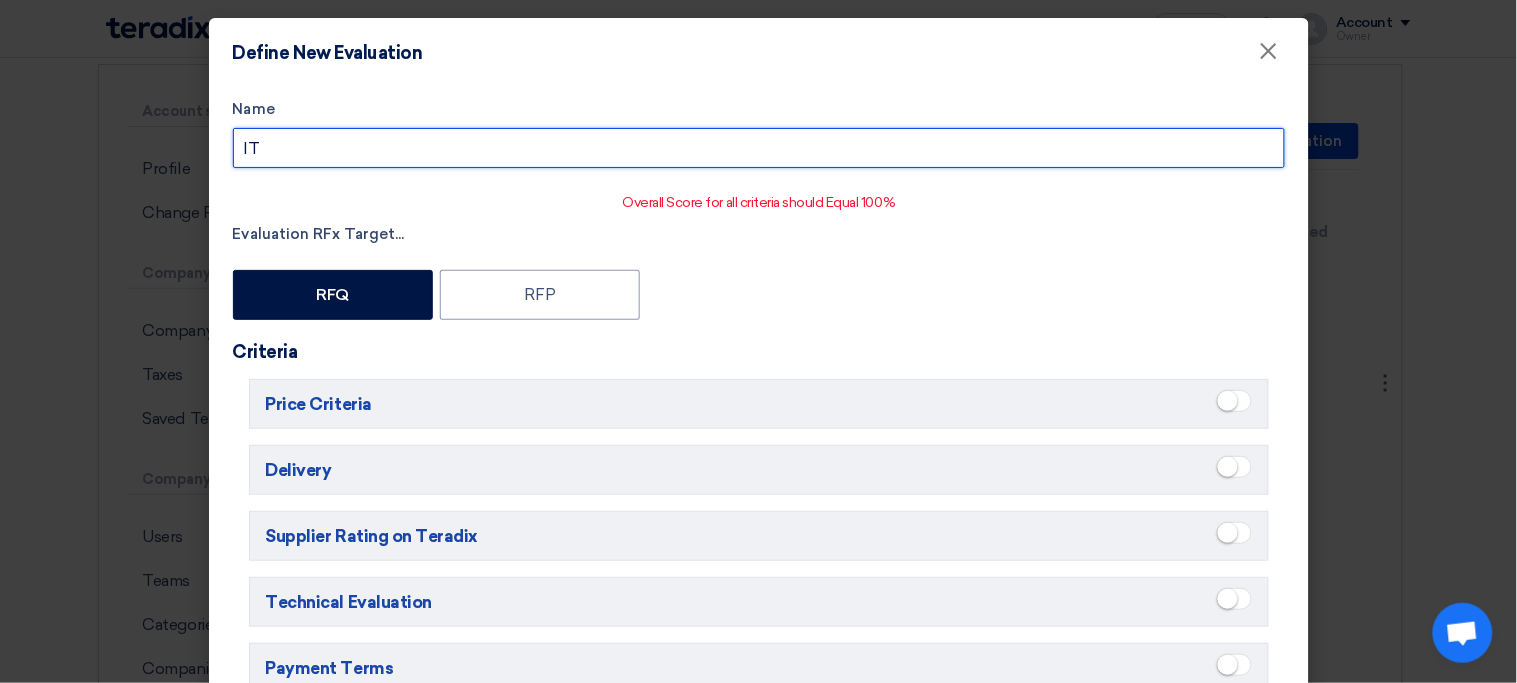 type on "IT Hardware & Software" 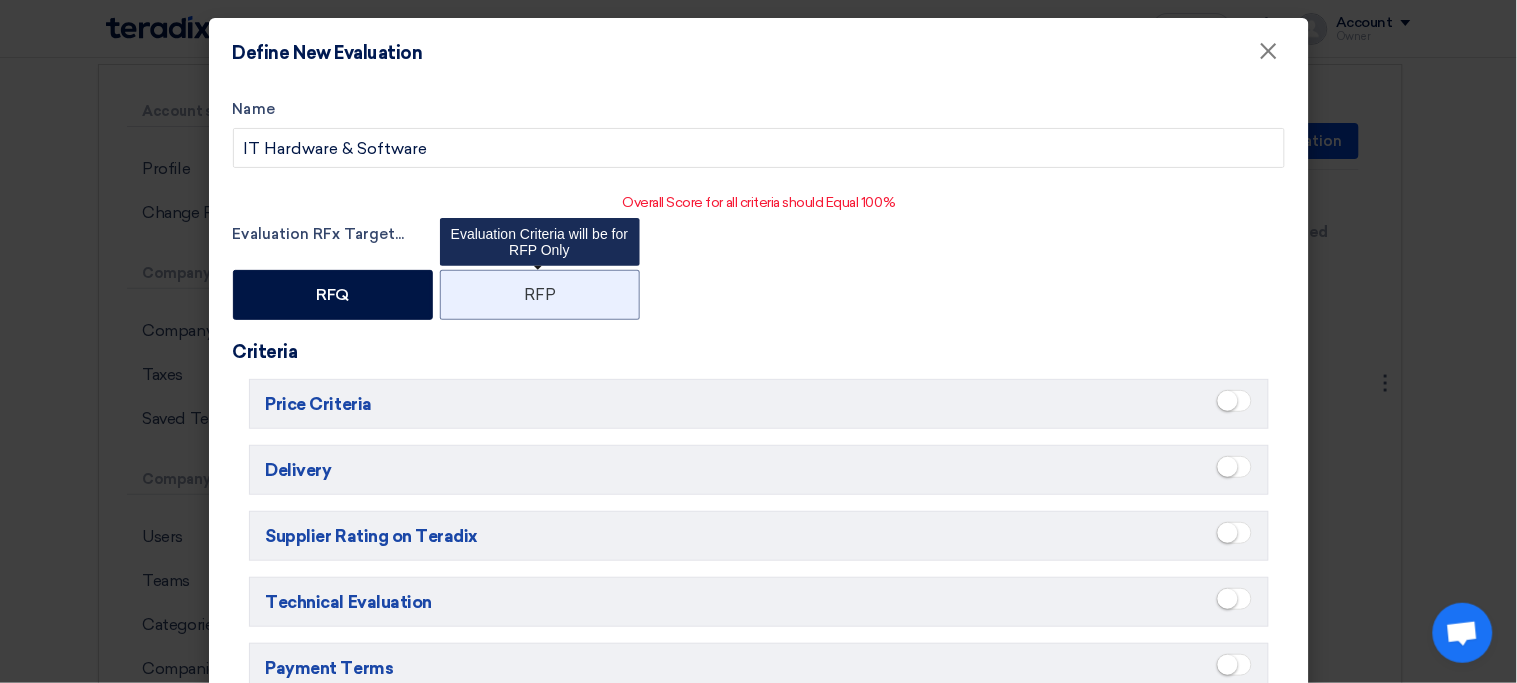 click on "RFP" 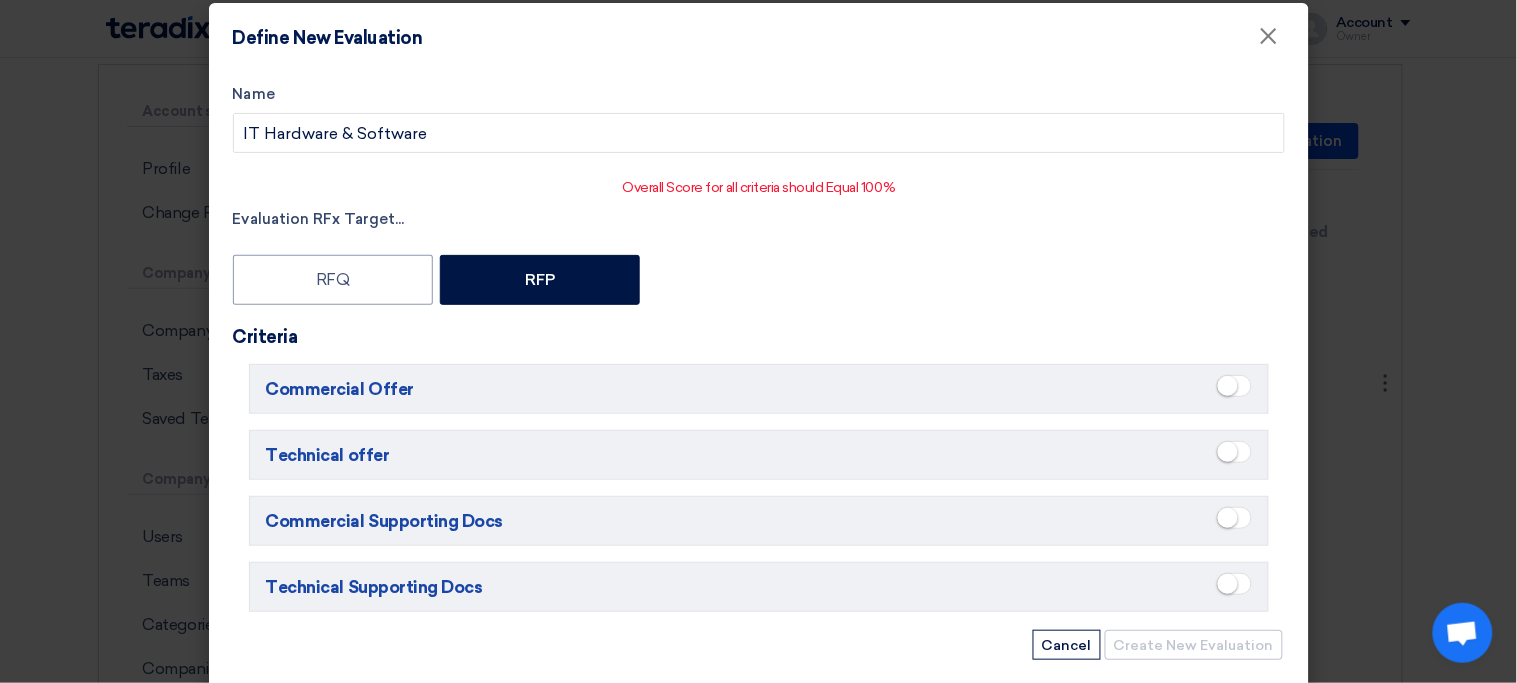 scroll, scrollTop: 0, scrollLeft: 0, axis: both 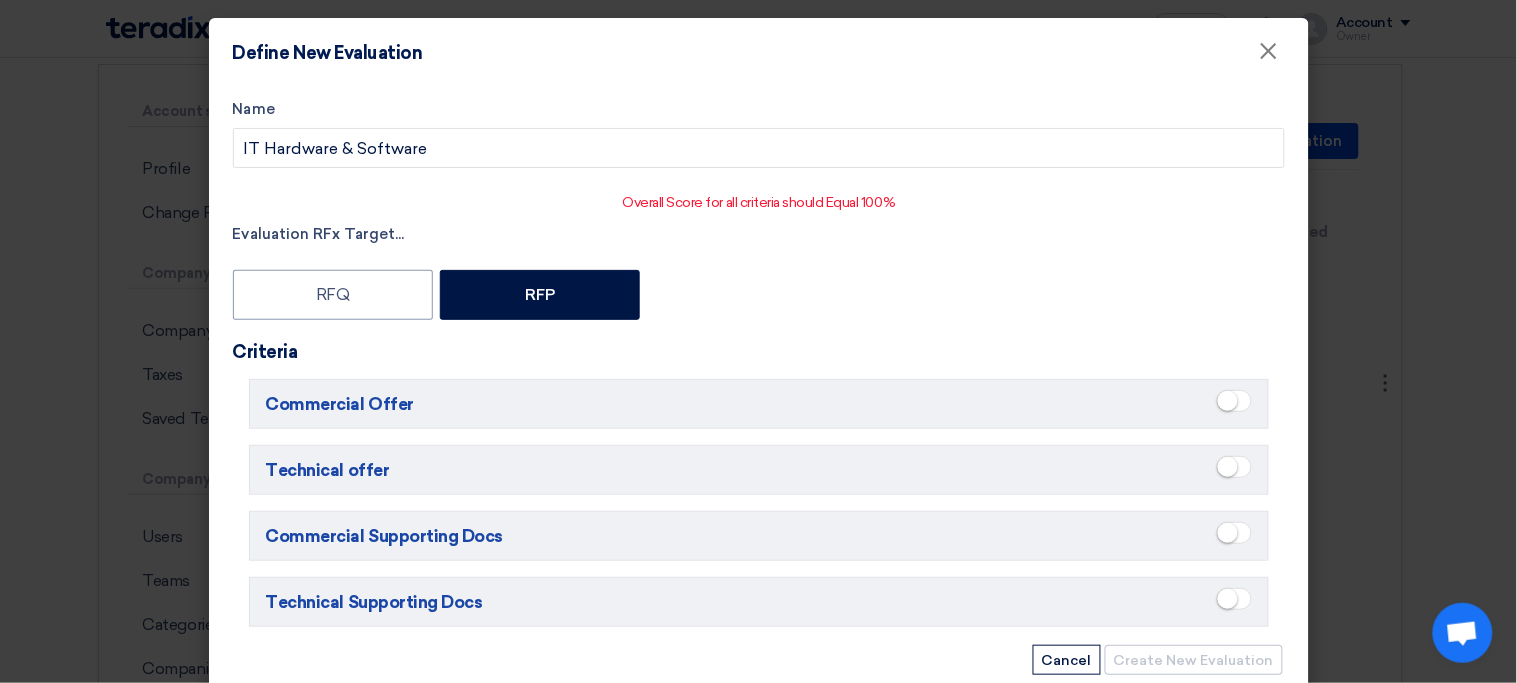click at bounding box center [1228, 467] 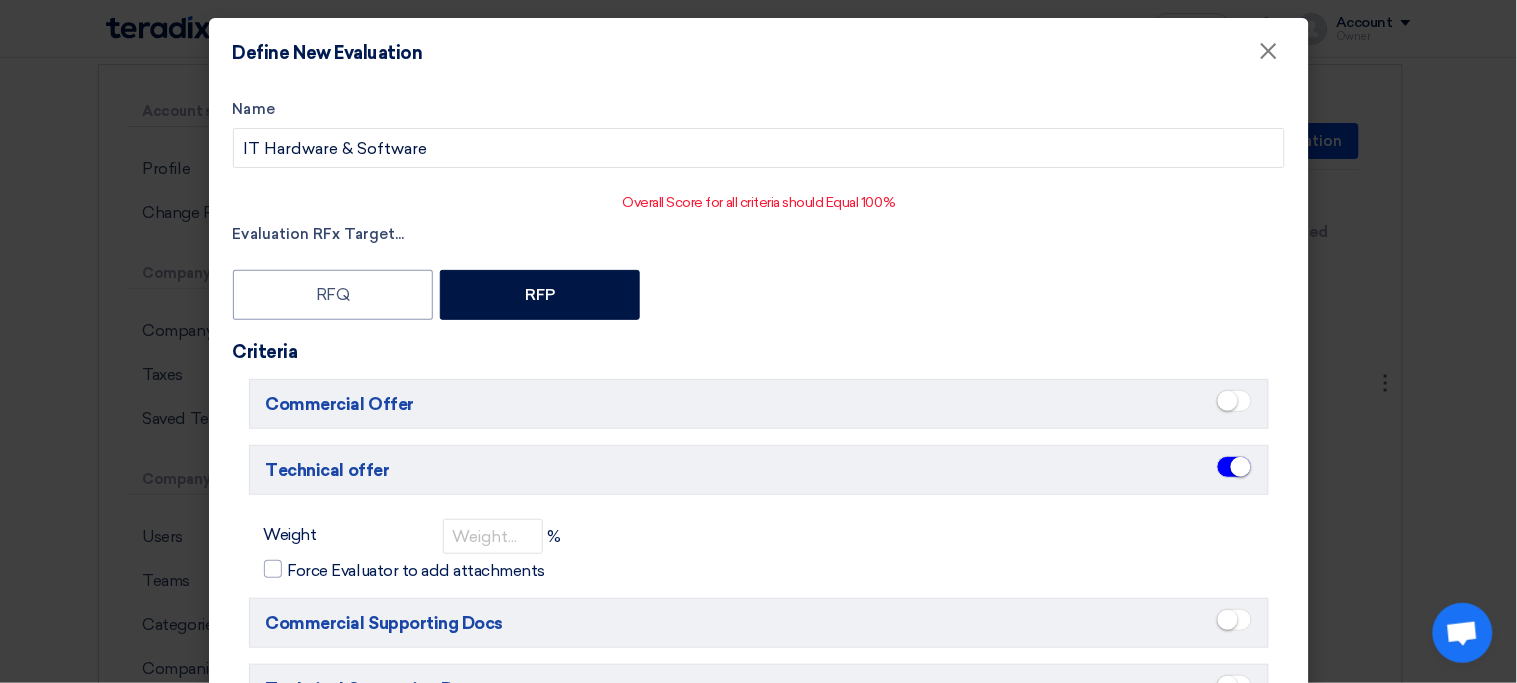 click at bounding box center (1234, 404) 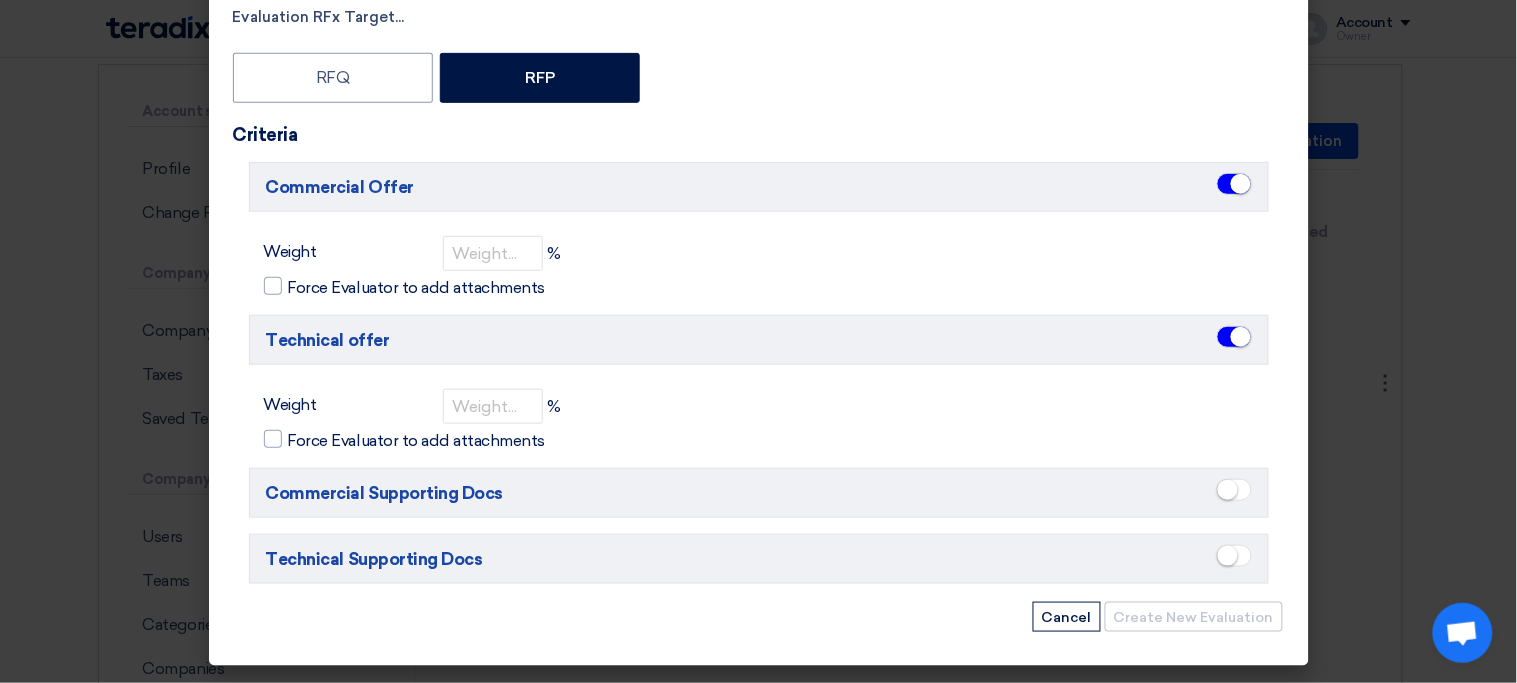 scroll, scrollTop: 222, scrollLeft: 0, axis: vertical 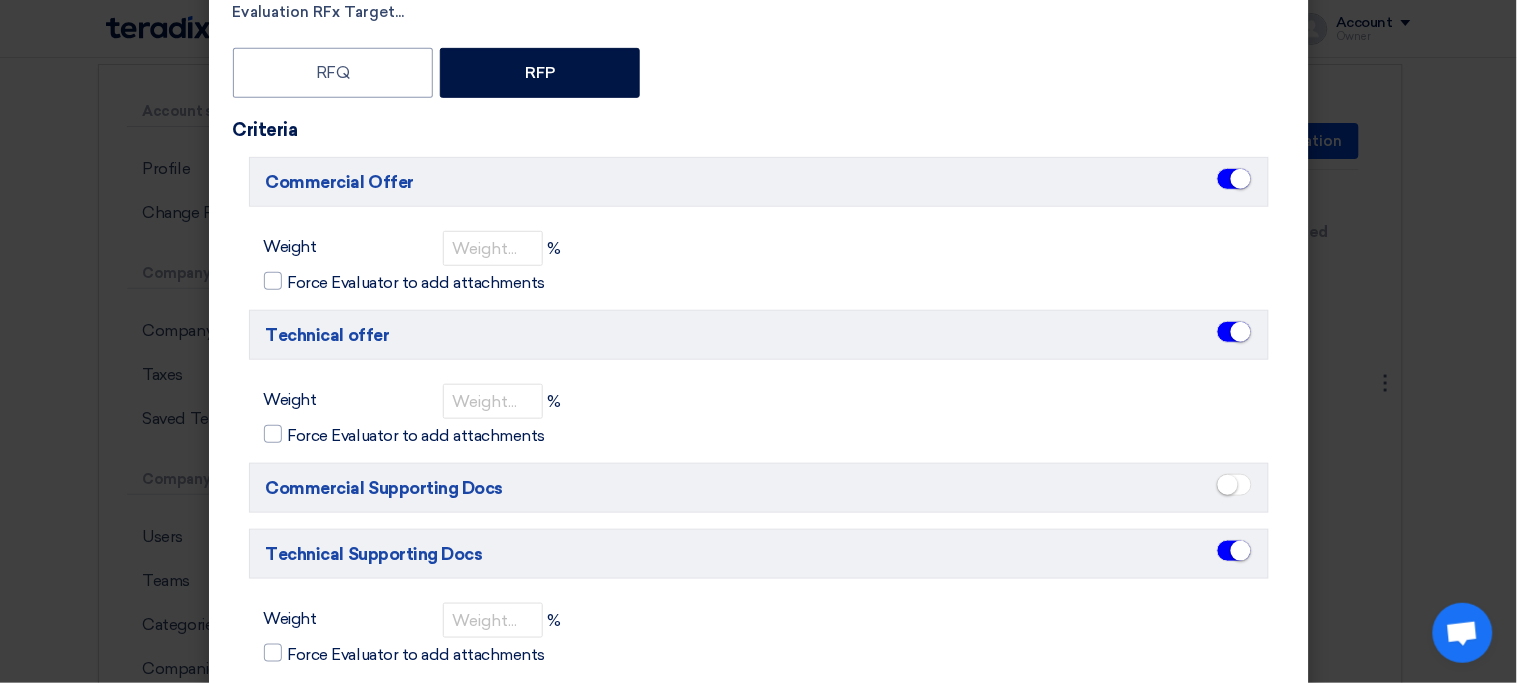 click at bounding box center [1228, 485] 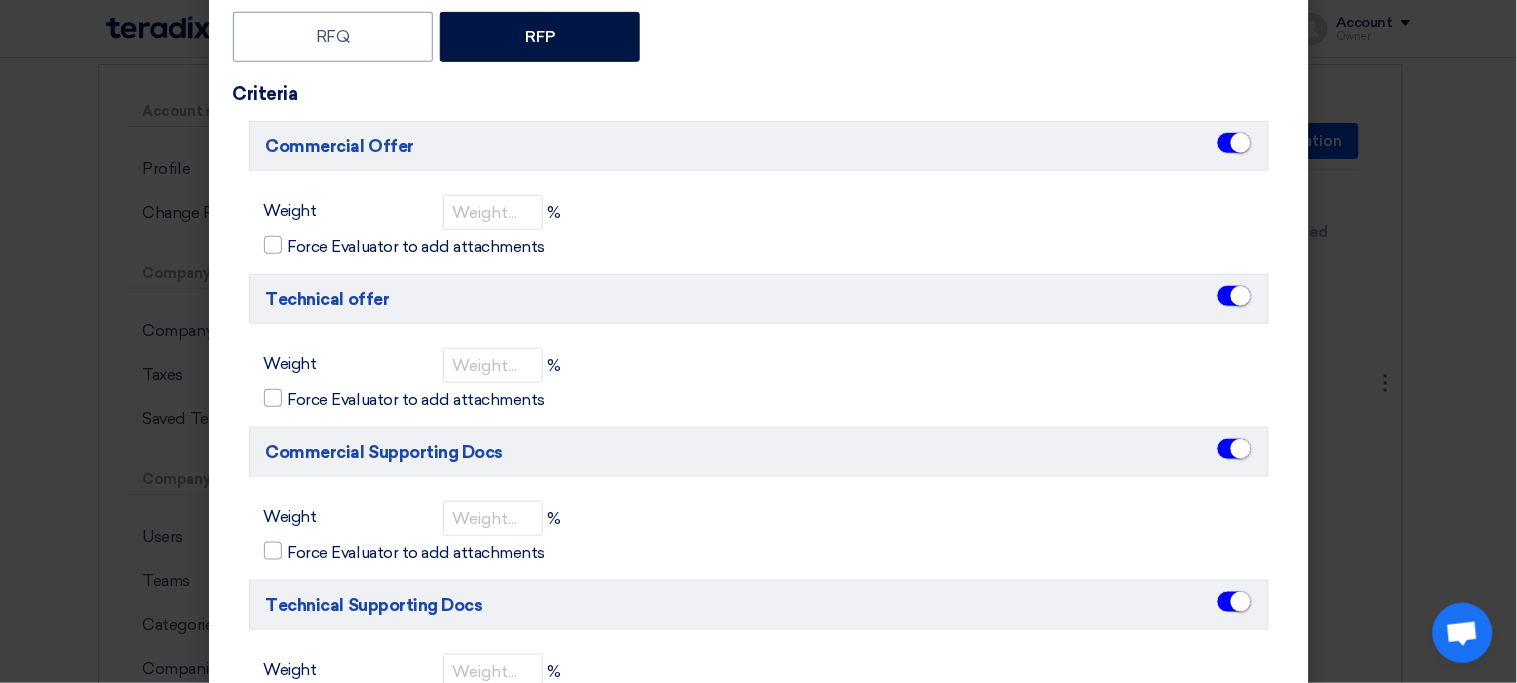 scroll, scrollTop: 0, scrollLeft: 0, axis: both 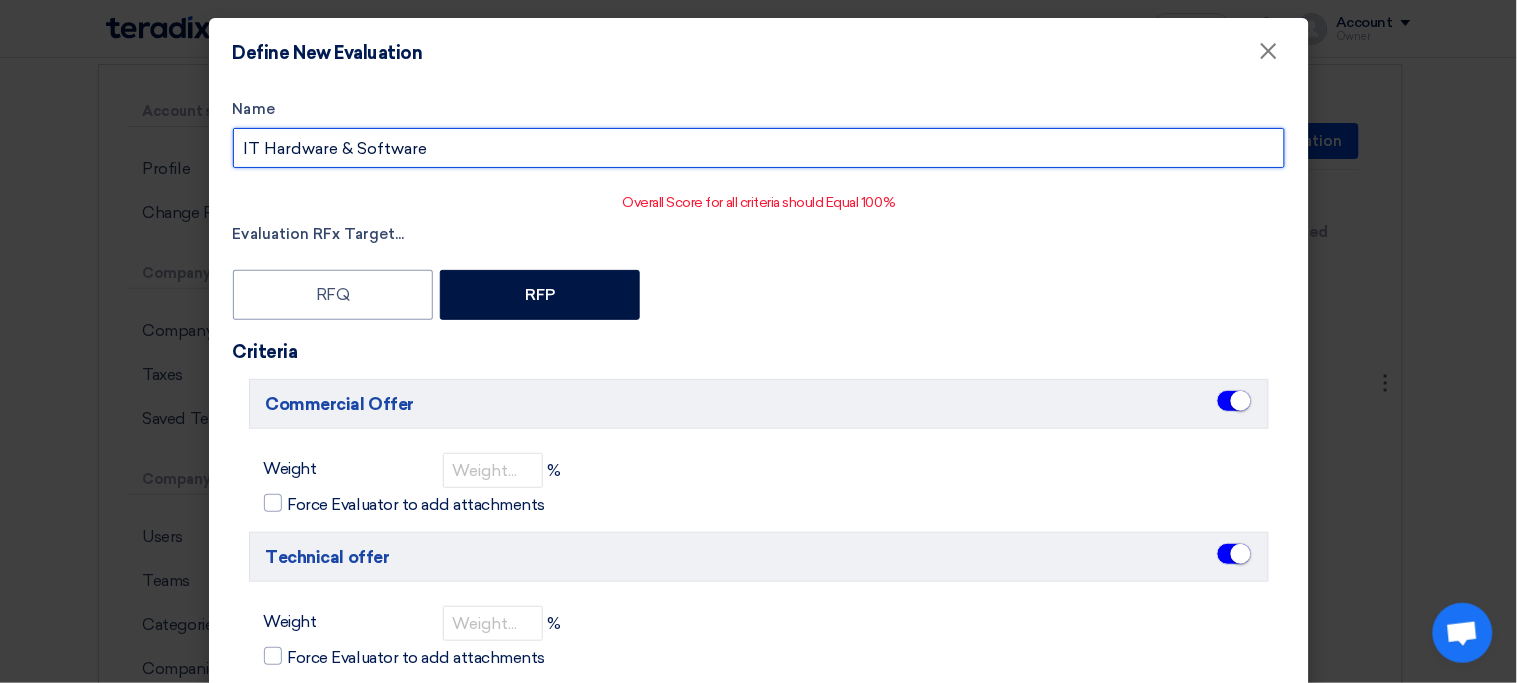 click on "IT Hardware & Software" at bounding box center (759, 148) 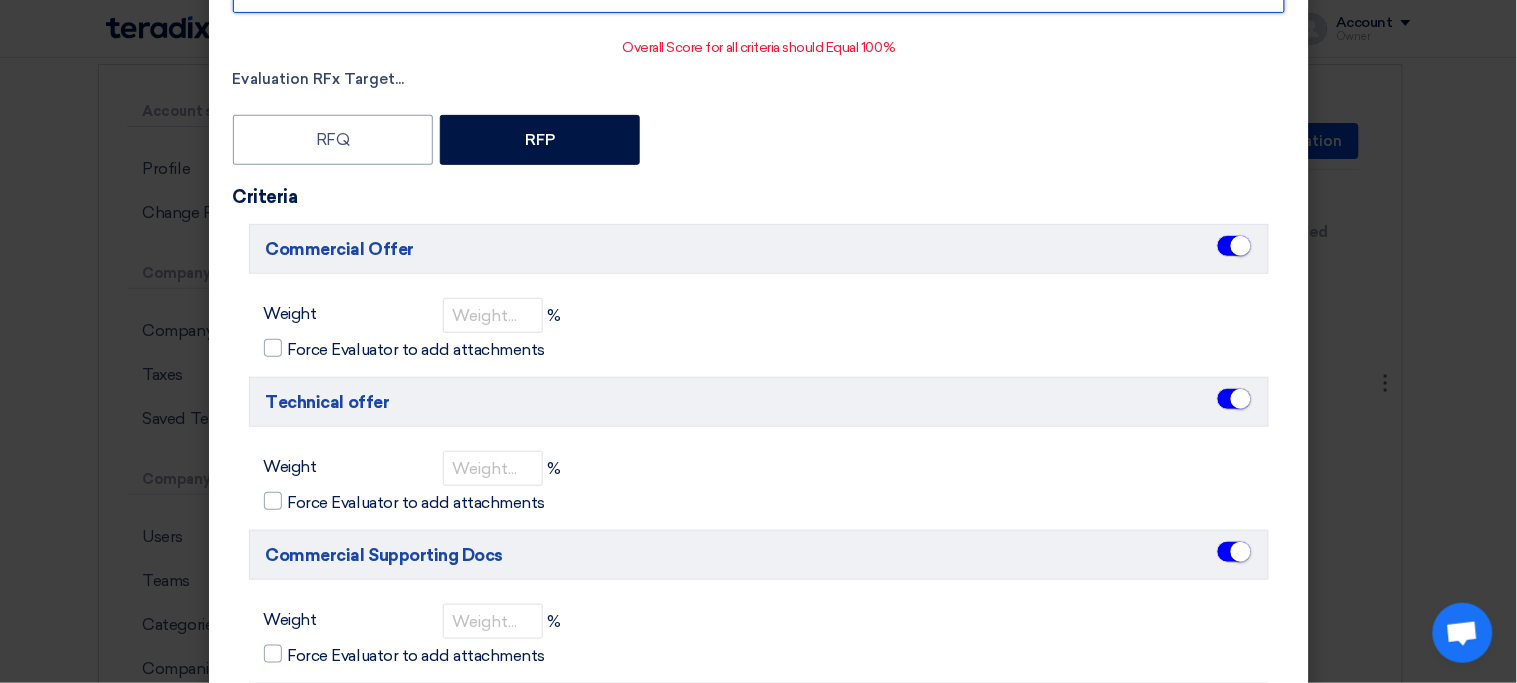 scroll, scrollTop: 147, scrollLeft: 0, axis: vertical 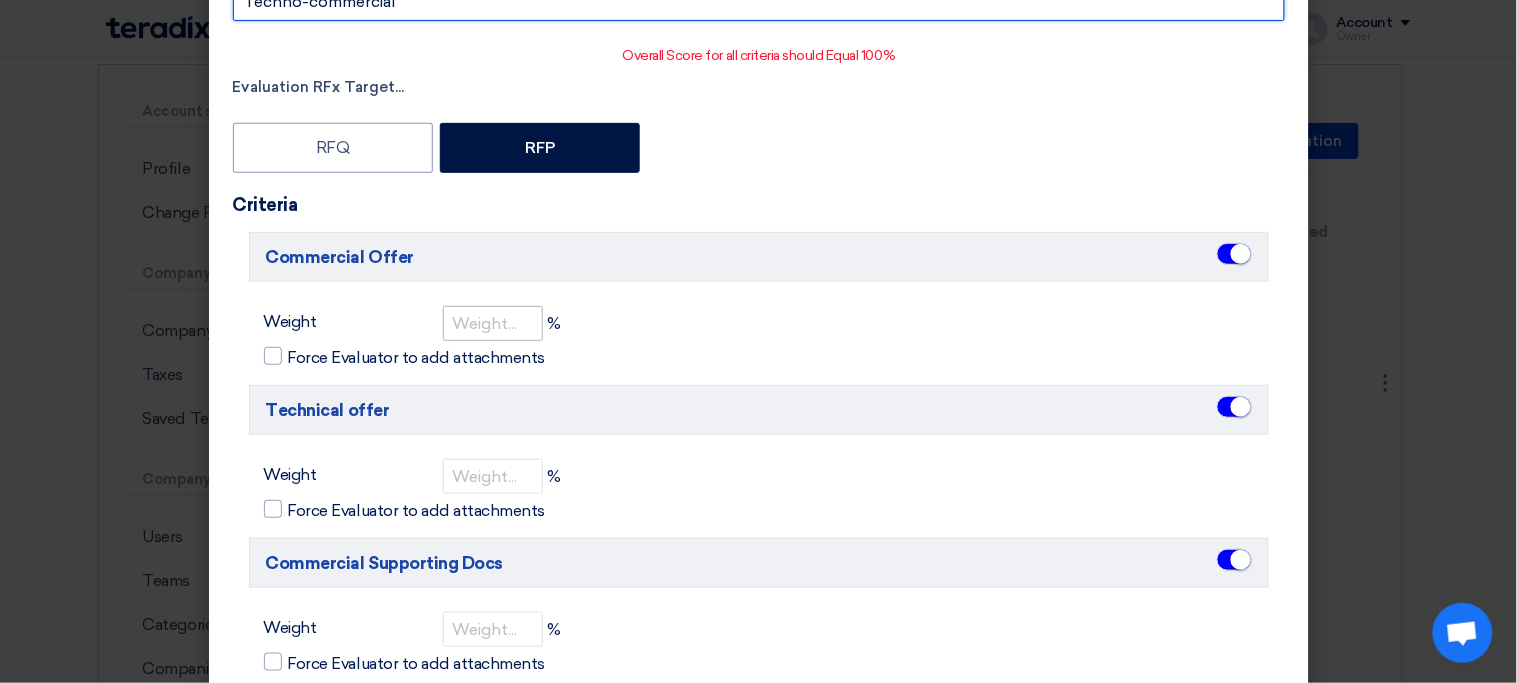 type on "Techno-commercial" 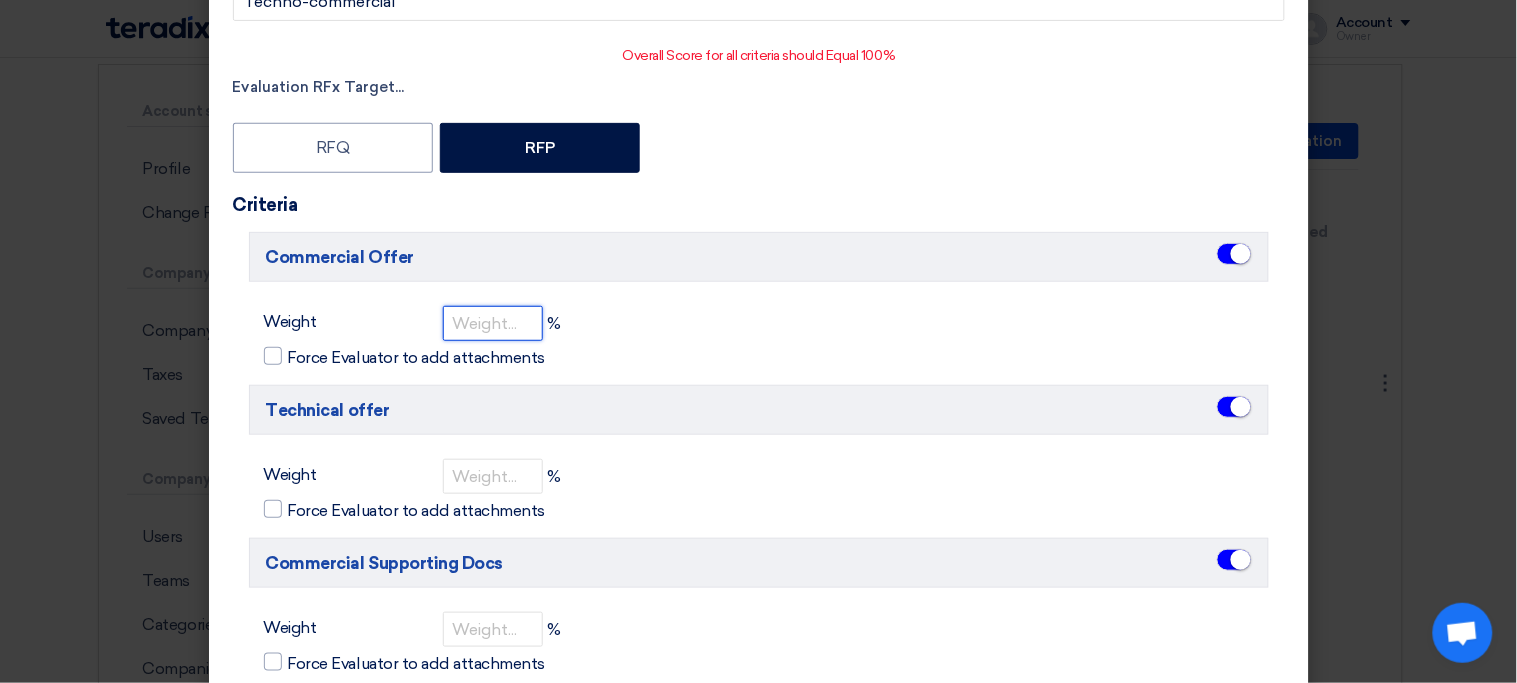 click at bounding box center (493, 323) 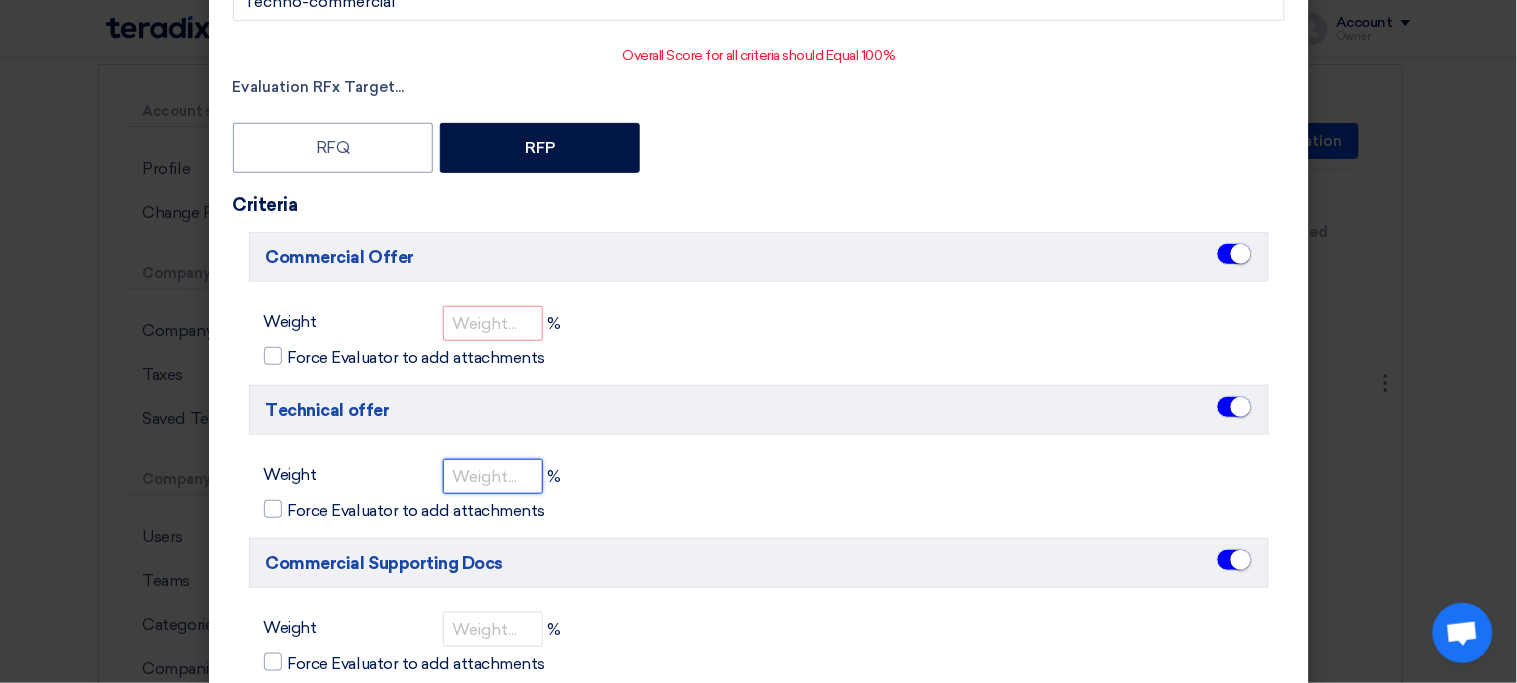 click at bounding box center [493, 476] 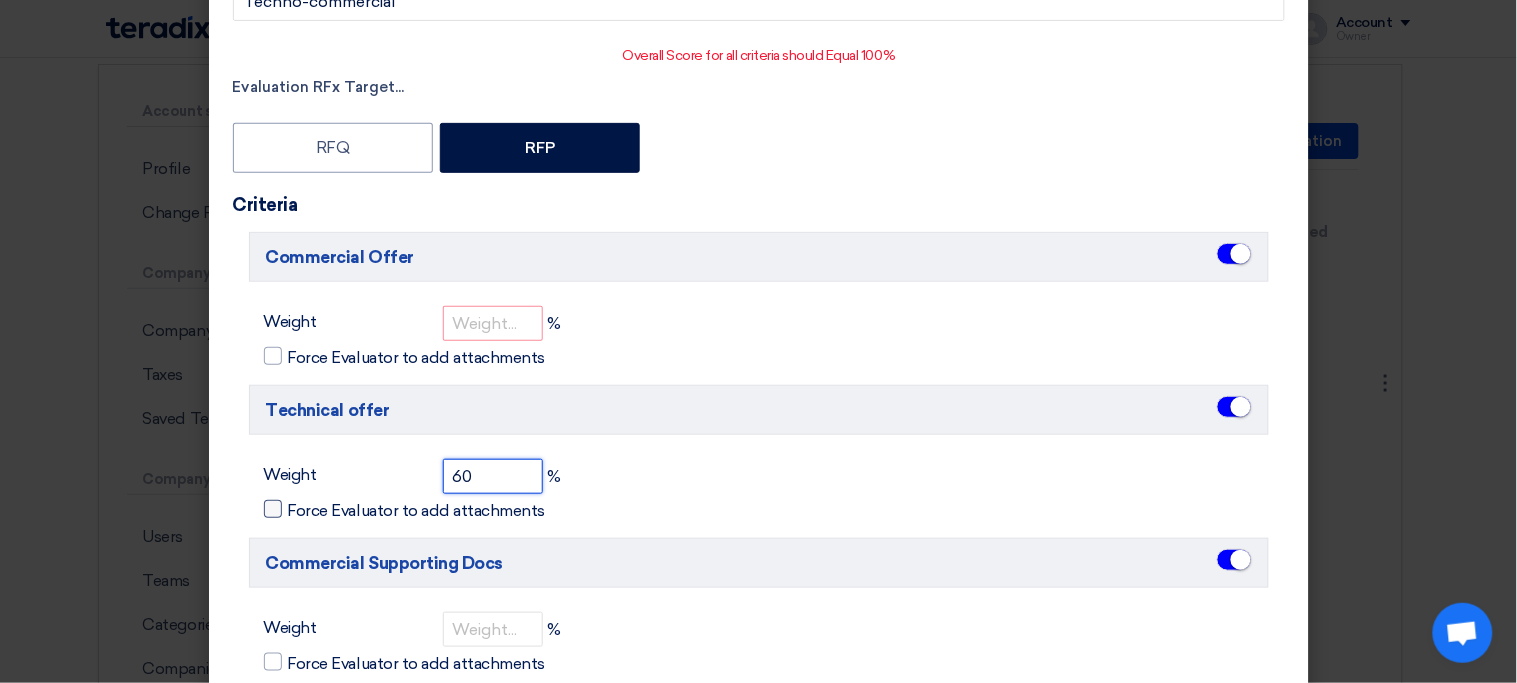 type on "60" 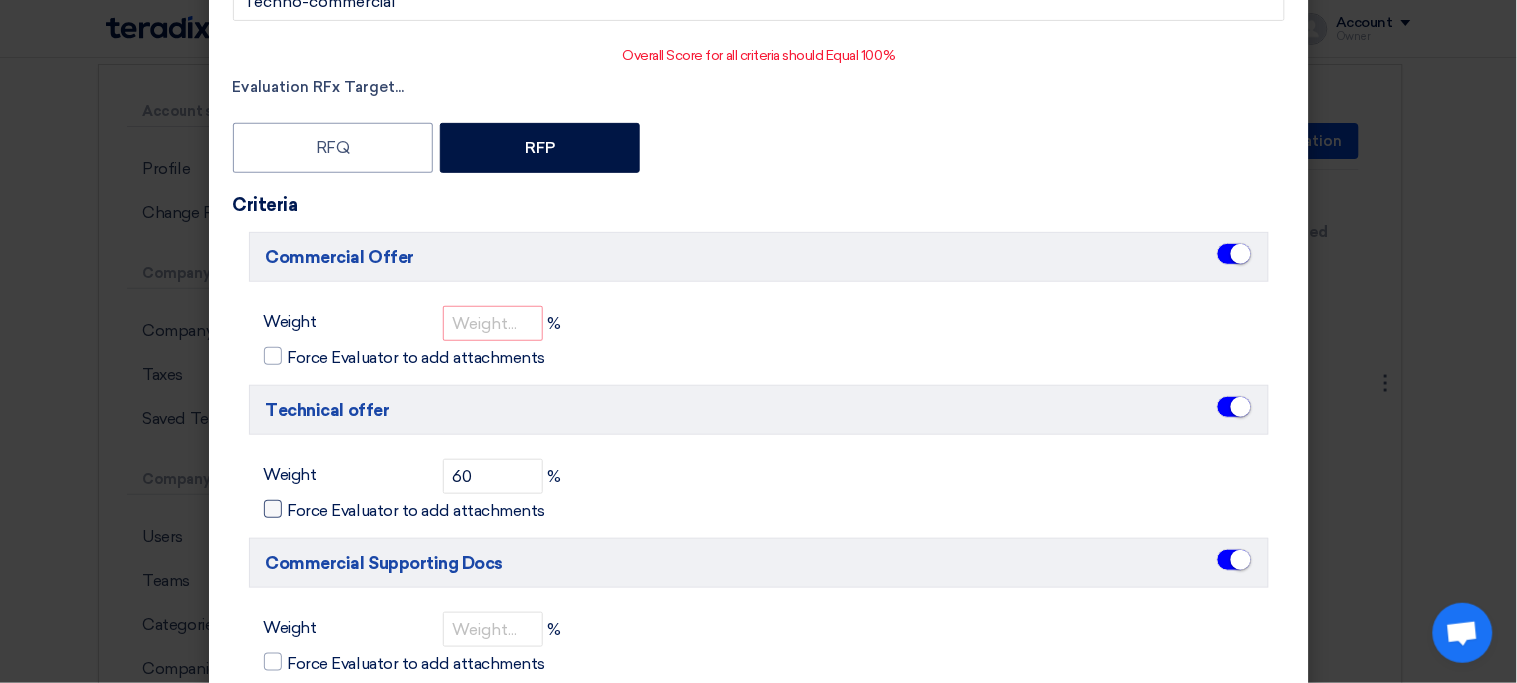 click on "Force Evaluator to add attachments" at bounding box center (417, 511) 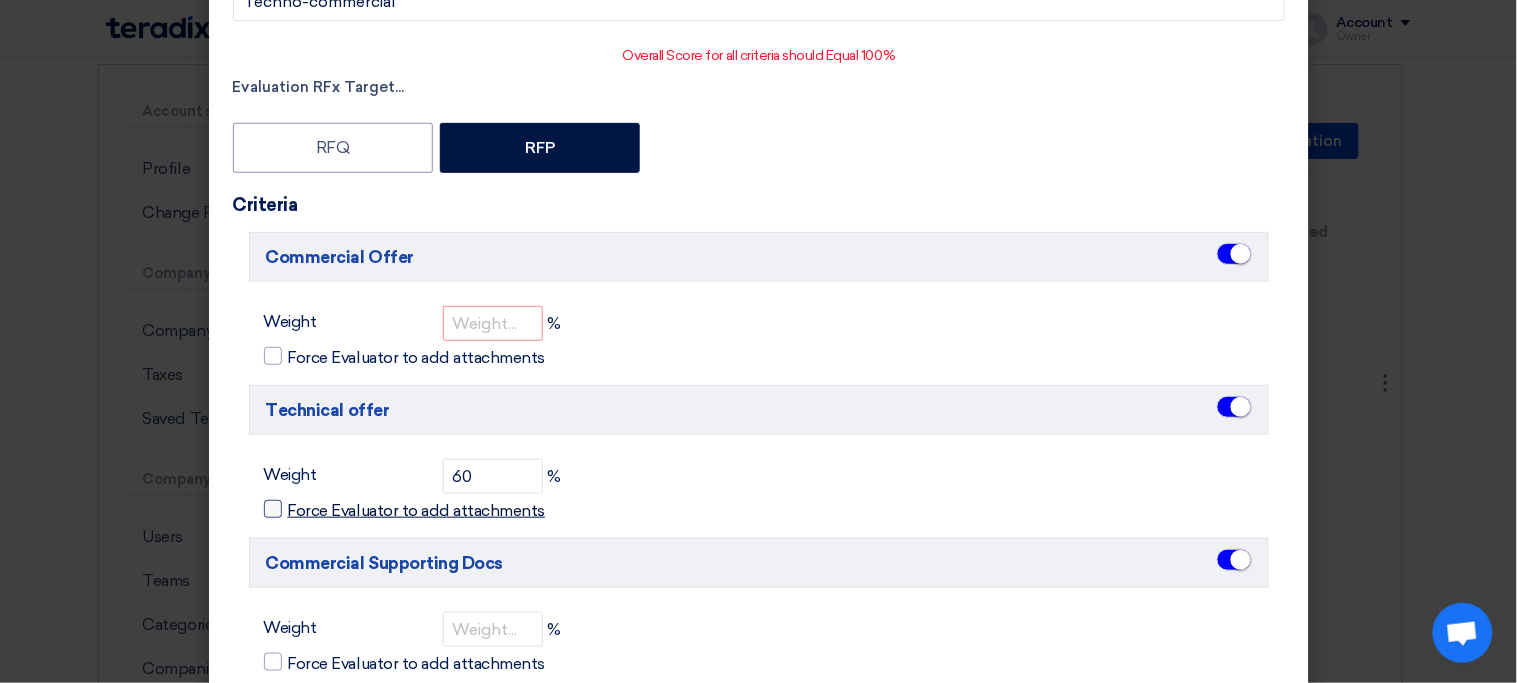 click on "Force Evaluator to add attachments" at bounding box center (294, 504) 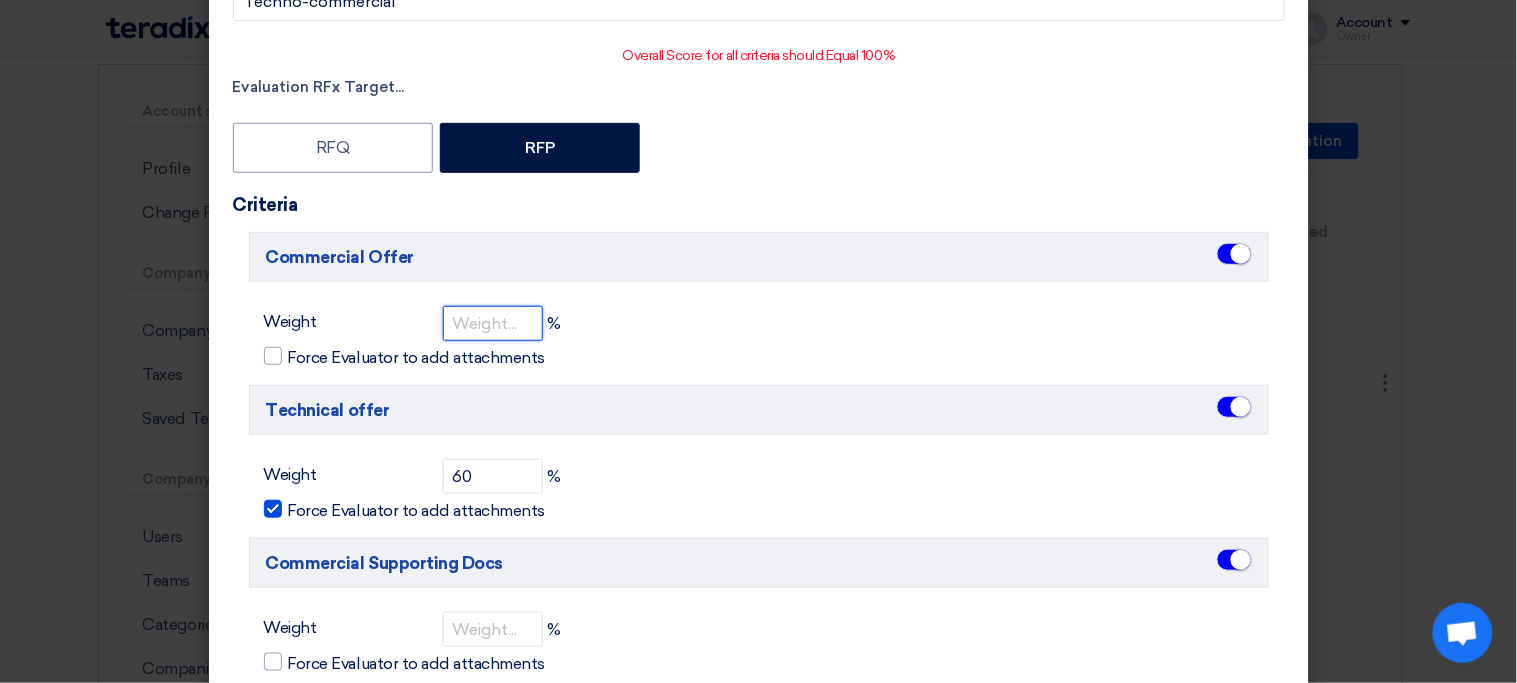 click at bounding box center (493, 323) 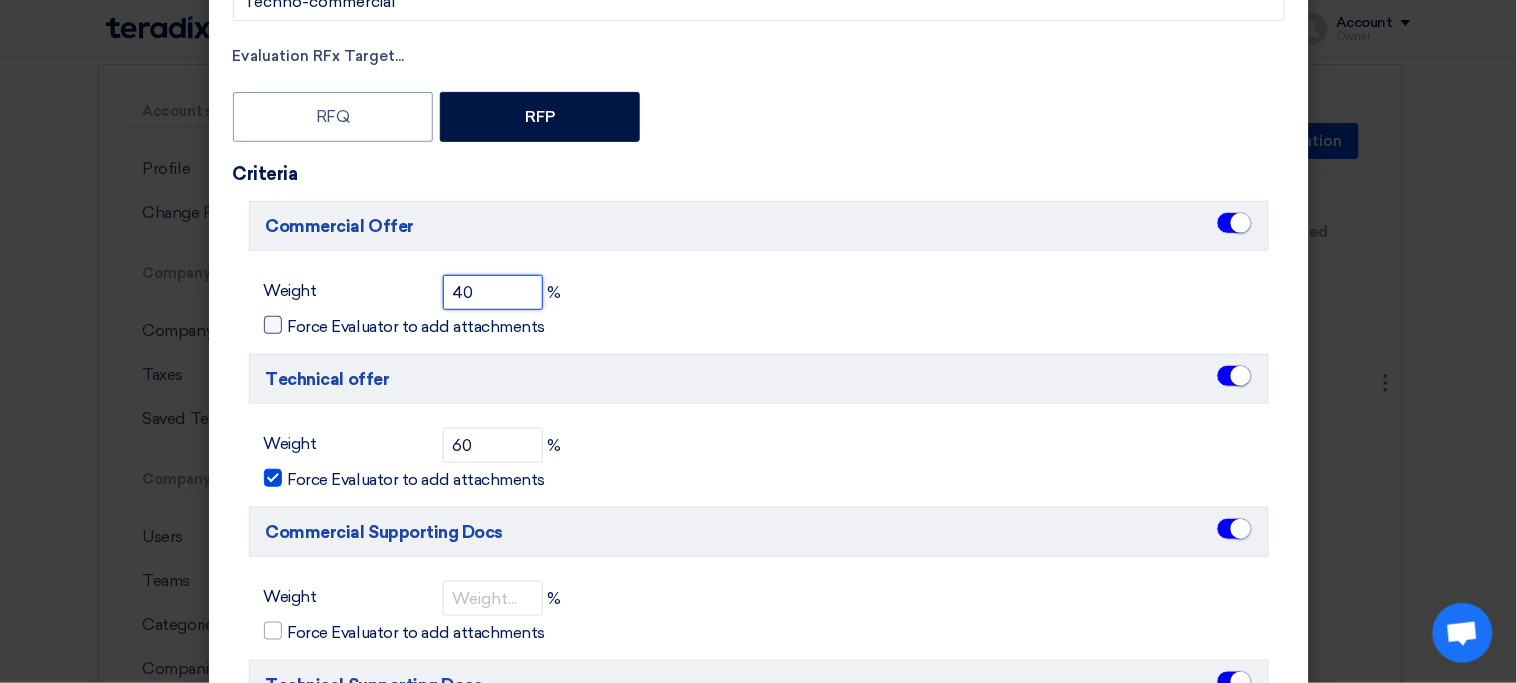 type on "40" 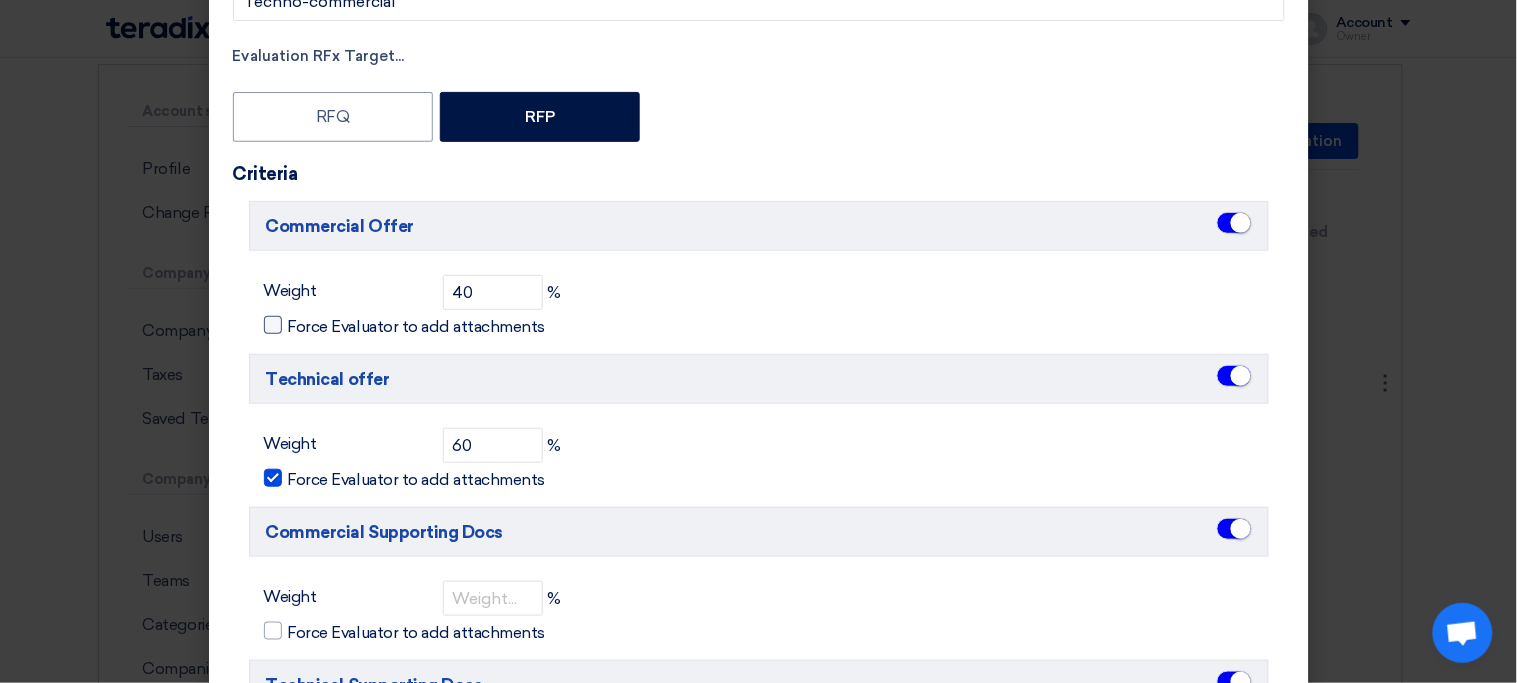 click on "Force Evaluator to add attachments" at bounding box center (417, 327) 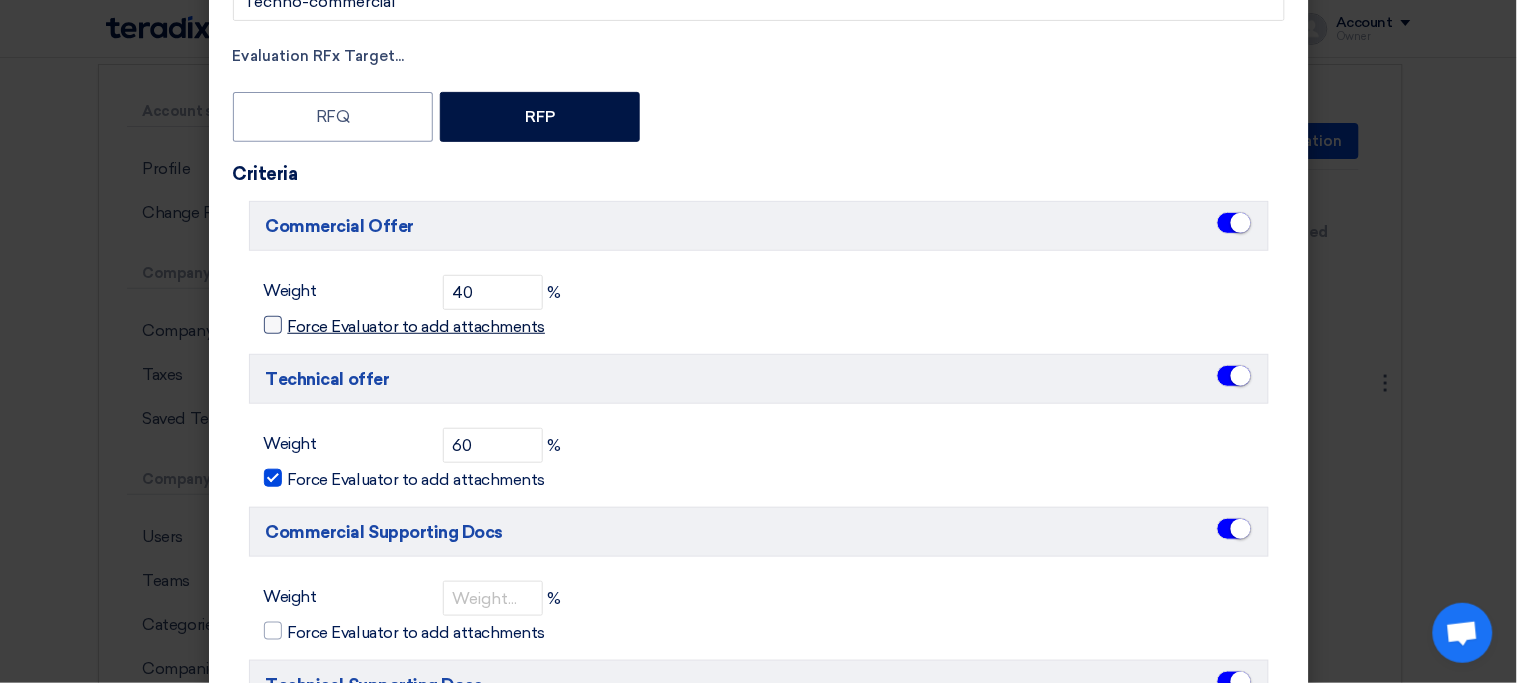 click on "Force Evaluator to add attachments" at bounding box center [294, 320] 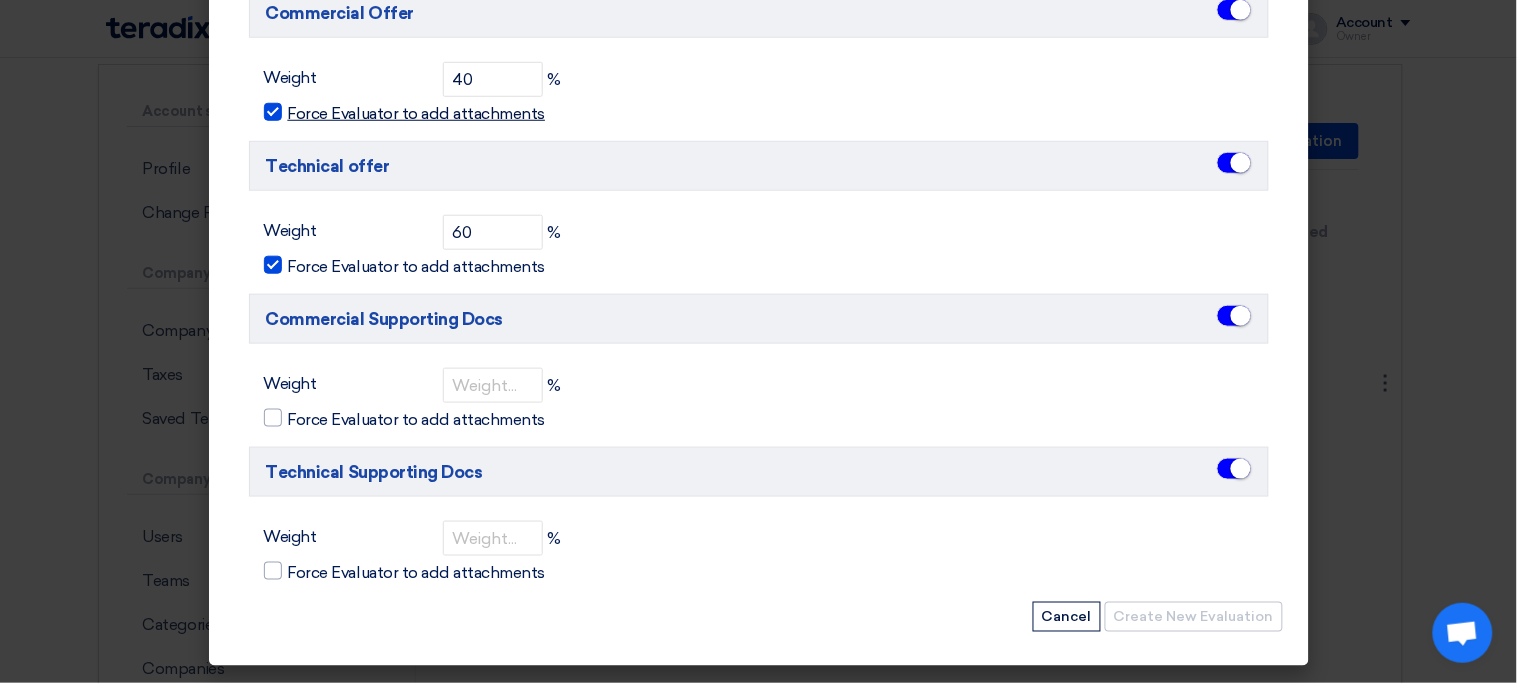 scroll, scrollTop: 365, scrollLeft: 0, axis: vertical 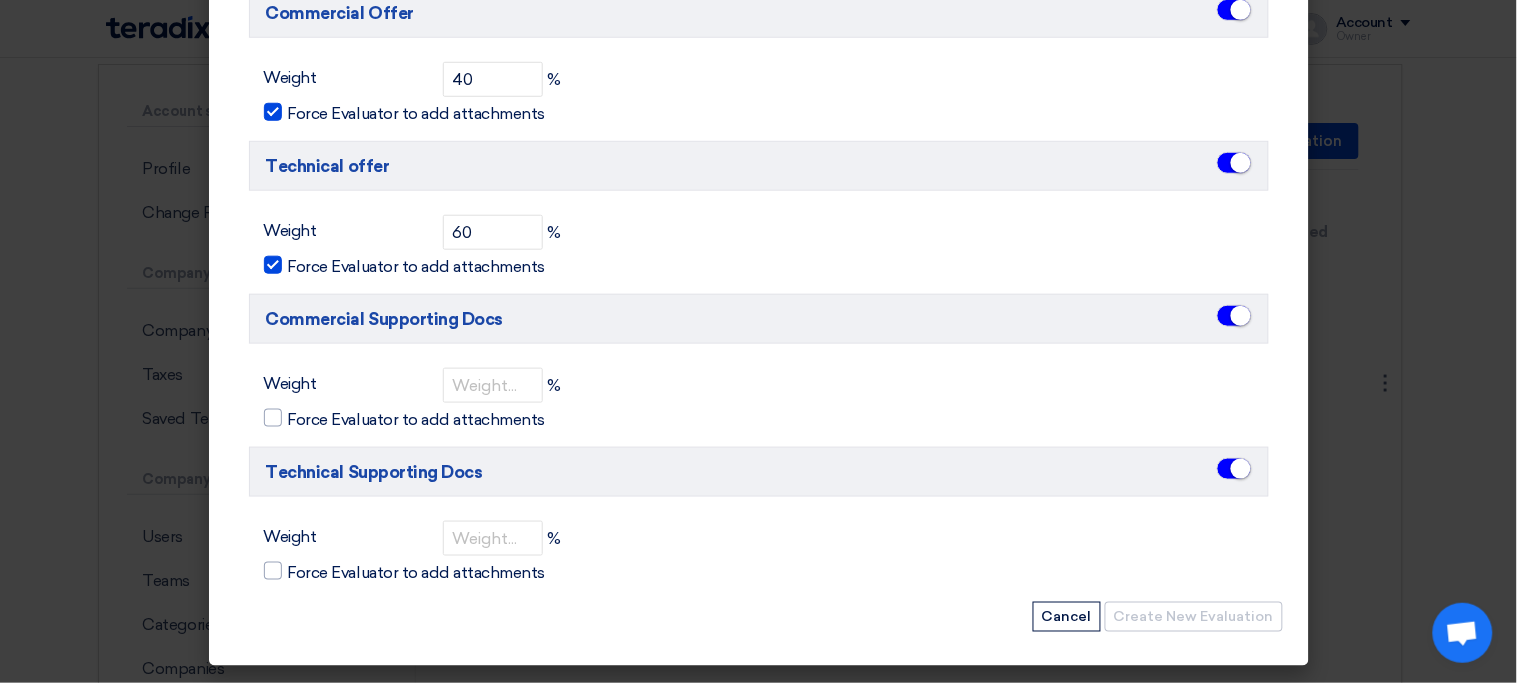 click at bounding box center [1241, 316] 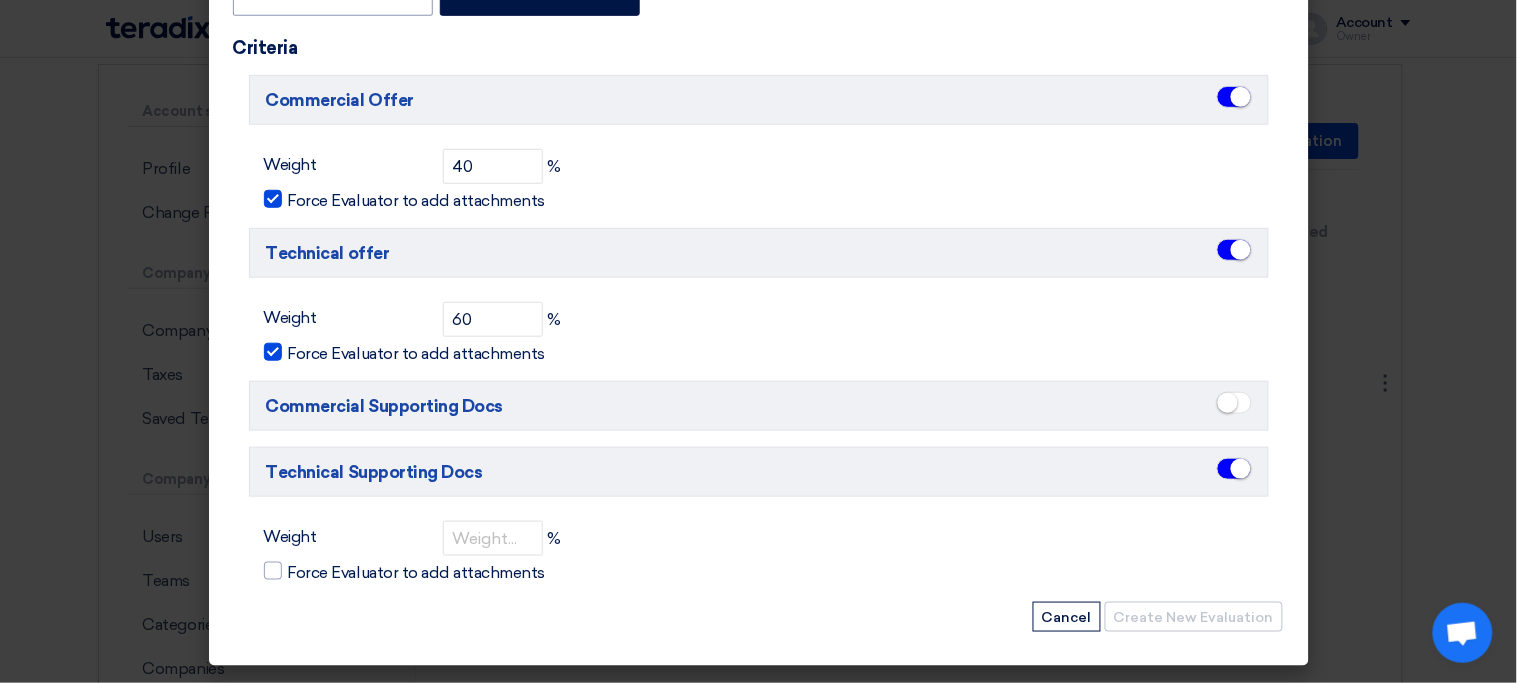 scroll, scrollTop: 277, scrollLeft: 0, axis: vertical 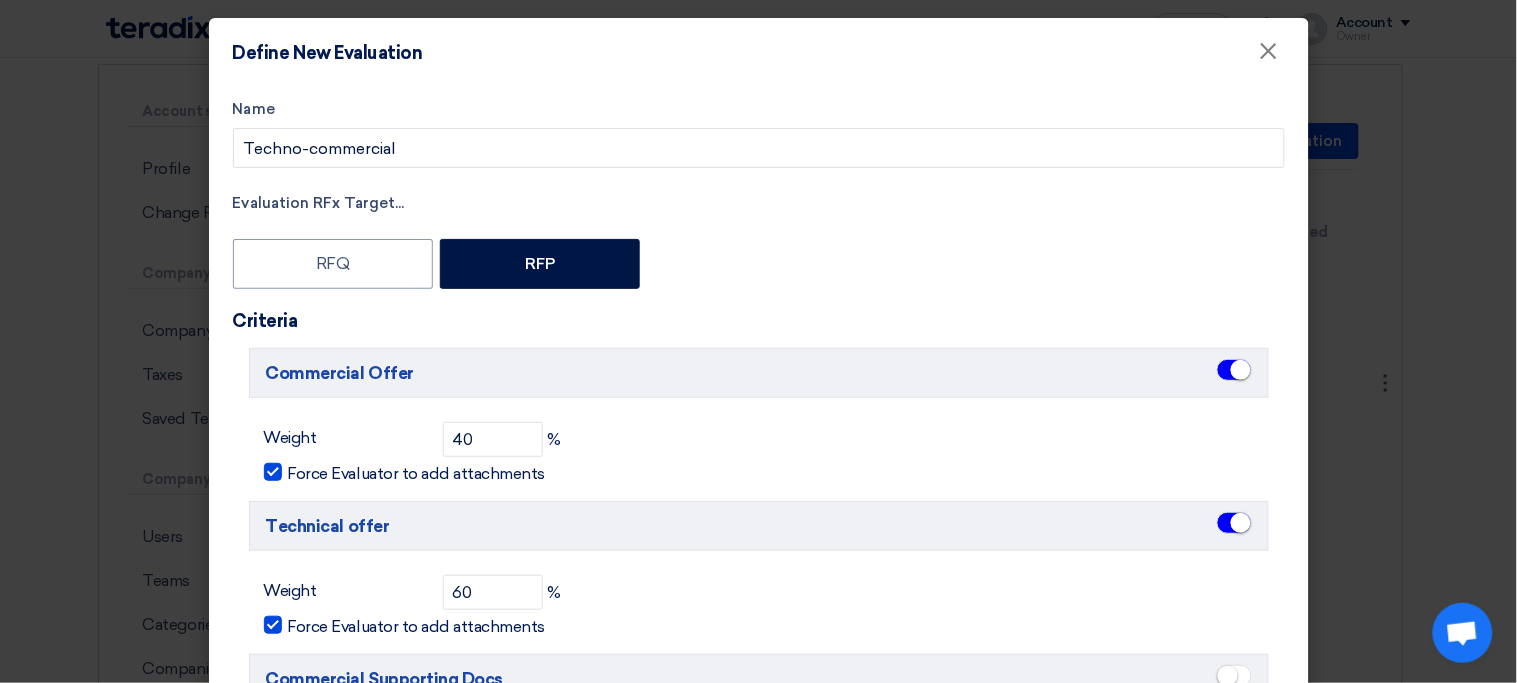drag, startPoint x: 407, startPoint y: 284, endPoint x: 700, endPoint y: 420, distance: 323.02478 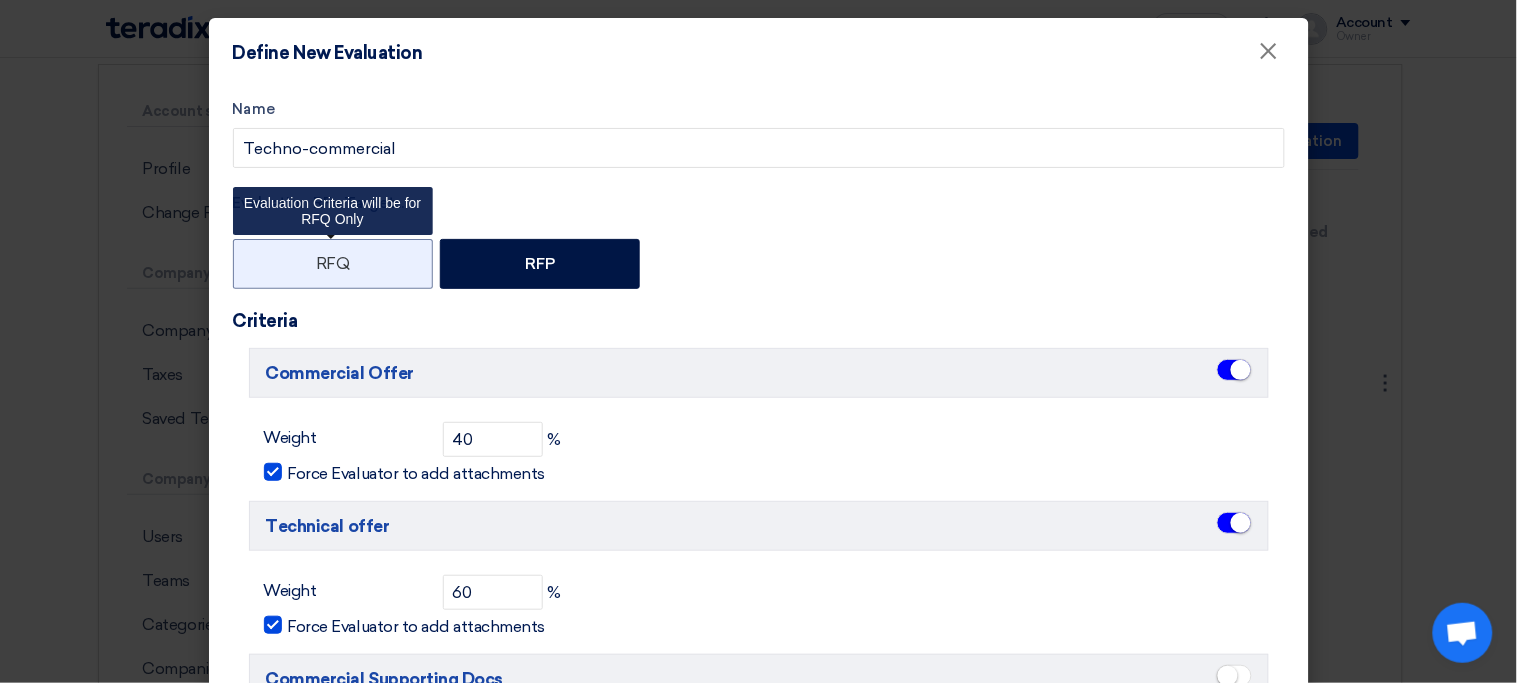 click on "RFQ" 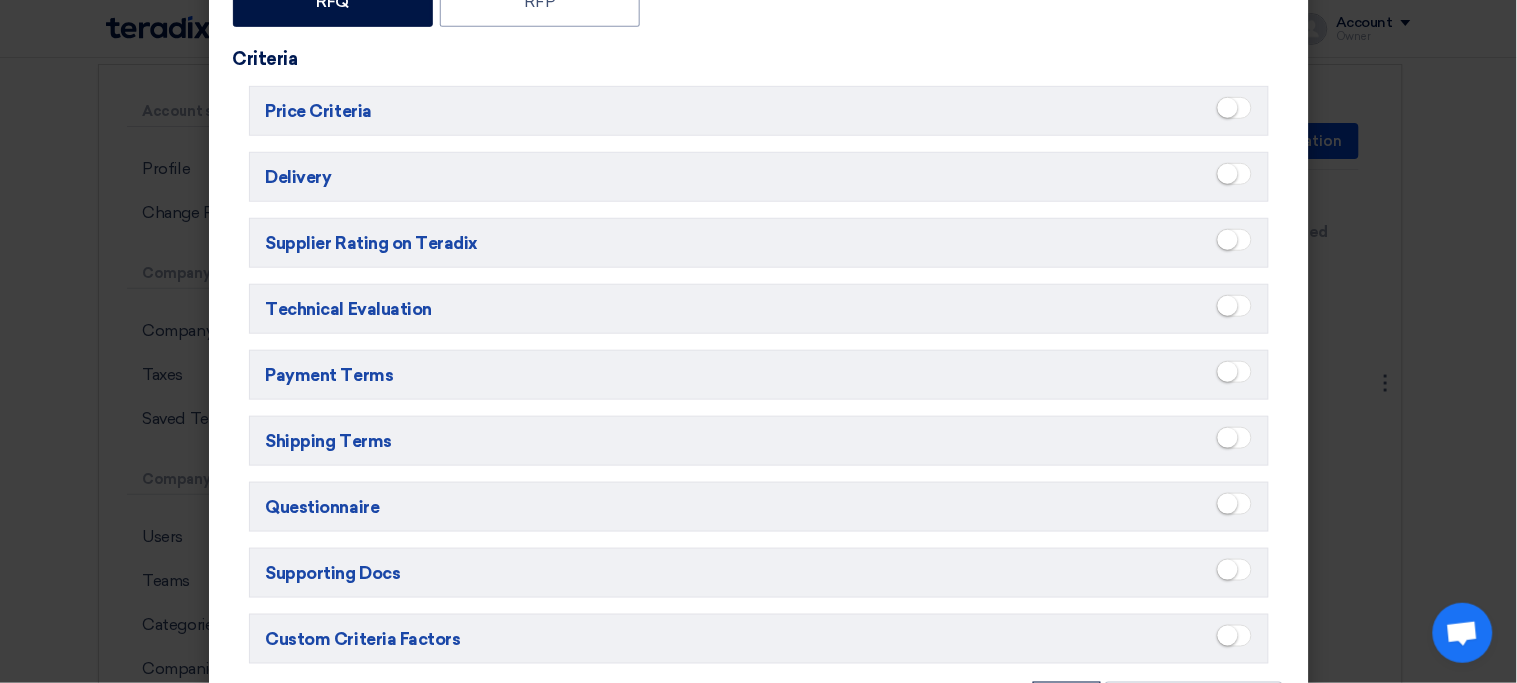 scroll, scrollTop: 383, scrollLeft: 0, axis: vertical 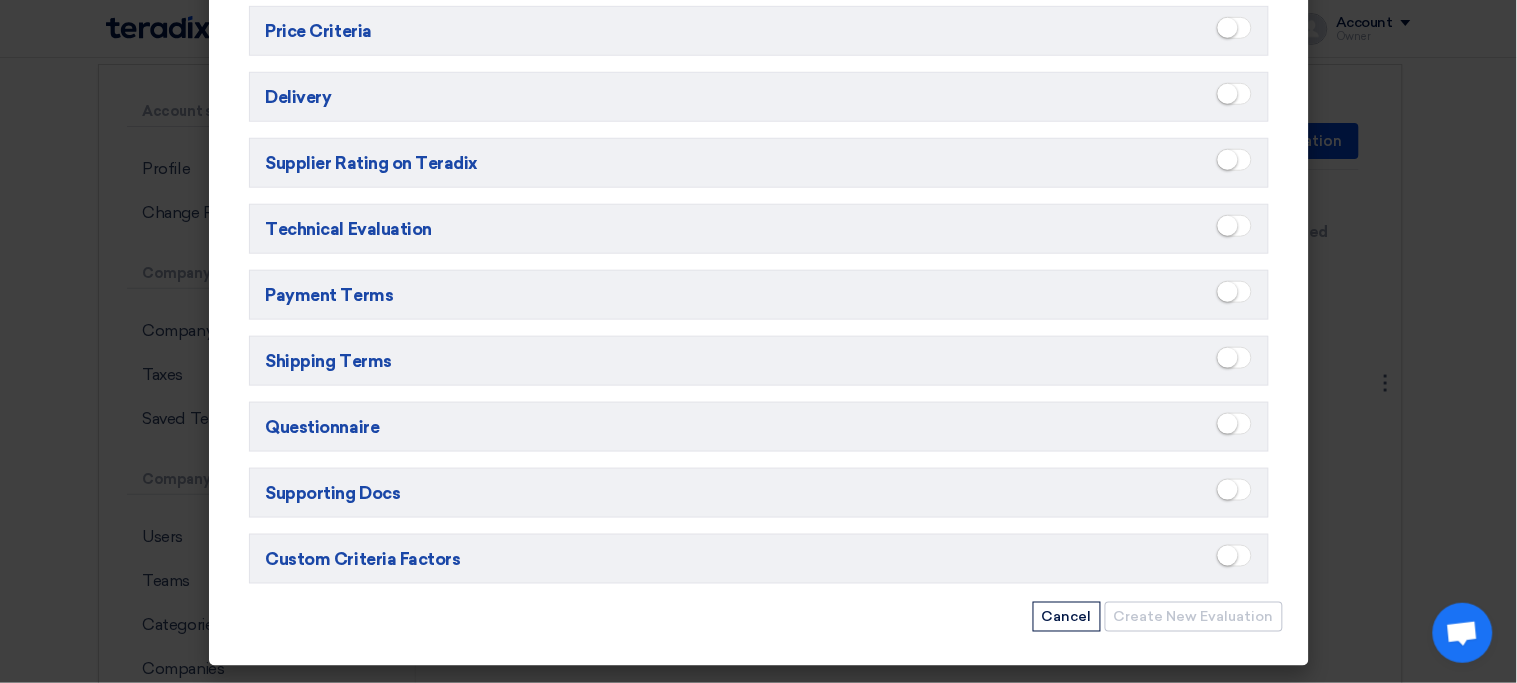 click 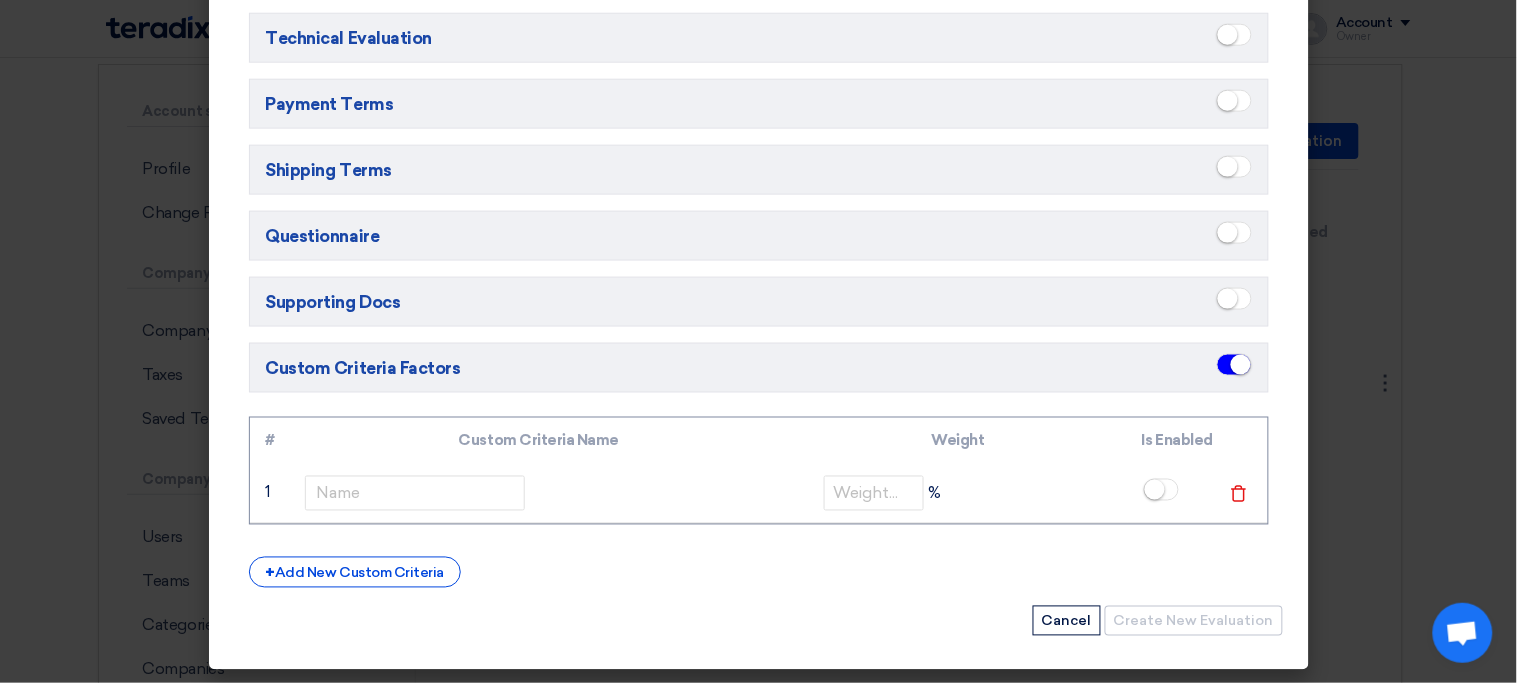 scroll, scrollTop: 560, scrollLeft: 0, axis: vertical 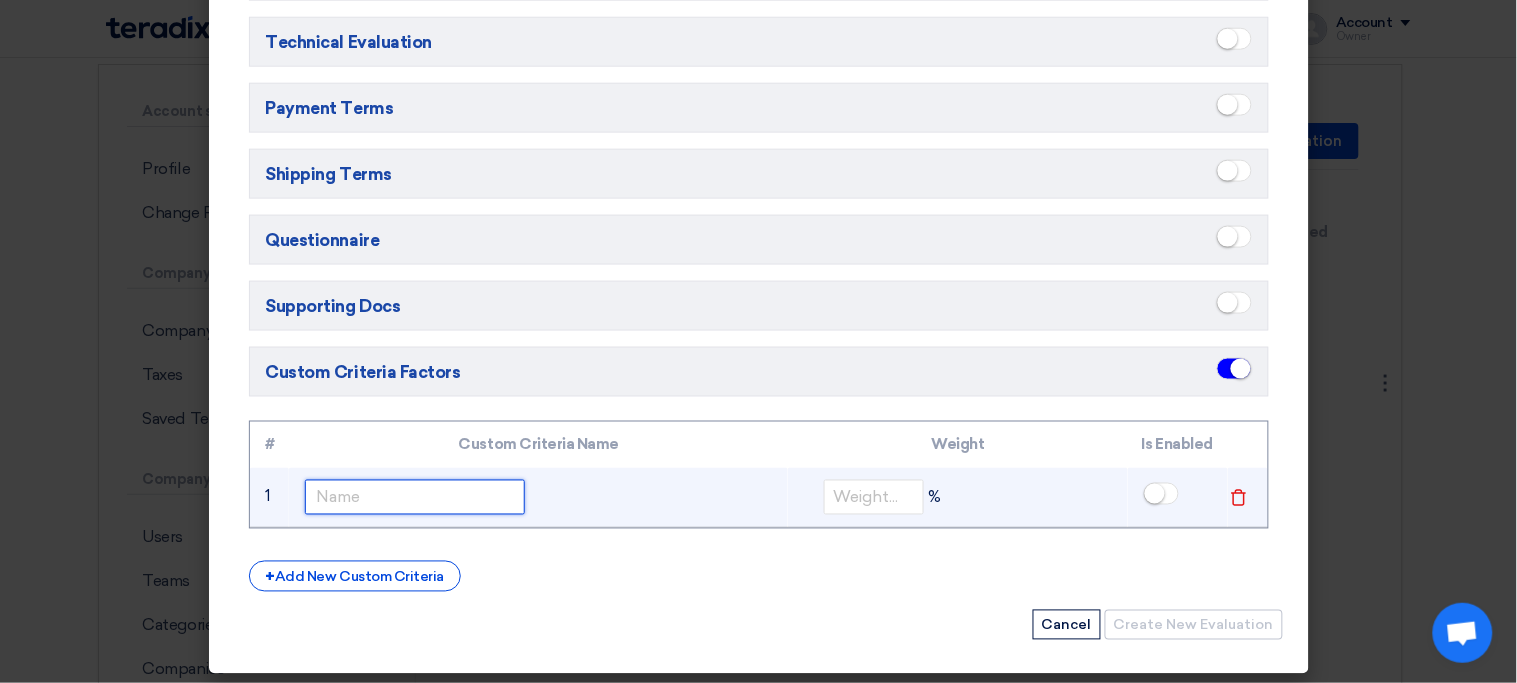 click 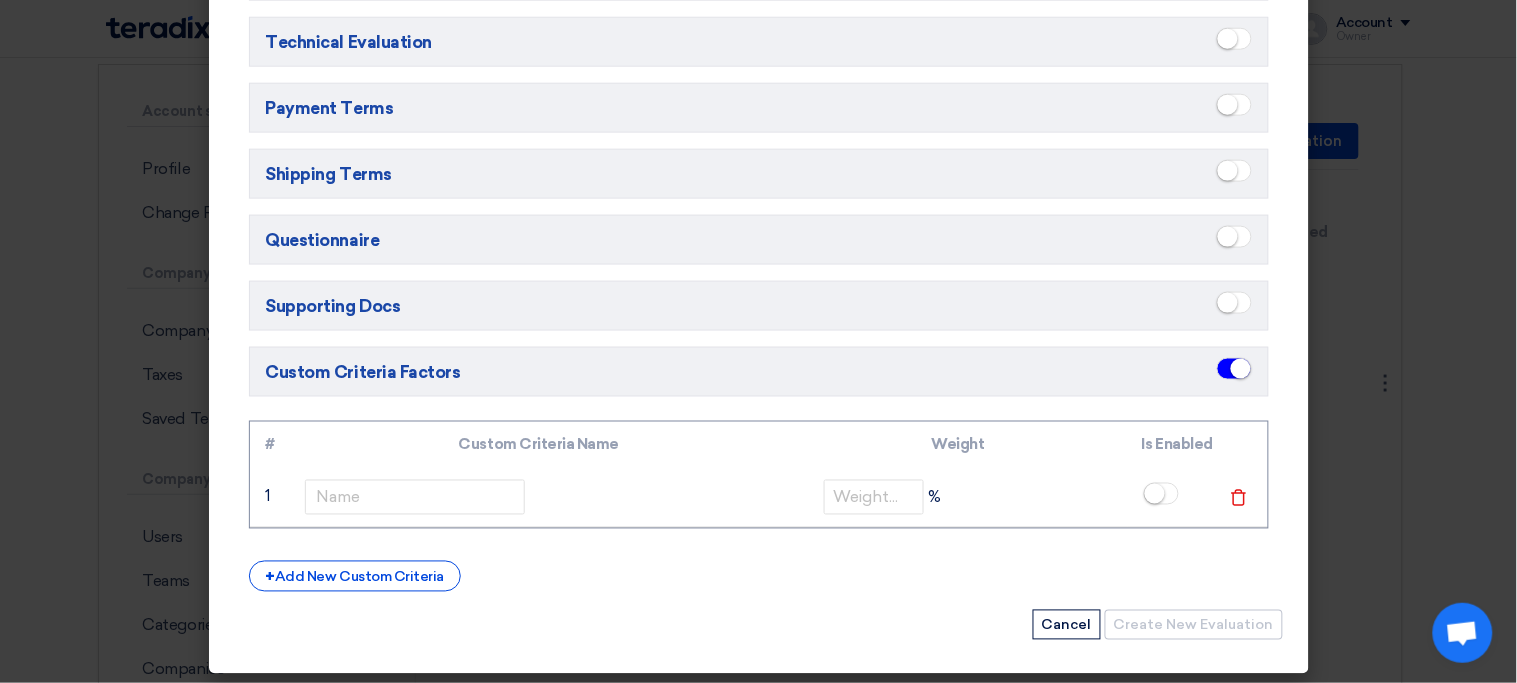 click on "Custom Criteria Factors" 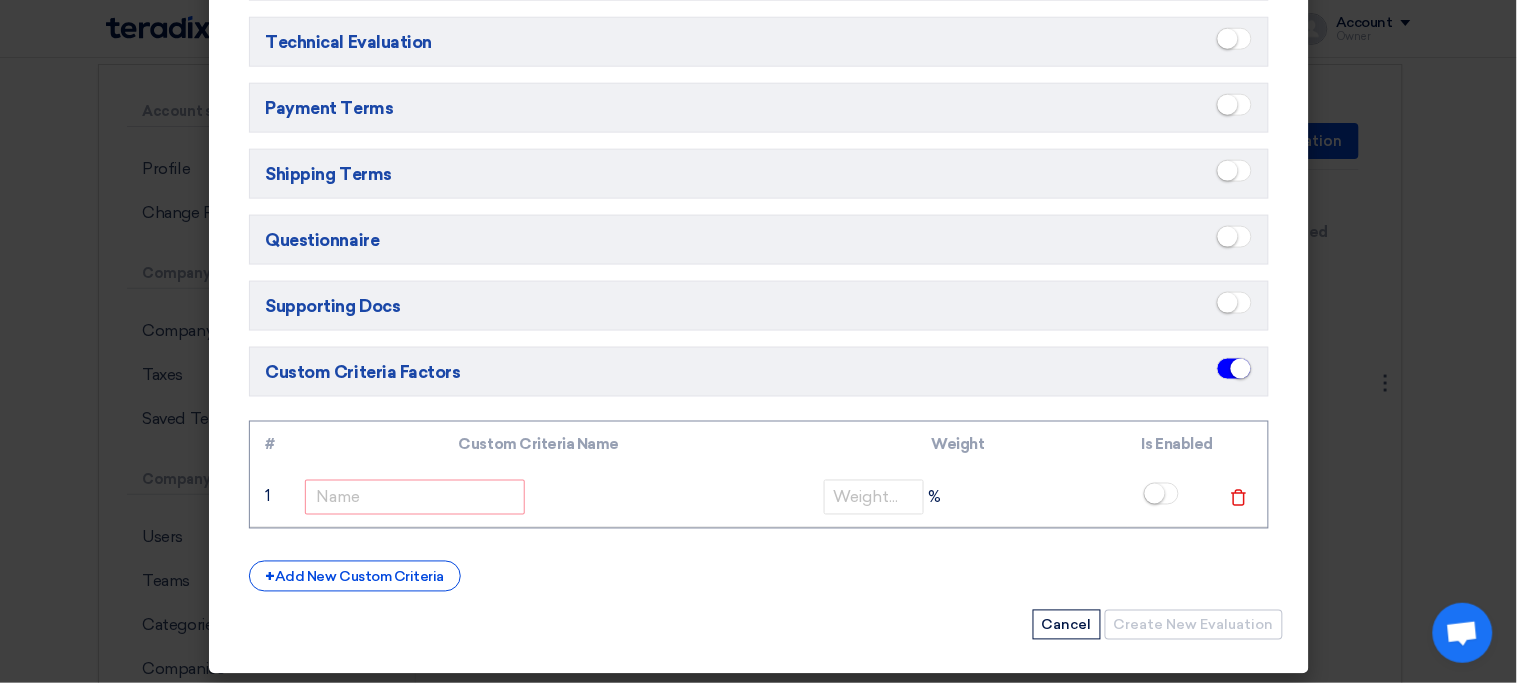 click on "Custom Criteria Factors" 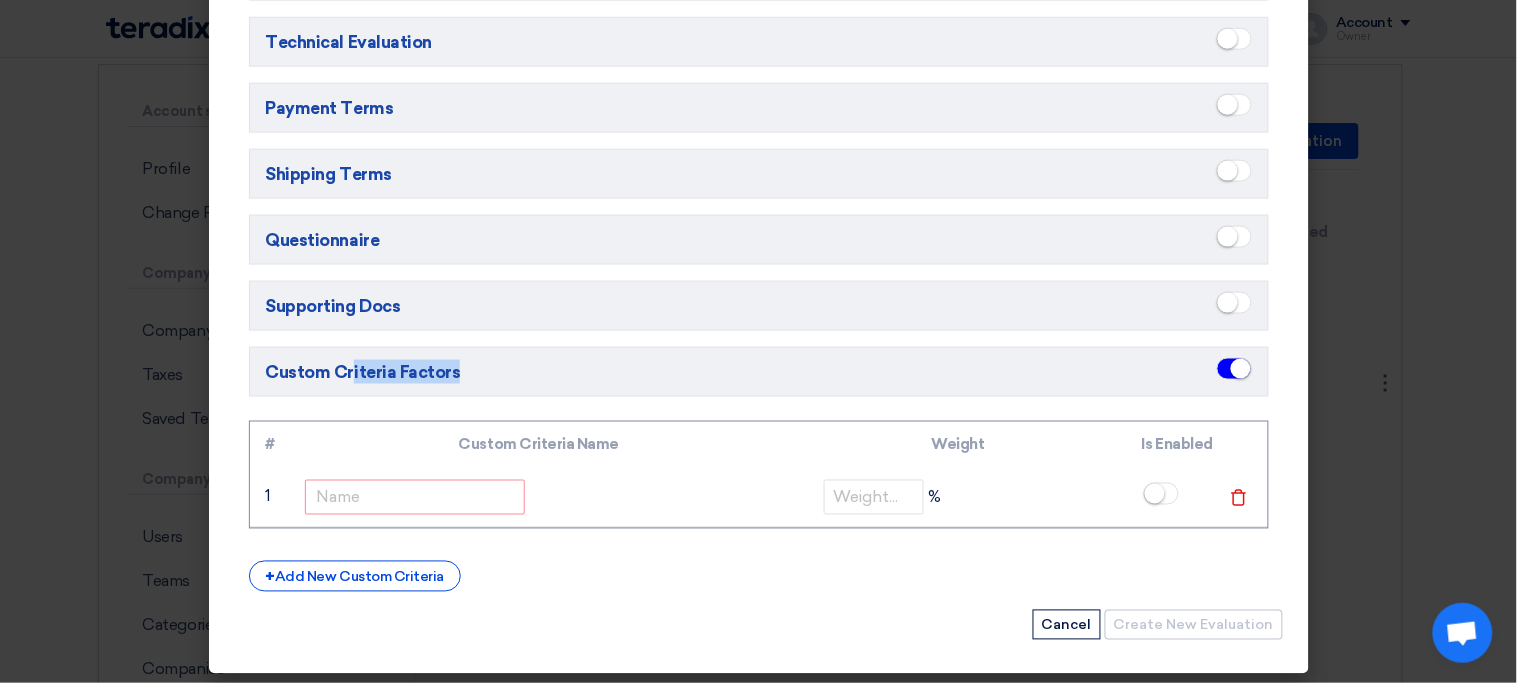 click on "Custom Criteria Factors" 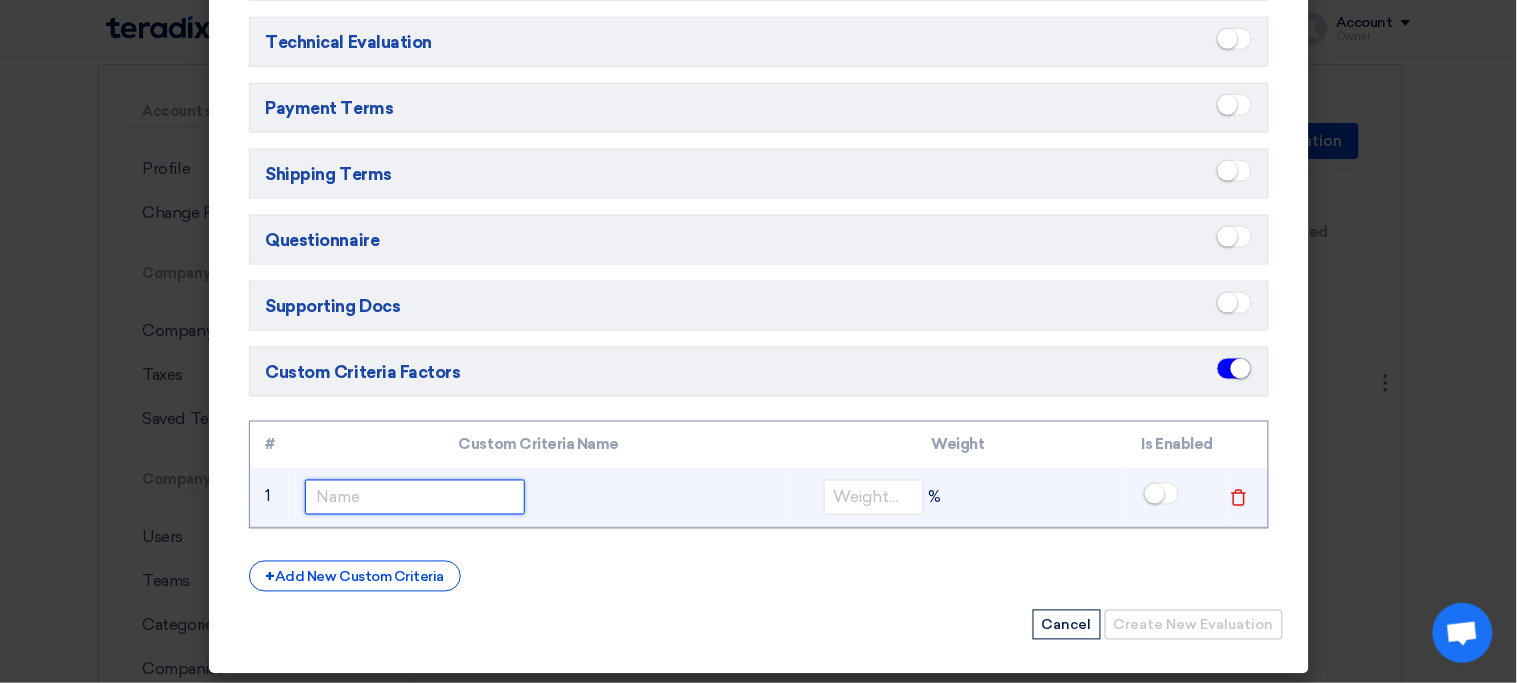 click 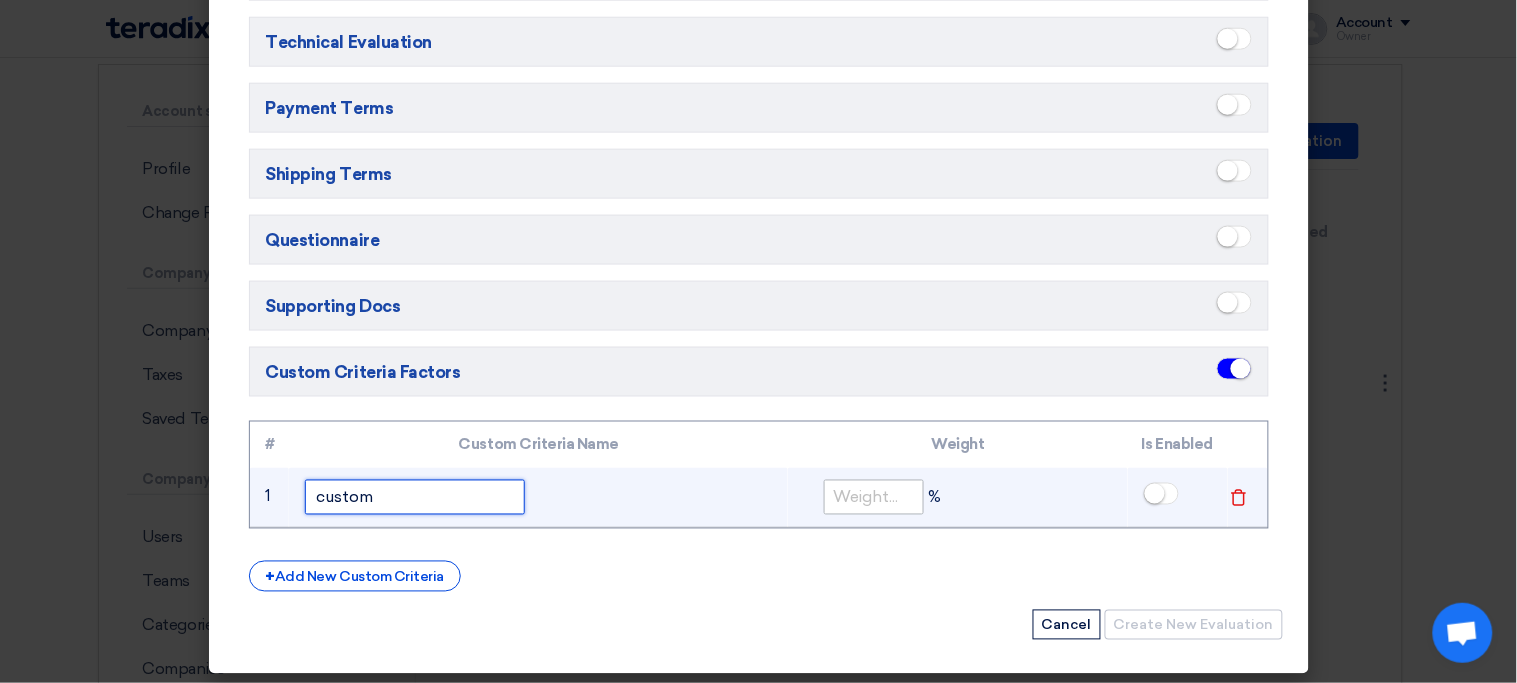 type on "custom" 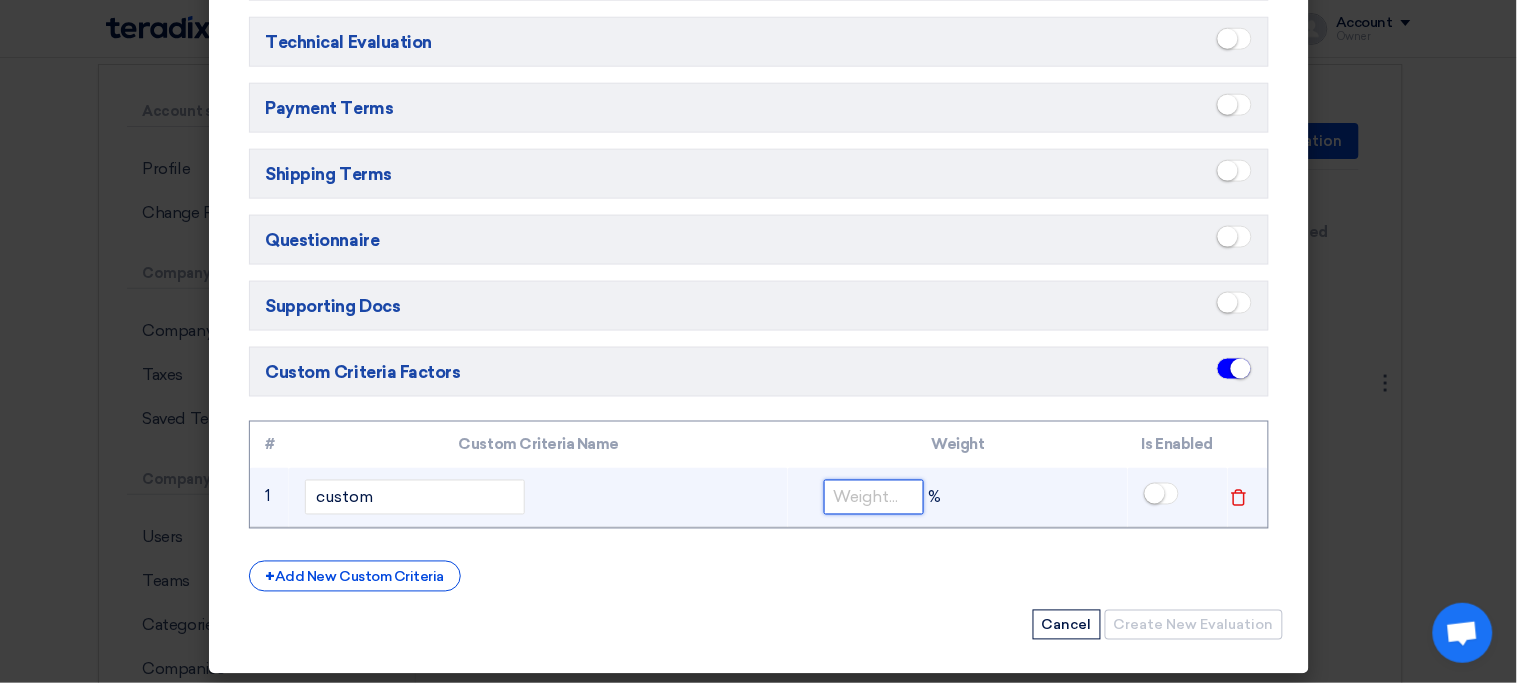 click 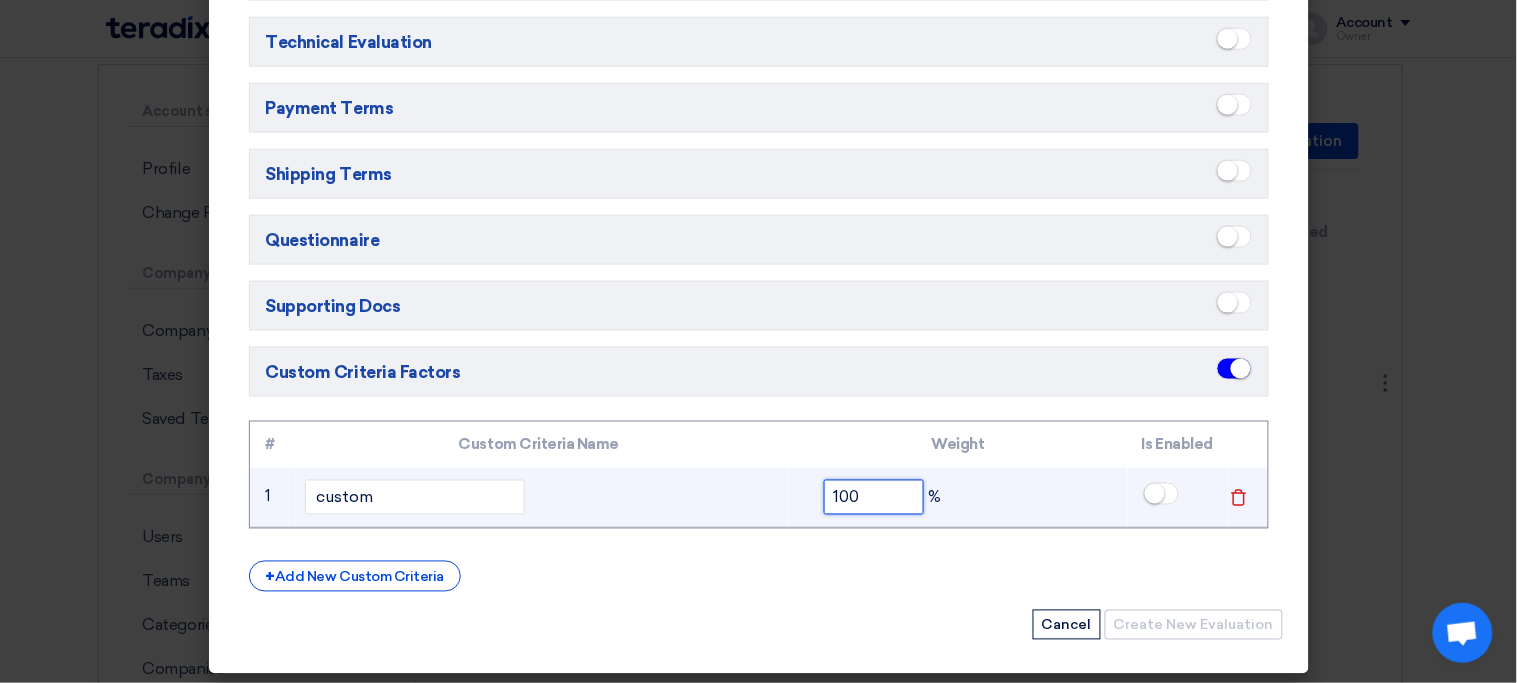 type on "100" 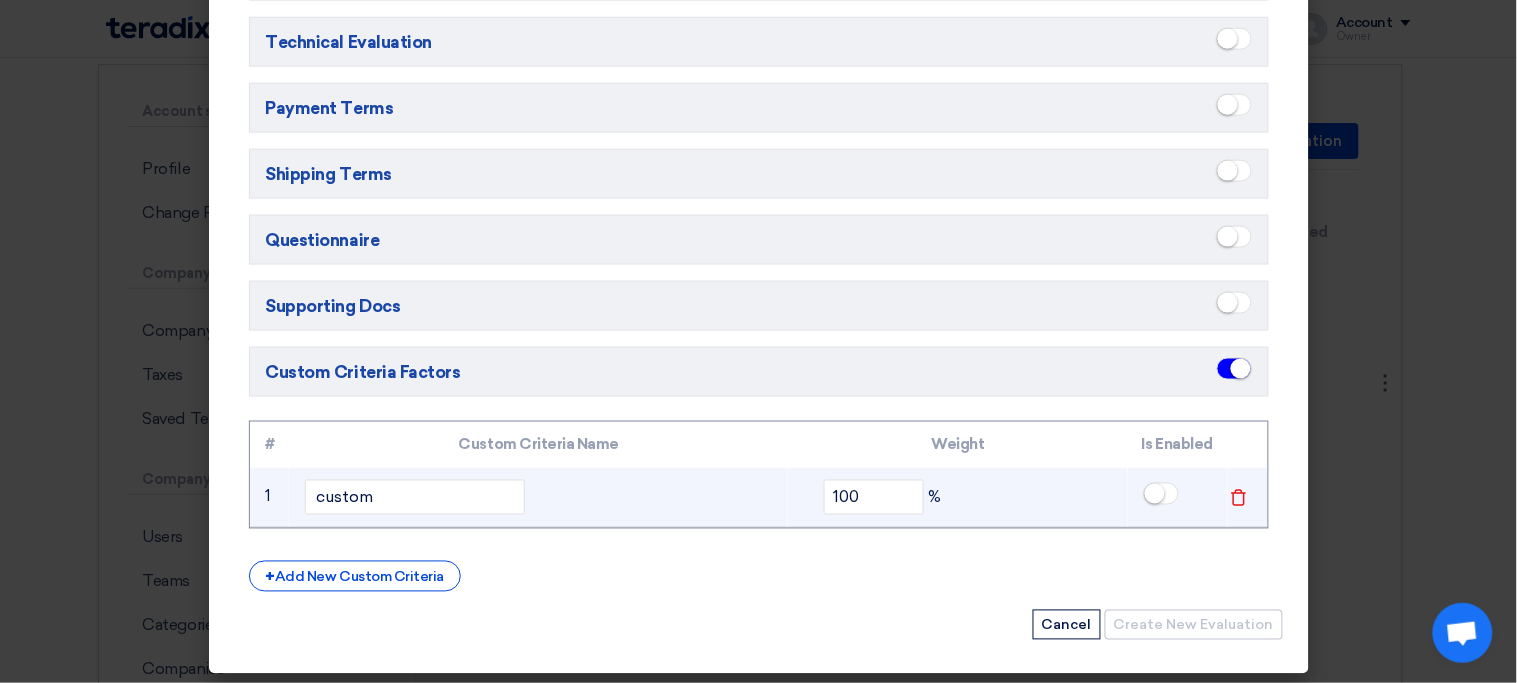 click 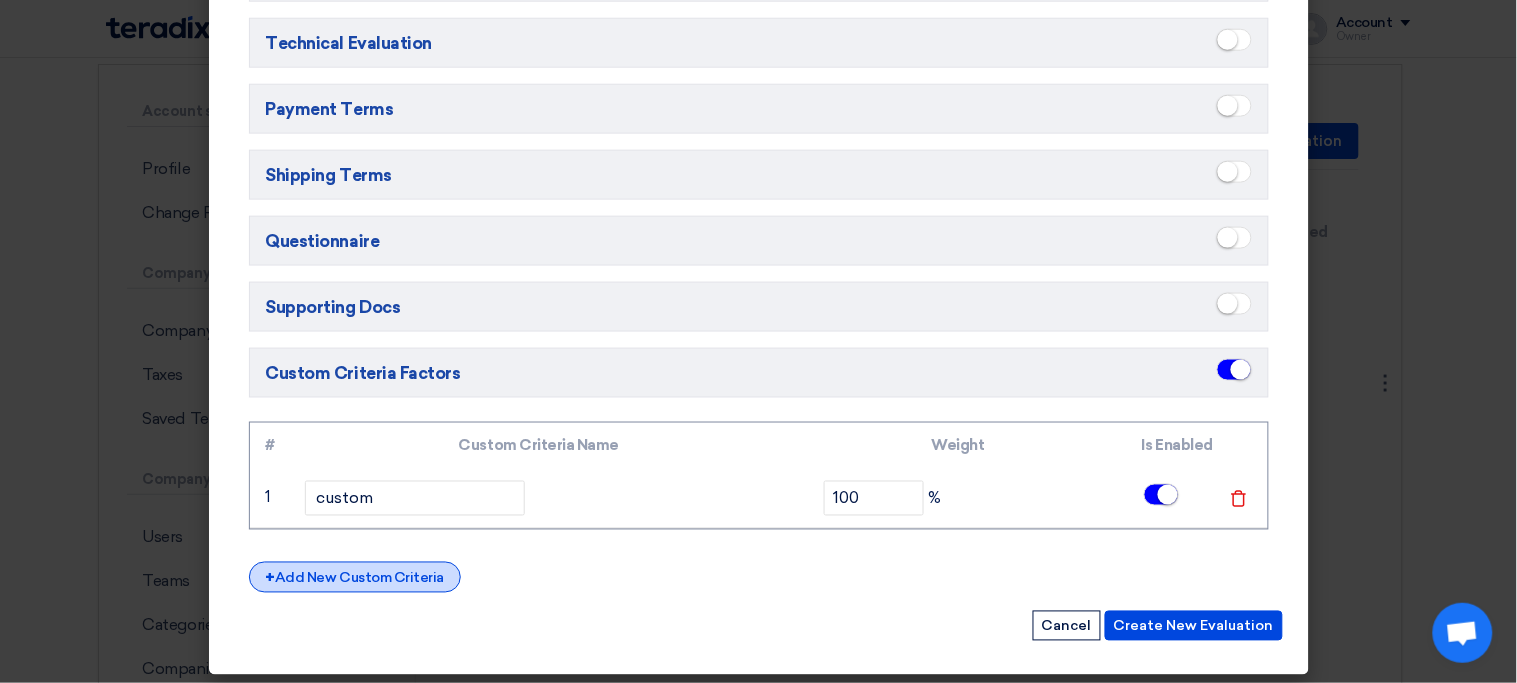 click on "+
Add New Custom Criteria" 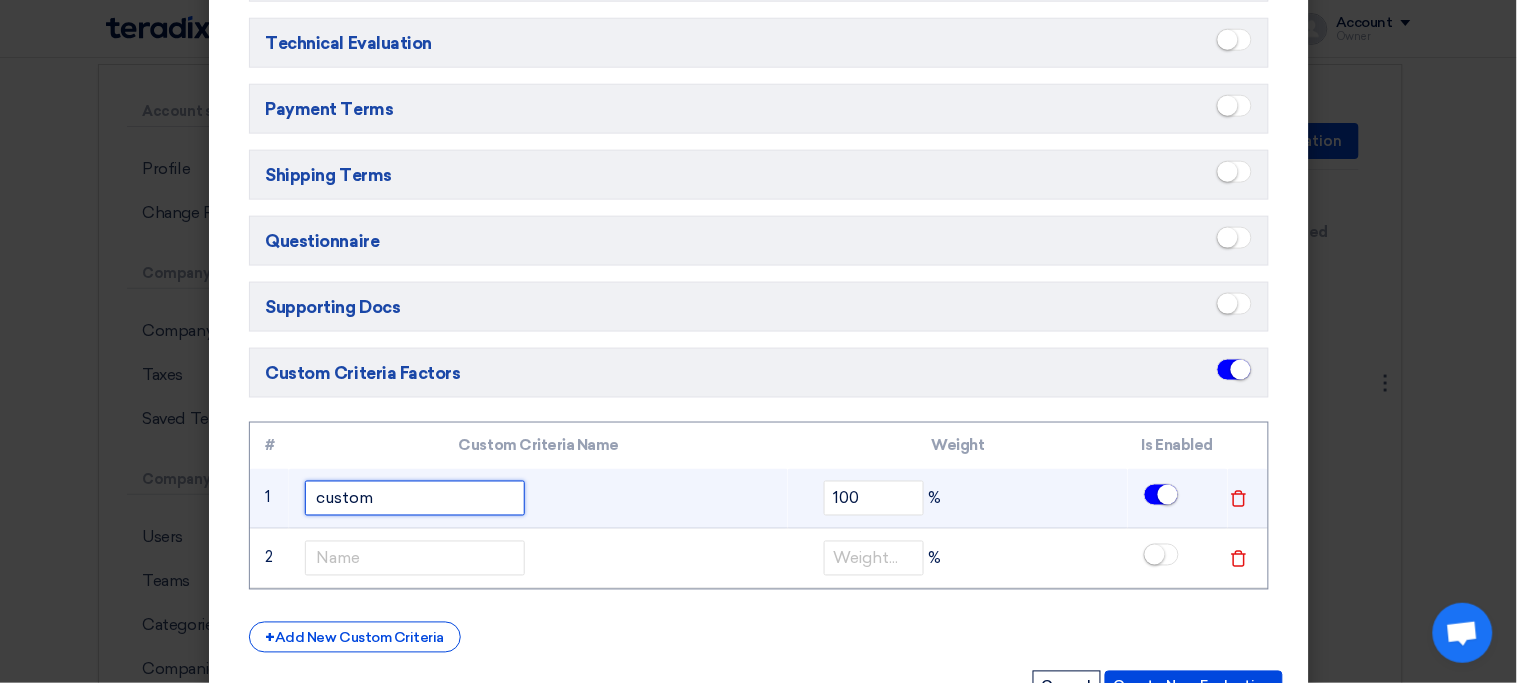 click on "custom" 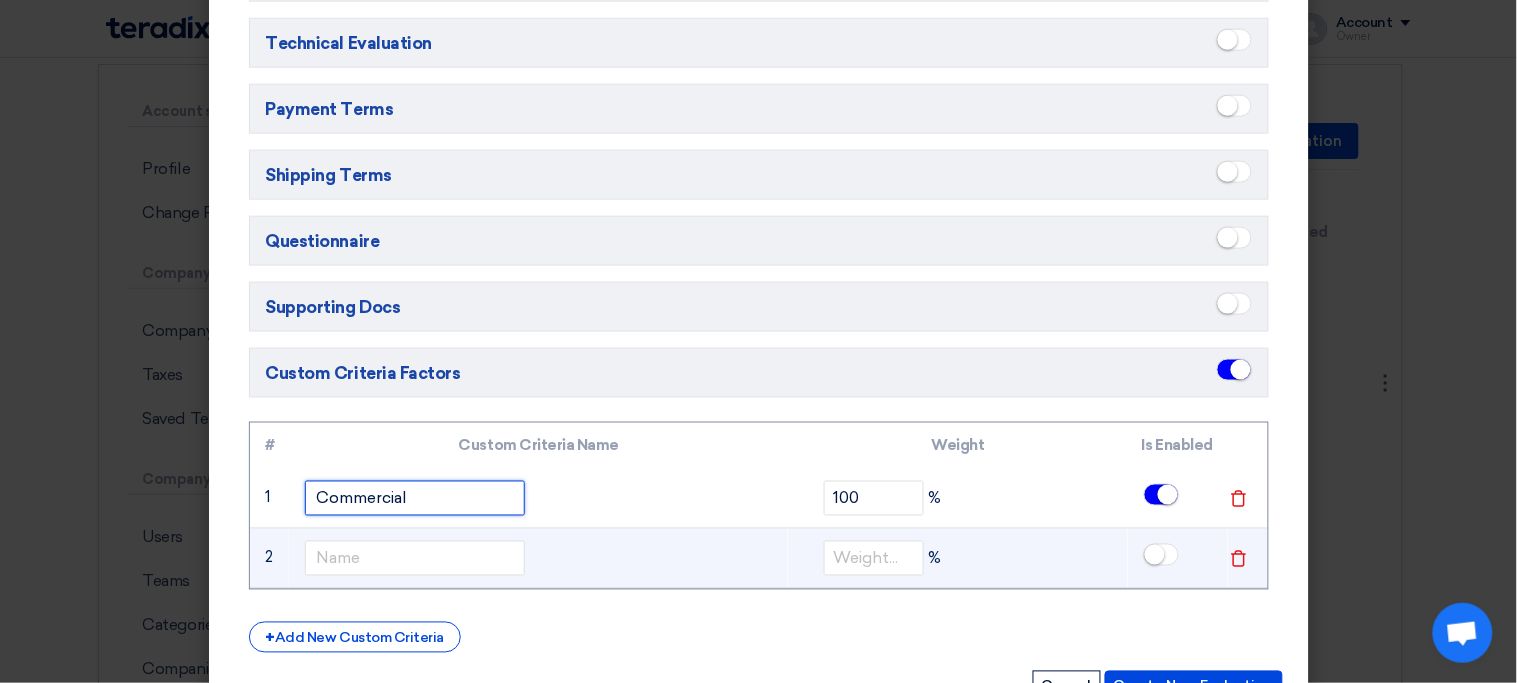 type on "Commercial" 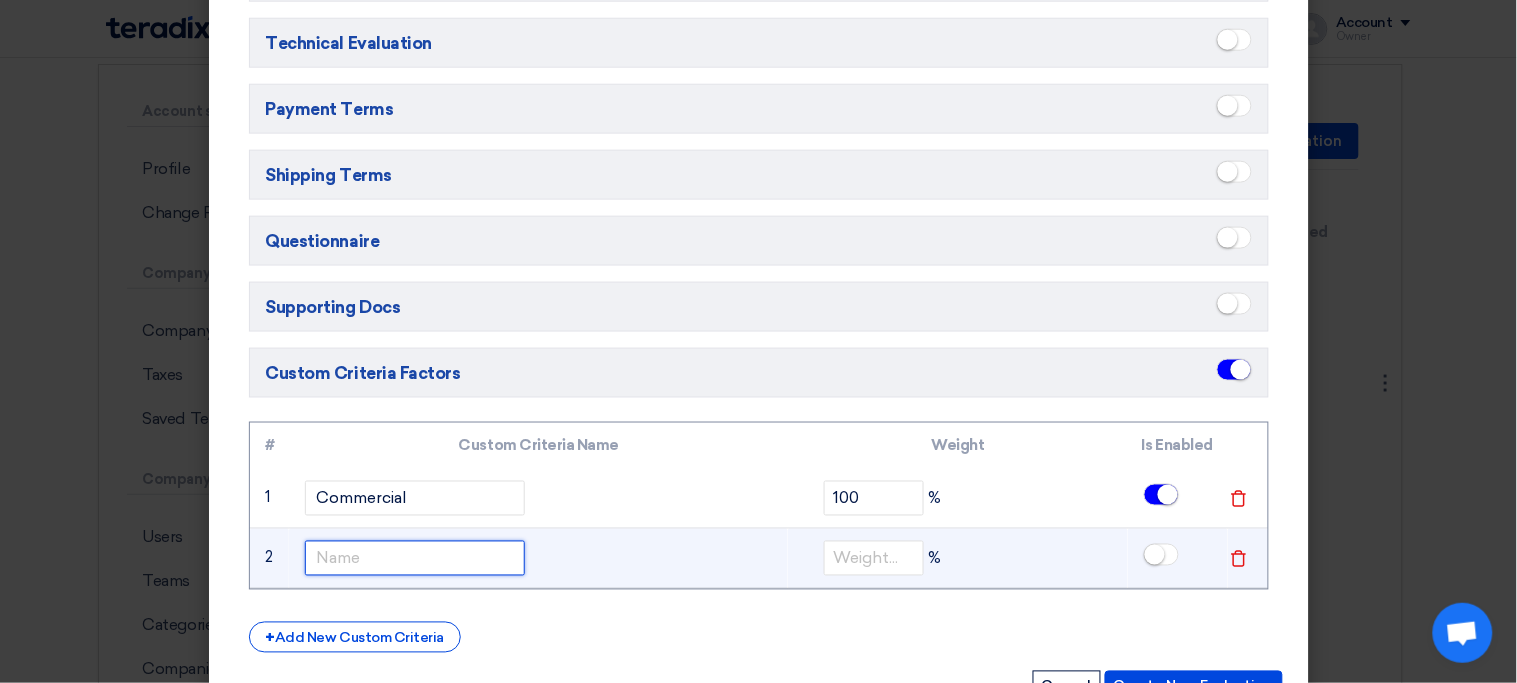 click 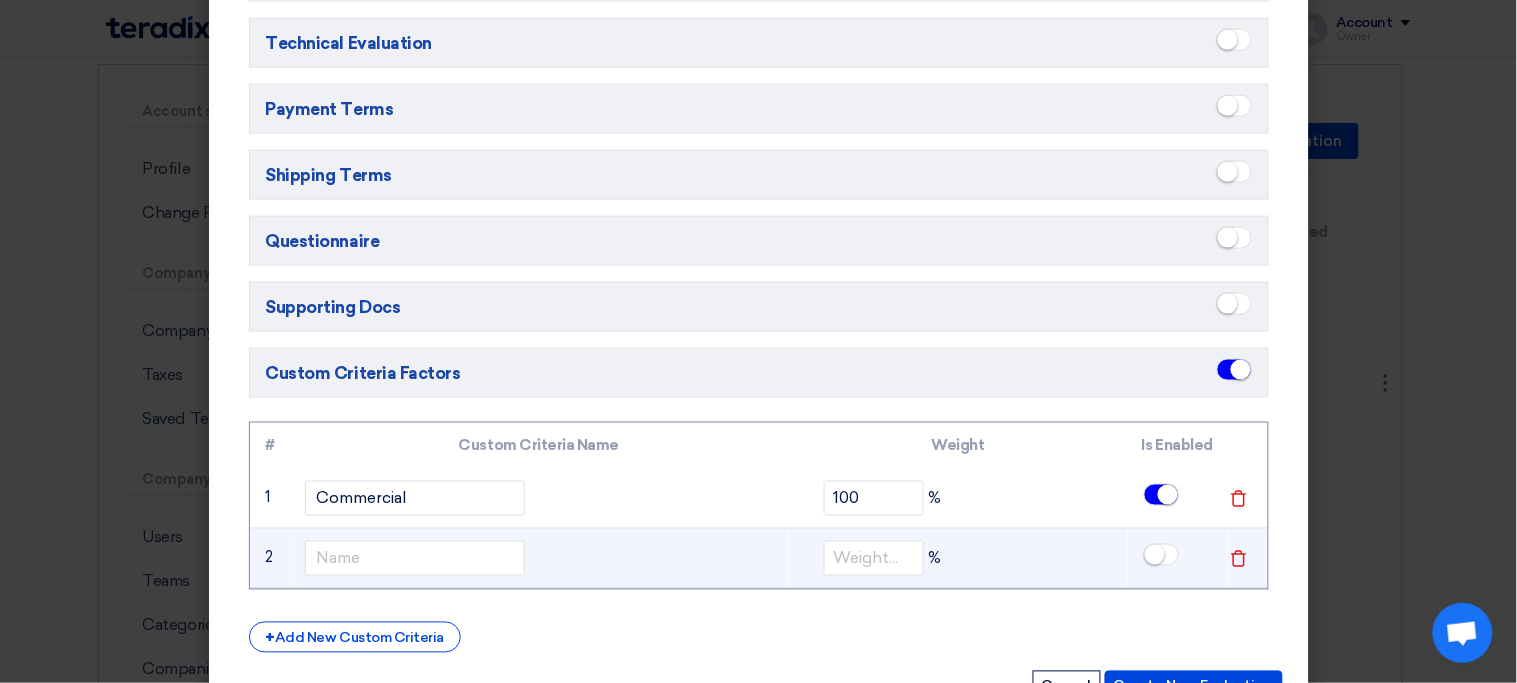 click 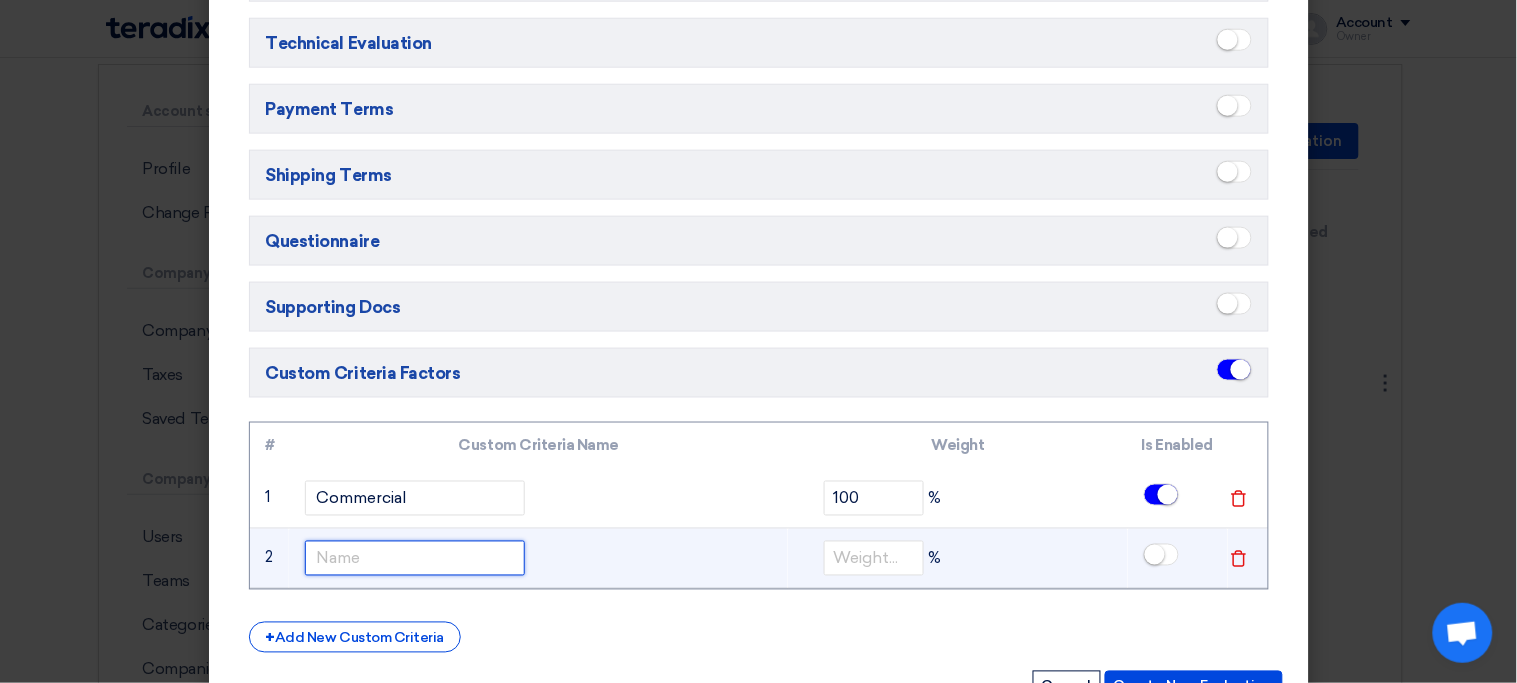 click 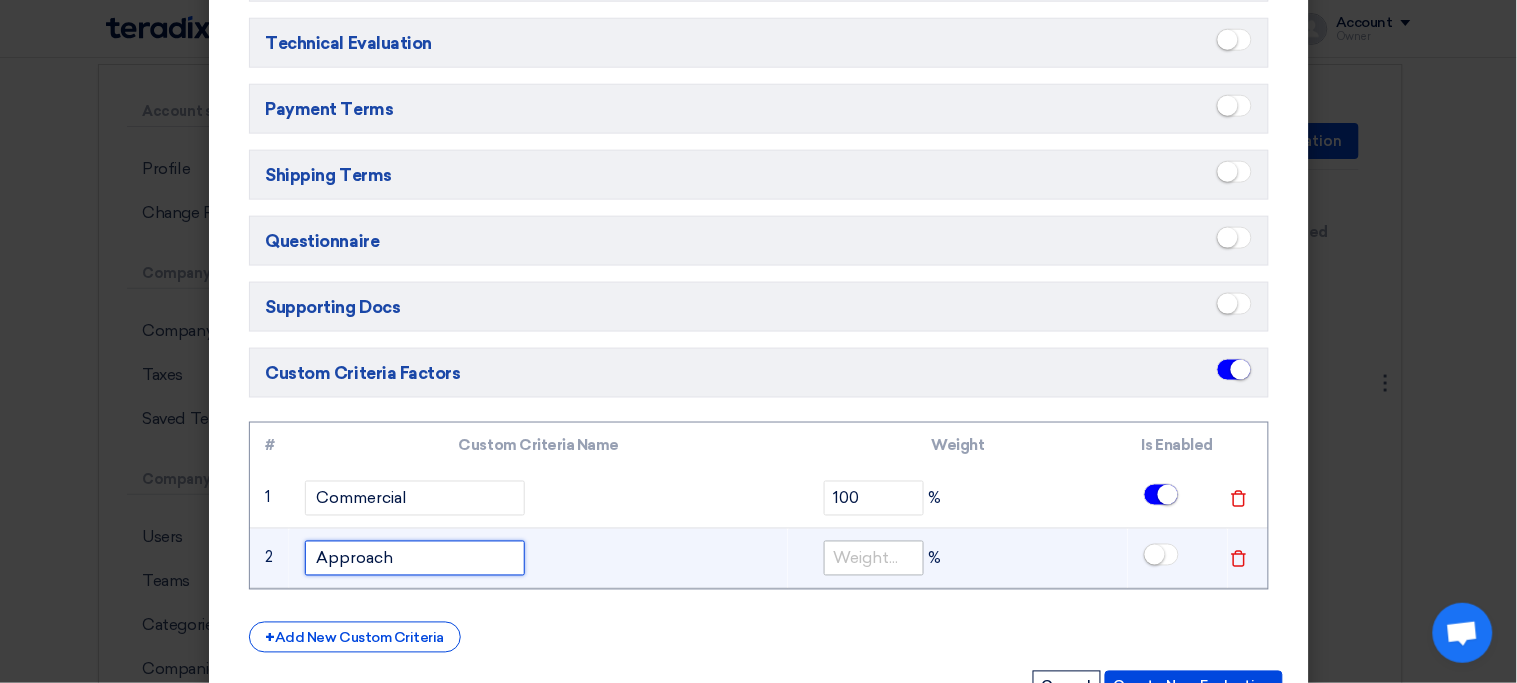 type on "Approach" 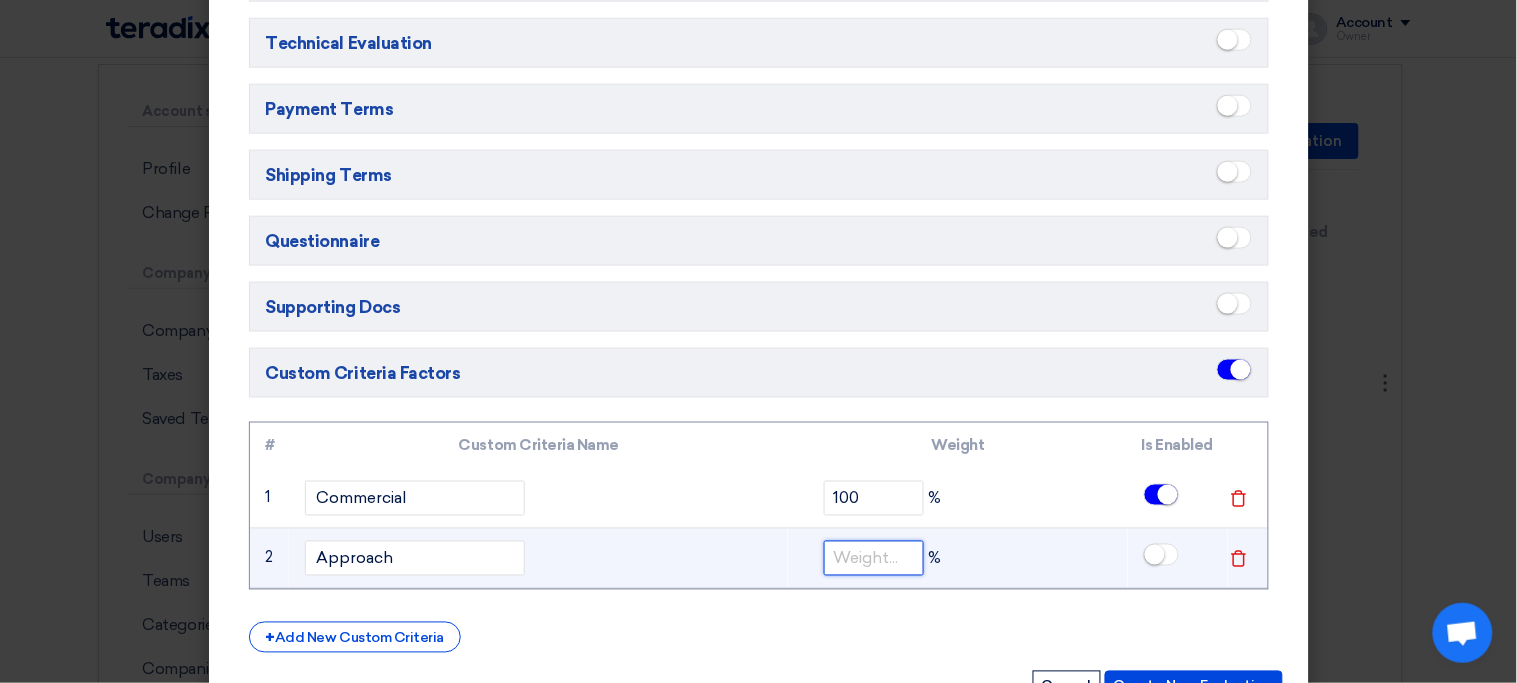click 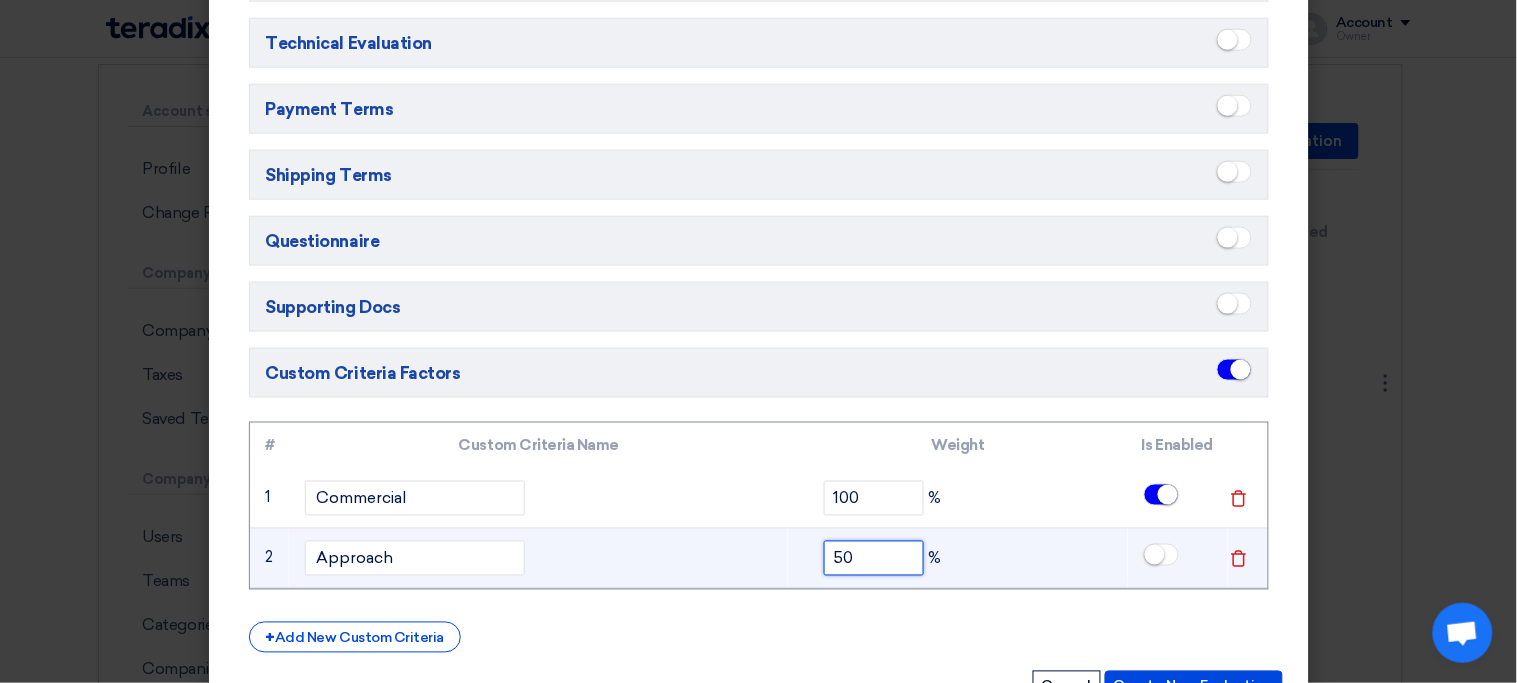 type on "50" 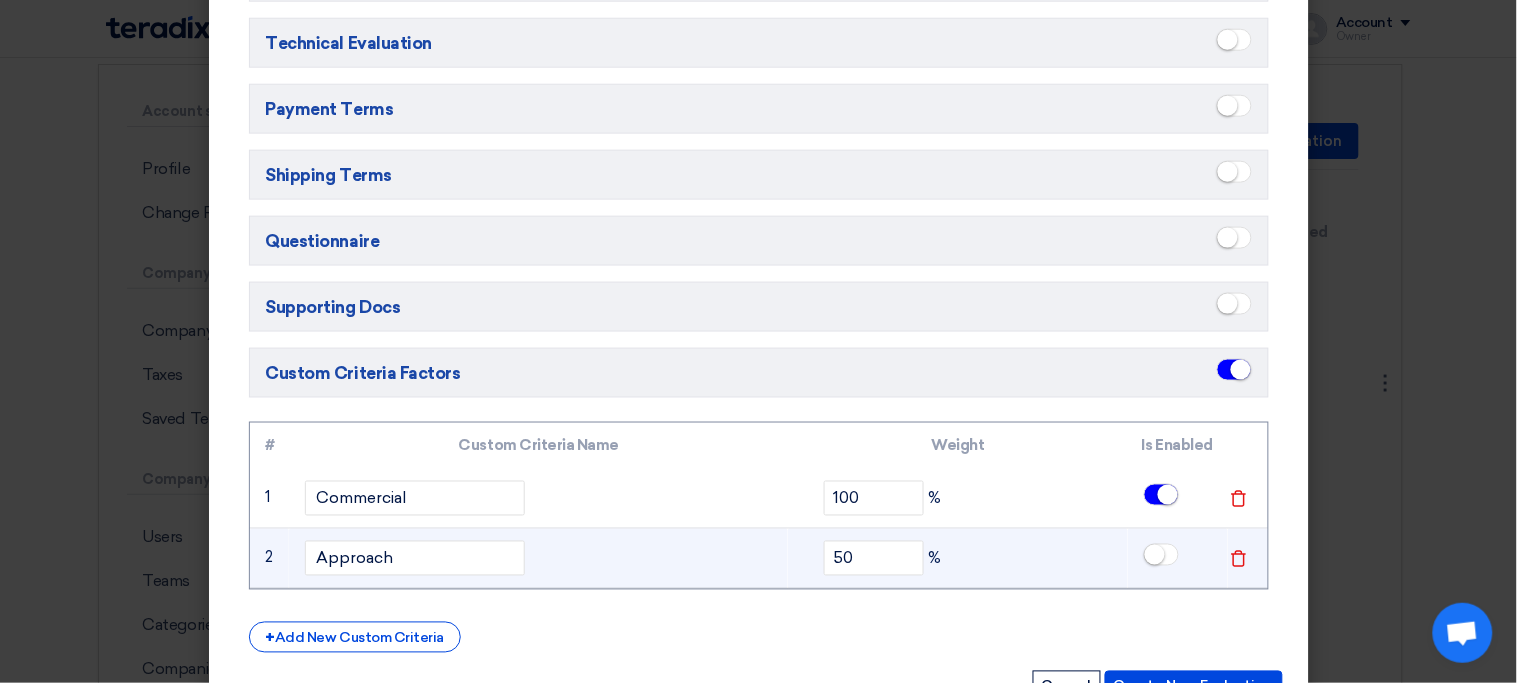 click 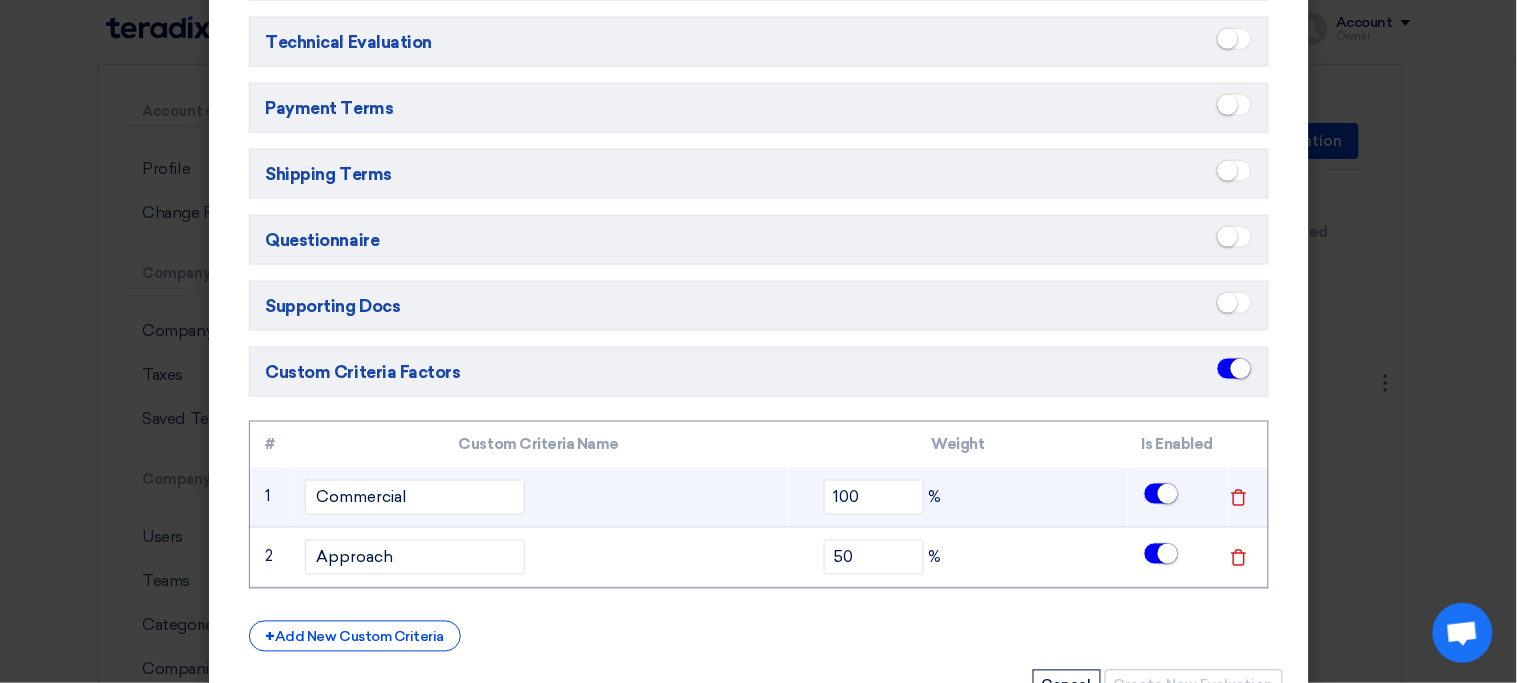 click 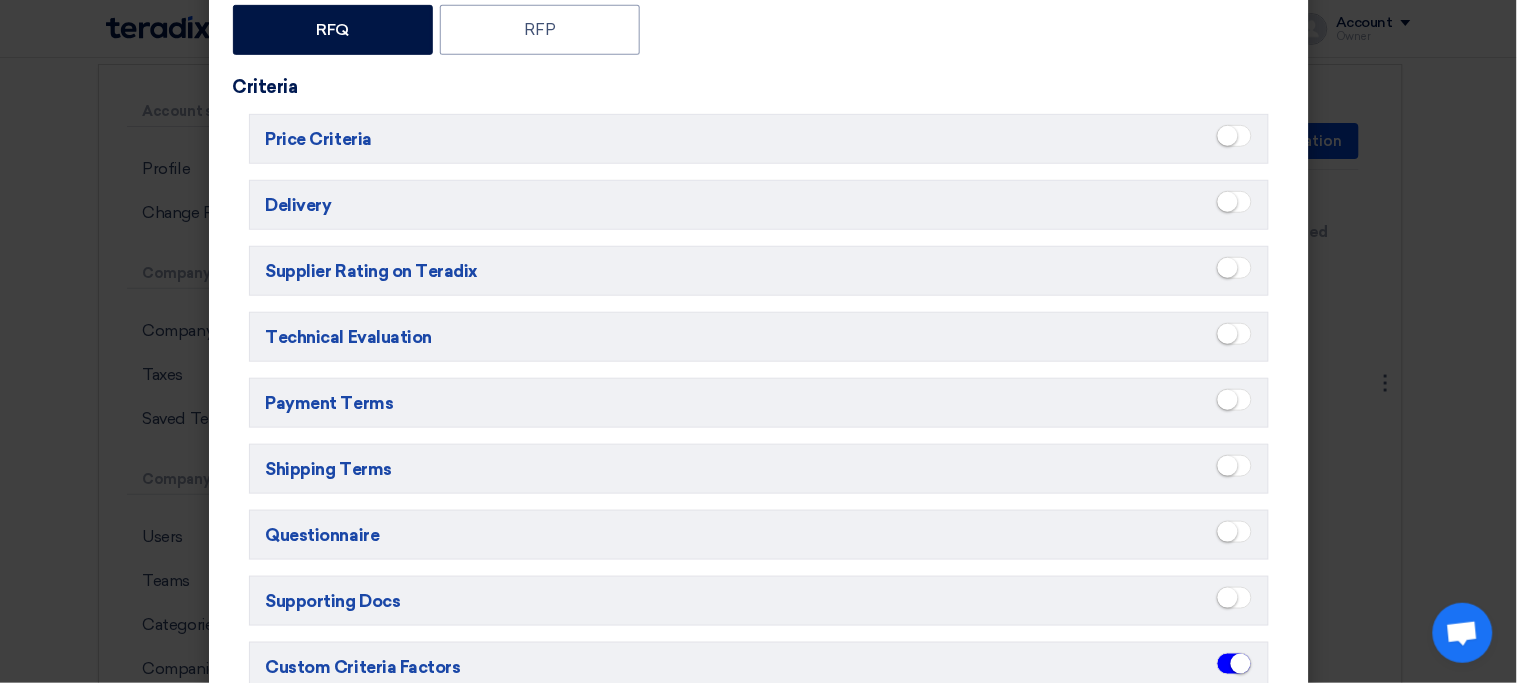 scroll, scrollTop: 242, scrollLeft: 0, axis: vertical 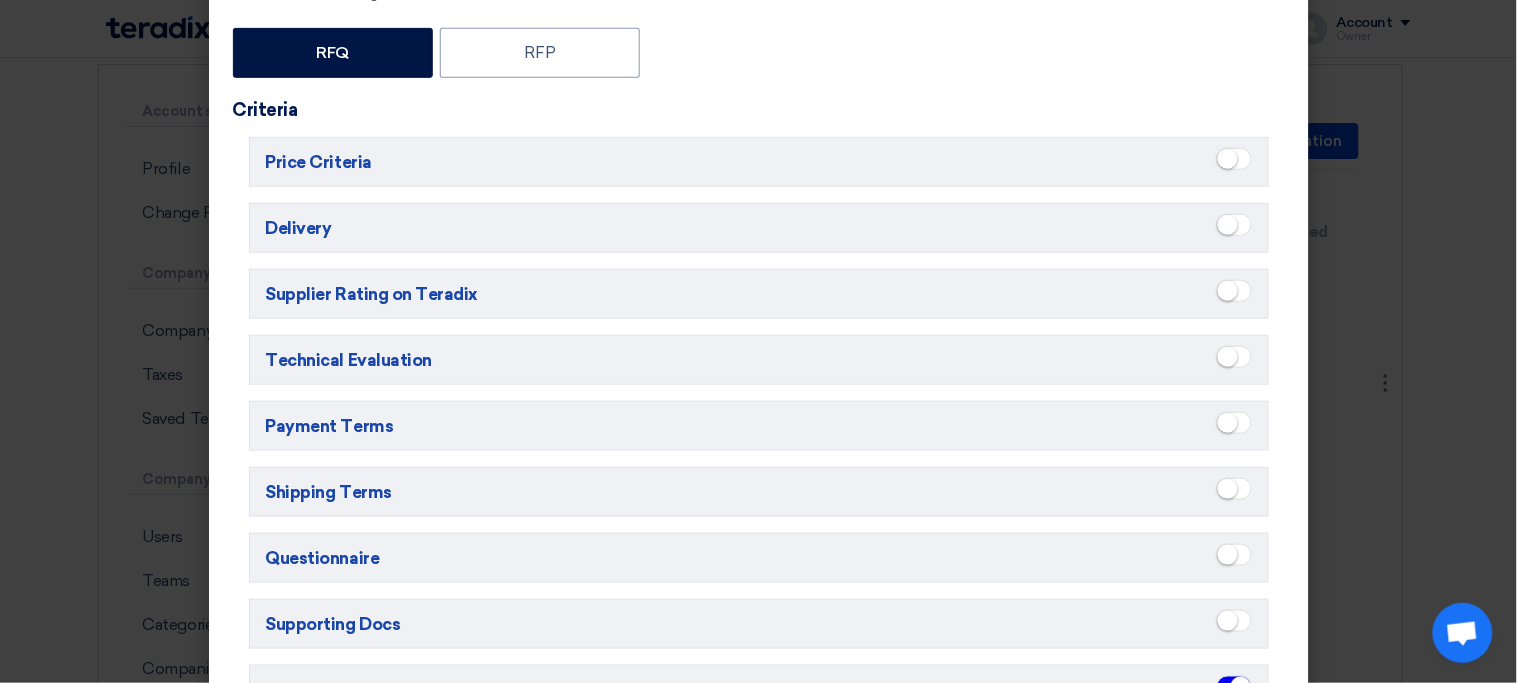 click at bounding box center [1234, 225] 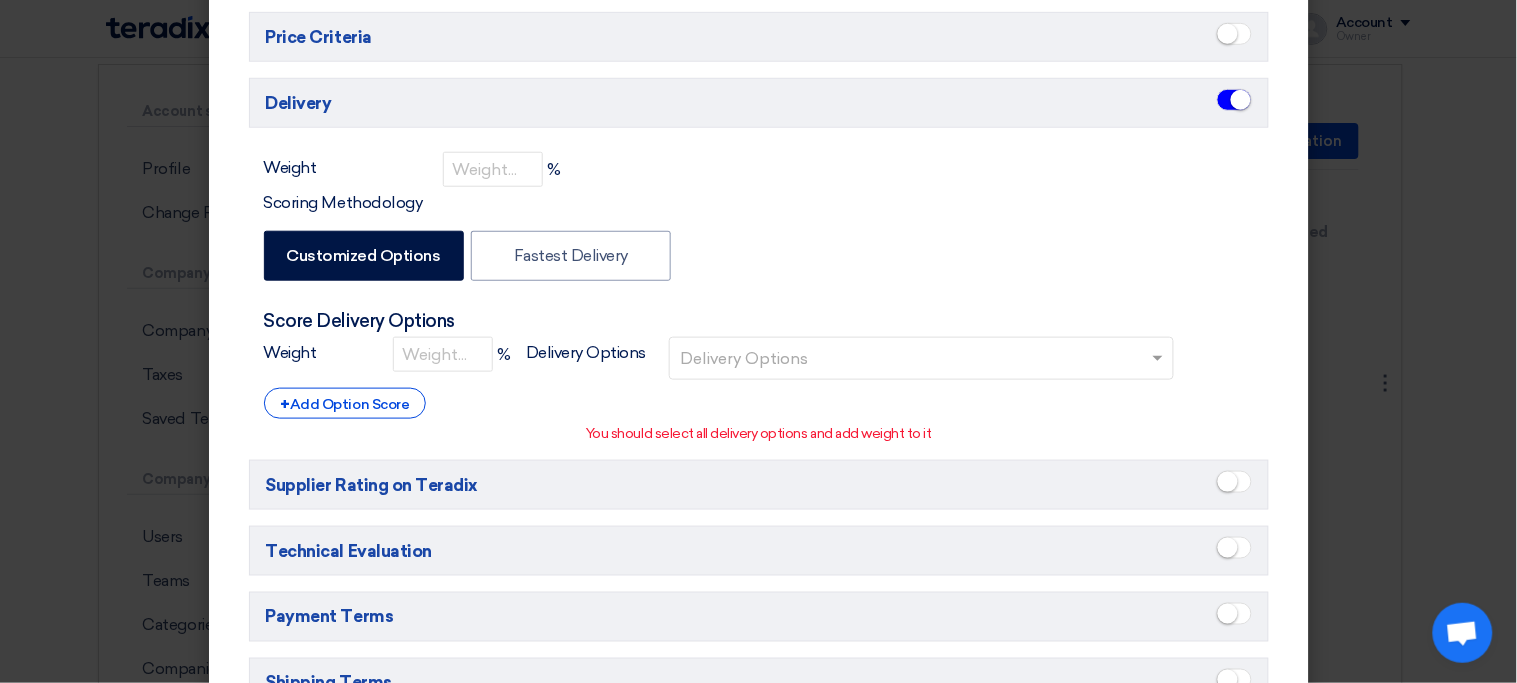 scroll, scrollTop: 364, scrollLeft: 0, axis: vertical 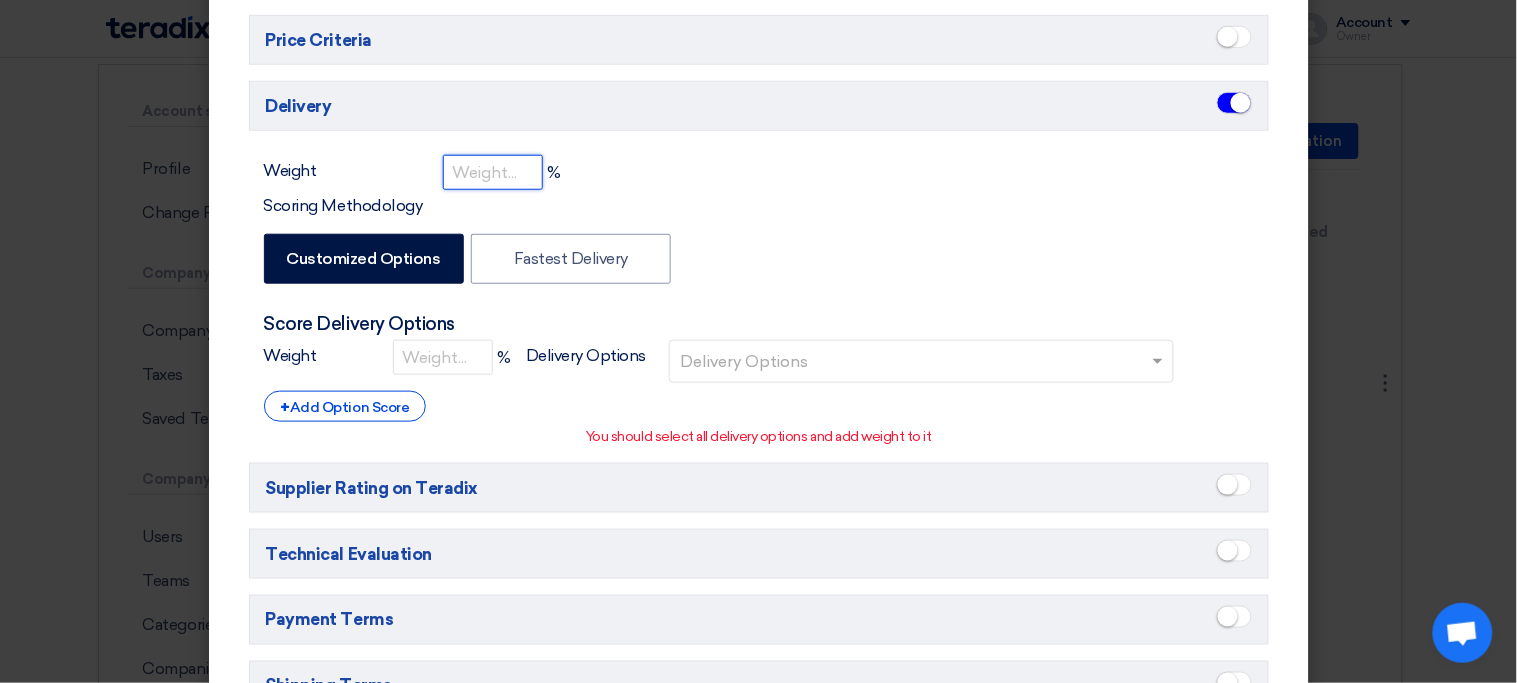 click at bounding box center (493, 172) 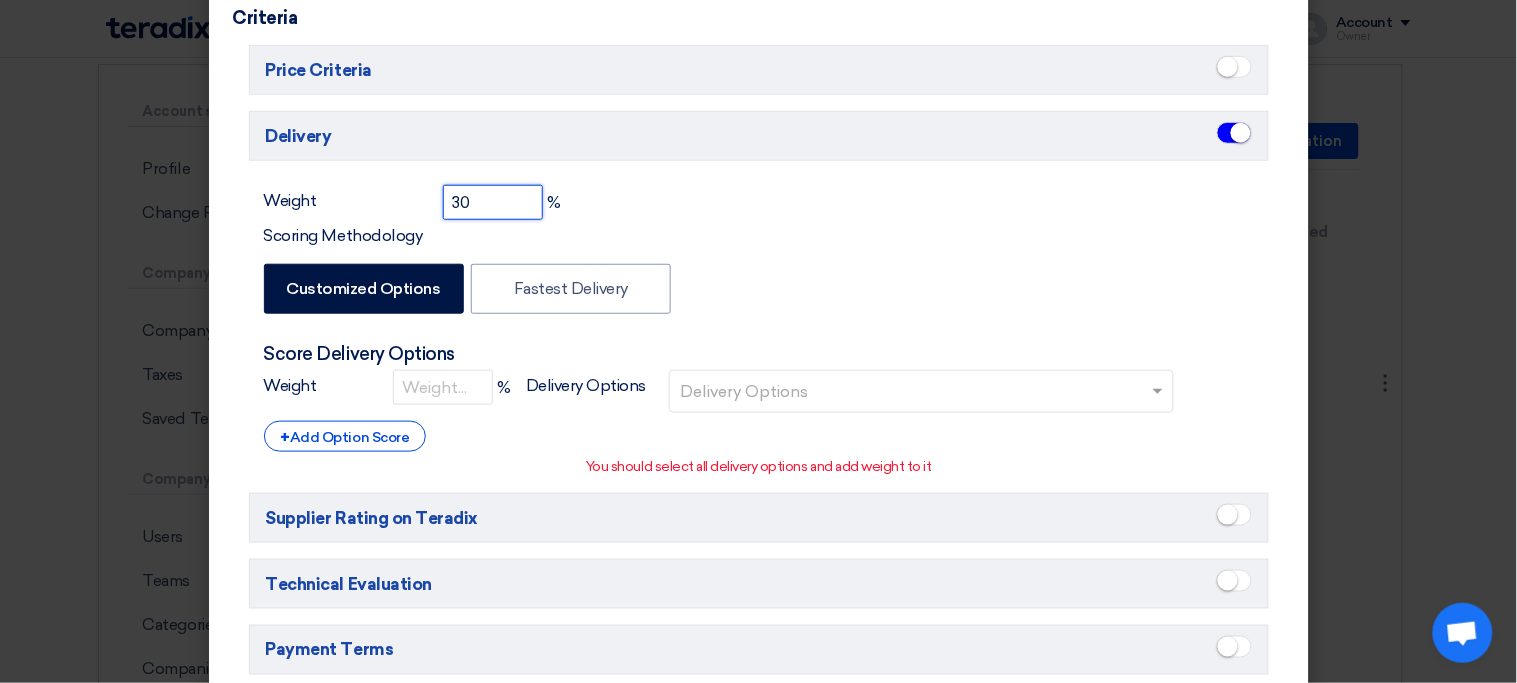 scroll, scrollTop: 338, scrollLeft: 0, axis: vertical 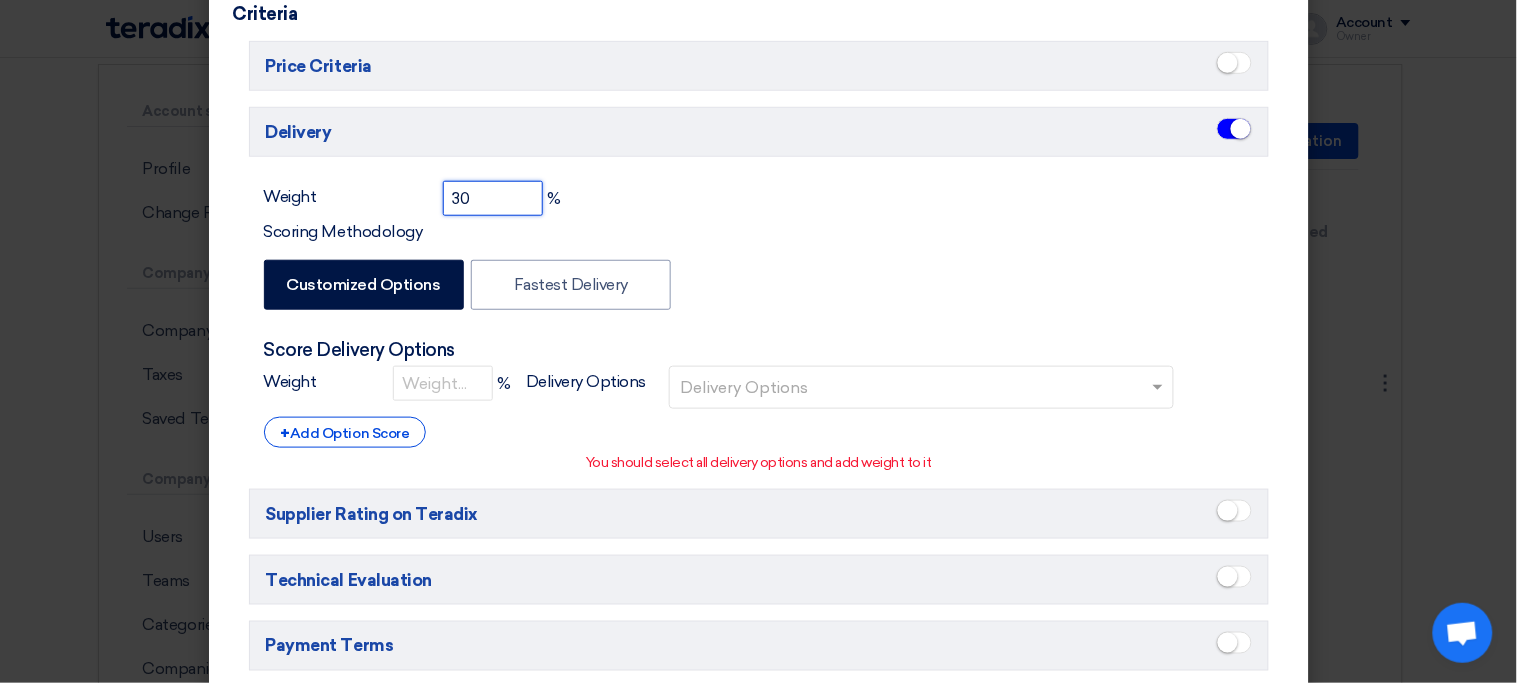 type on "30" 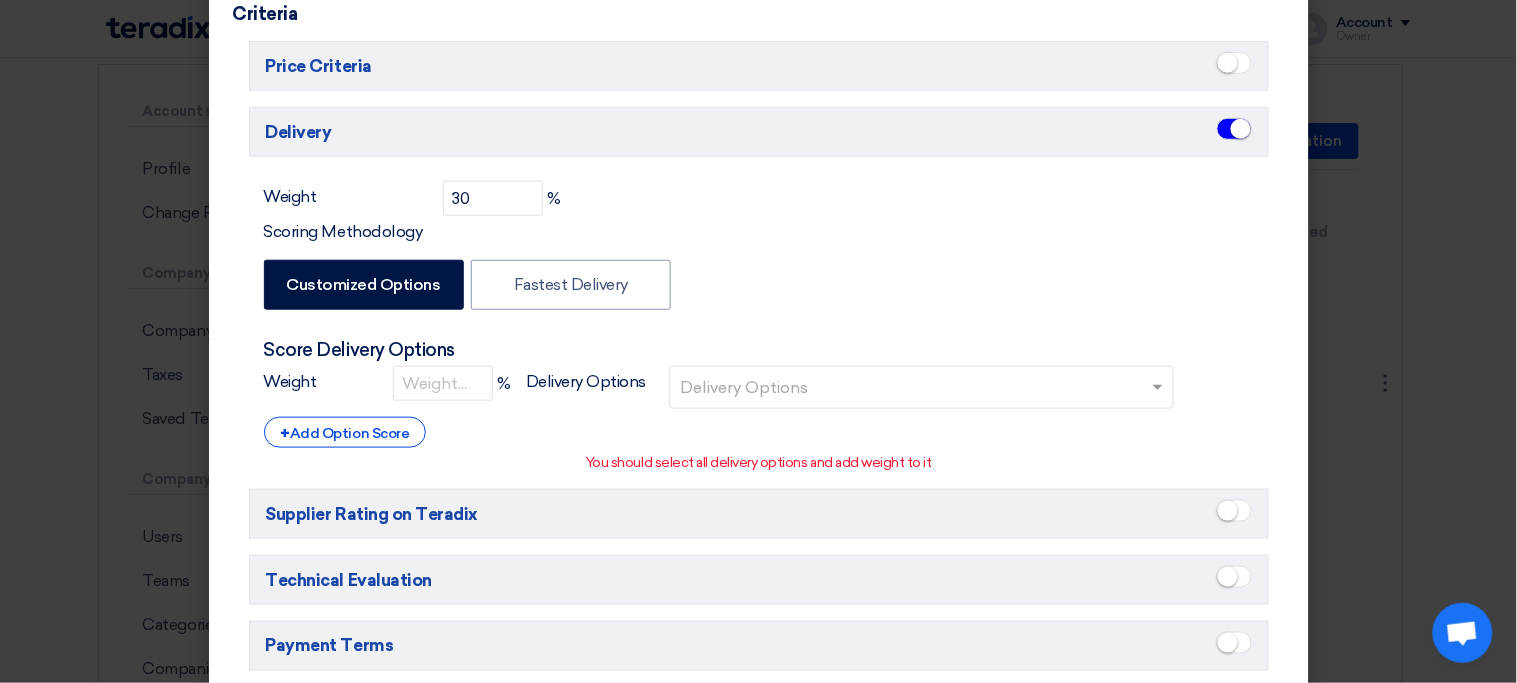 click at bounding box center [1234, 63] 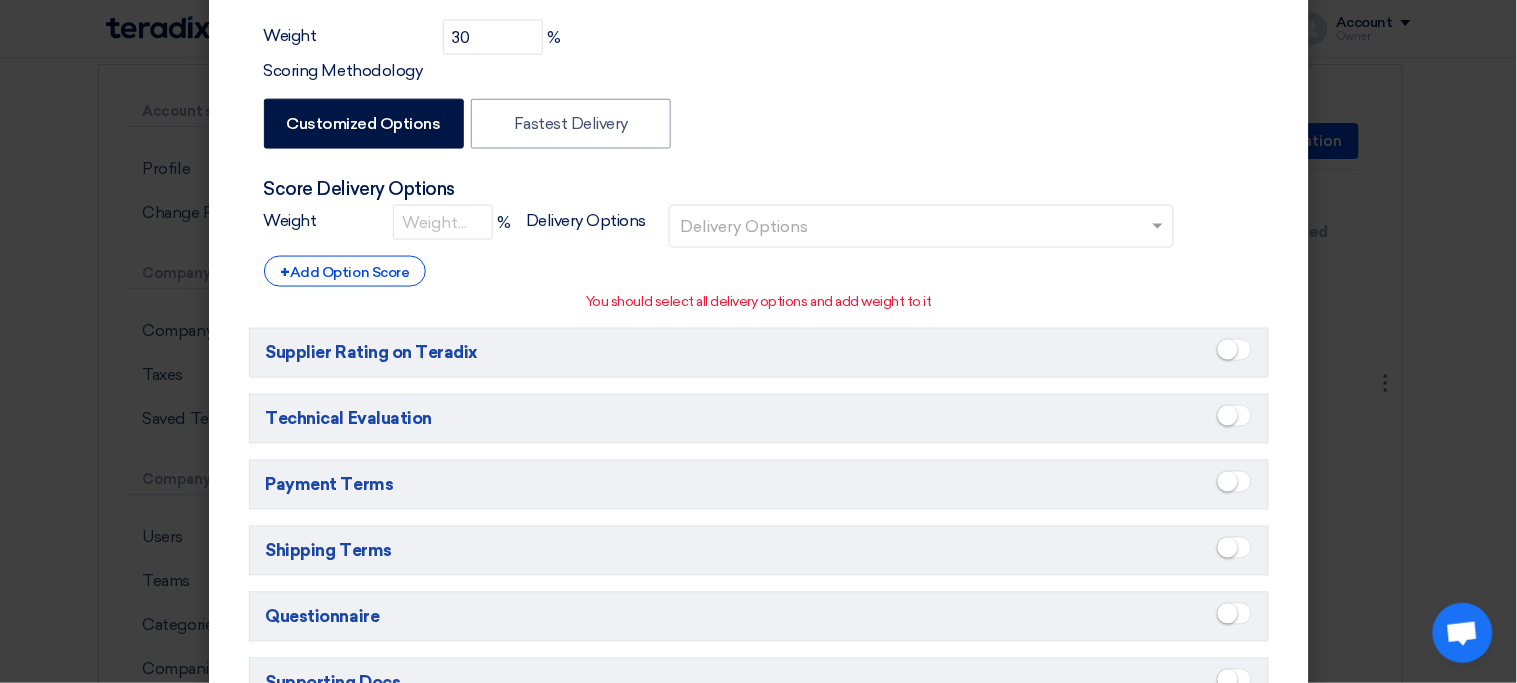 scroll, scrollTop: 0, scrollLeft: 0, axis: both 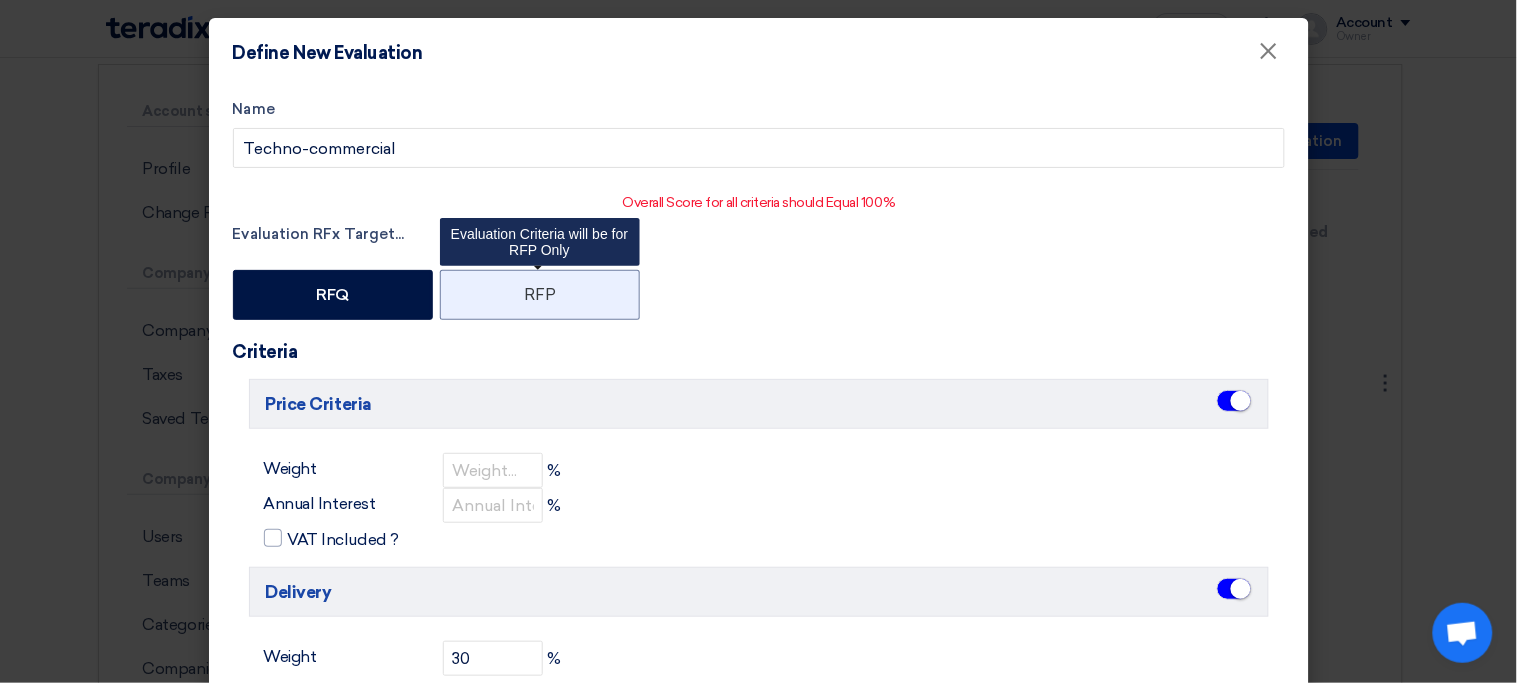 click on "RFP" 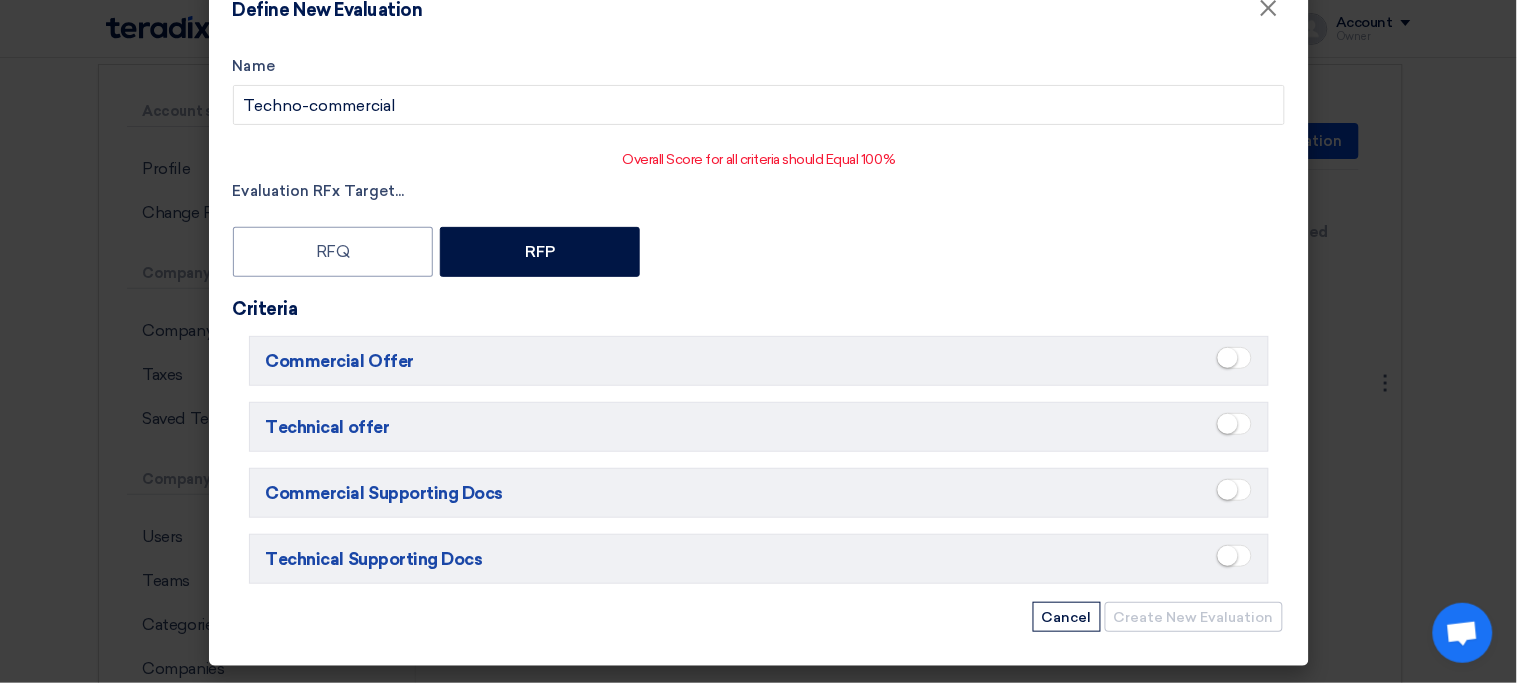 scroll, scrollTop: 47, scrollLeft: 0, axis: vertical 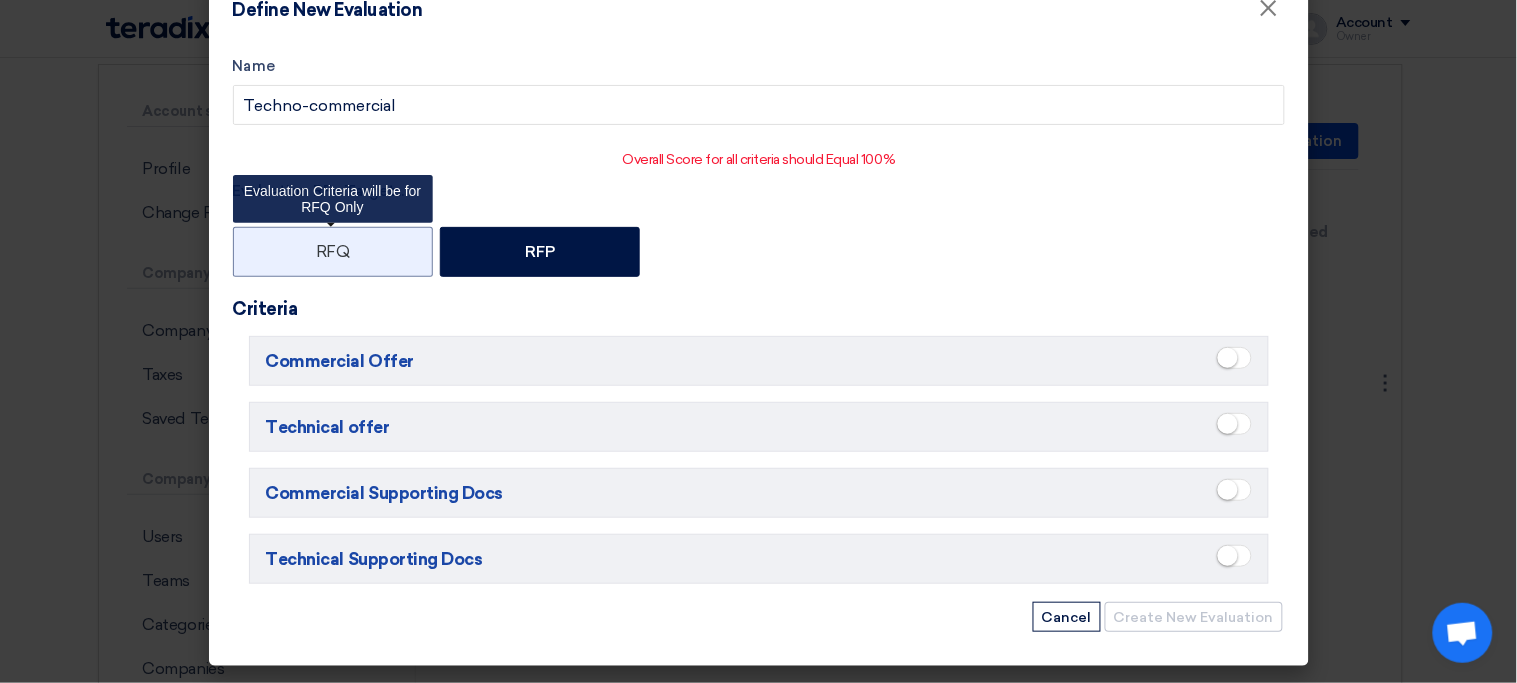click on "RFQ" 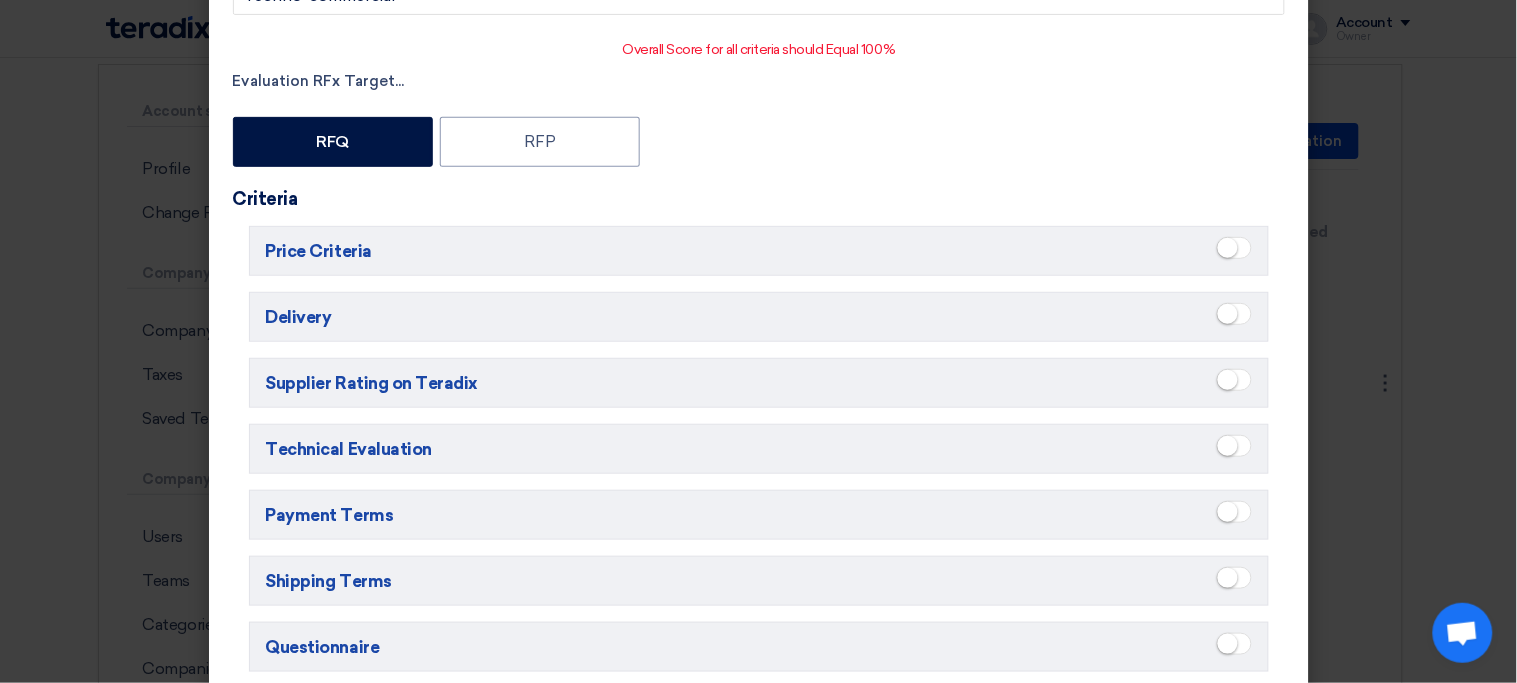 scroll, scrollTop: 0, scrollLeft: 0, axis: both 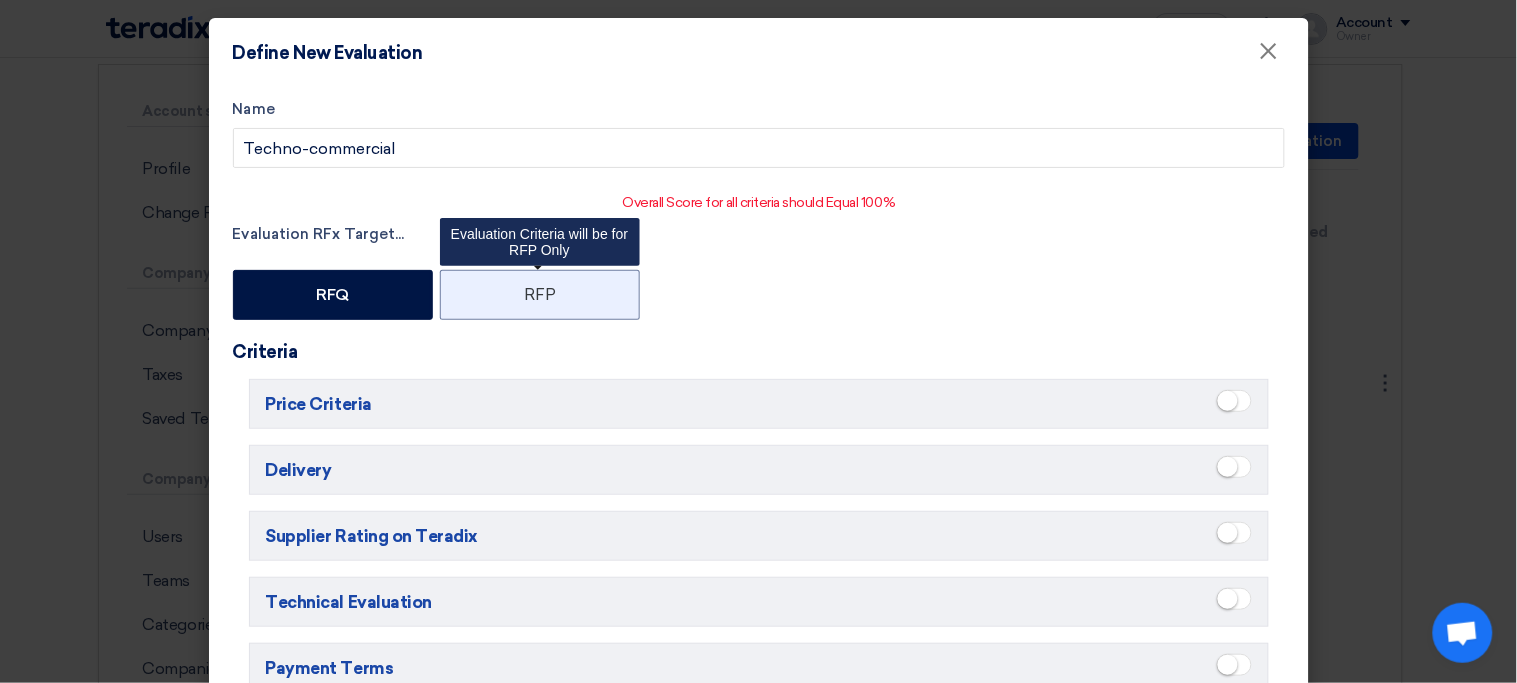 click on "RFP" 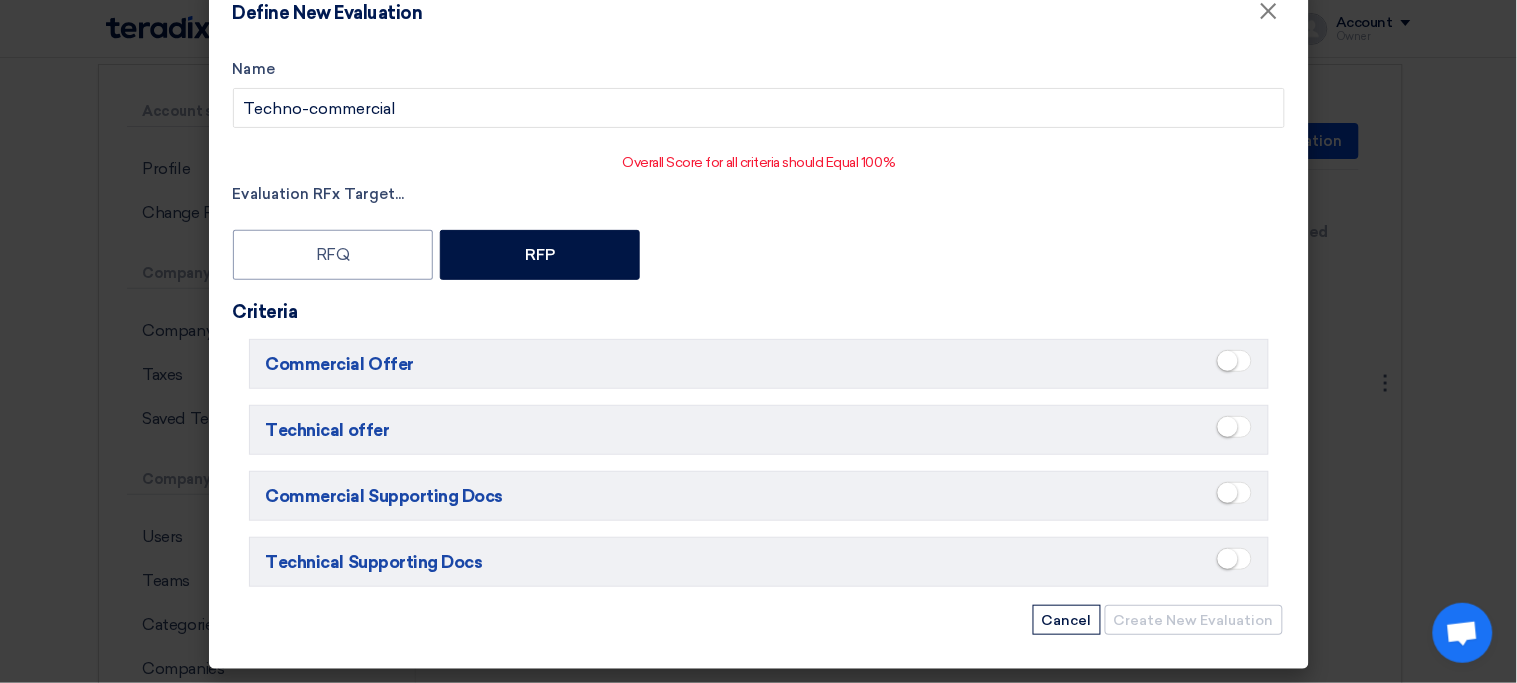 scroll, scrollTop: 47, scrollLeft: 0, axis: vertical 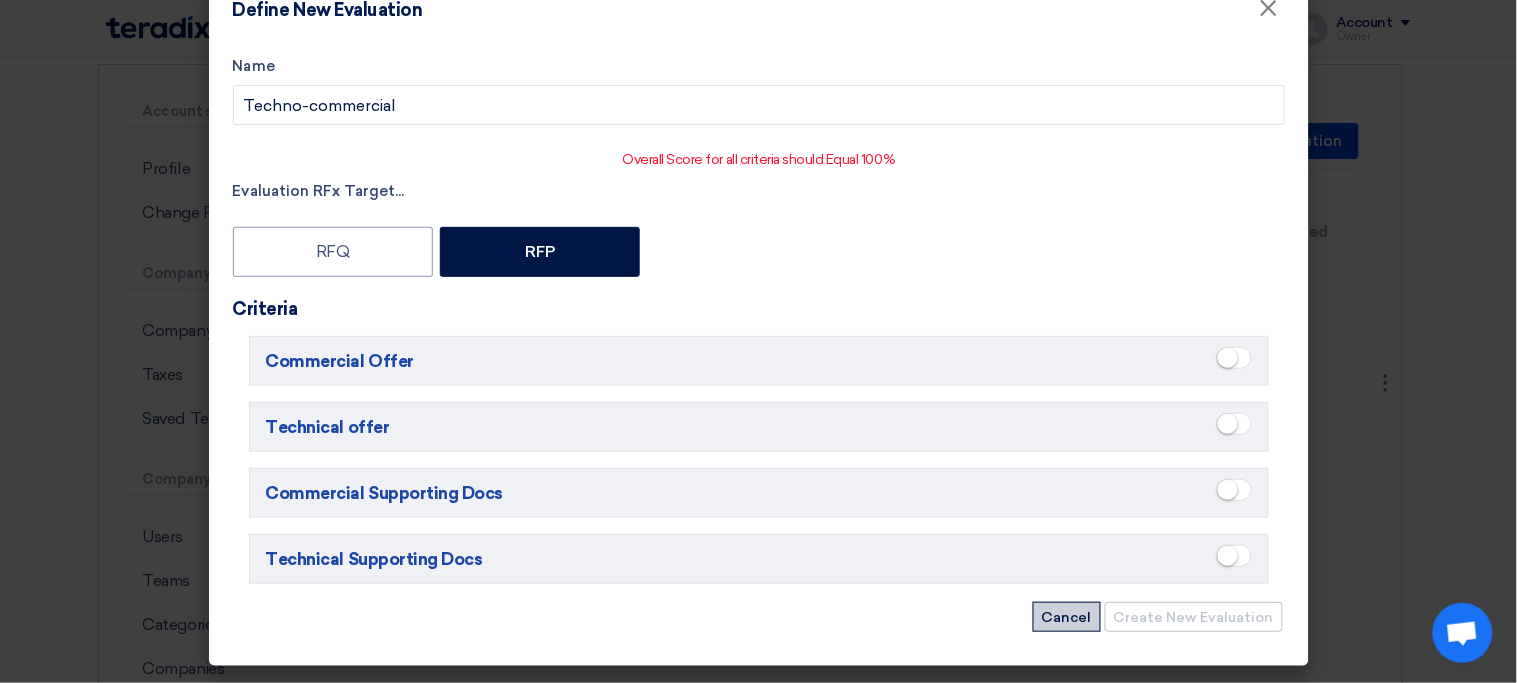 click on "Cancel" 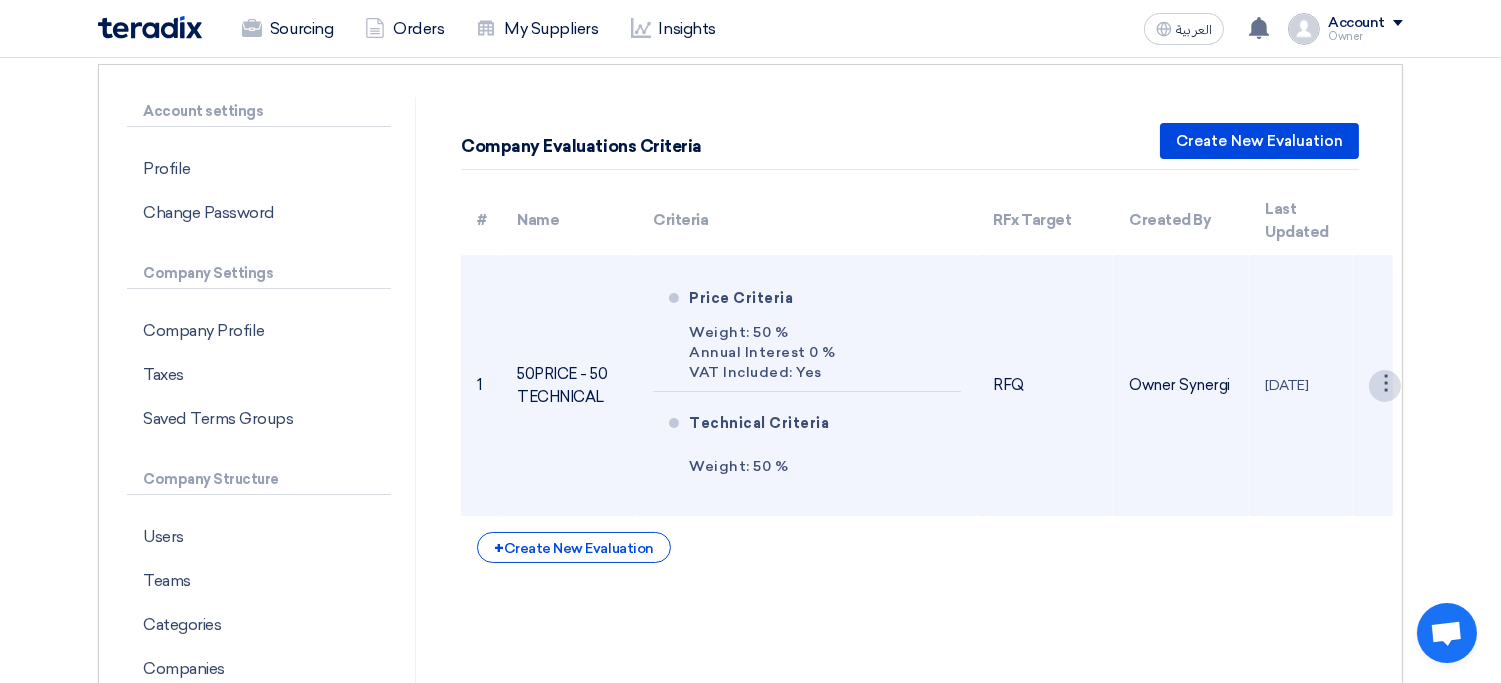click on "⋮" at bounding box center (1385, 386) 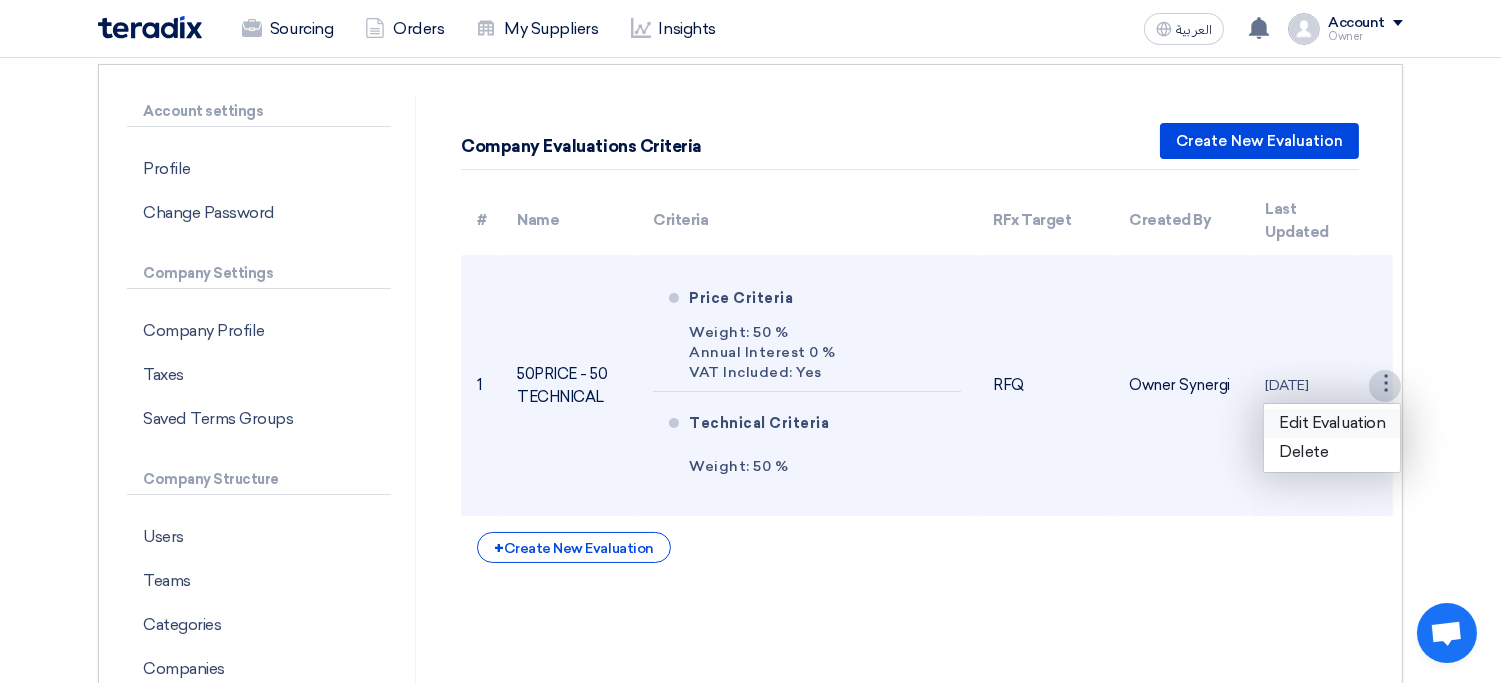 click on "Edit Evaluation" 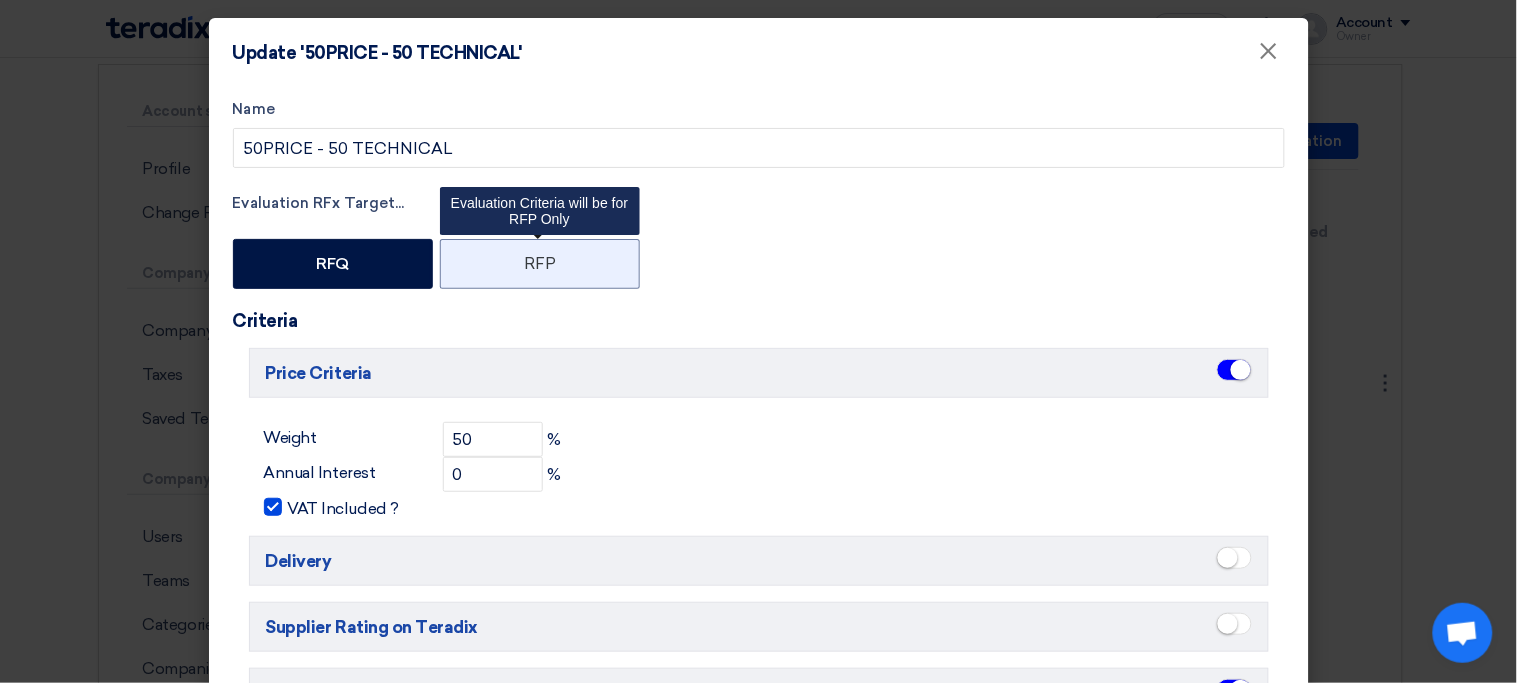 click on "RFP" 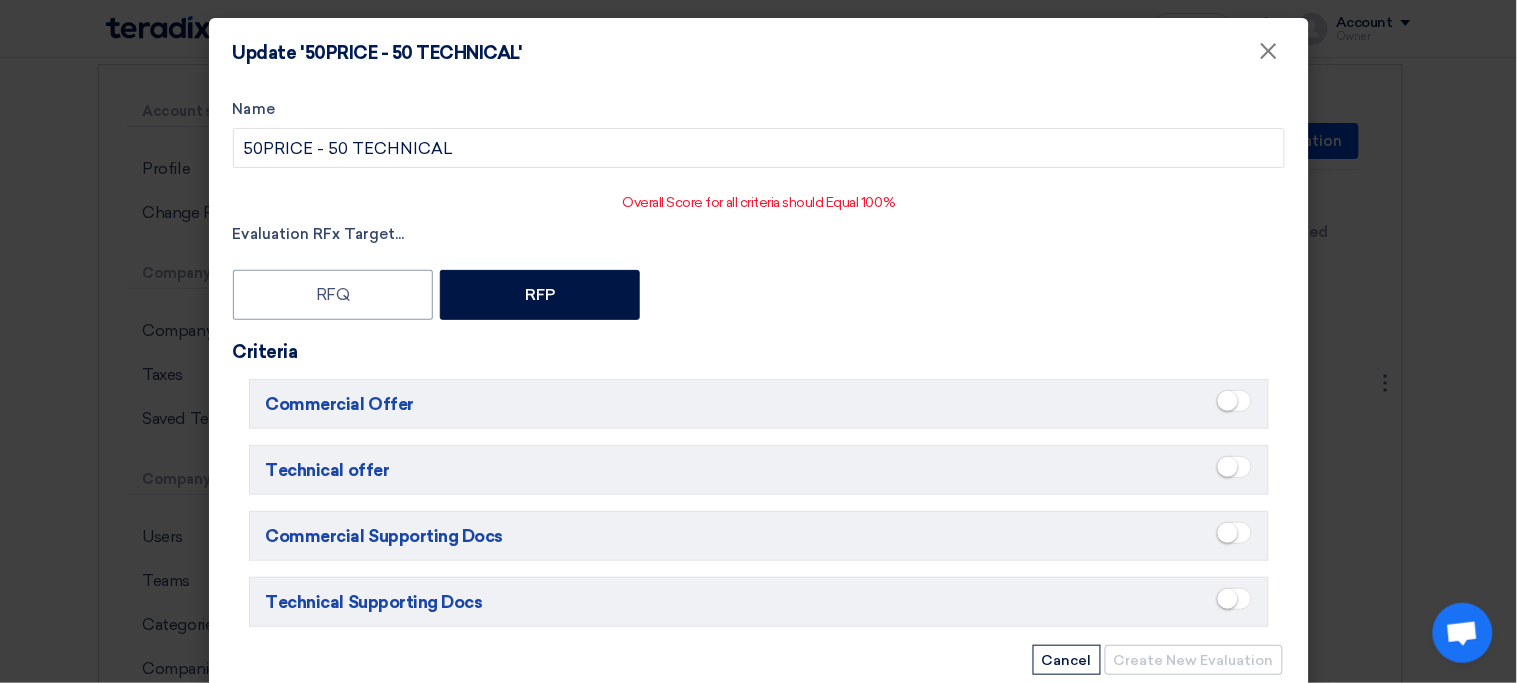 click at bounding box center (1234, 404) 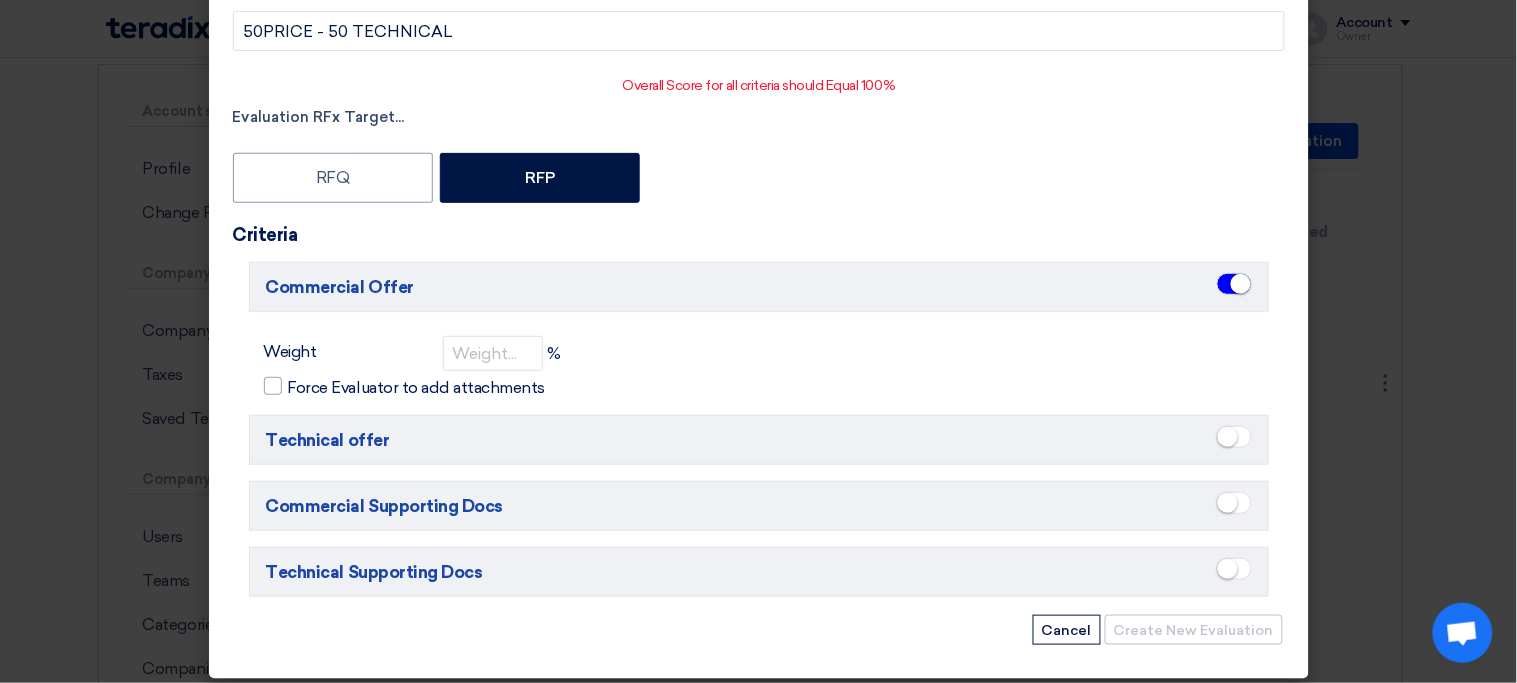 scroll, scrollTop: 134, scrollLeft: 0, axis: vertical 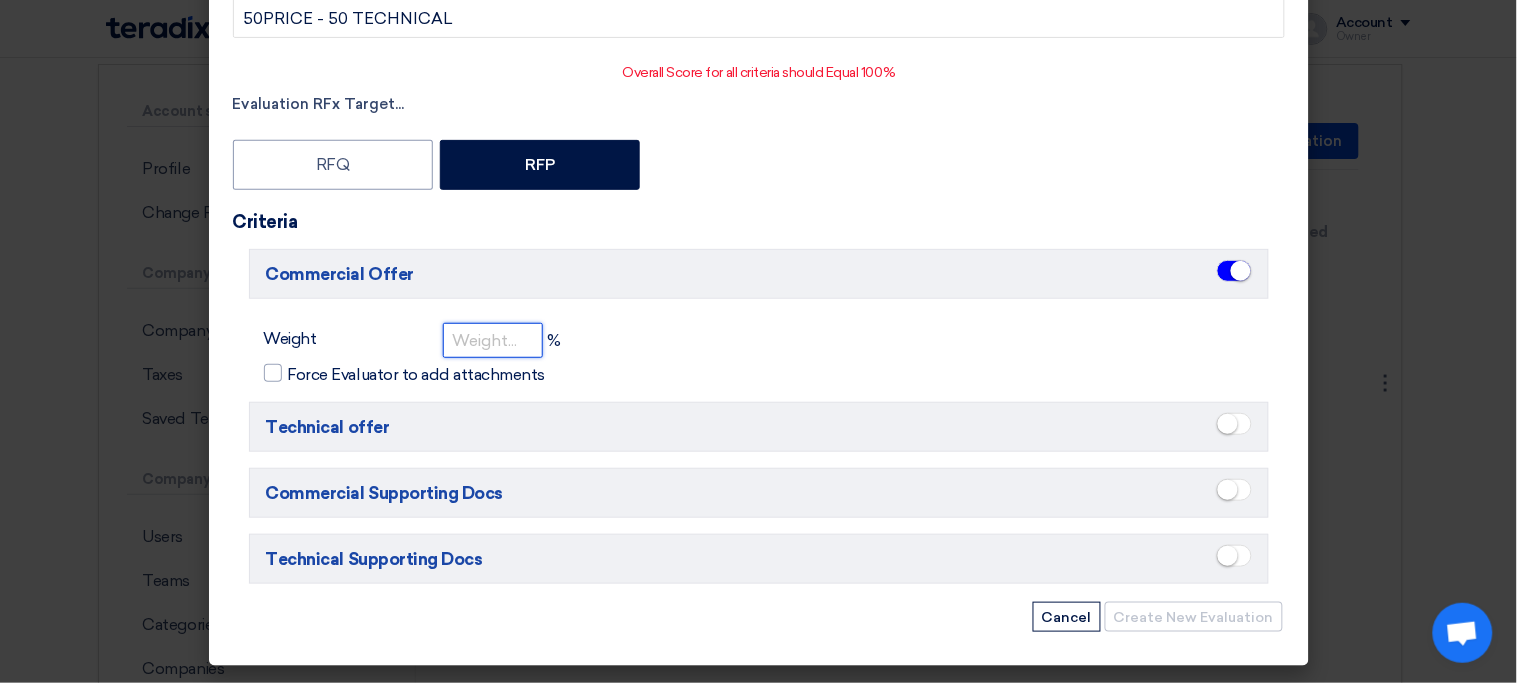 click at bounding box center (493, 340) 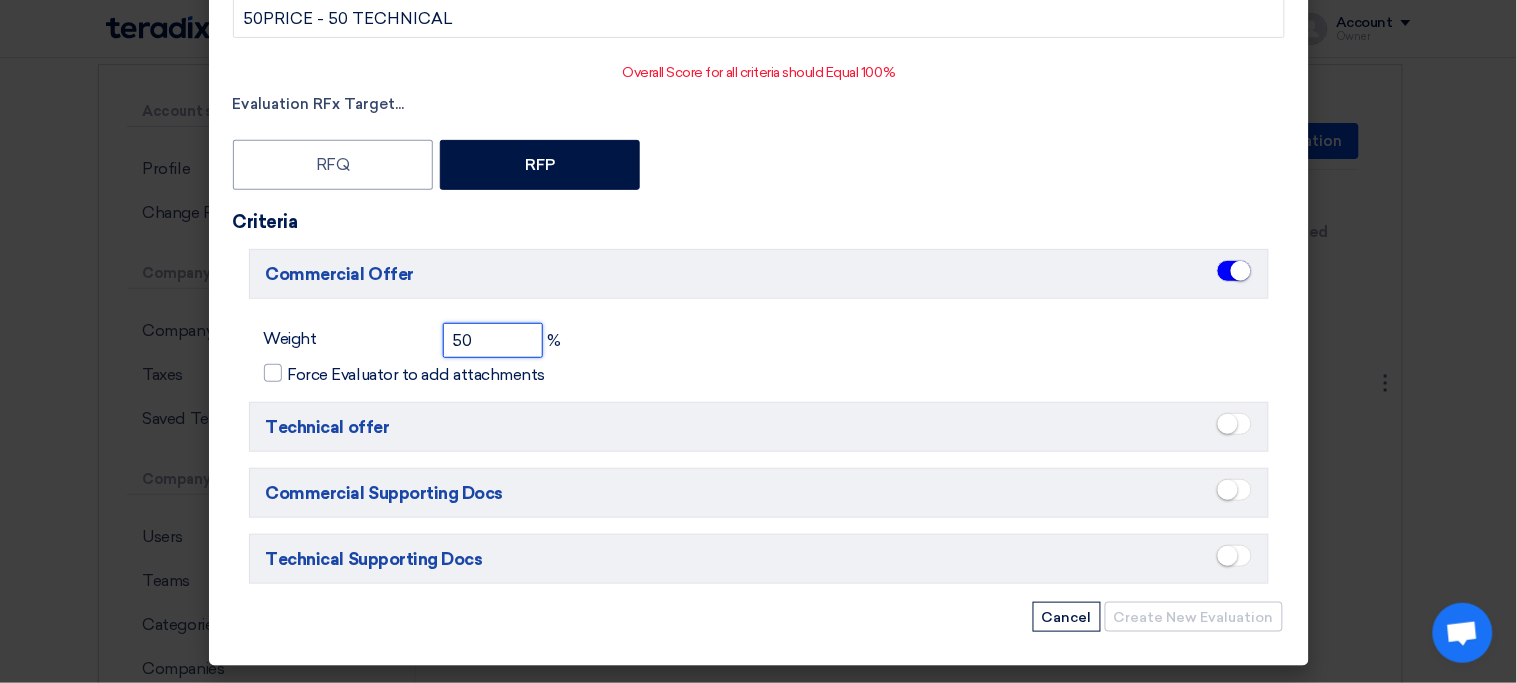 type on "50" 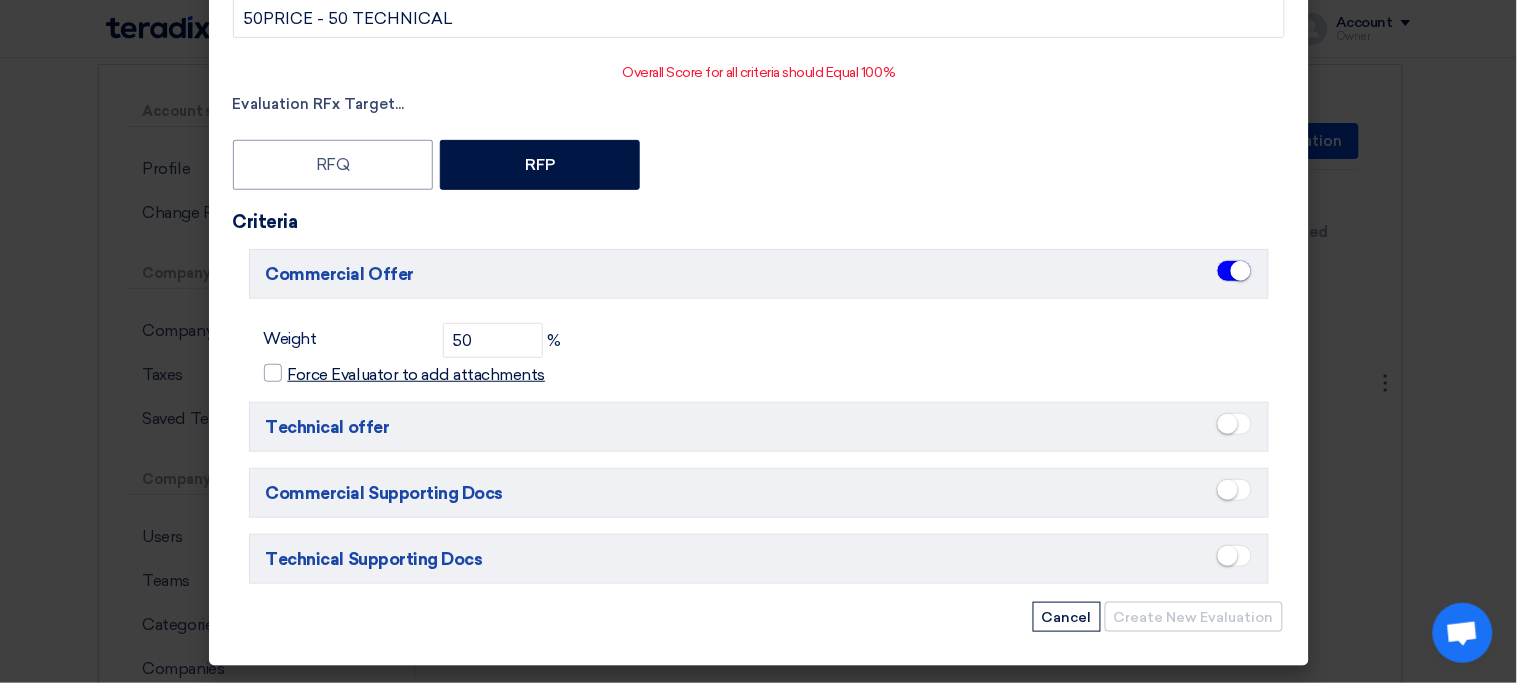 click on "Force Evaluator to add attachments" at bounding box center (294, 368) 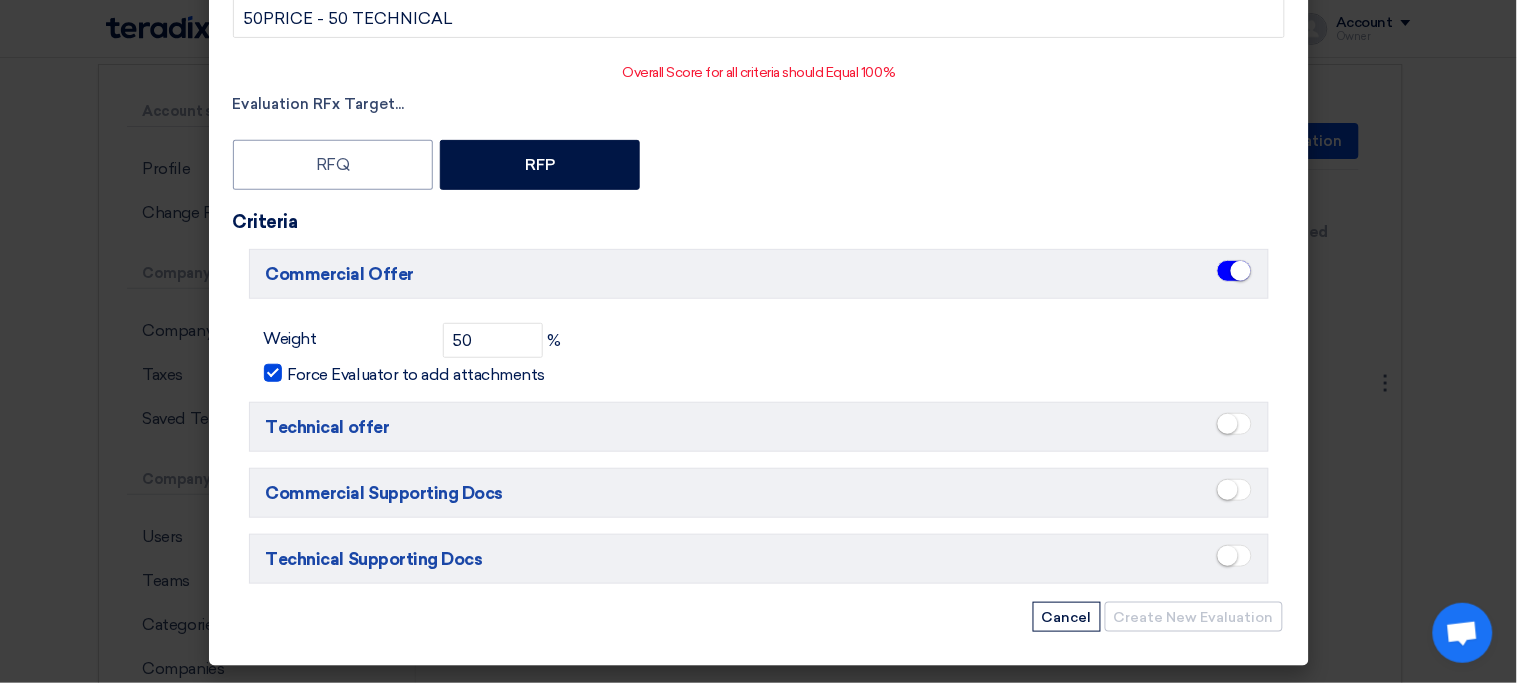 click at bounding box center (1228, 424) 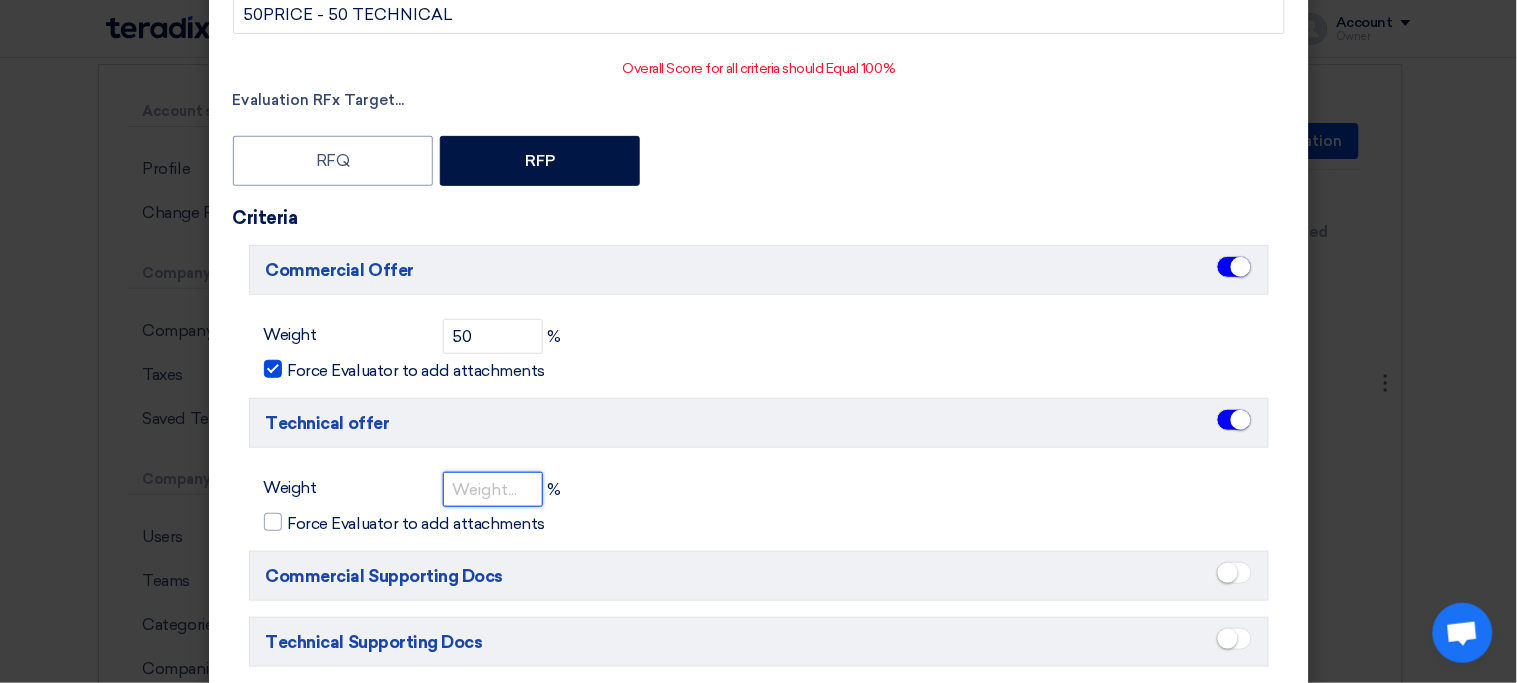 click at bounding box center [493, 489] 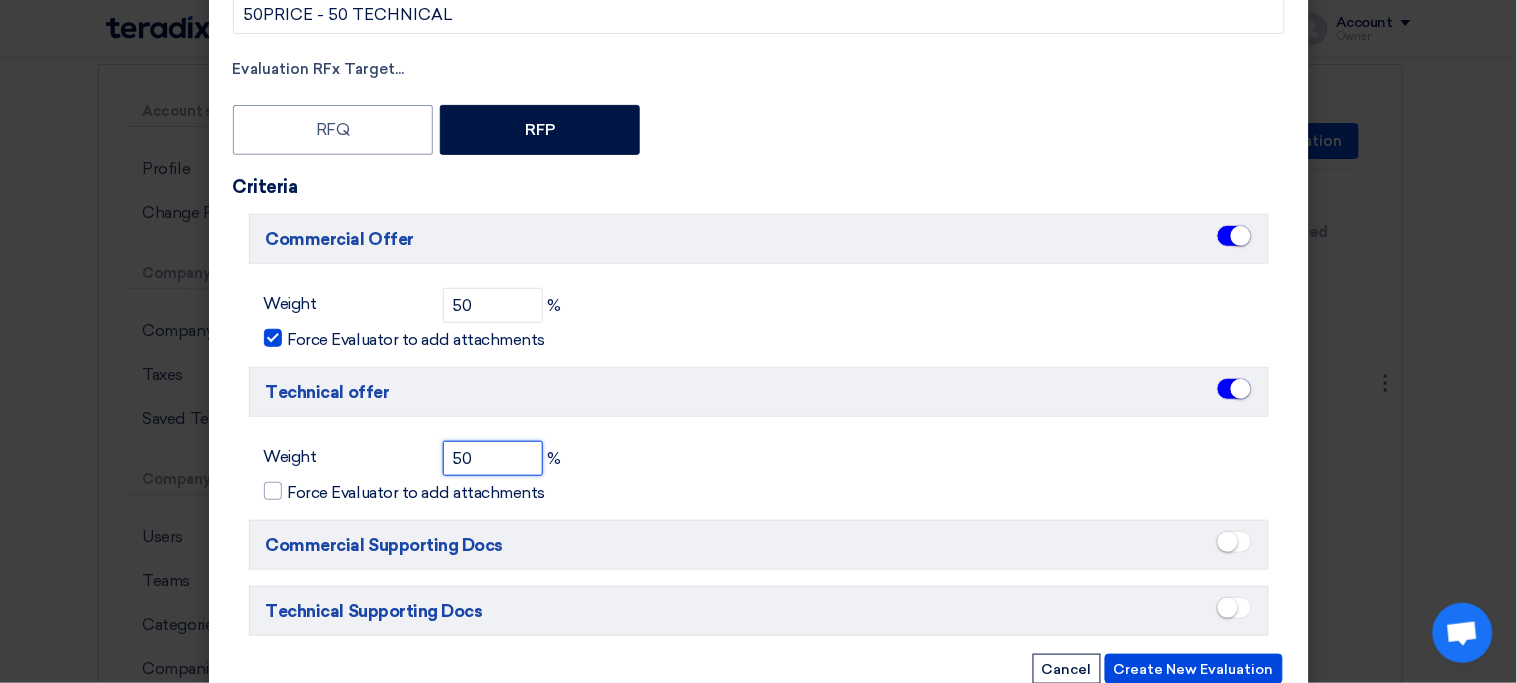 type on "50" 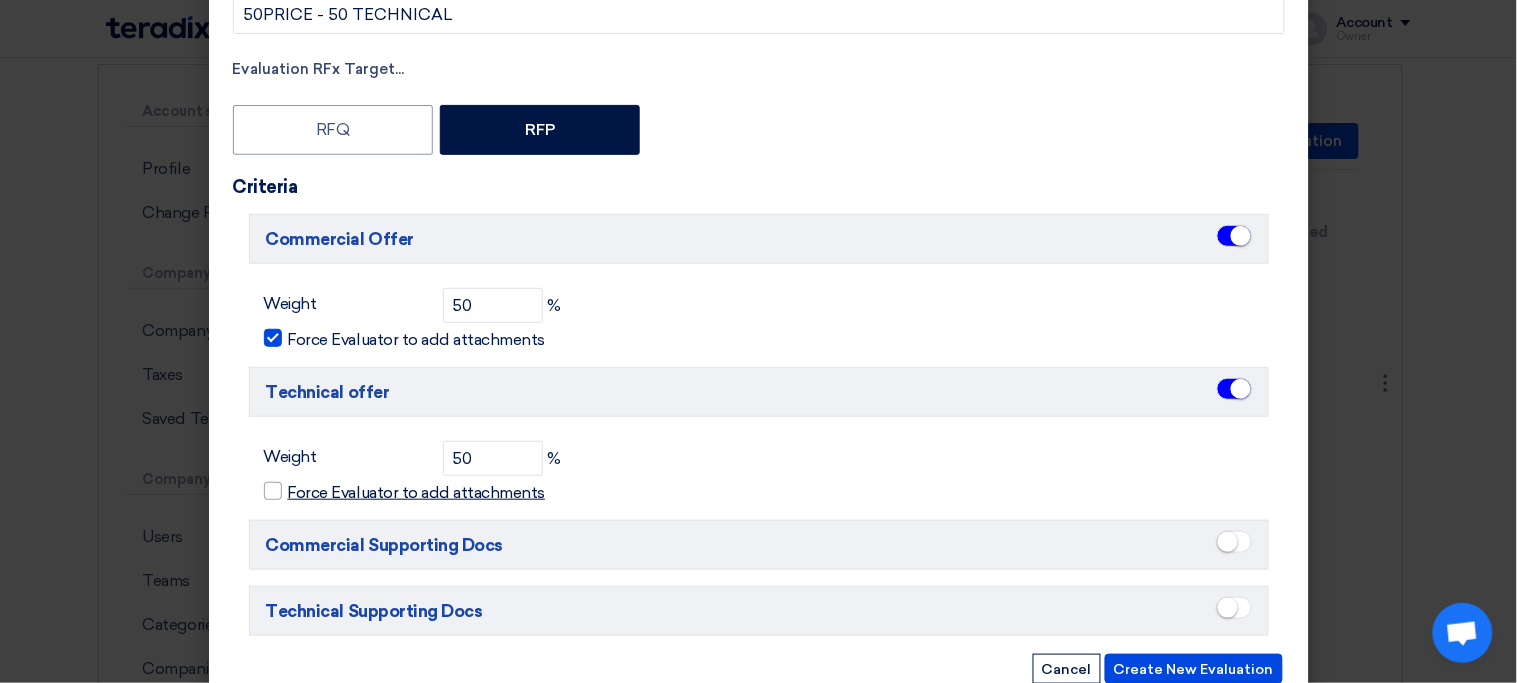 click on "Force Evaluator to add attachments" at bounding box center [294, 486] 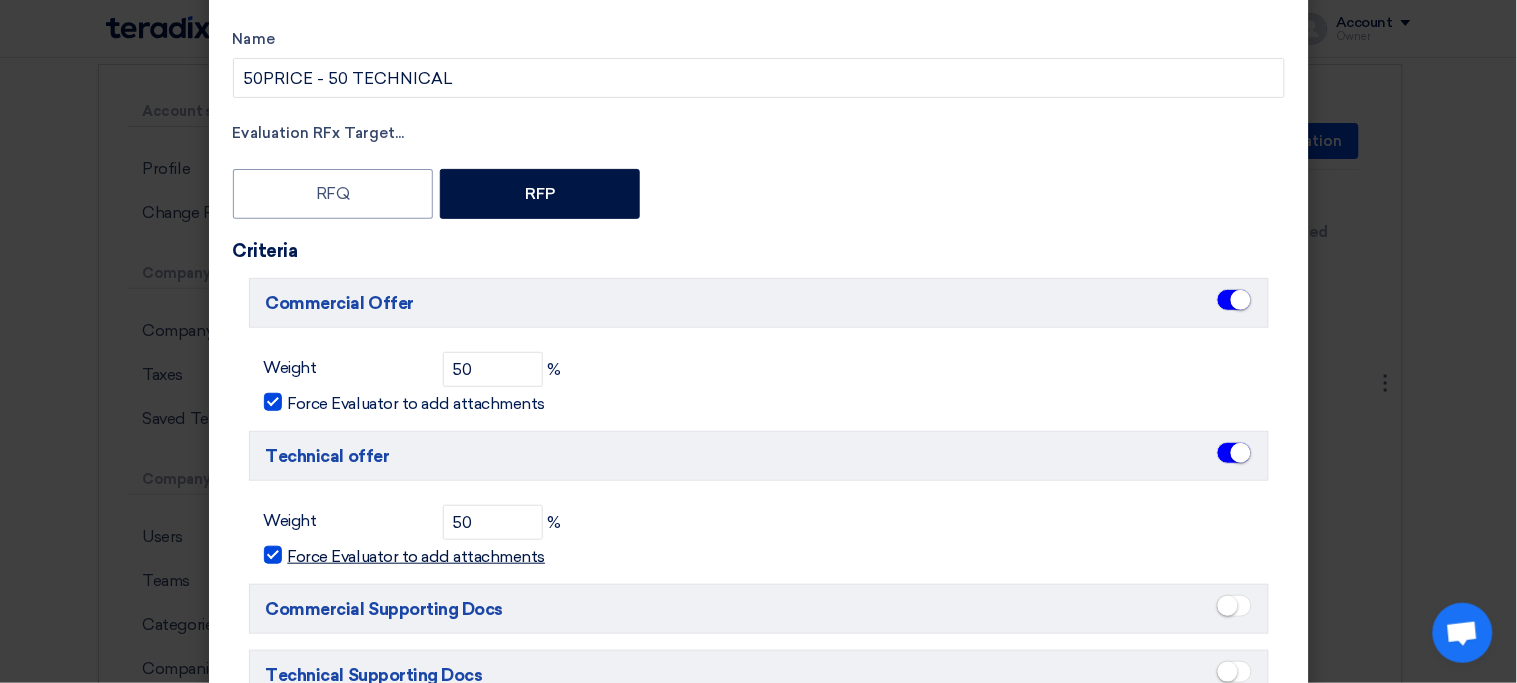 scroll, scrollTop: 0, scrollLeft: 0, axis: both 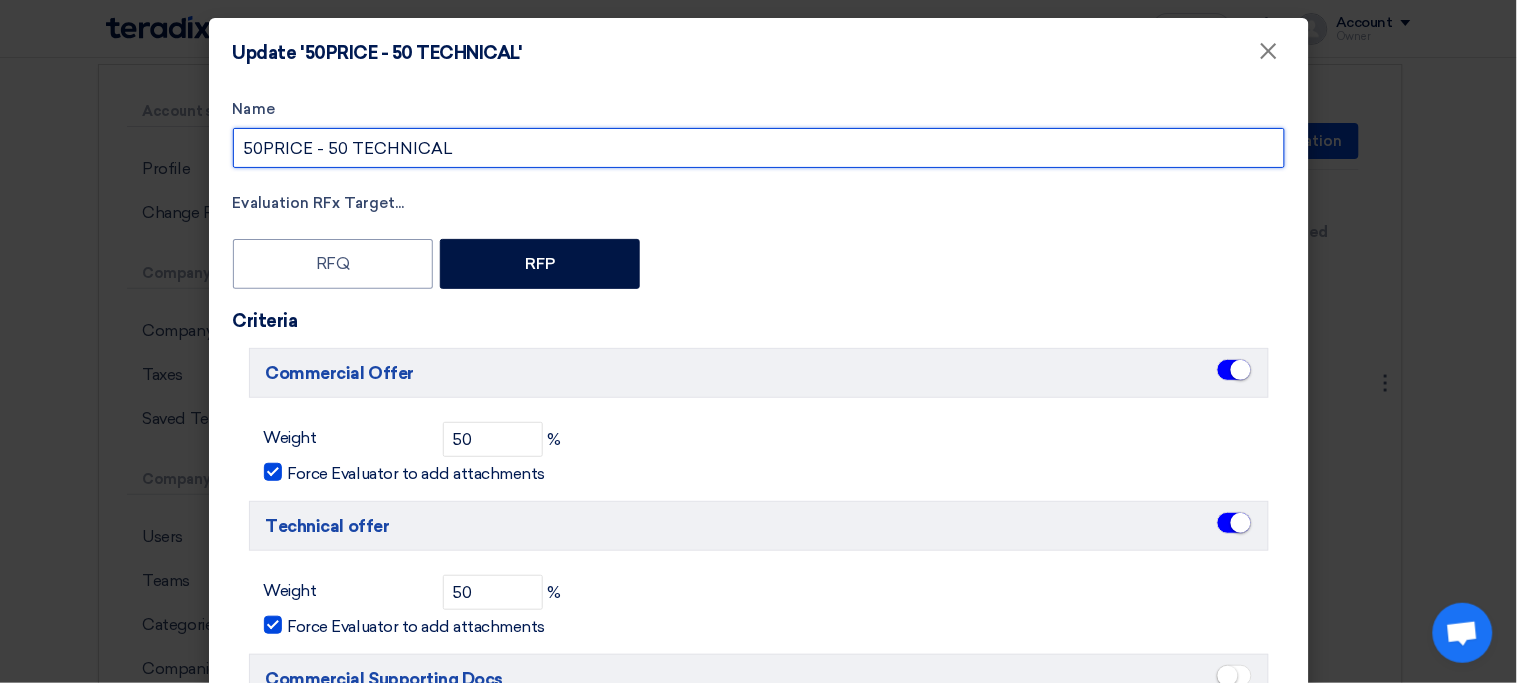 click on "50PRICE - 50 TECHNICAL" at bounding box center [759, 148] 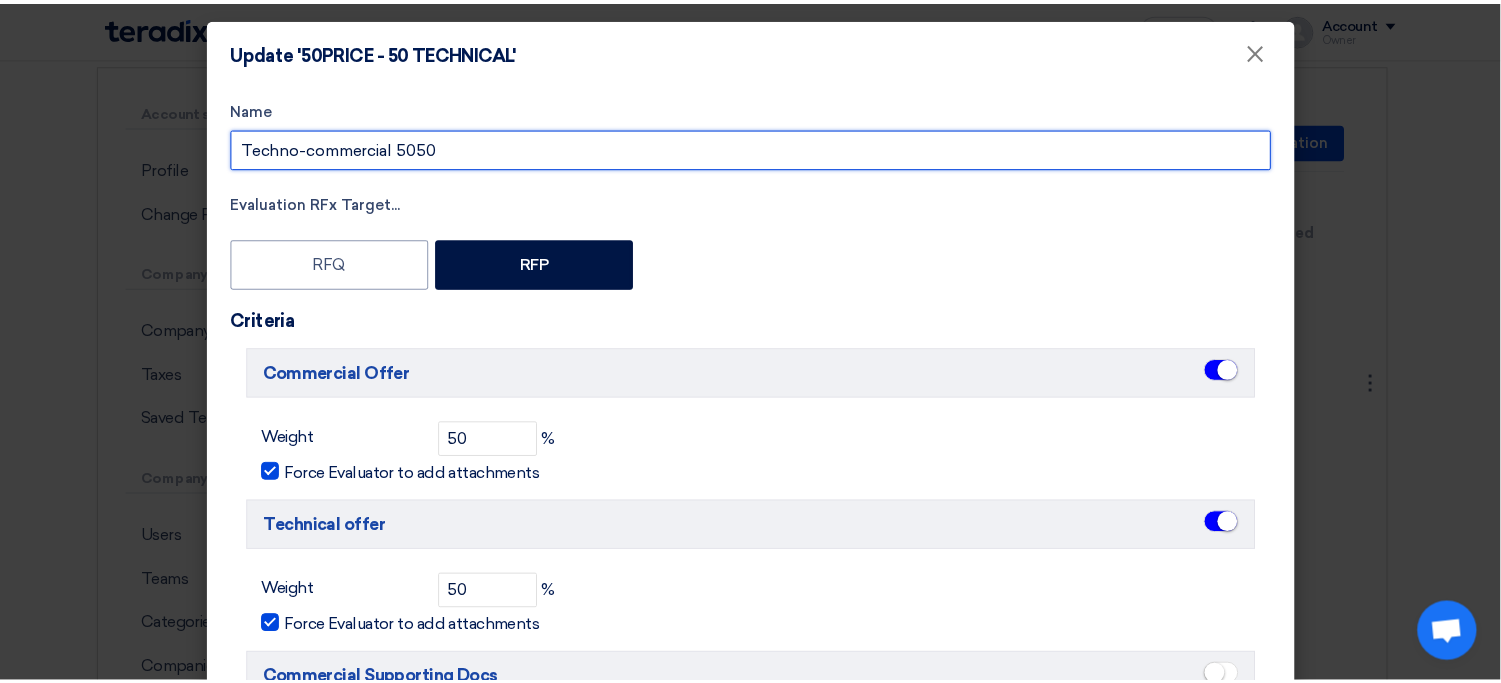 scroll, scrollTop: 191, scrollLeft: 0, axis: vertical 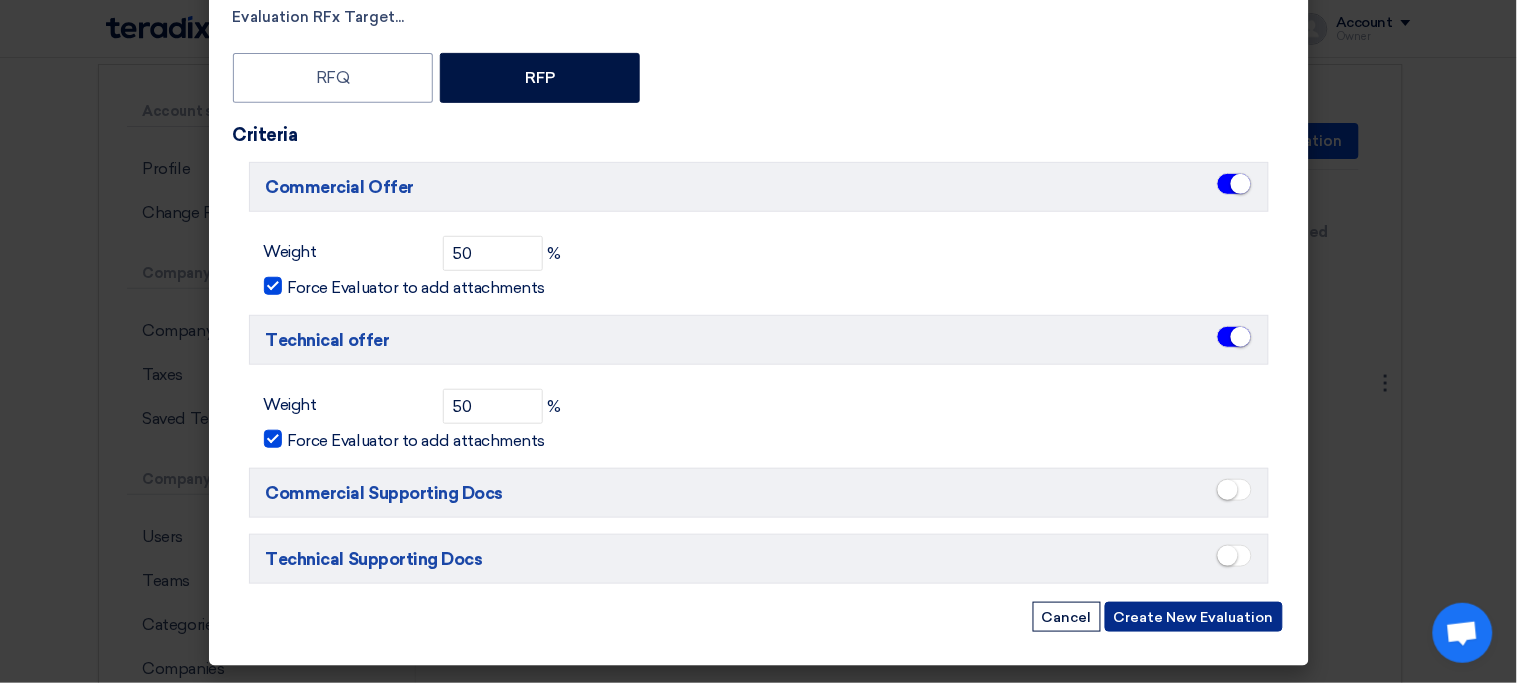 type on "Techno-commercial 5050" 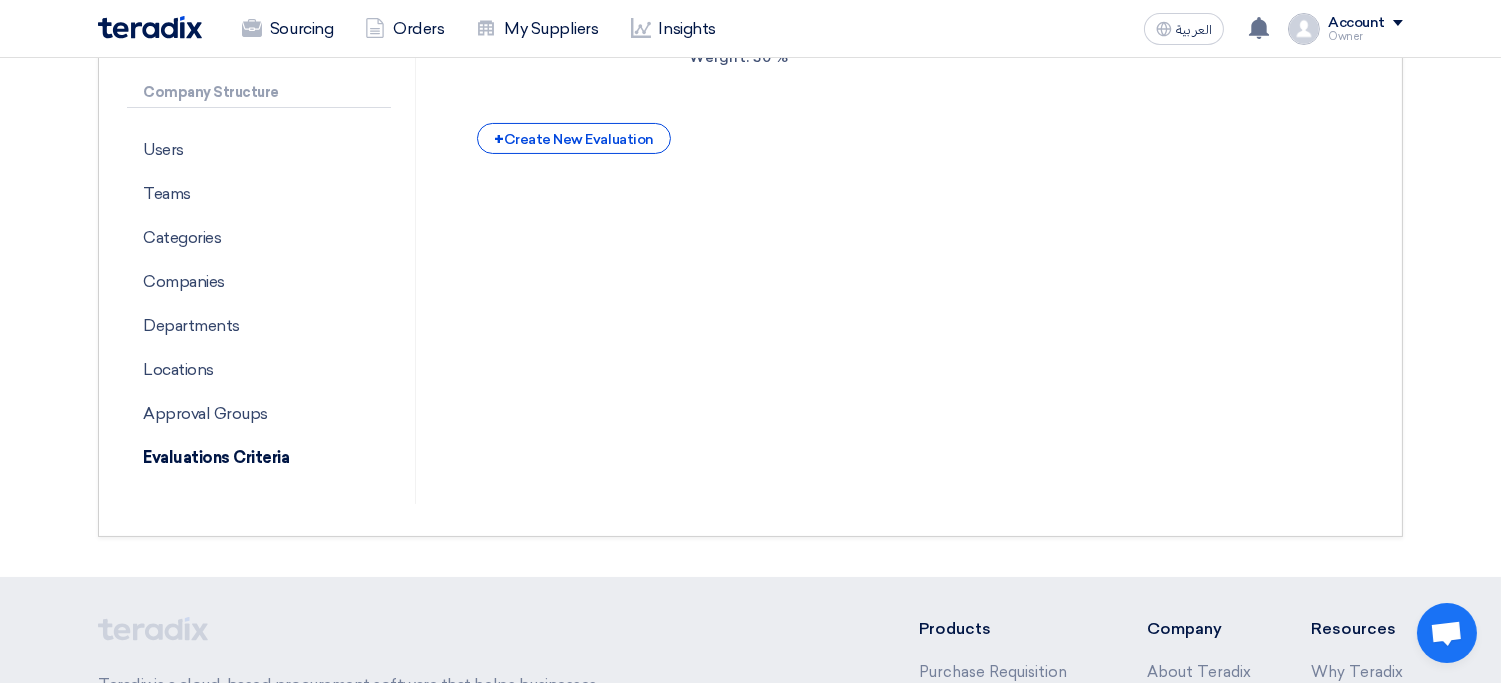 scroll, scrollTop: 541, scrollLeft: 0, axis: vertical 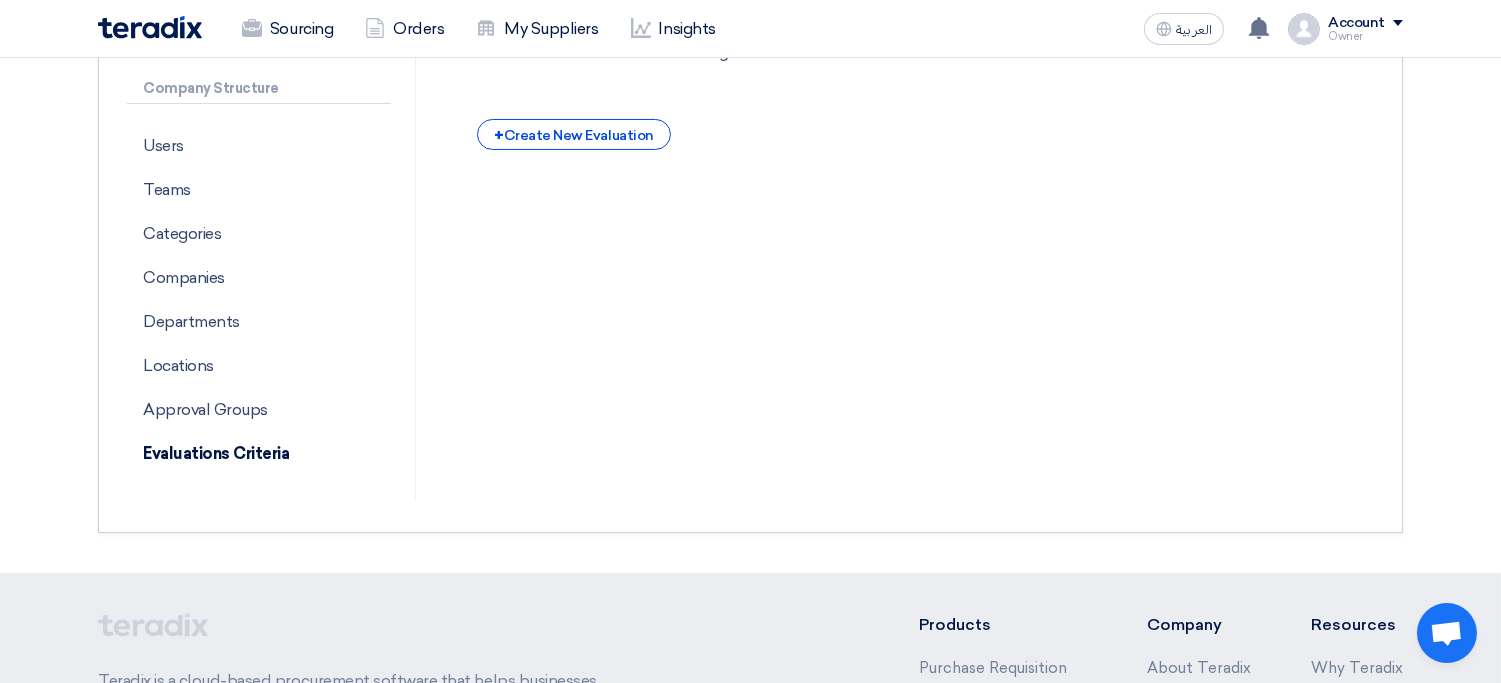 click on "Account" 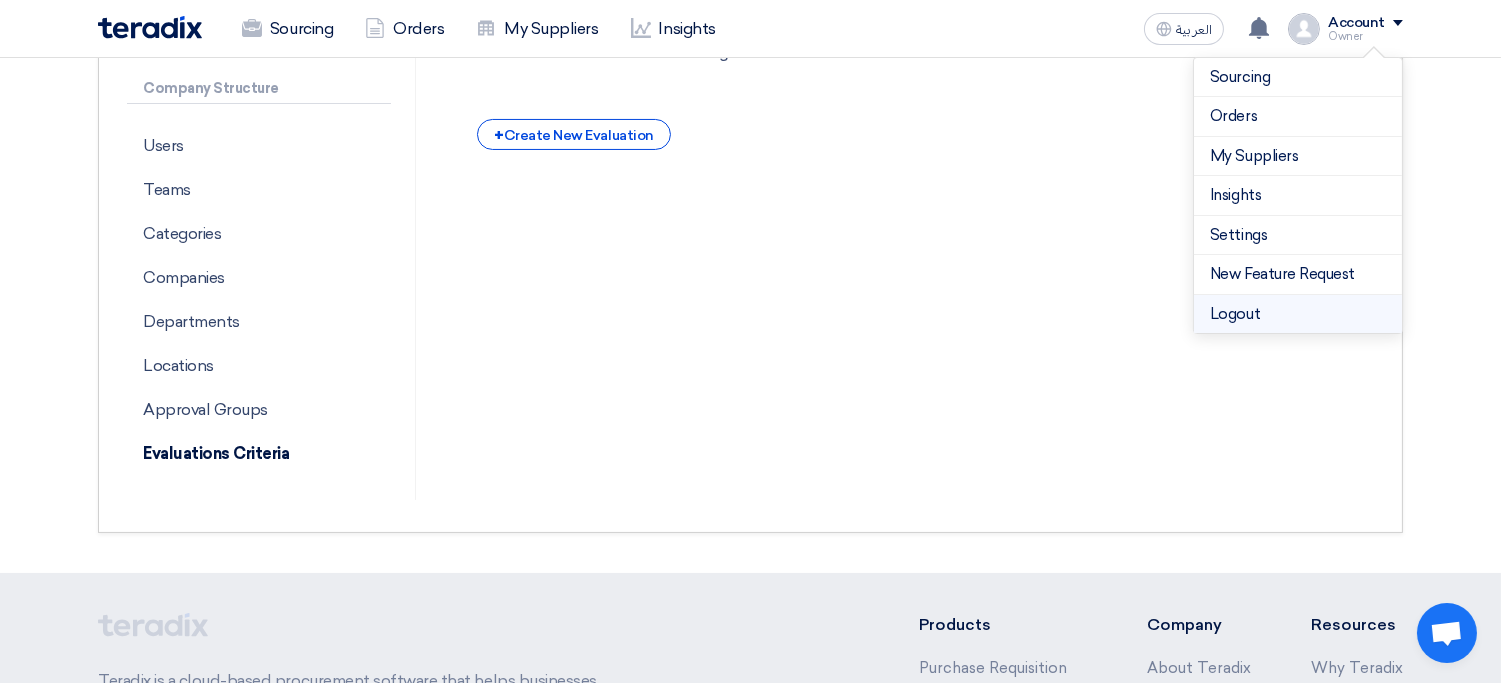 click on "Logout" 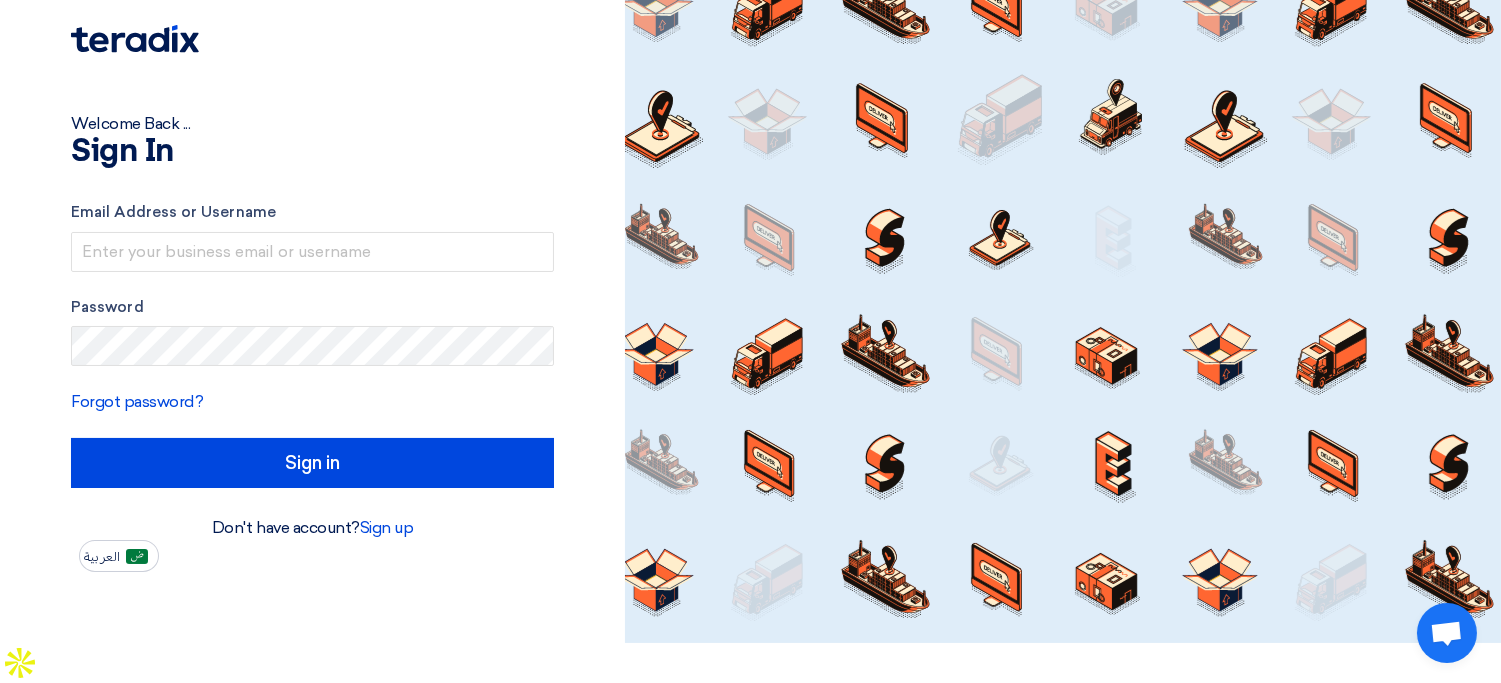 scroll, scrollTop: 0, scrollLeft: 0, axis: both 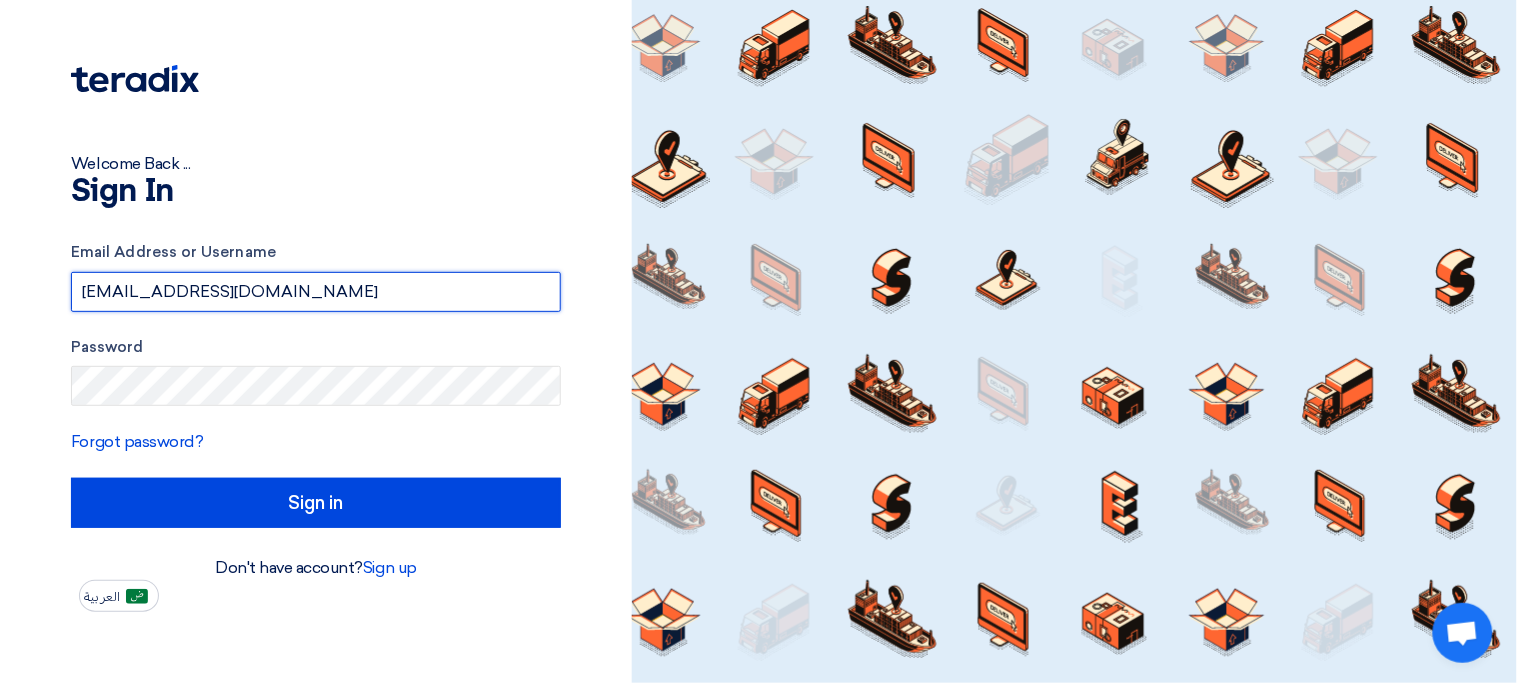 click on "procurement.synergi@testing.com" at bounding box center [316, 292] 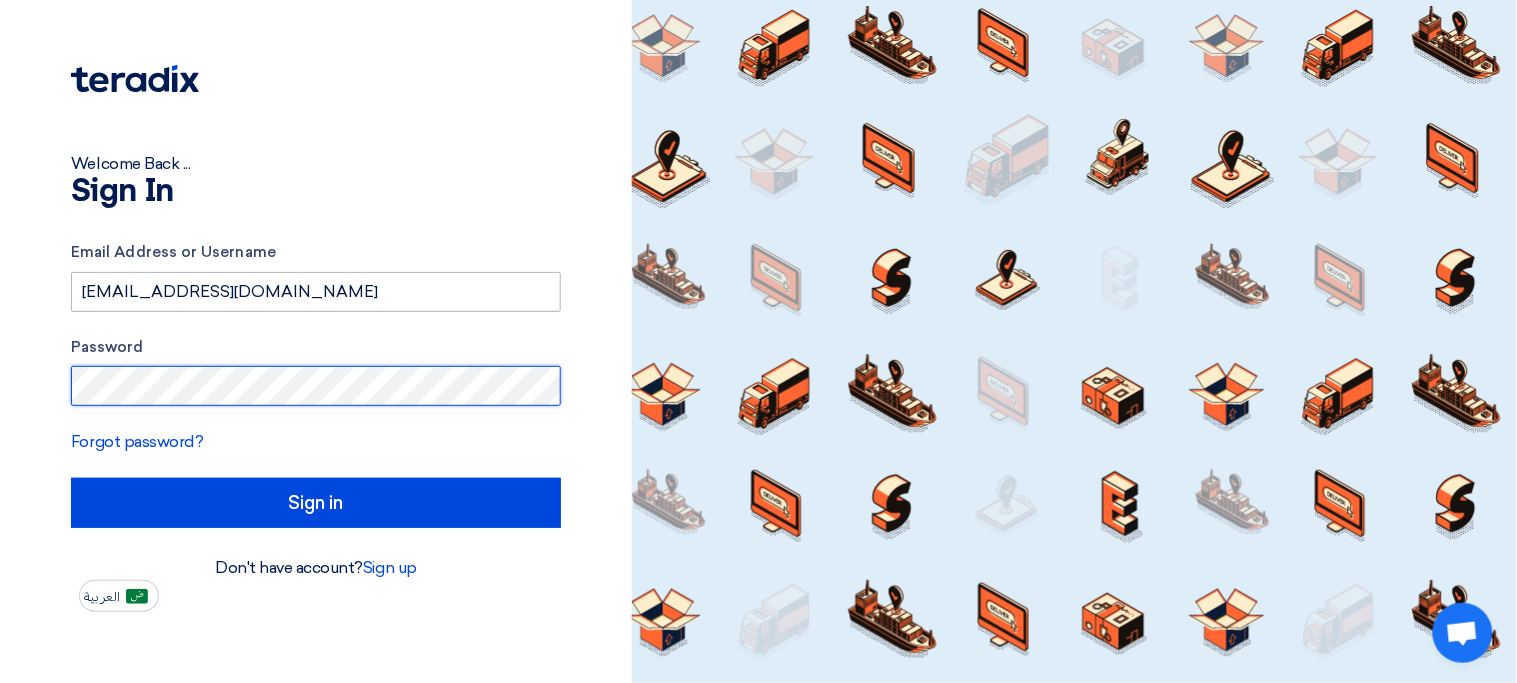 click on "Sign in" 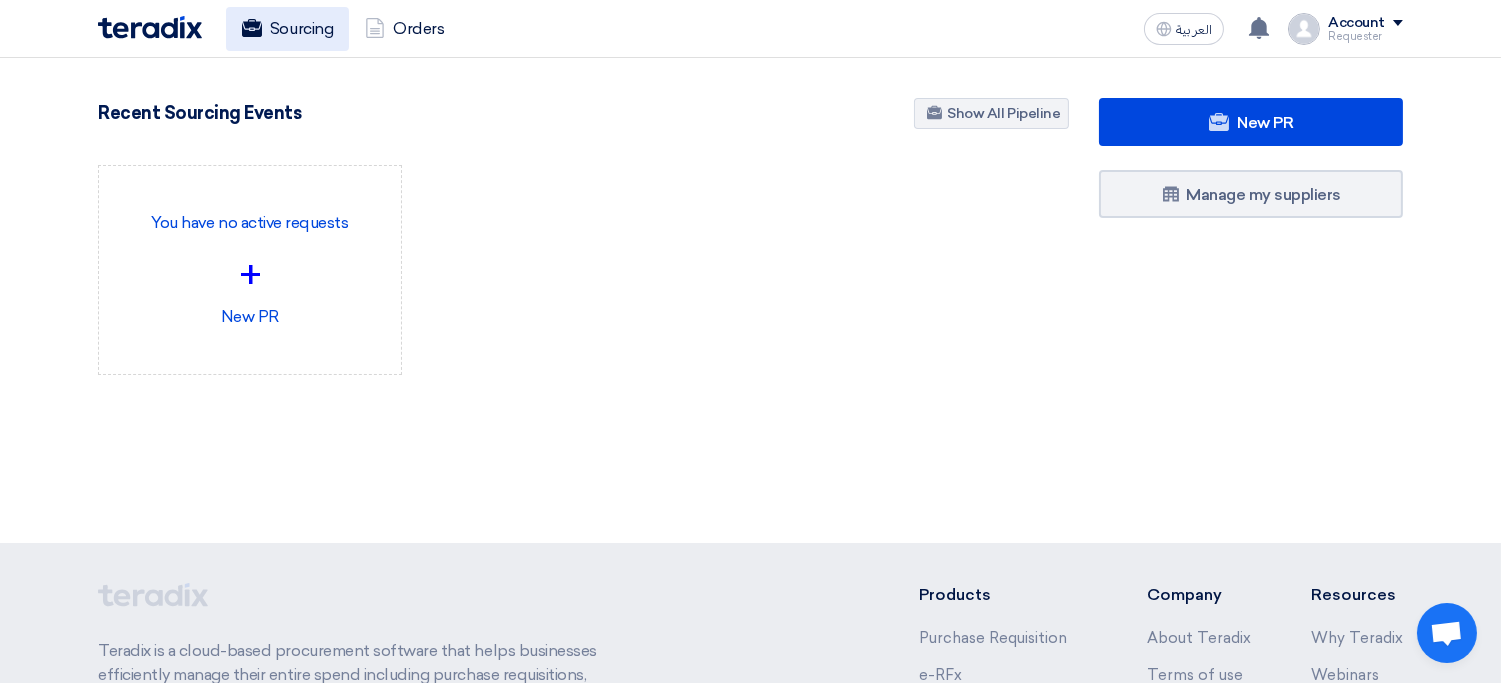 click on "Sourcing" 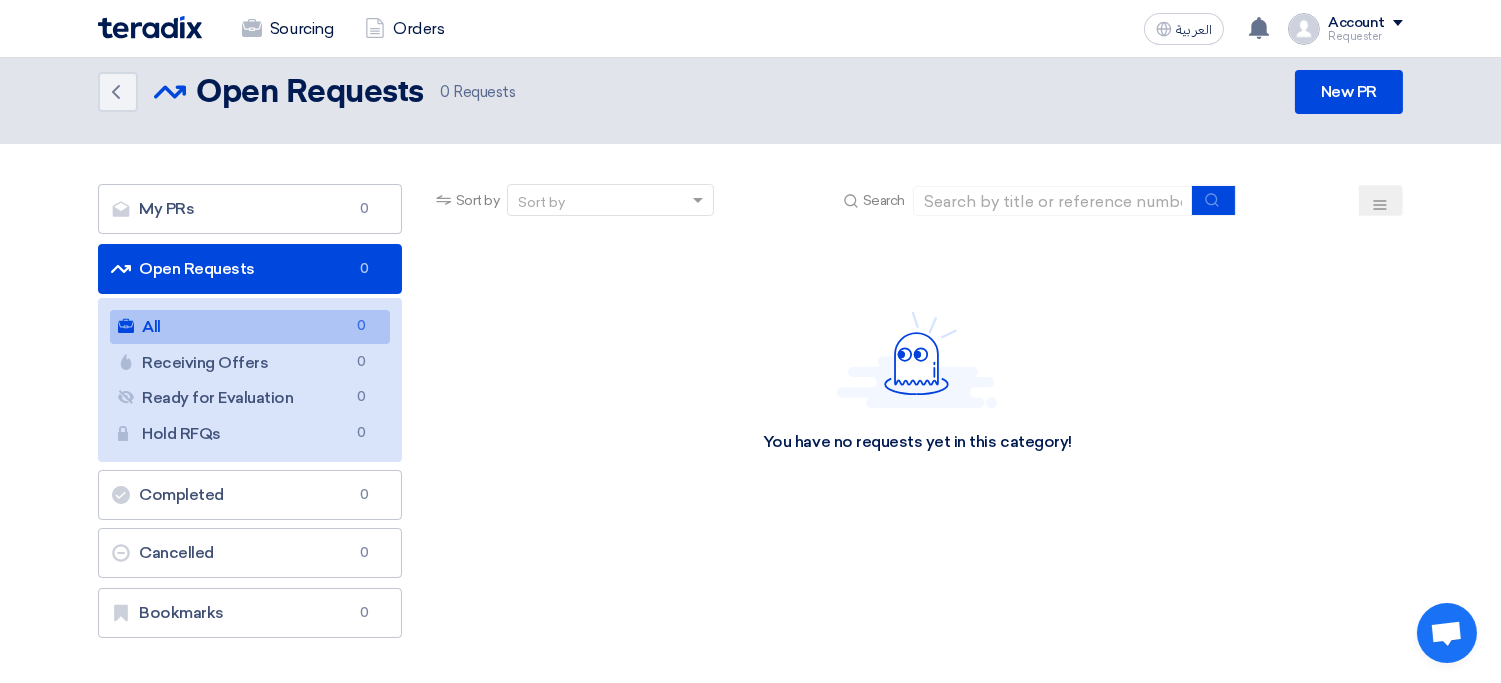 scroll, scrollTop: 0, scrollLeft: 0, axis: both 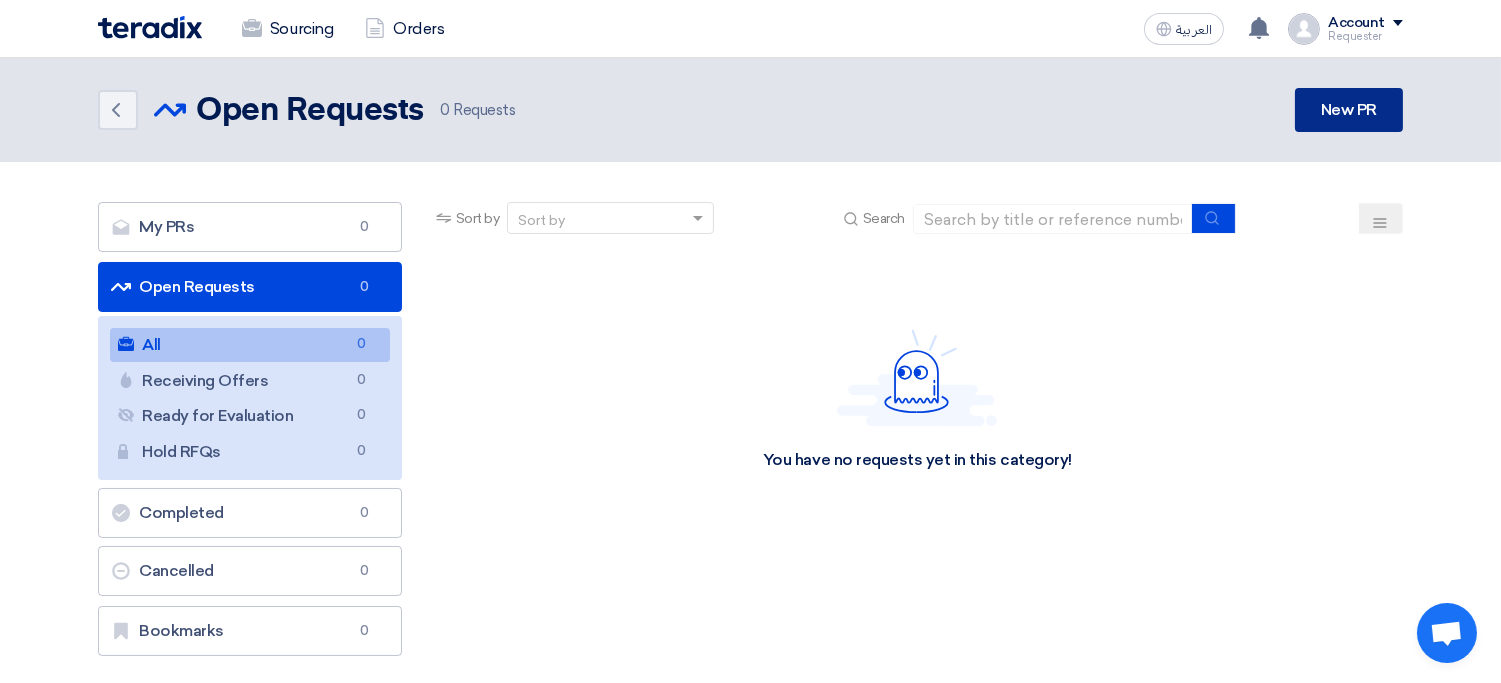 click on "New PR" 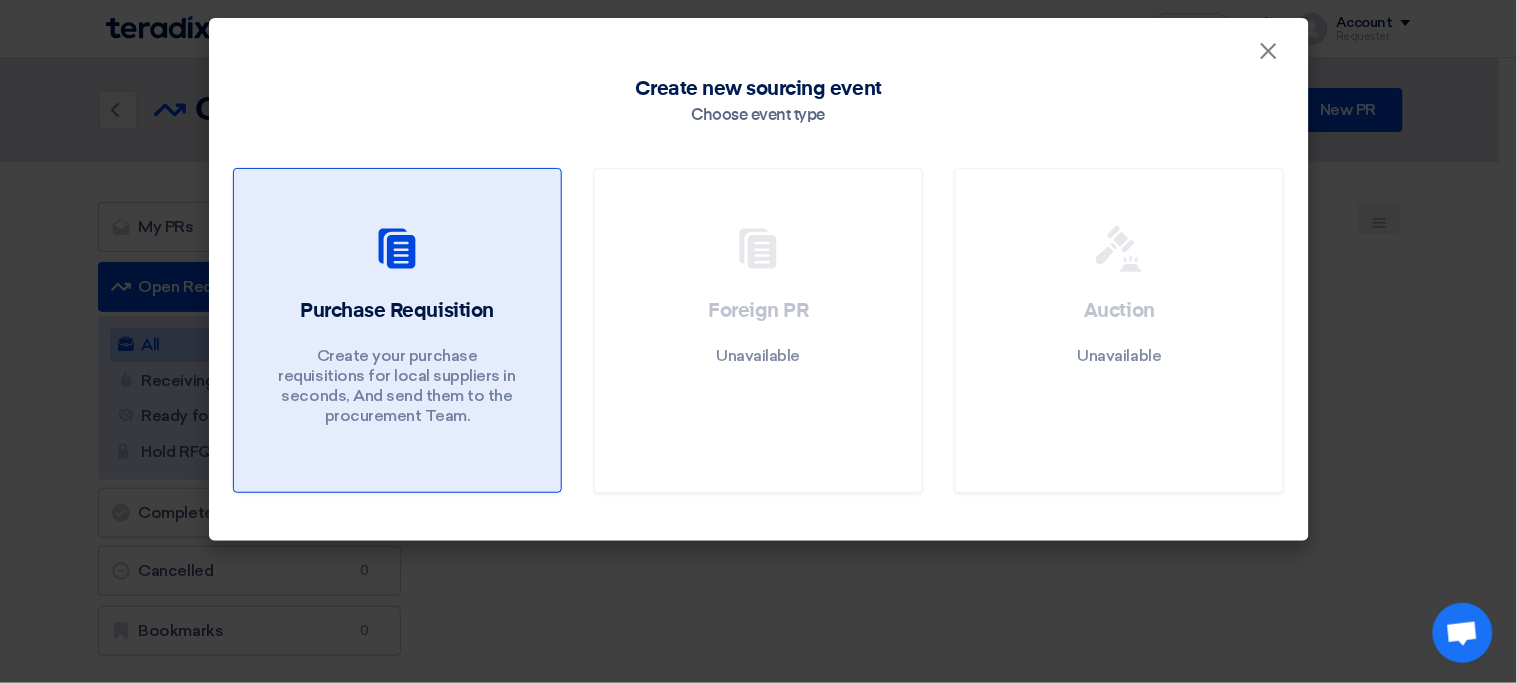 click on "Purchase Requisition" 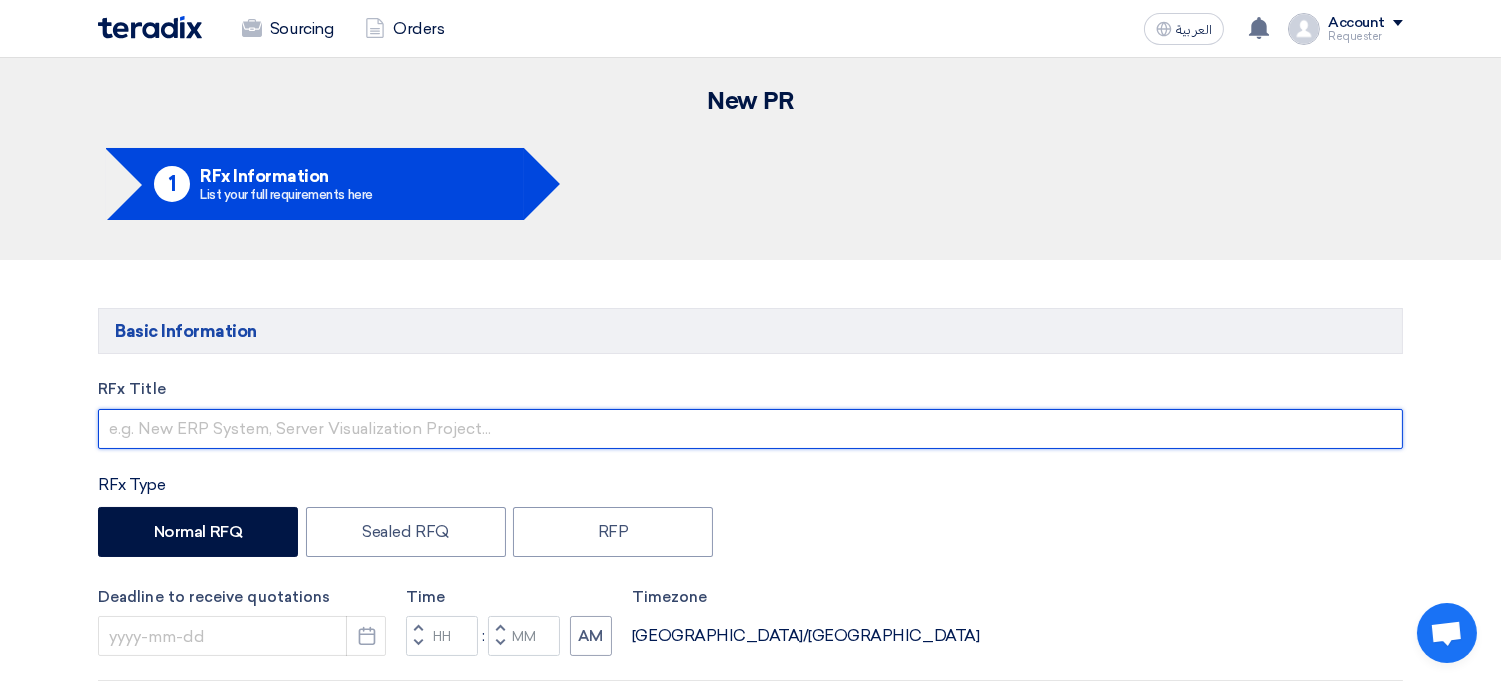 click at bounding box center (750, 429) 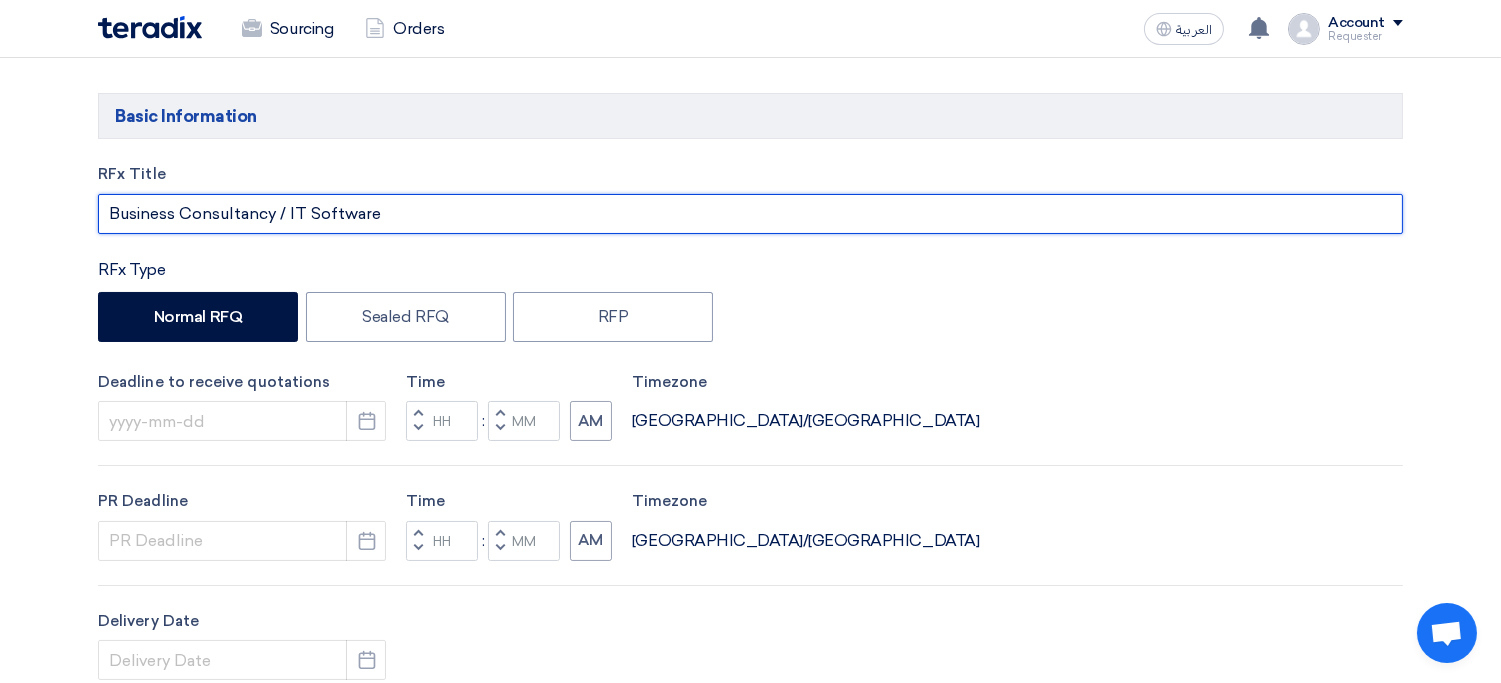 scroll, scrollTop: 222, scrollLeft: 0, axis: vertical 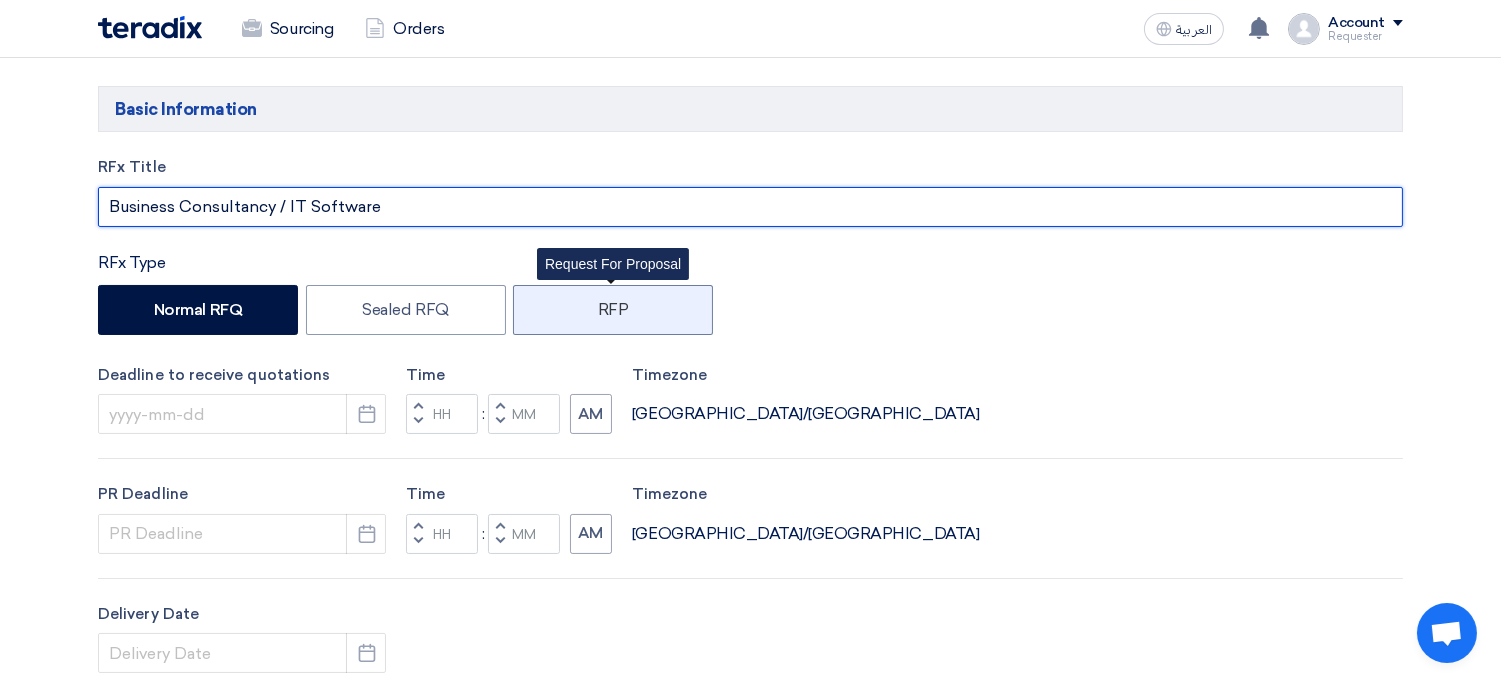 type on "Business Consultancy / IT Software" 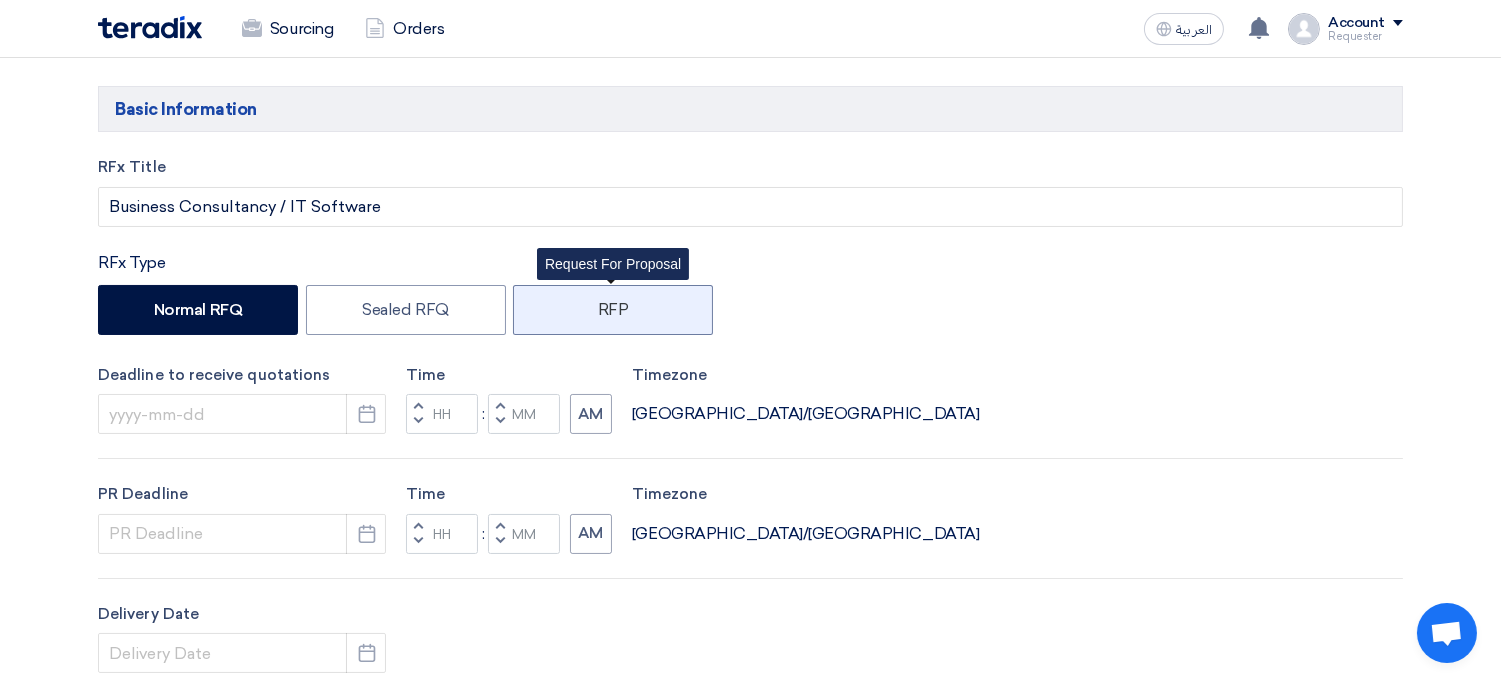 click on "RFP" 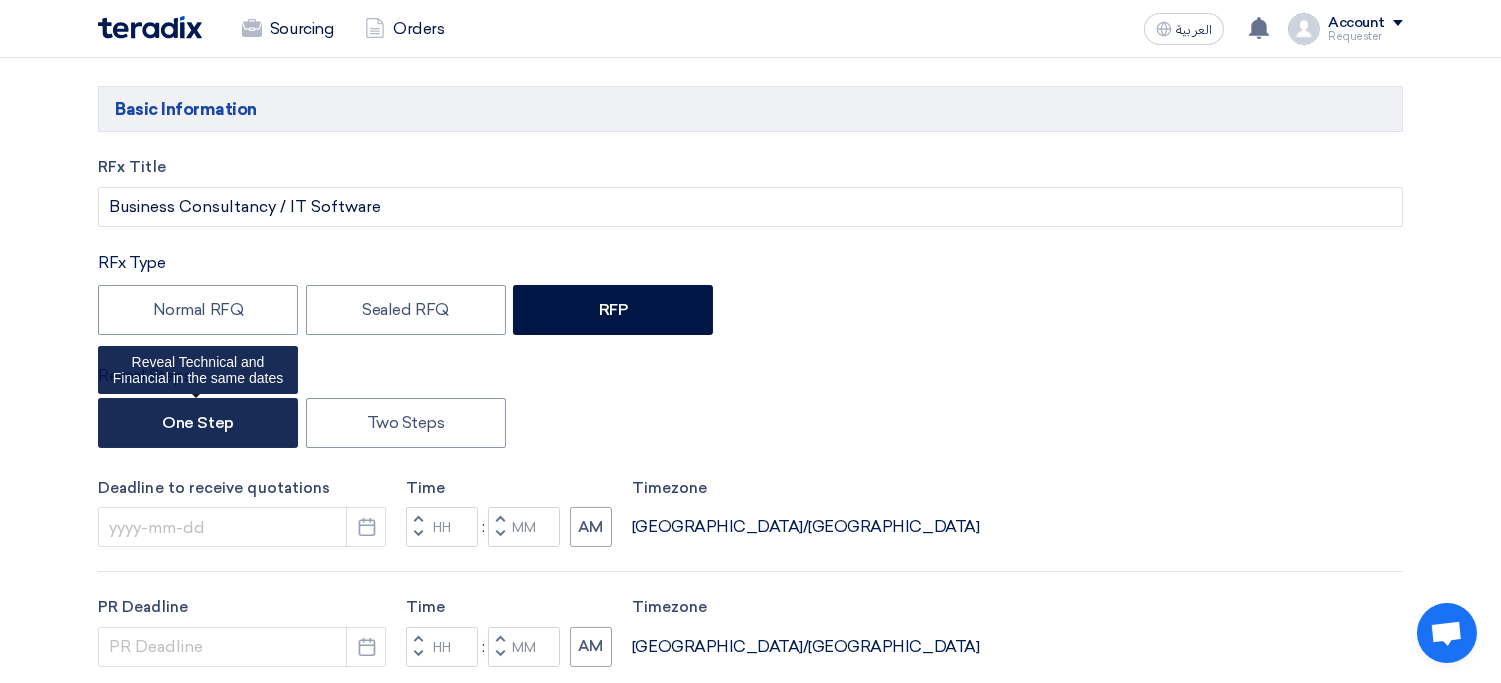 click on "One Step" 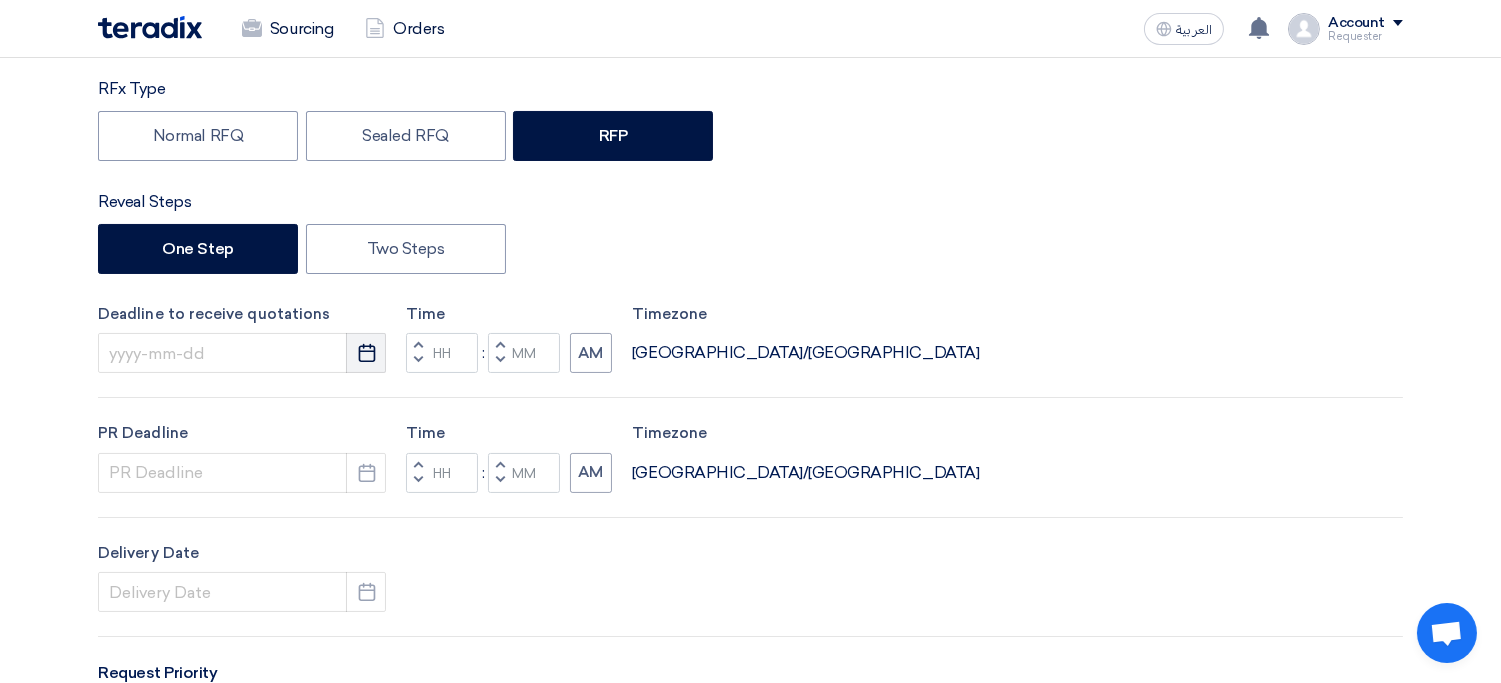scroll, scrollTop: 395, scrollLeft: 0, axis: vertical 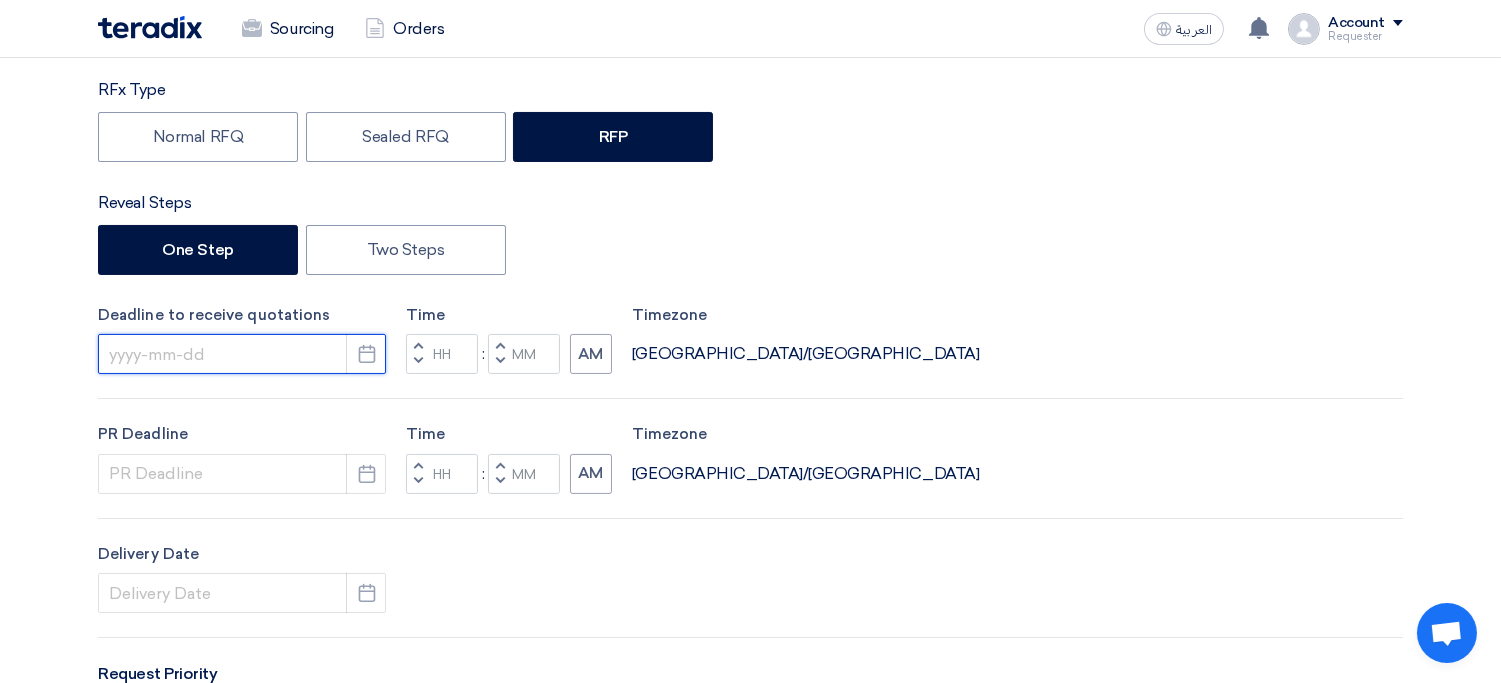click 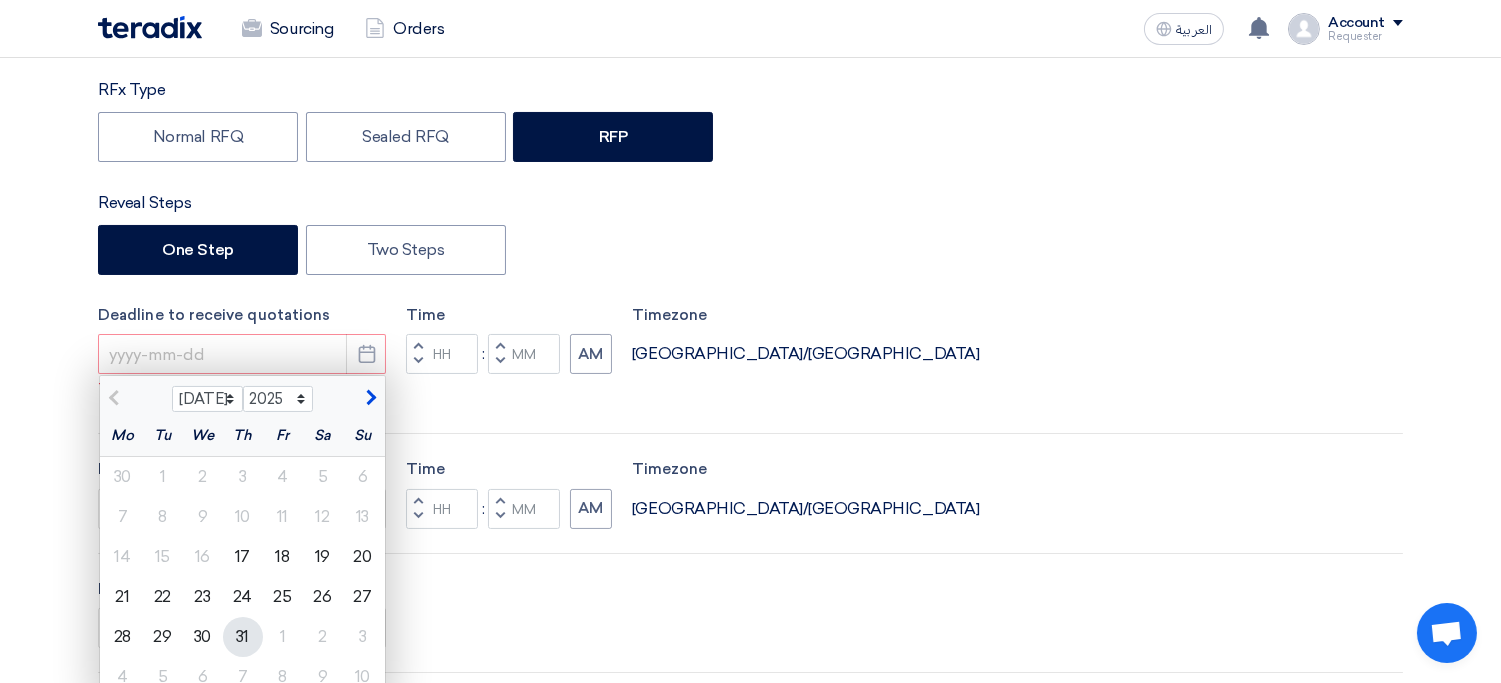 click on "31" 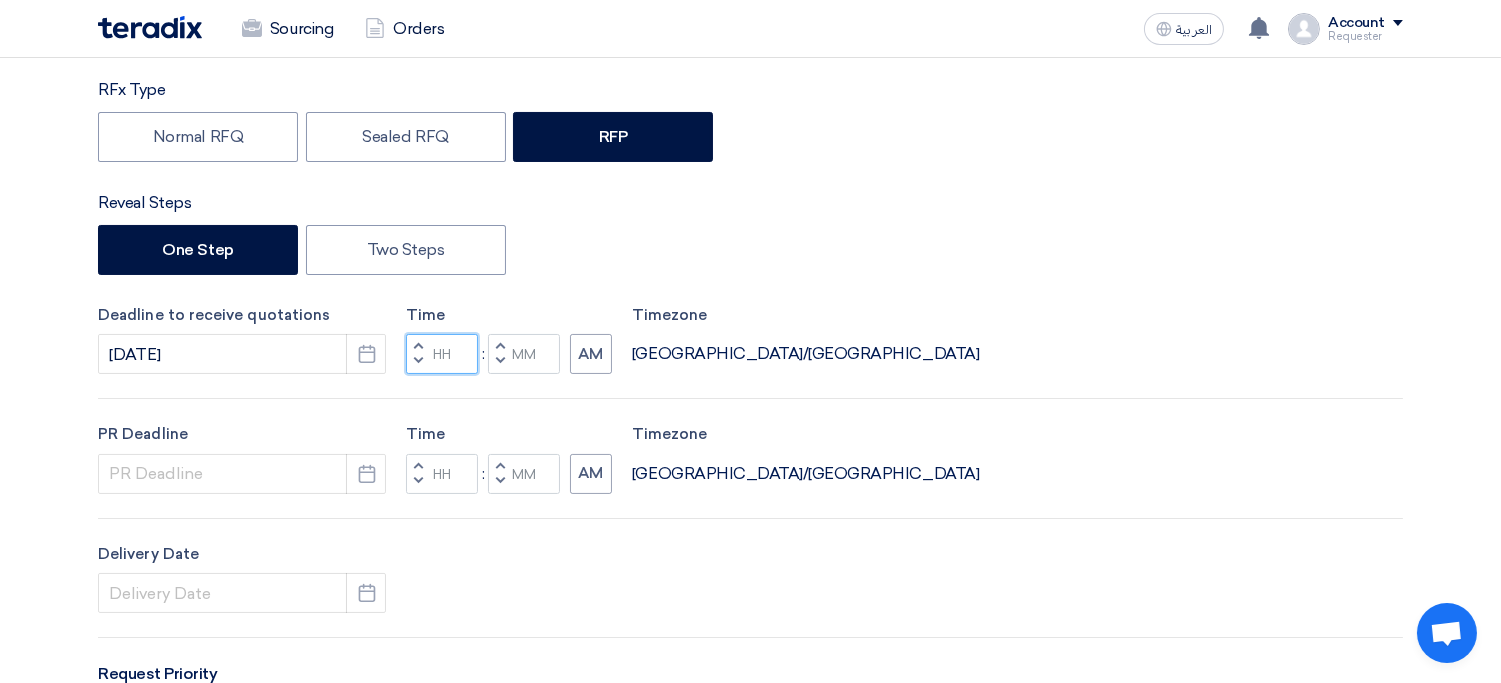 click 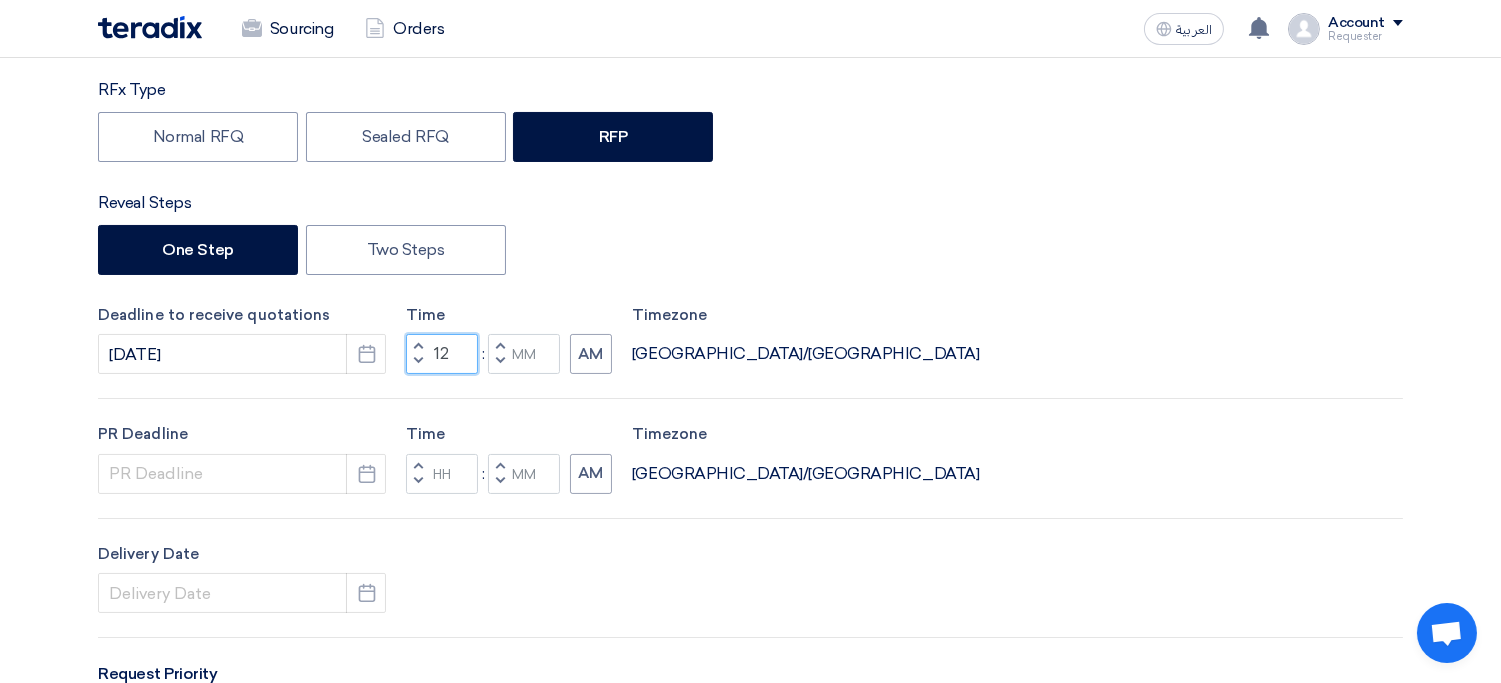 type on "12" 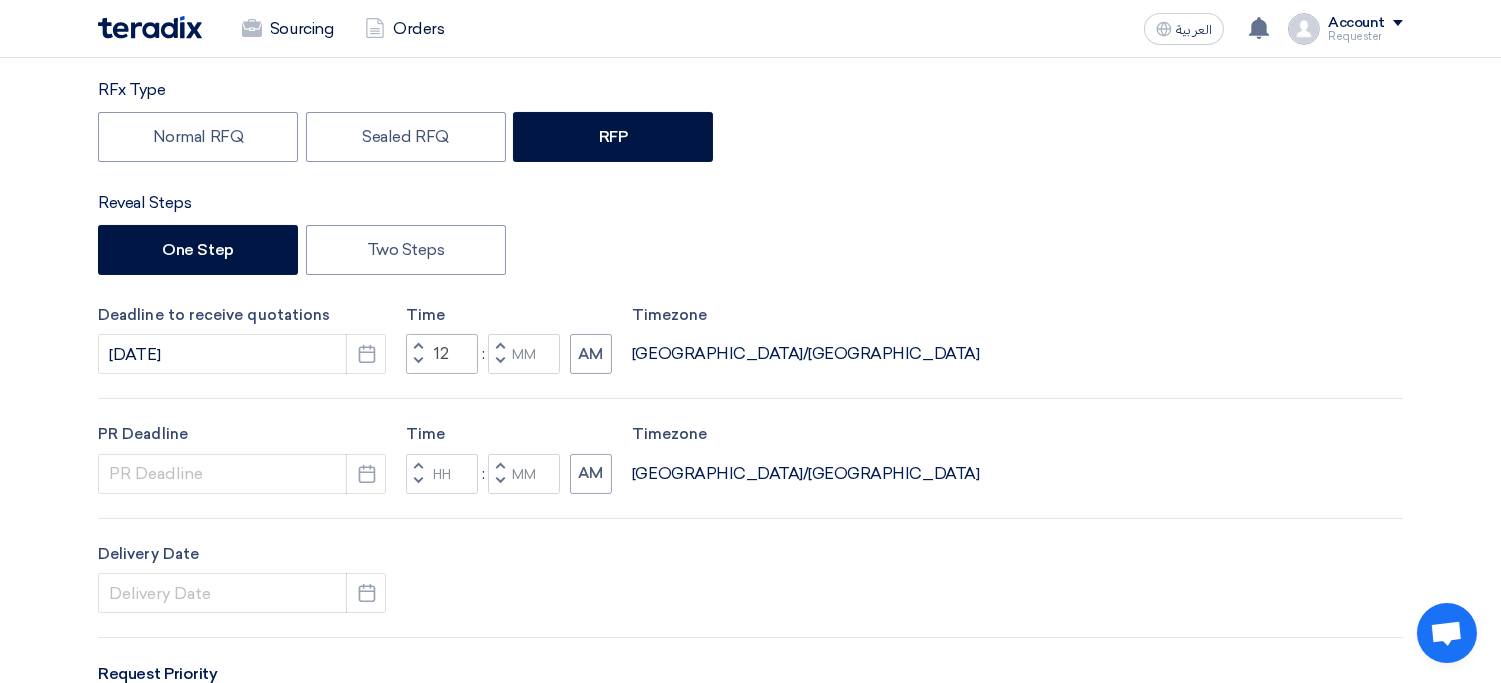 type 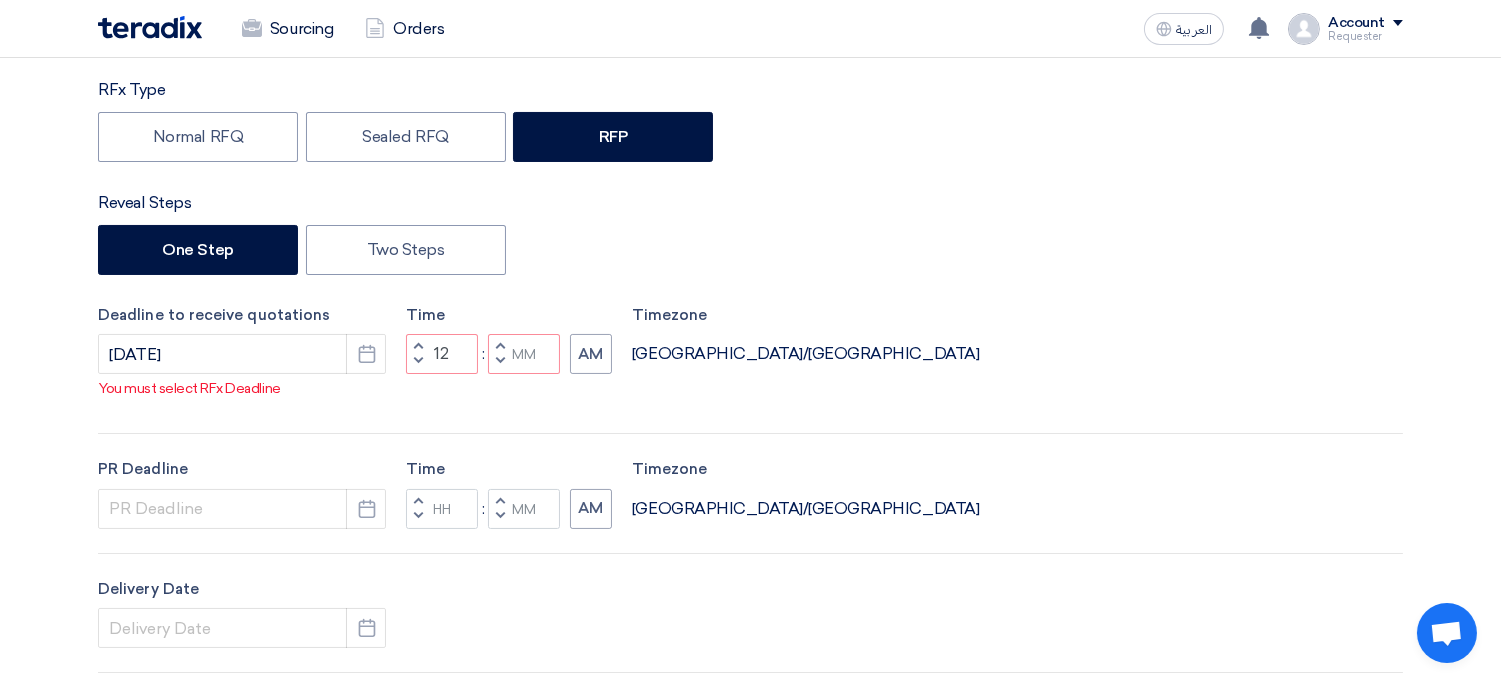type 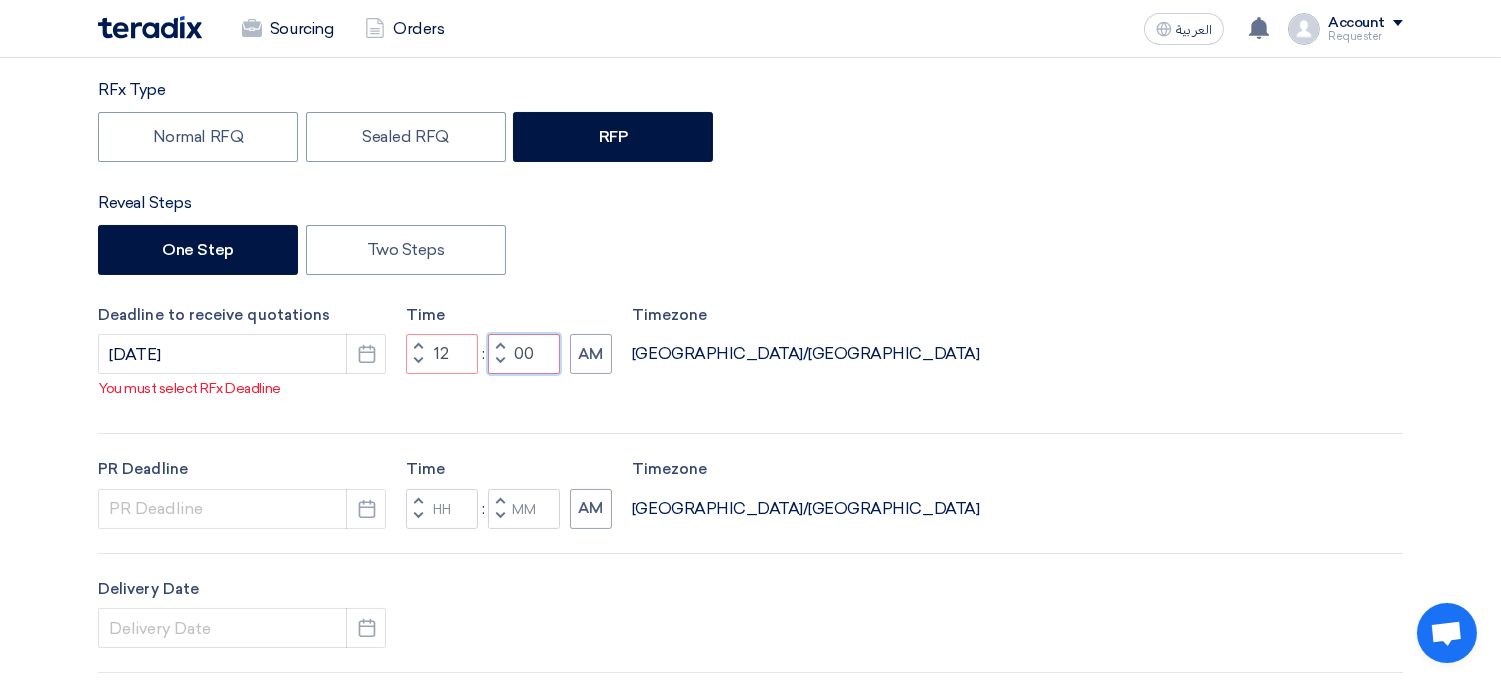 type on "00" 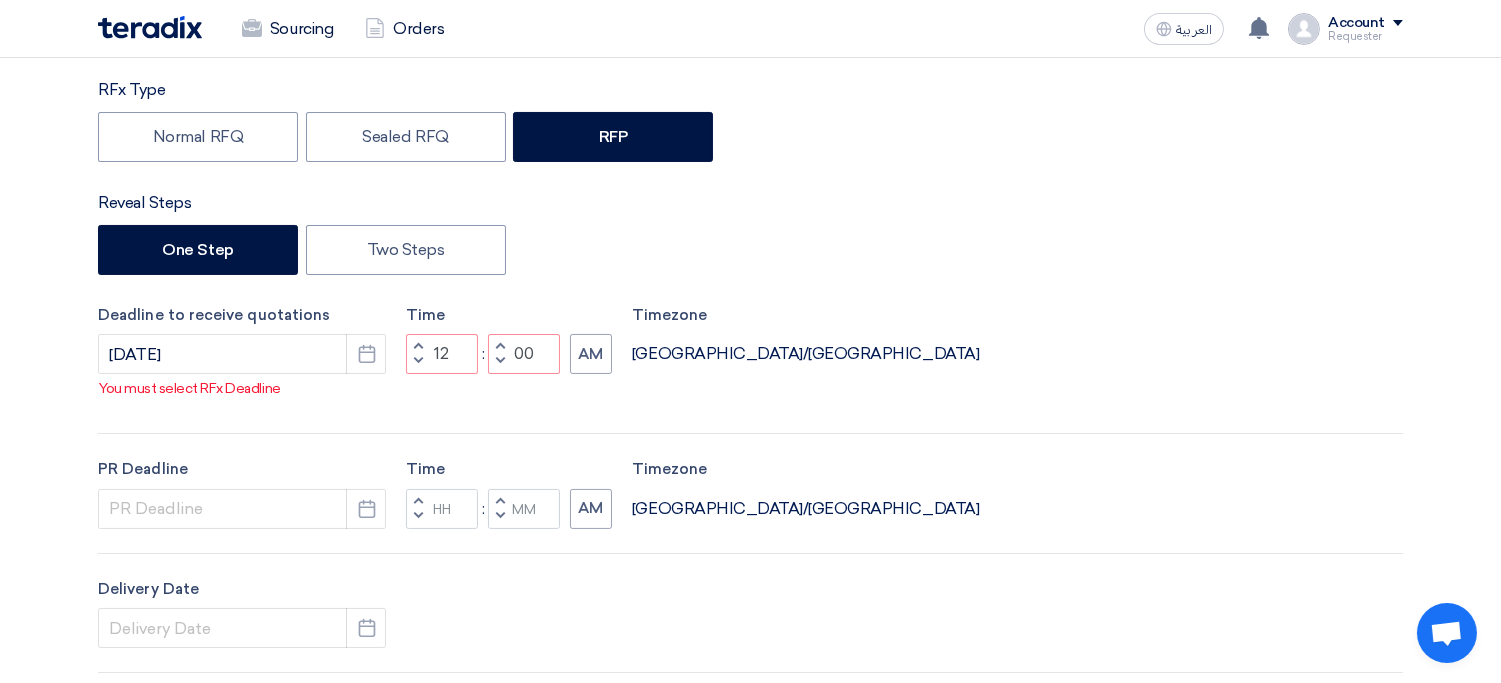 type 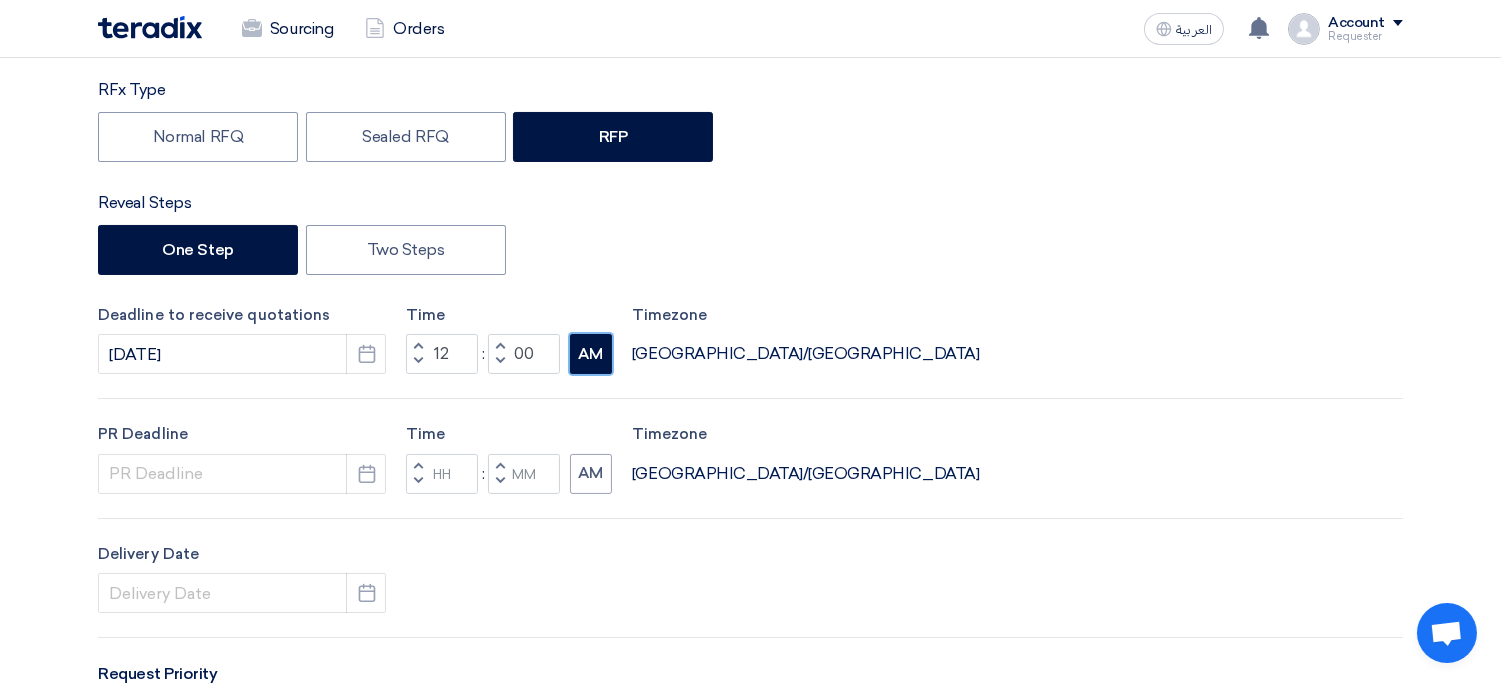 click on "AM" 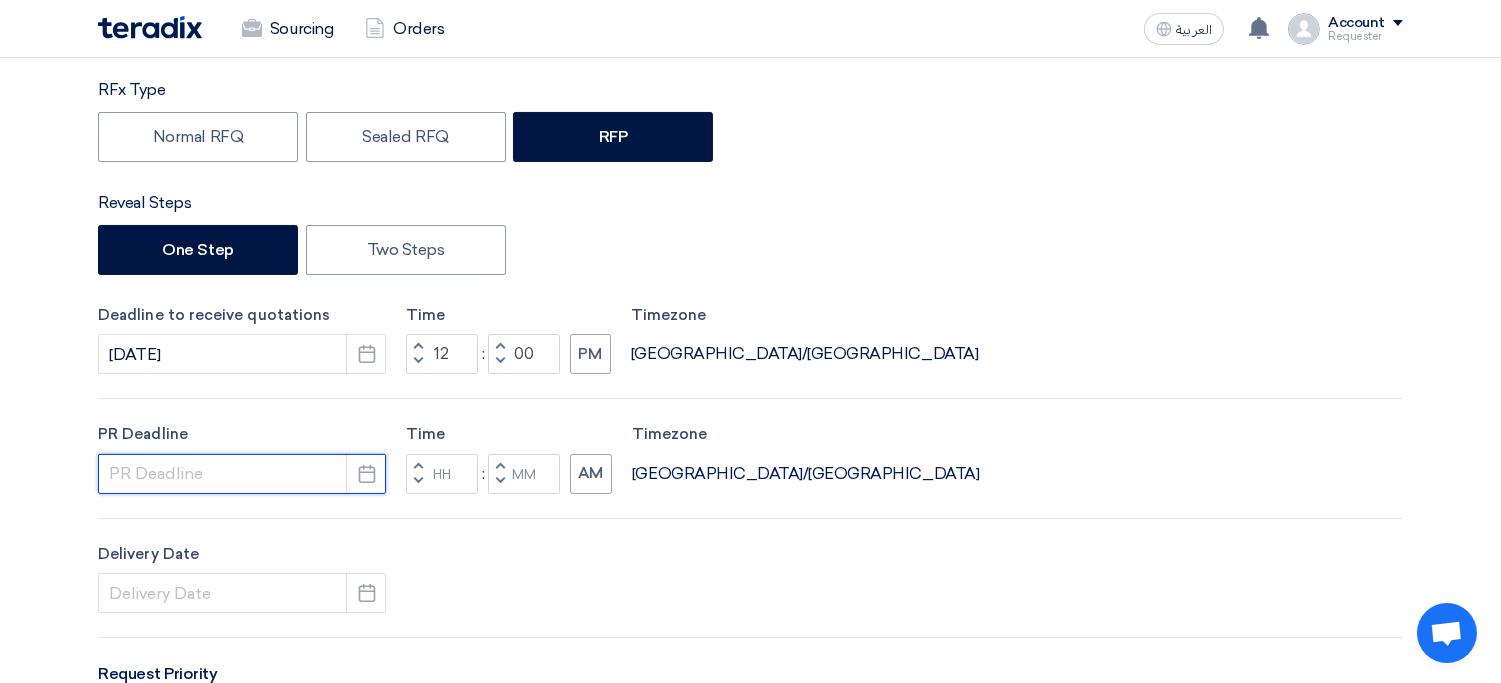 click 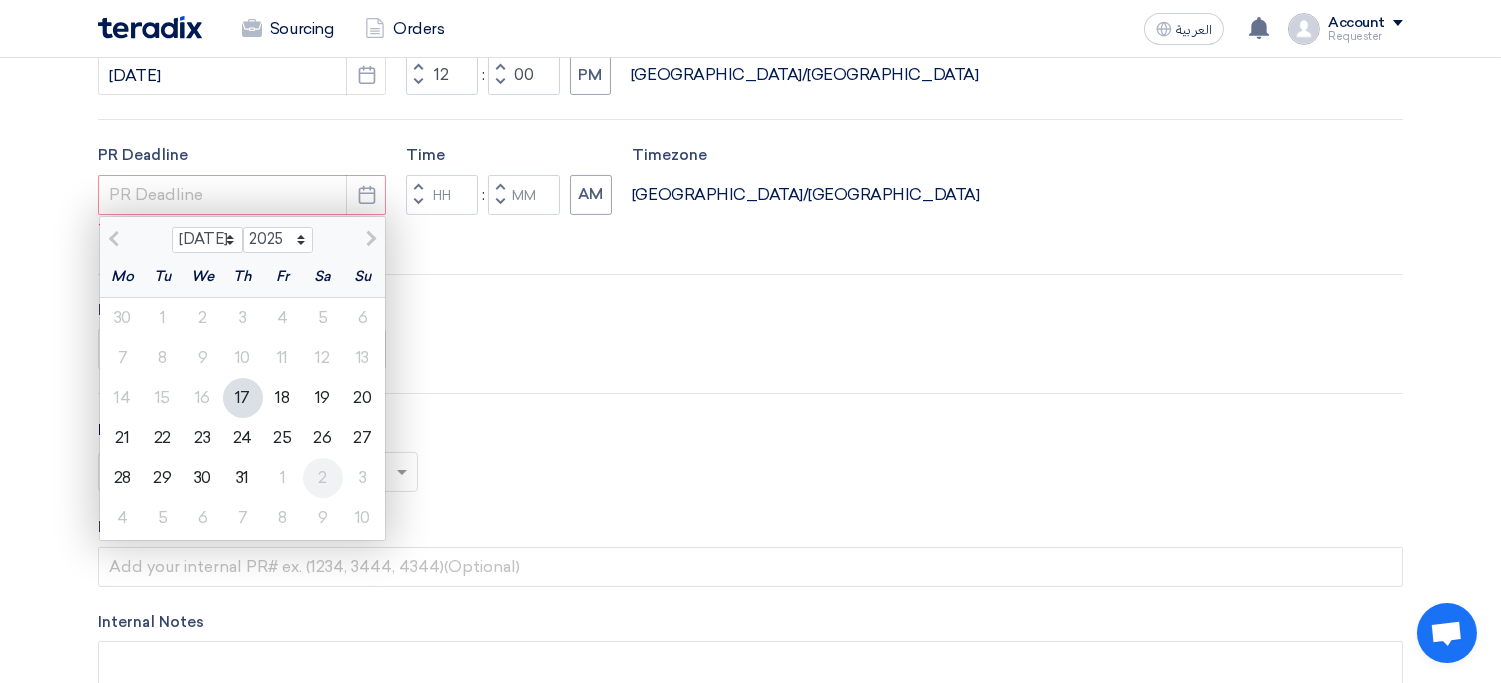 scroll, scrollTop: 673, scrollLeft: 0, axis: vertical 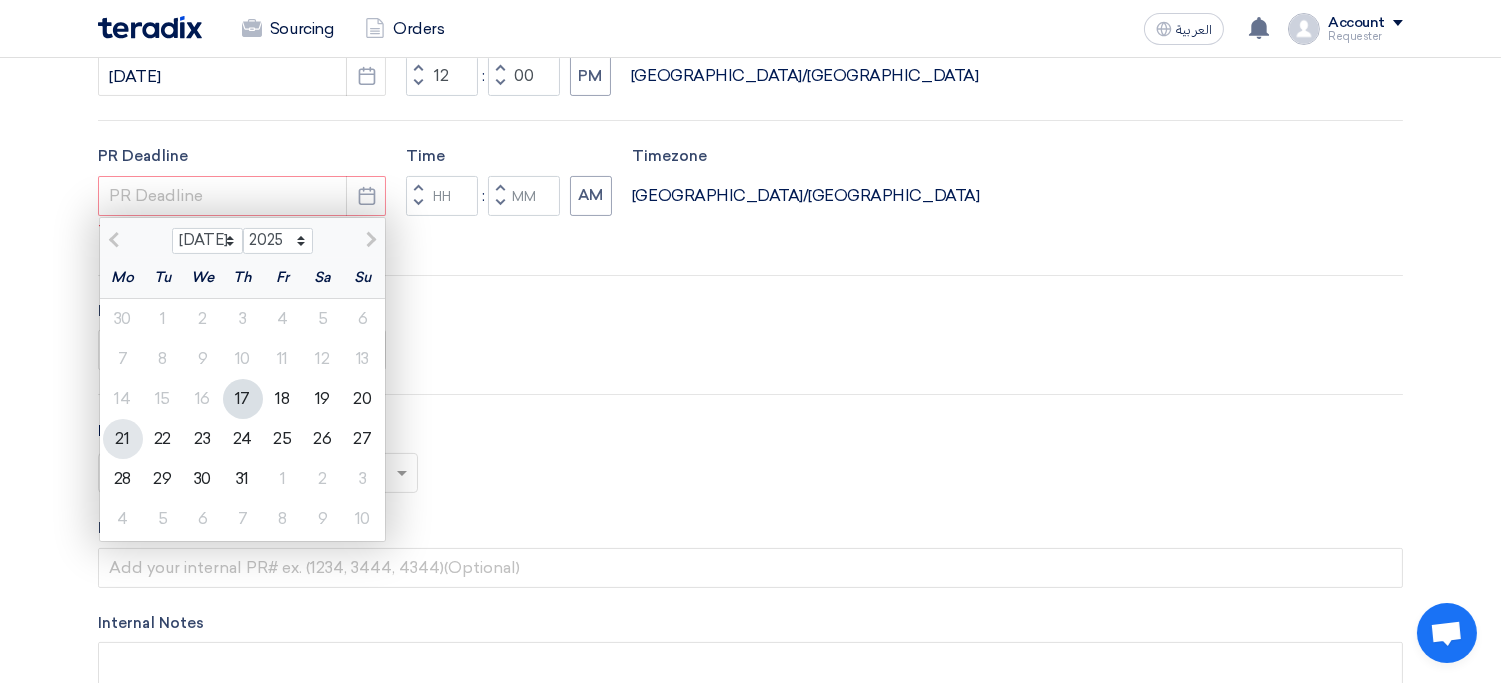 click on "21" 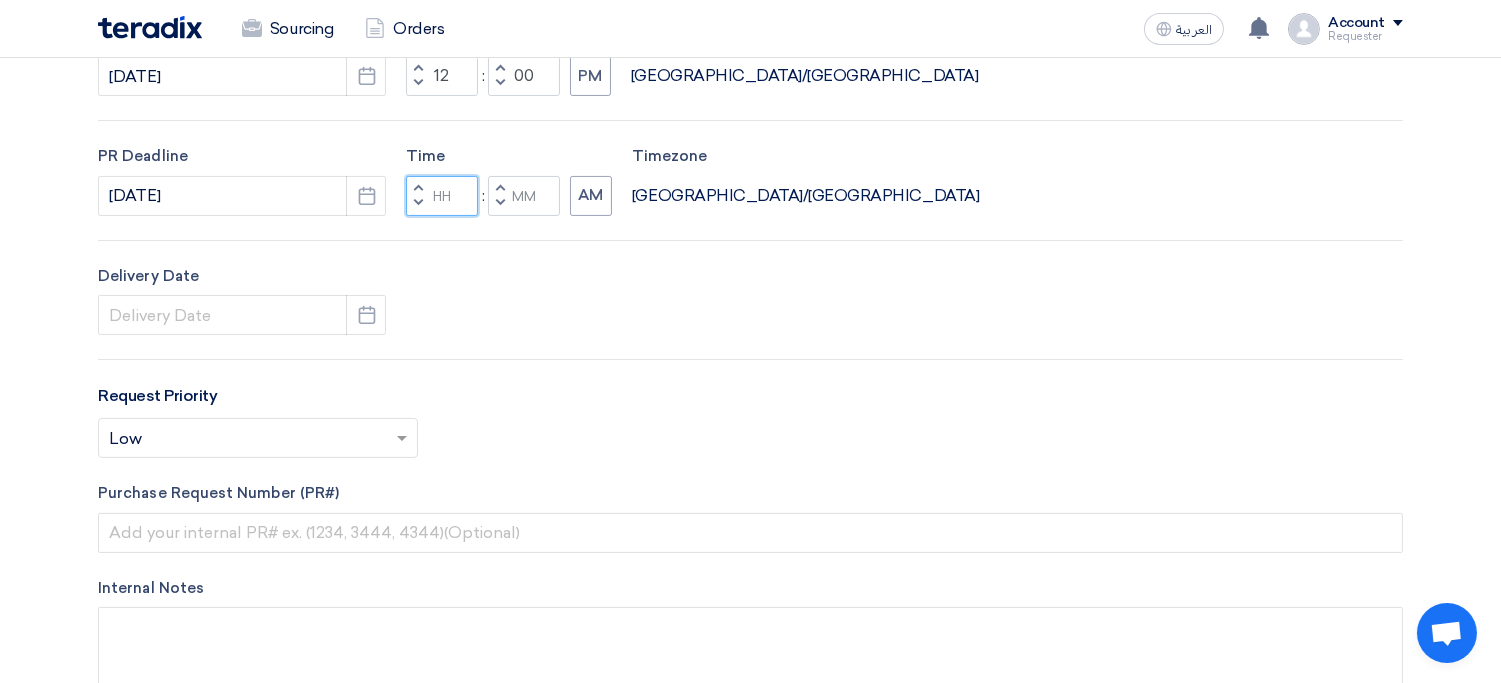 click 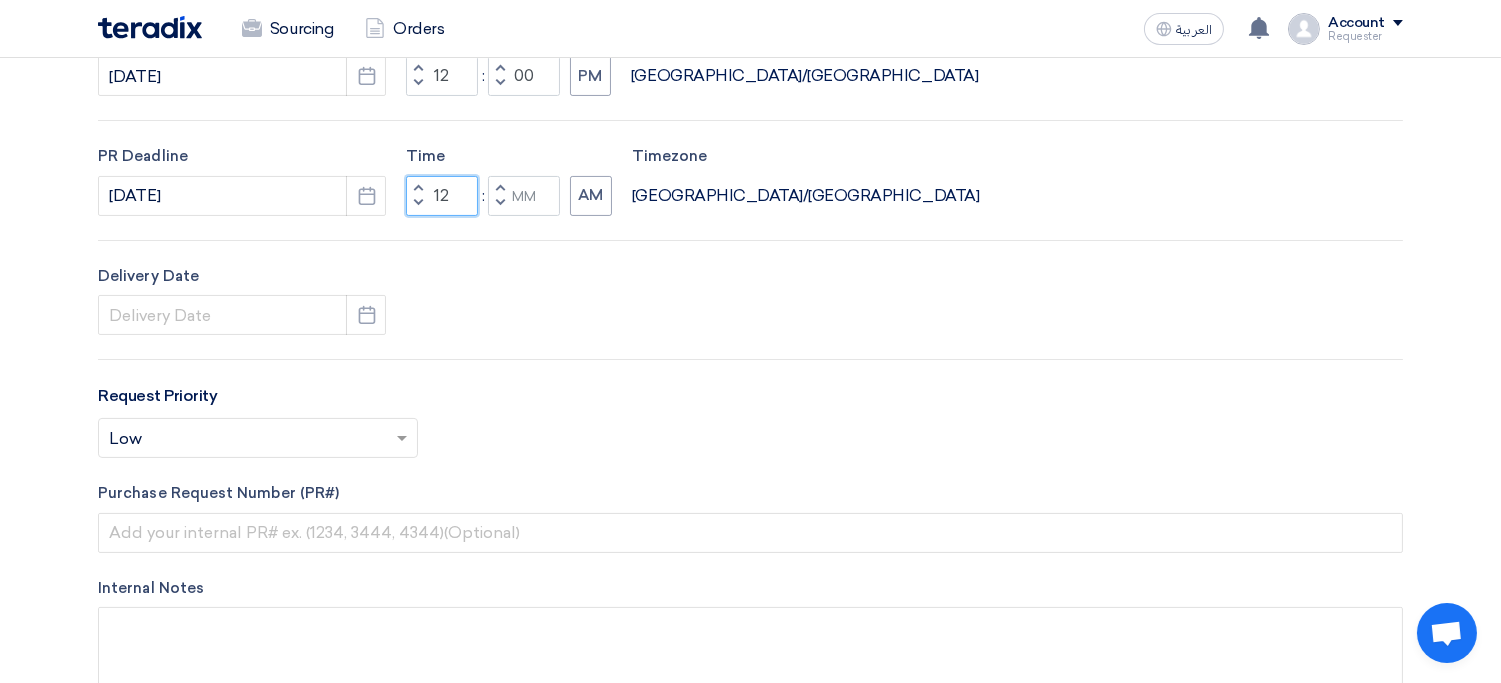 type on "12" 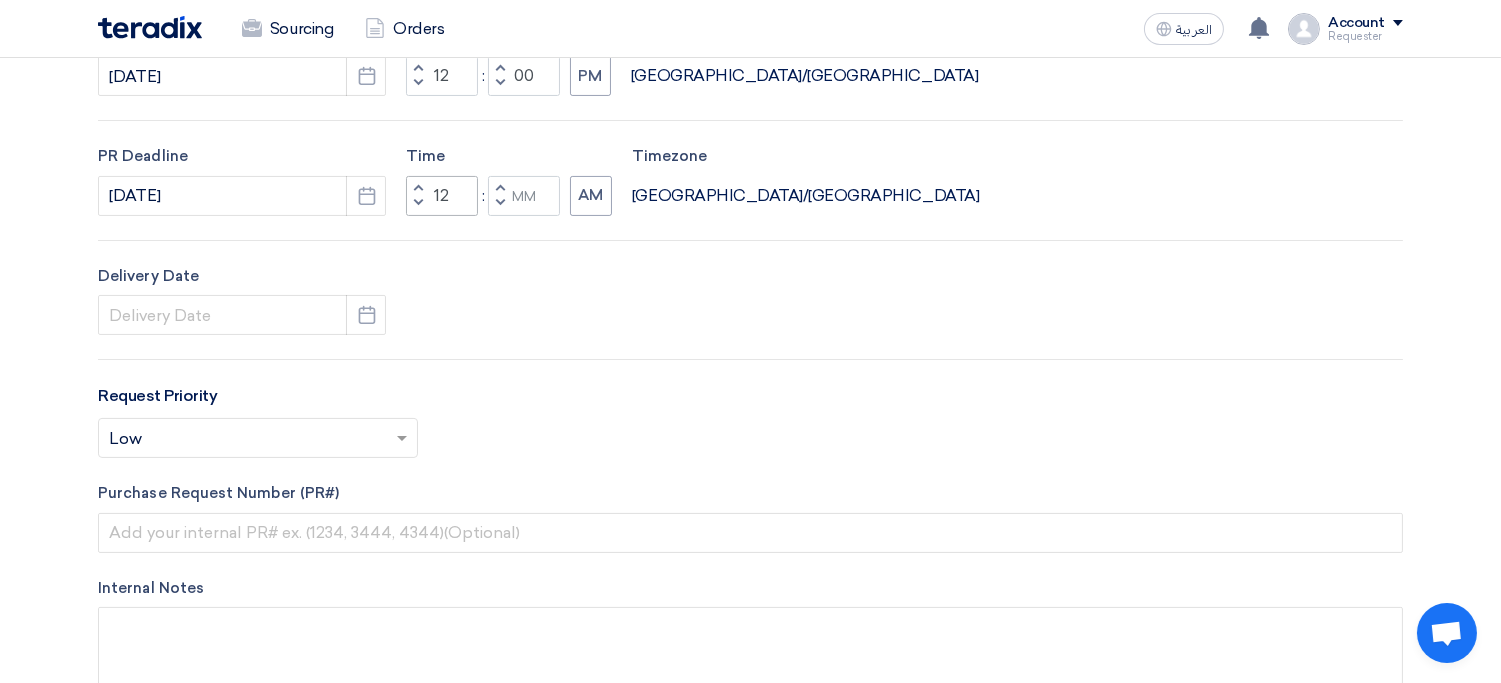 type 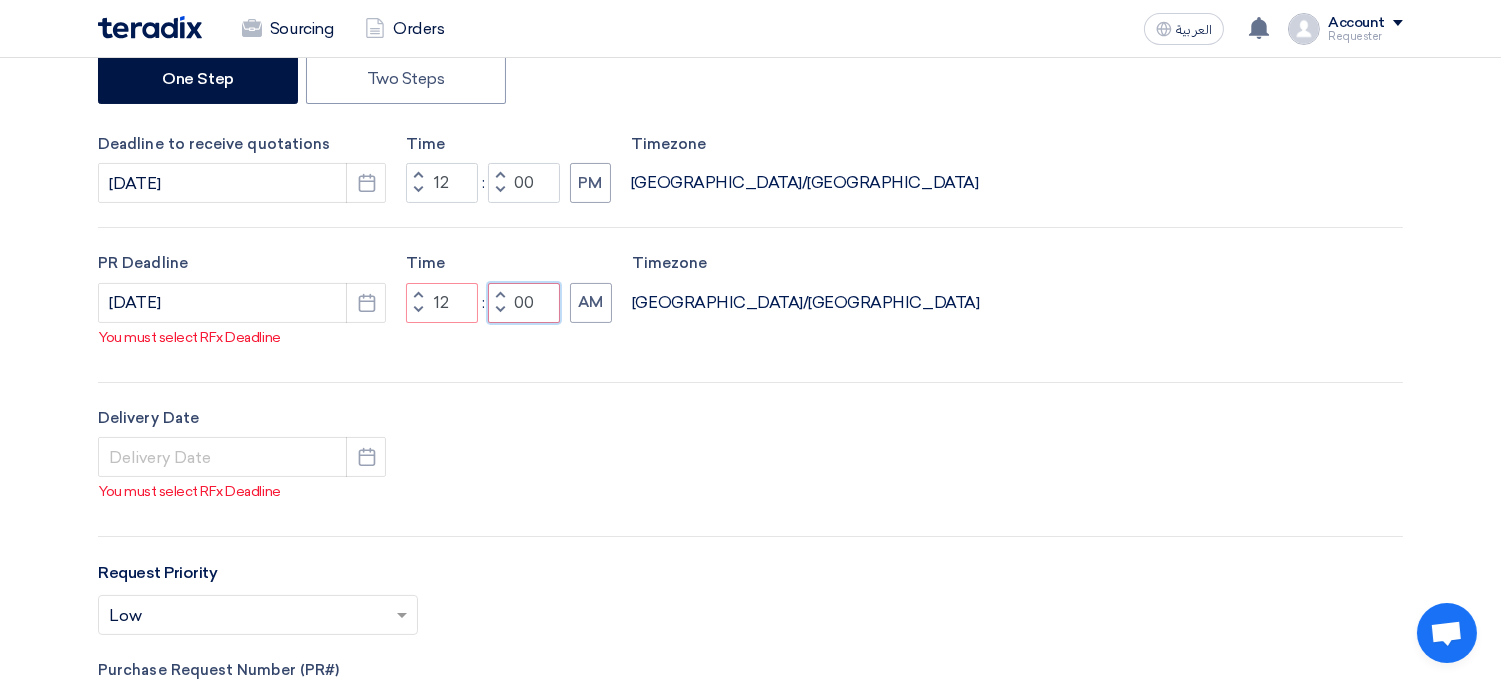scroll, scrollTop: 565, scrollLeft: 0, axis: vertical 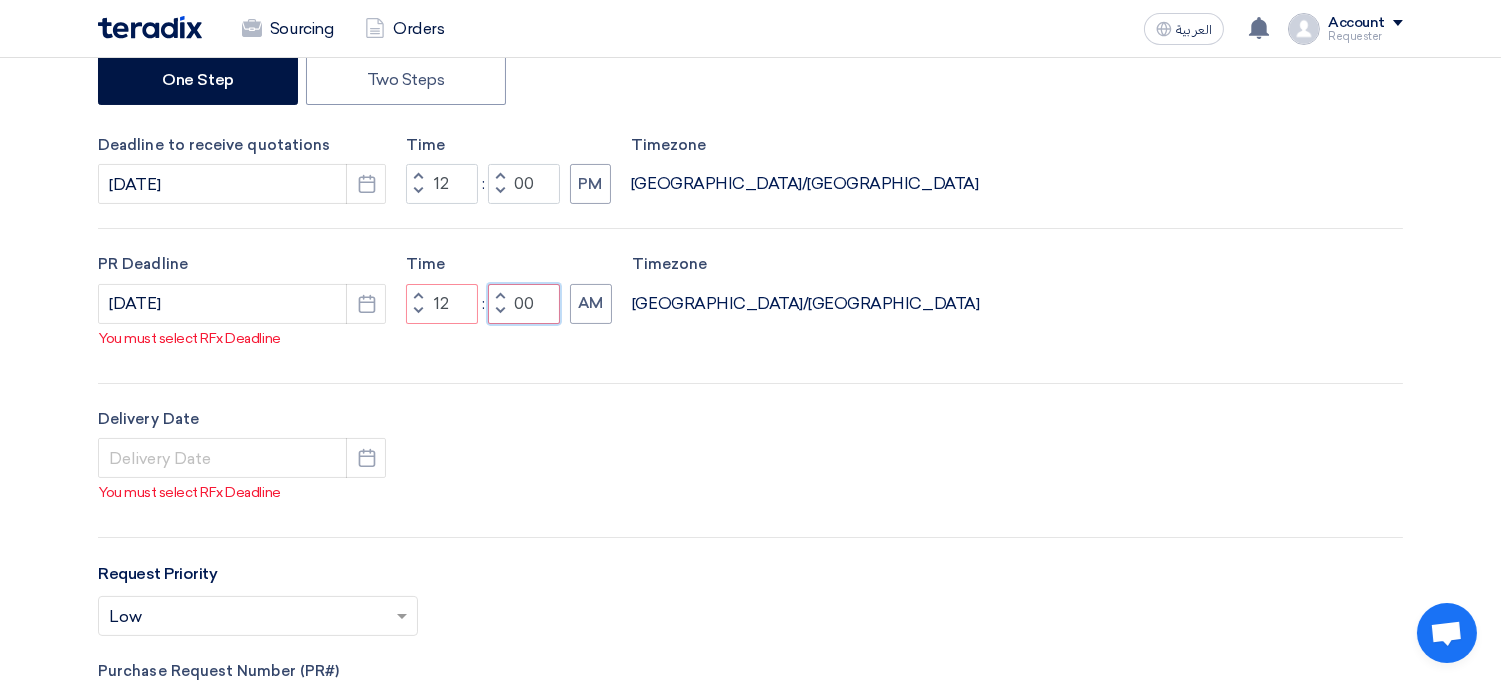 type on "00" 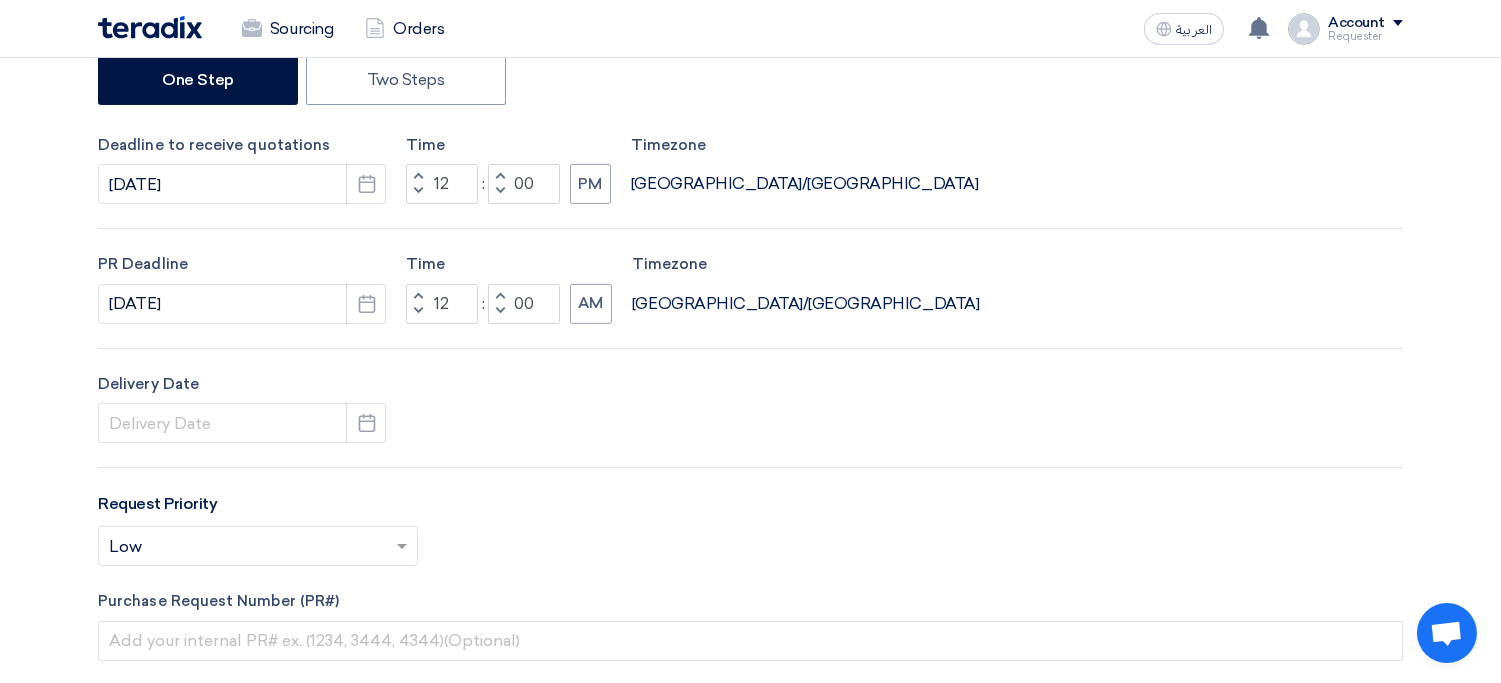 click on "RFx Title
Business Consultancy / IT Software
RFx Type
Normal RFQ
Sealed RFQ
RFP
Reveal Steps
One Step
Two Steps
Deadline to receive quotations
7/31/2025
Pick a date
12 :" 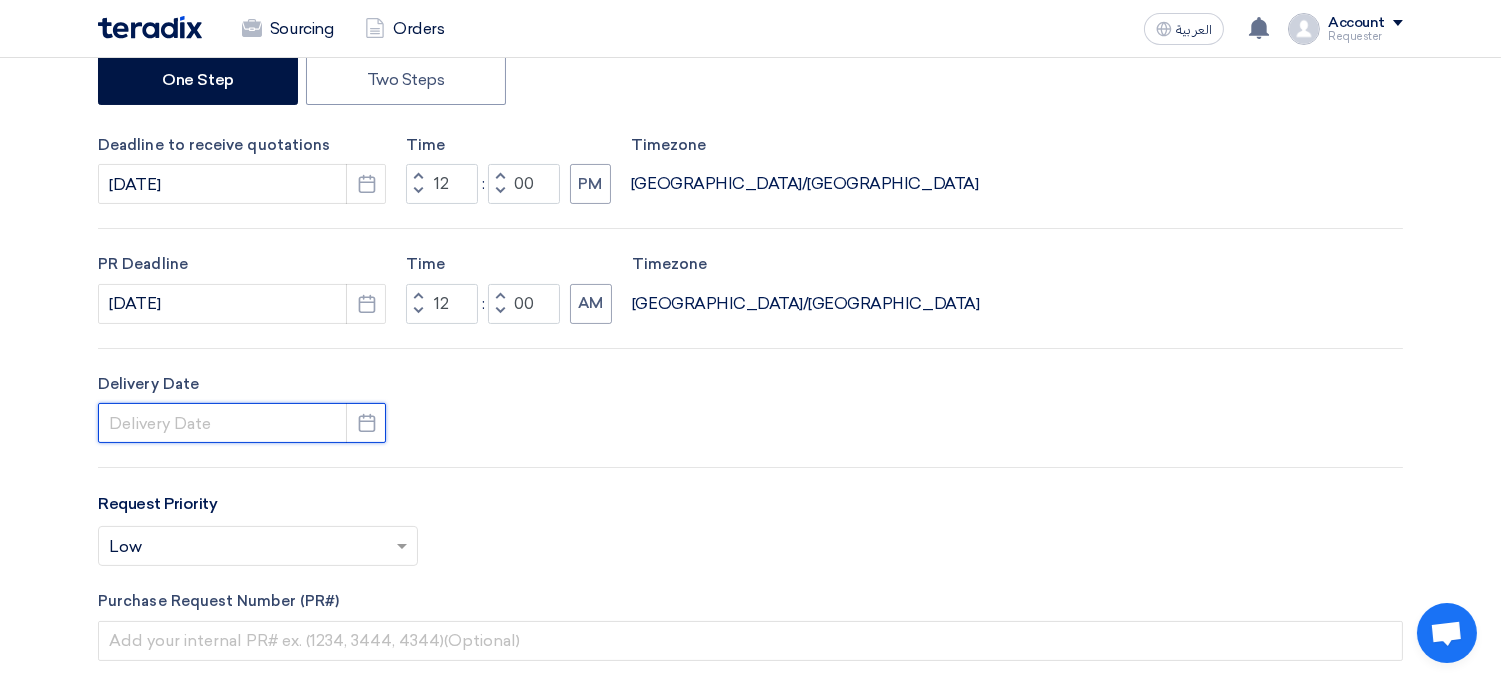 click 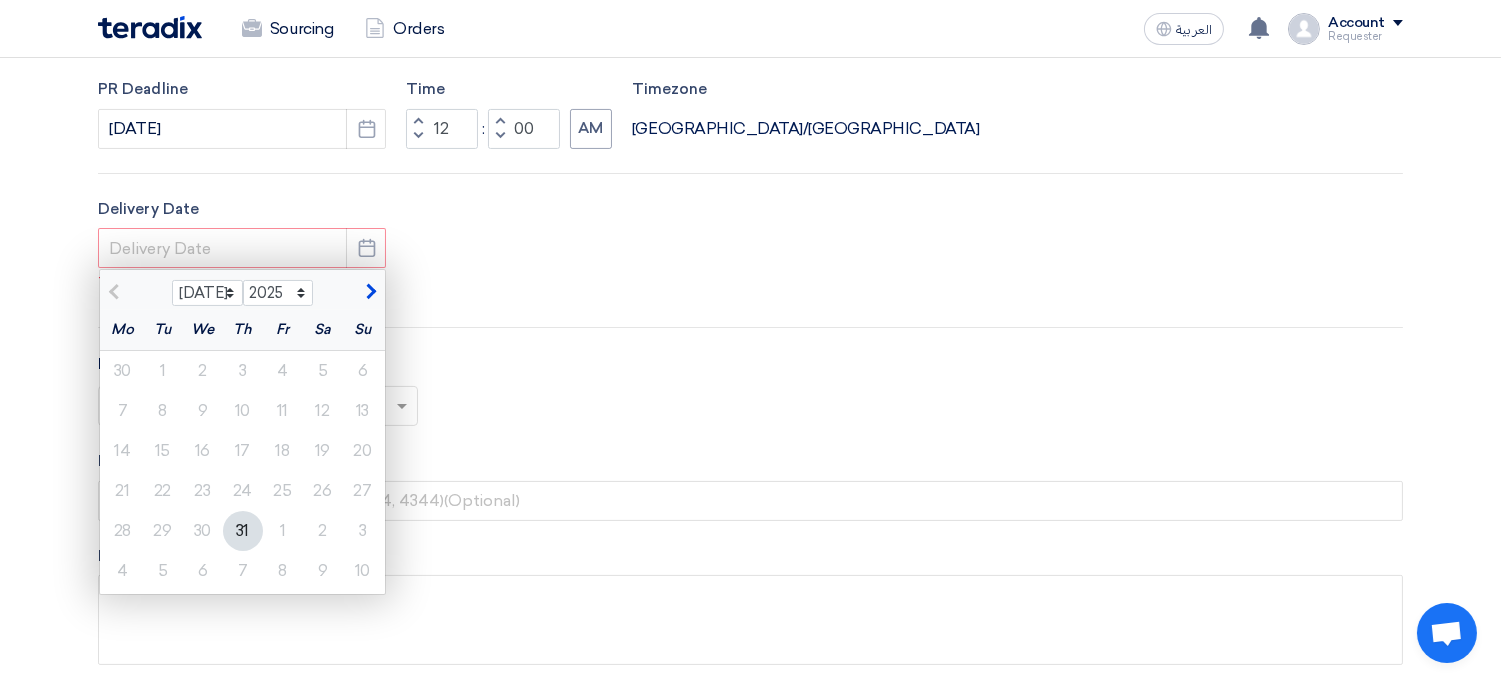 scroll, scrollTop: 738, scrollLeft: 0, axis: vertical 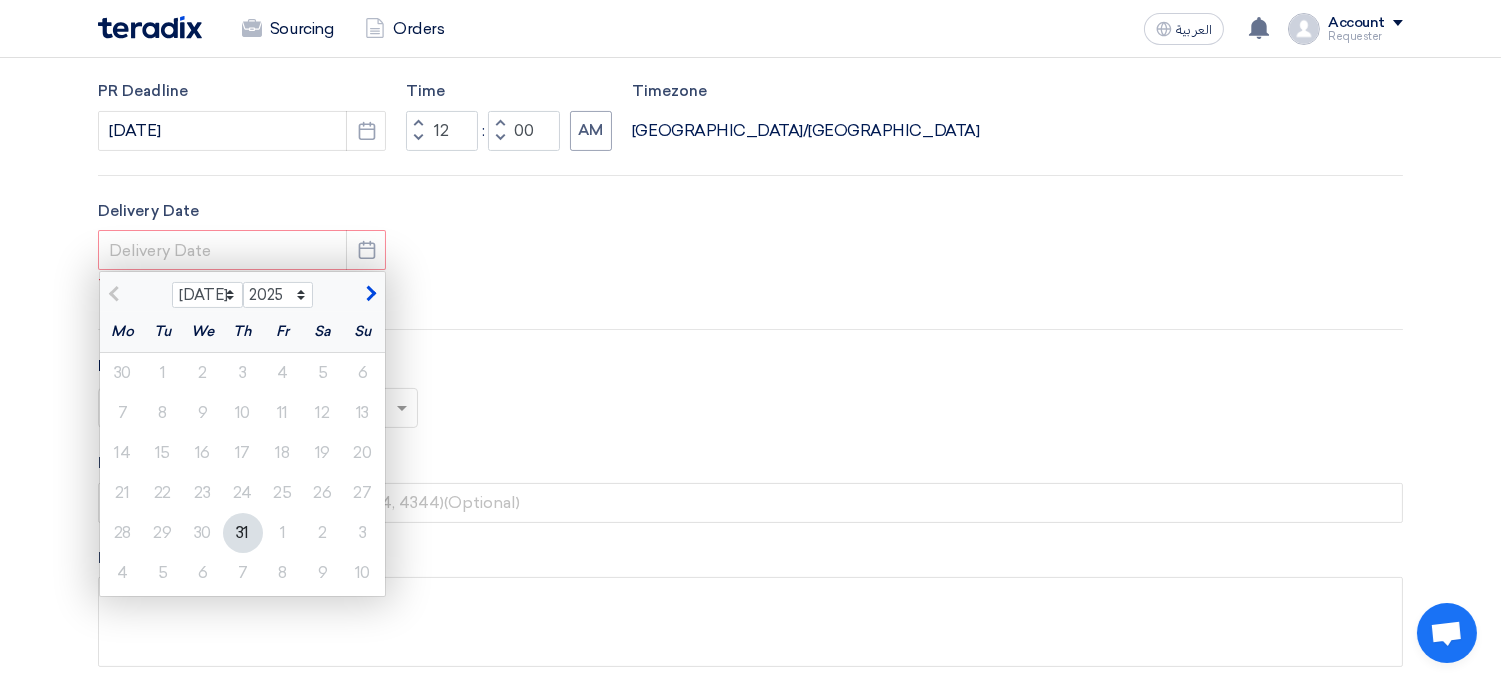 click on "31" 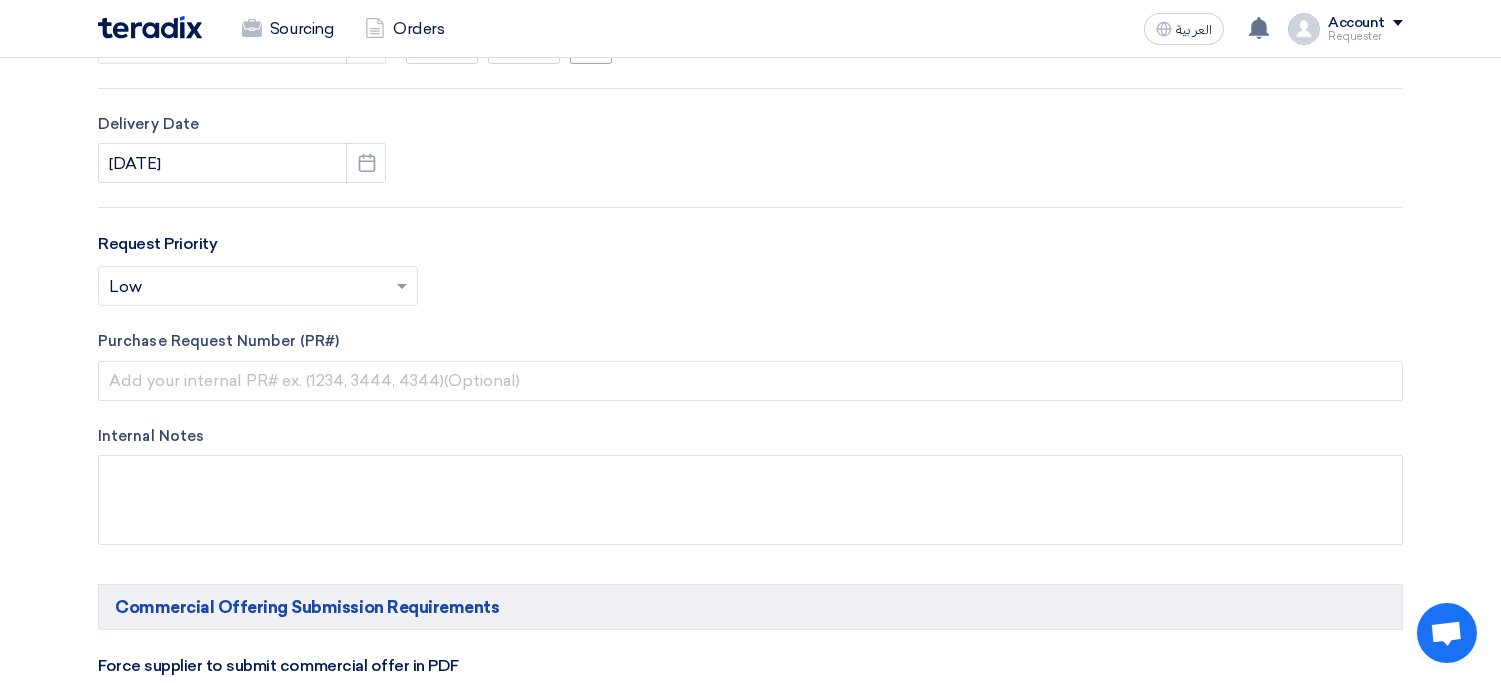 scroll, scrollTop: 844, scrollLeft: 0, axis: vertical 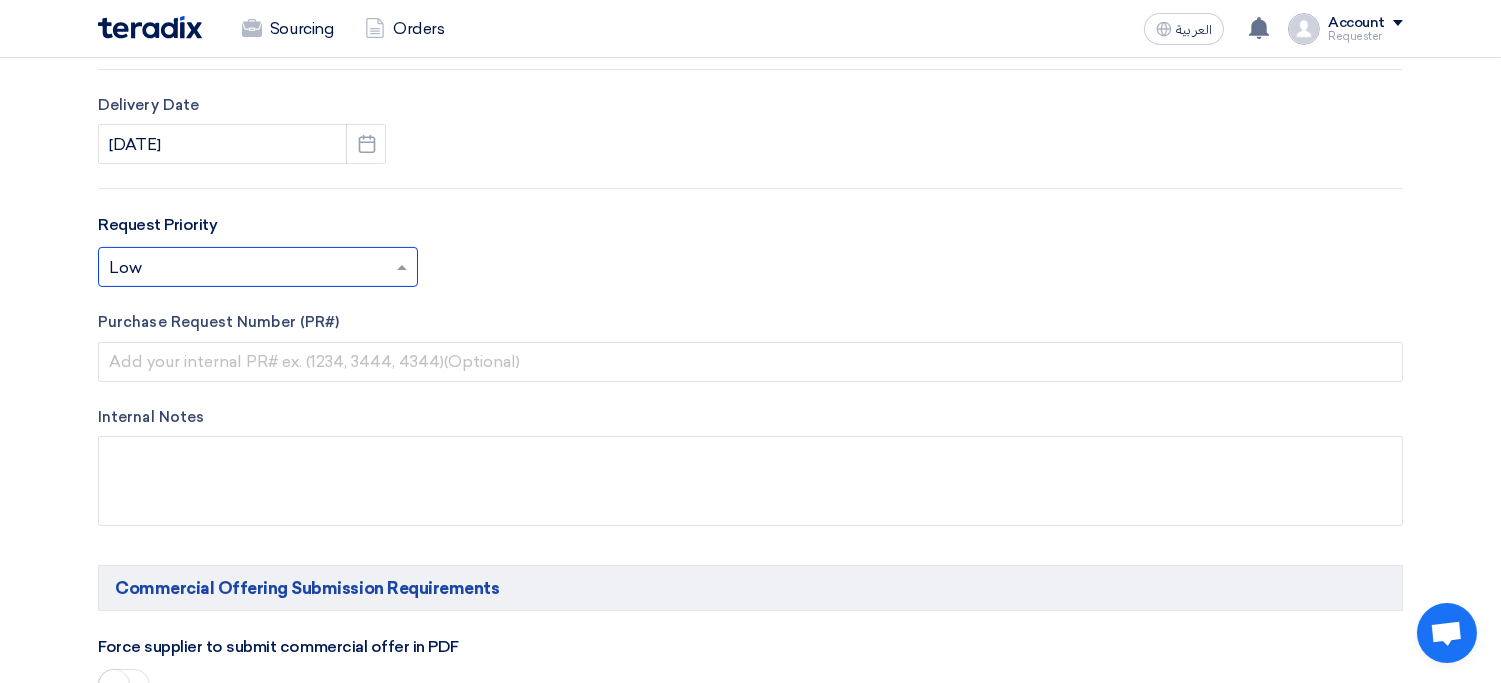 click 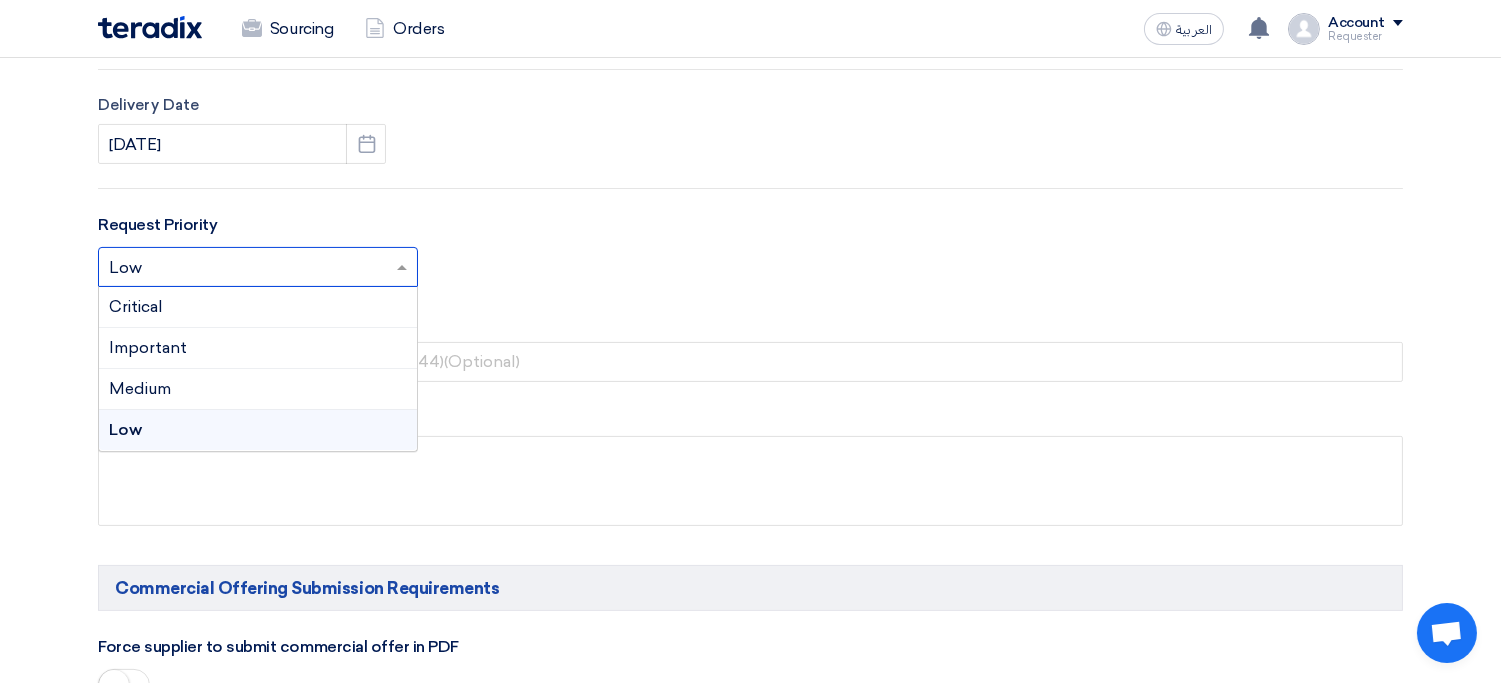 click on "RFx Title
Business Consultancy / IT Software
RFx Type
Normal RFQ
Sealed RFQ
RFP
Reveal Steps
One Step
Two Steps
Deadline to receive quotations
7/31/2025
Pick a date
12 :" 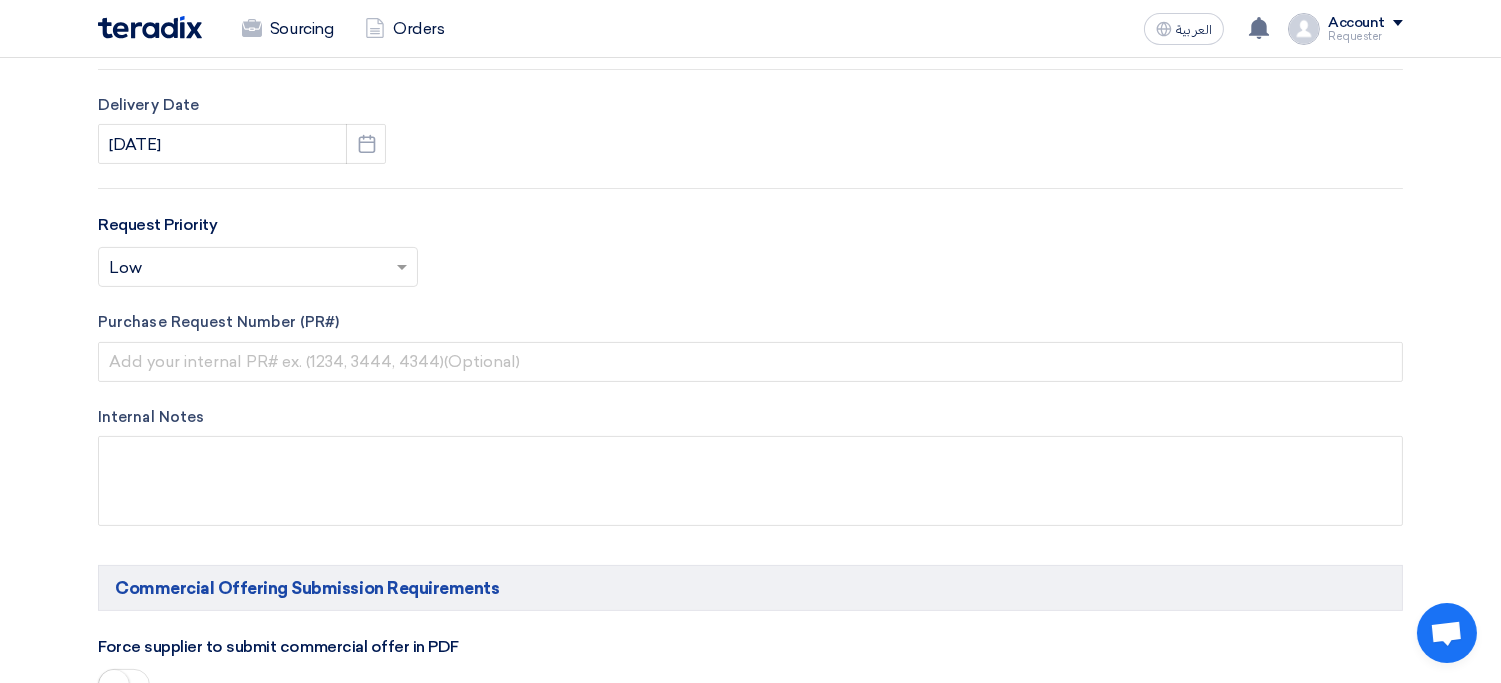 click 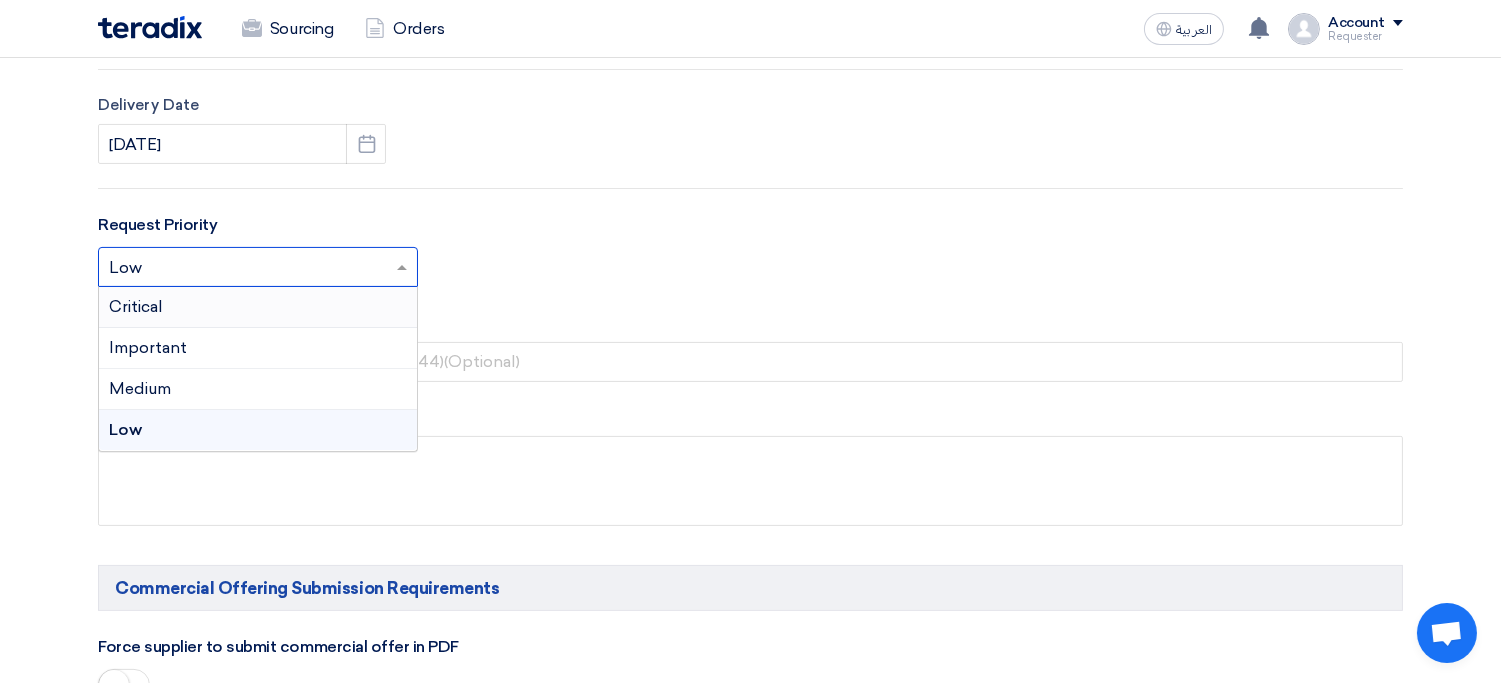 click on "Critical" at bounding box center (258, 307) 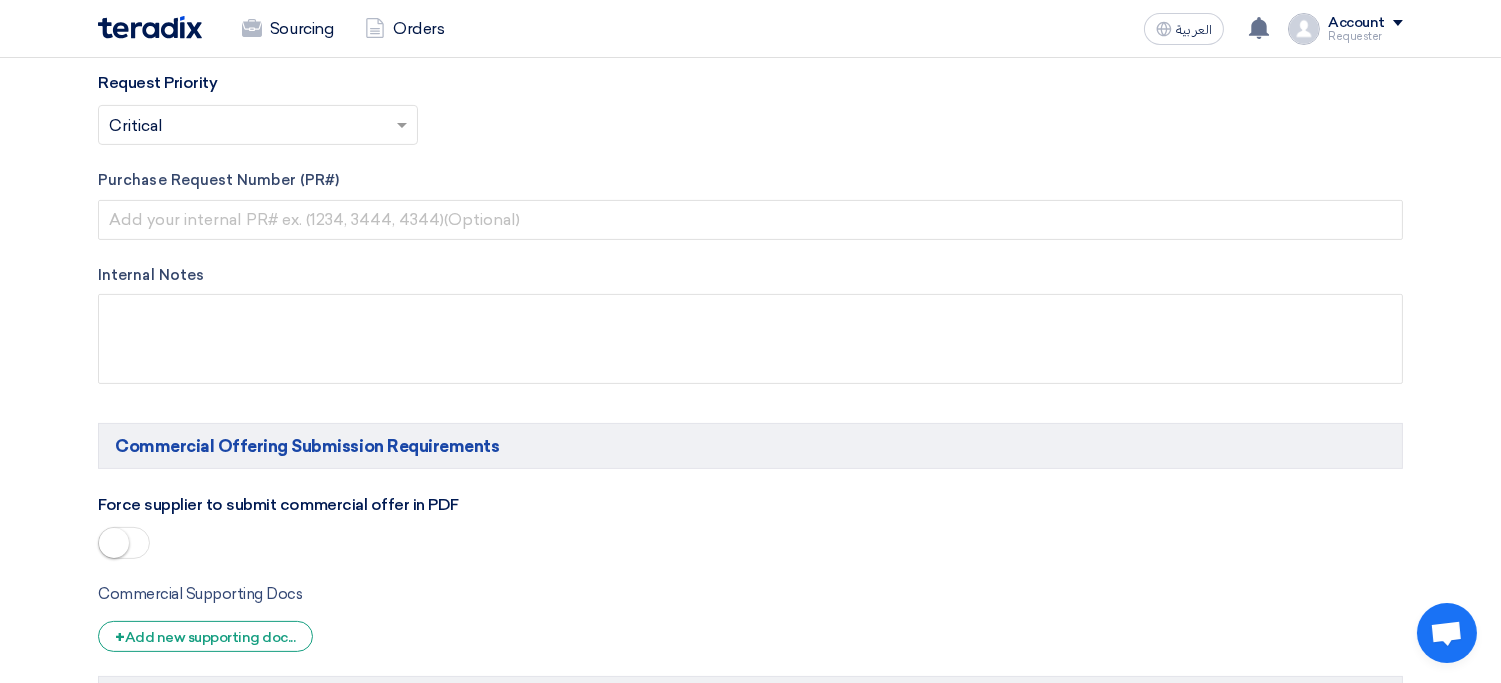 scroll, scrollTop: 990, scrollLeft: 0, axis: vertical 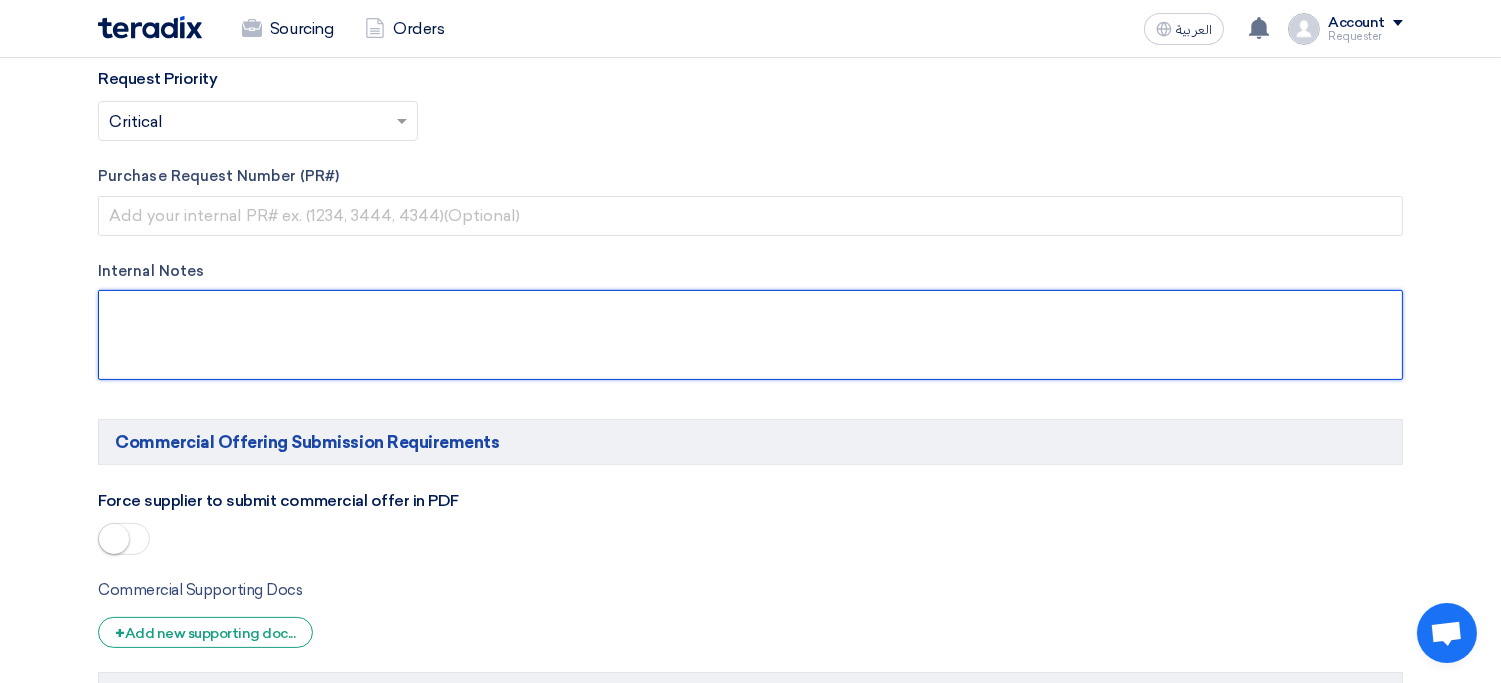 click 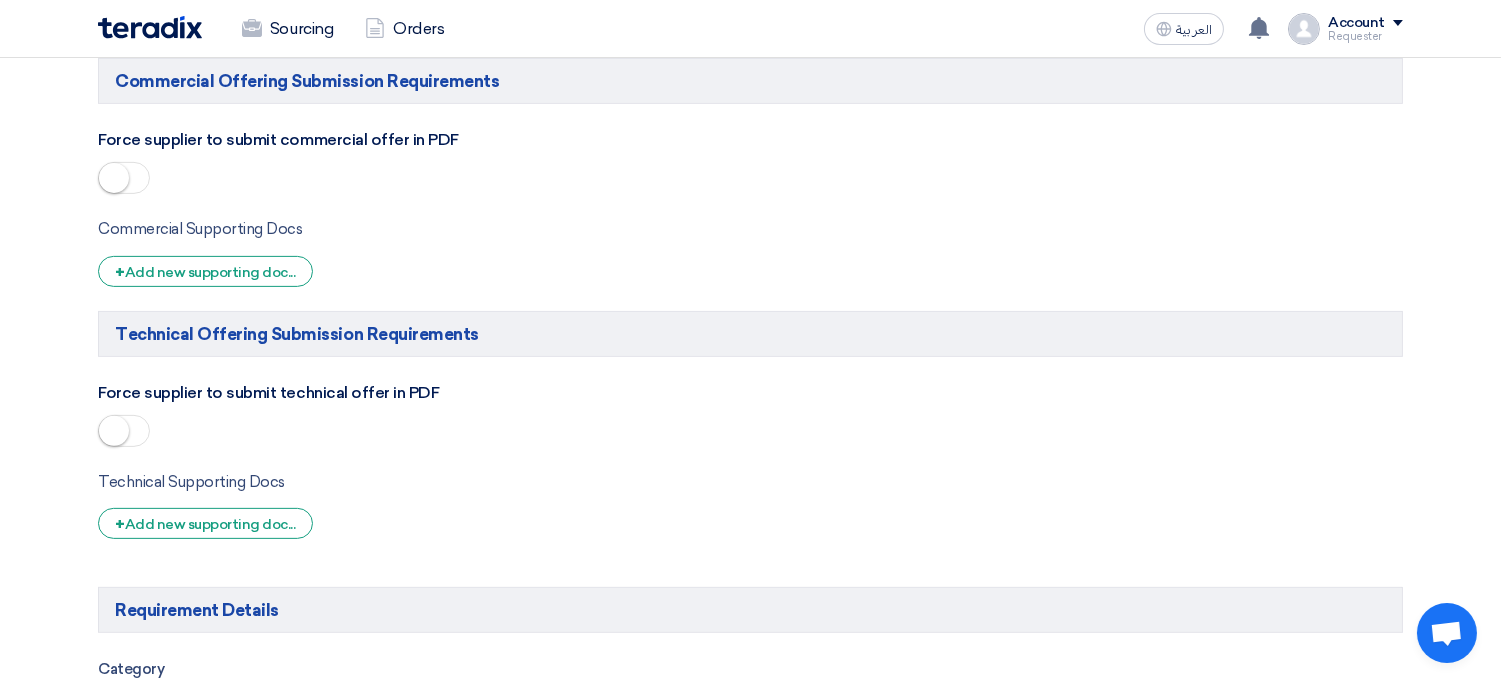 scroll, scrollTop: 1340, scrollLeft: 0, axis: vertical 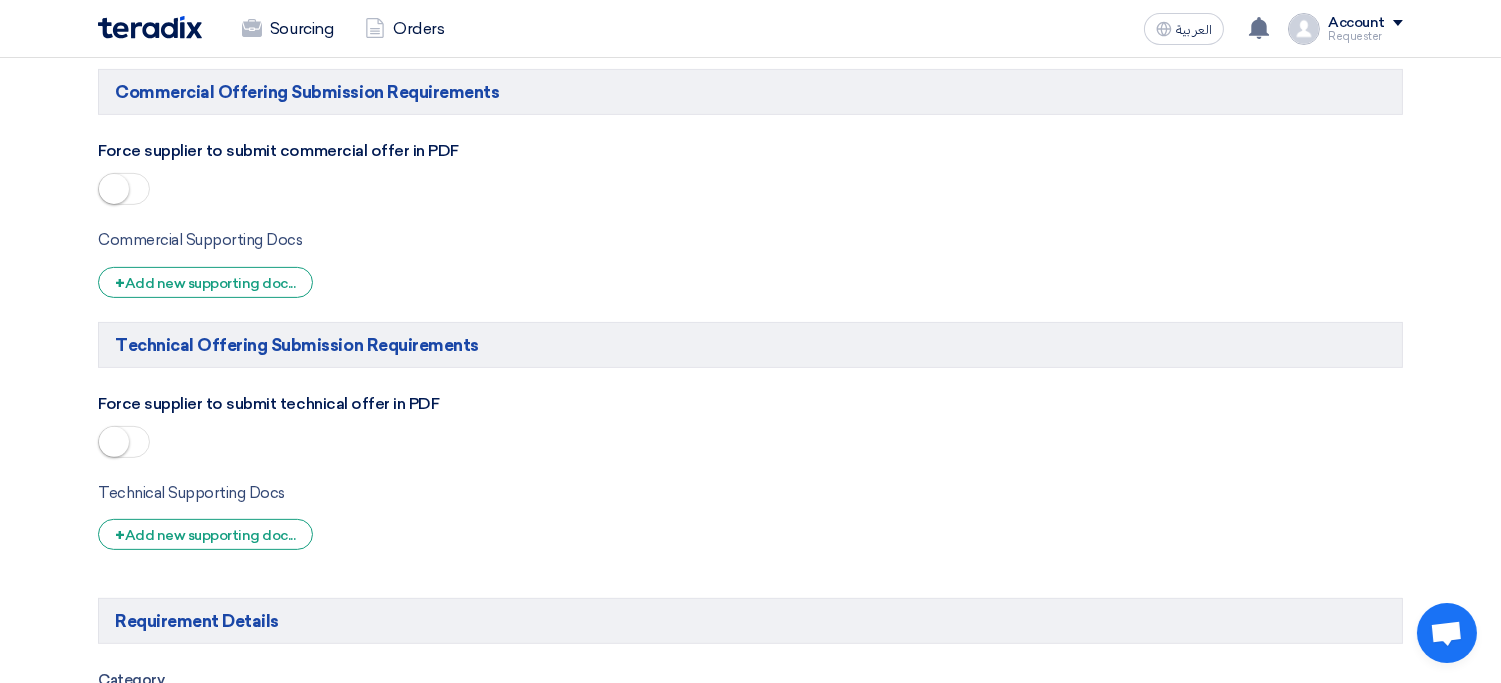 type on "notes only buyer sees" 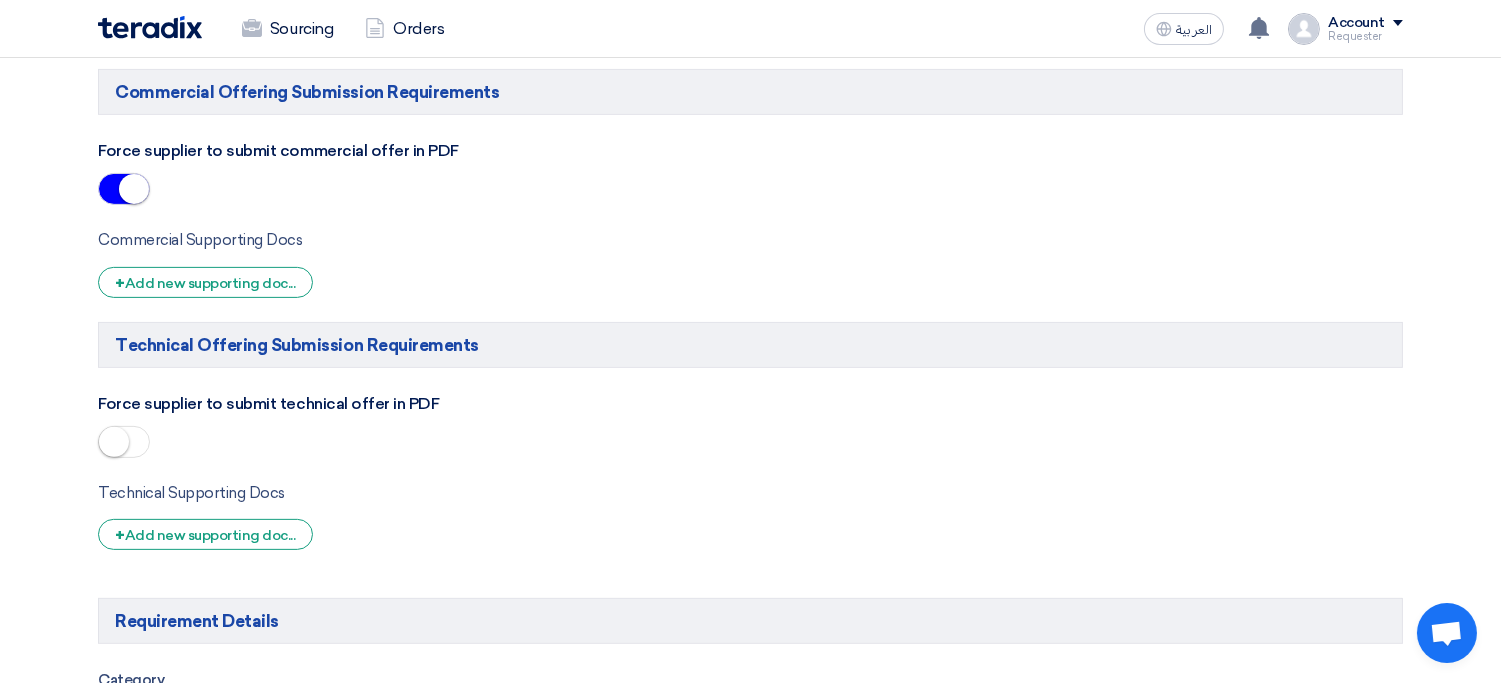 click 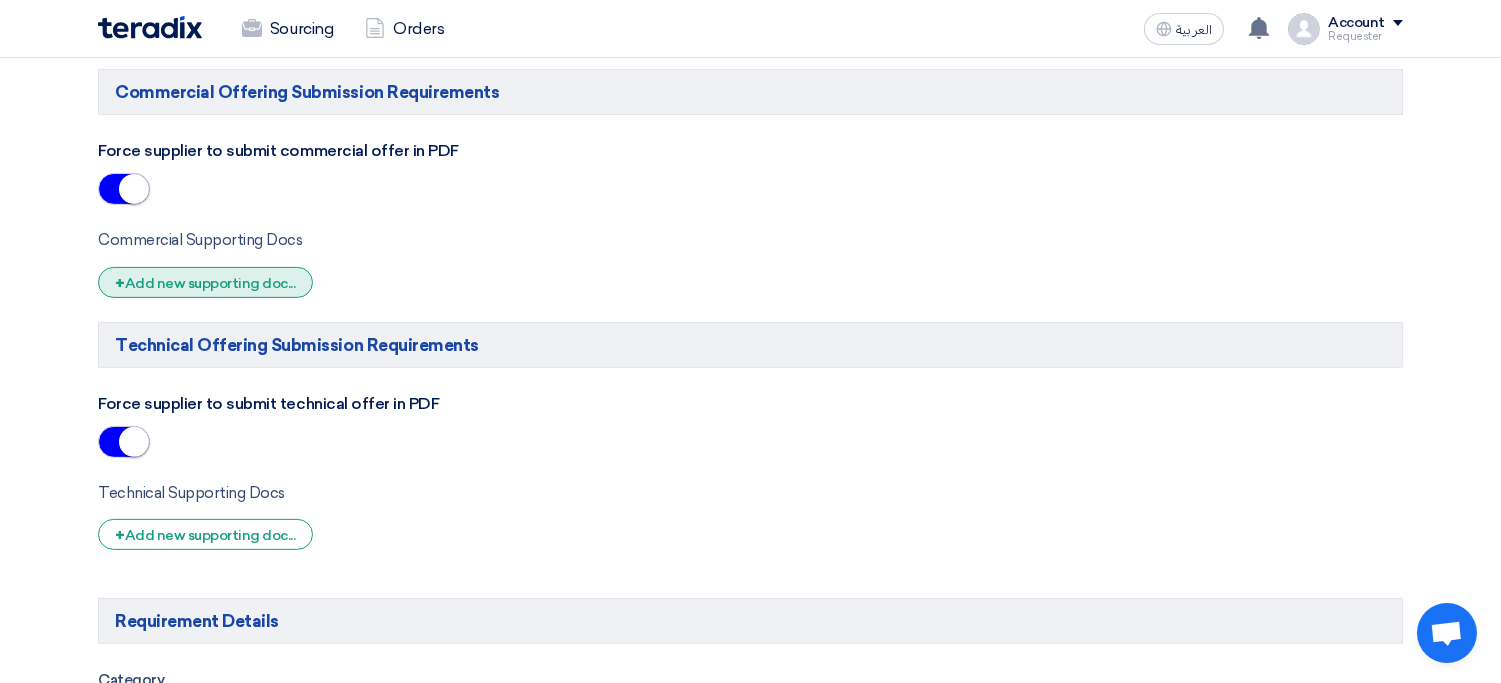 click on "+
Add new supporting doc..." 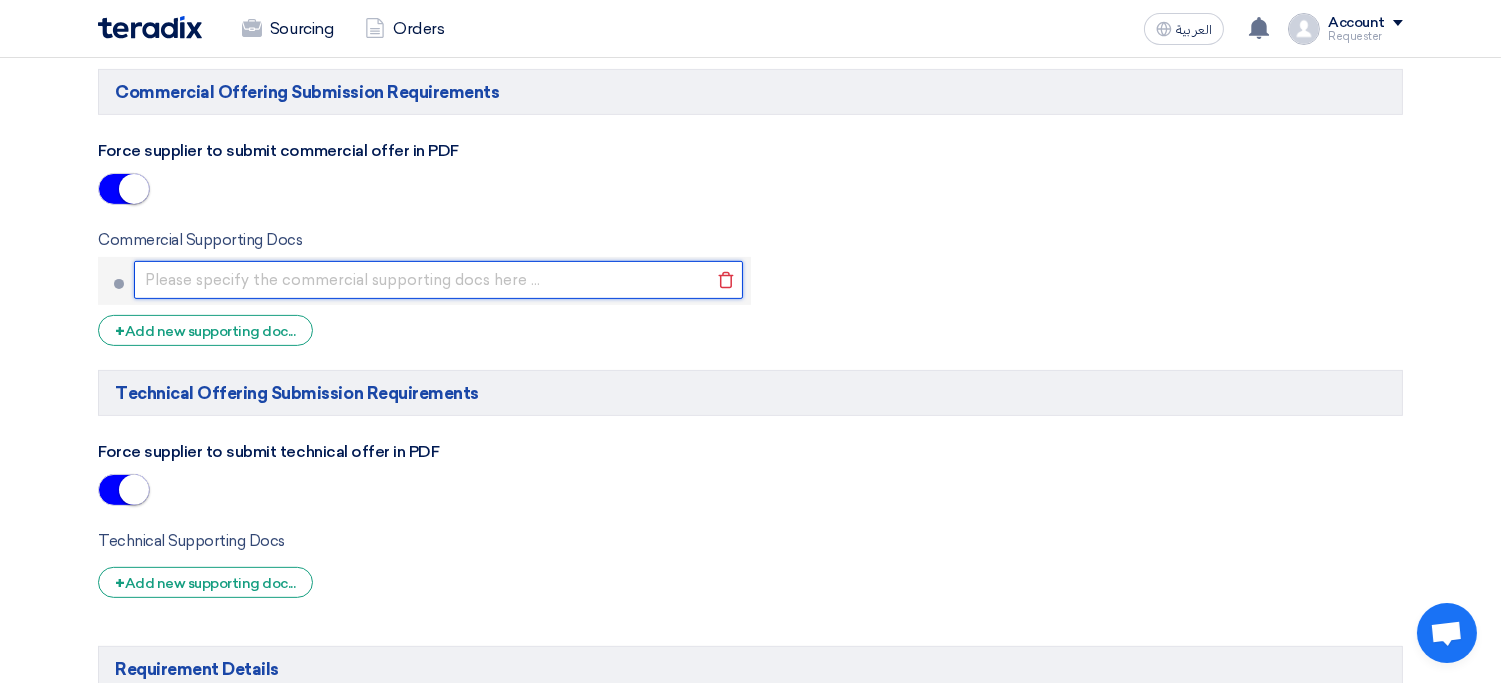 click 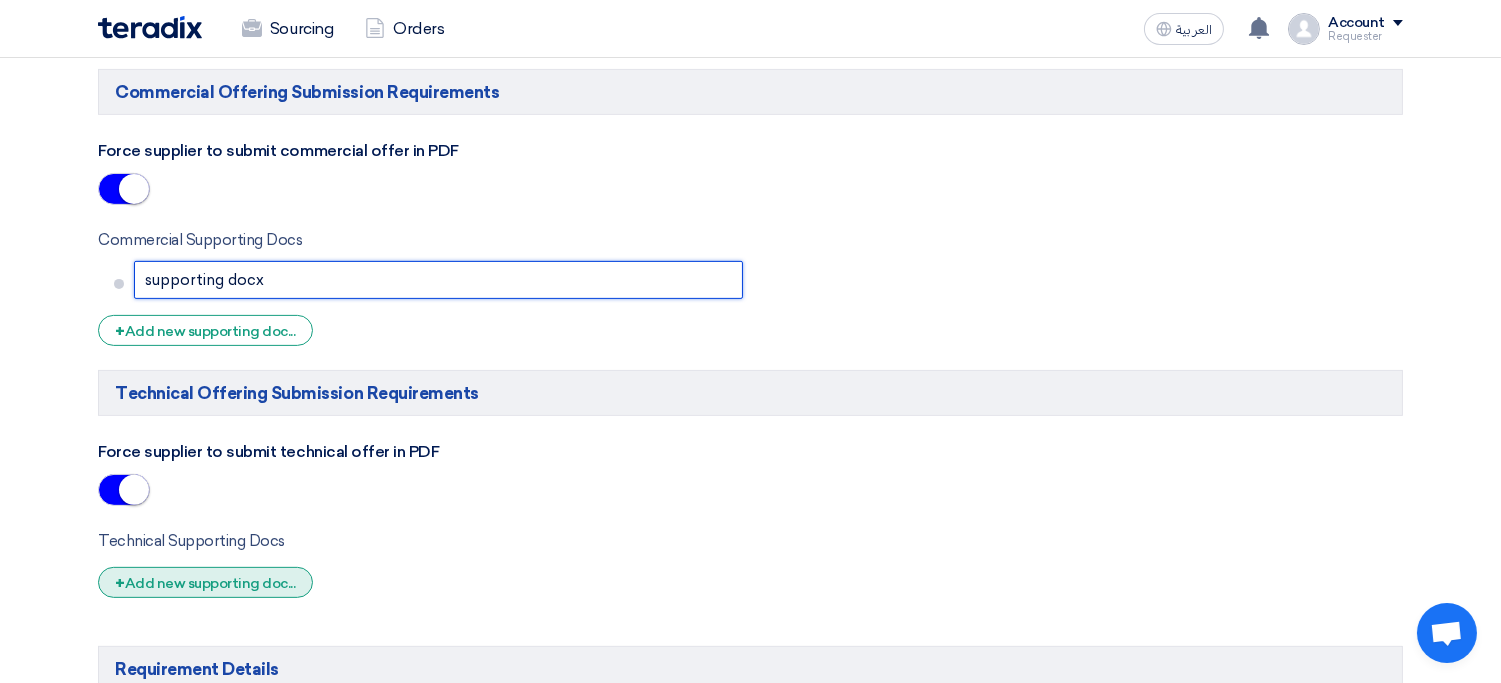 type on "supporting docx" 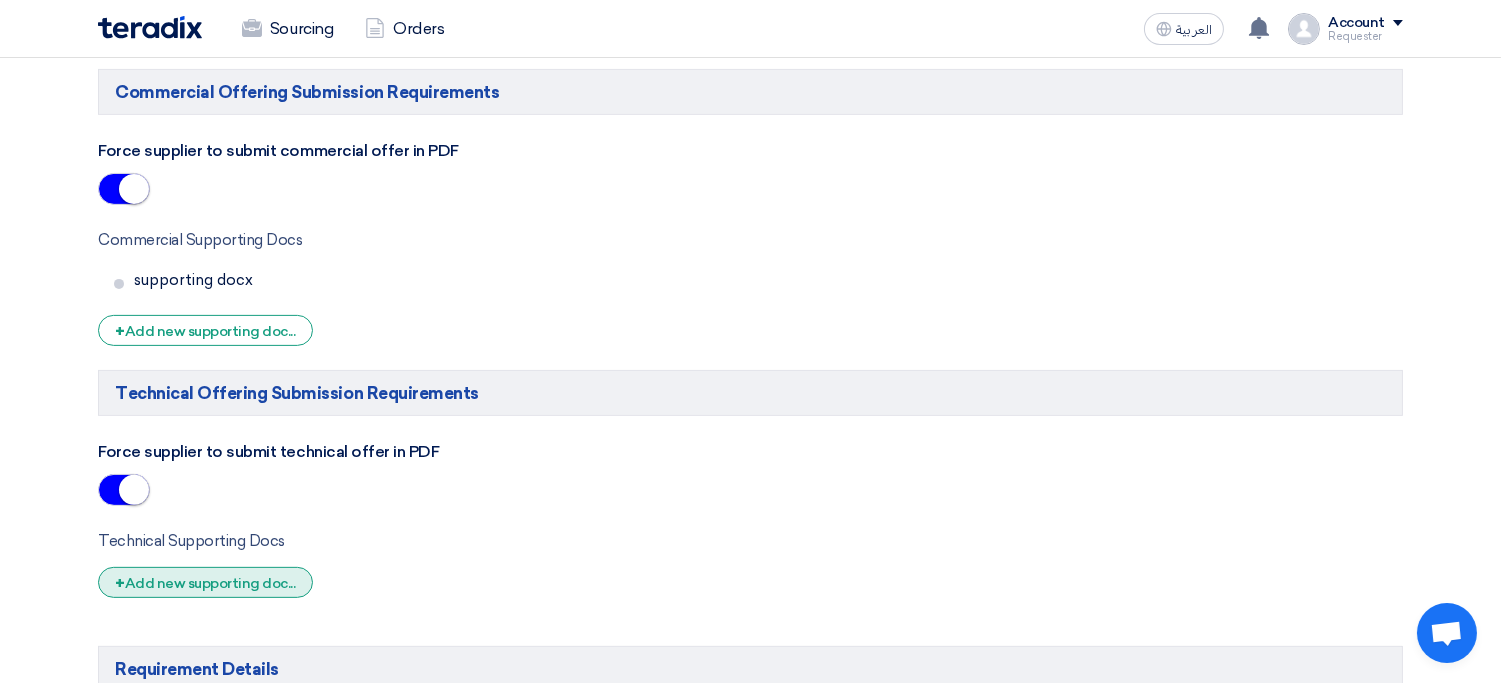 click on "+
Add new supporting doc..." 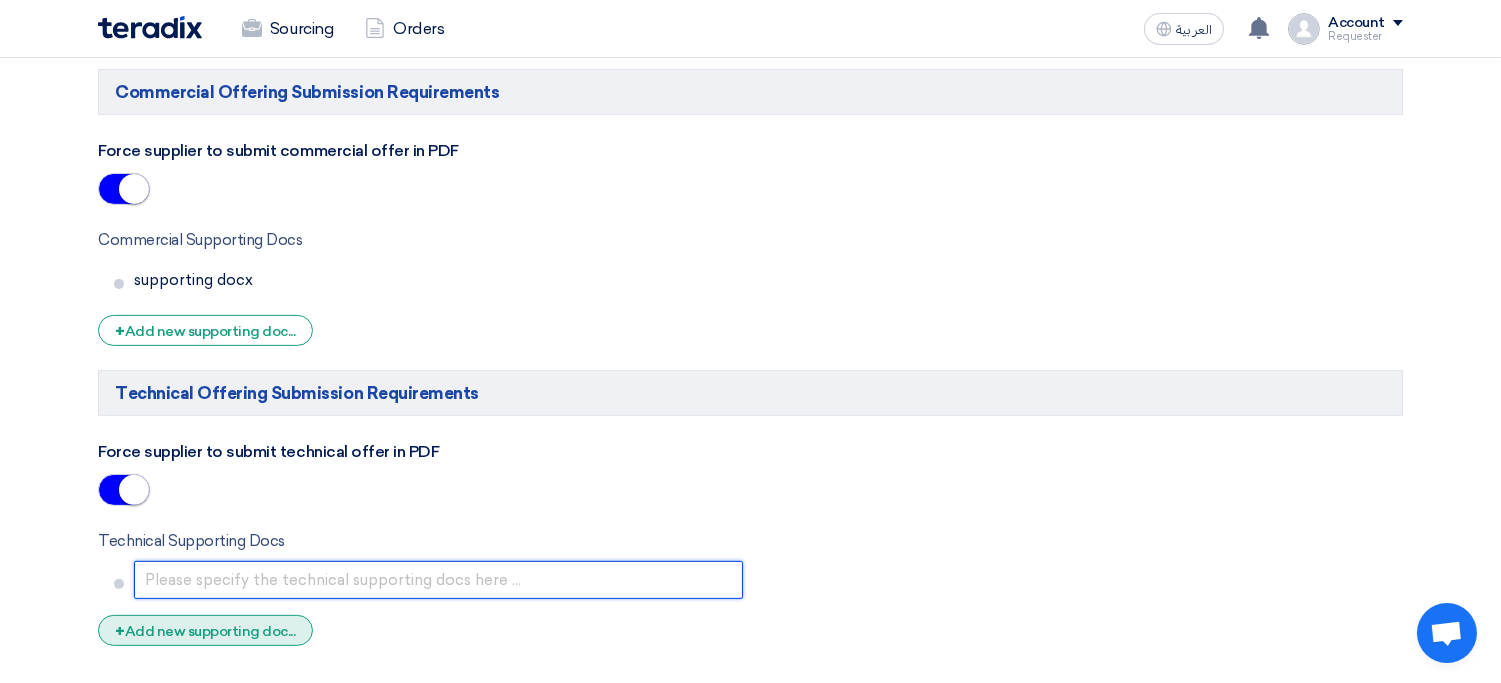 click 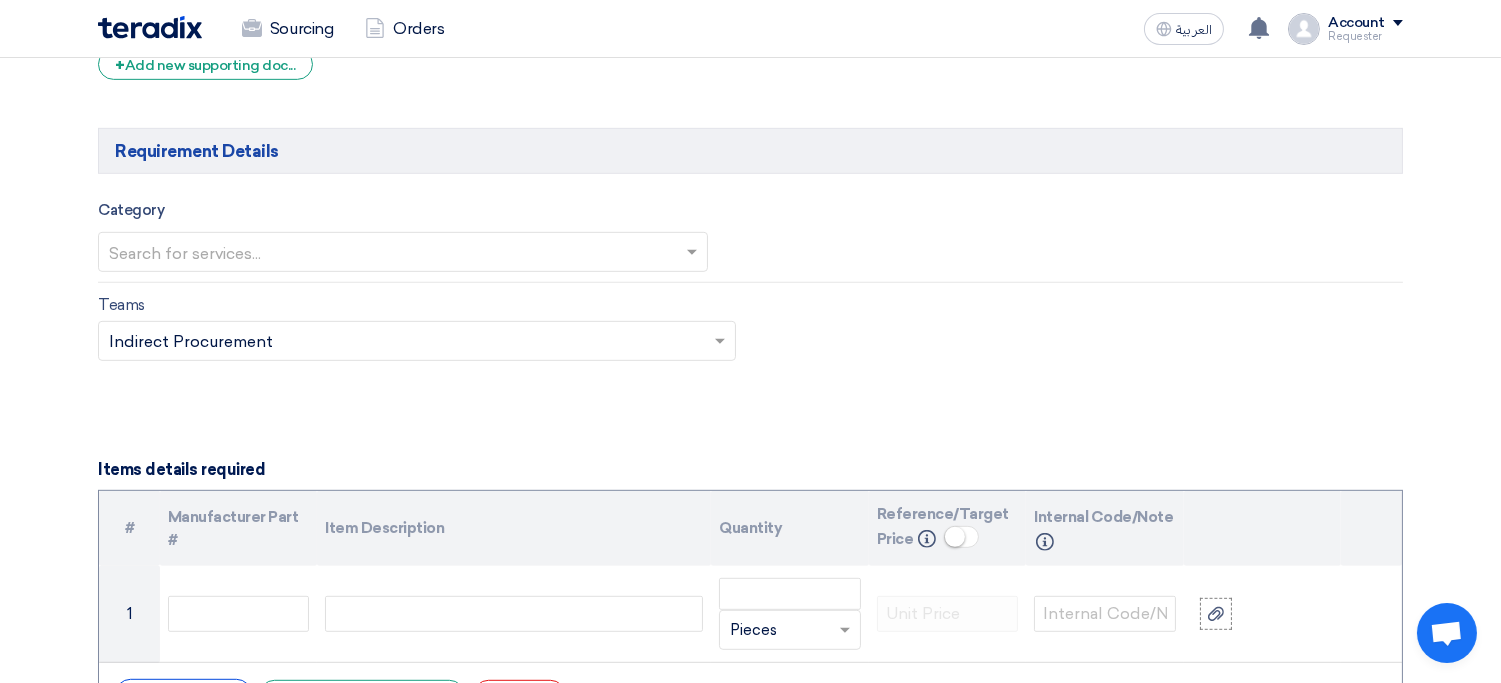 scroll, scrollTop: 1907, scrollLeft: 0, axis: vertical 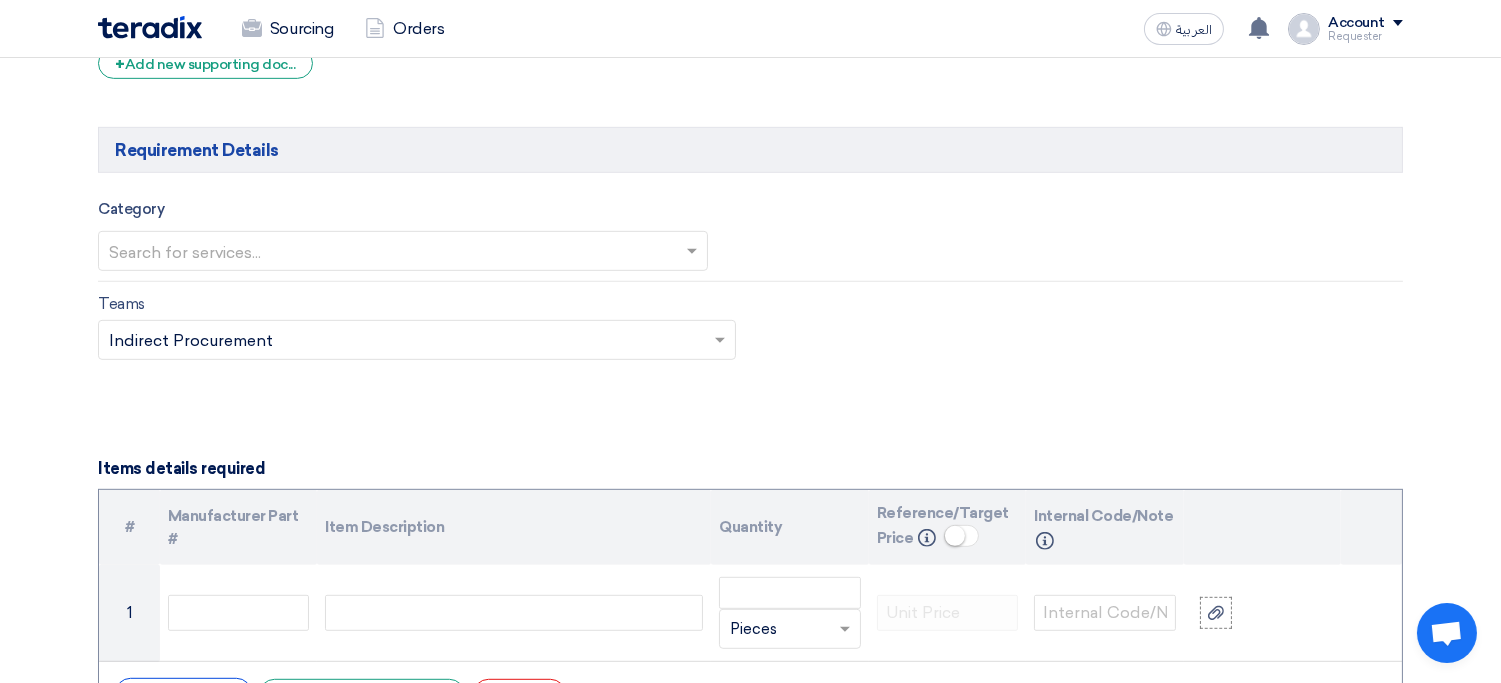 type on "supporting docx" 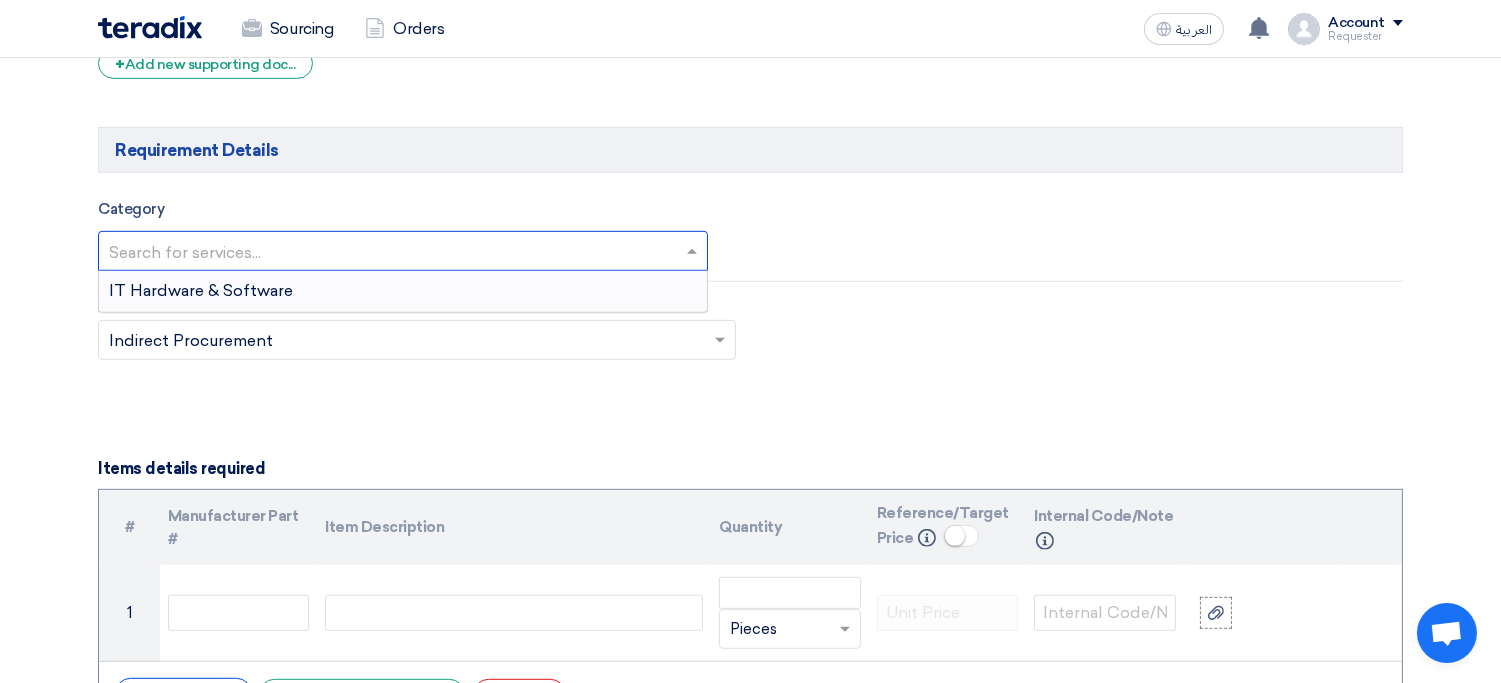 click at bounding box center (393, 252) 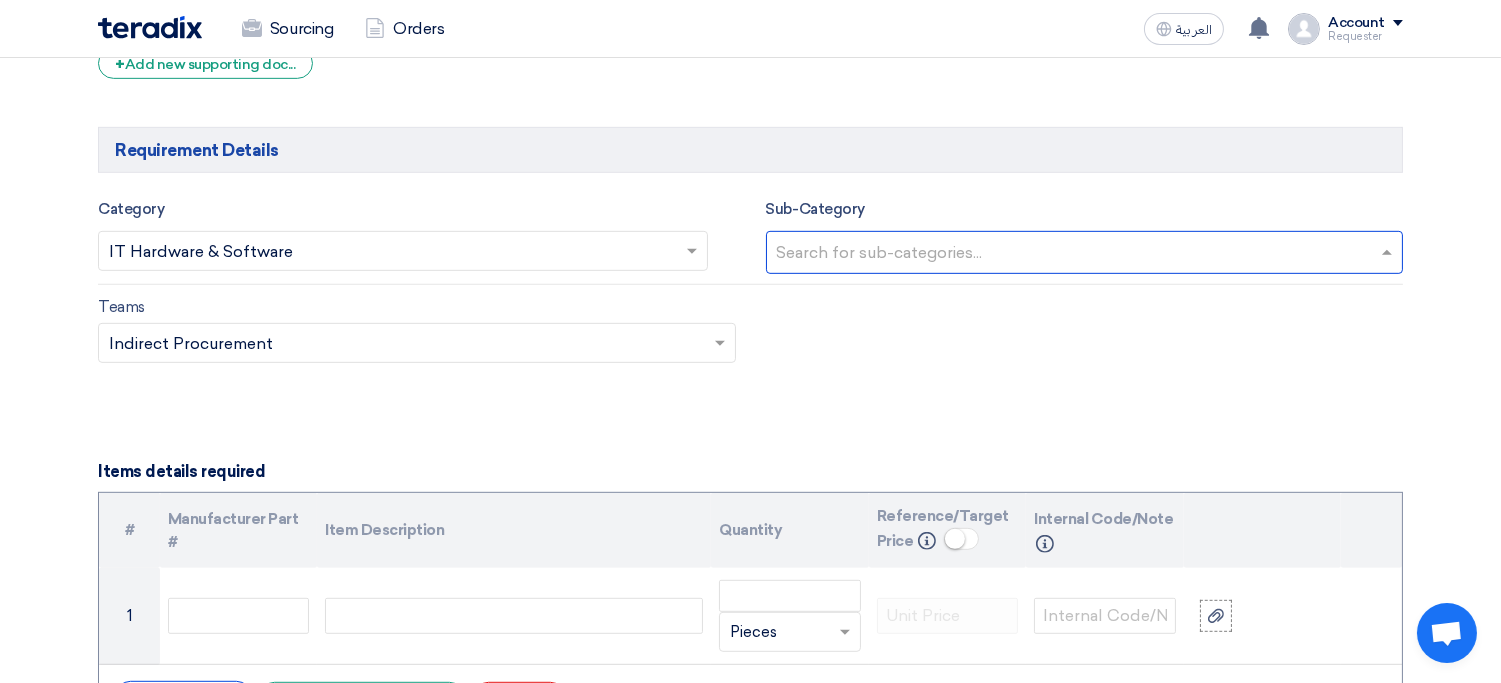 click at bounding box center (1087, 254) 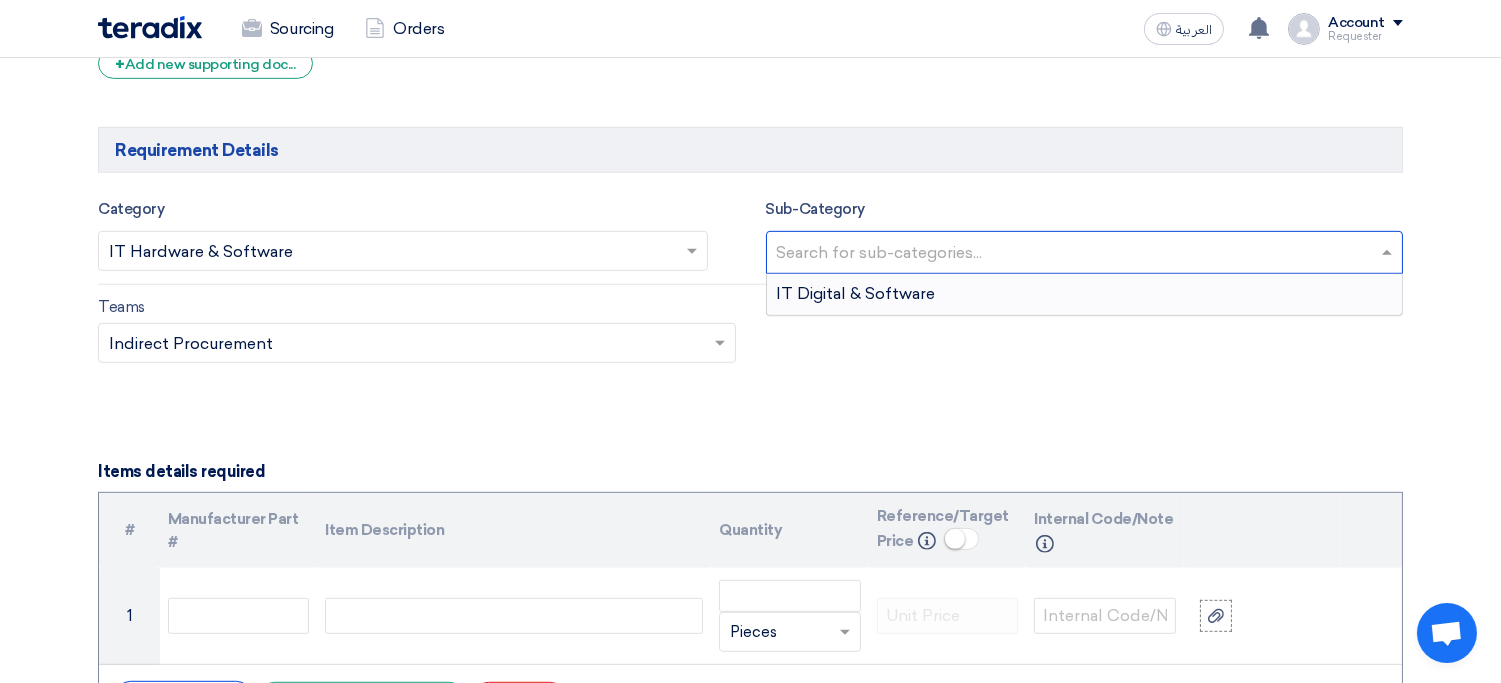 click on "IT Digital & Software" at bounding box center [856, 293] 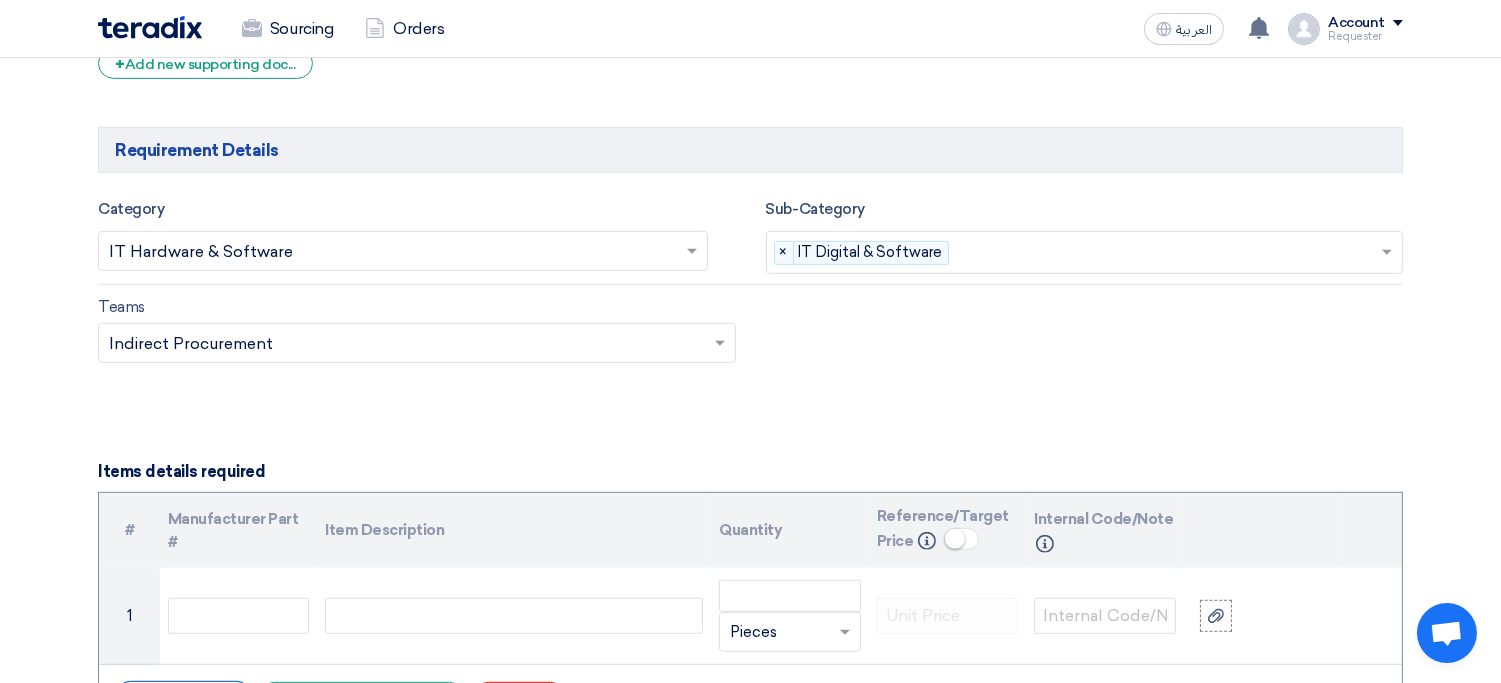 click 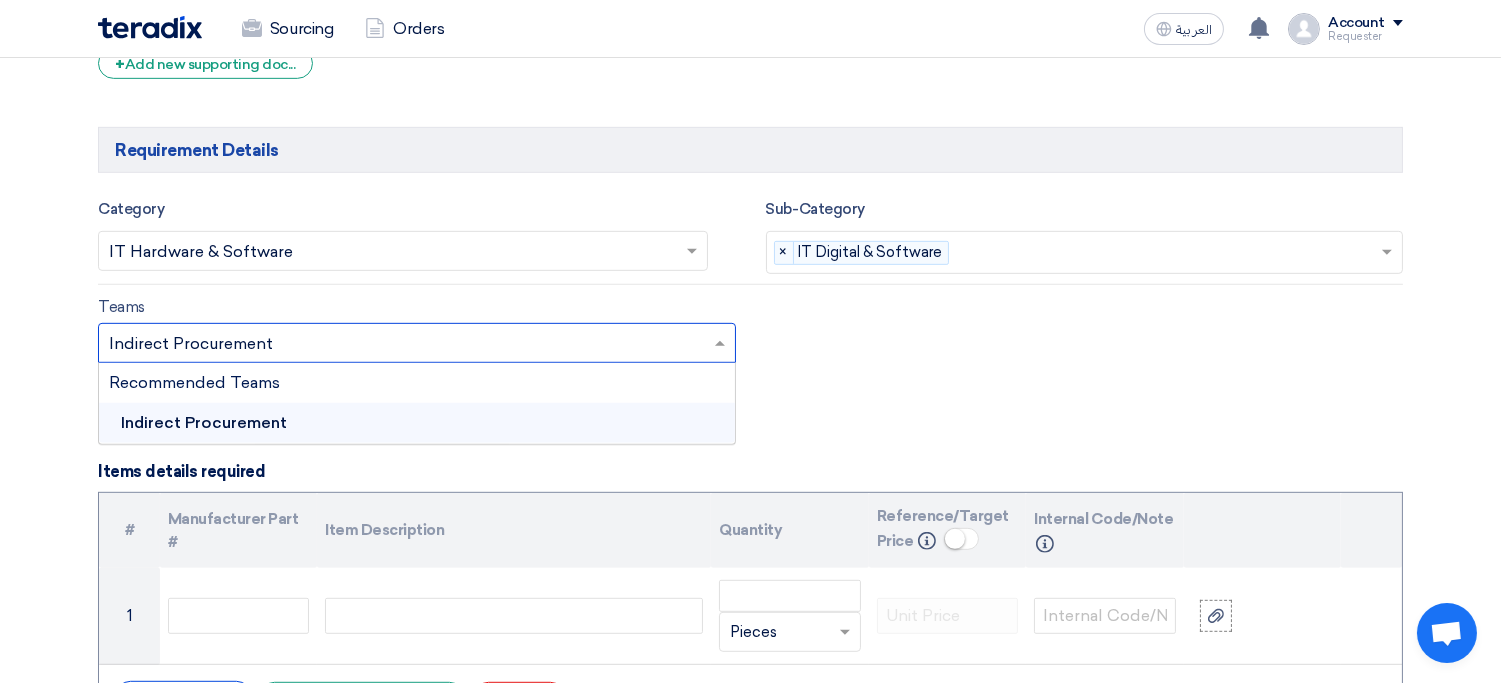 click on "Basic Information
RFx Title
Business Consultancy / IT Software
RFx Type
Normal RFQ
Sealed RFQ
RFP
Reveal Steps
One Step
Two Steps
Deadline to receive quotations
7/31/2025
Pick a date
:" 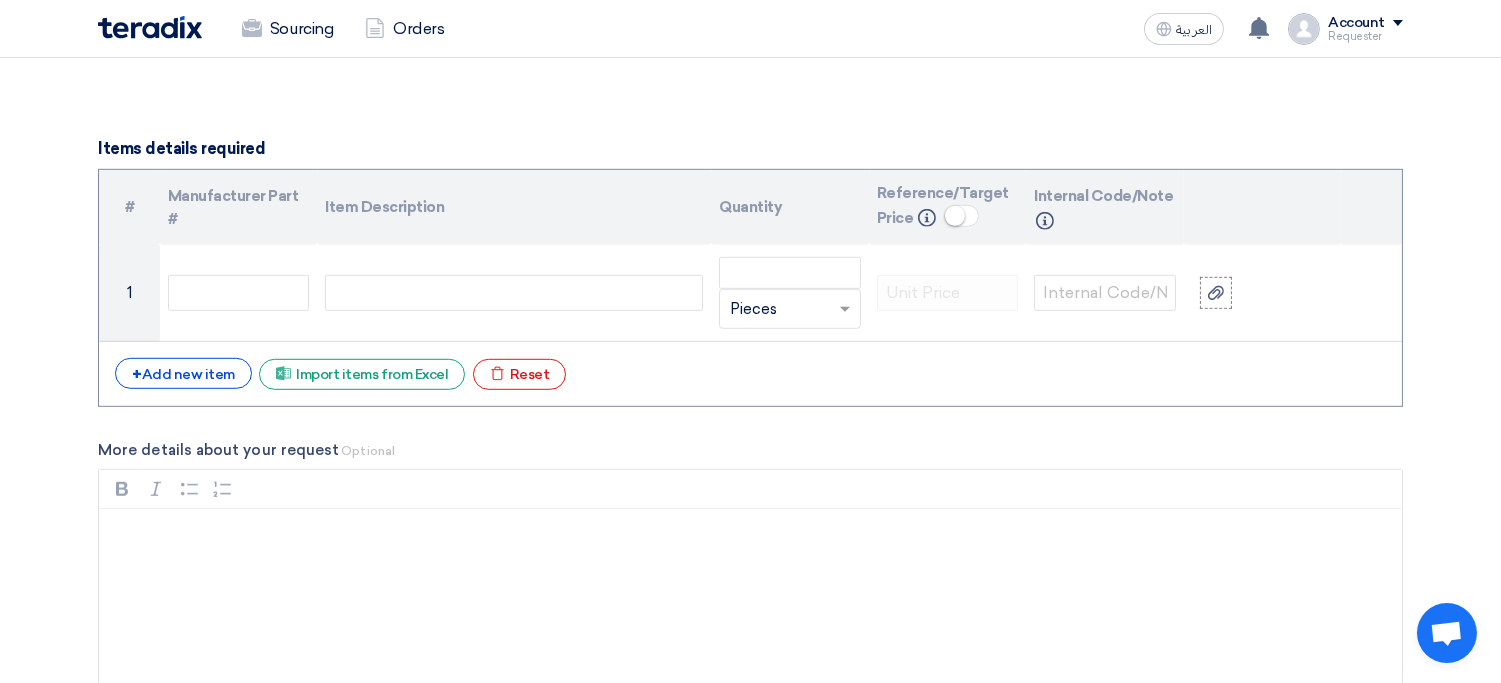 scroll, scrollTop: 2228, scrollLeft: 0, axis: vertical 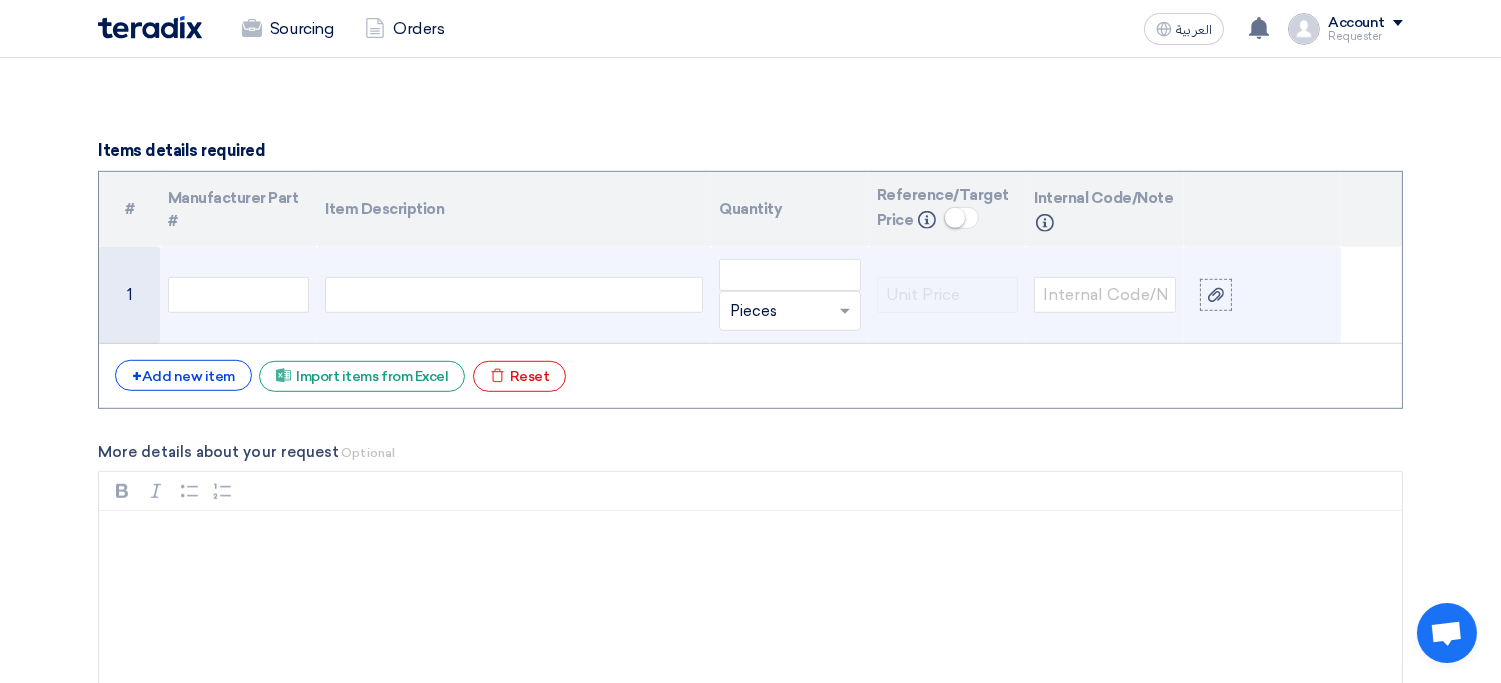 click 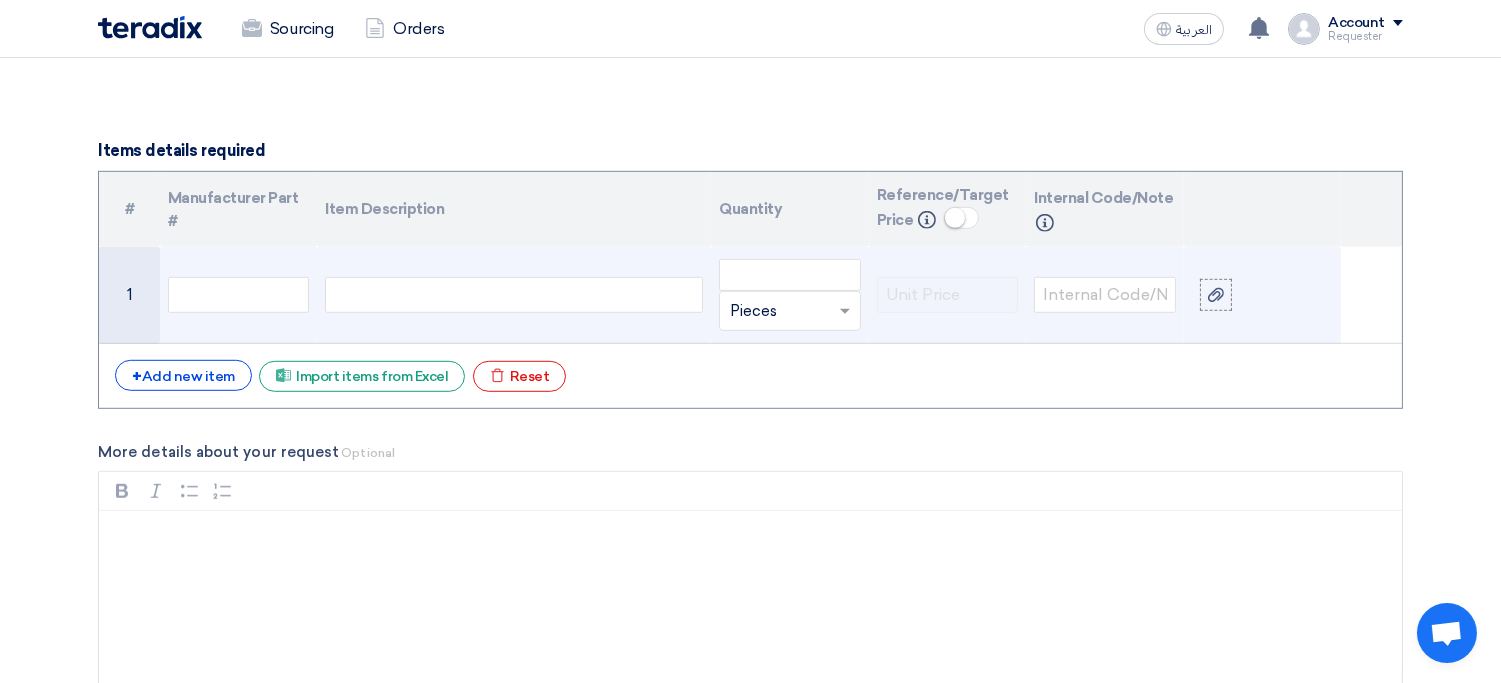 click 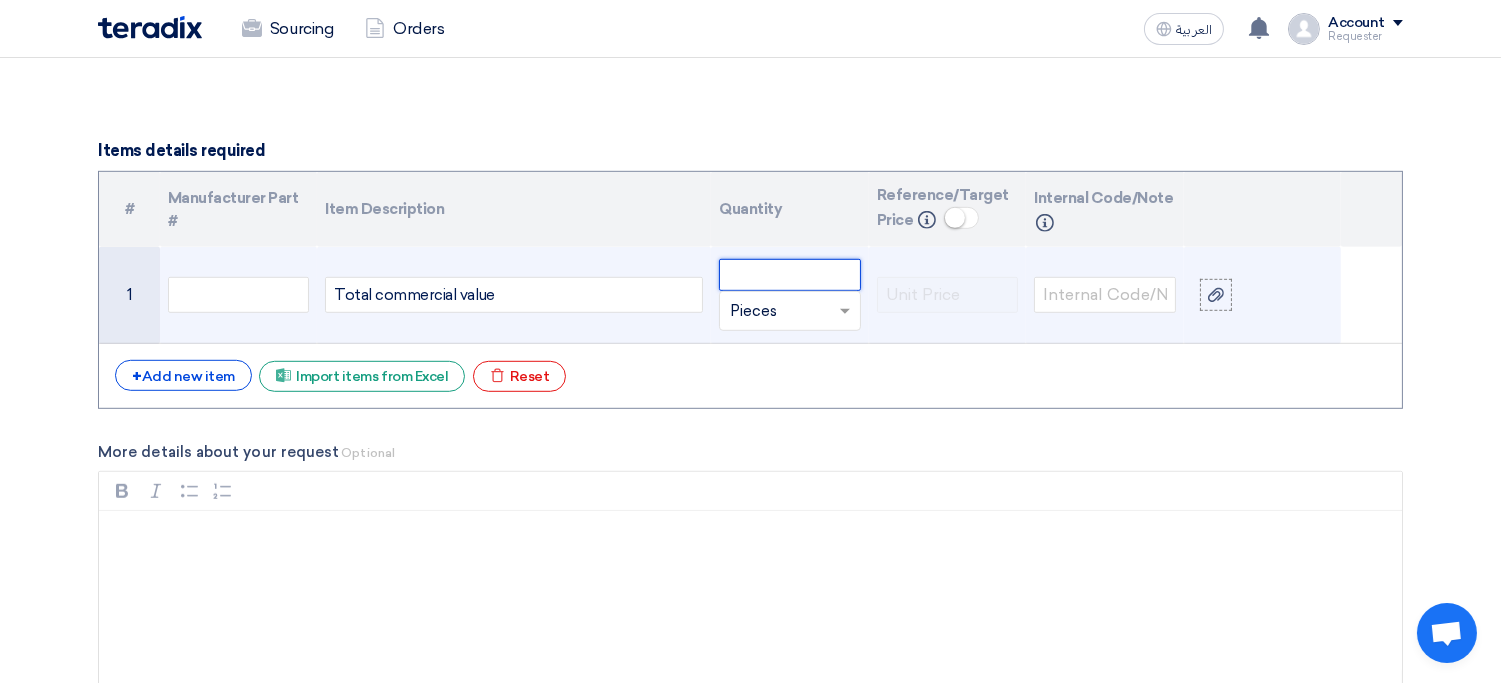 click 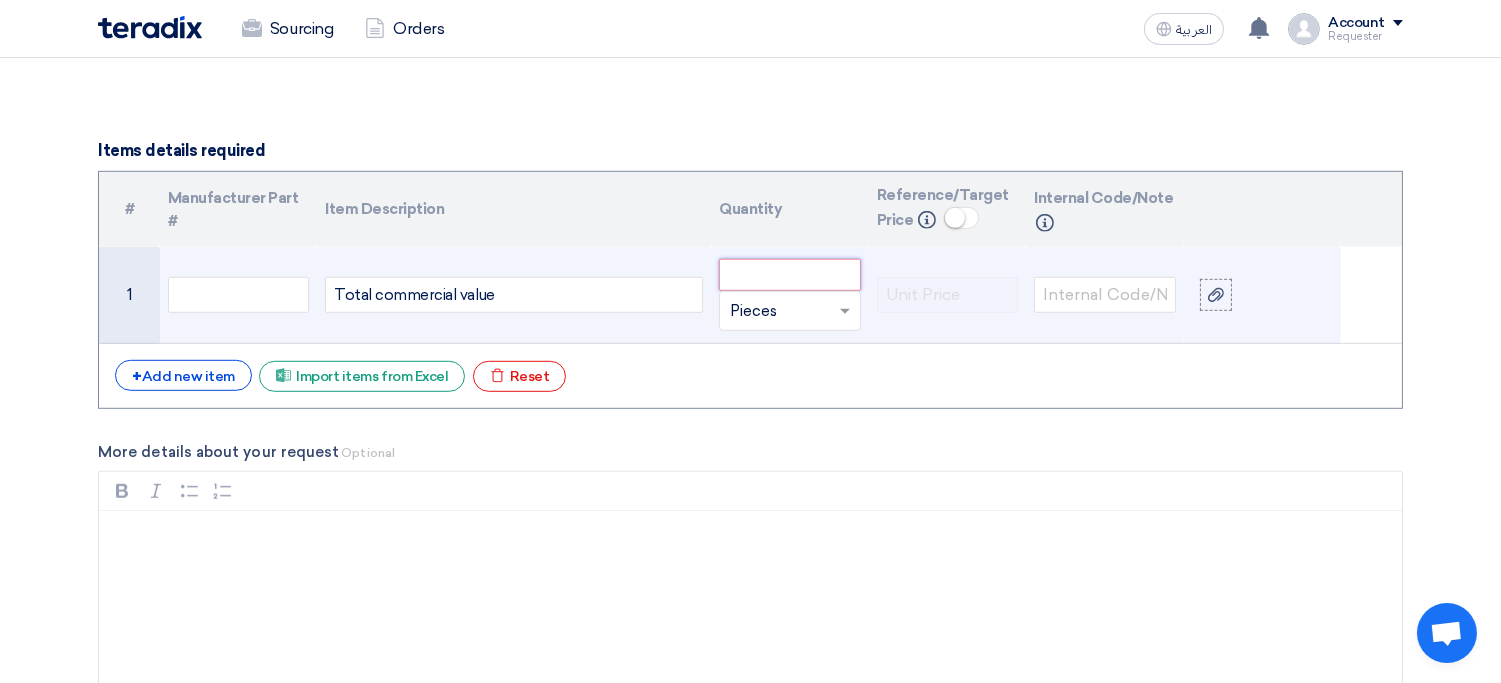 click 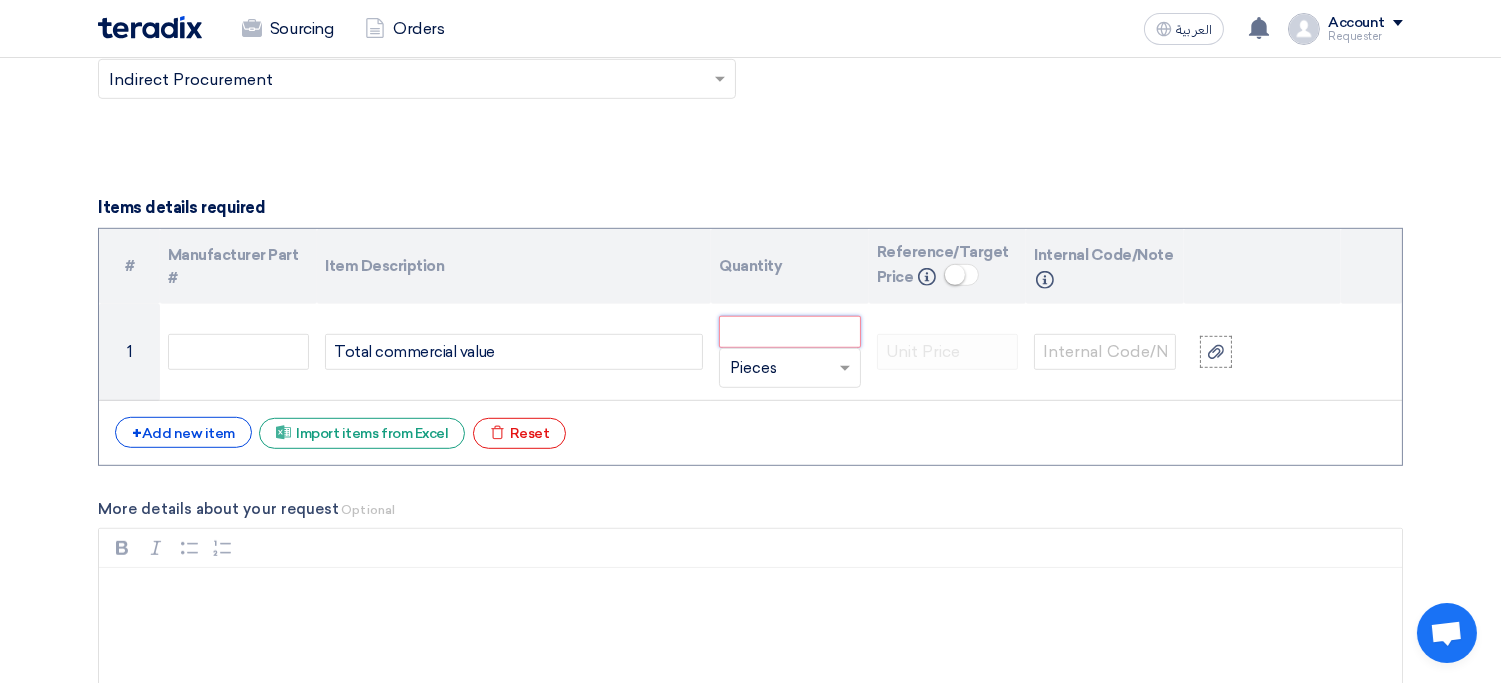 scroll, scrollTop: 2203, scrollLeft: 0, axis: vertical 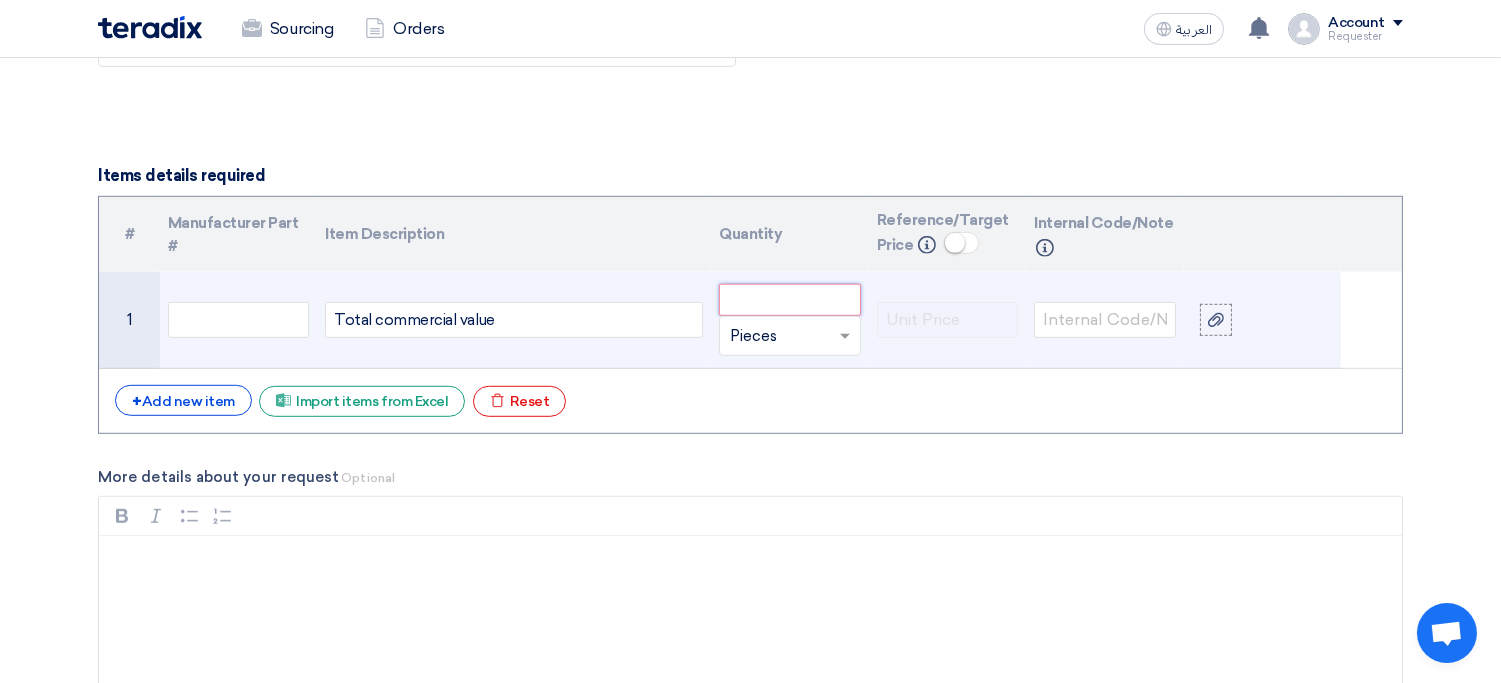 click 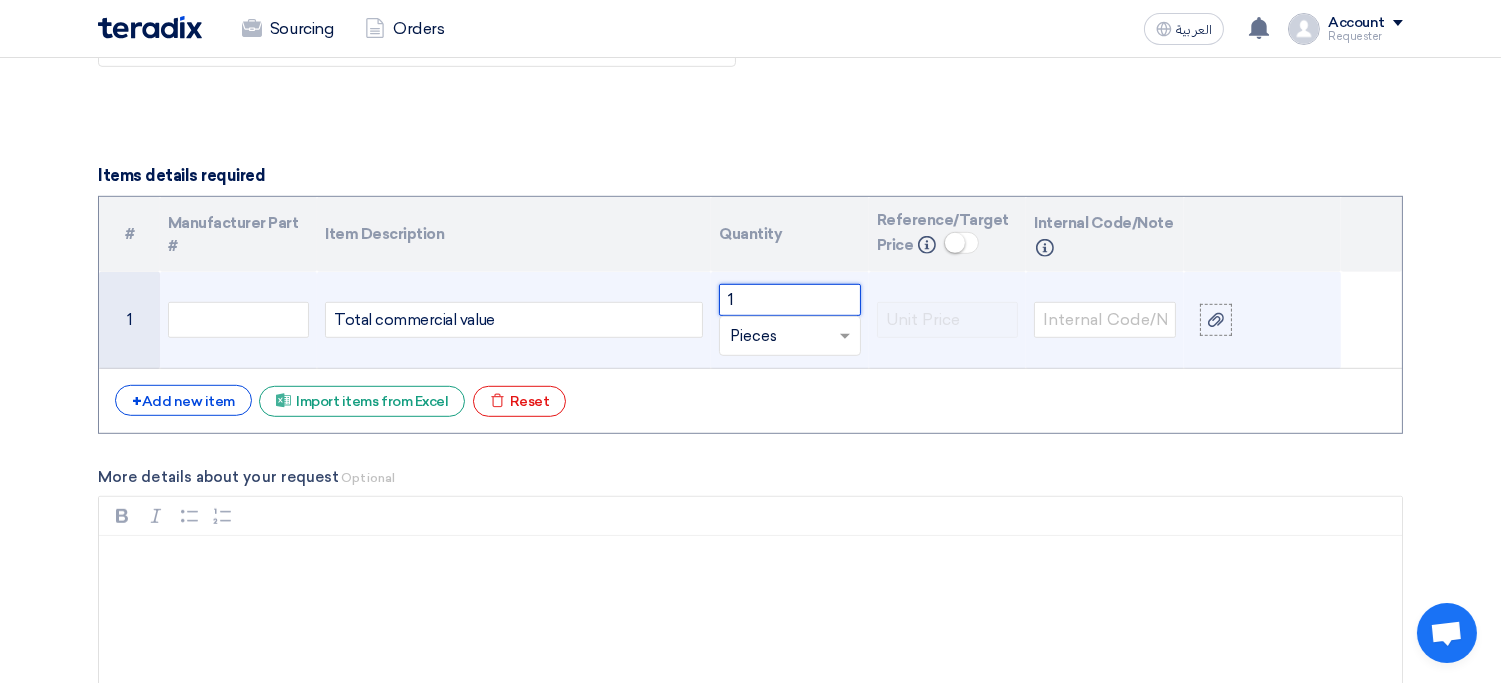 click 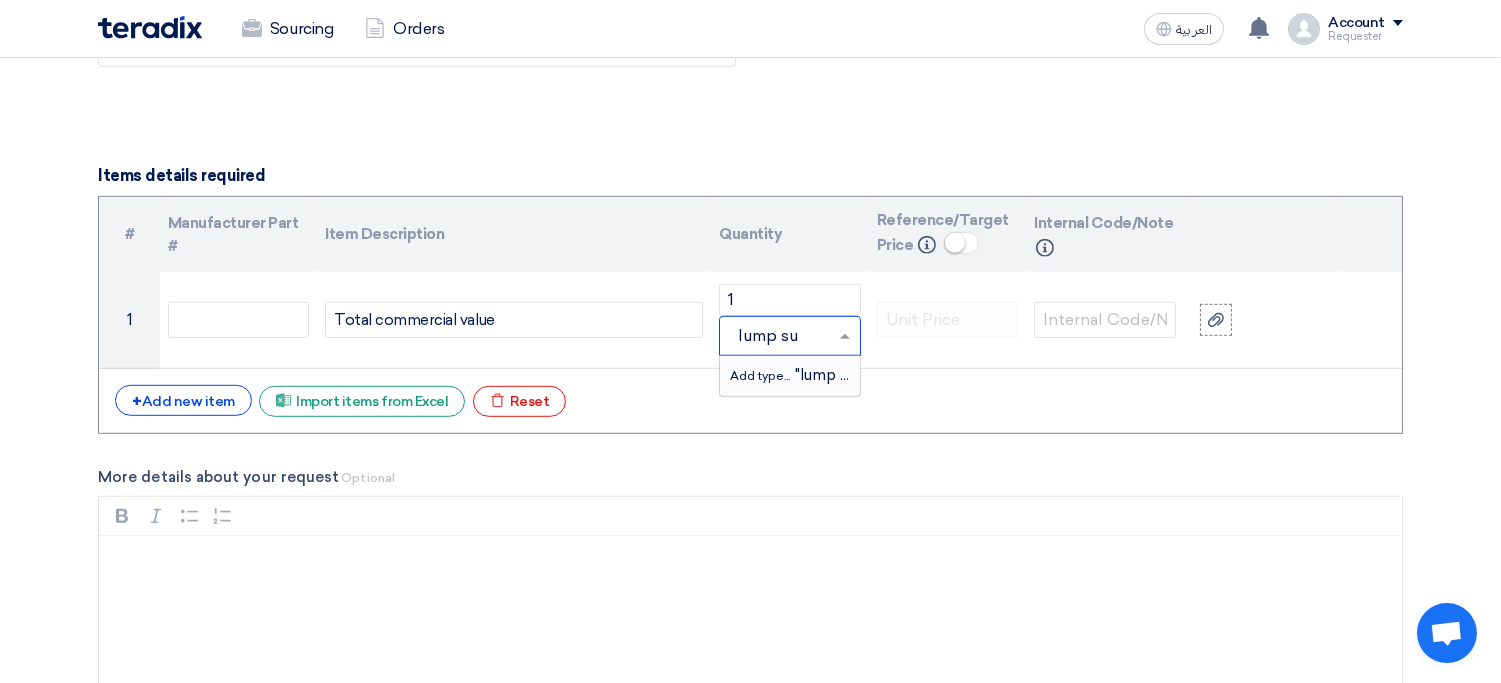 type on "lump sum" 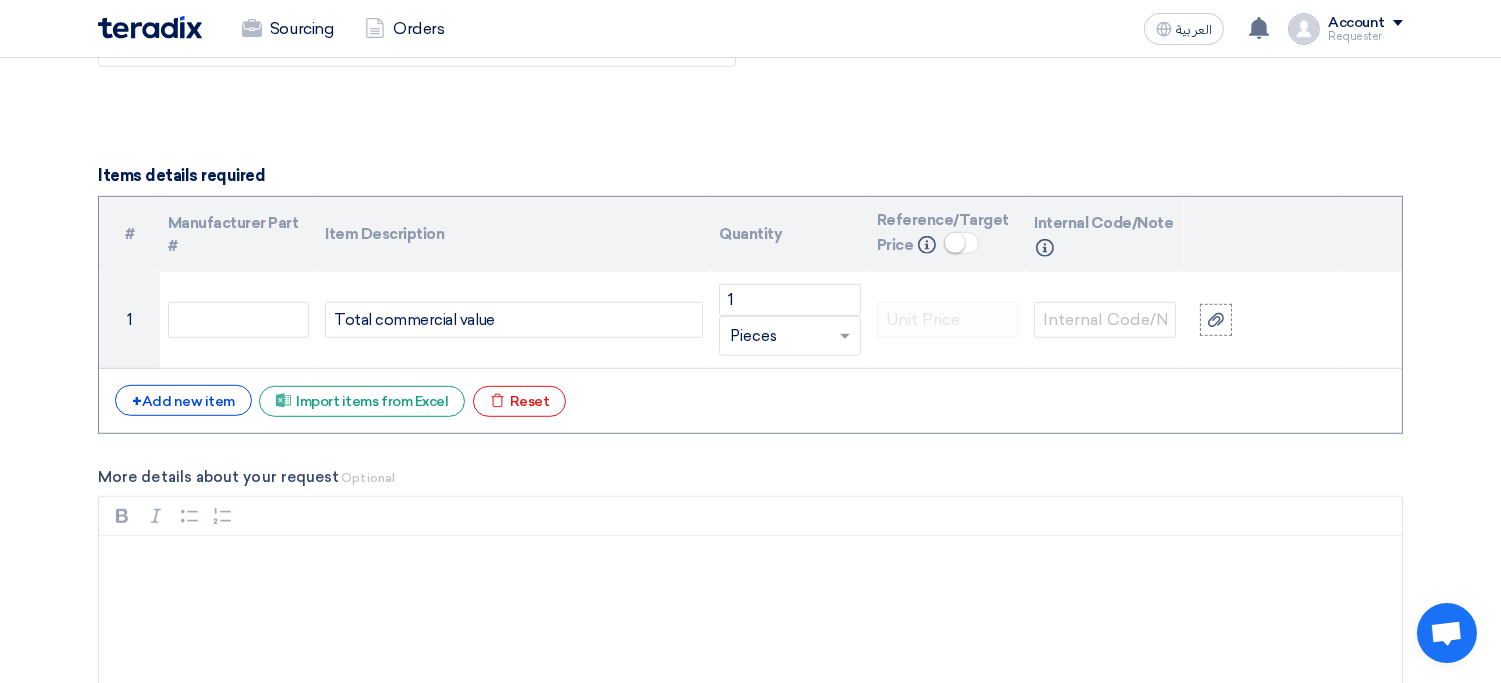 click on "+
Add new item
Excel file
Import items from Excel
Excel file
Reset" 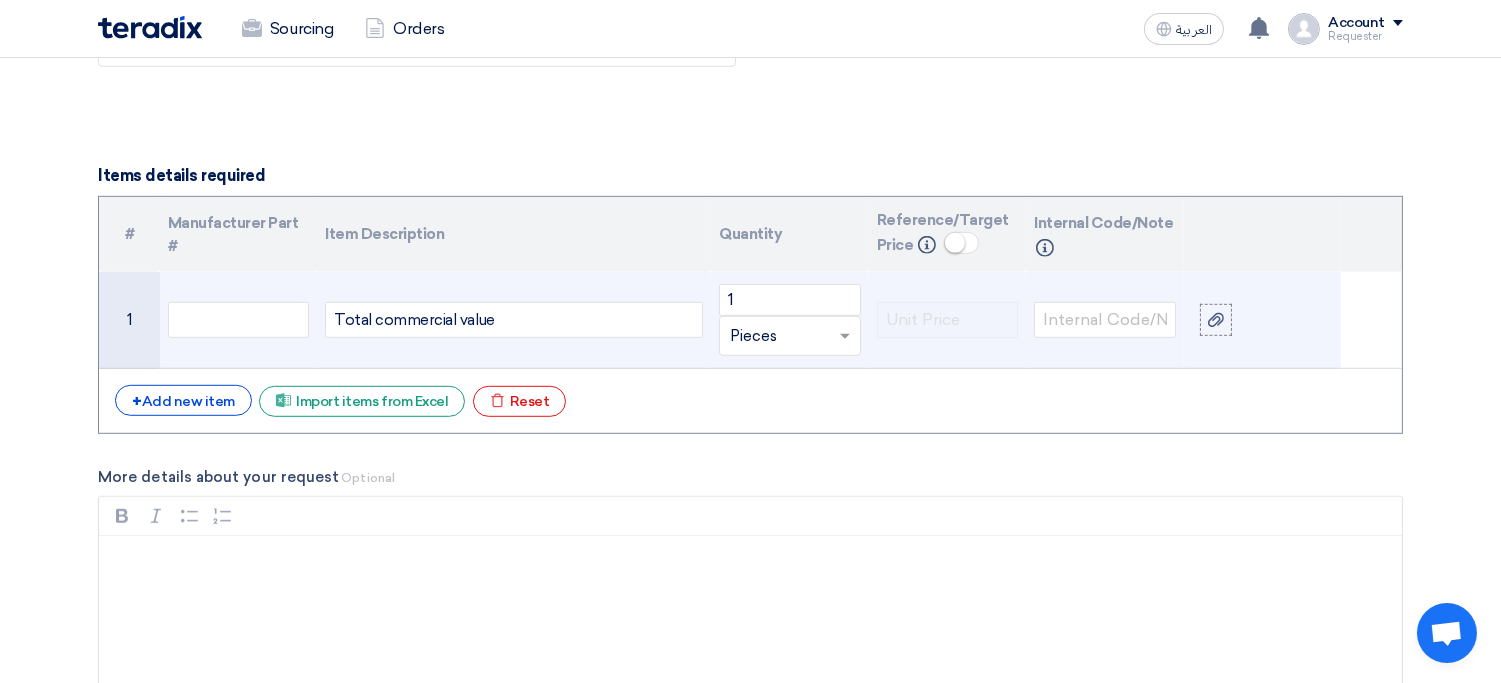 click 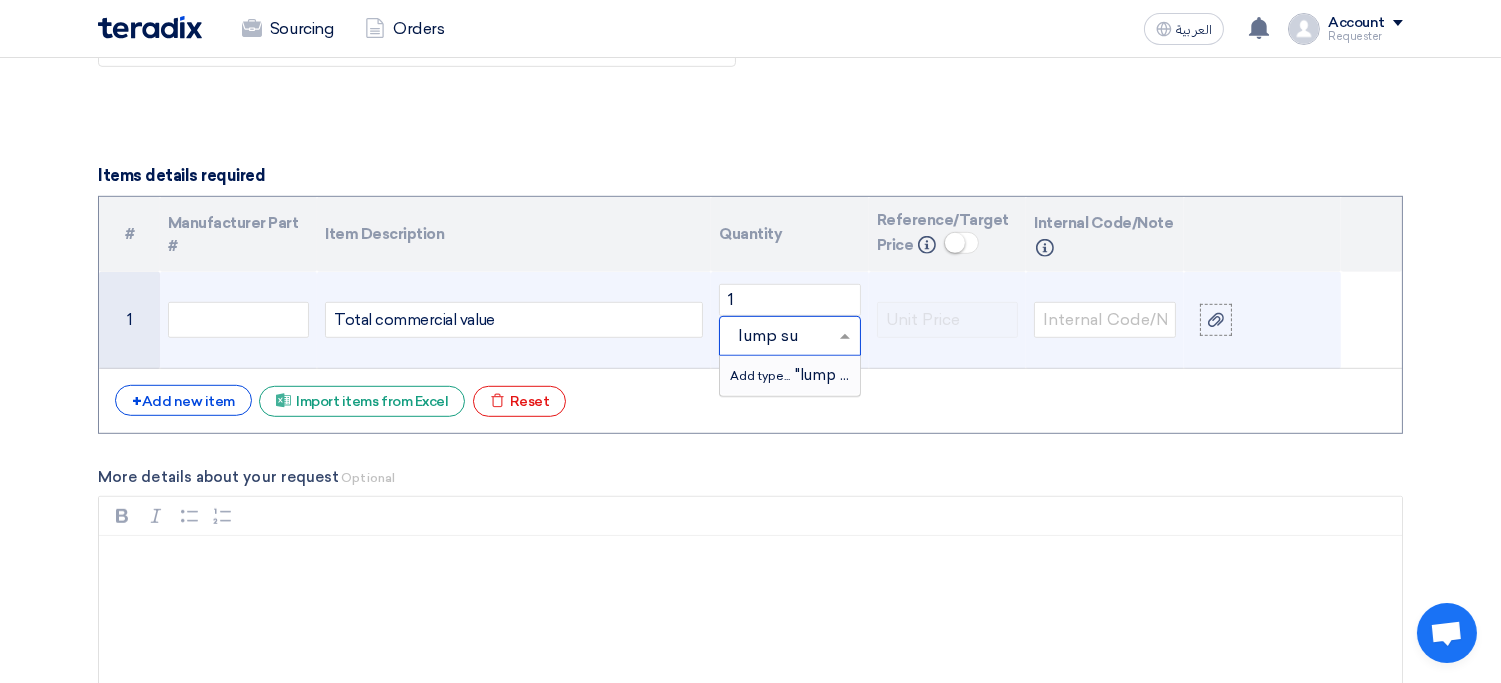 type on "lump sum" 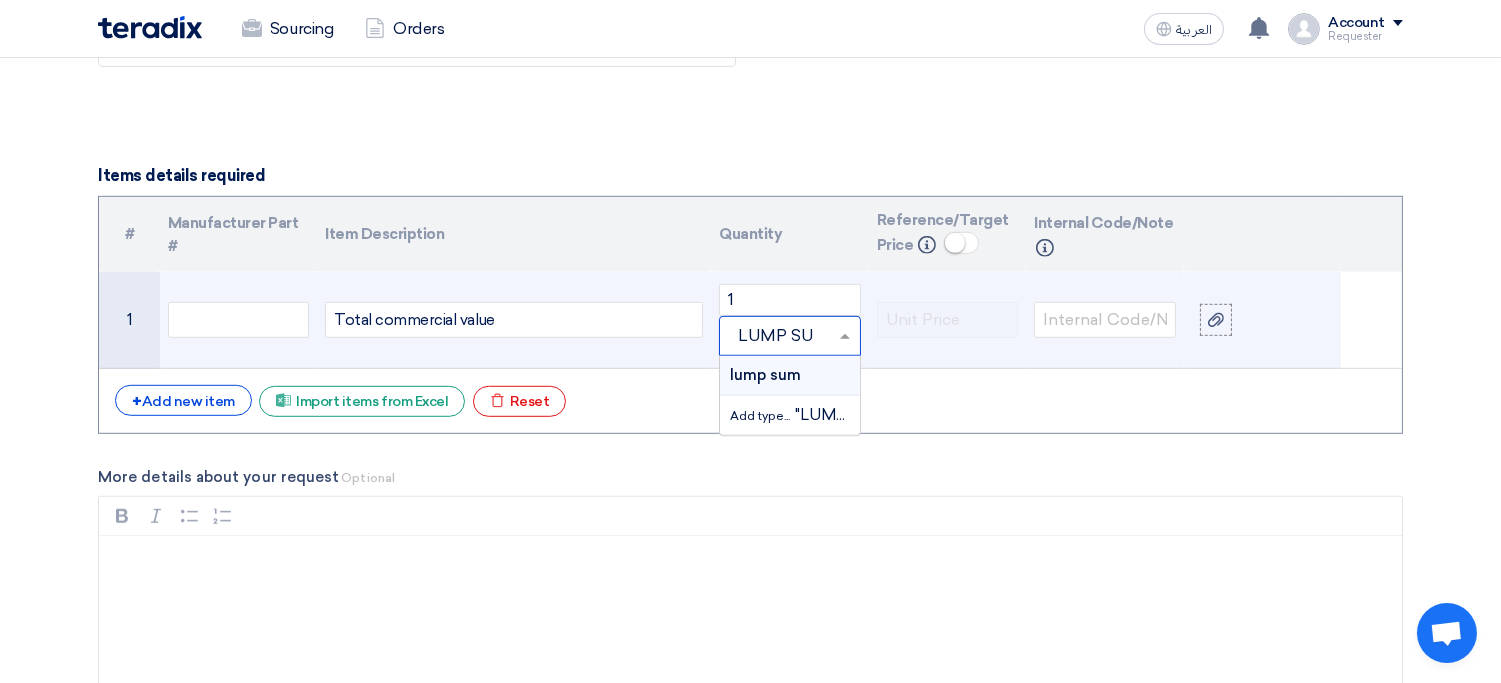 type on "LUMP SUM" 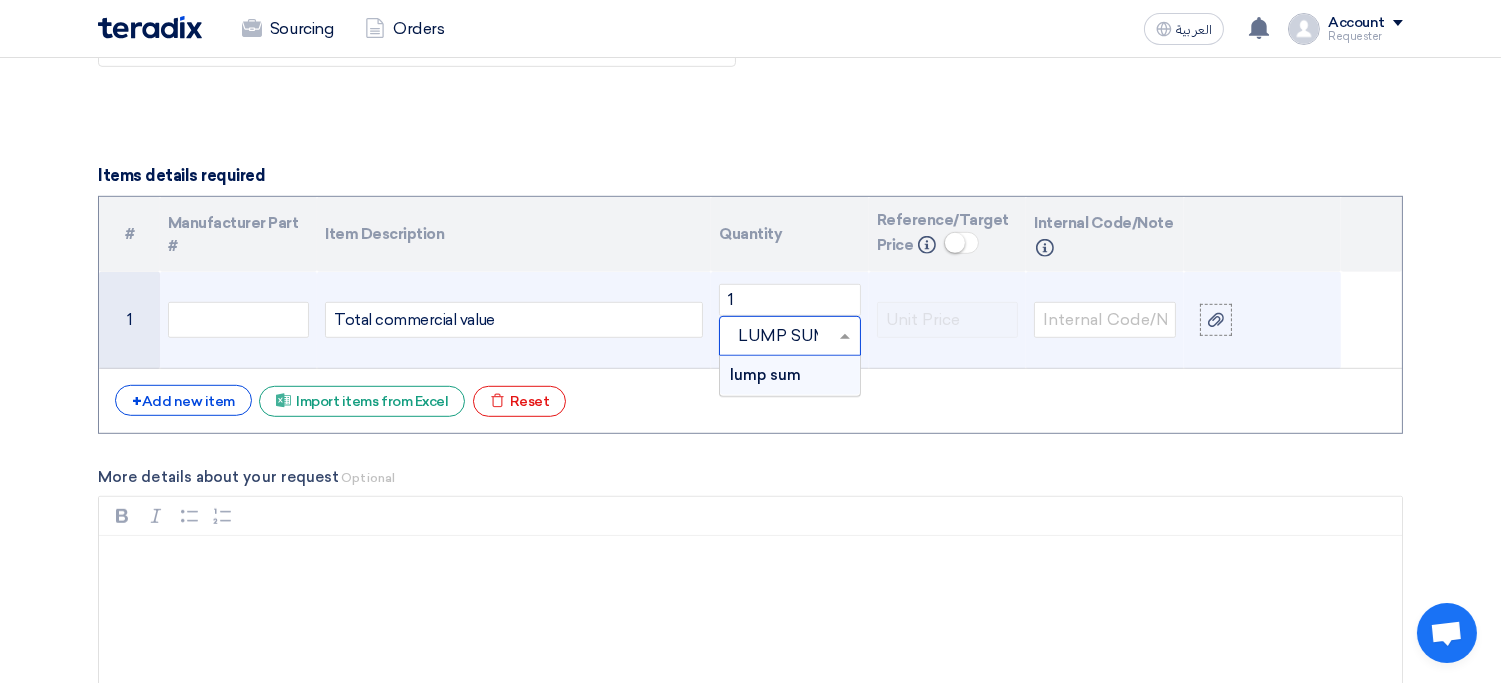 scroll, scrollTop: 0, scrollLeft: 10, axis: horizontal 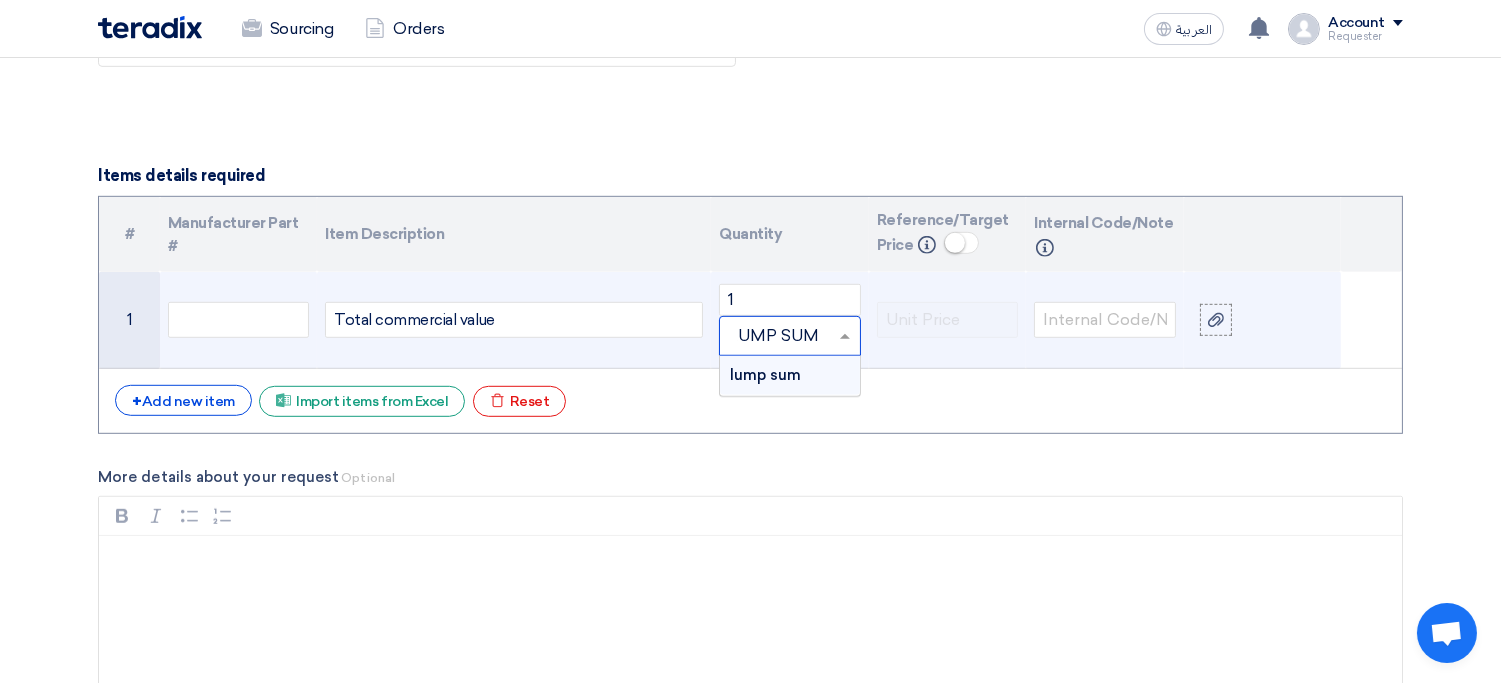 type 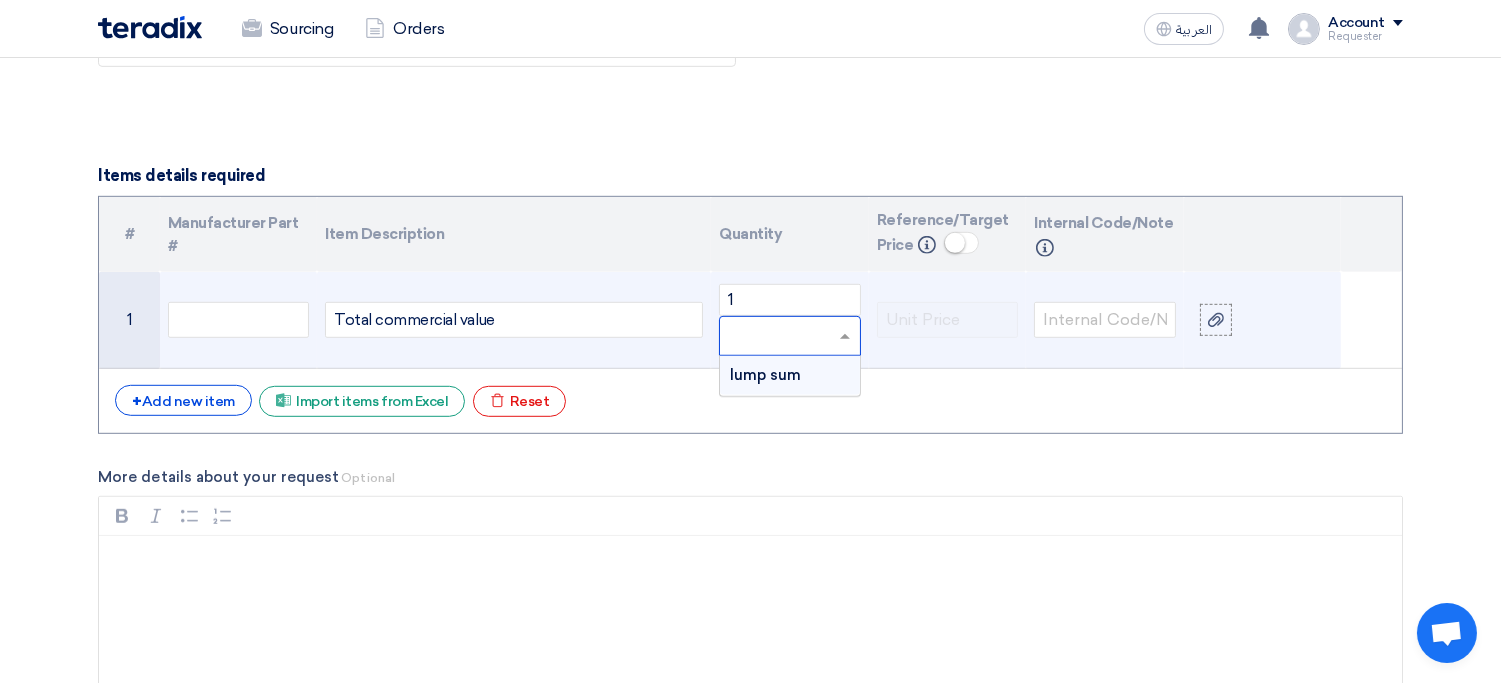 scroll, scrollTop: 0, scrollLeft: 0, axis: both 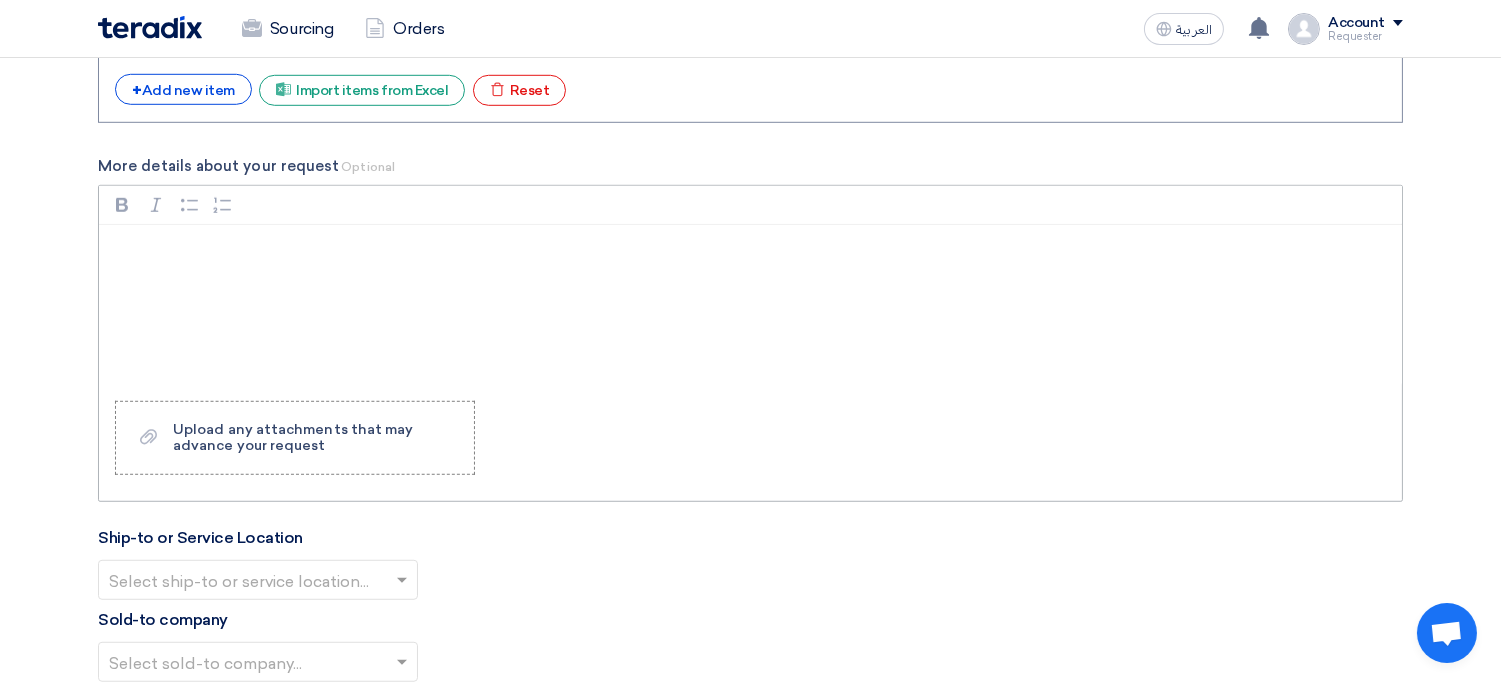 click at bounding box center [750, 305] 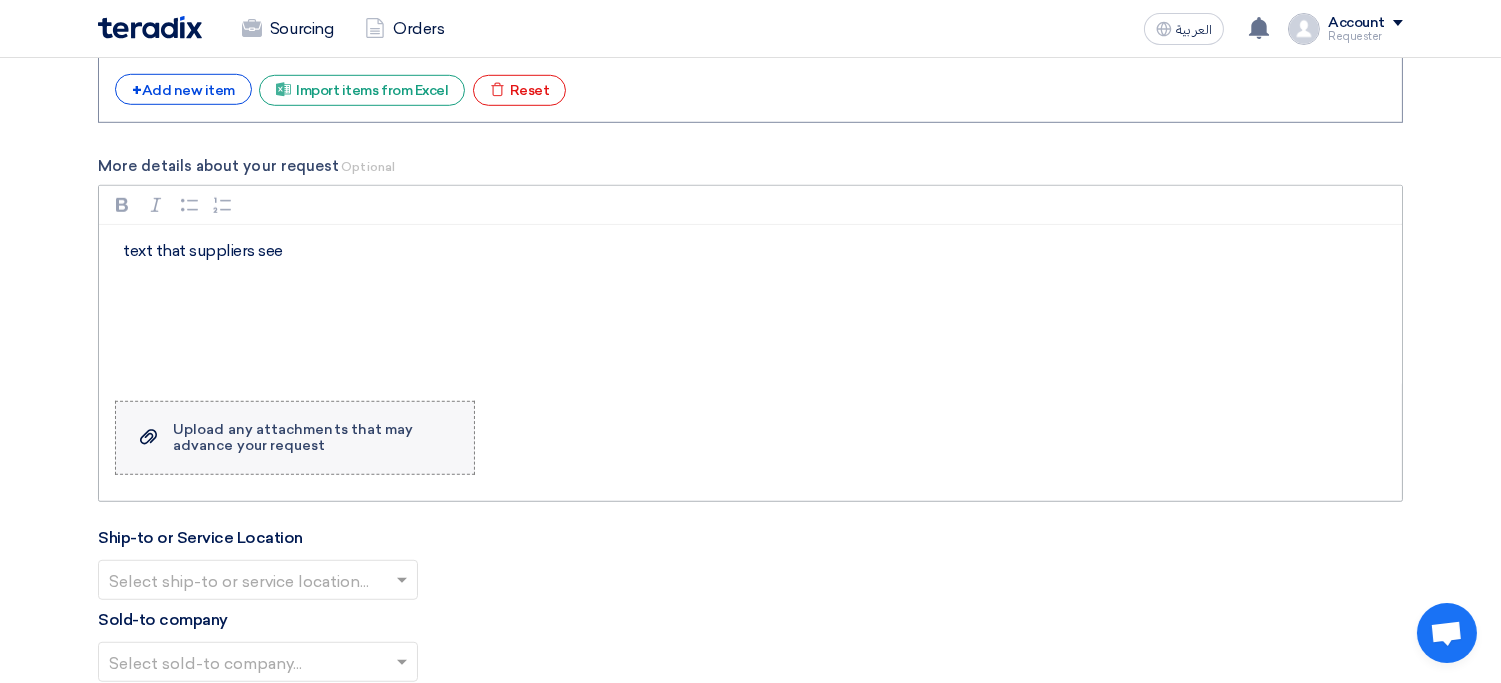 click on "Upload any attachments that may advance your request" 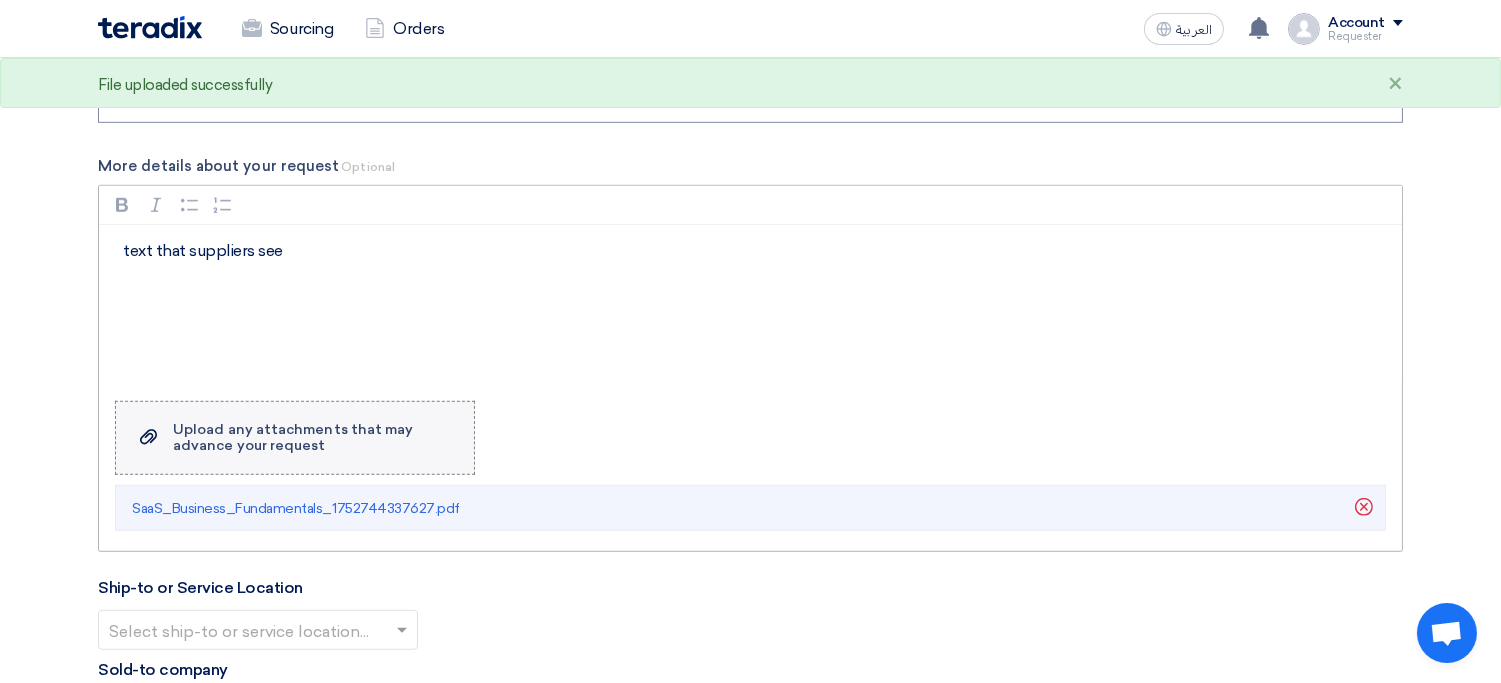 click on "Upload any attachments that may advance your request" 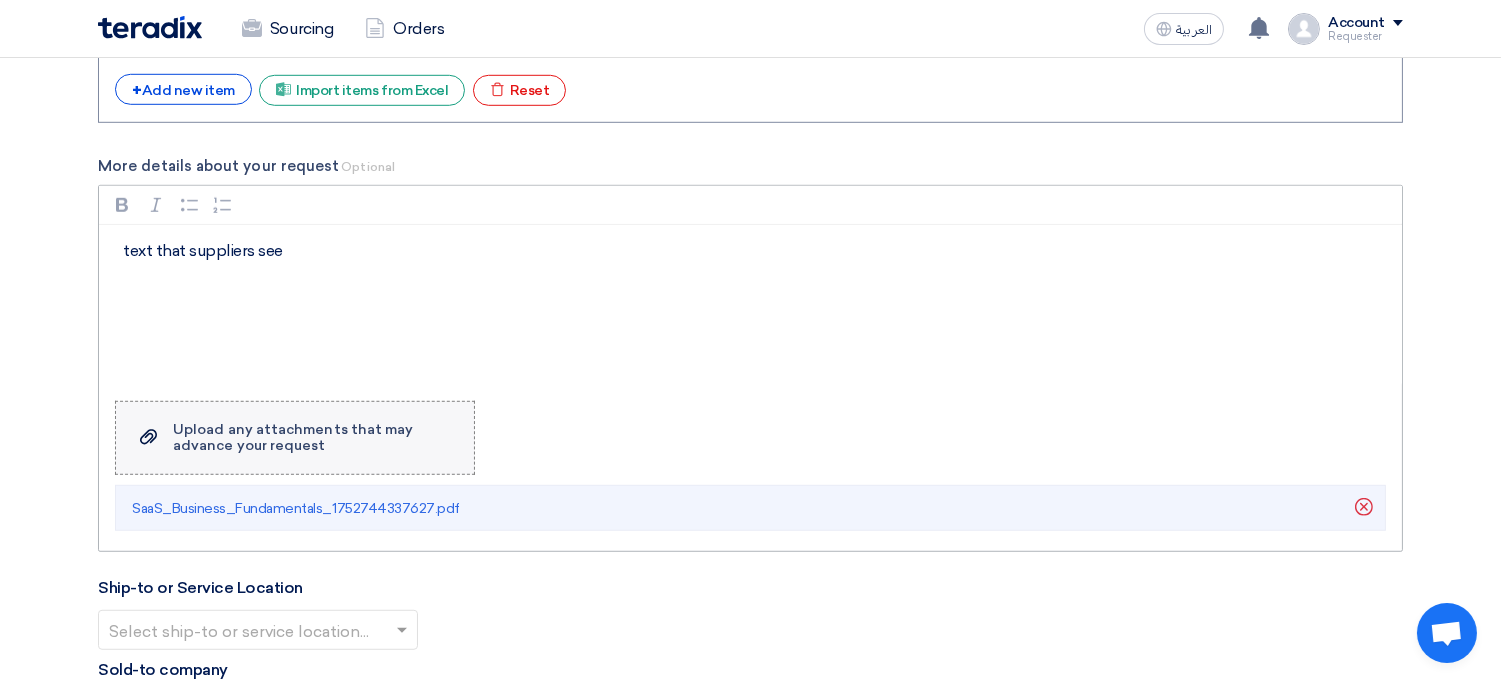 click on "Upload any attachments that may advance your request" 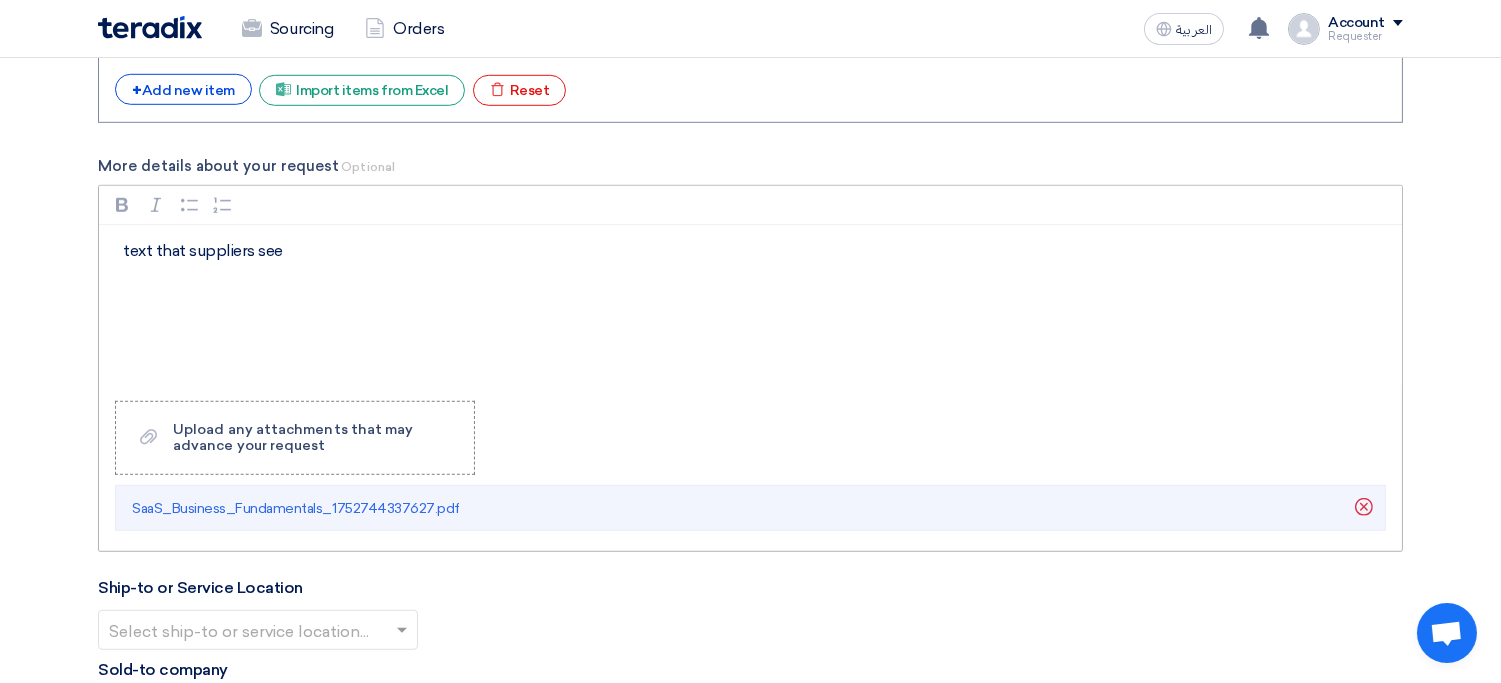 click on "text that suppliers see" at bounding box center (757, 251) 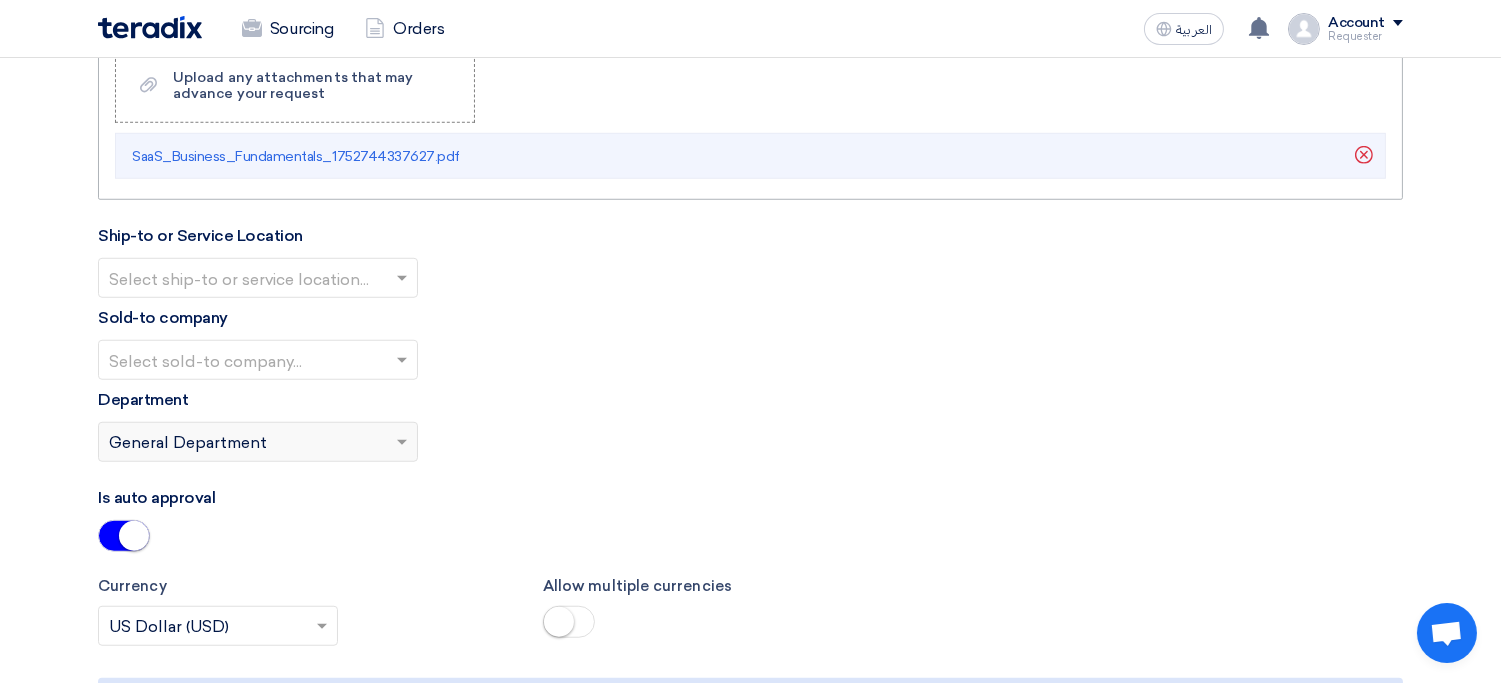scroll, scrollTop: 2864, scrollLeft: 0, axis: vertical 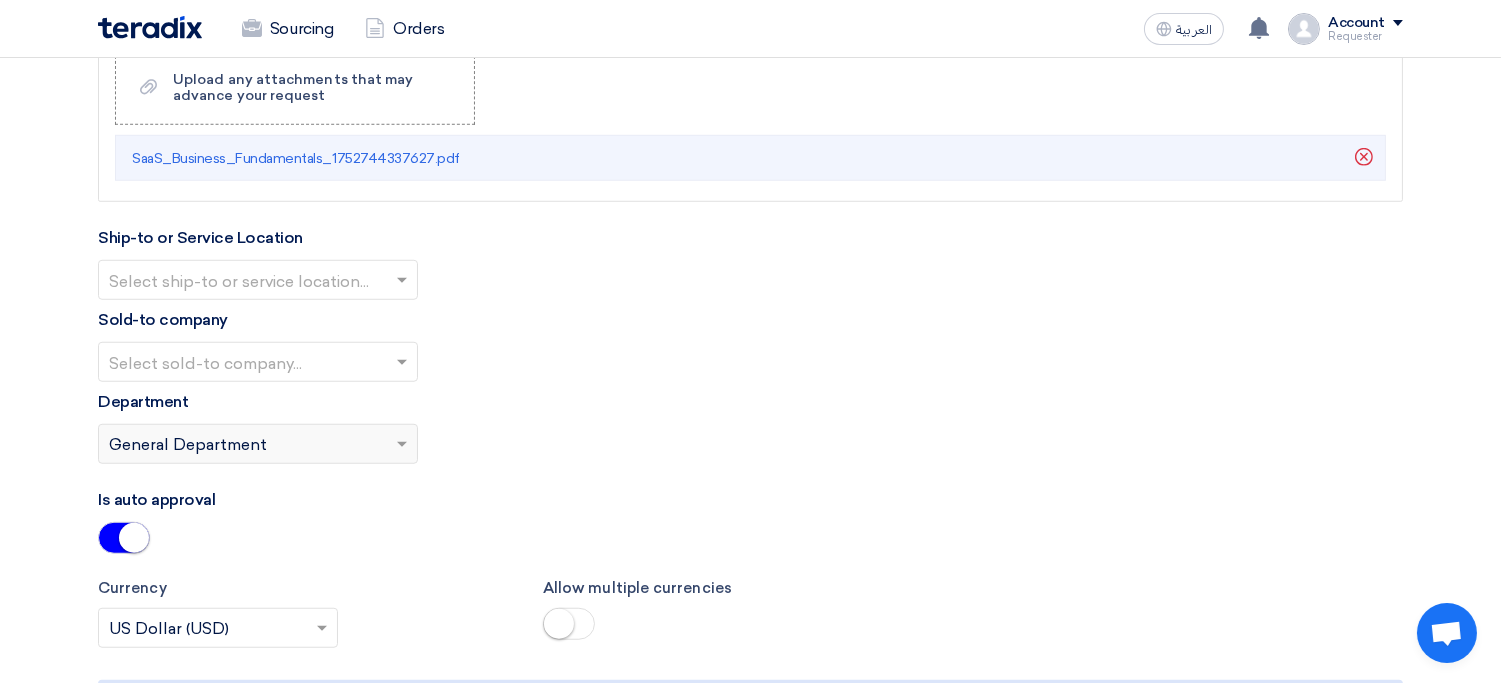 click 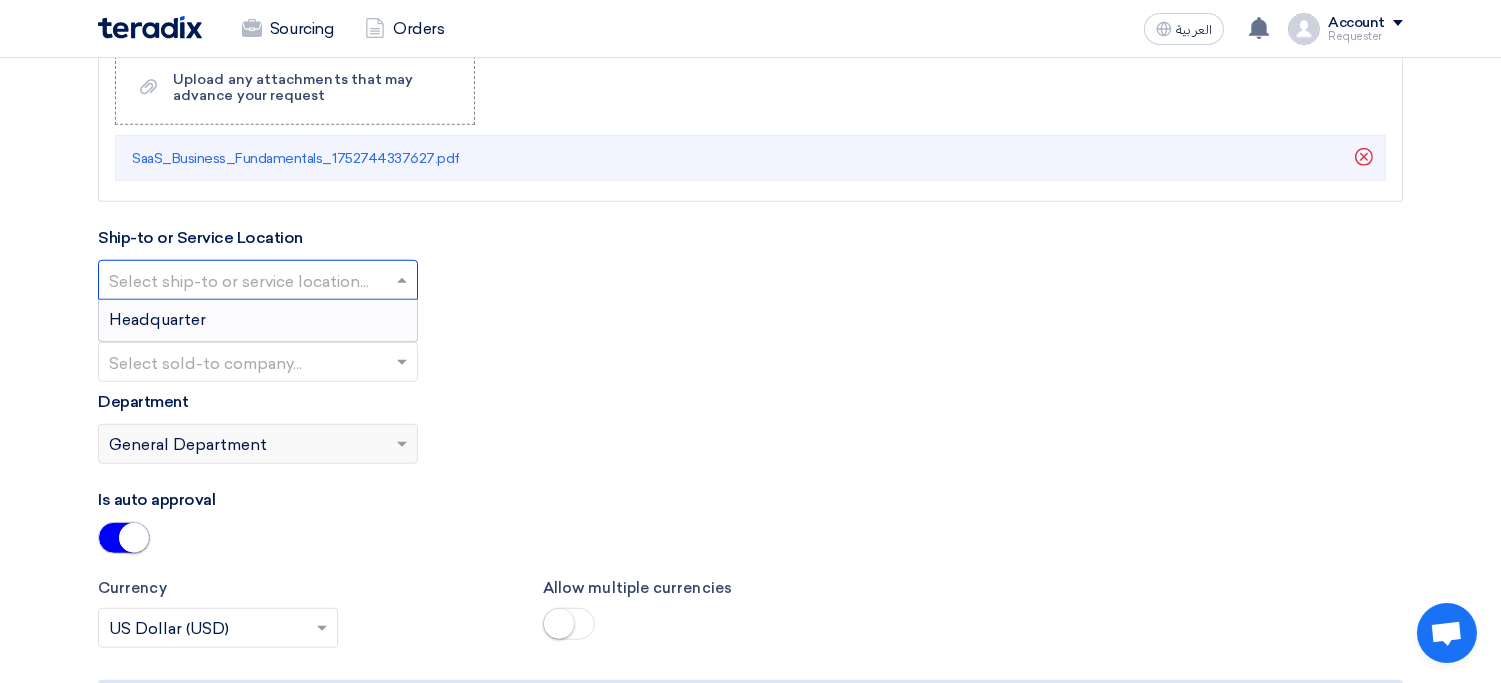 click on "Headquarter" at bounding box center [258, 320] 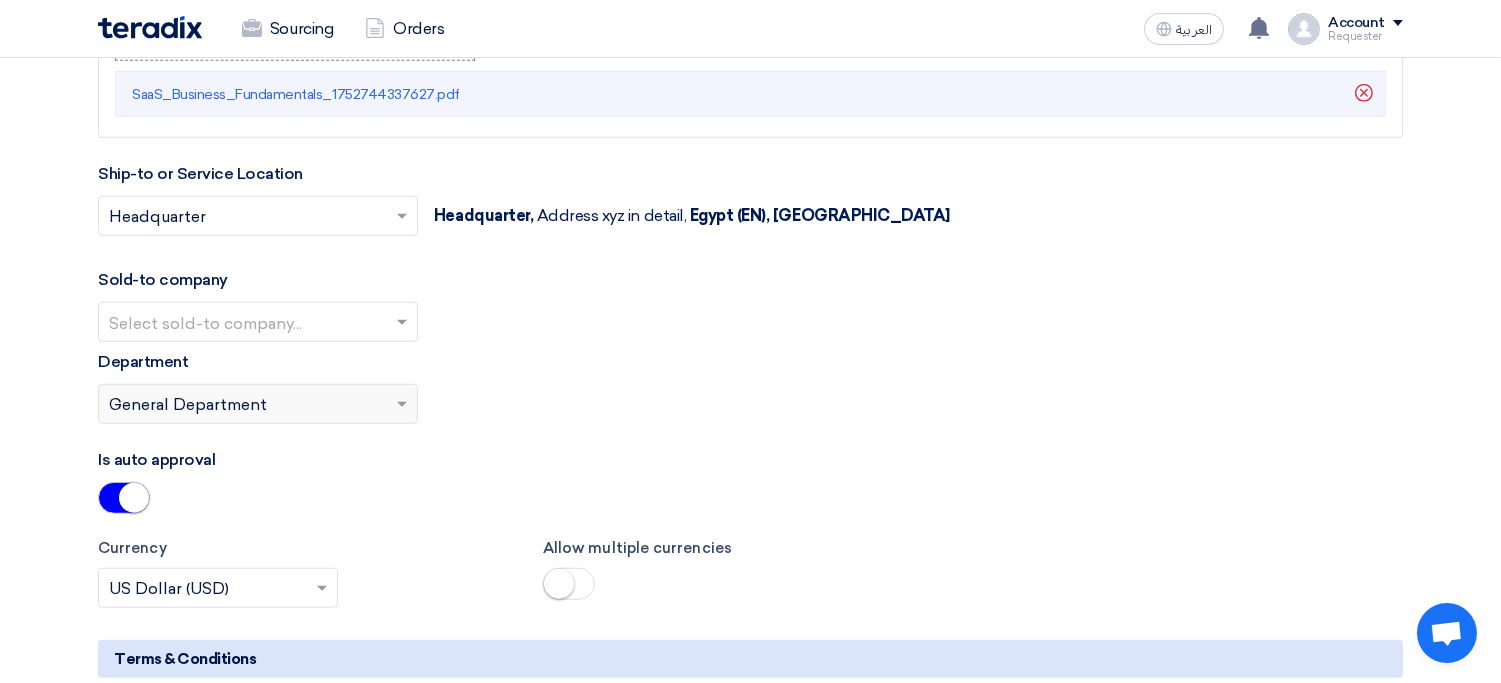 scroll, scrollTop: 2925, scrollLeft: 0, axis: vertical 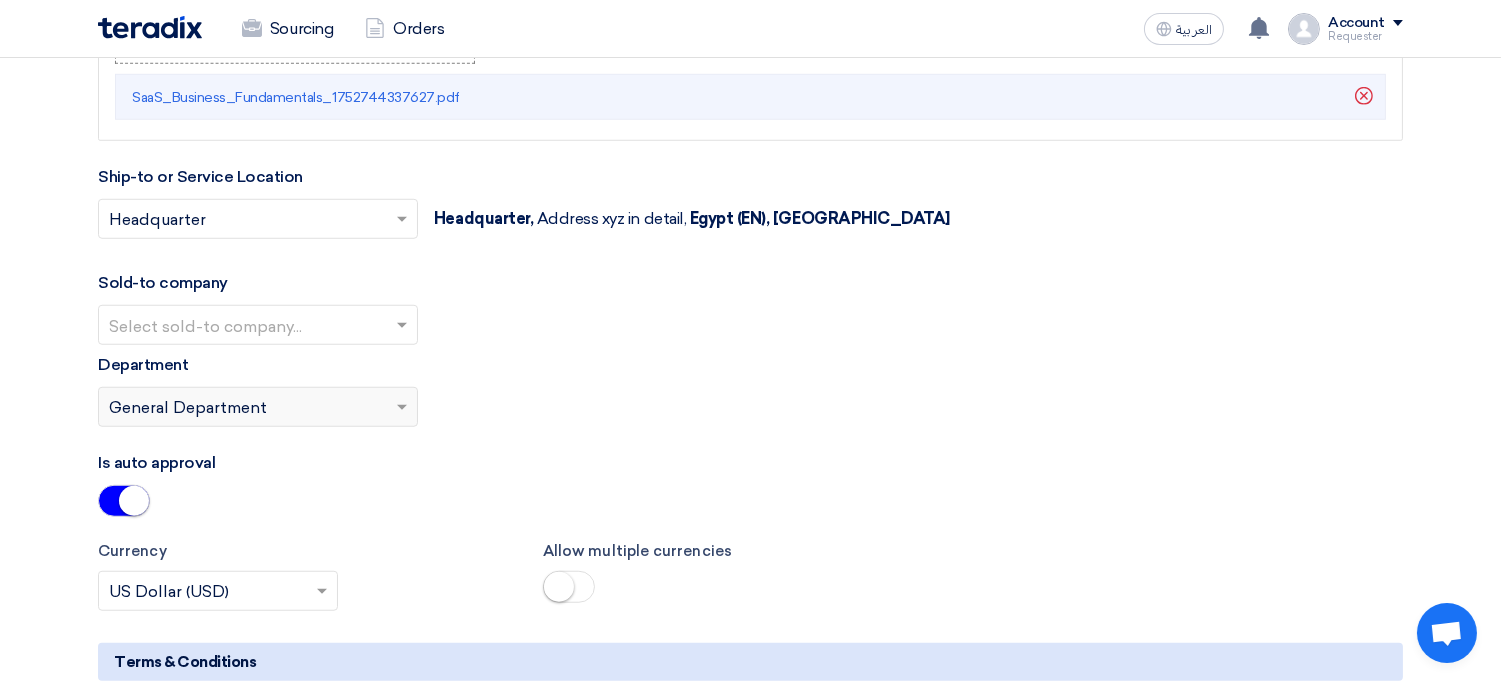 click 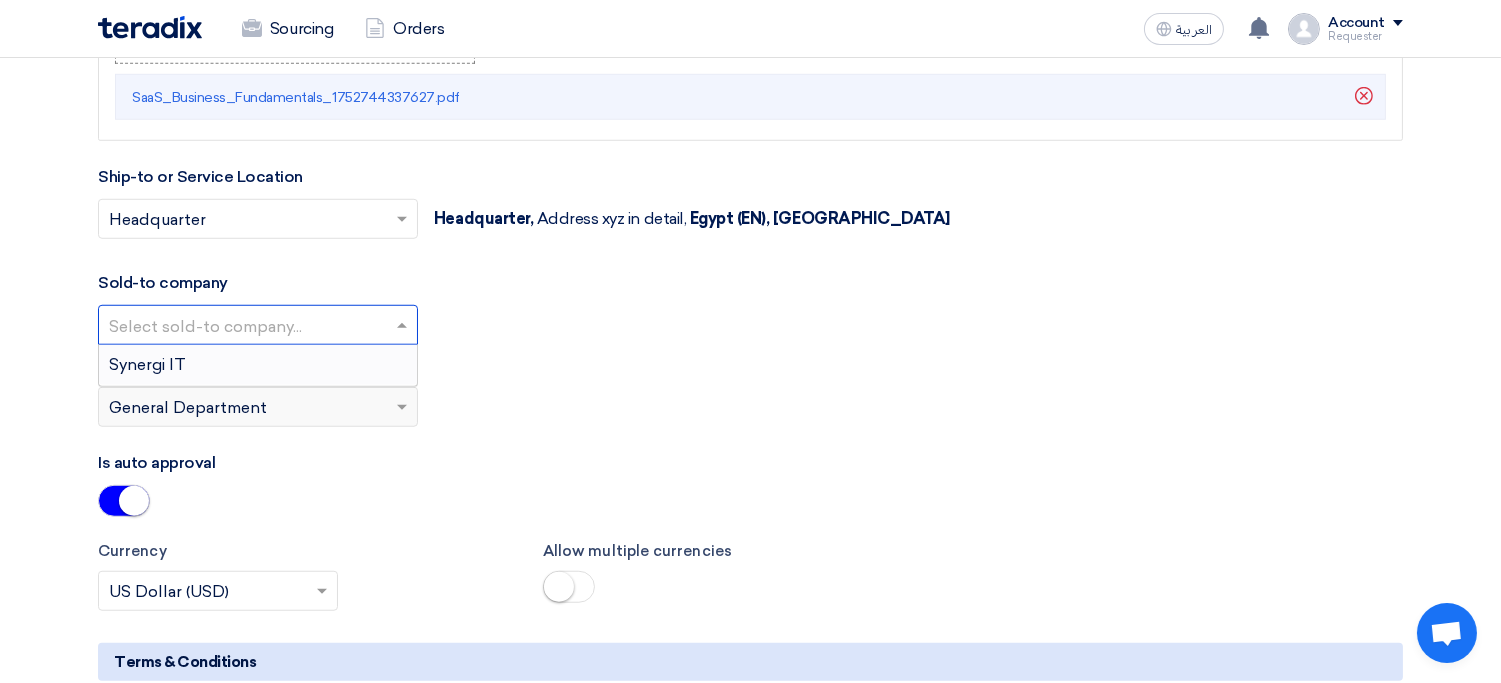 click on "Synergi IT" at bounding box center (258, 365) 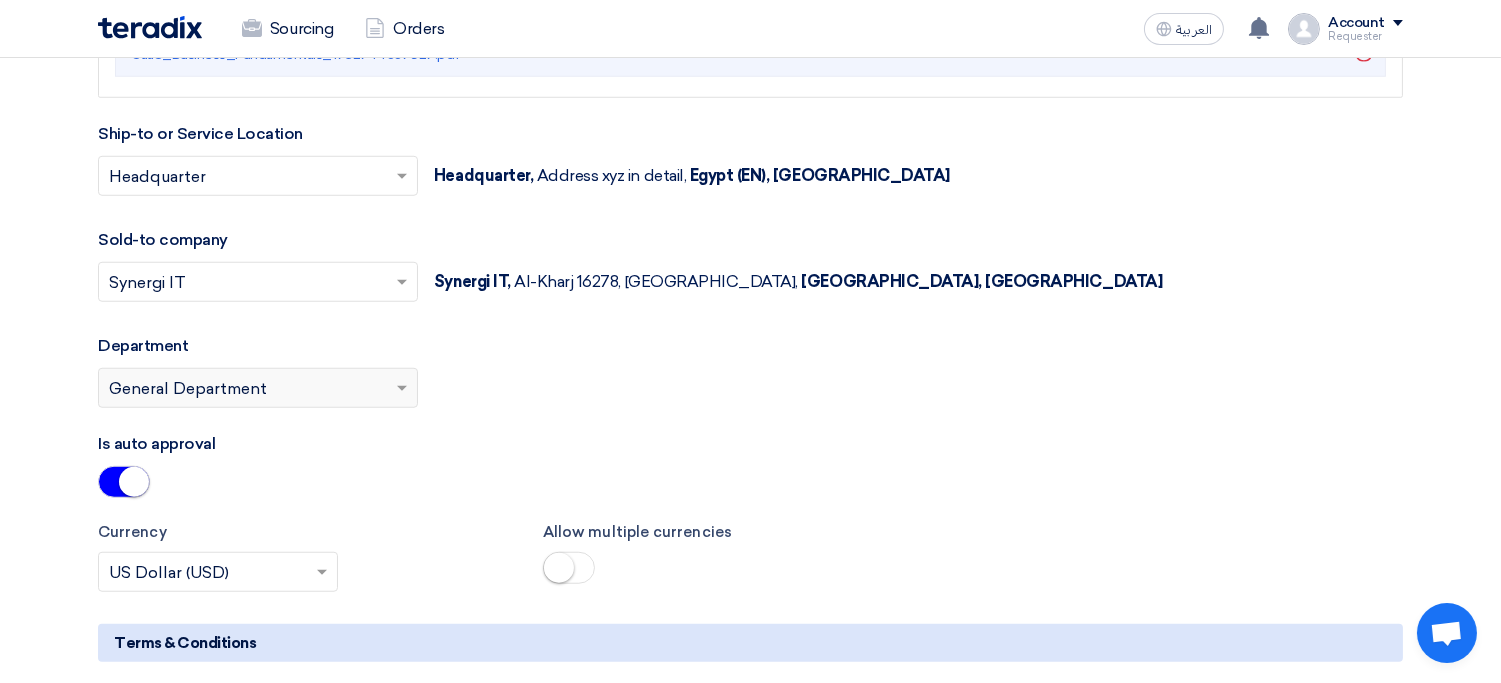 scroll, scrollTop: 3063, scrollLeft: 0, axis: vertical 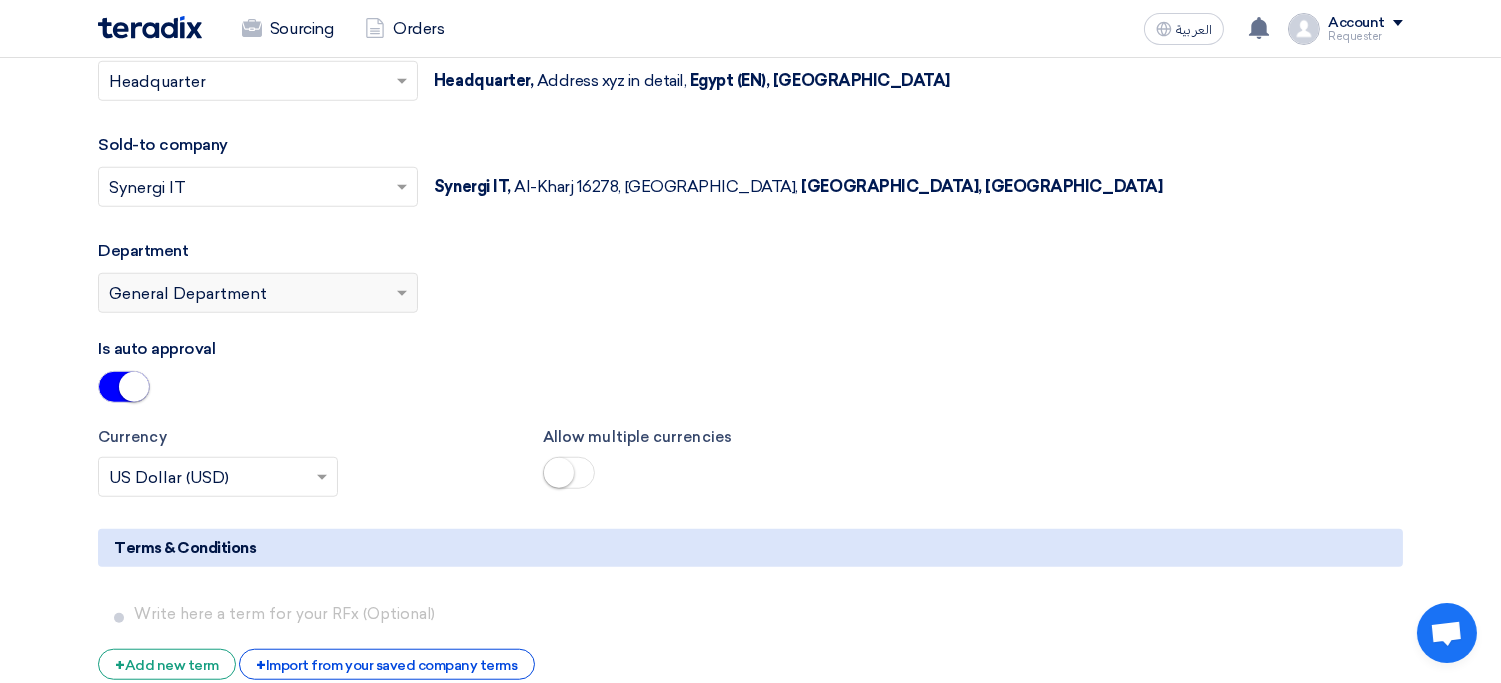 click on "Please select department...
×
General Department" 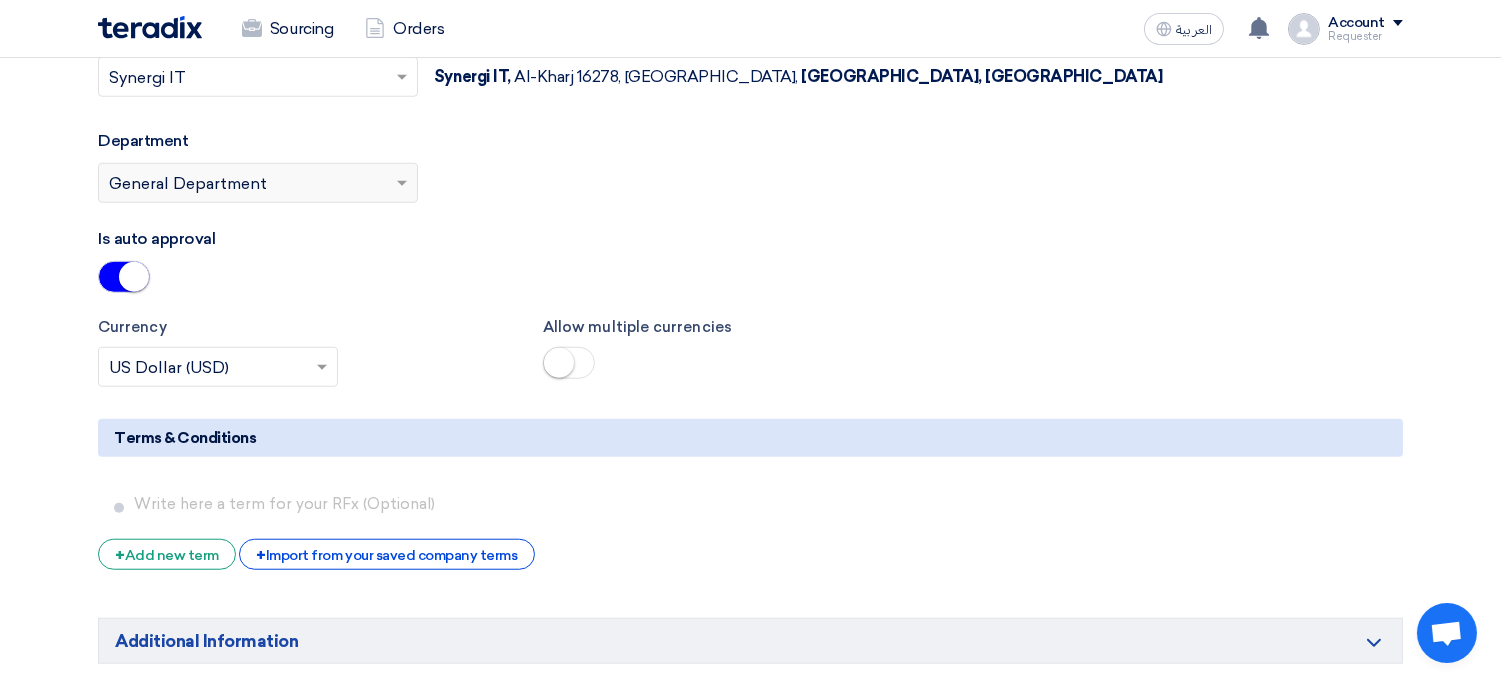 scroll, scrollTop: 3196, scrollLeft: 0, axis: vertical 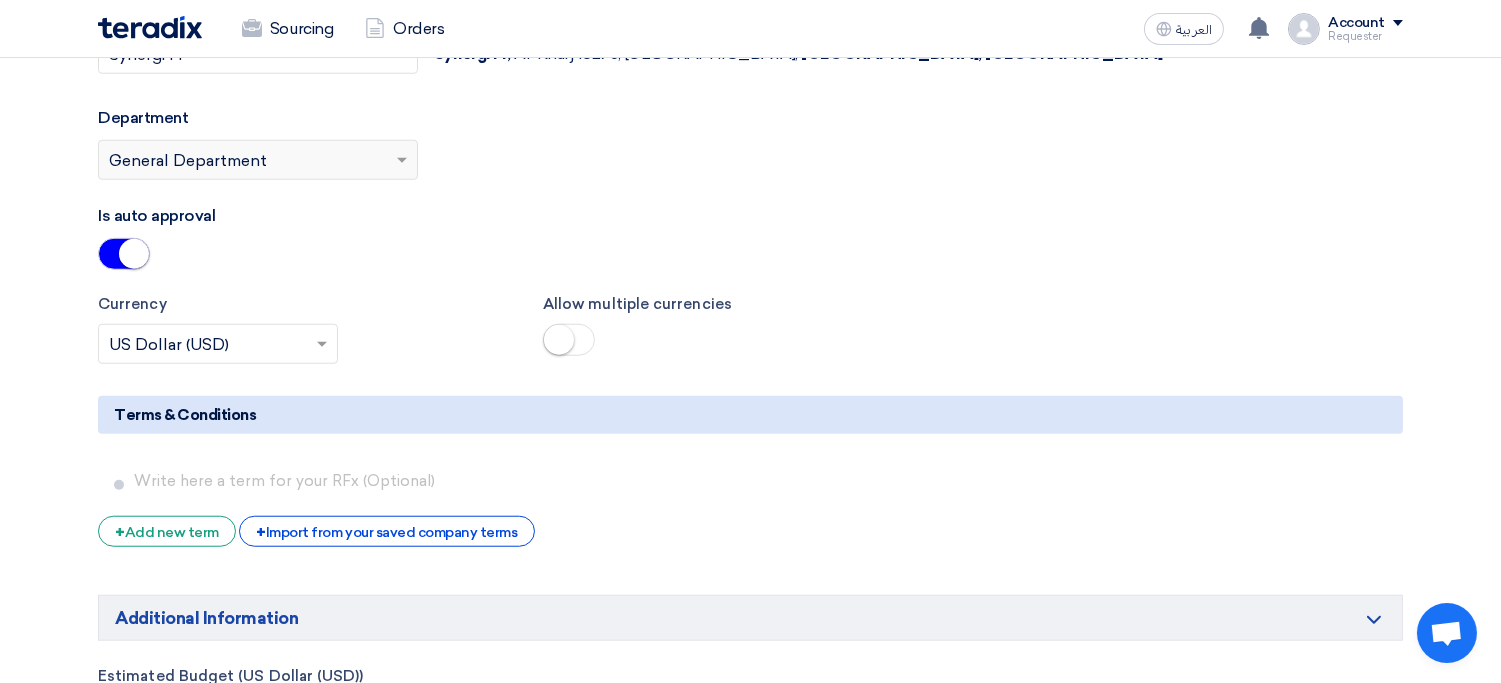 click at bounding box center [134, 254] 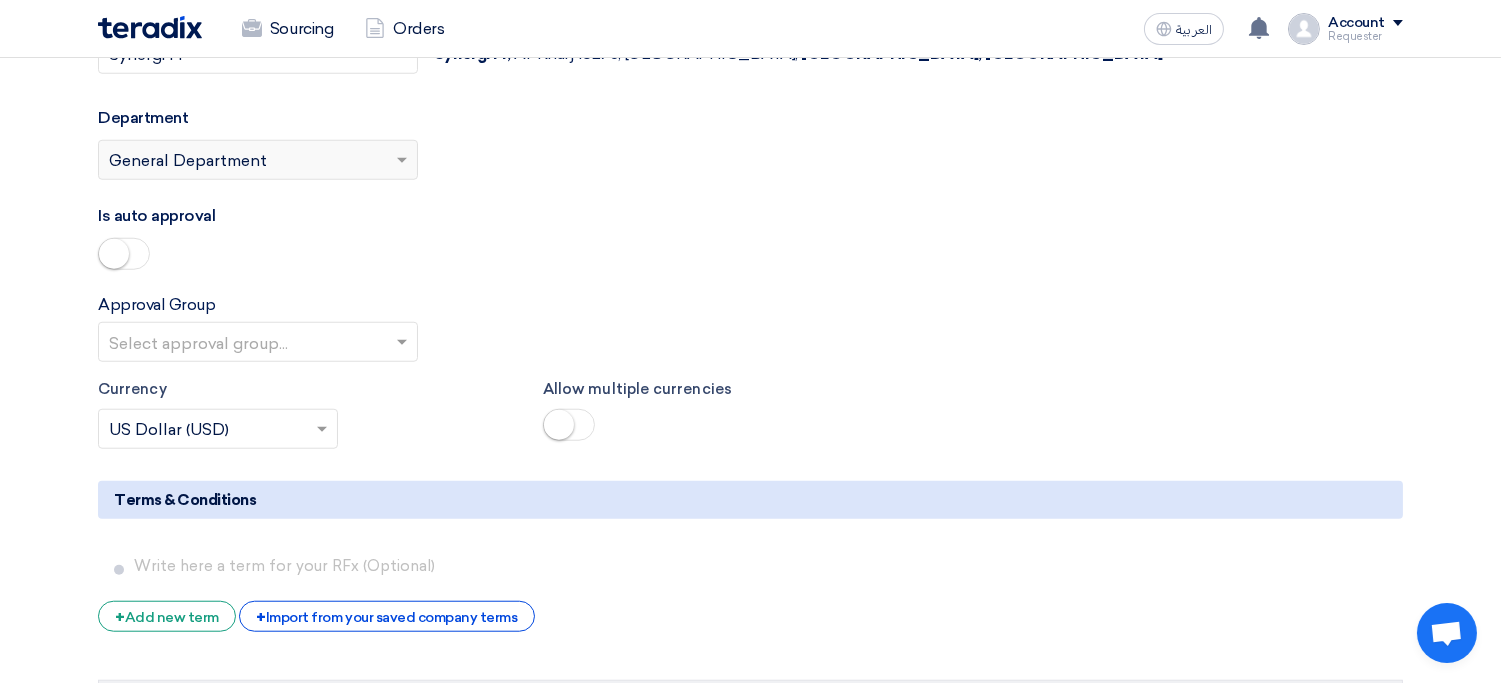 click at bounding box center [248, 344] 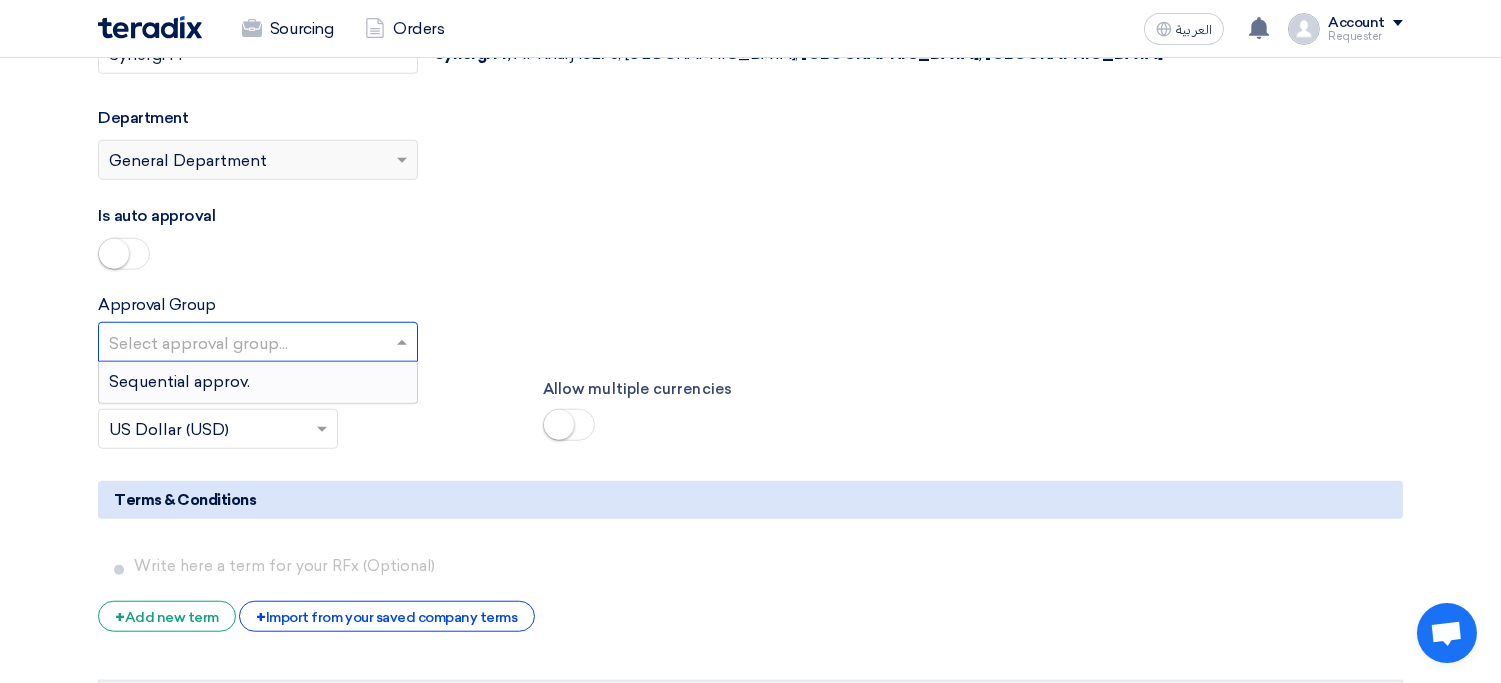 click at bounding box center (124, 254) 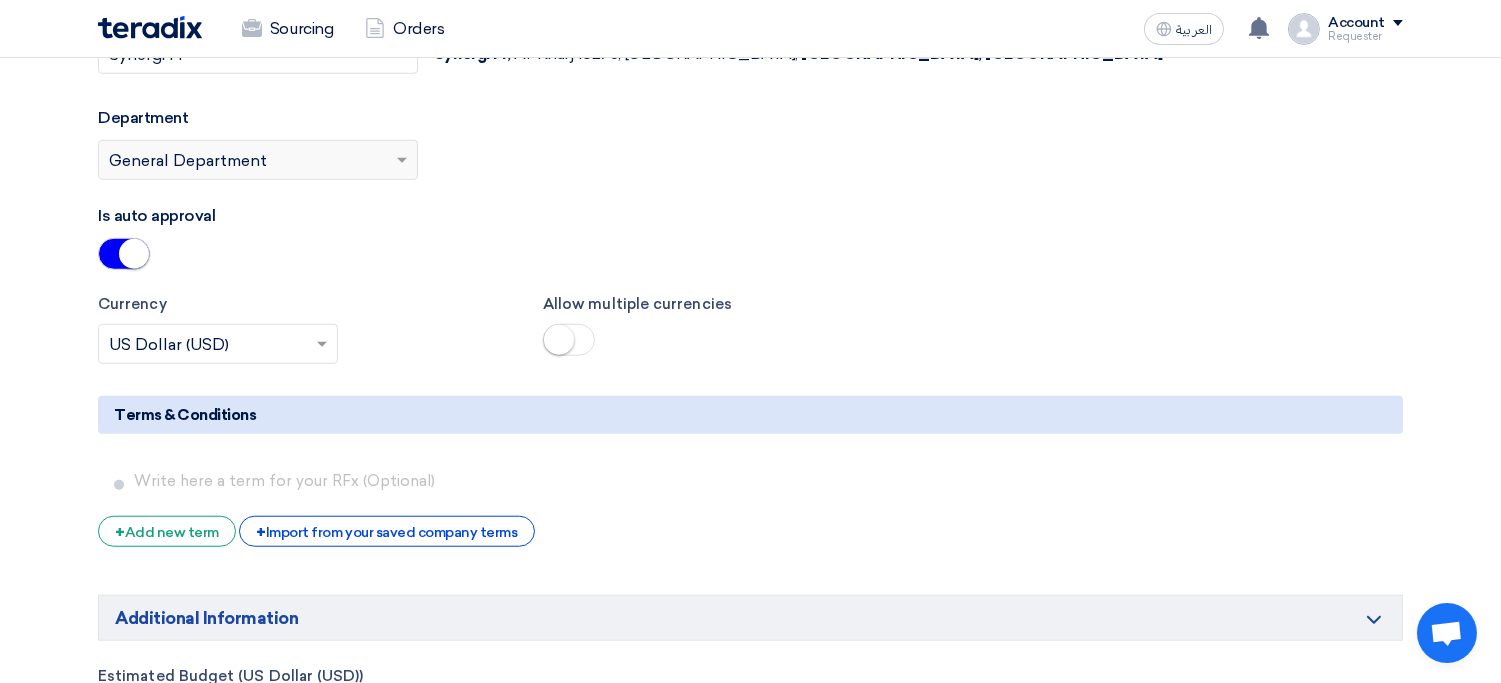 click at bounding box center (134, 254) 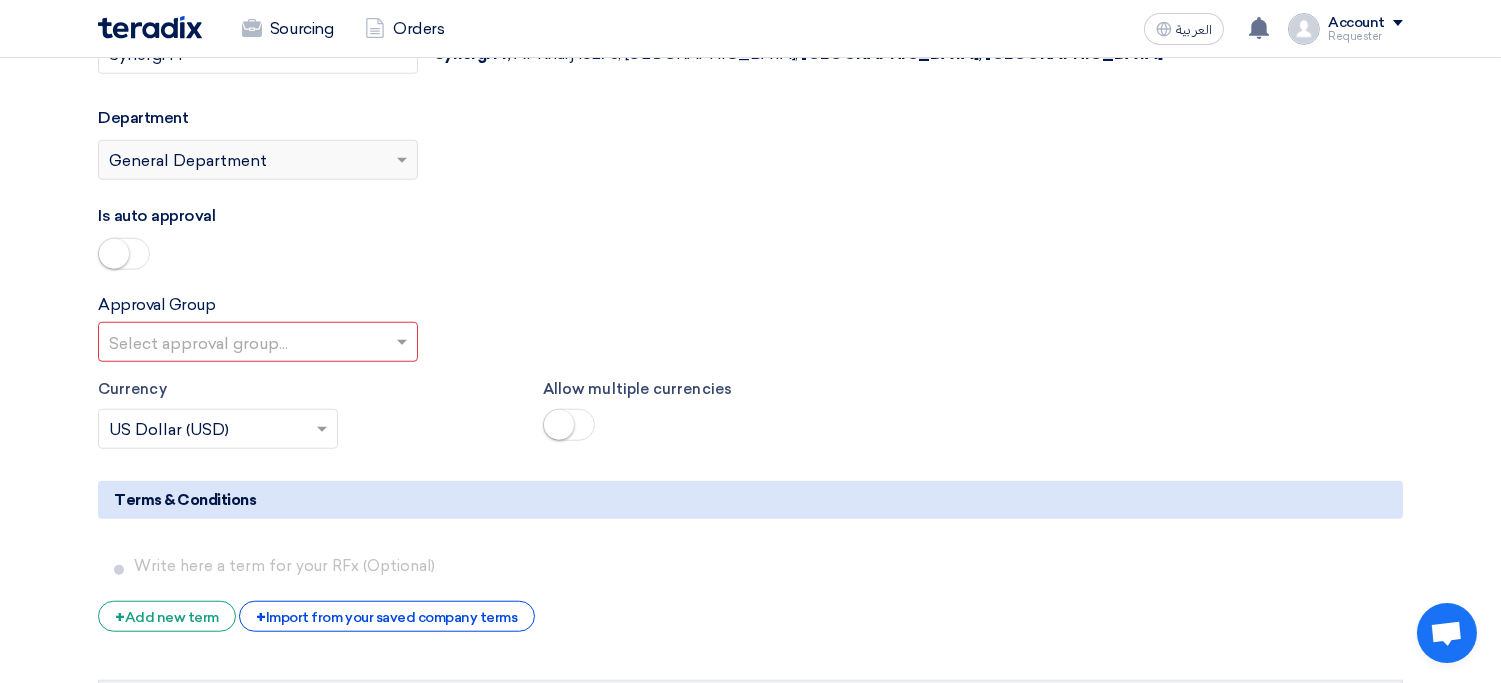 click at bounding box center [248, 344] 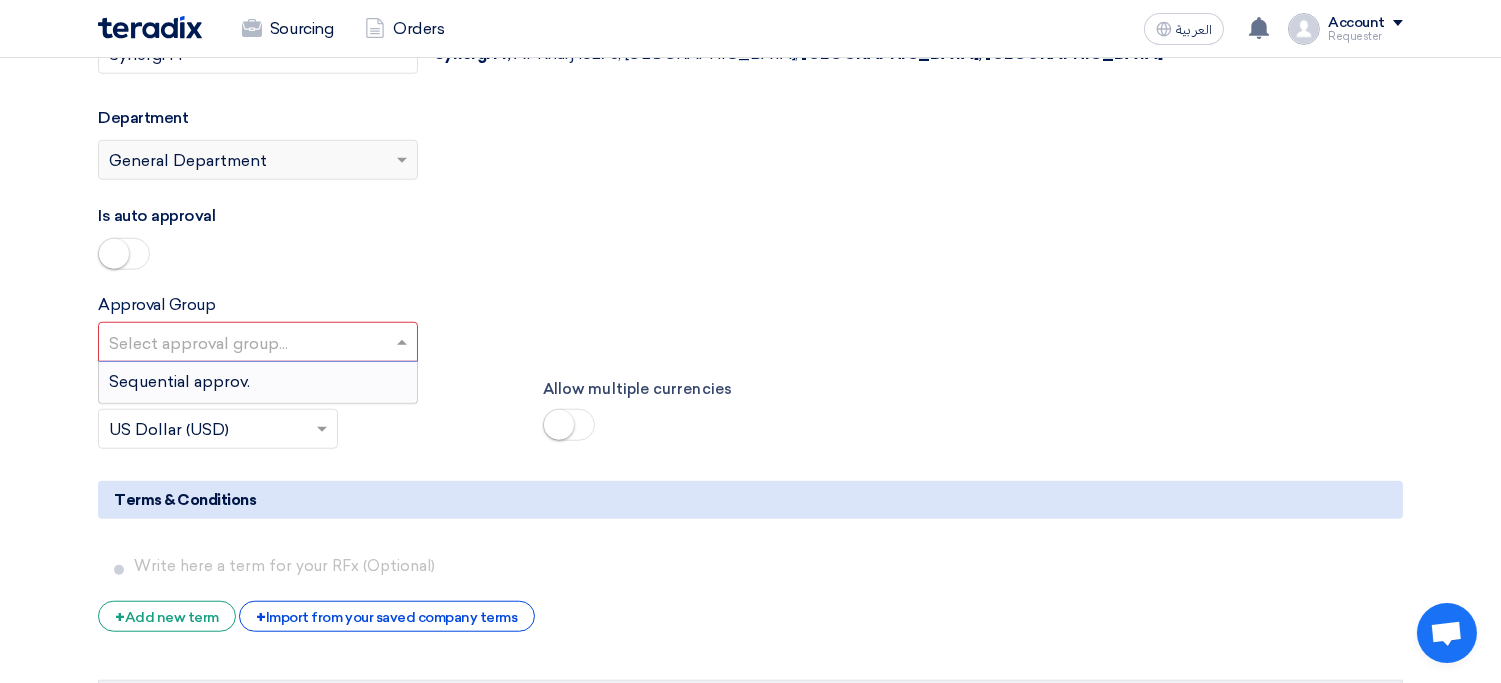 click on "Sequential approv." at bounding box center [258, 382] 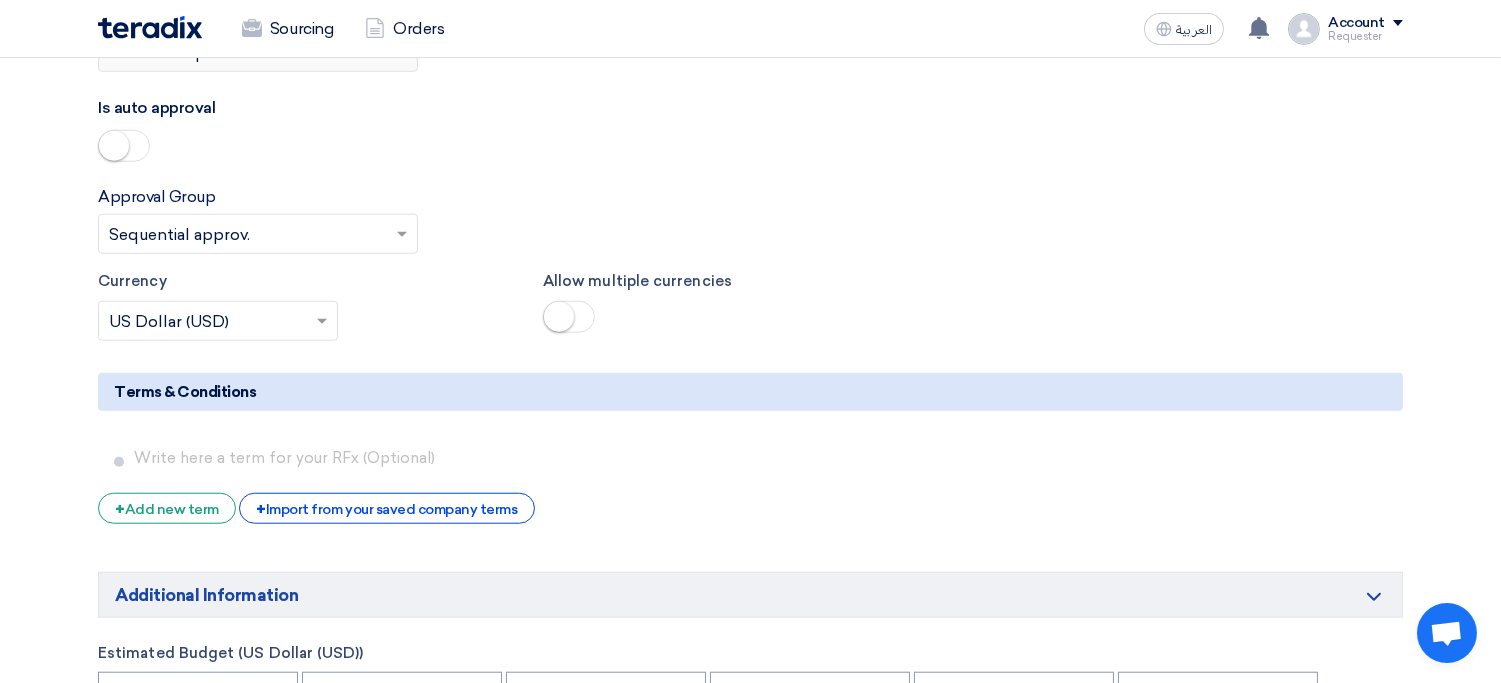 scroll, scrollTop: 3334, scrollLeft: 0, axis: vertical 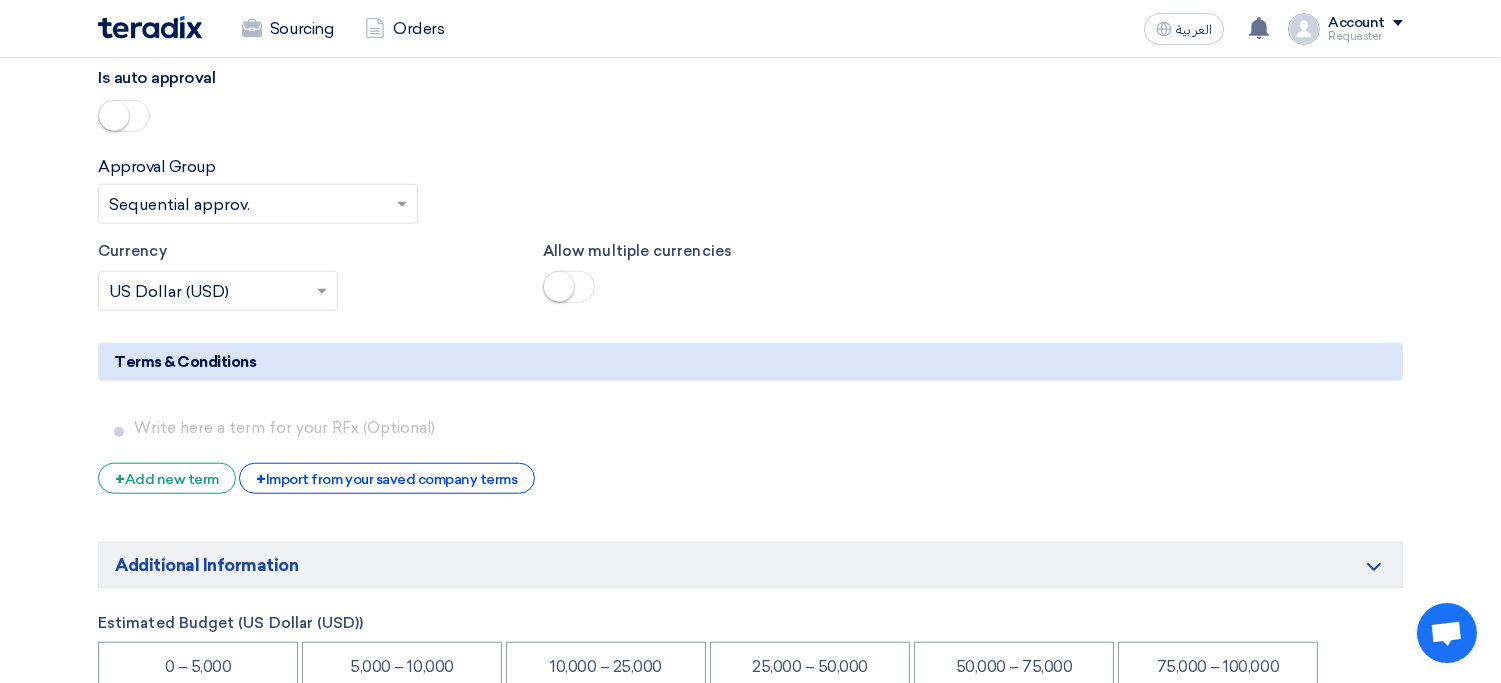 click 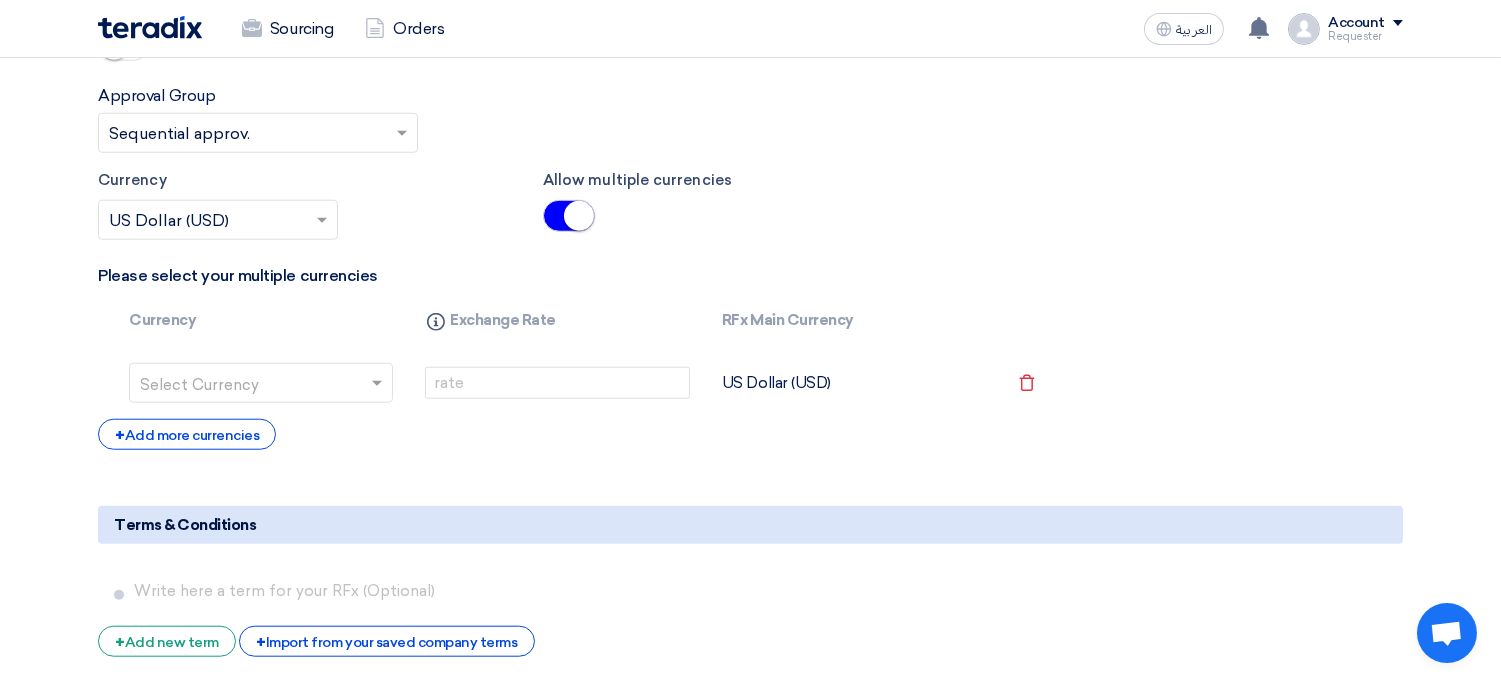scroll, scrollTop: 3397, scrollLeft: 0, axis: vertical 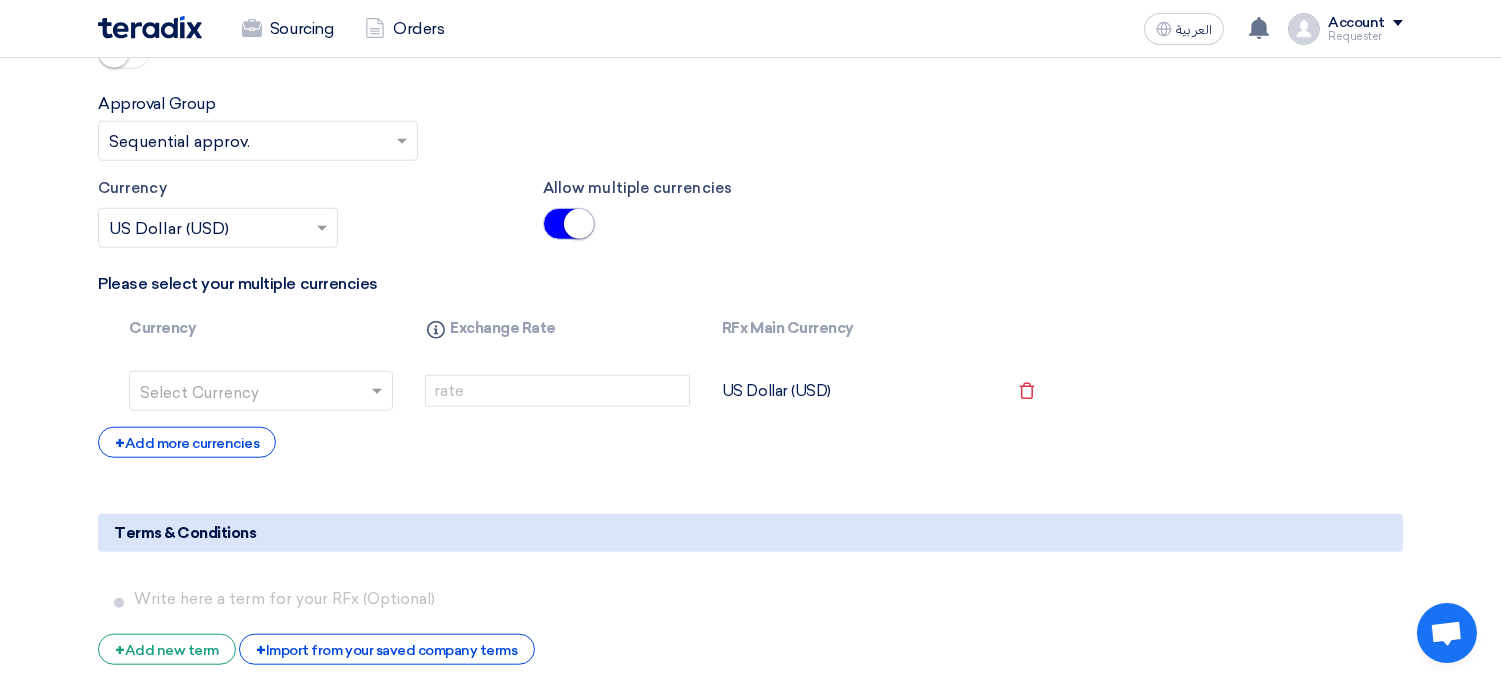 click at bounding box center (249, 393) 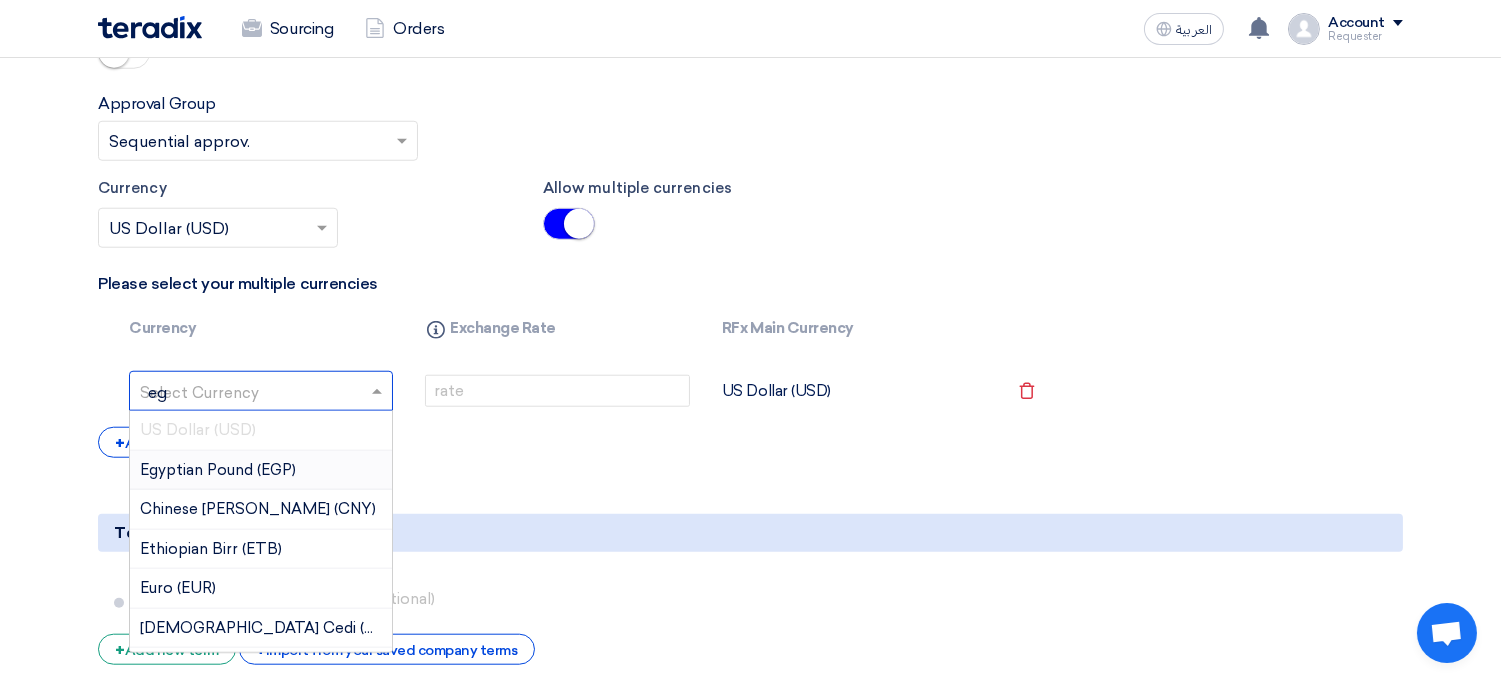 type on "egp" 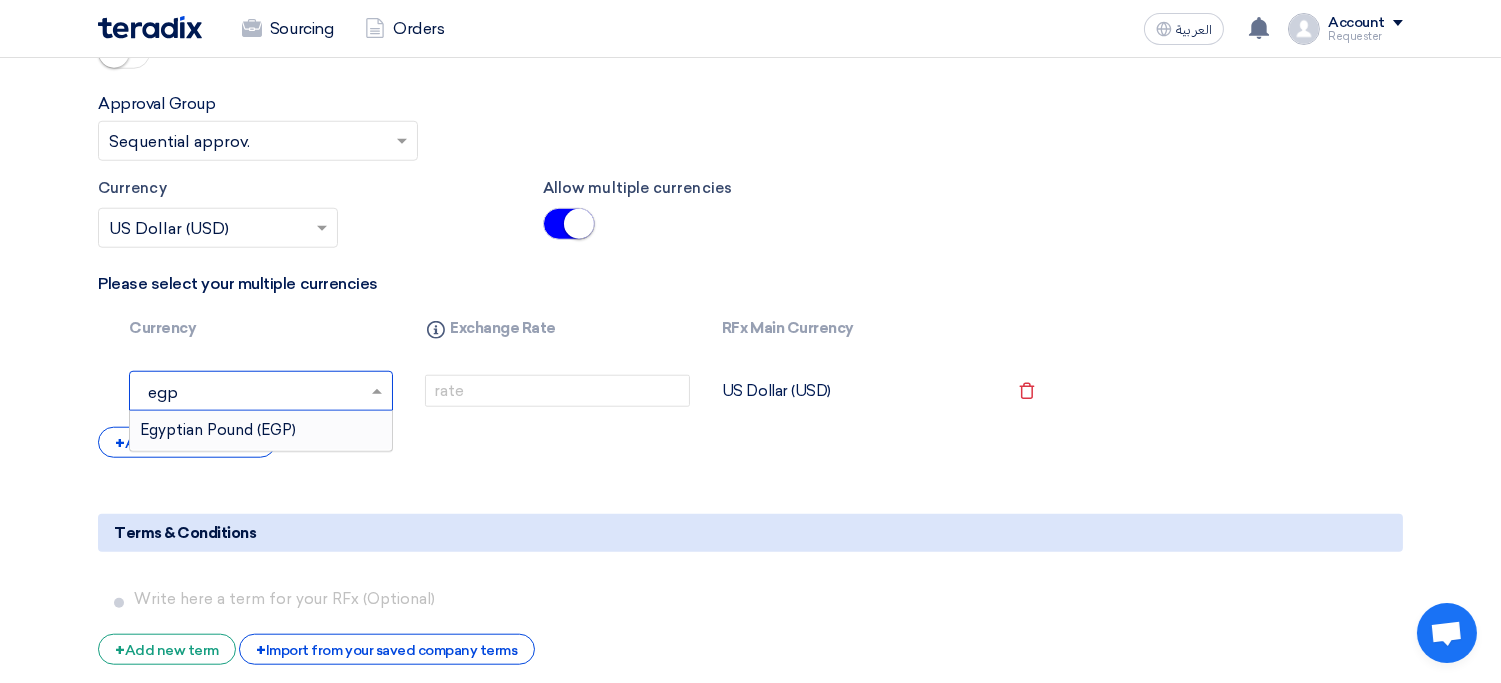 click on "Egyptian Pound (EGP)" at bounding box center [261, 430] 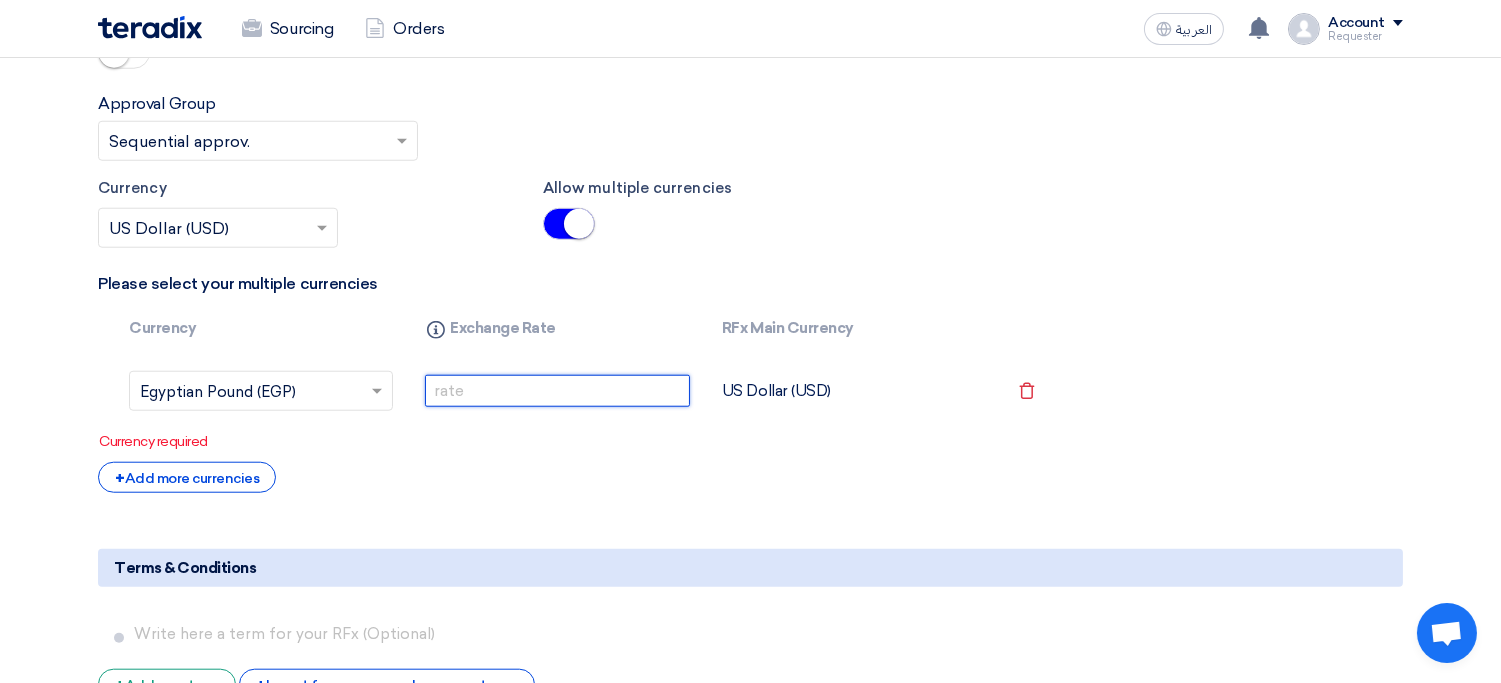 click at bounding box center [557, 391] 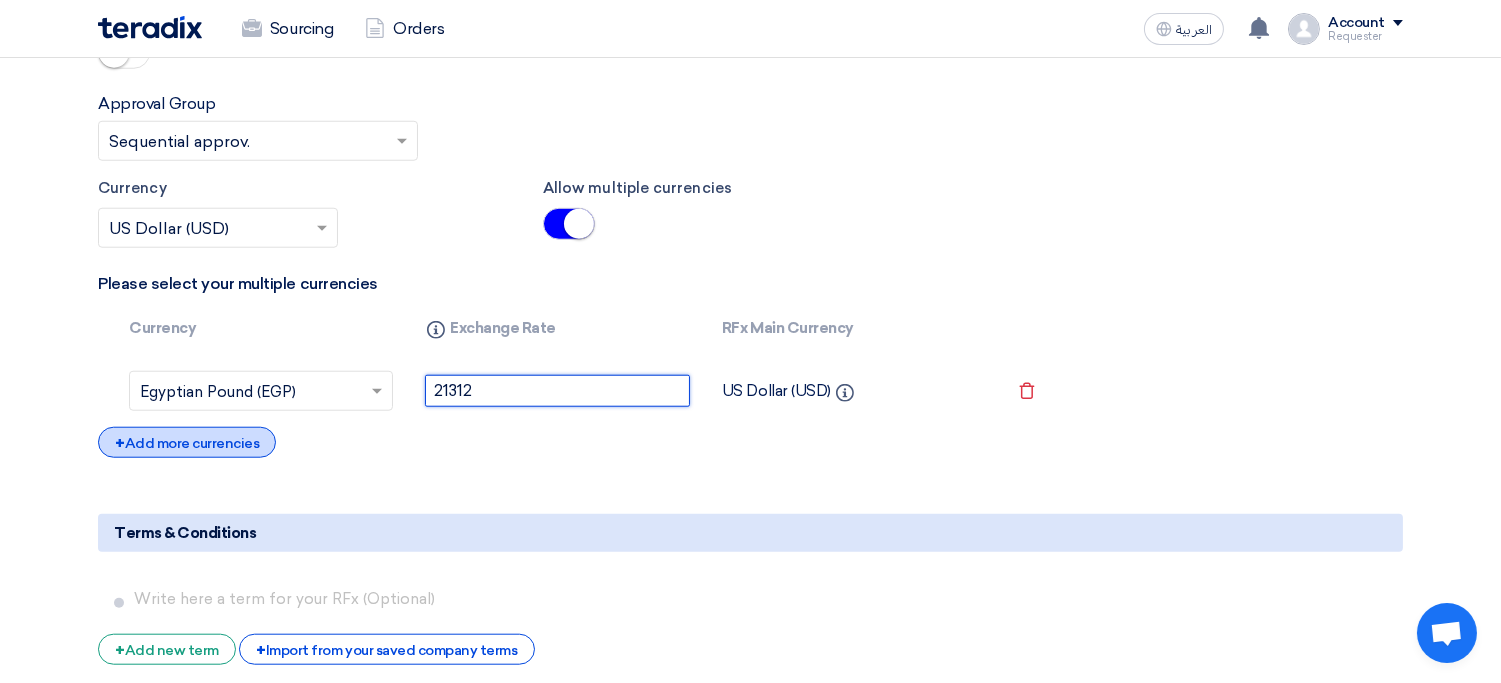 type on "21312" 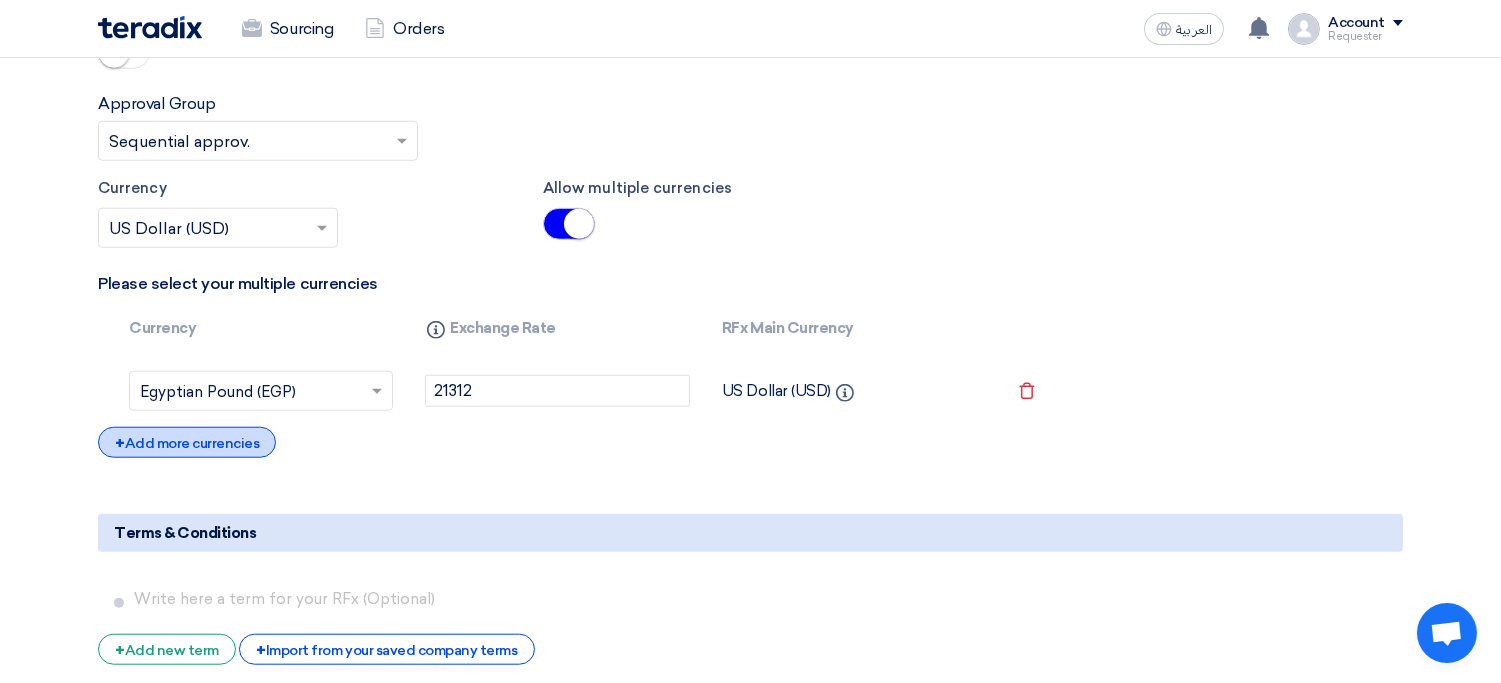 click on "+
Add more currencies" 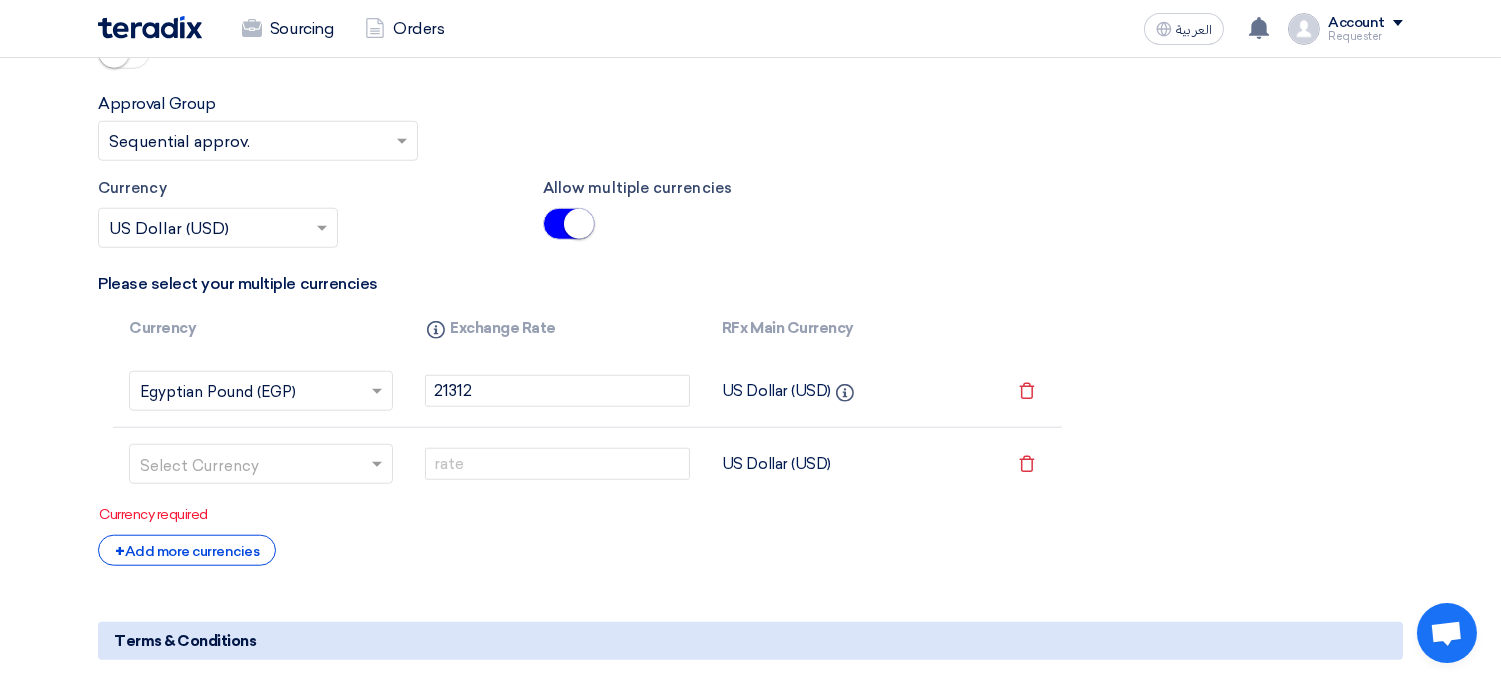 click at bounding box center (249, 466) 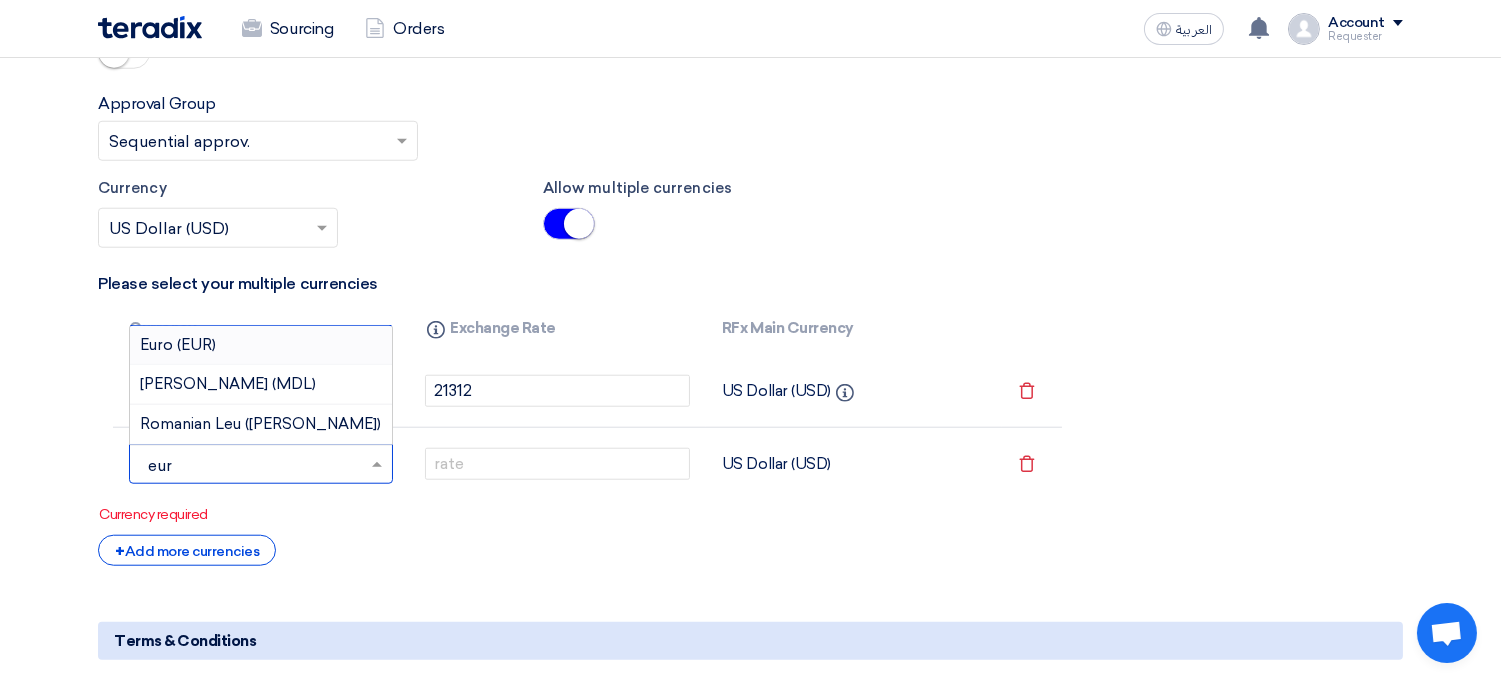 type on "euro" 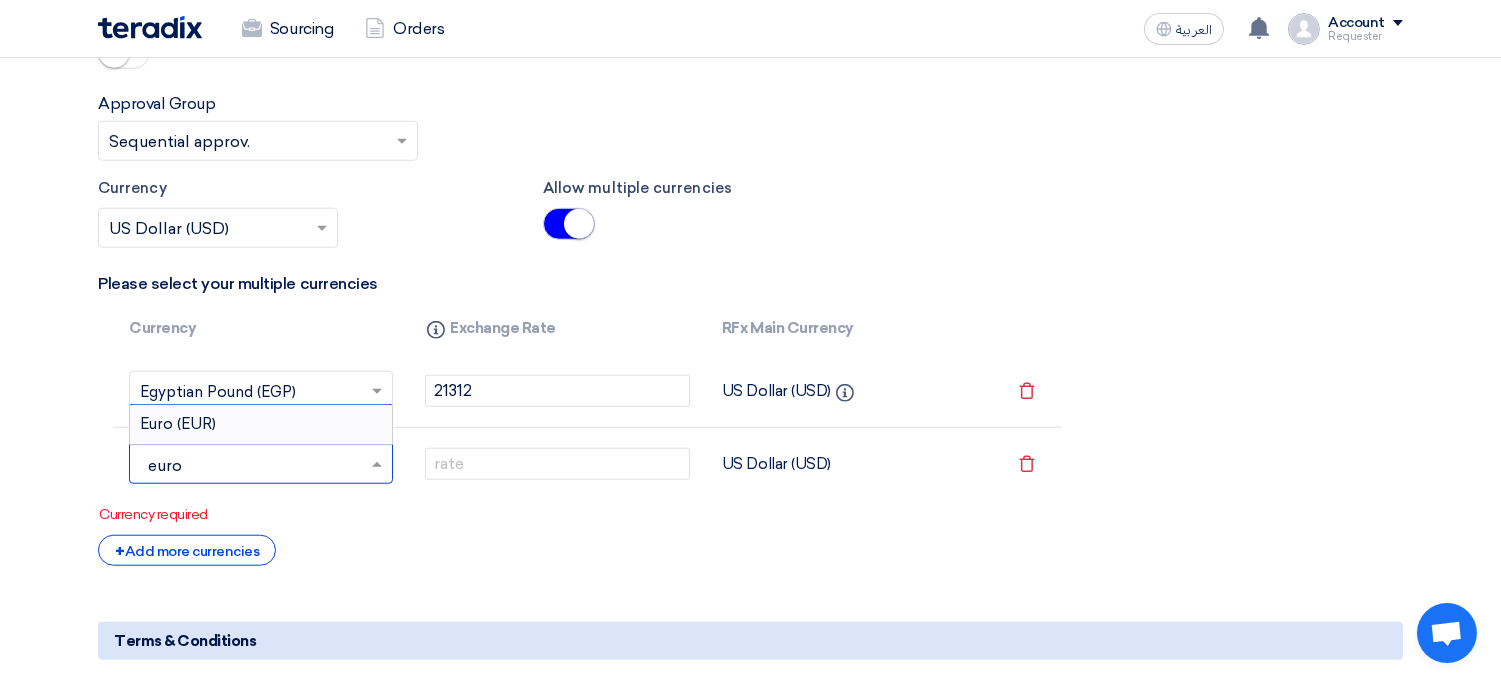 click on "Euro (EUR)" at bounding box center [261, 424] 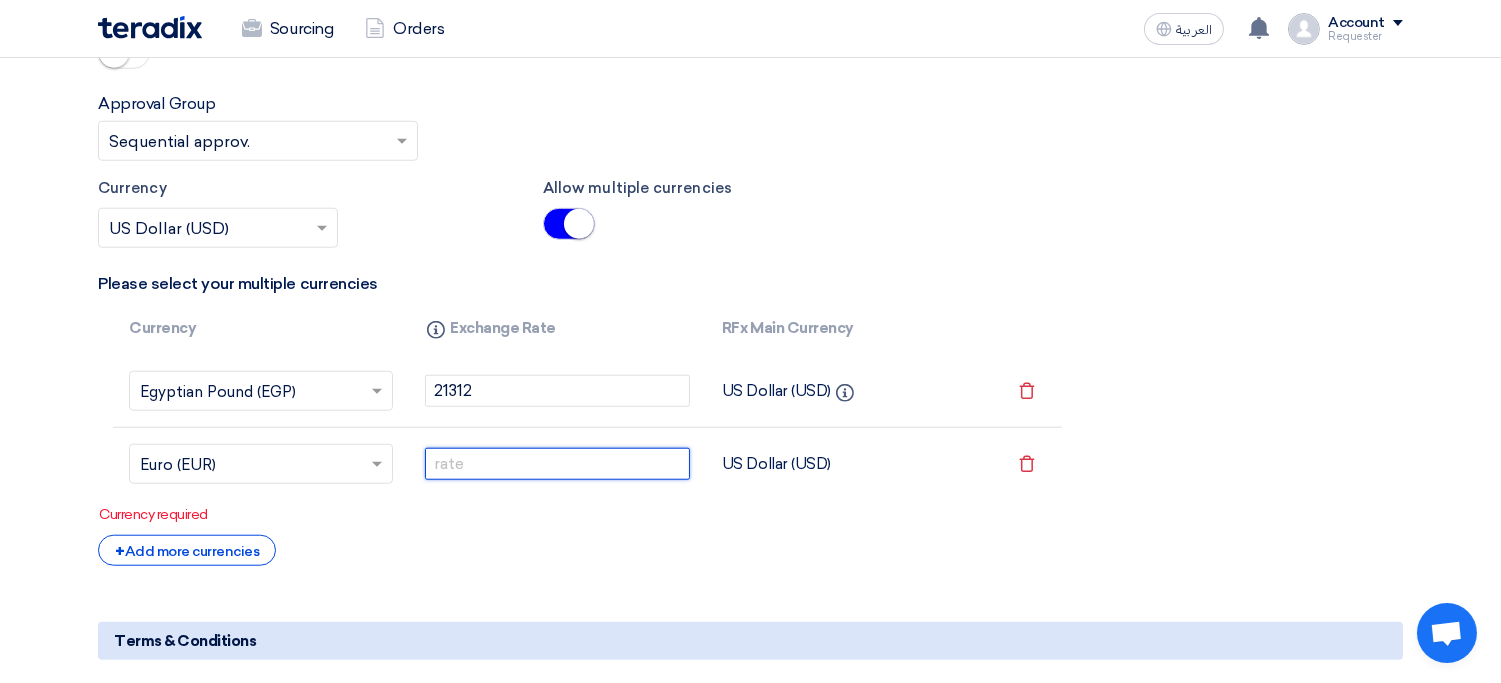 click at bounding box center [557, 464] 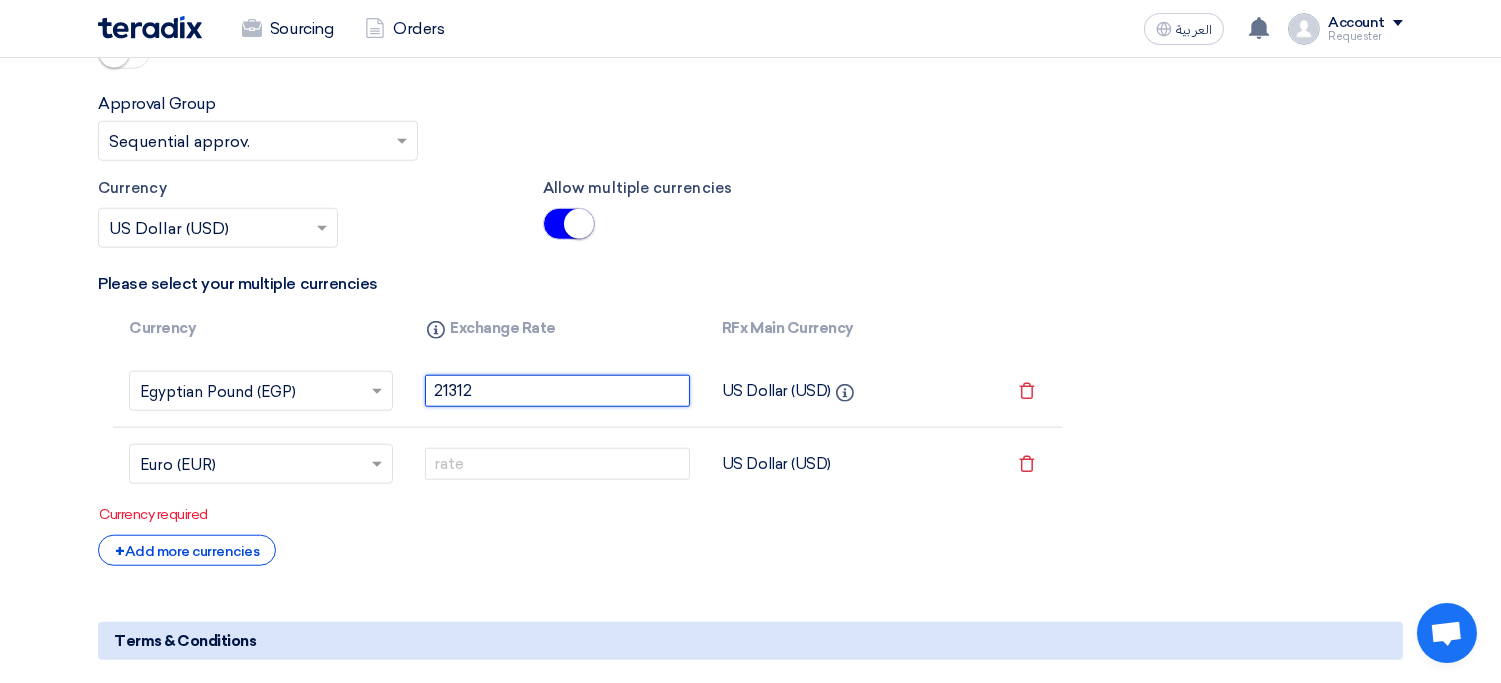 click on "21312" at bounding box center [557, 391] 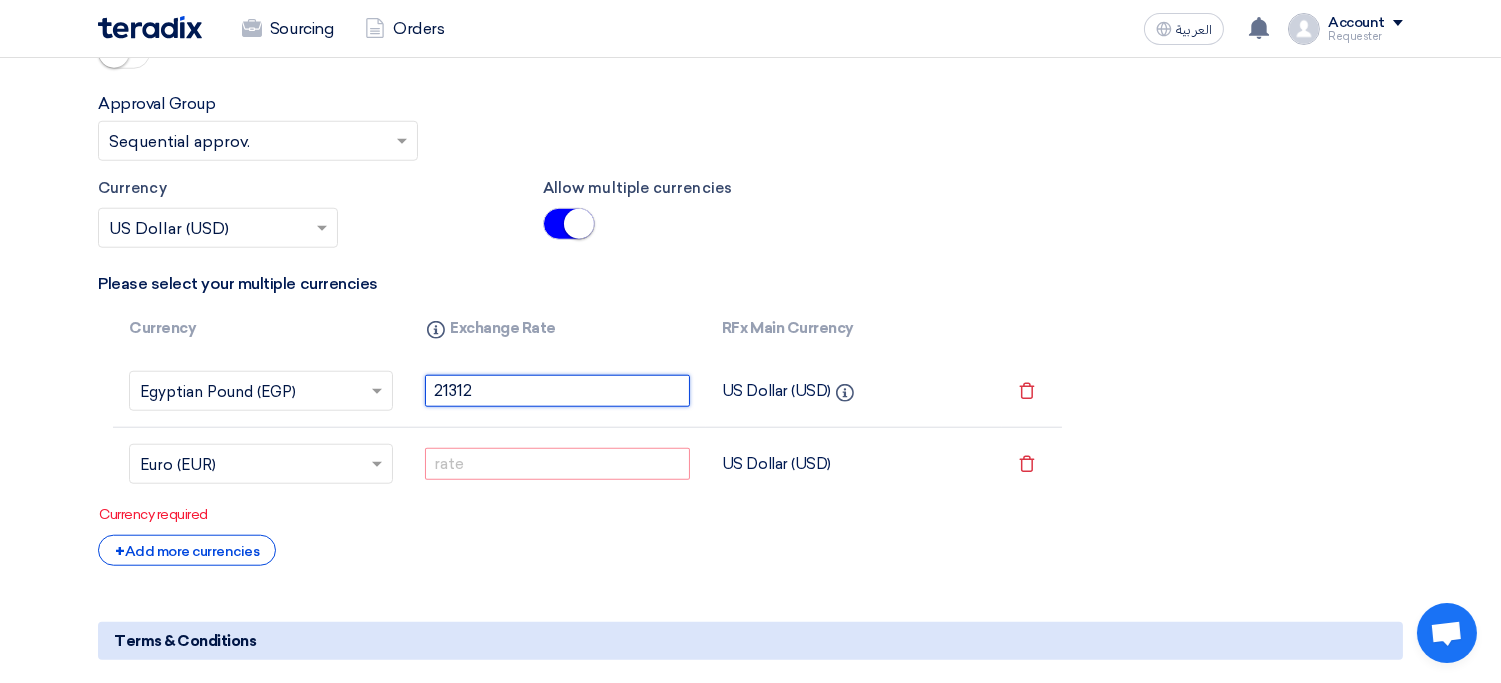 click on "21312" at bounding box center (557, 391) 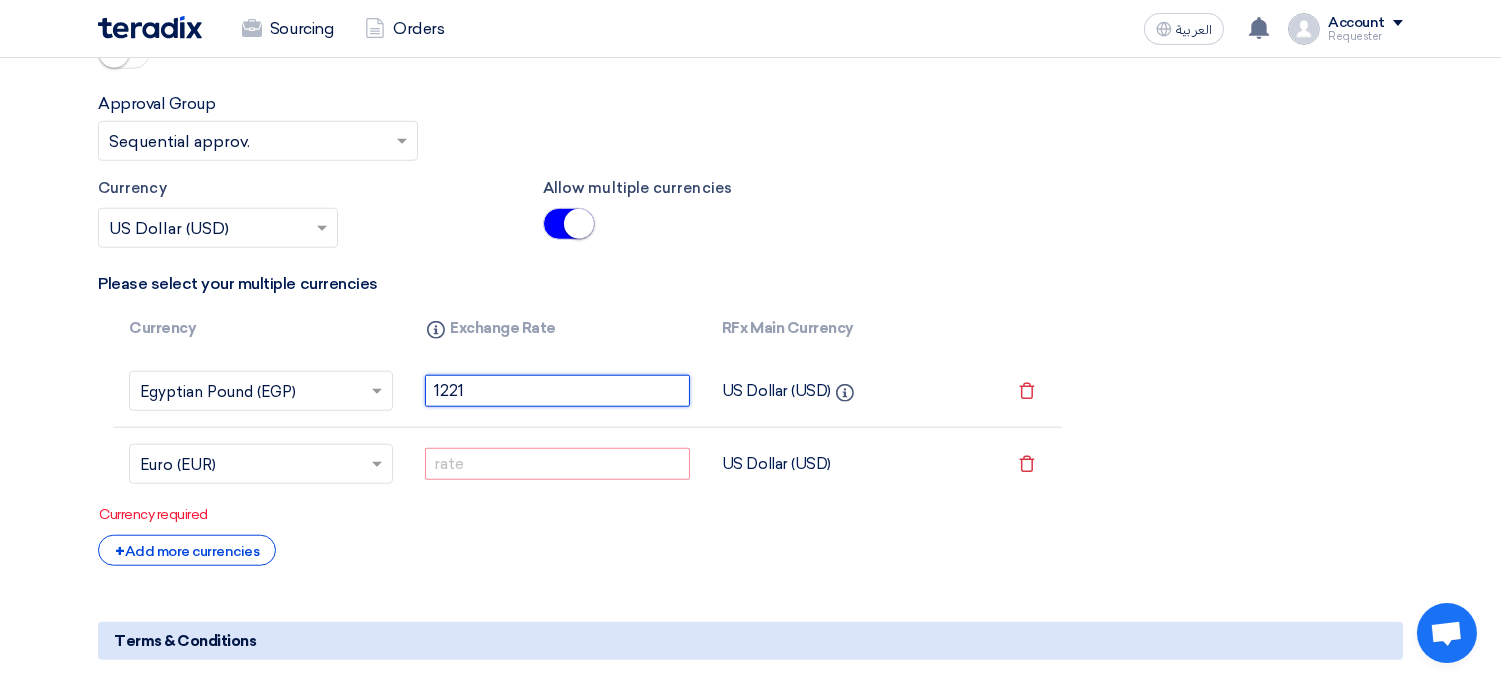 type on "1221" 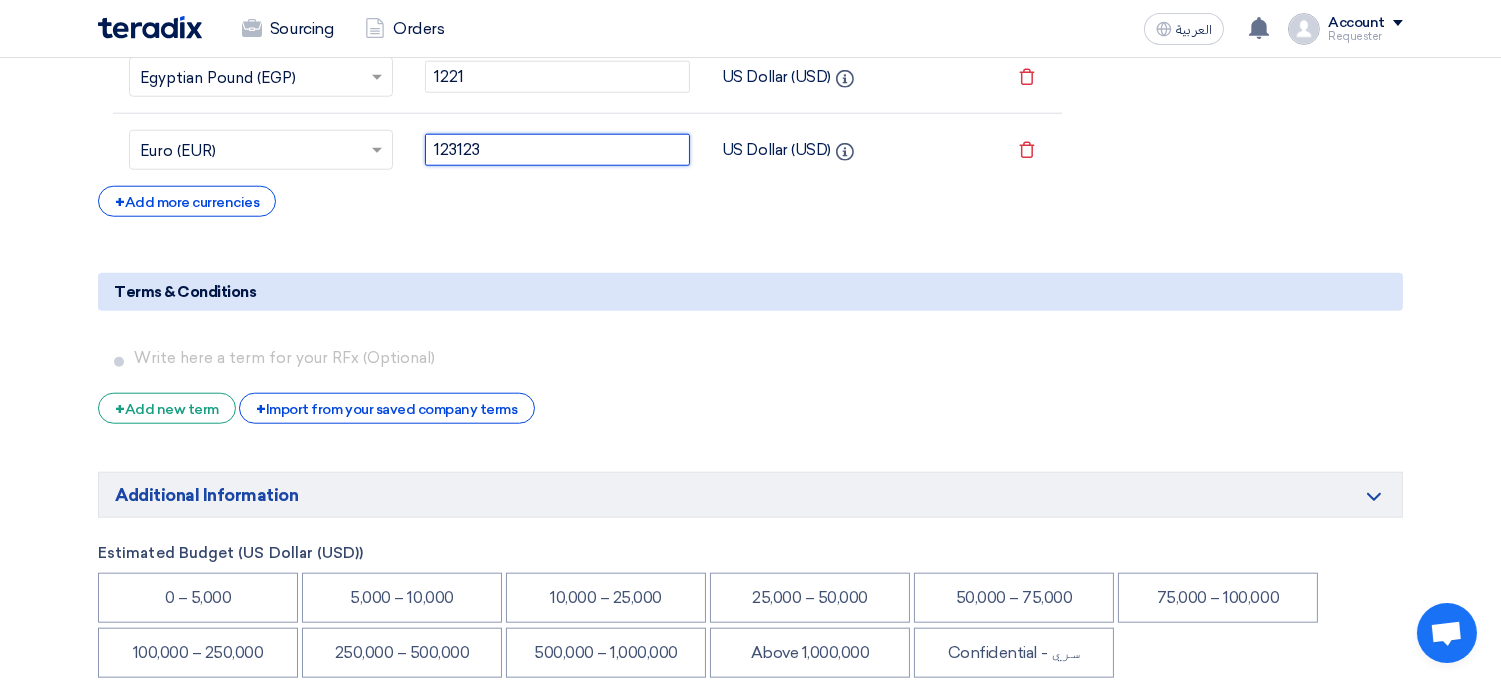 scroll, scrollTop: 3702, scrollLeft: 0, axis: vertical 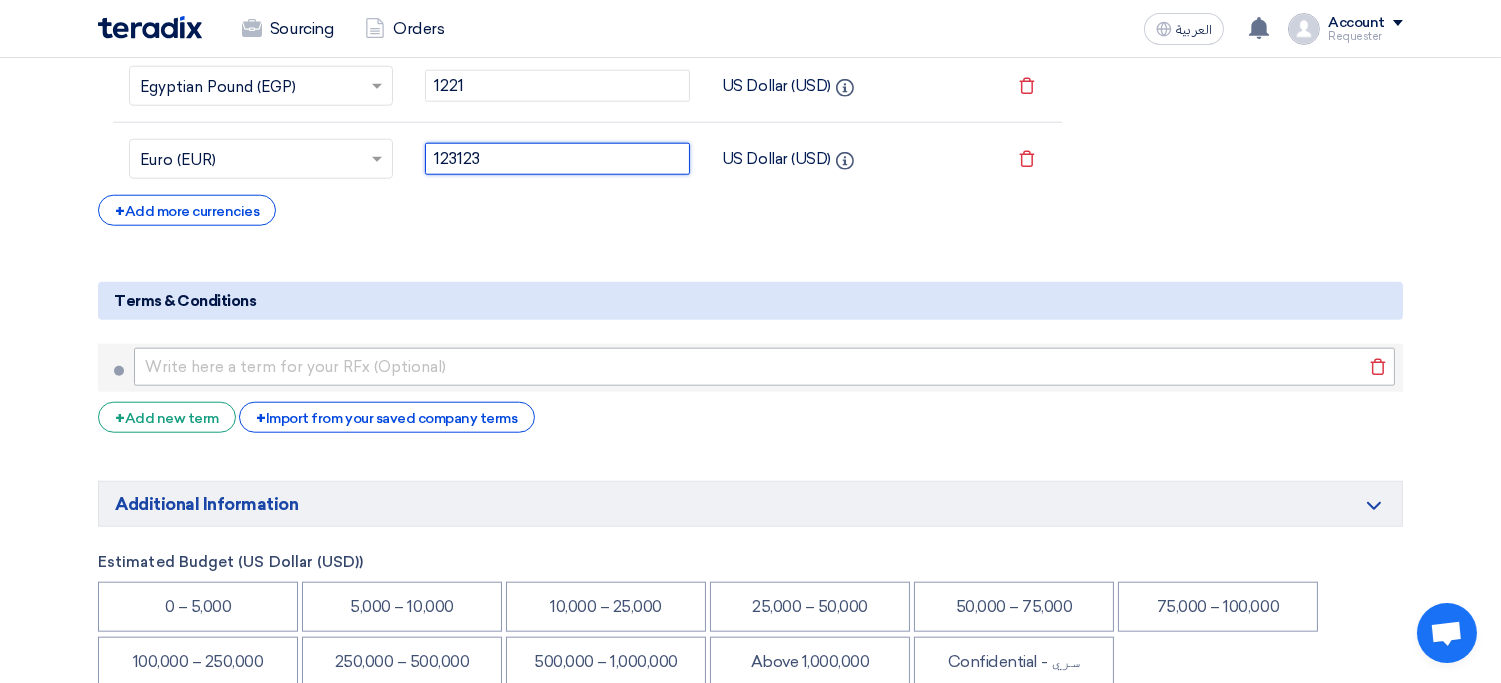 type on "123123" 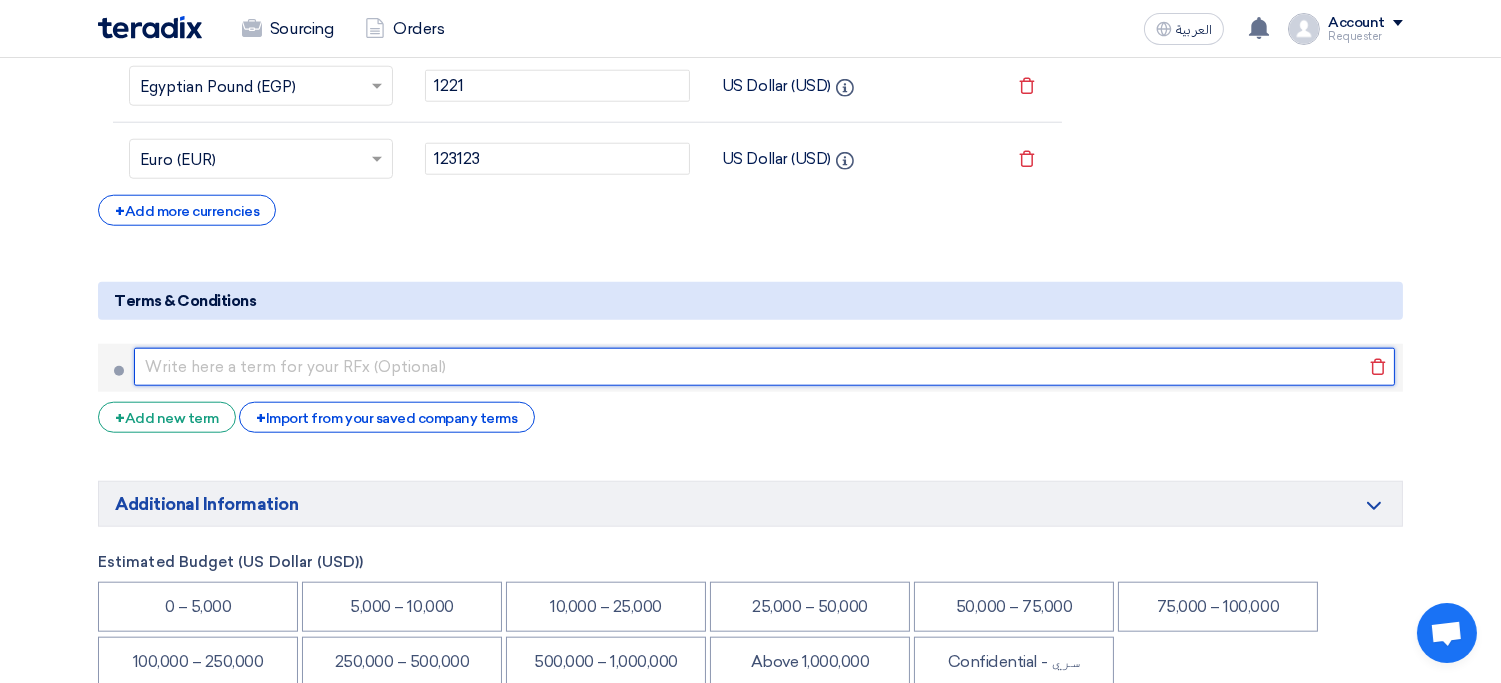 click 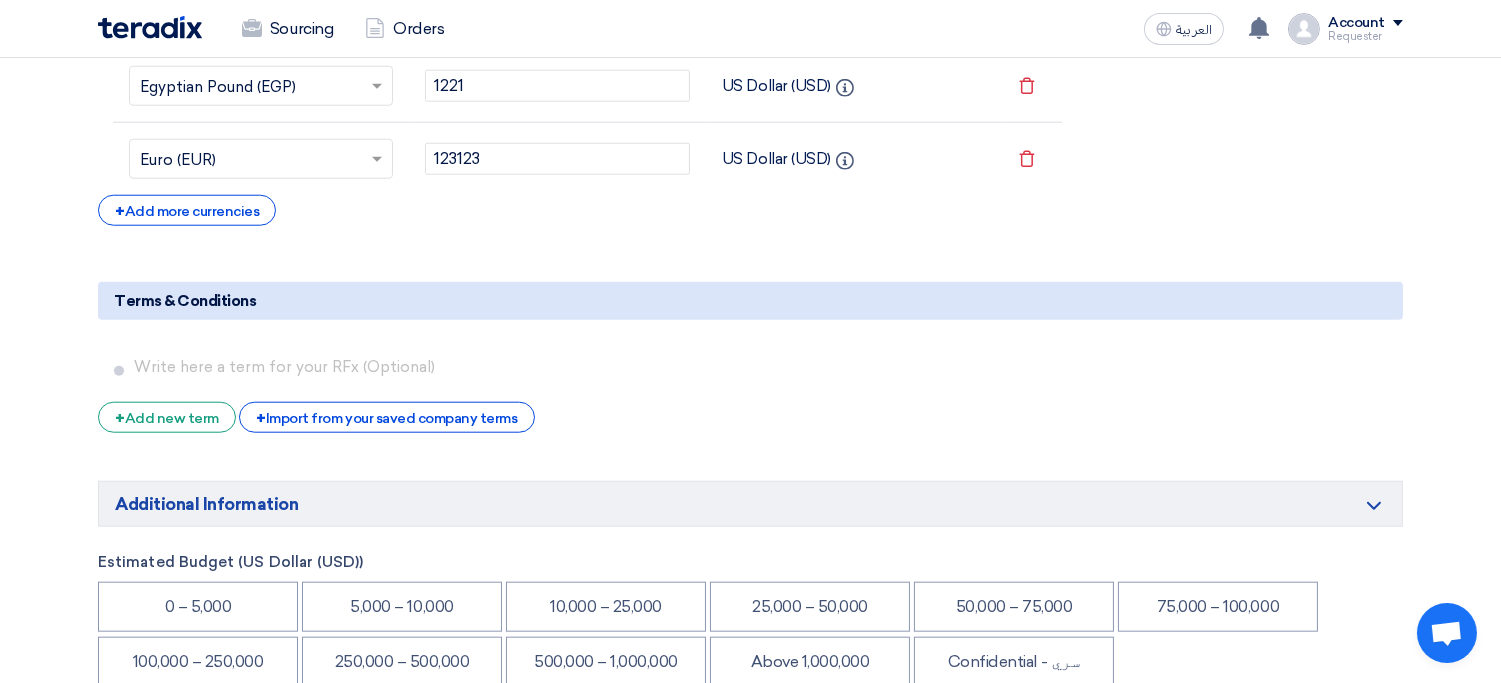 click on "Basic Information
RFx Title
Business Consultancy / IT Software
RFx Type
Normal RFQ
Sealed RFQ
RFP
Reveal Steps
One Step
Two Steps
Deadline to receive quotations
7/31/2025
Pick a date
:" 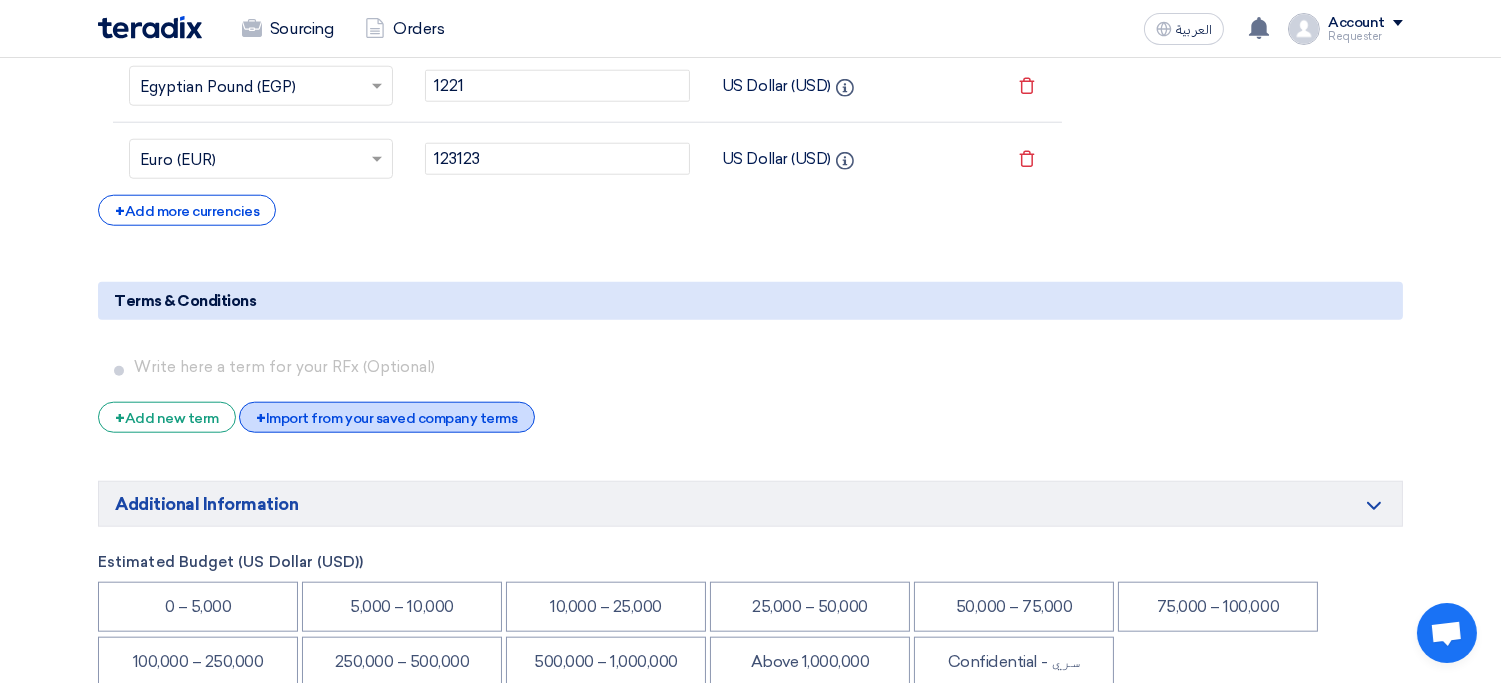 click on "+
Import from your saved company terms" 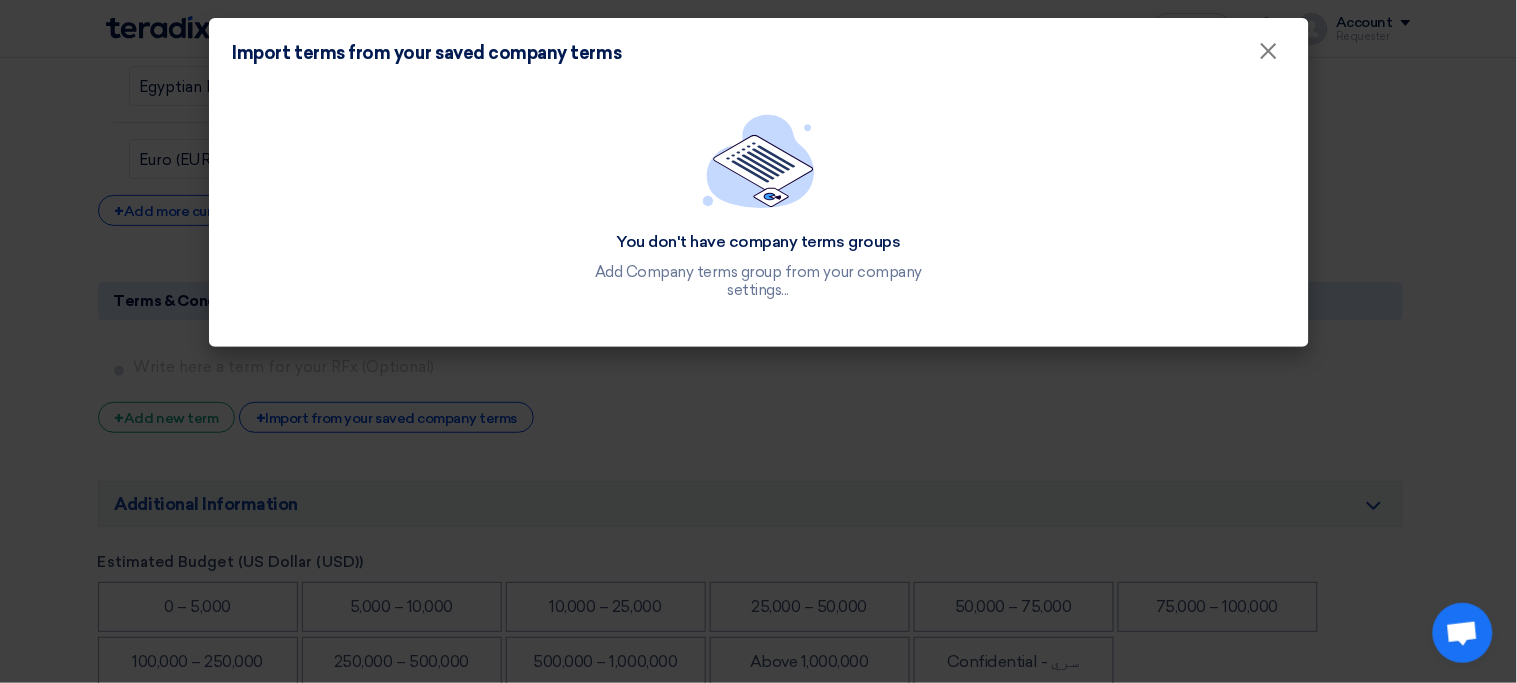 click on "Import terms from your saved company terms
×
You don't have company terms groups
Add Company terms group from your company settings..." 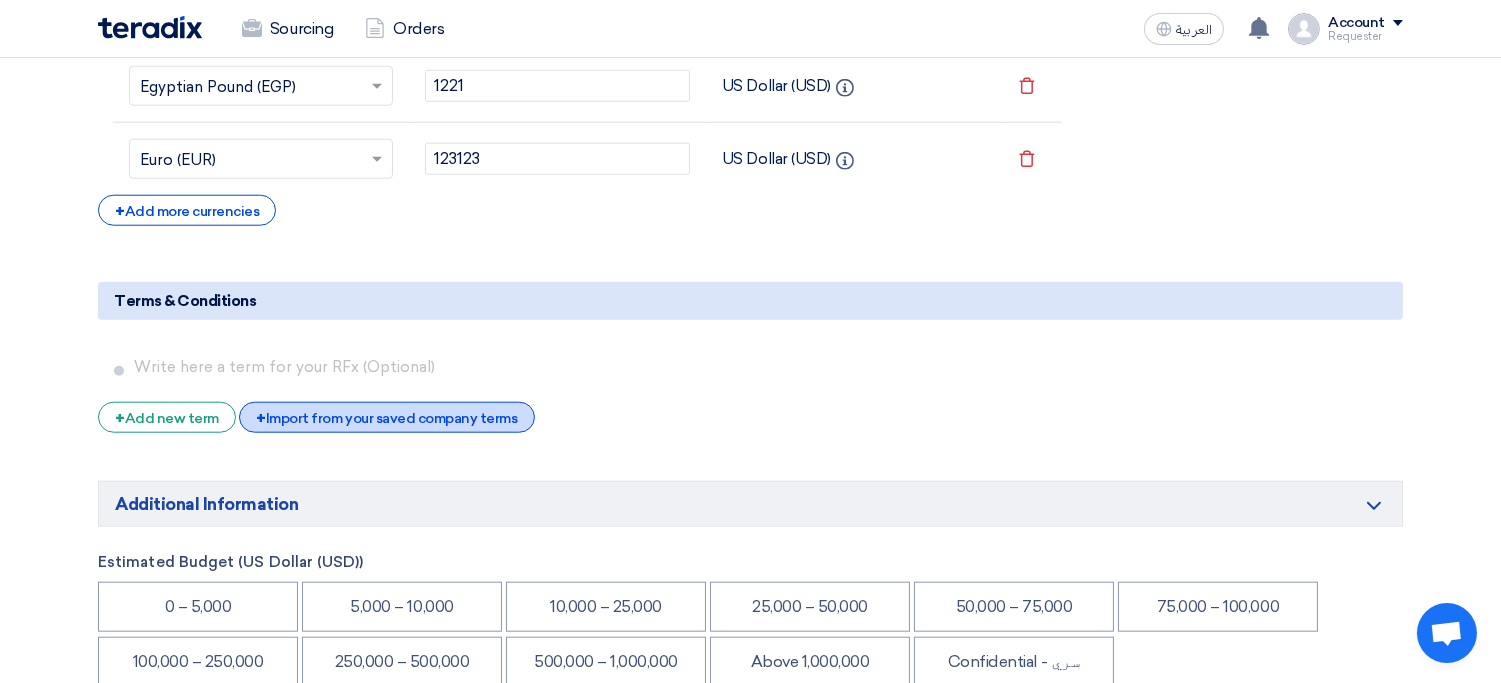 click on "+
Import from your saved company terms" 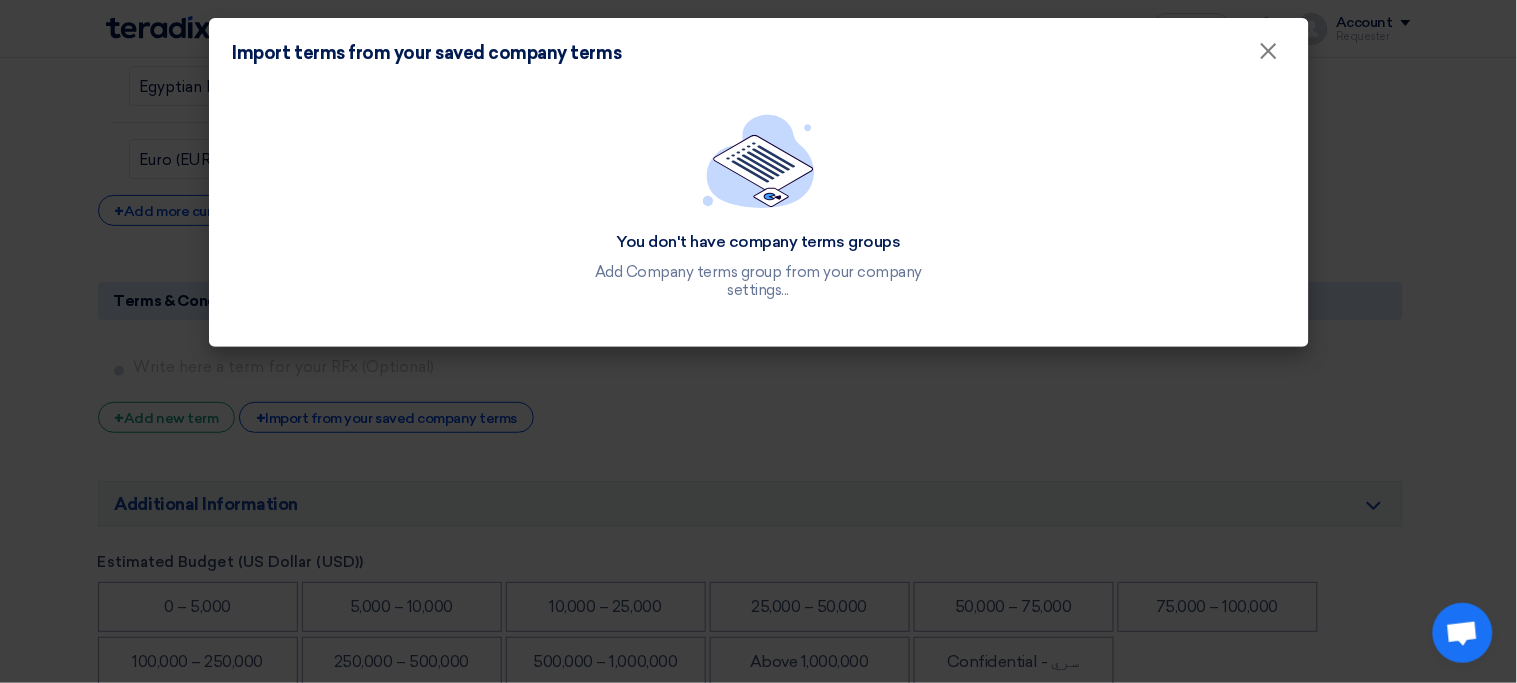 click on "Import terms from your saved company terms
×
You don't have company terms groups
Add Company terms group from your company settings..." 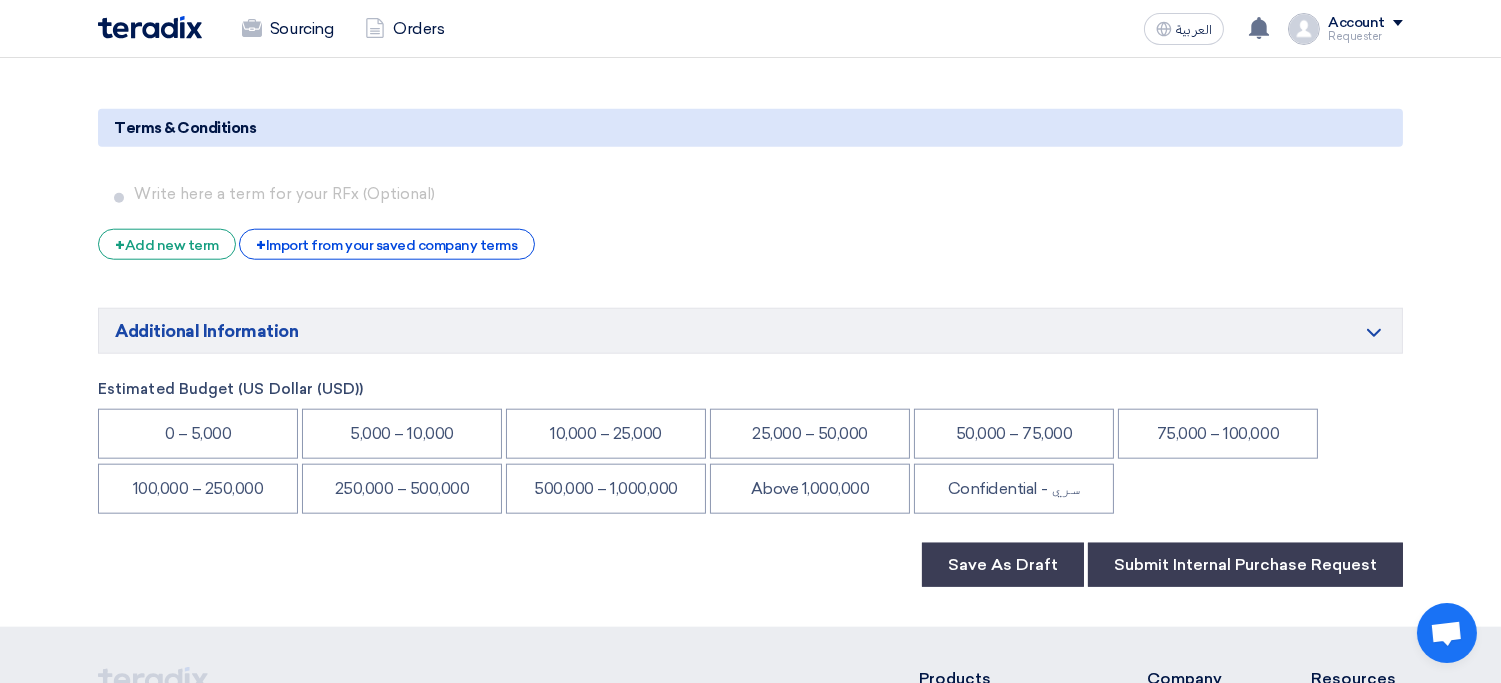 scroll, scrollTop: 3874, scrollLeft: 0, axis: vertical 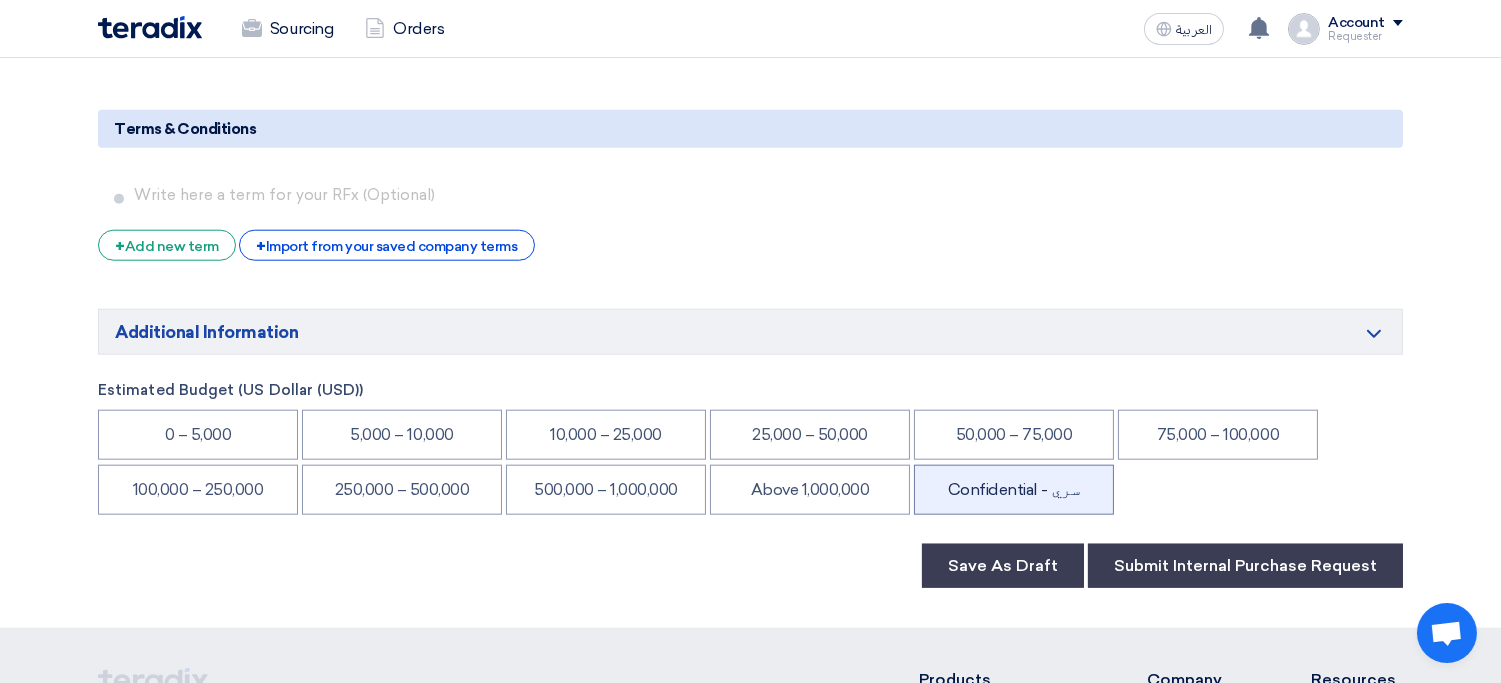 click on "Confidential - سري" at bounding box center (1014, 490) 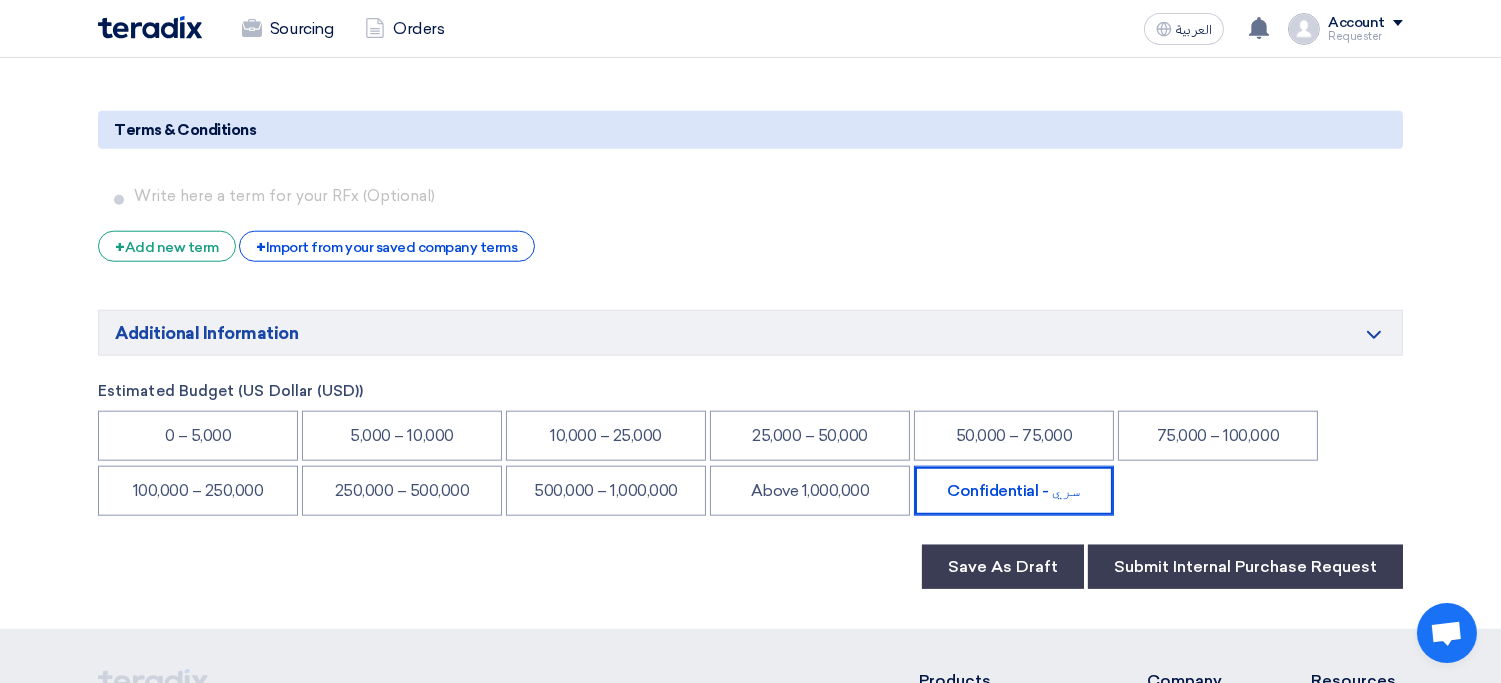 scroll, scrollTop: 3898, scrollLeft: 0, axis: vertical 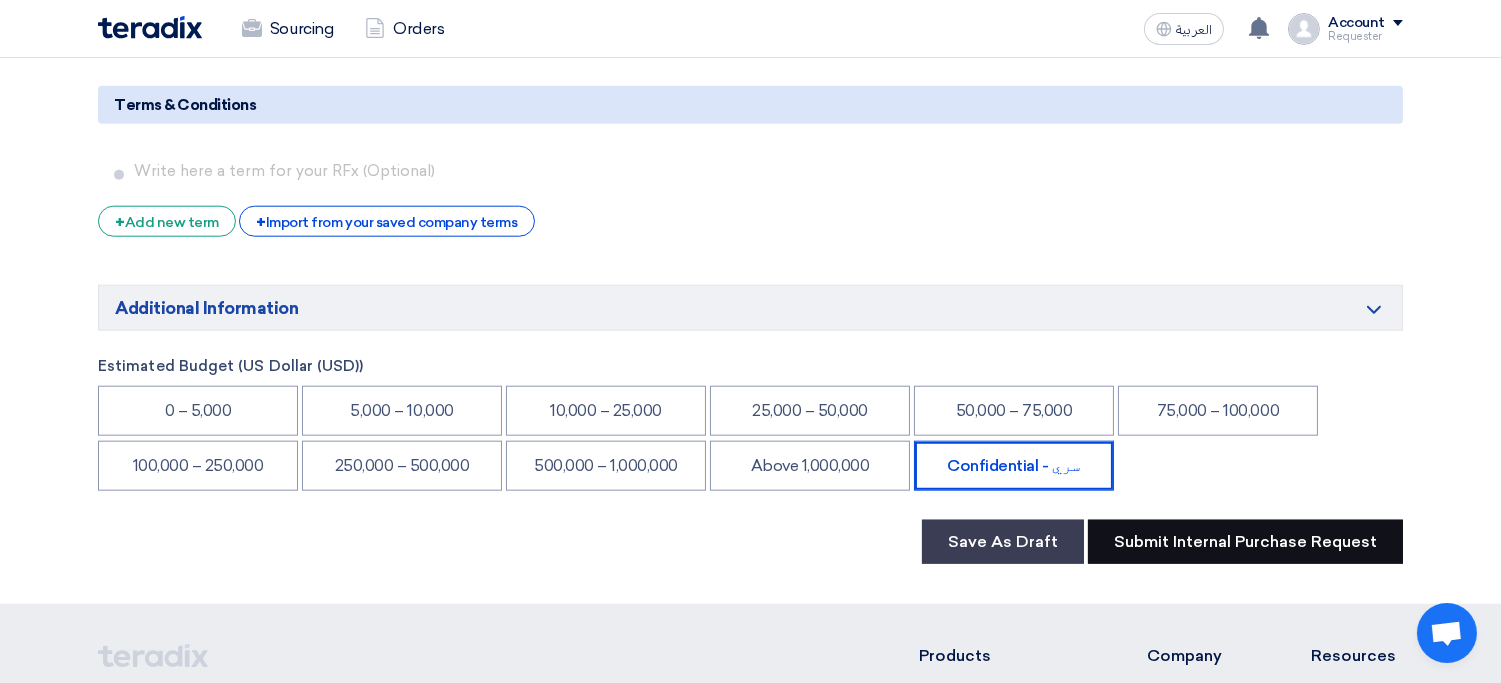 click on "Submit Internal Purchase Request" 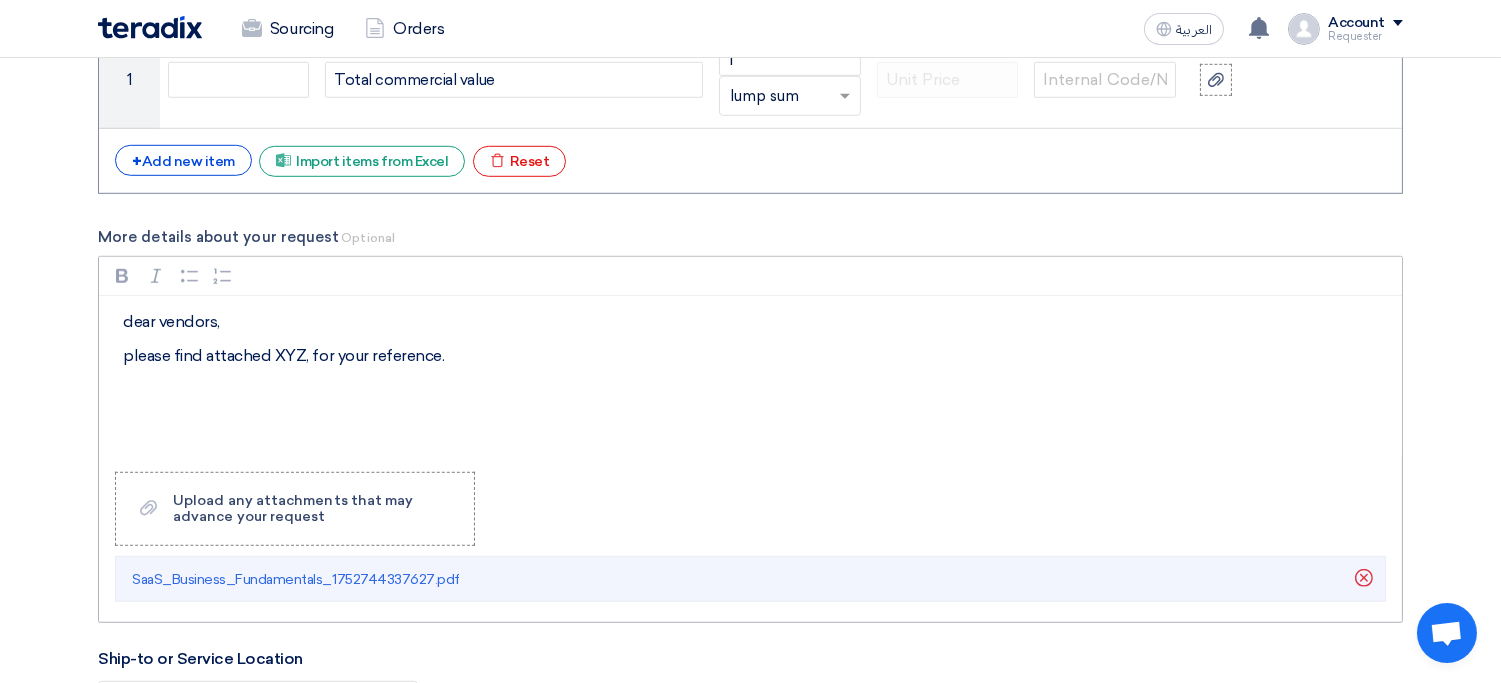 scroll, scrollTop: 2478, scrollLeft: 0, axis: vertical 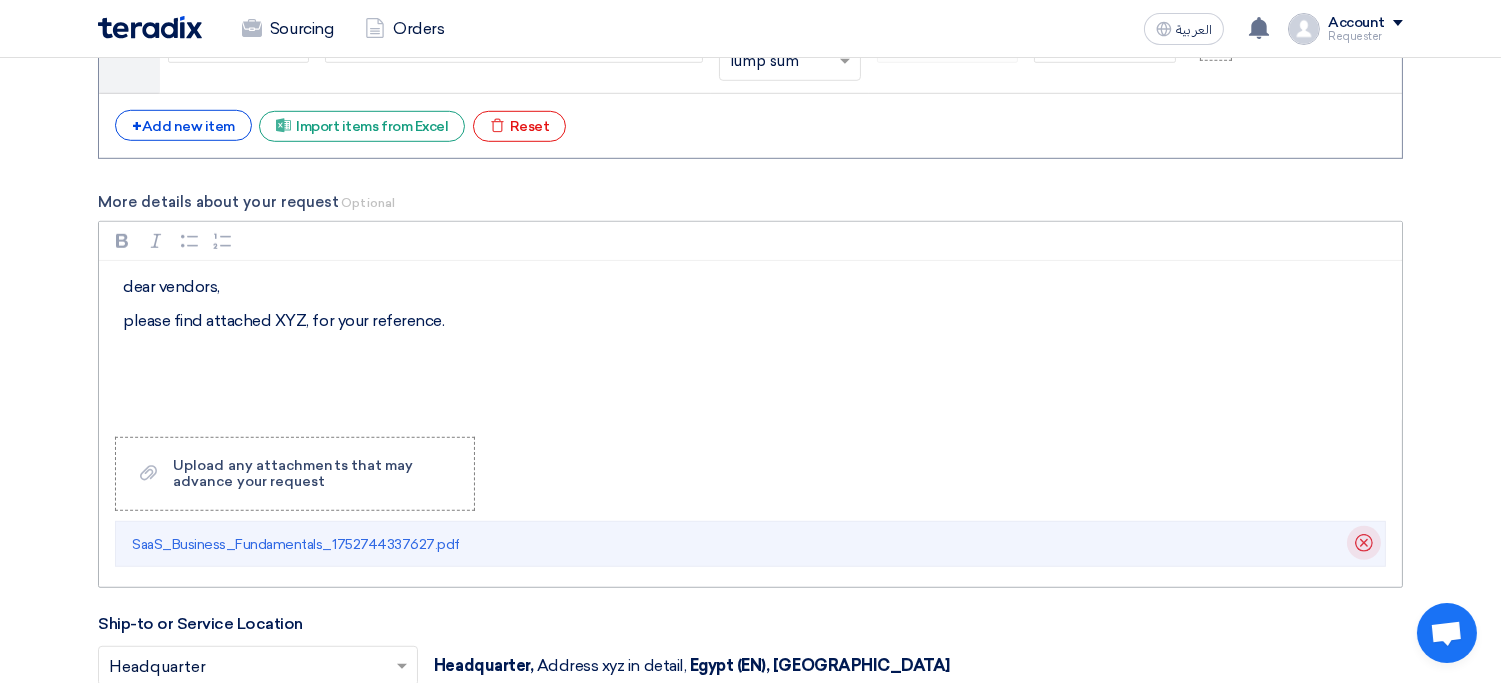 click on "Delete" 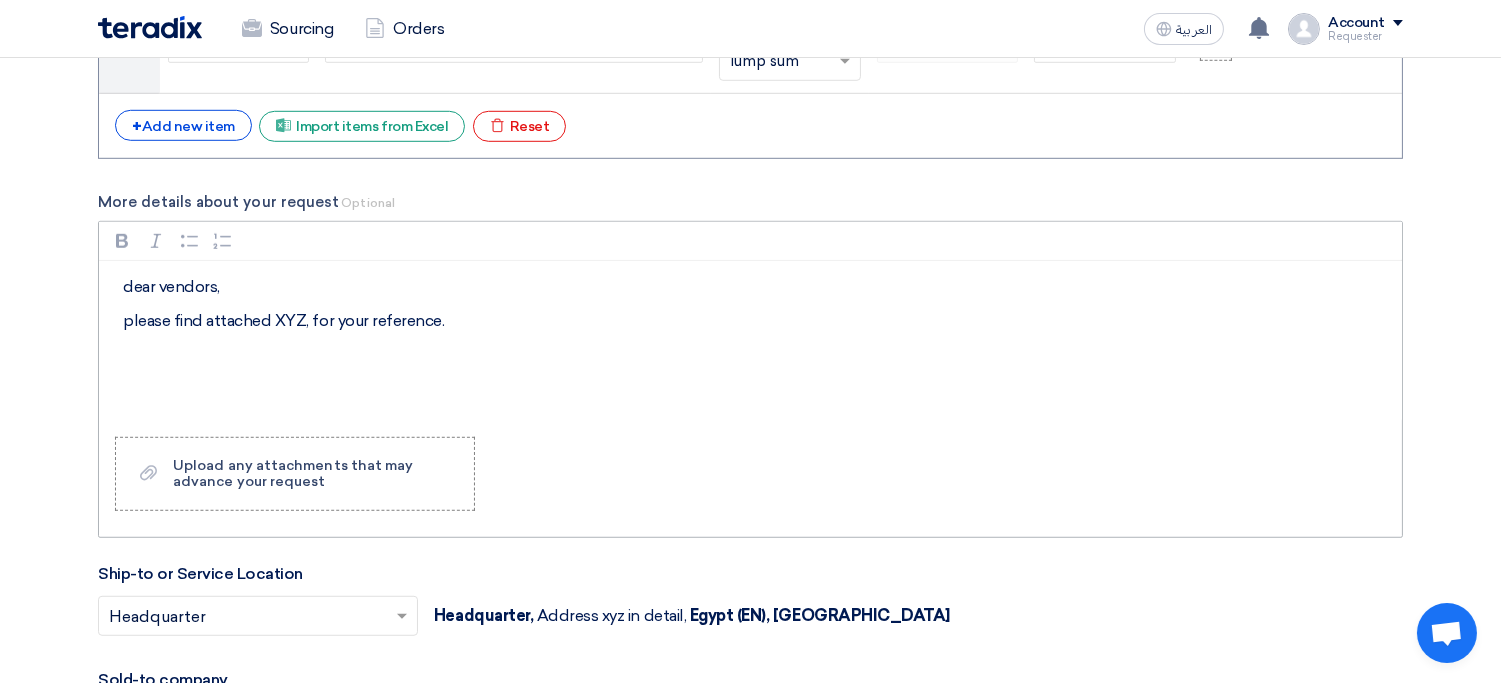 click on "dear vendors,  please find attached XYZ, for your reference." at bounding box center [750, 341] 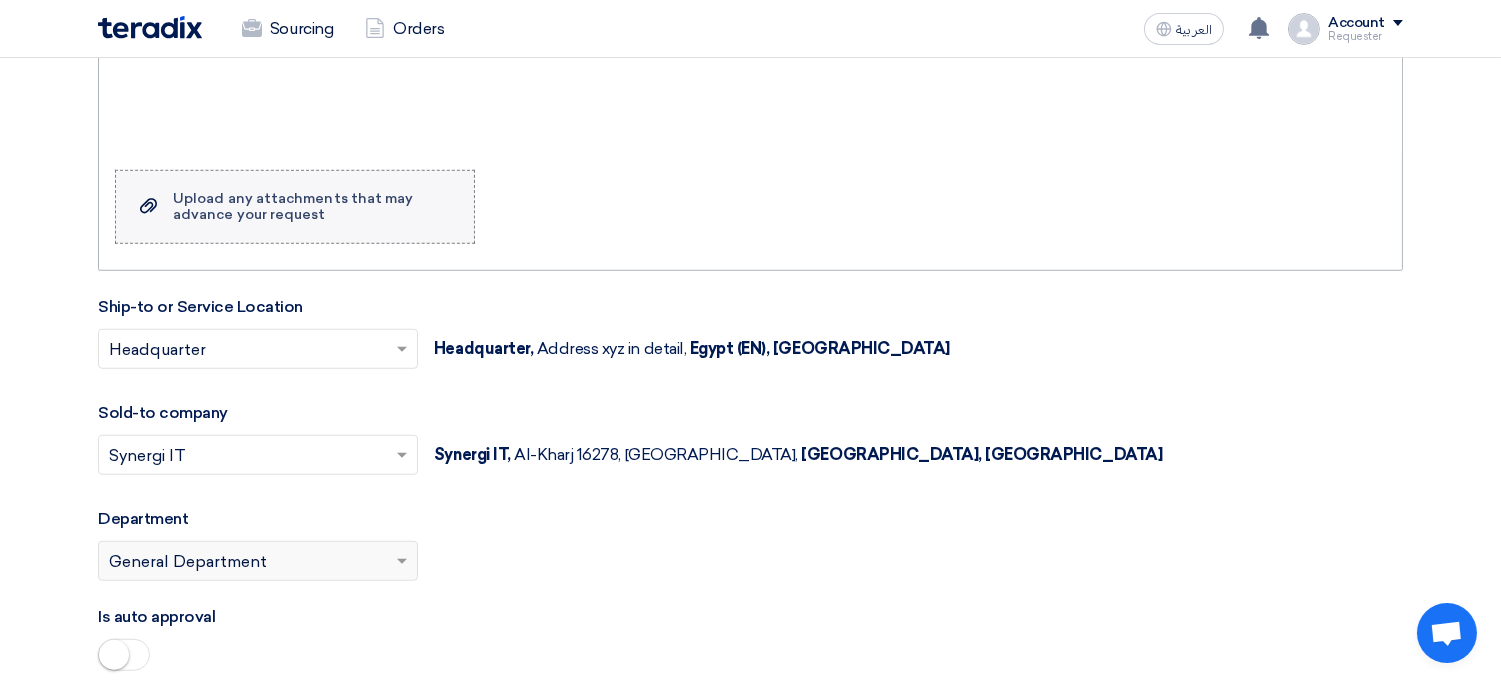 scroll, scrollTop: 2746, scrollLeft: 0, axis: vertical 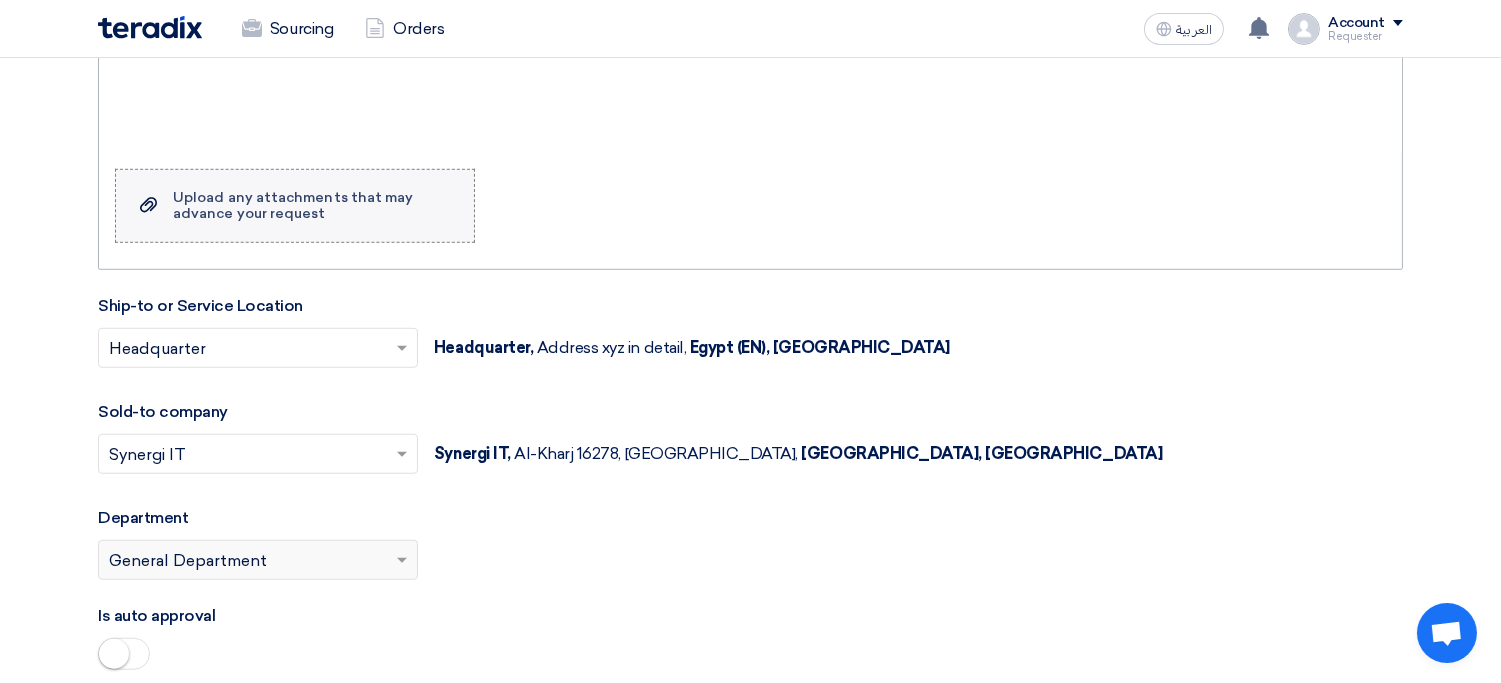 click on "Upload a file
Upload any attachments that may advance your request" 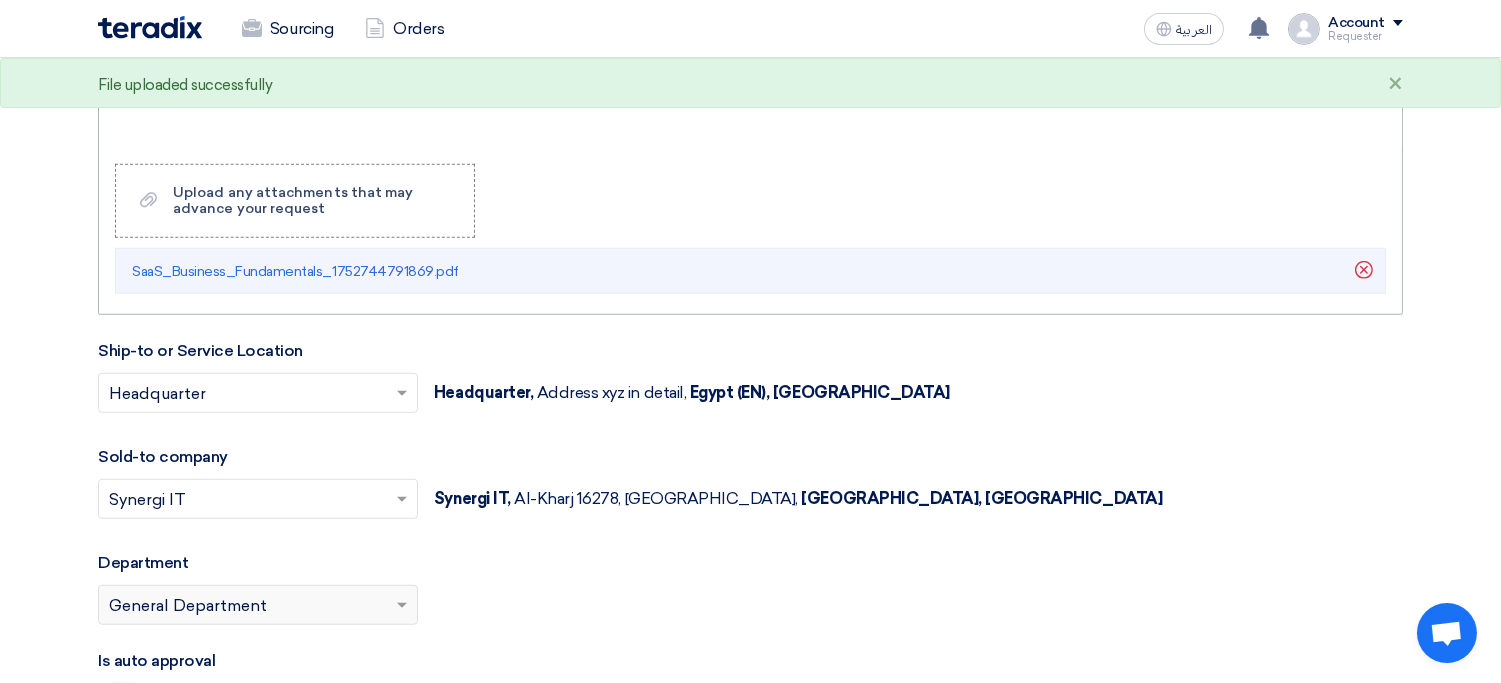 scroll, scrollTop: 2715, scrollLeft: 0, axis: vertical 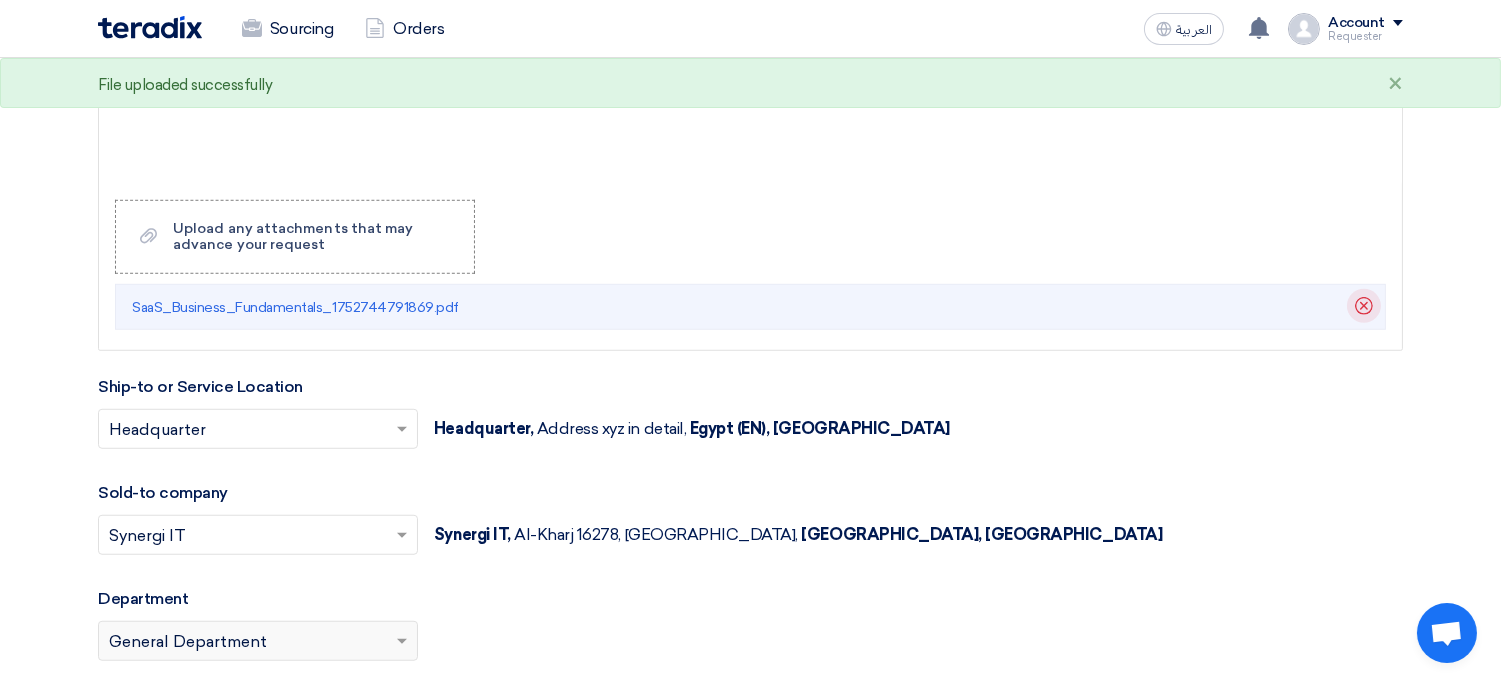 click 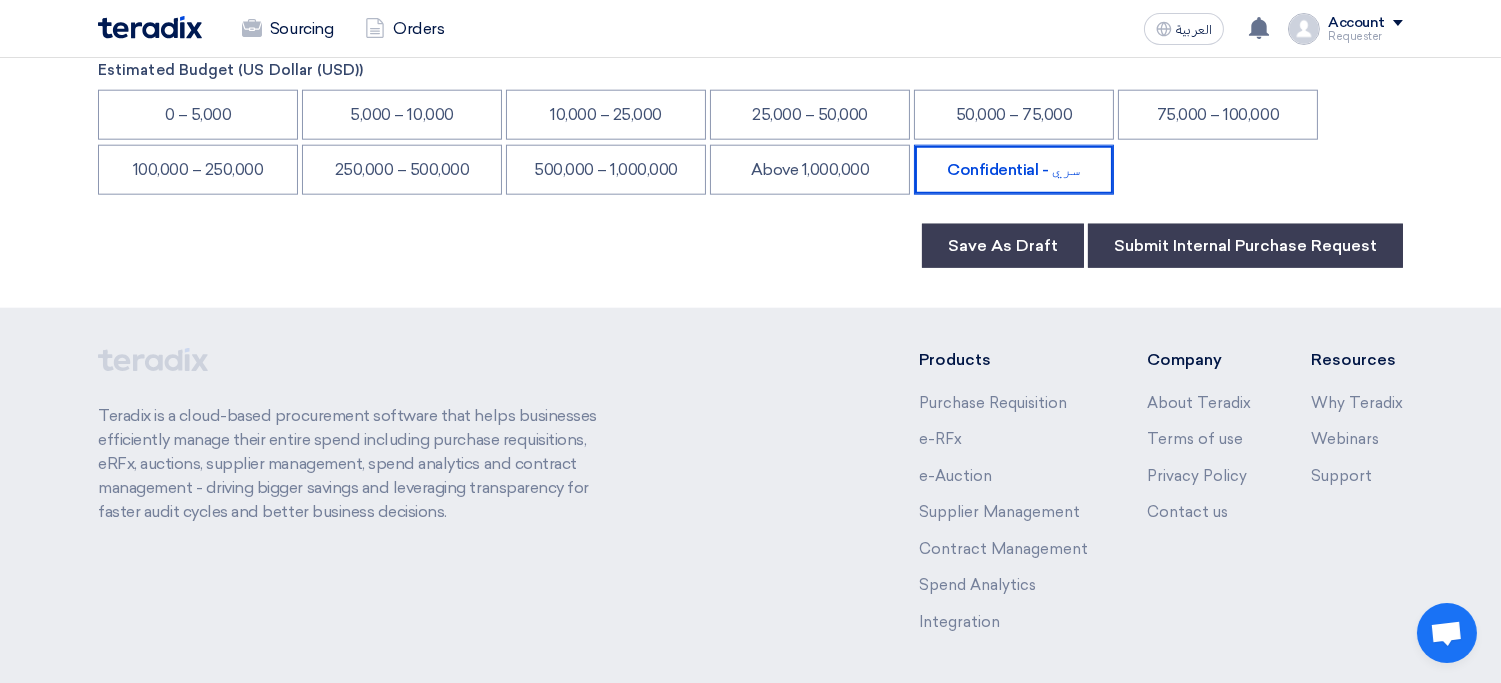scroll, scrollTop: 4137, scrollLeft: 0, axis: vertical 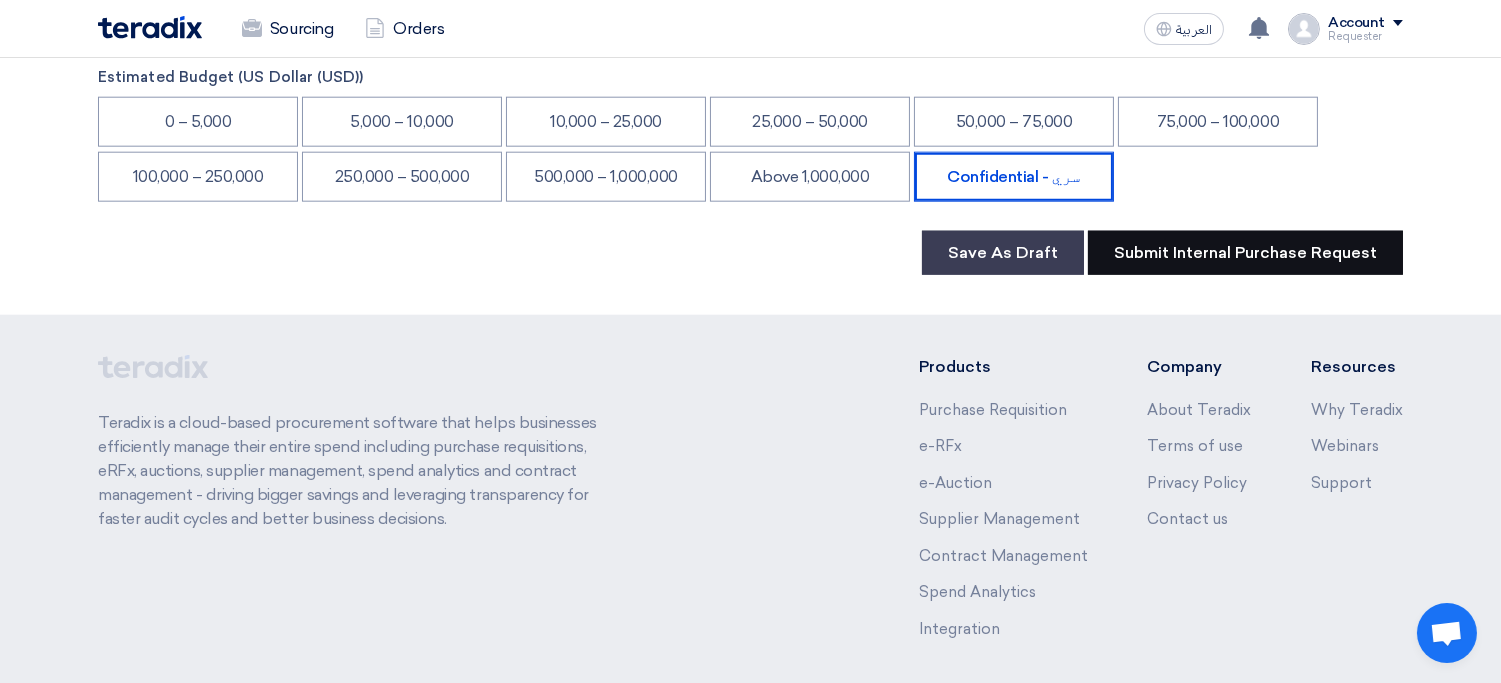 drag, startPoint x: 1187, startPoint y: 281, endPoint x: 1252, endPoint y: 250, distance: 72.013885 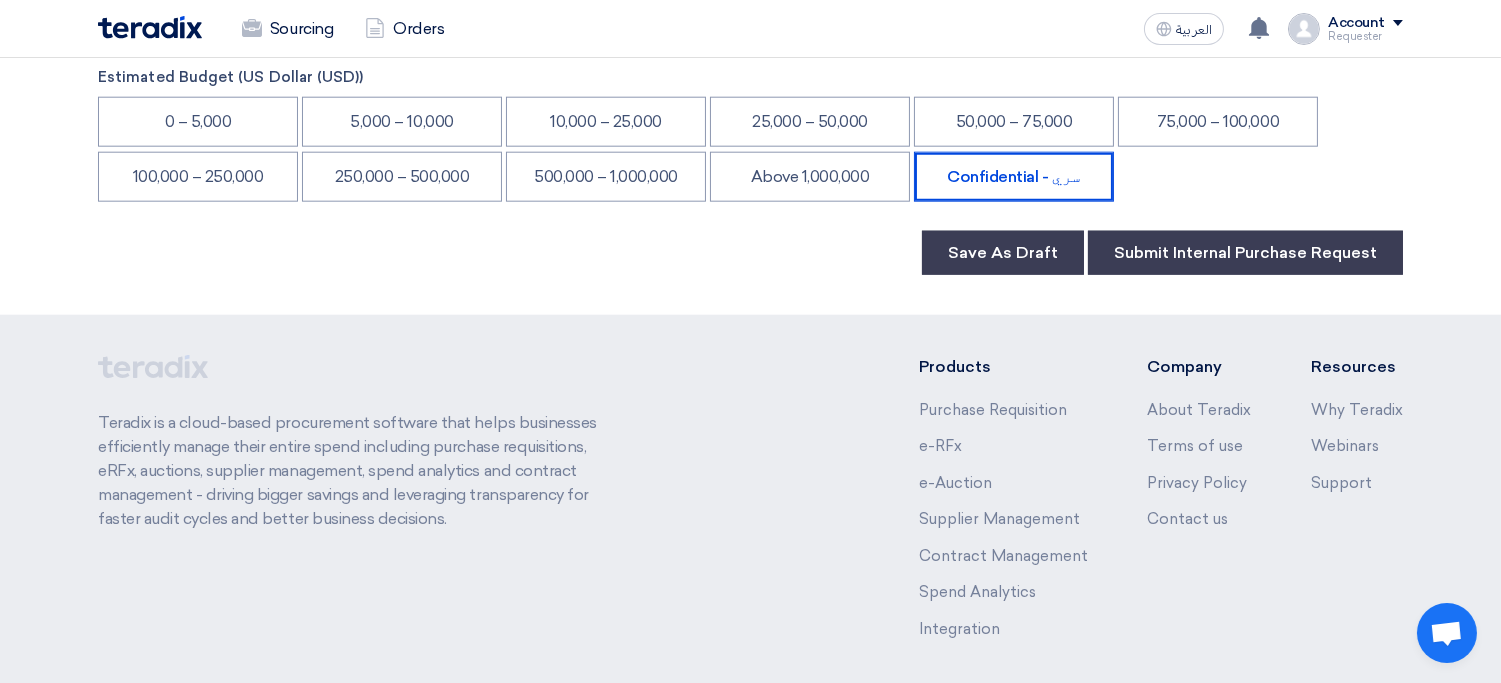 click on "Basic Information
RFx Title
Business Consultancy / IT Software
RFx Type
Normal RFQ
Sealed RFQ
RFP
Reveal Steps
One Step
Two Steps
Deadline to receive quotations
7/31/2025
Pick a date
:" 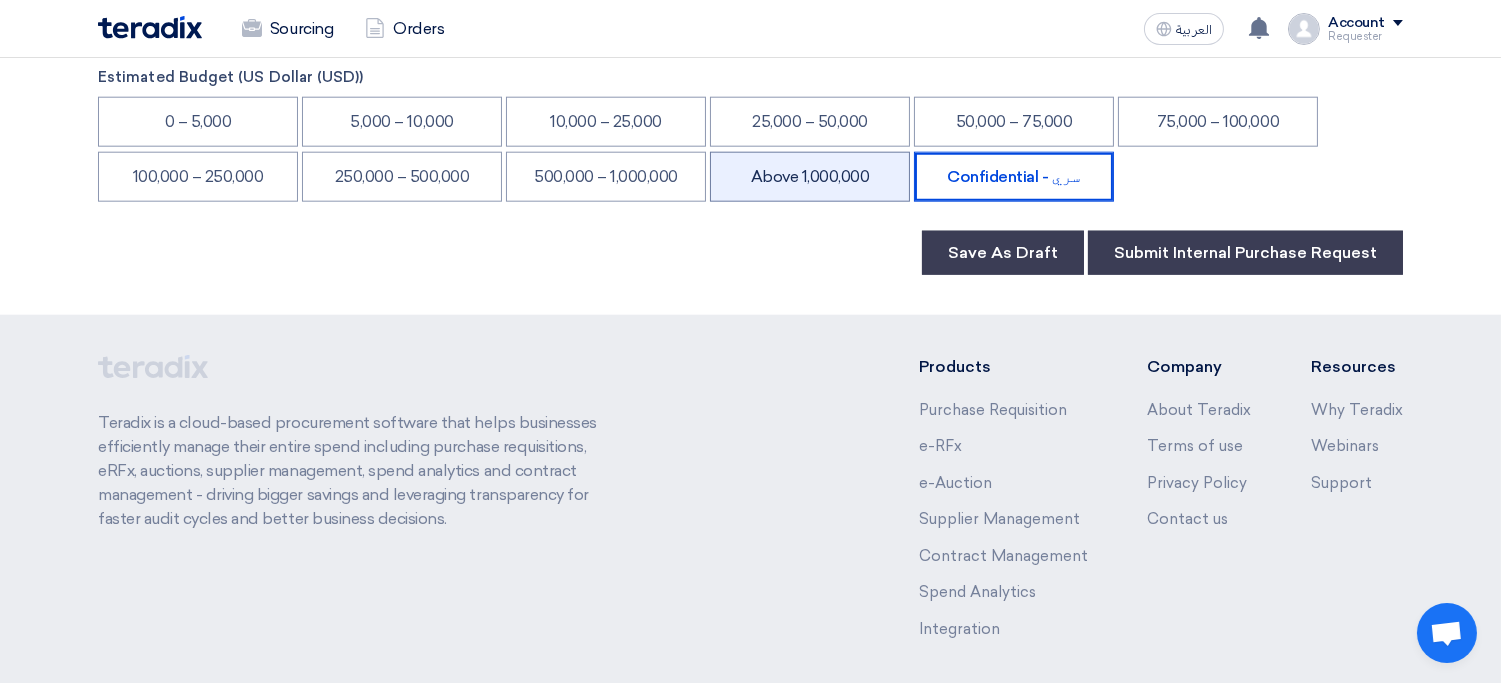 click on "Above 1,000,000" at bounding box center [810, 177] 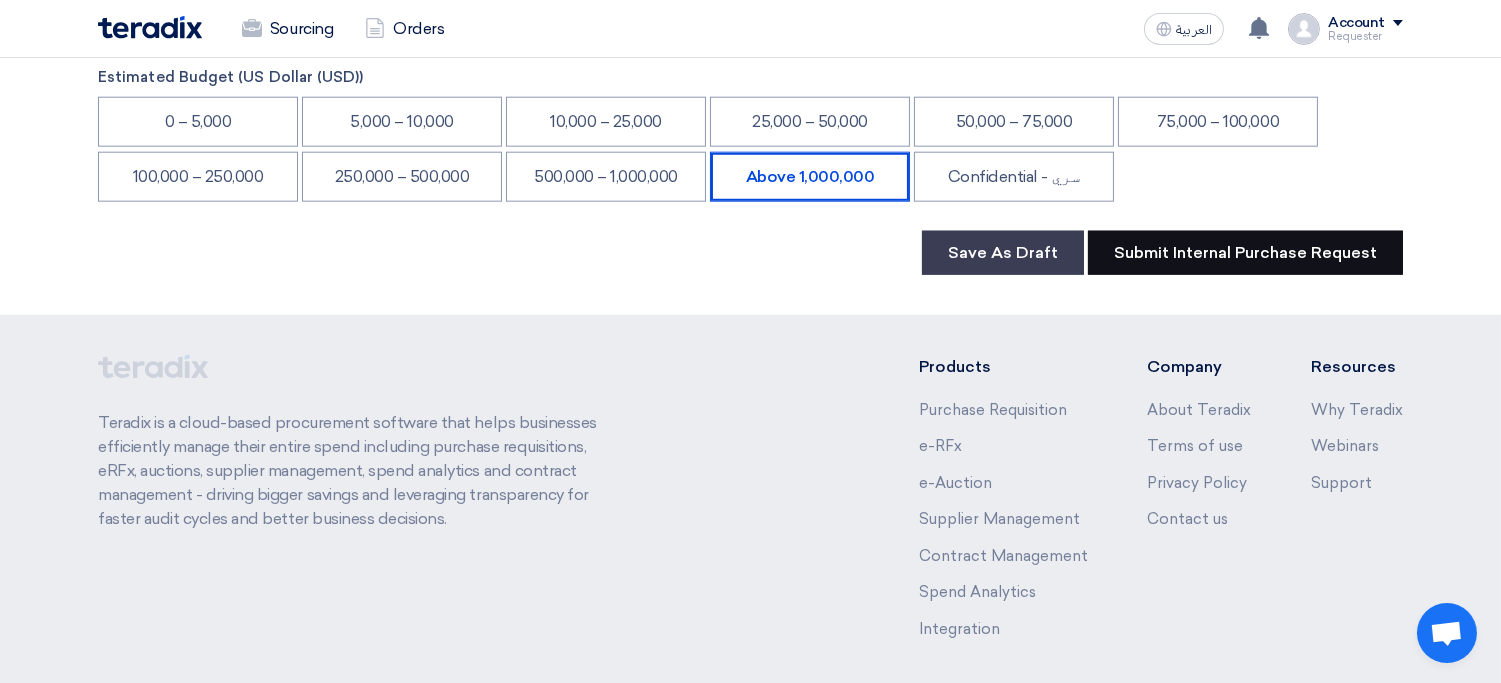 click on "Submit Internal Purchase Request" 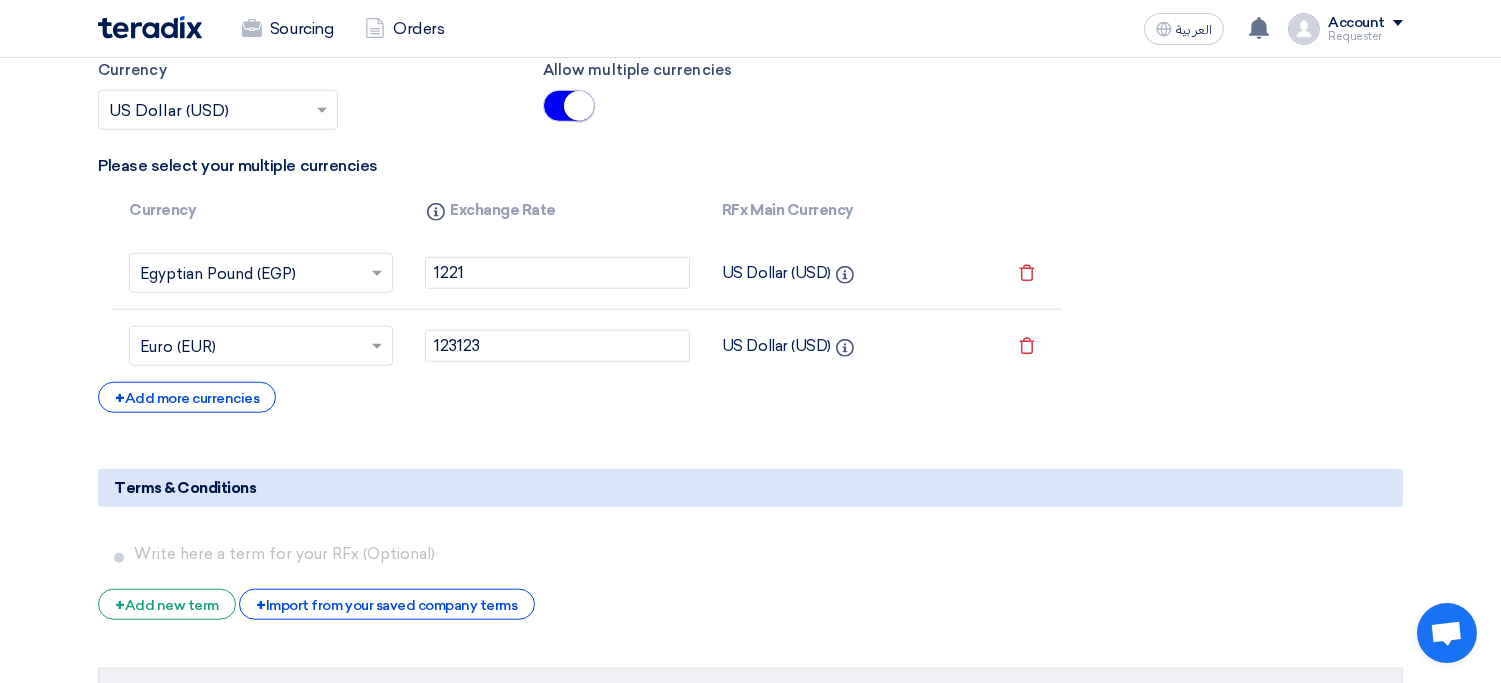 scroll, scrollTop: 3444, scrollLeft: 0, axis: vertical 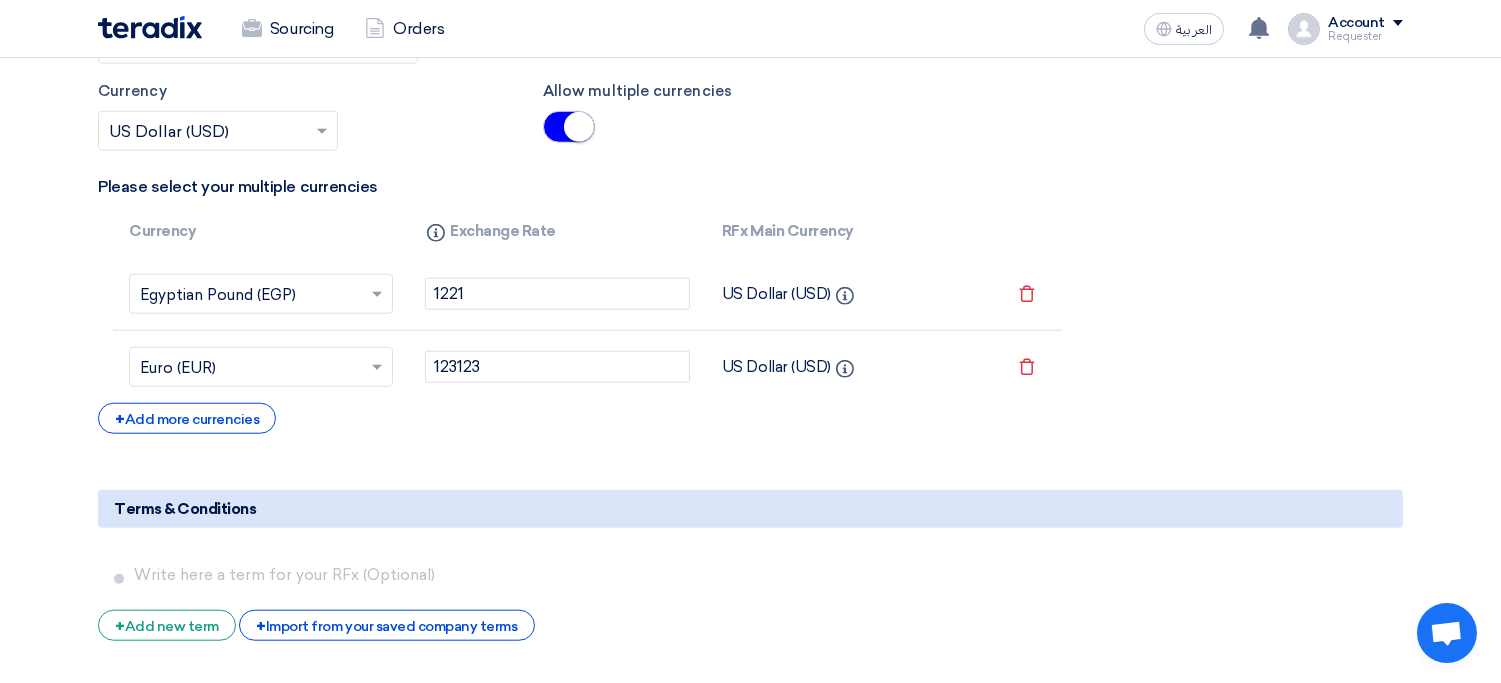 click on "Remove service" 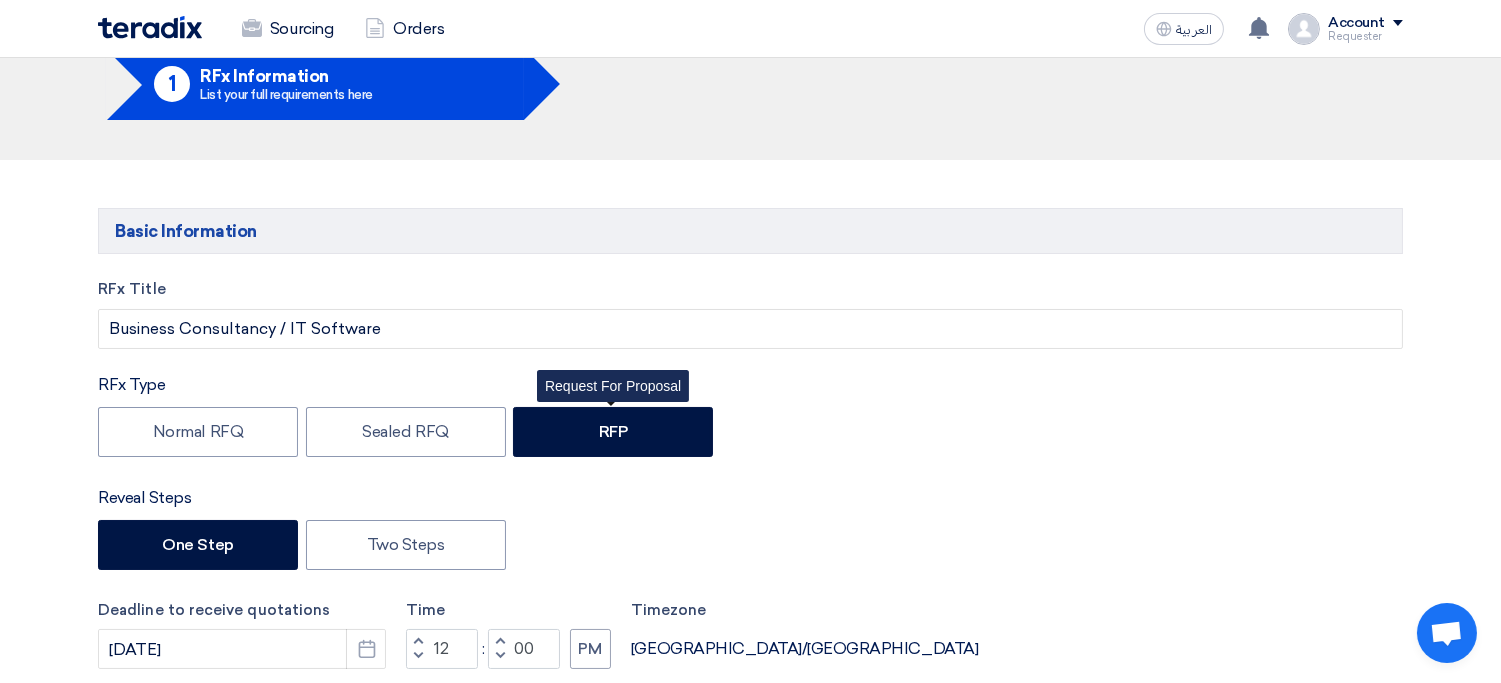 scroll, scrollTop: 93, scrollLeft: 0, axis: vertical 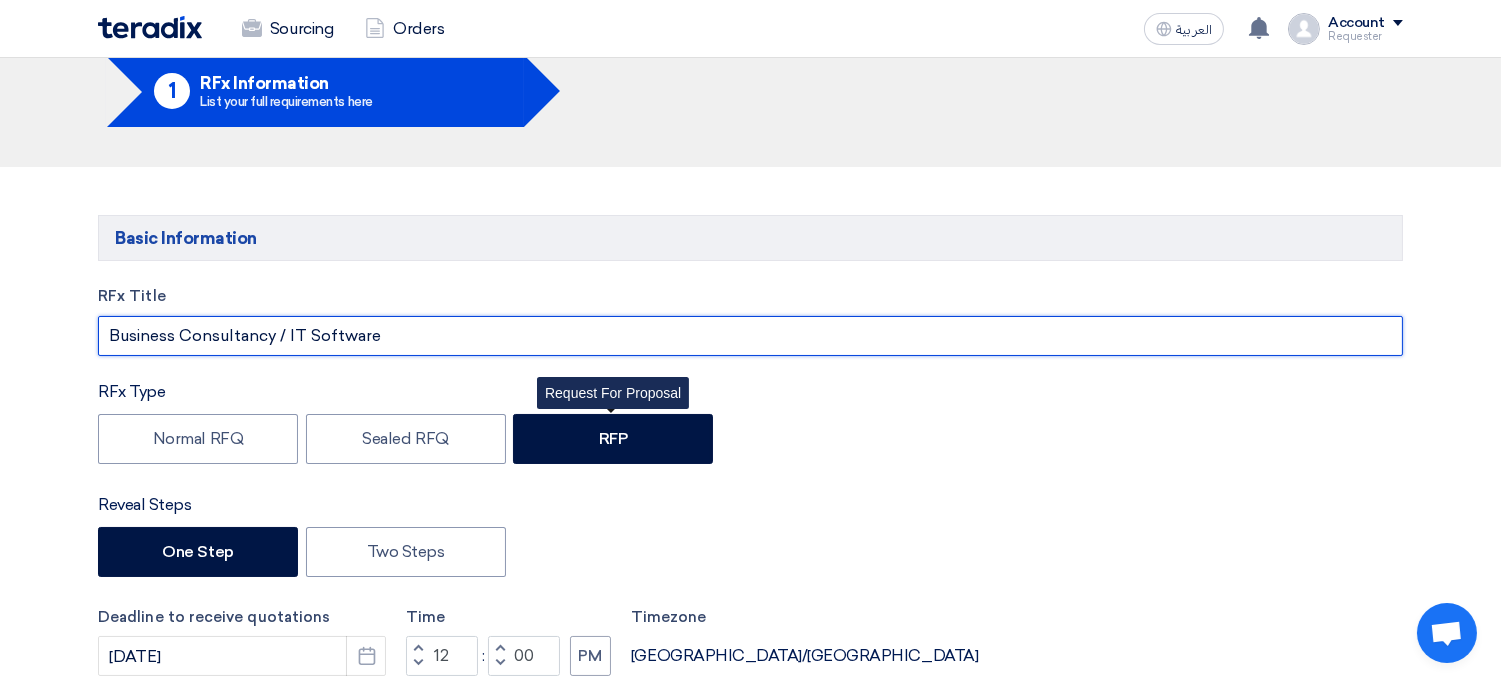 click on "Business Consultancy / IT Software" at bounding box center [750, 336] 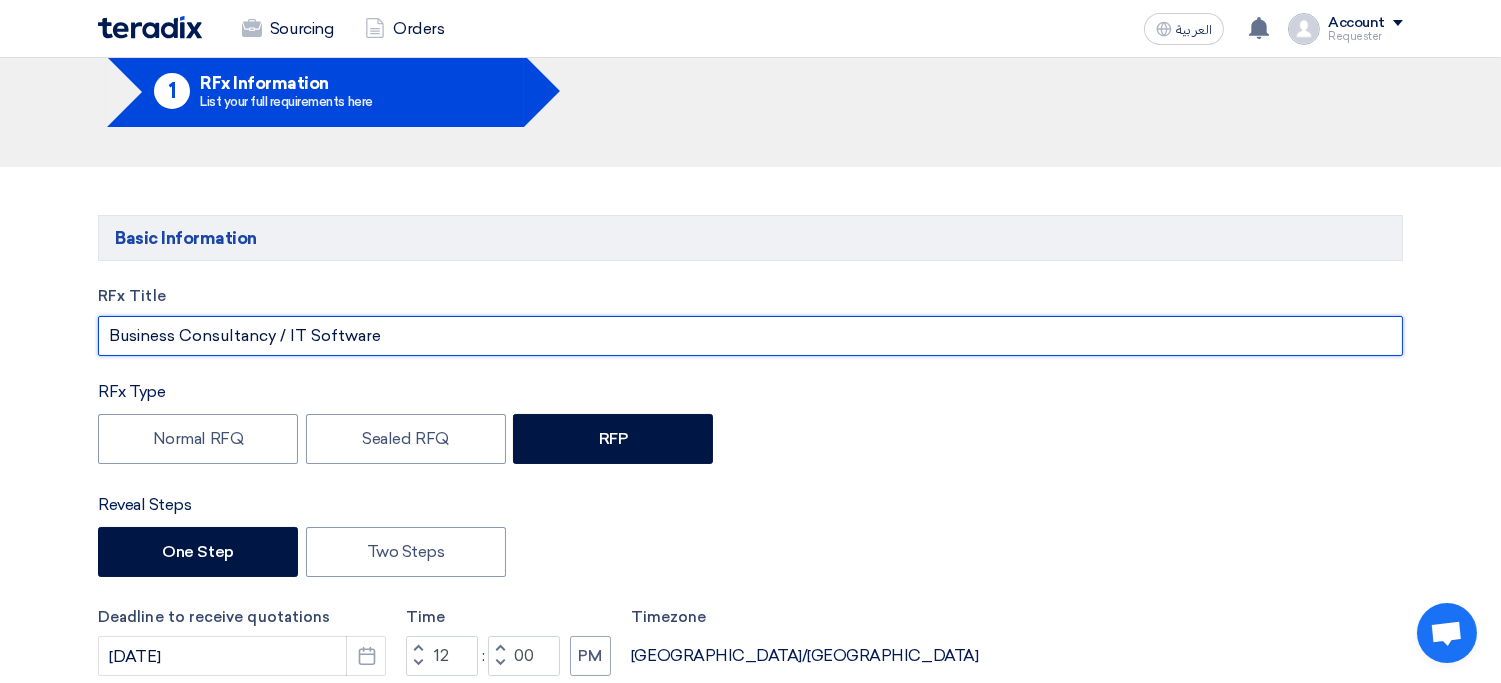 click on "Business Consultancy / IT Software" at bounding box center (750, 336) 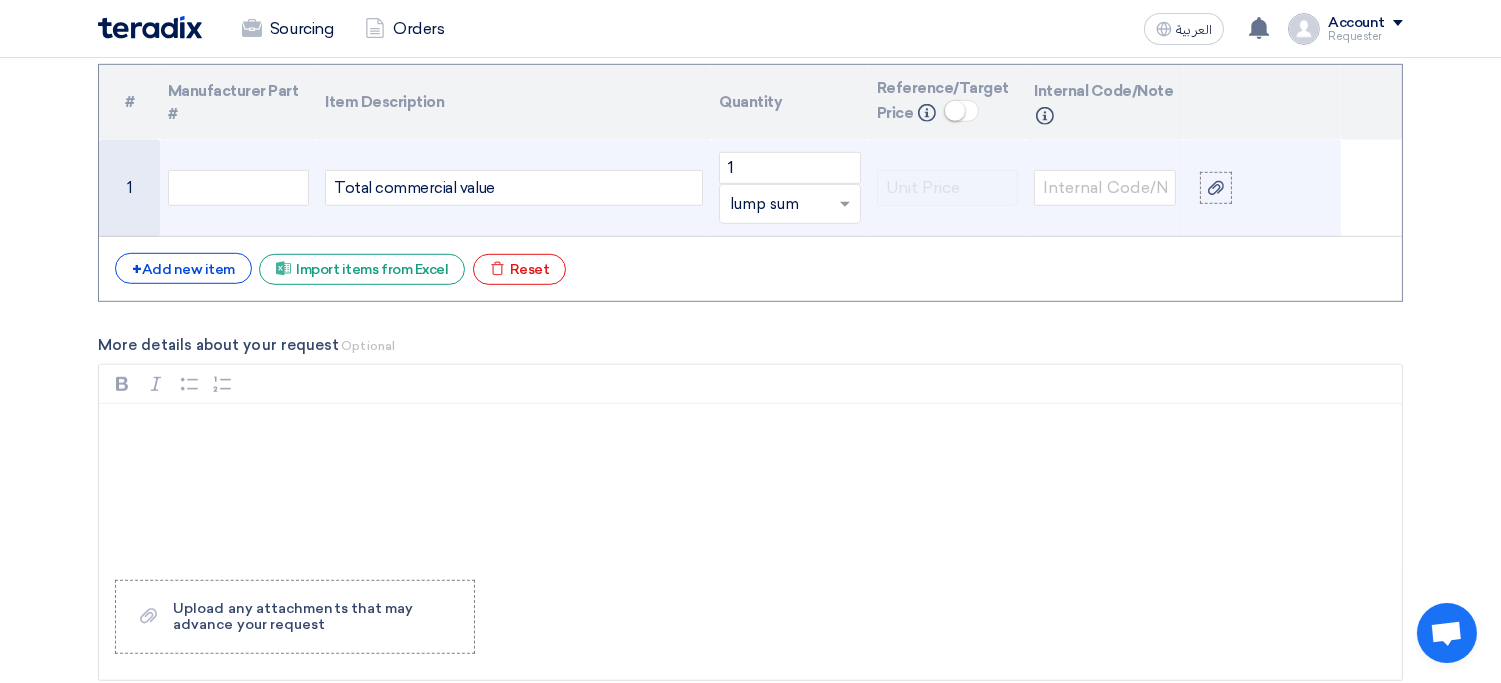 scroll, scrollTop: 2345, scrollLeft: 0, axis: vertical 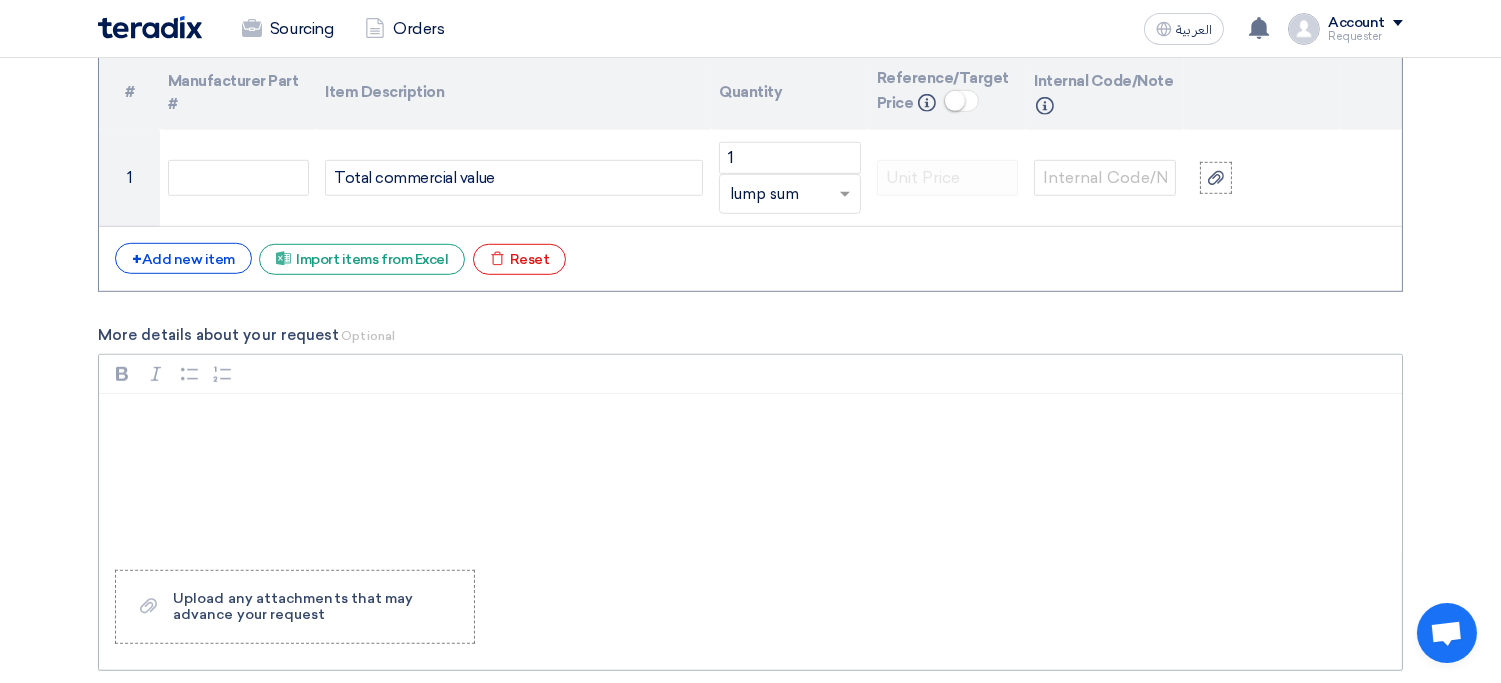 click at bounding box center [750, 474] 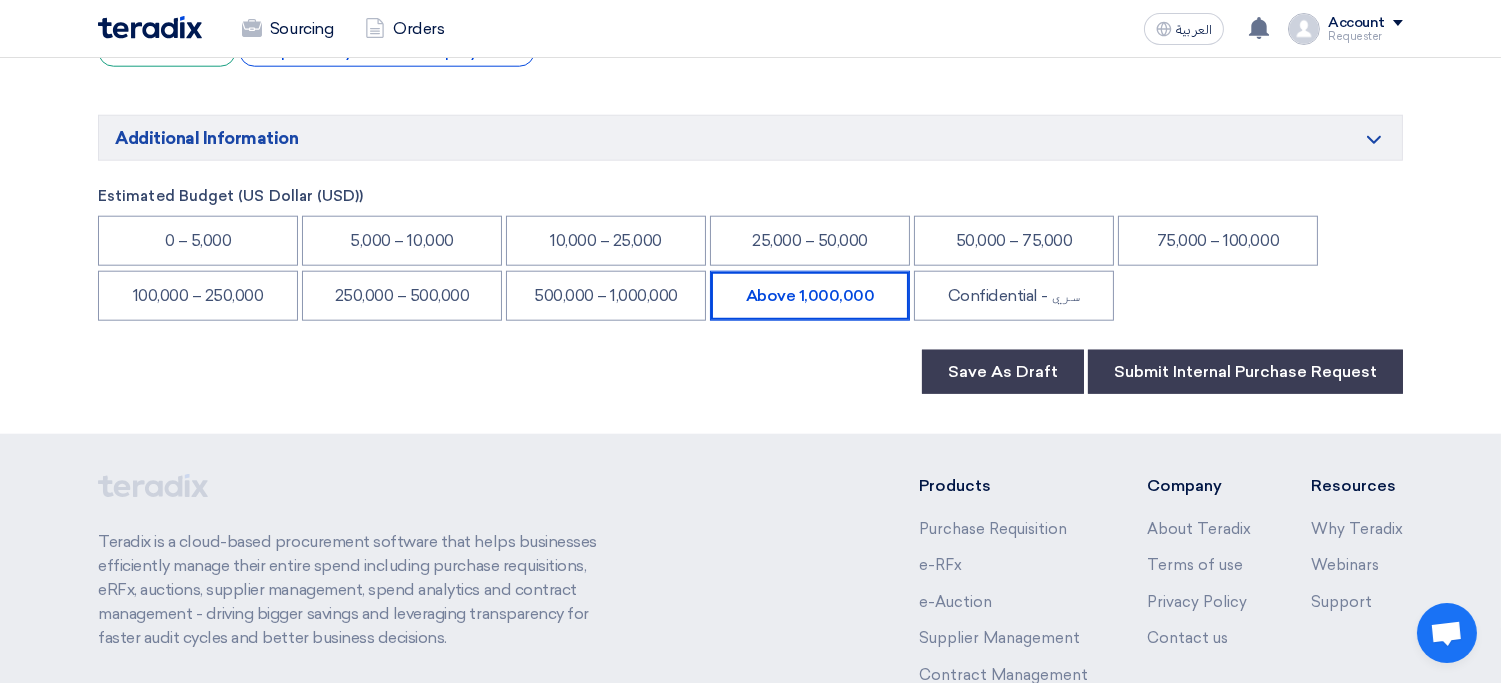 scroll, scrollTop: 3971, scrollLeft: 0, axis: vertical 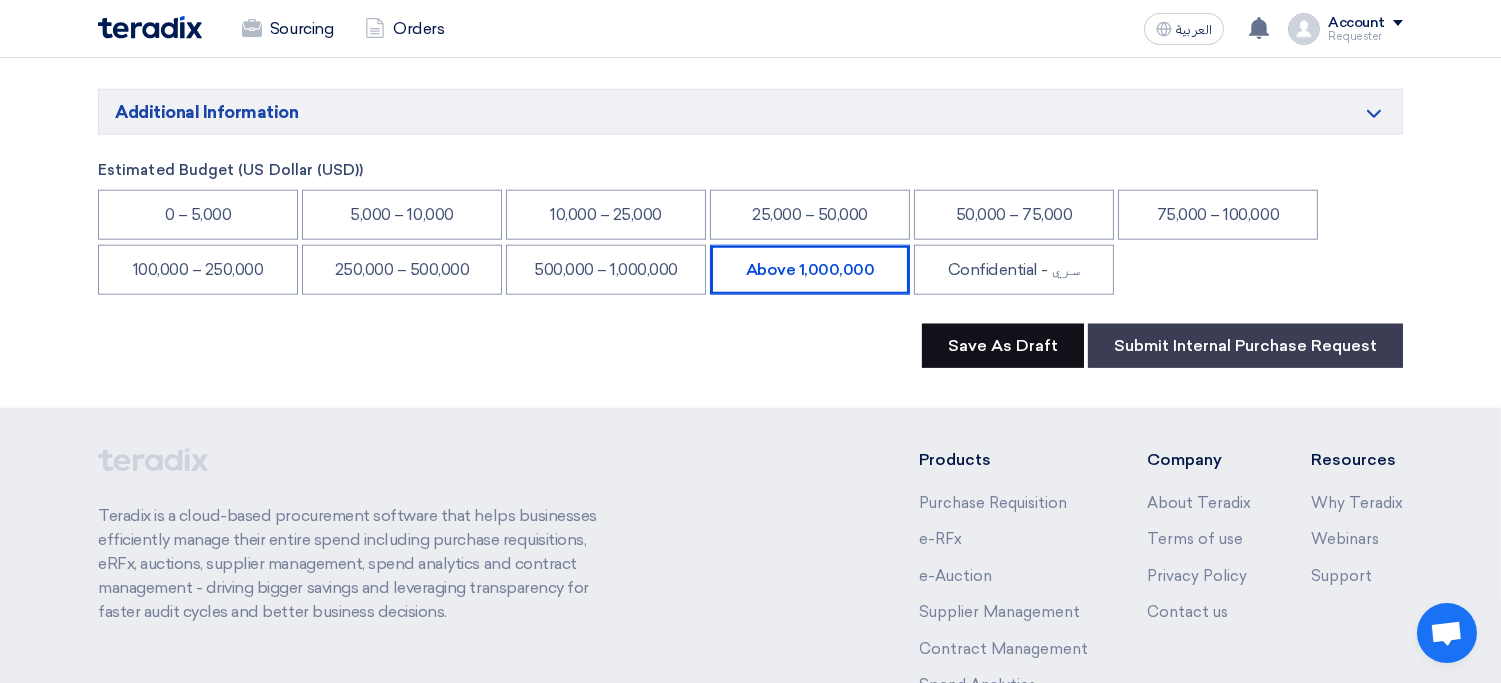 click on "Save As Draft" 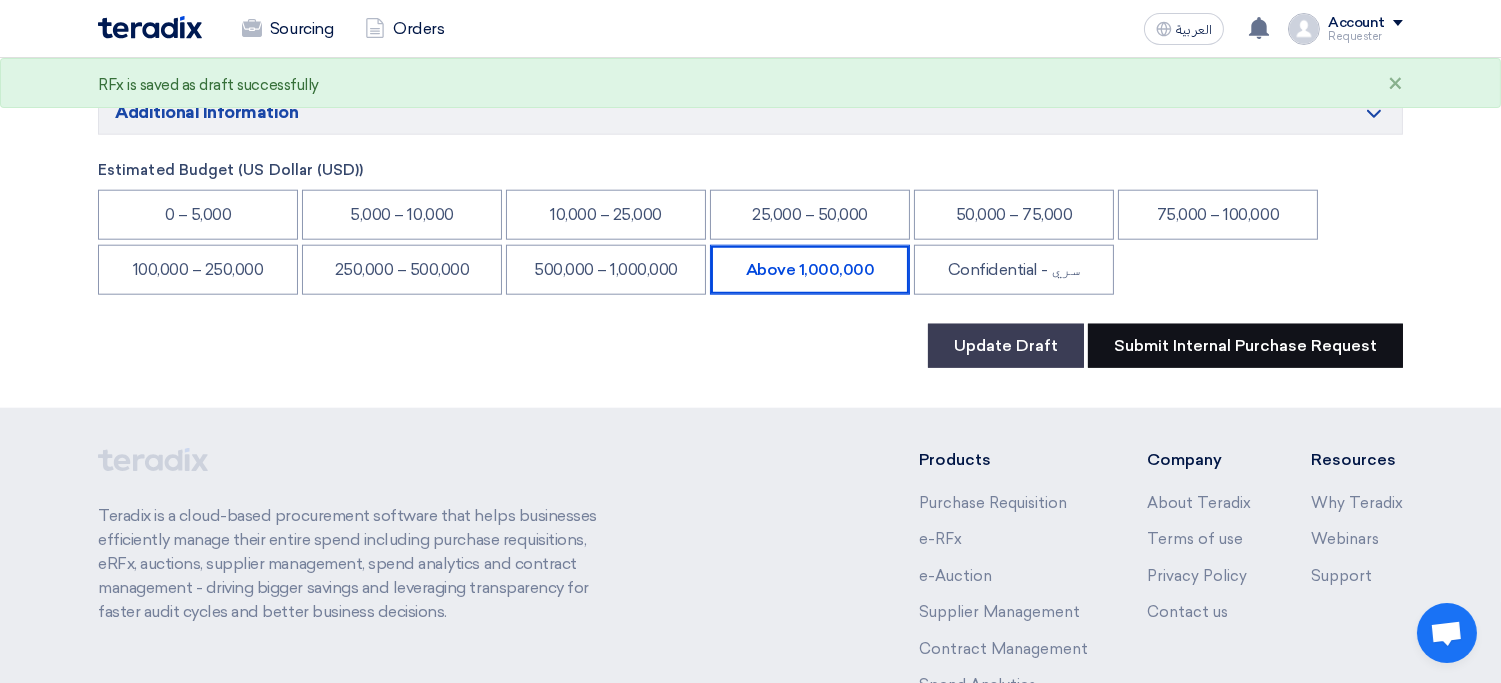 click on "Submit Internal Purchase Request" 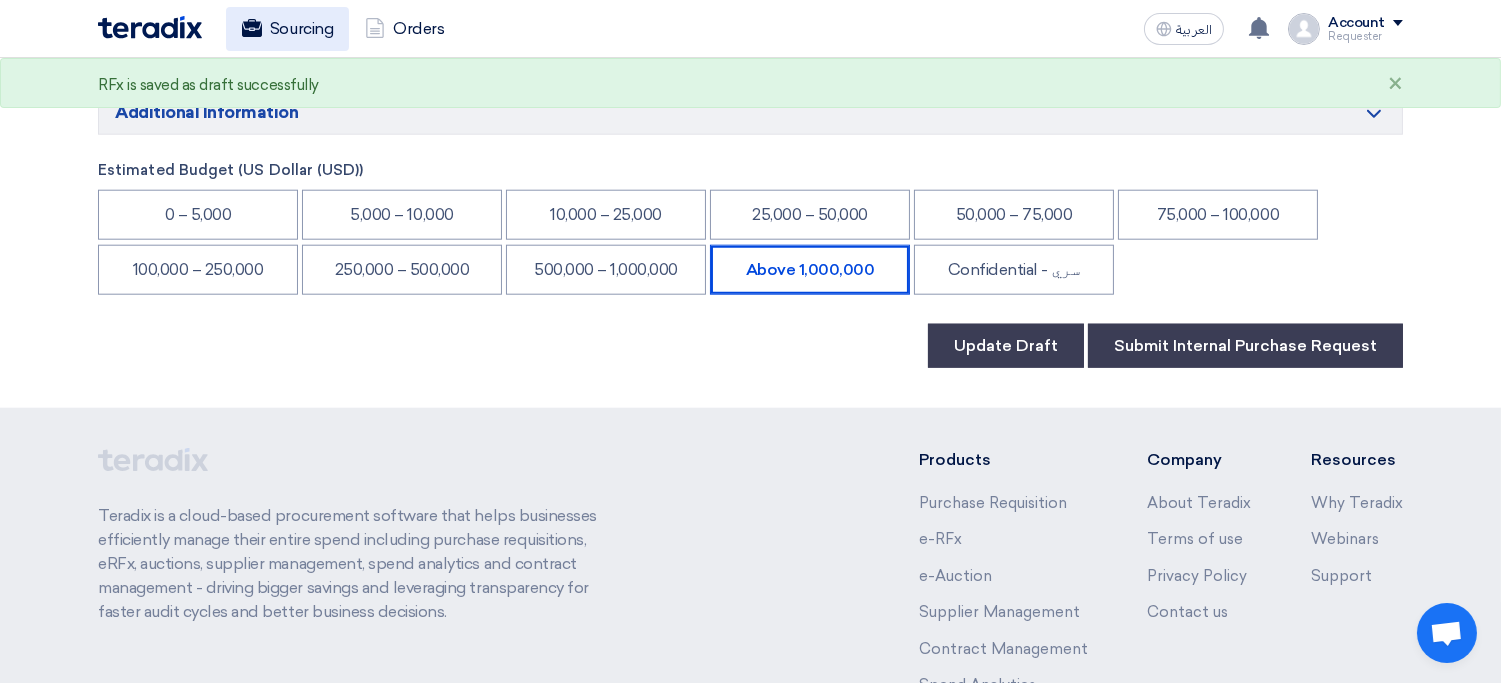 click on "Sourcing" 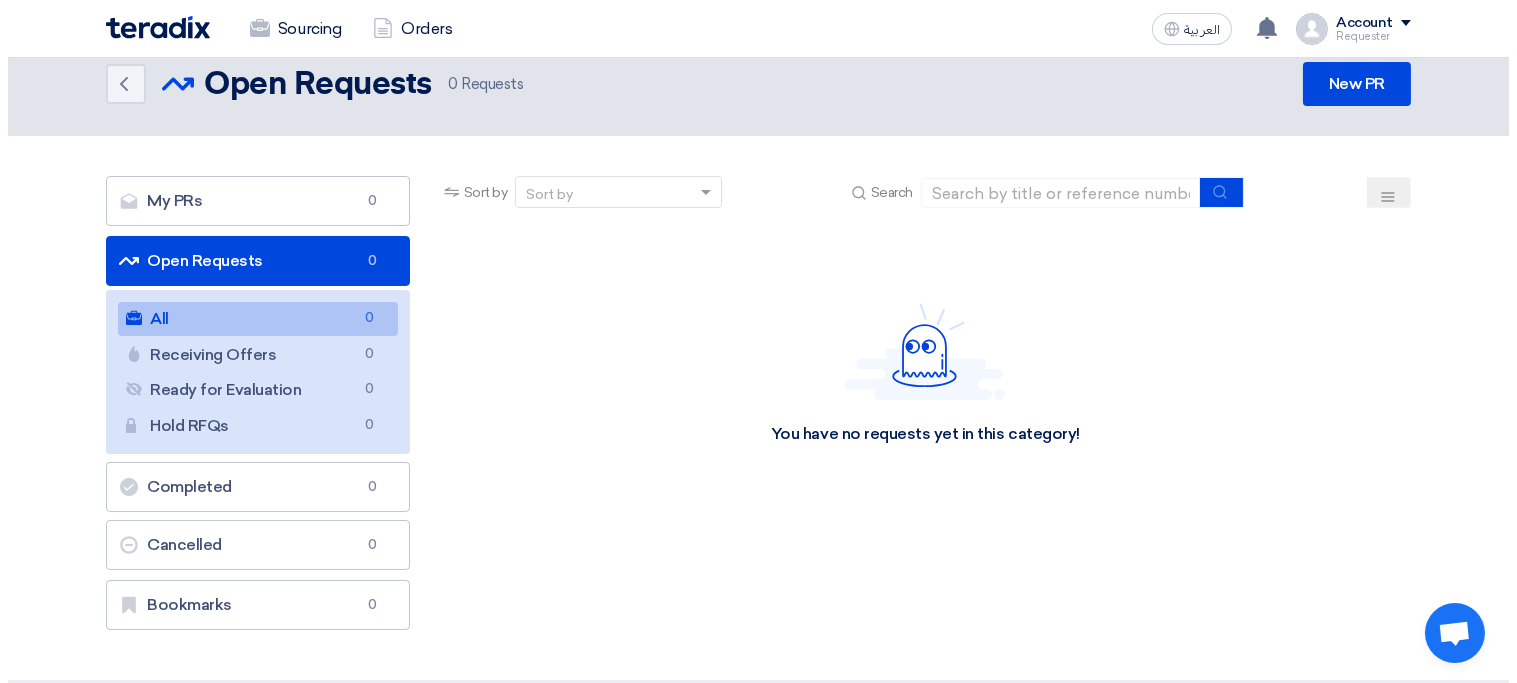 scroll, scrollTop: 4, scrollLeft: 0, axis: vertical 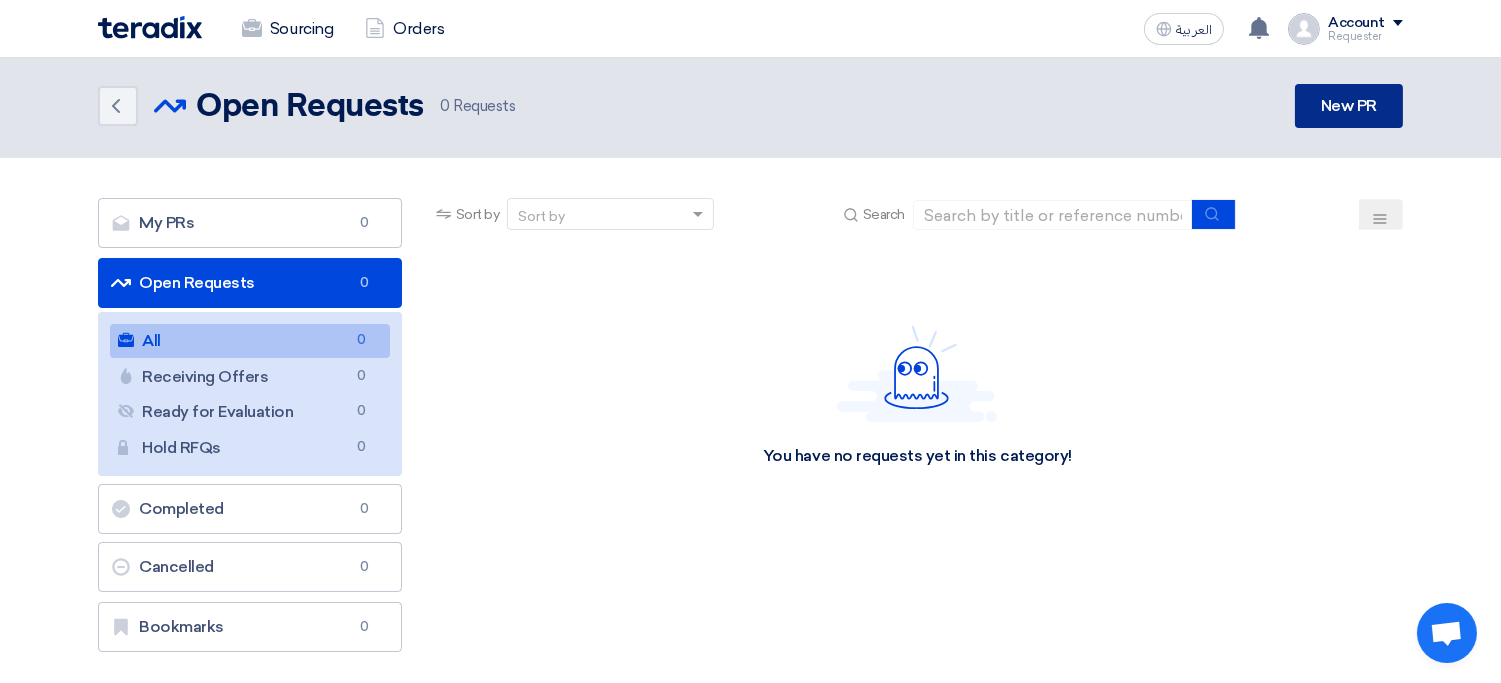 click on "New PR" 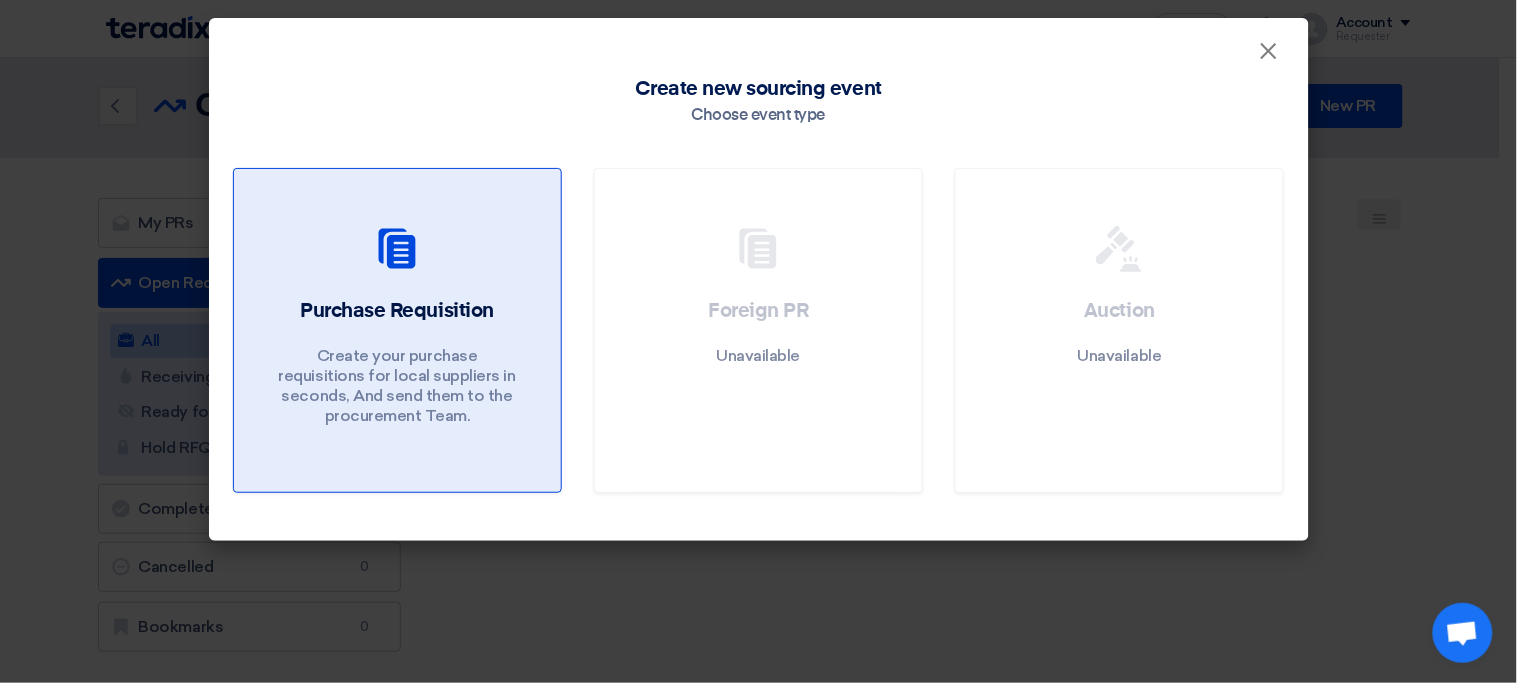 click on "Purchase Requisition" 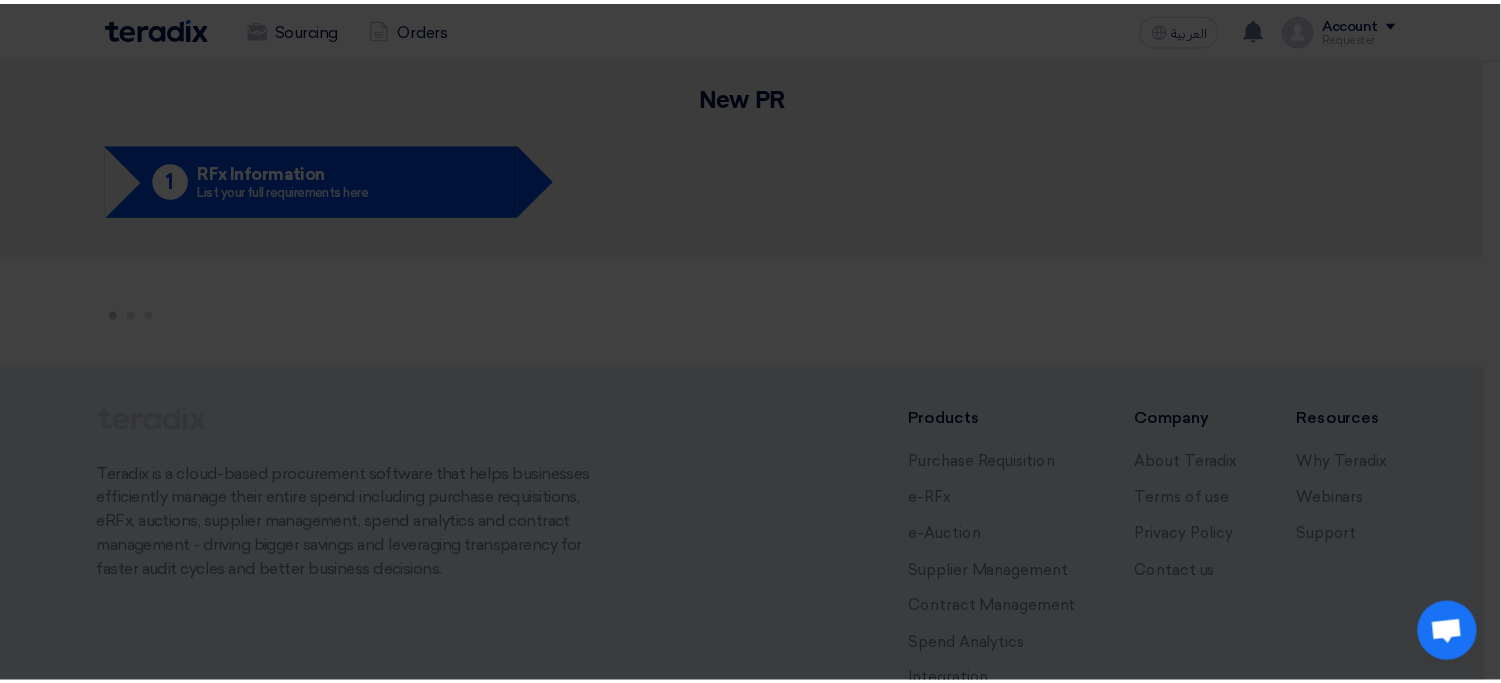 scroll, scrollTop: 0, scrollLeft: 0, axis: both 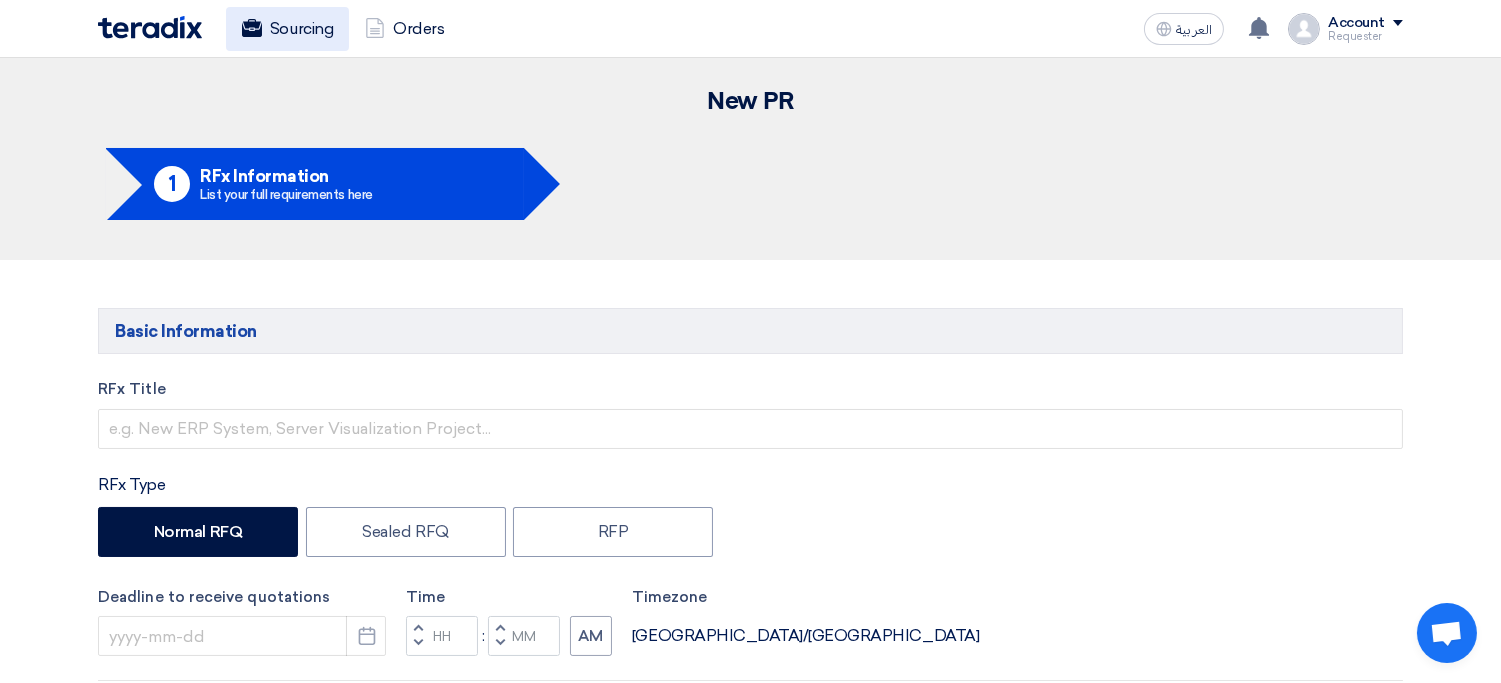 click on "Sourcing" 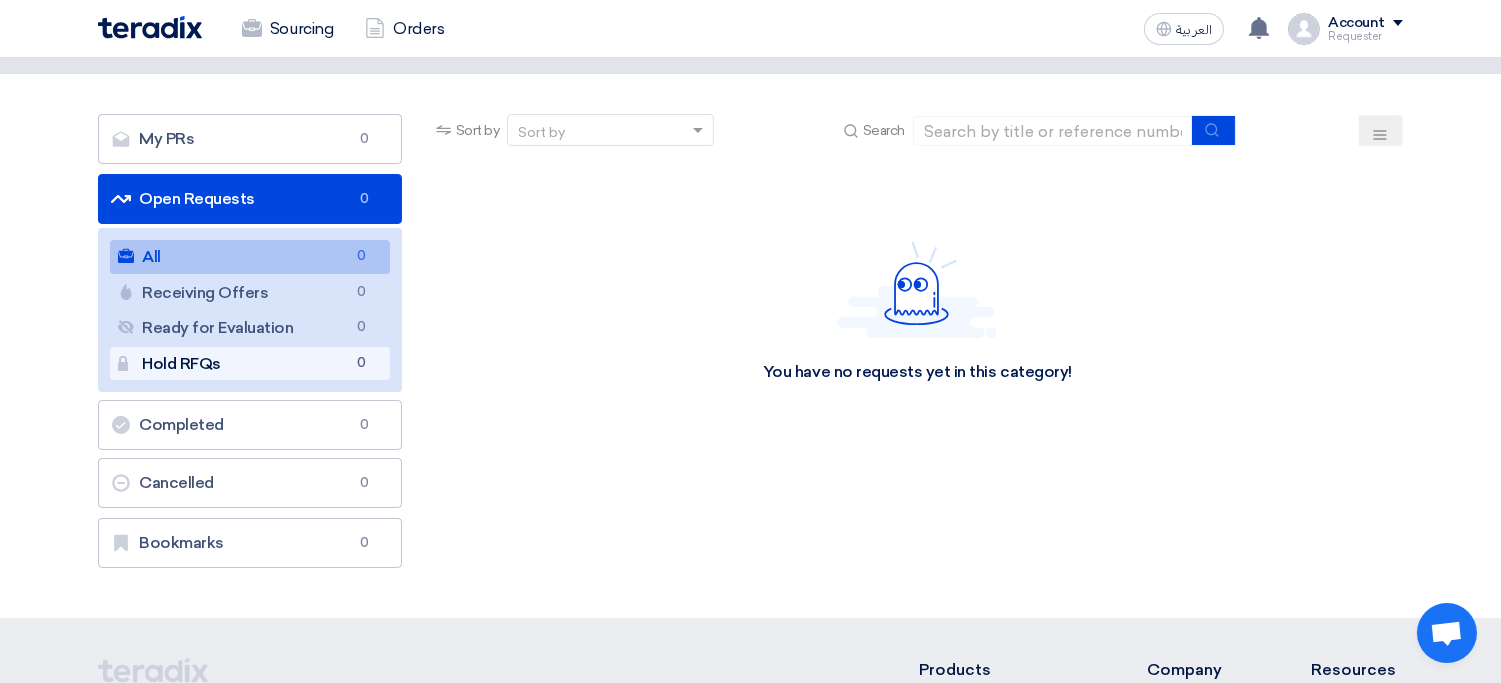 scroll, scrollTop: 113, scrollLeft: 0, axis: vertical 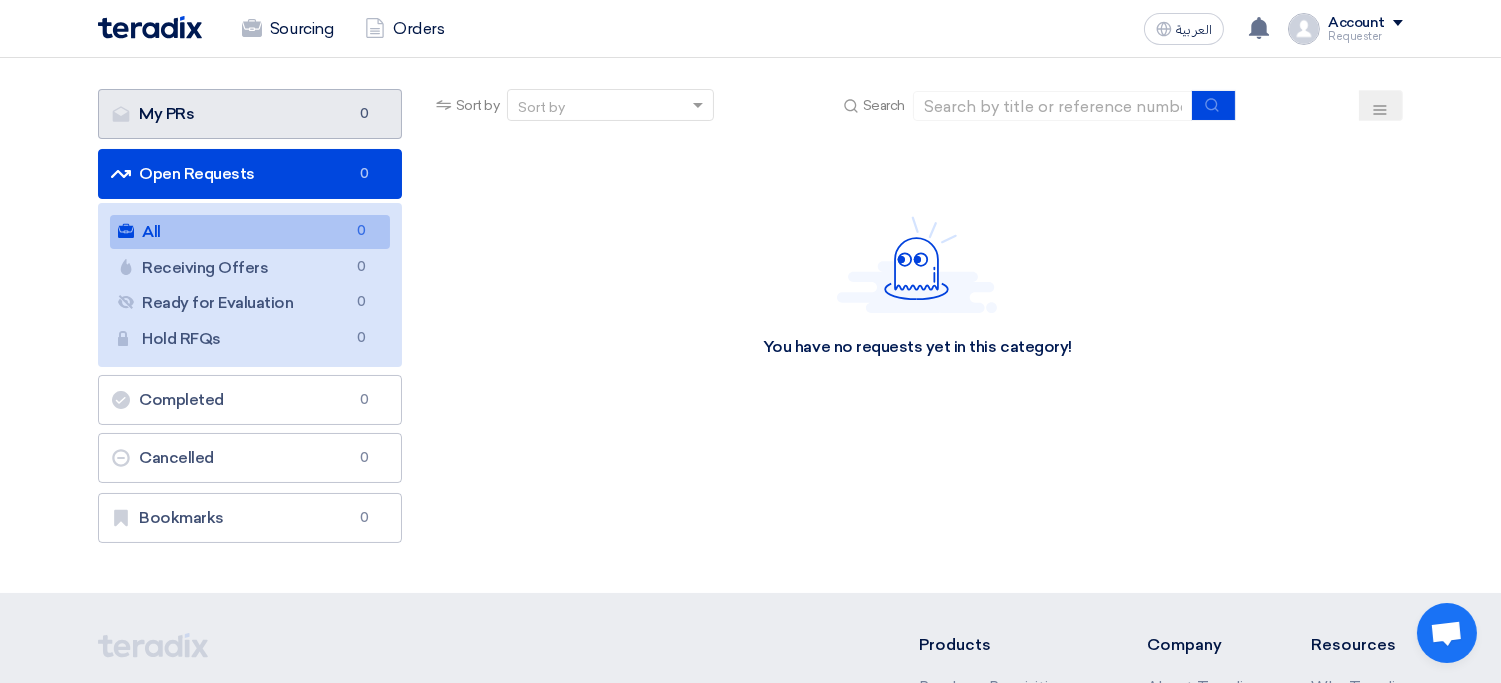 click on "My PRs
My PRs
0" 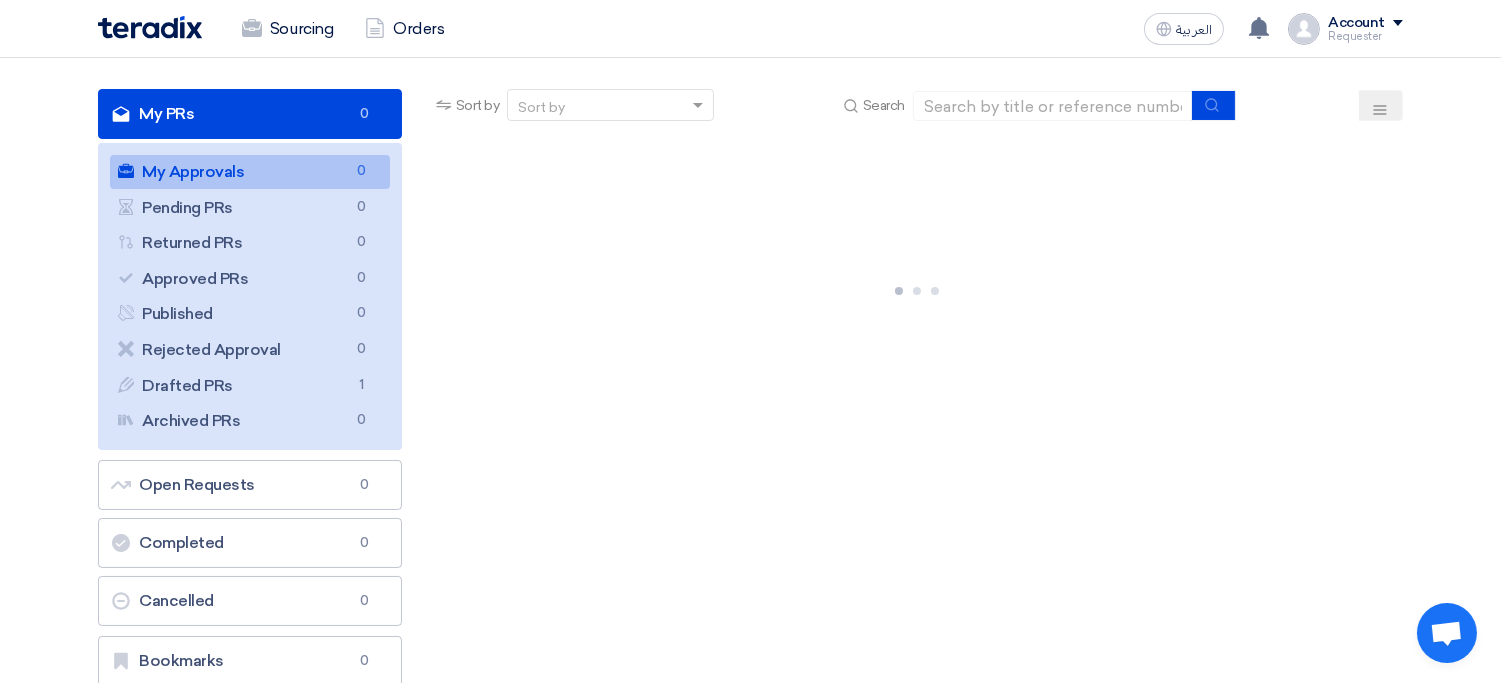 scroll, scrollTop: 0, scrollLeft: 0, axis: both 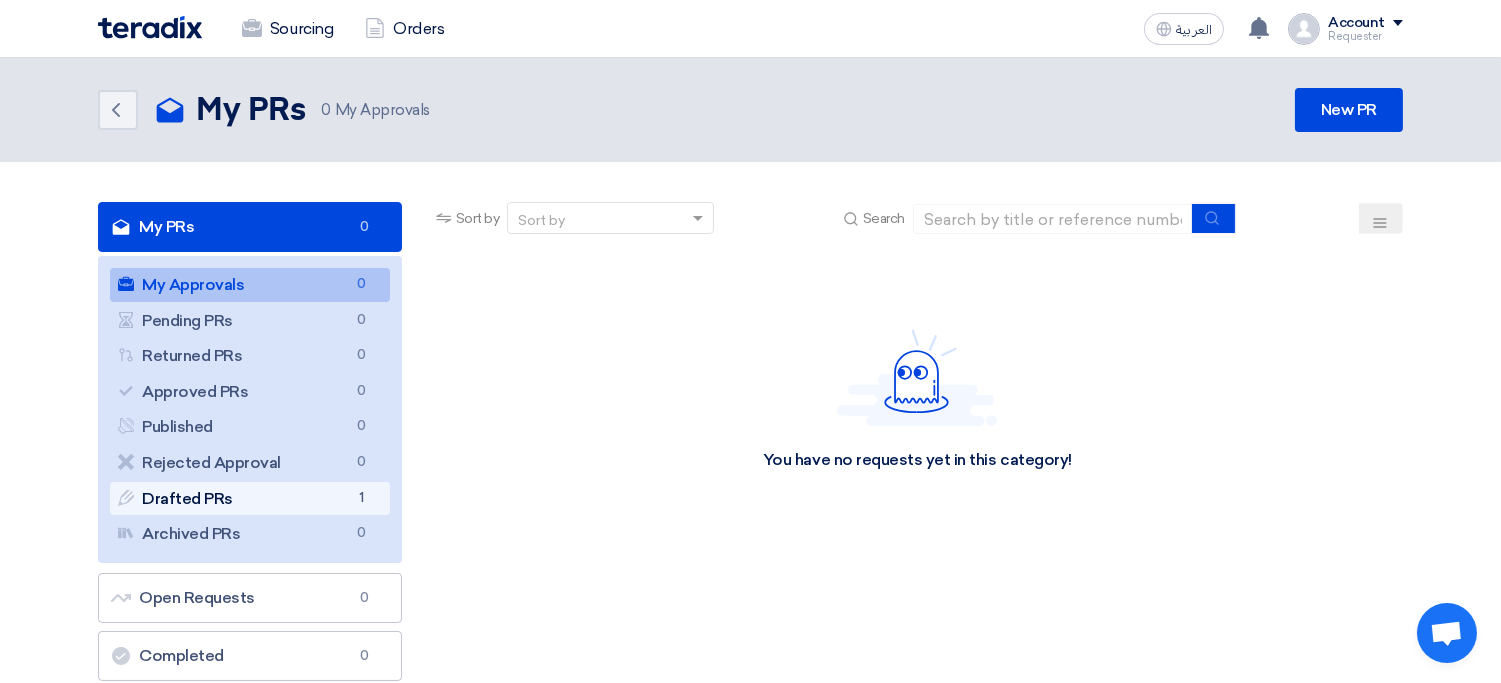 click on "Drafted PRs
Drafted PRs
1" 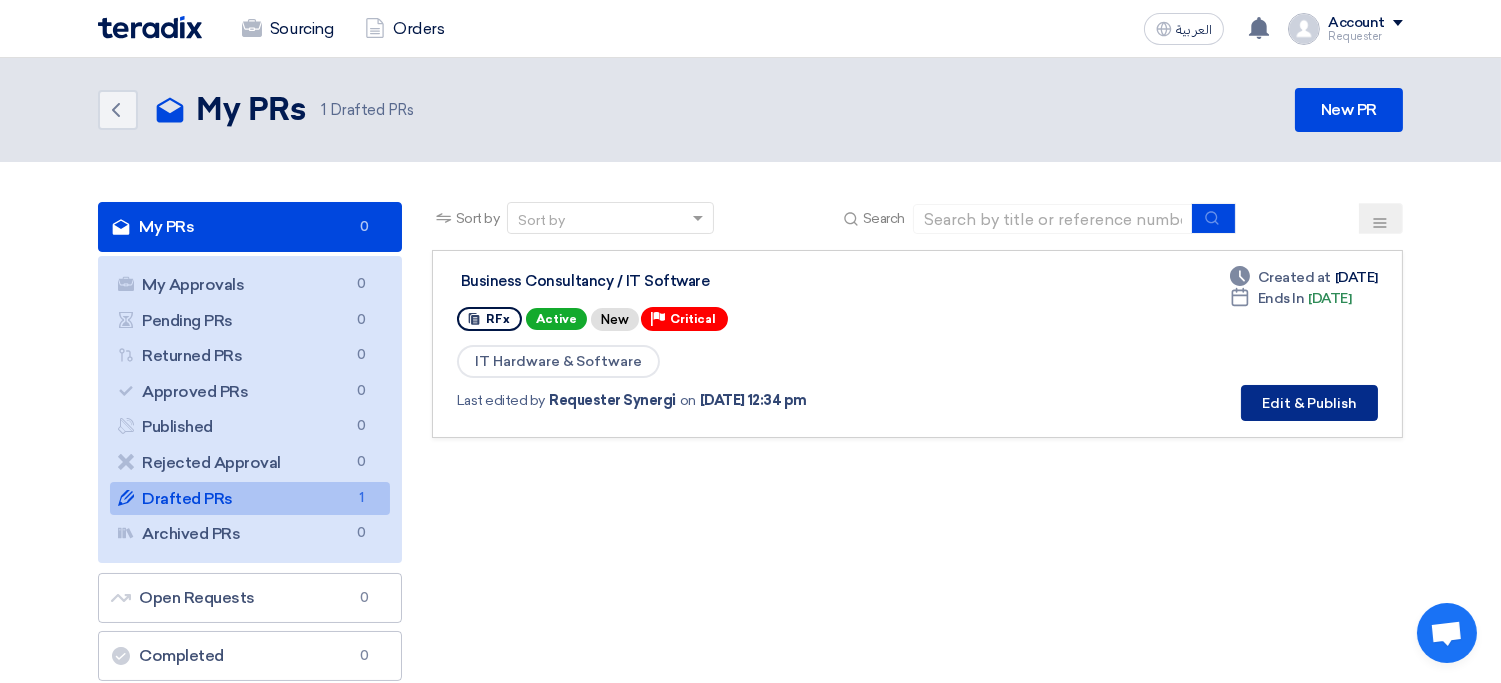 click on "Edit & Publish" 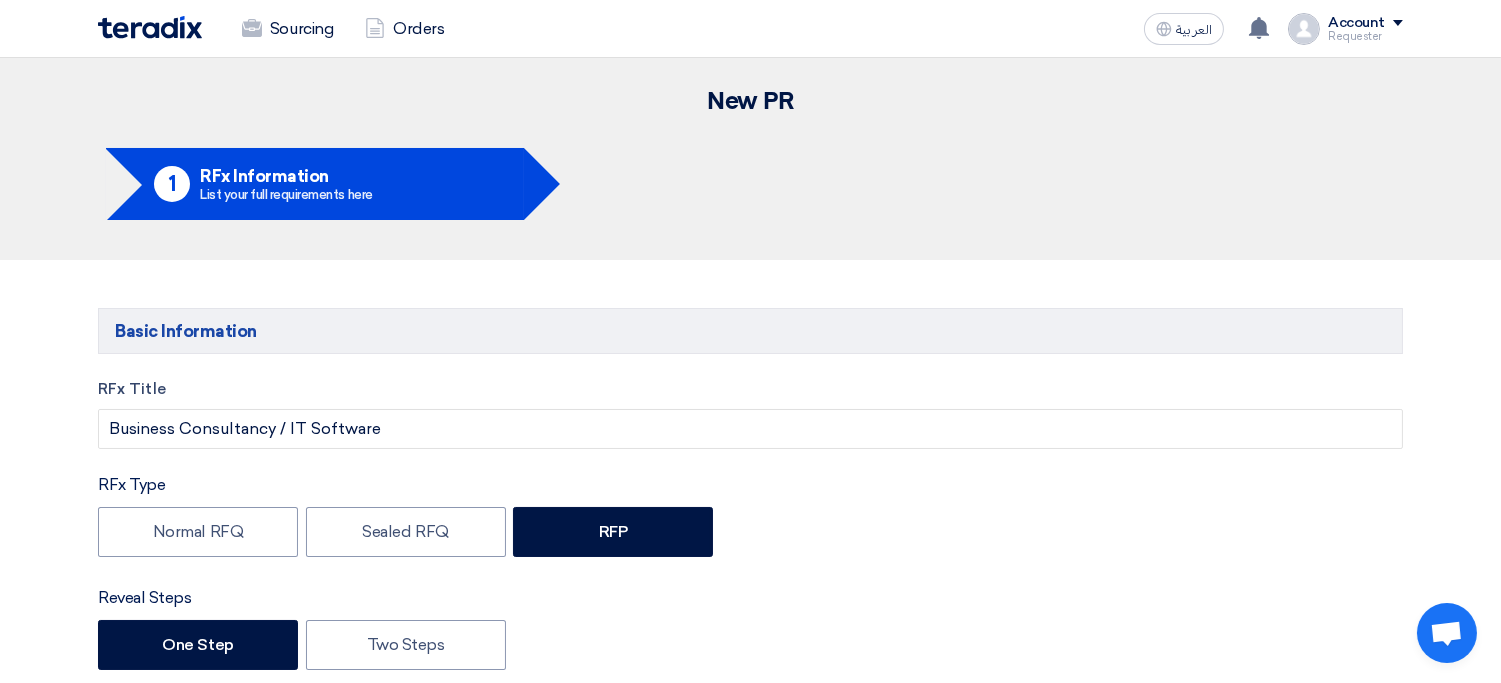 type on "[DATE]" 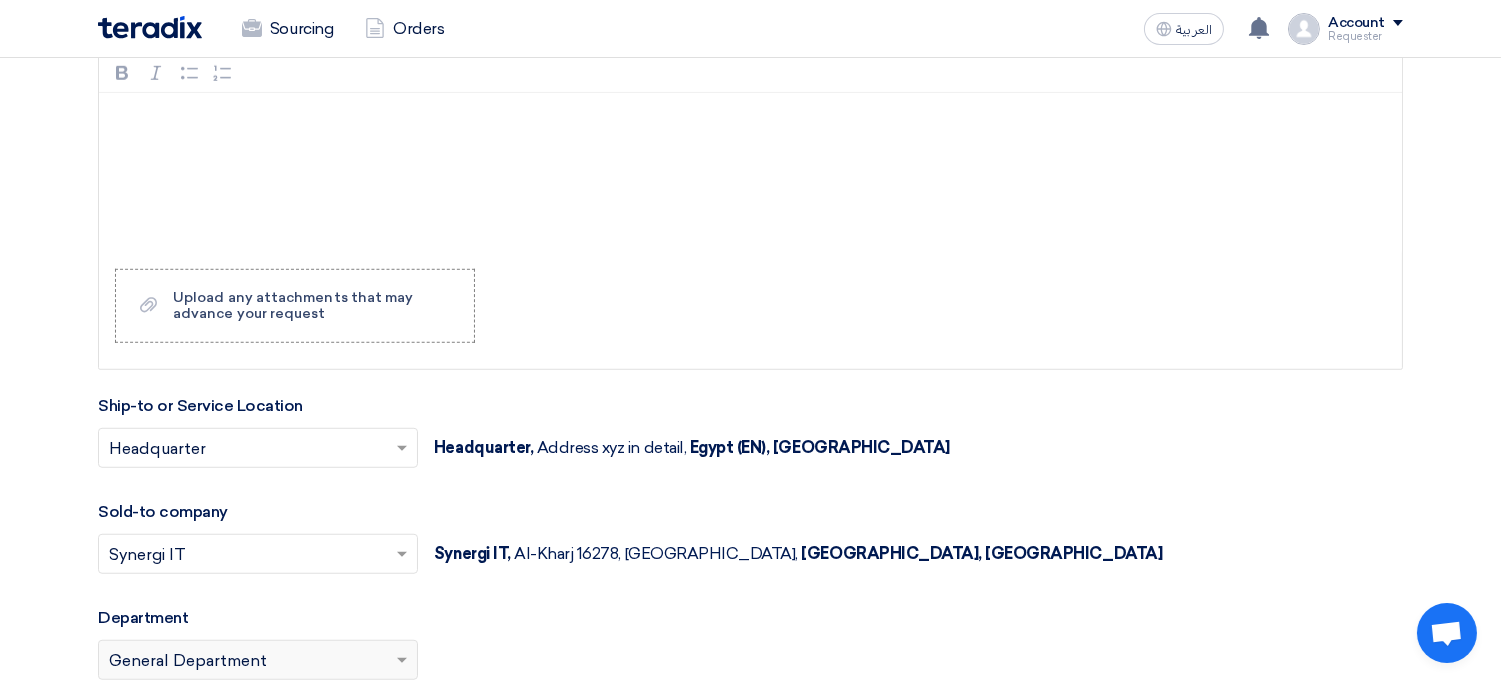 scroll, scrollTop: 4043, scrollLeft: 0, axis: vertical 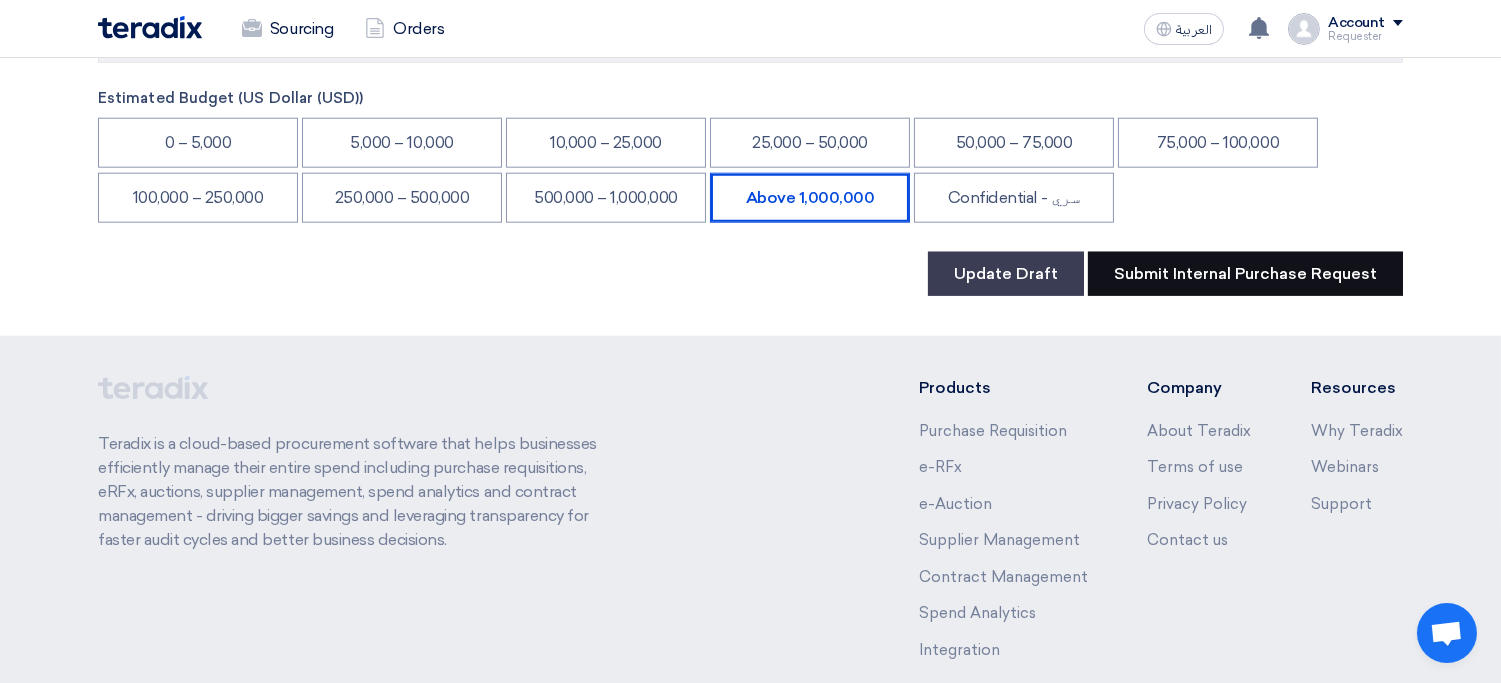 click on "Submit Internal Purchase Request" 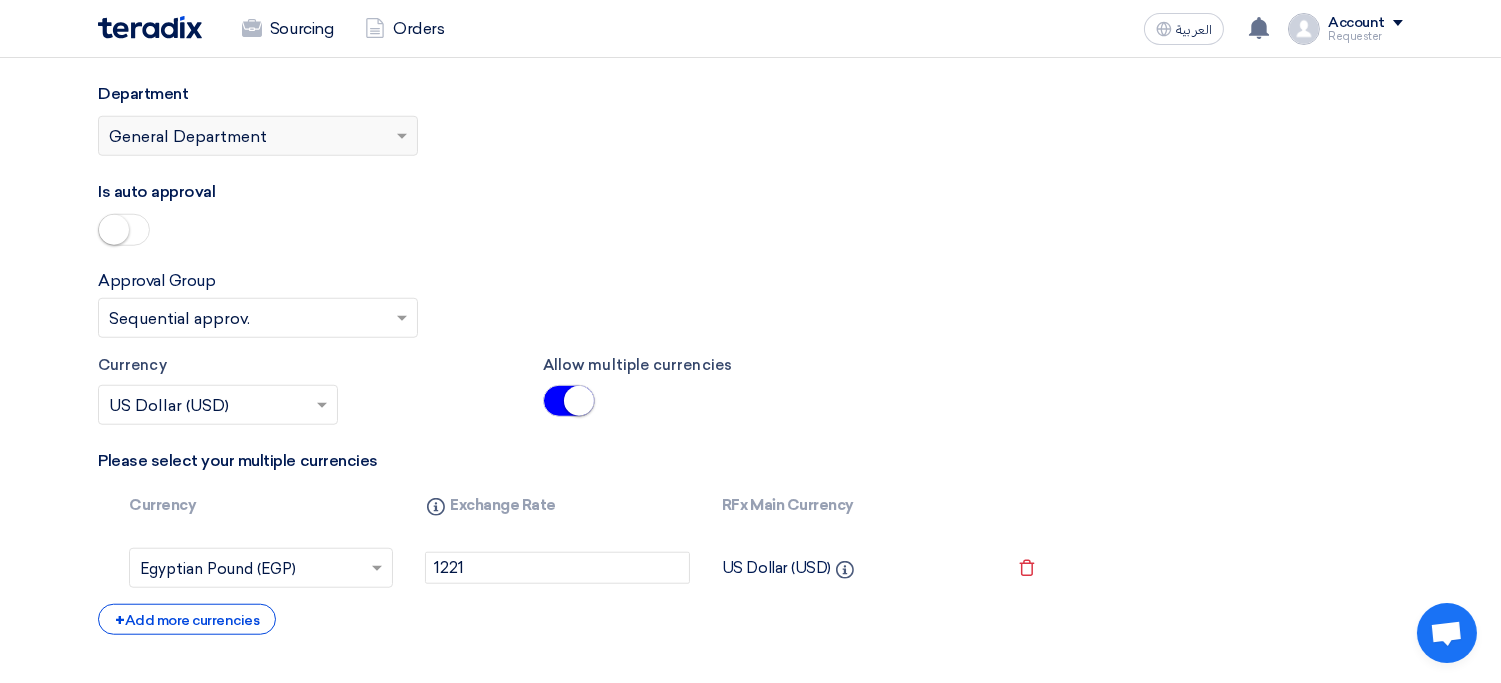 scroll, scrollTop: 3163, scrollLeft: 0, axis: vertical 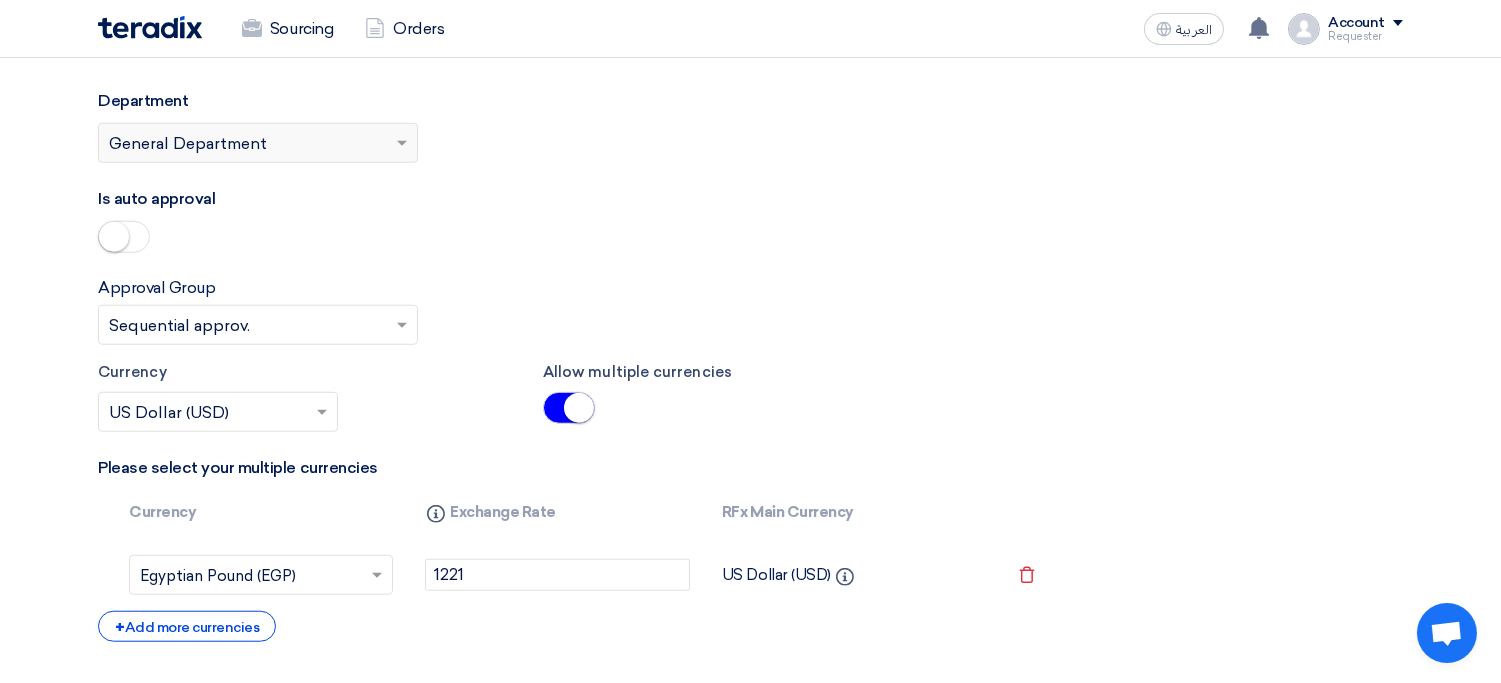 type 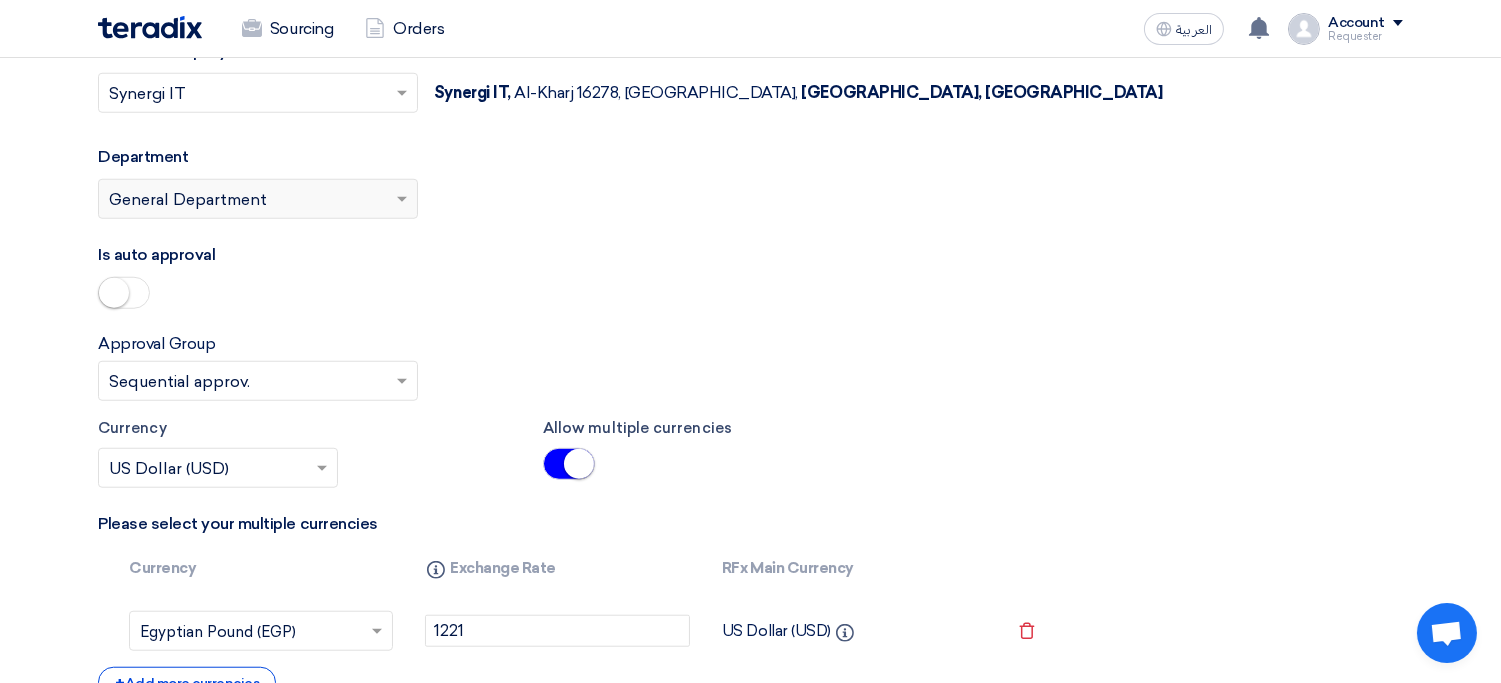 scroll, scrollTop: 3132, scrollLeft: 0, axis: vertical 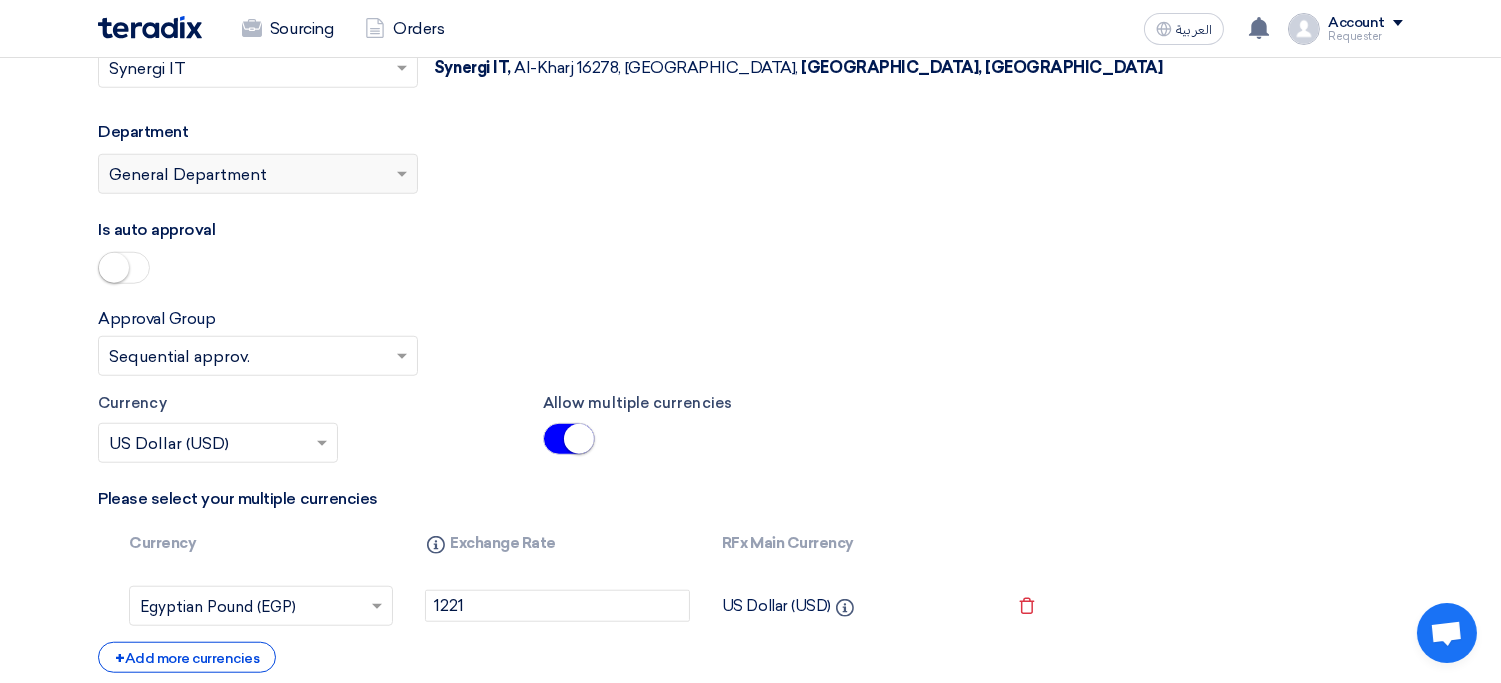 click at bounding box center (114, 268) 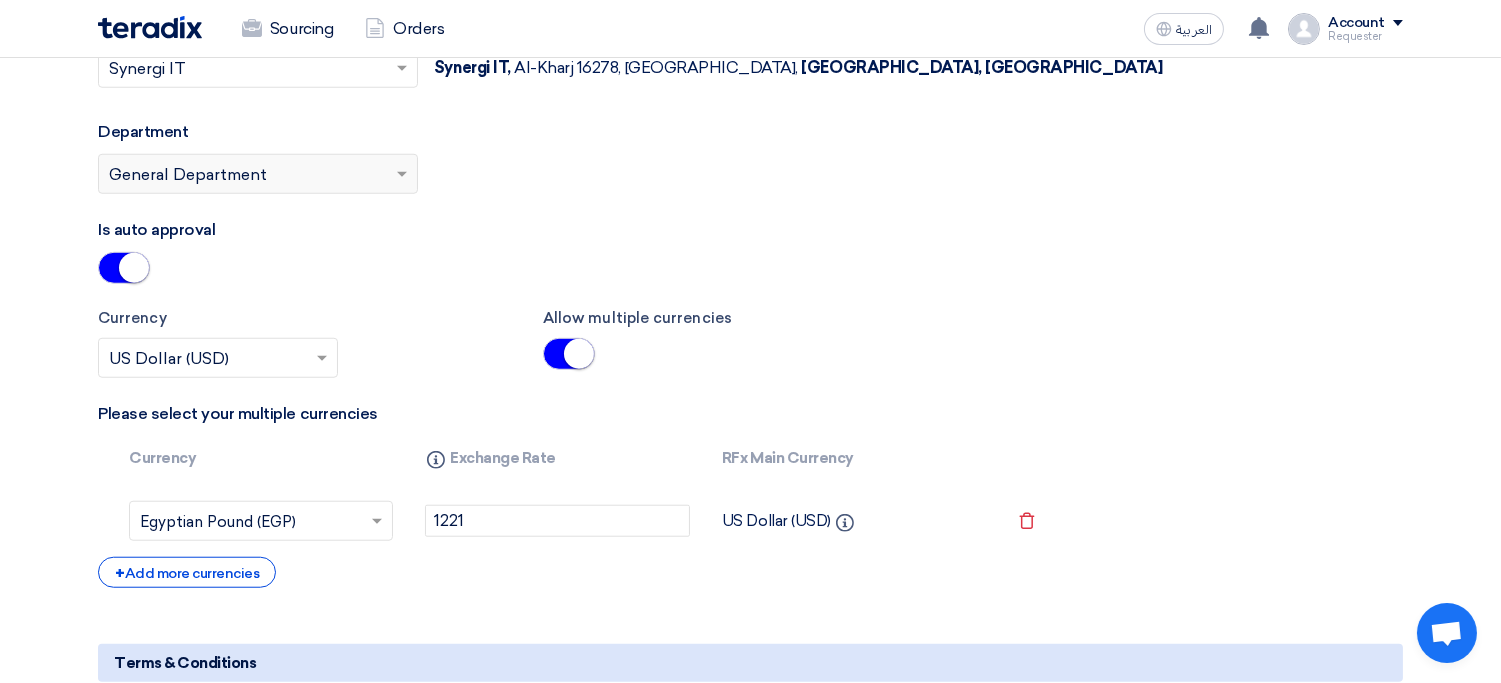 scroll, scrollTop: 4064, scrollLeft: 0, axis: vertical 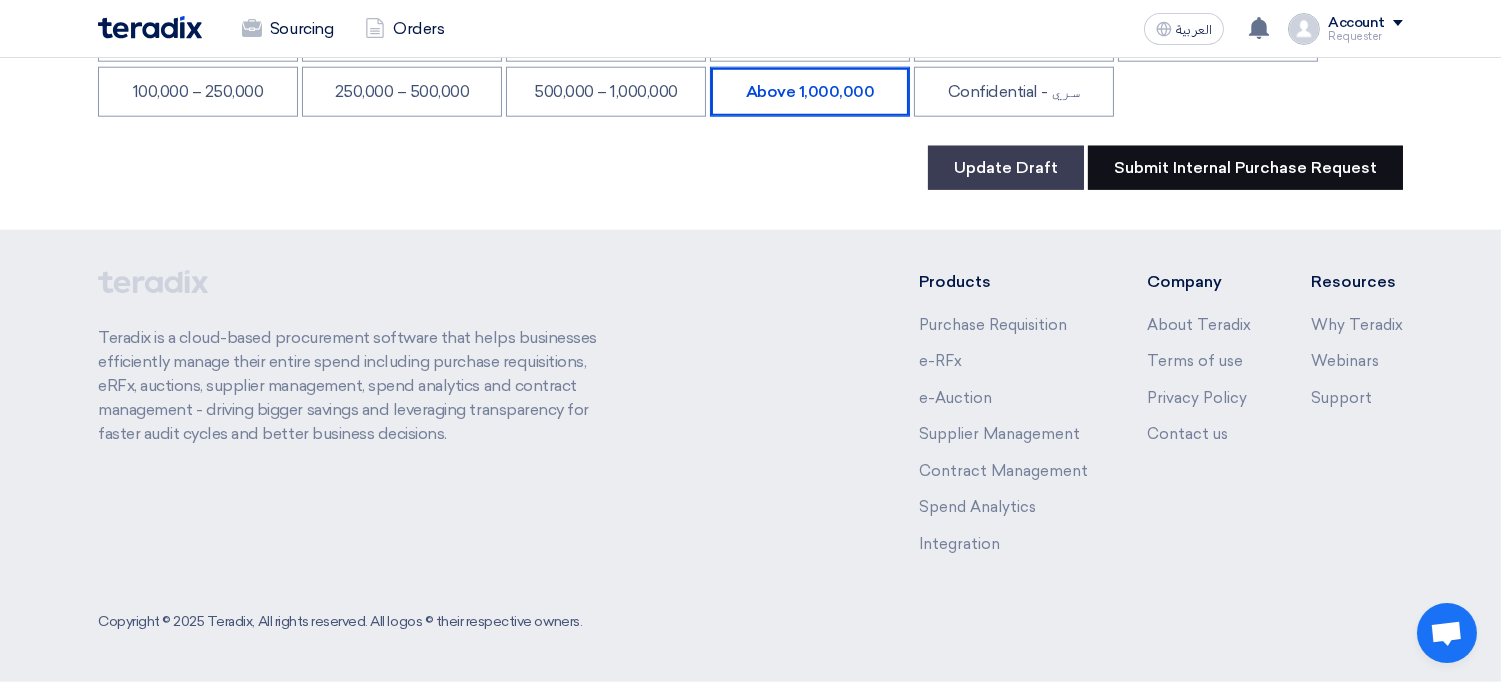 click on "Submit Internal Purchase Request" 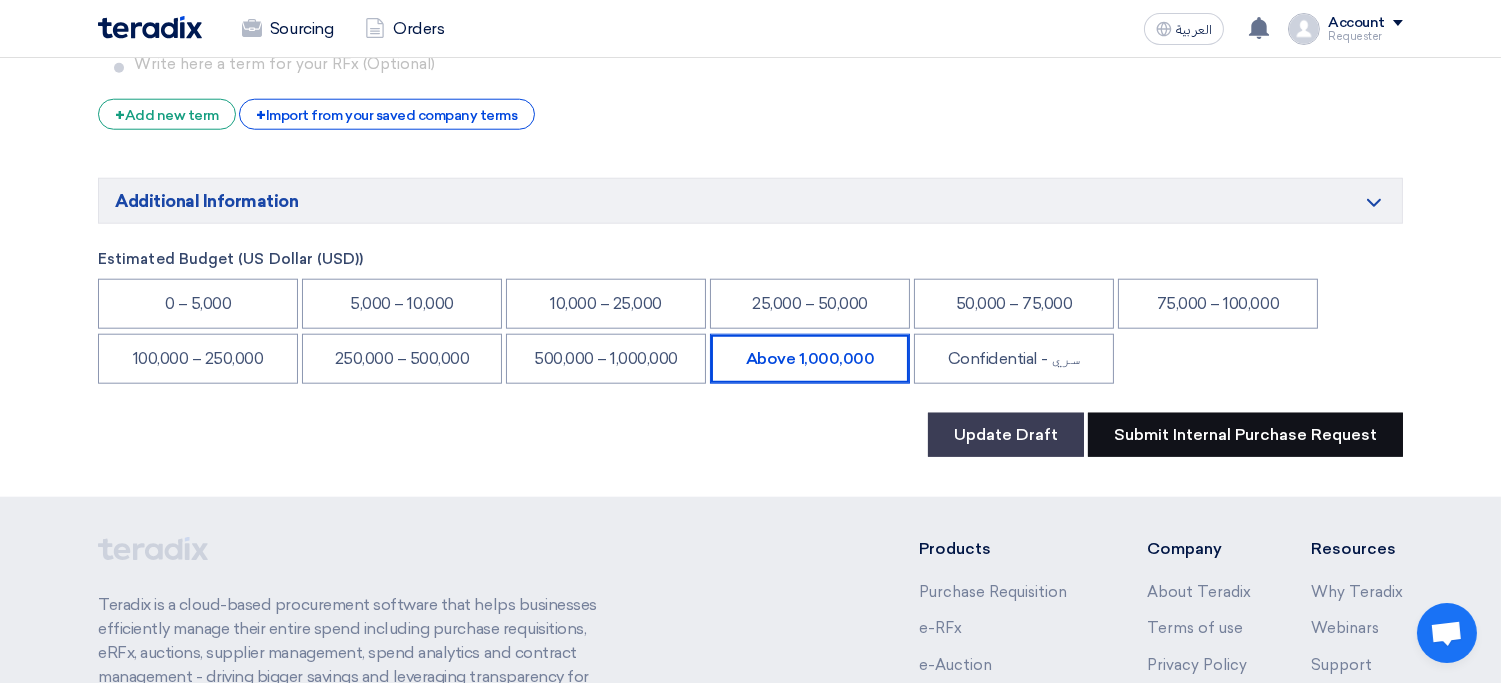 scroll, scrollTop: 3783, scrollLeft: 0, axis: vertical 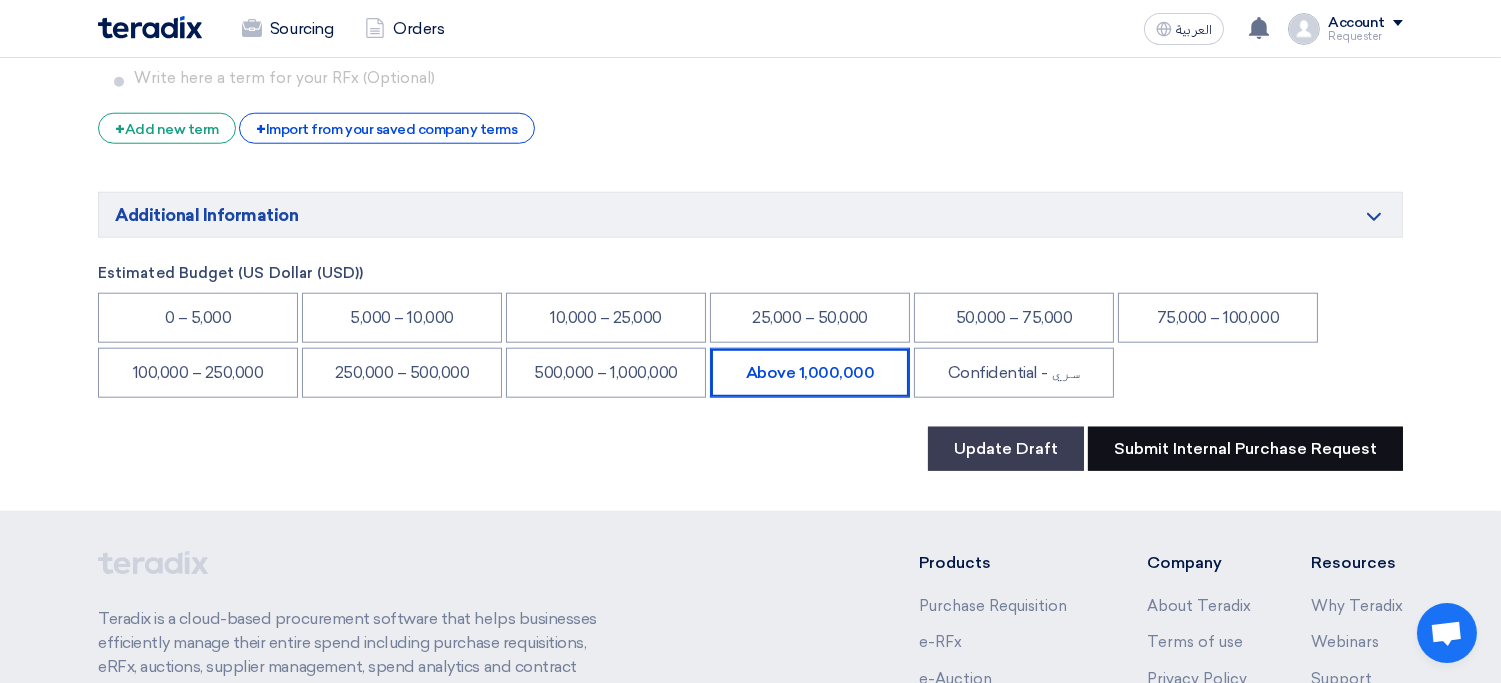 click on "Submit Internal Purchase Request" 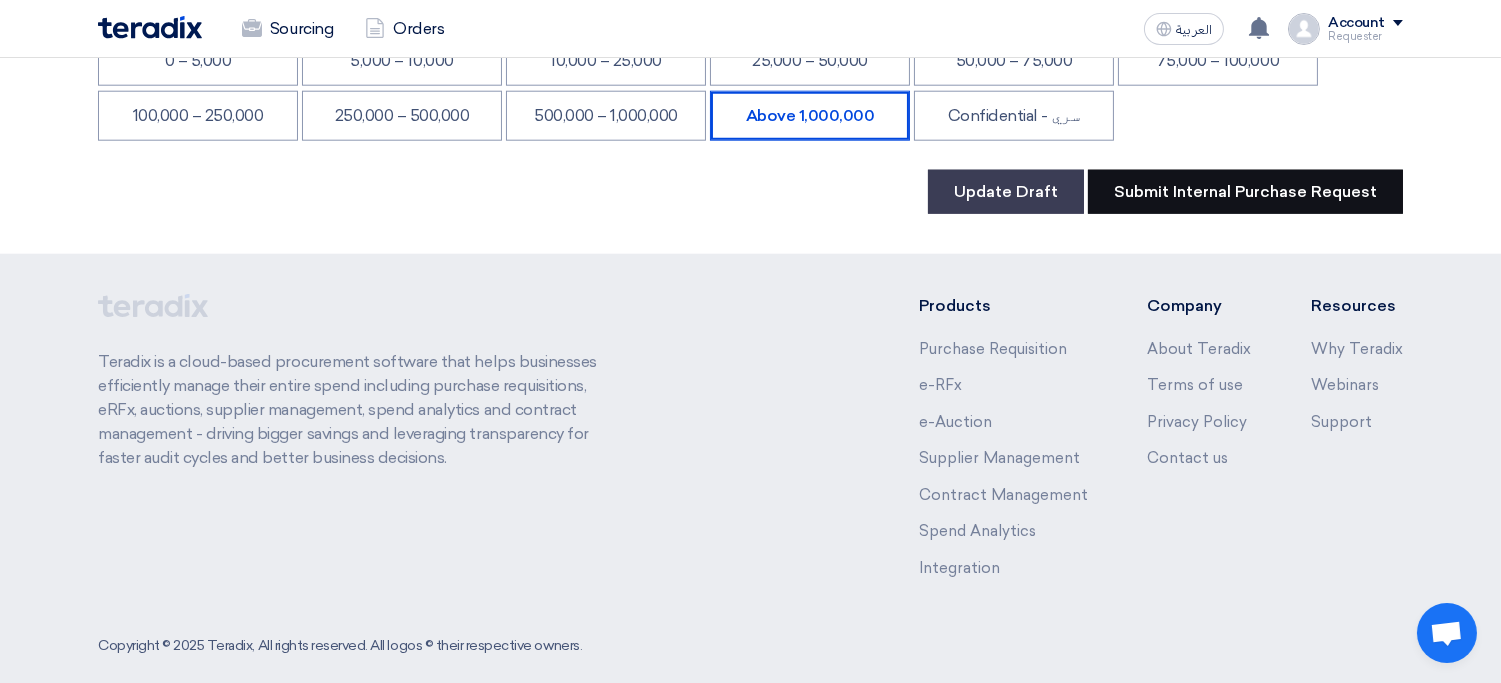 scroll, scrollTop: 4020, scrollLeft: 0, axis: vertical 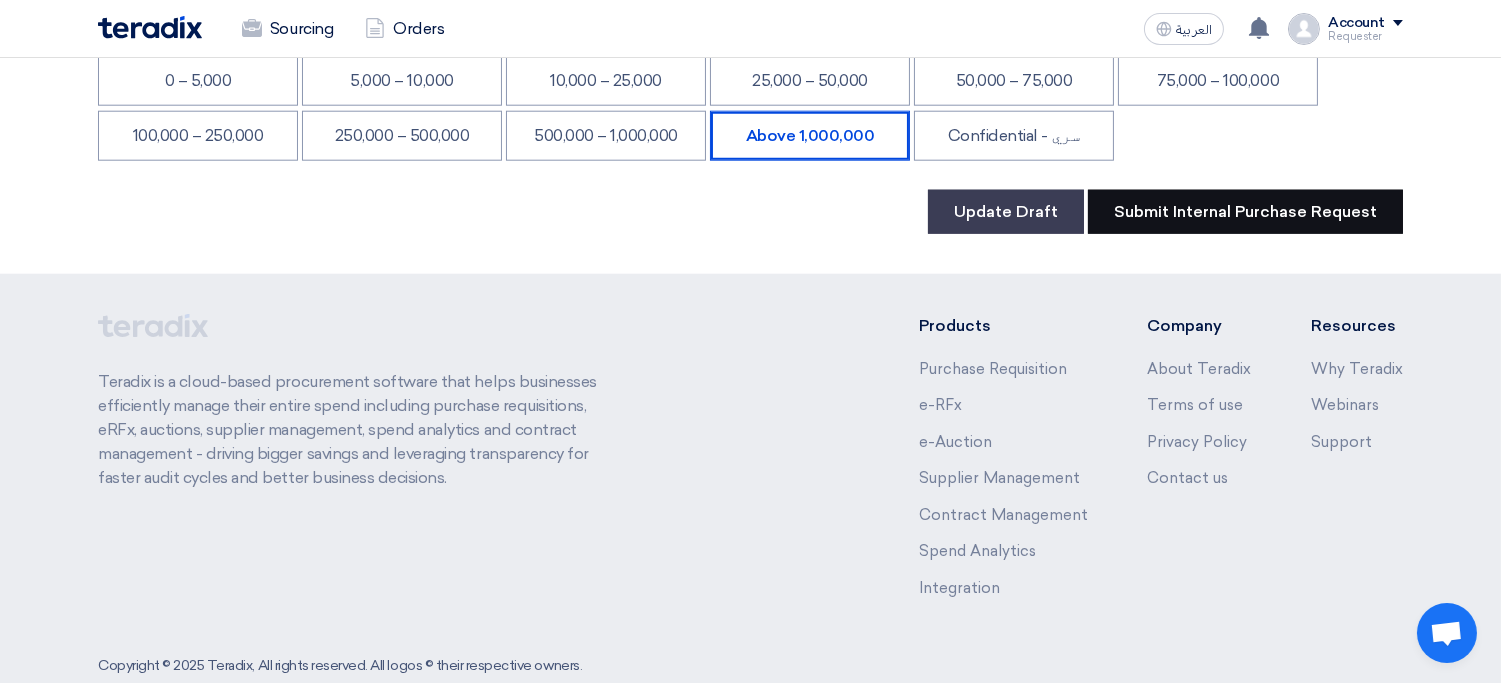 click on "Submit Internal Purchase Request" 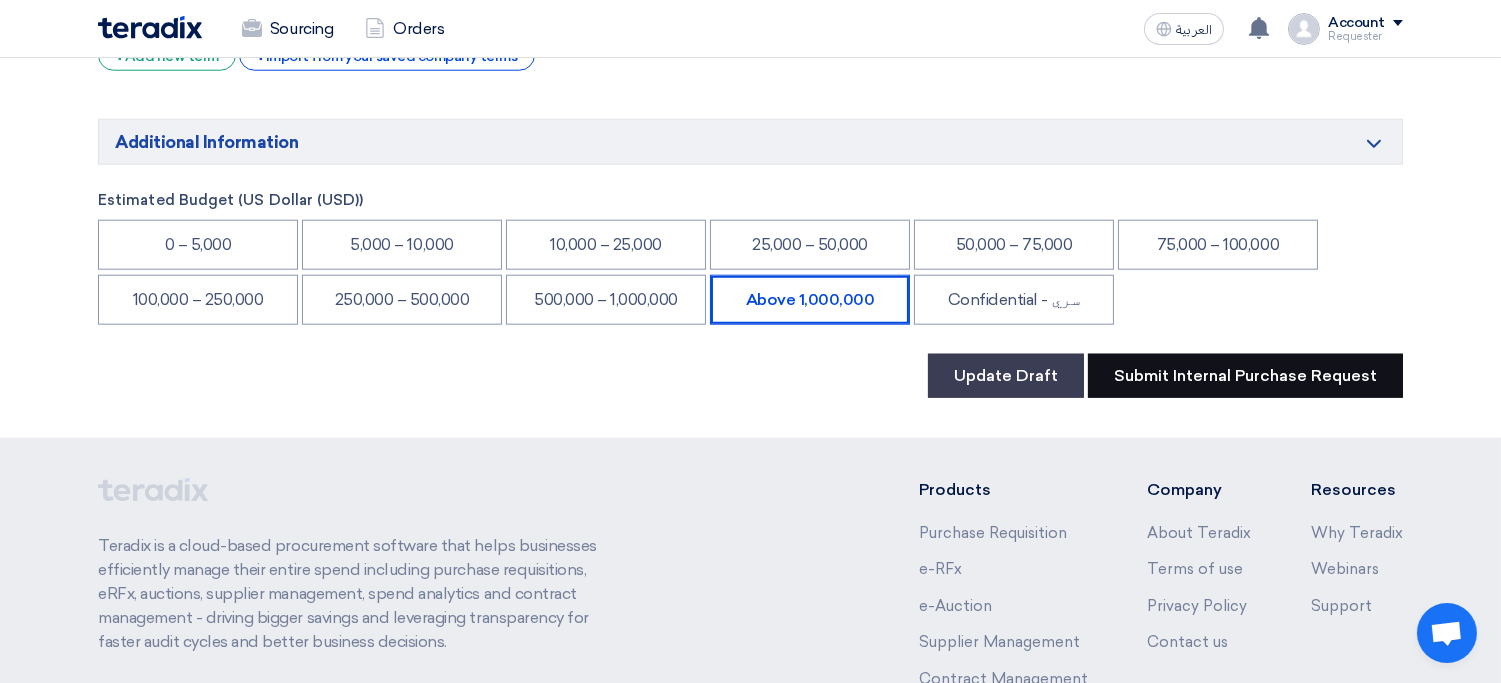scroll, scrollTop: 3897, scrollLeft: 0, axis: vertical 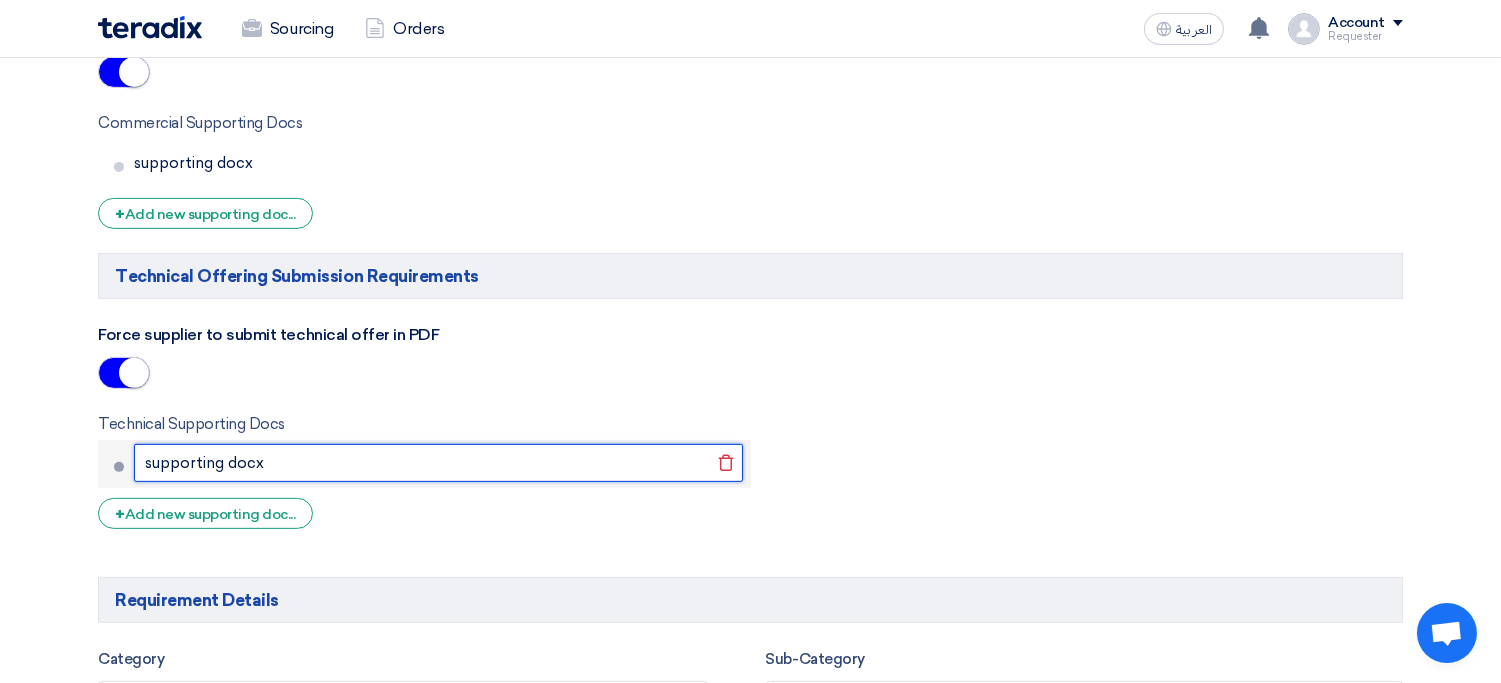 click on "supporting docx" 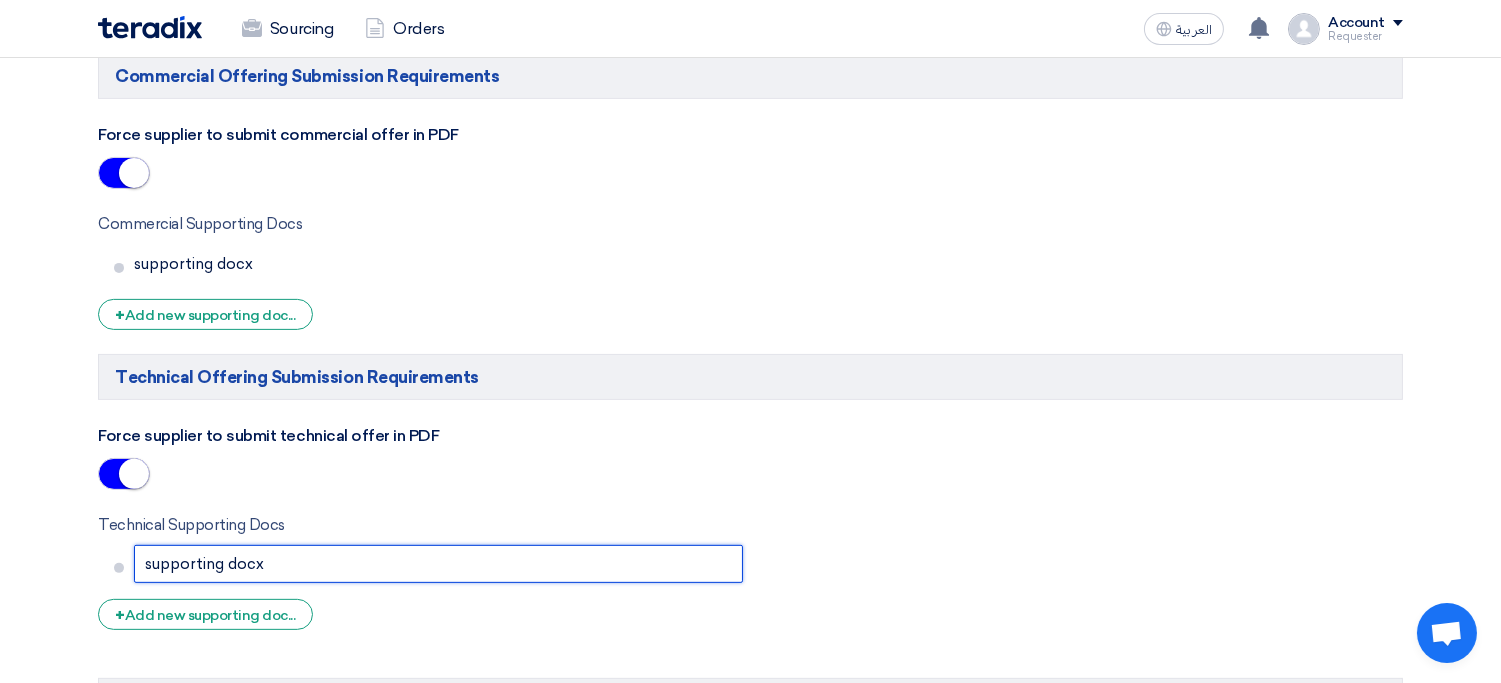 scroll, scrollTop: 1344, scrollLeft: 0, axis: vertical 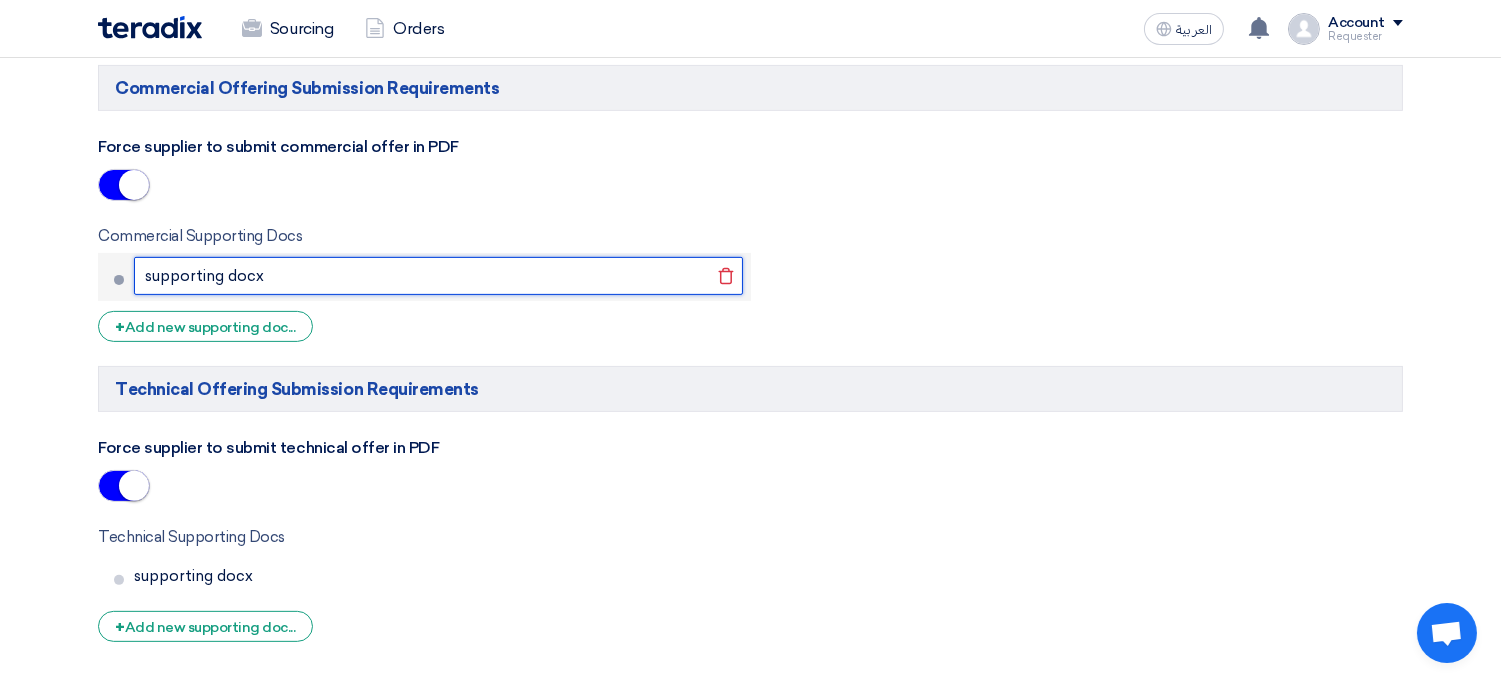 click on "supporting docx" 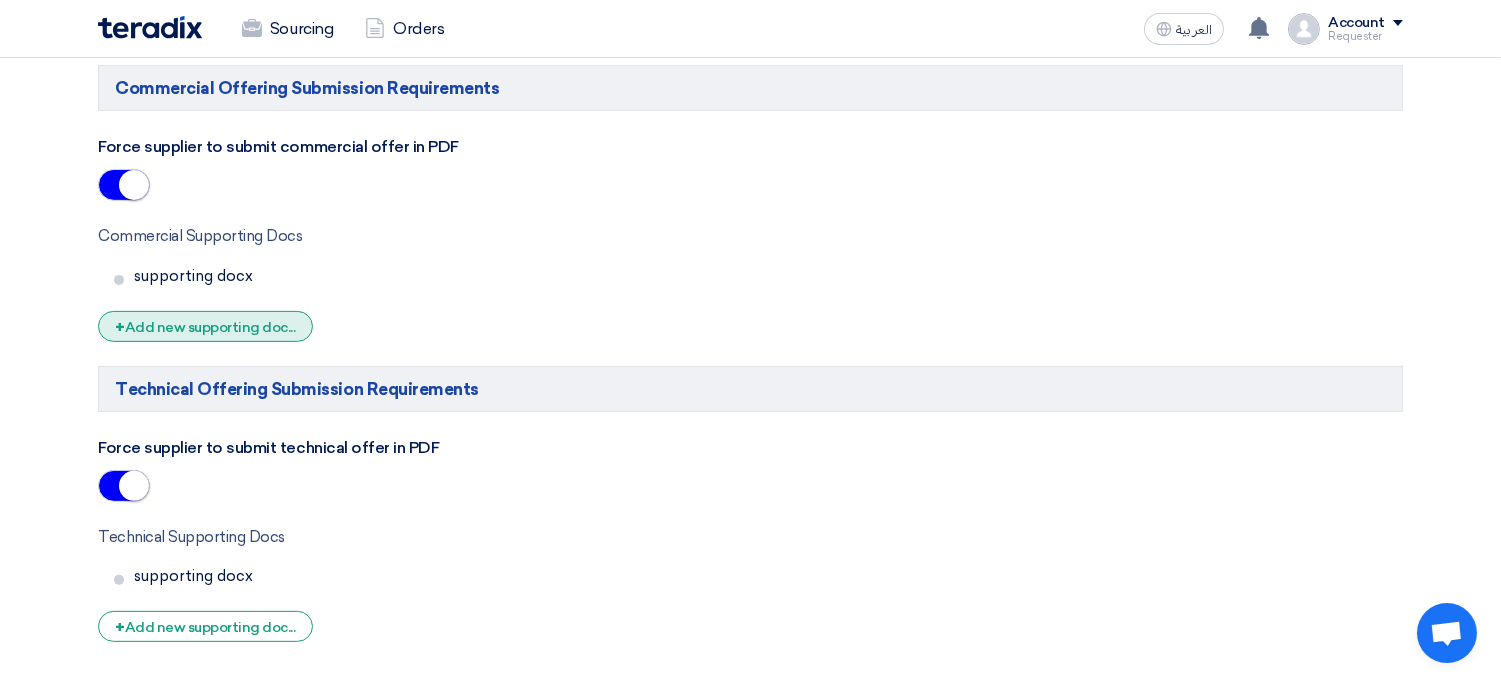 click on "+
Add new supporting doc..." 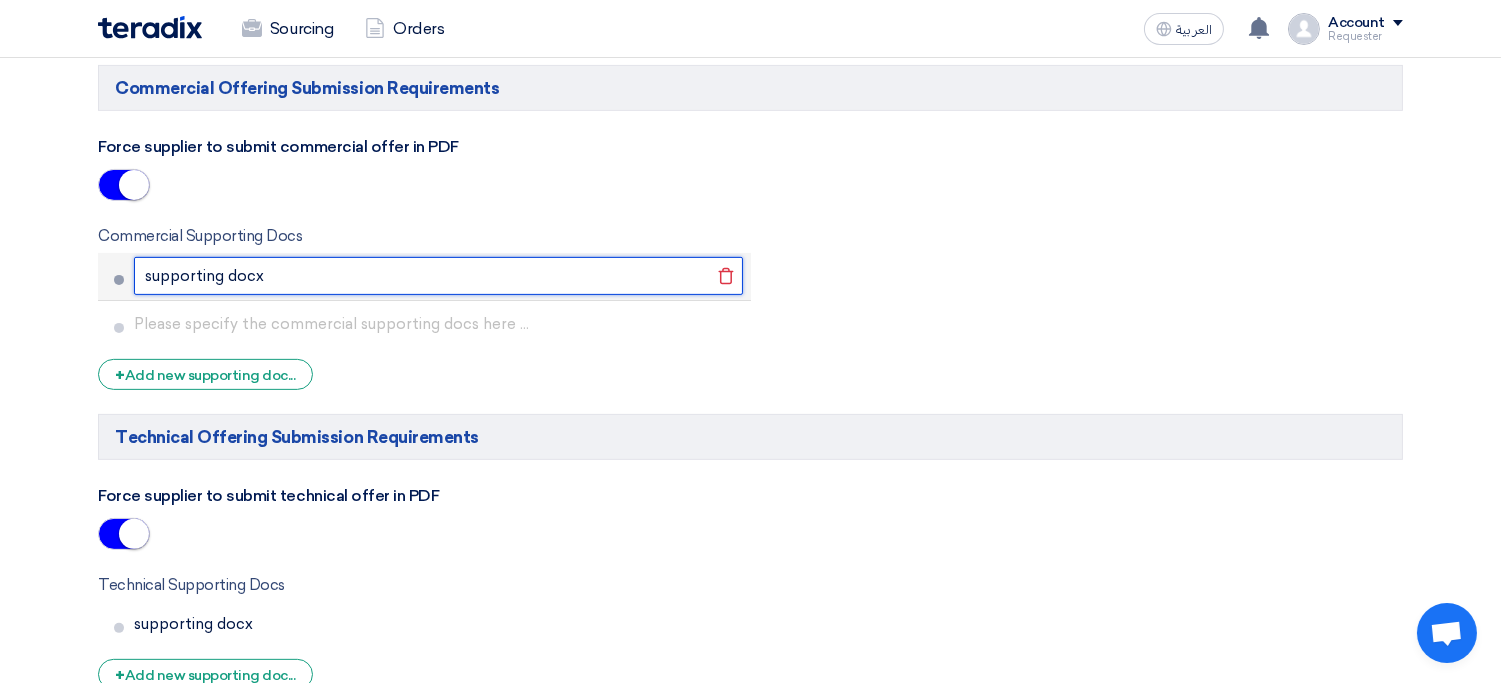 click on "supporting docx" 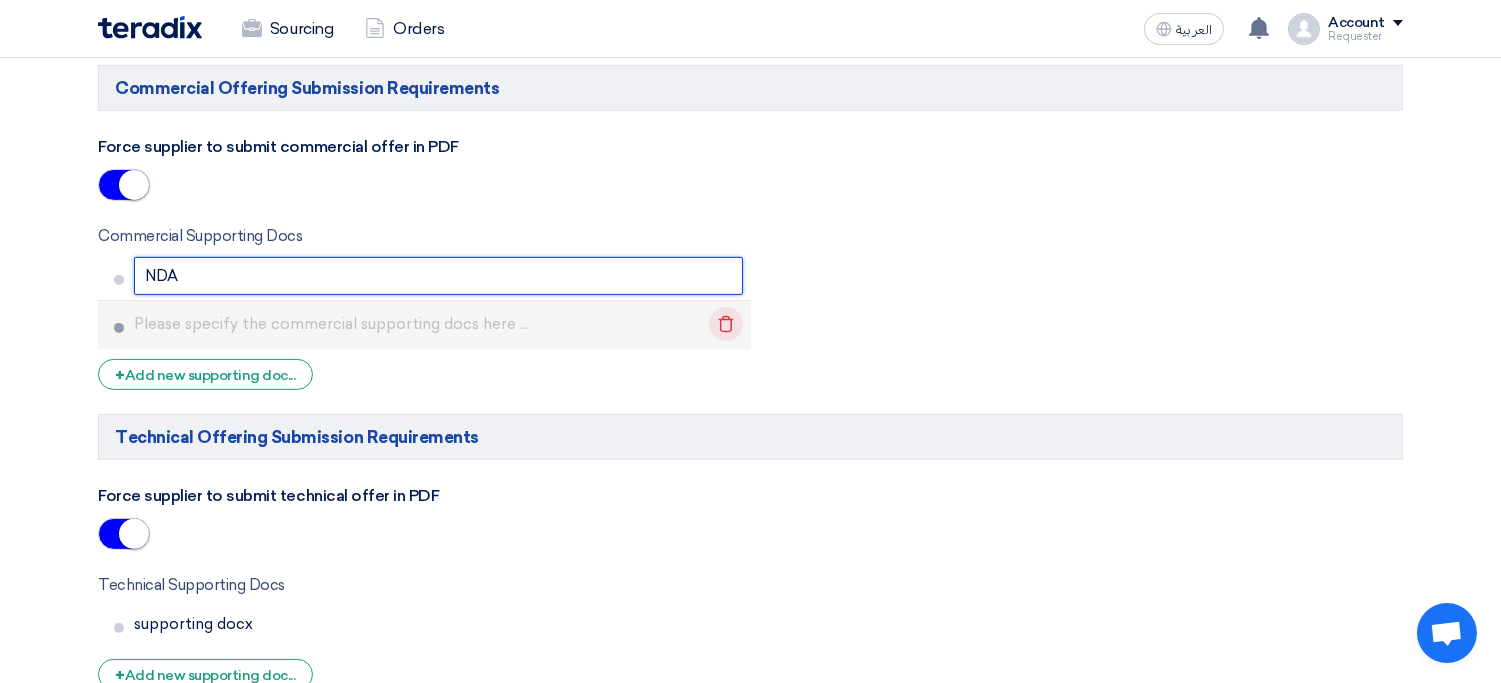 type on "NDA" 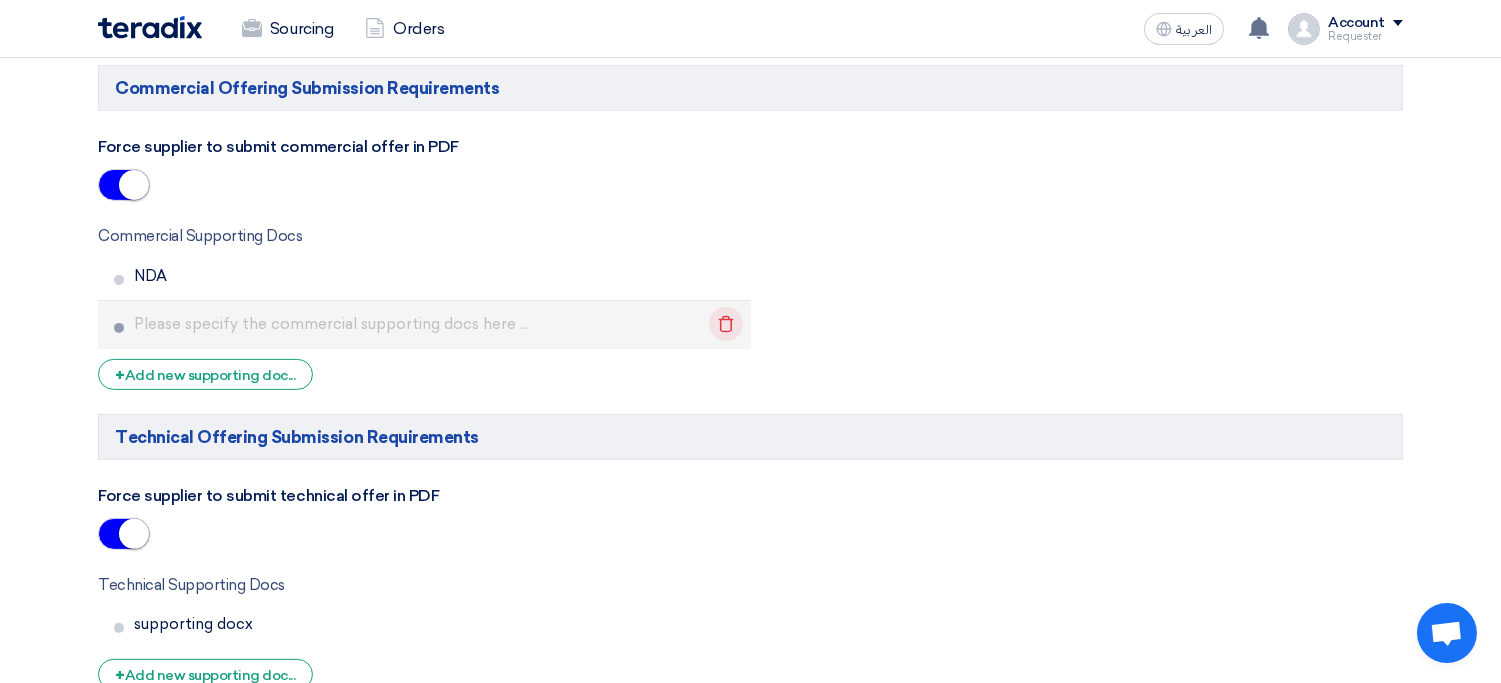 click 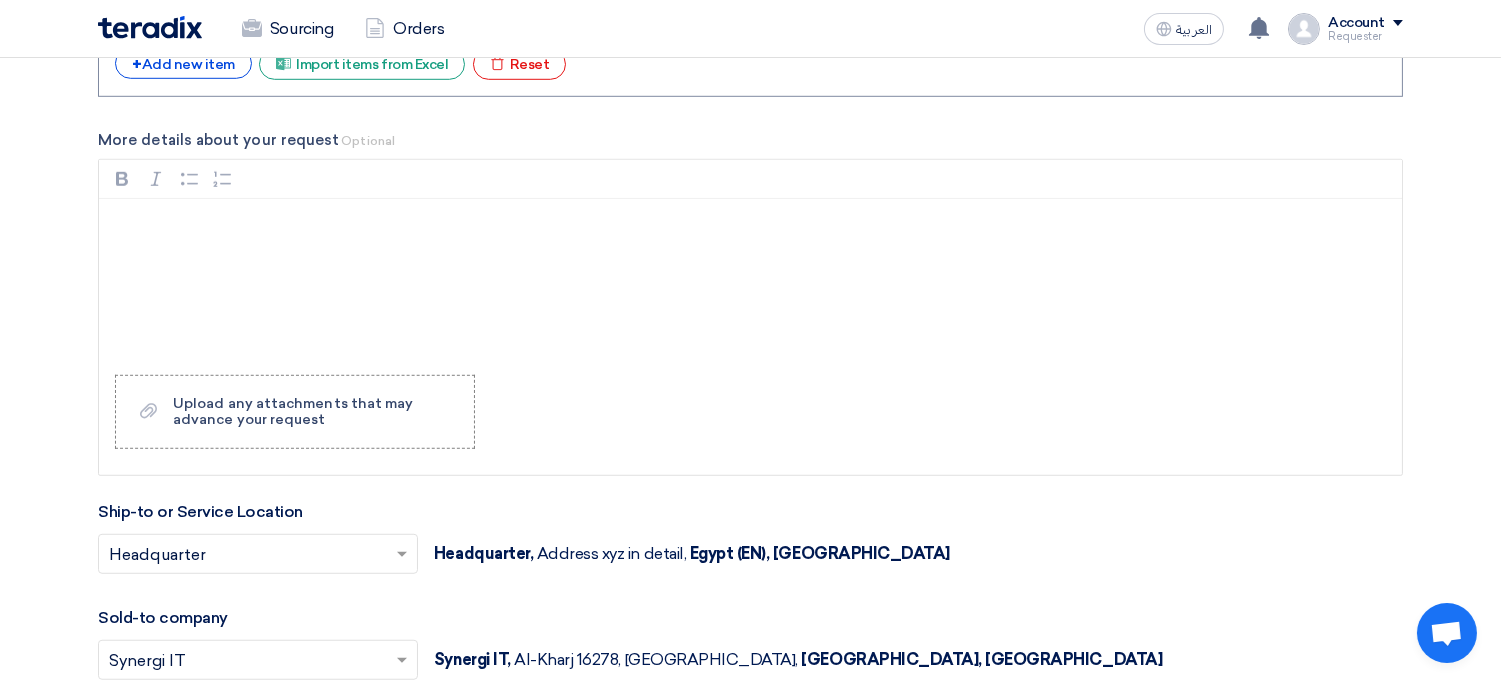 scroll, scrollTop: 2557, scrollLeft: 0, axis: vertical 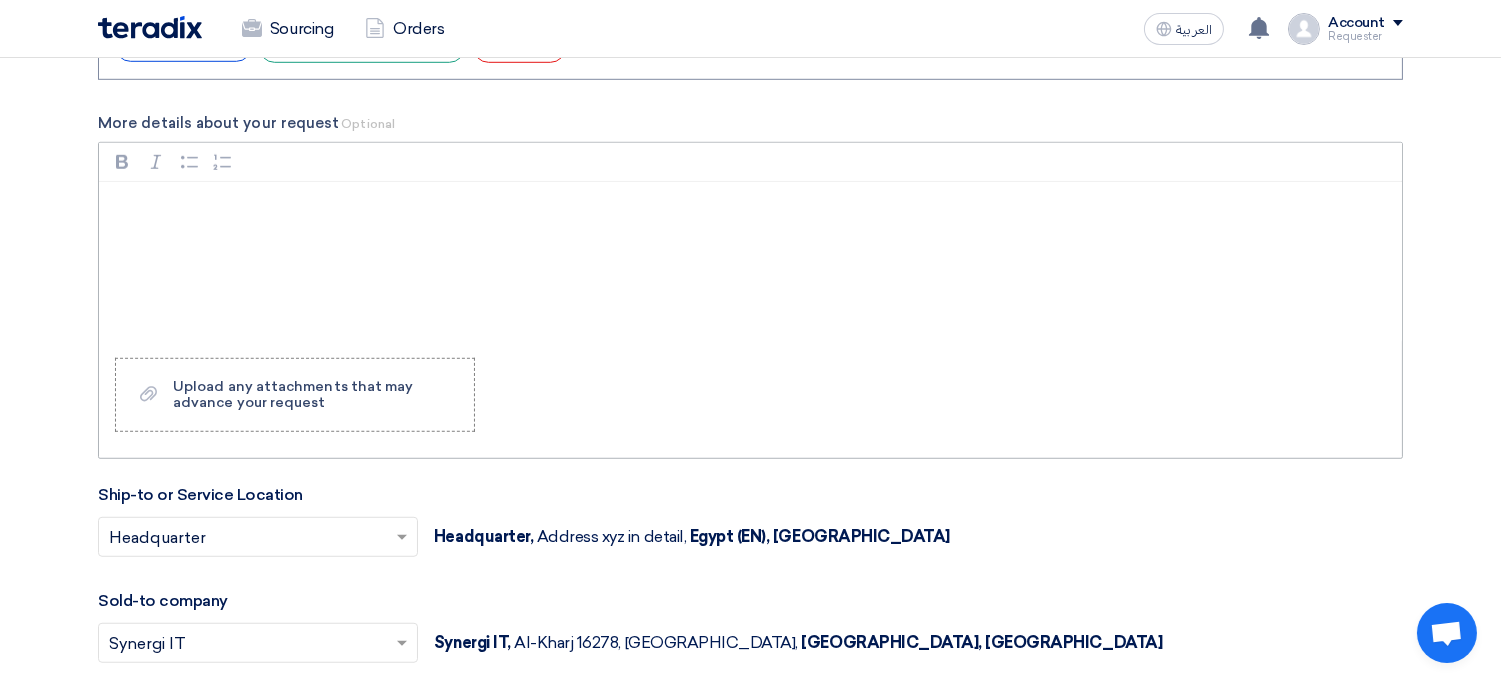 click at bounding box center (750, 262) 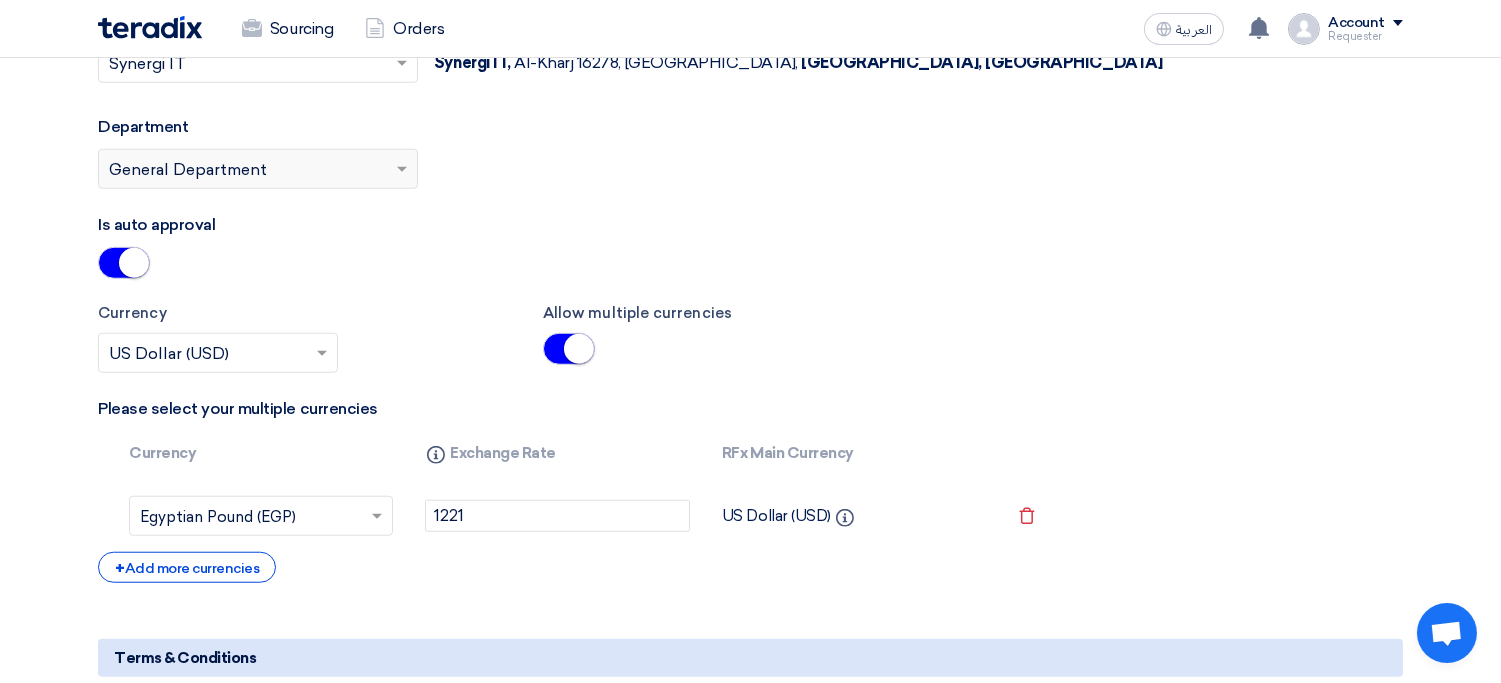 scroll, scrollTop: 3133, scrollLeft: 0, axis: vertical 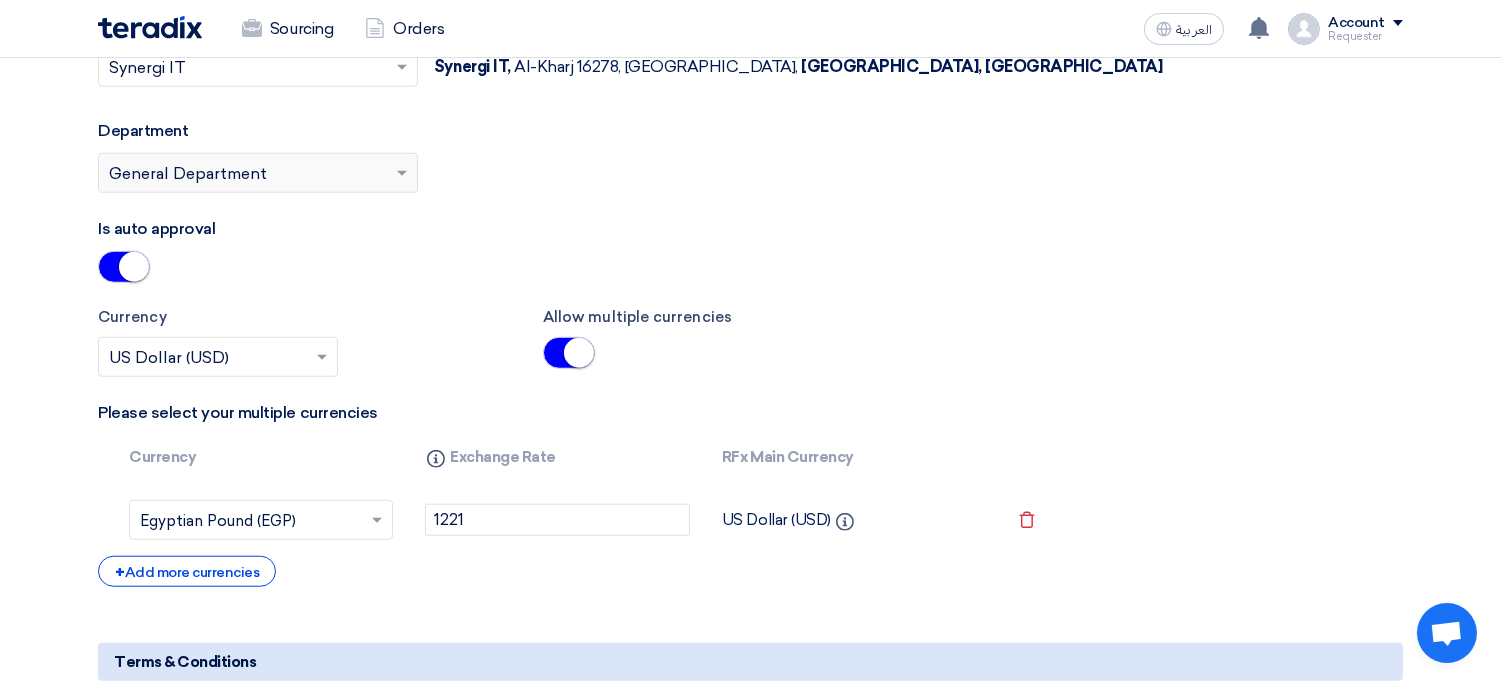 click at bounding box center (134, 267) 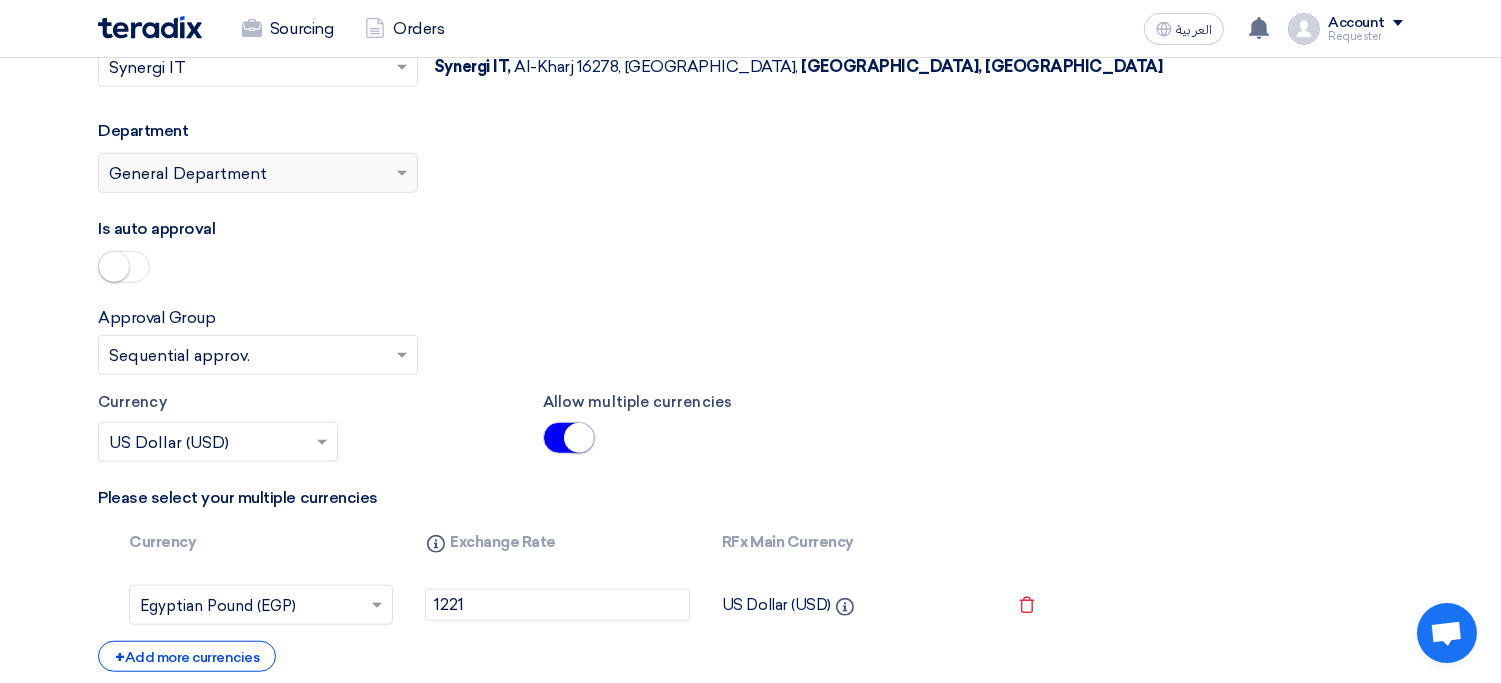 click at bounding box center [248, 357] 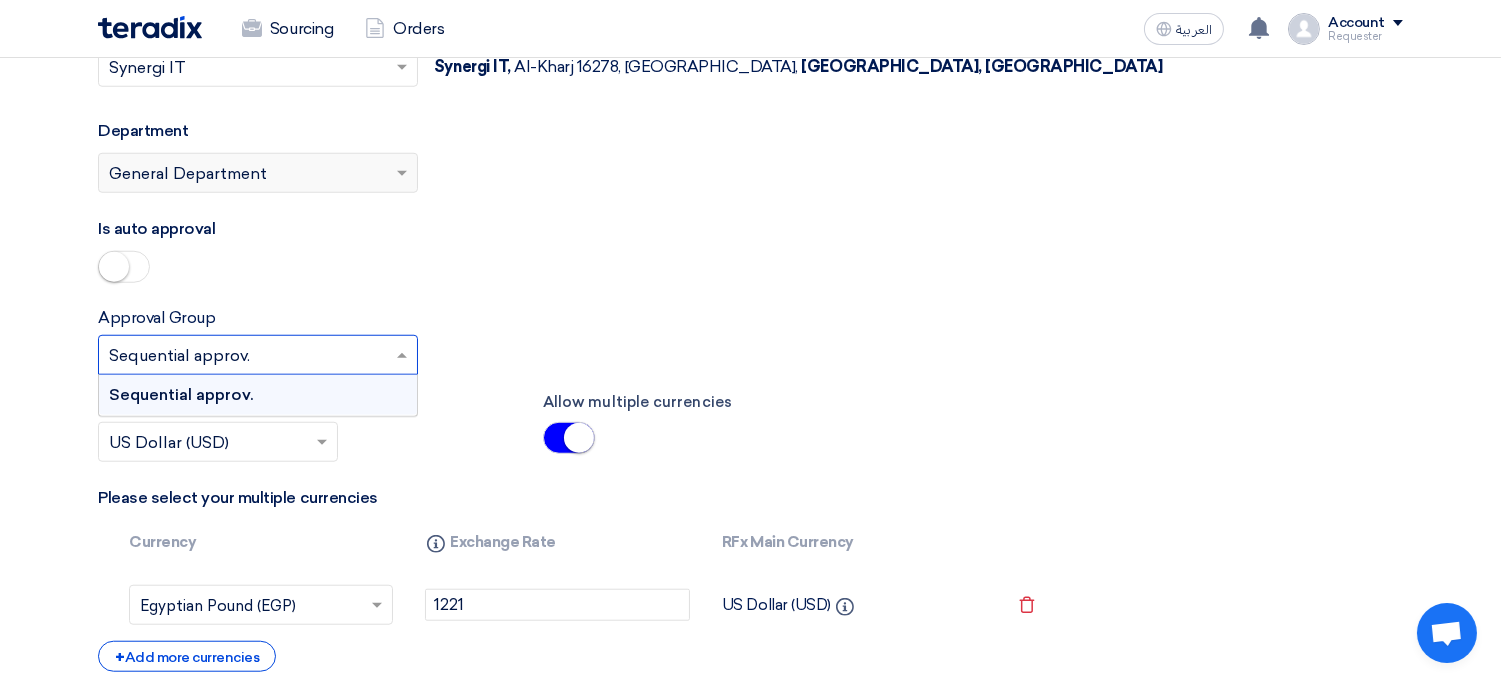 click at bounding box center [248, 357] 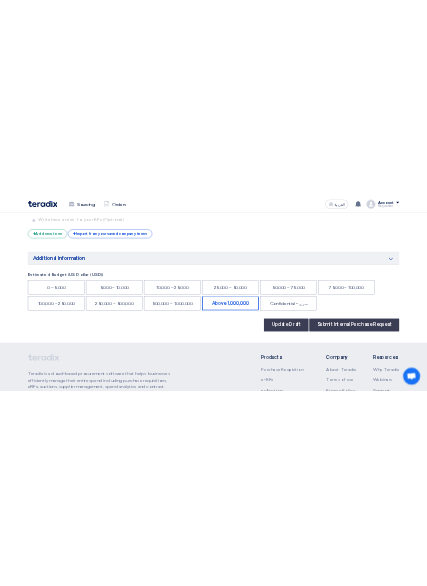 scroll, scrollTop: 3908, scrollLeft: 0, axis: vertical 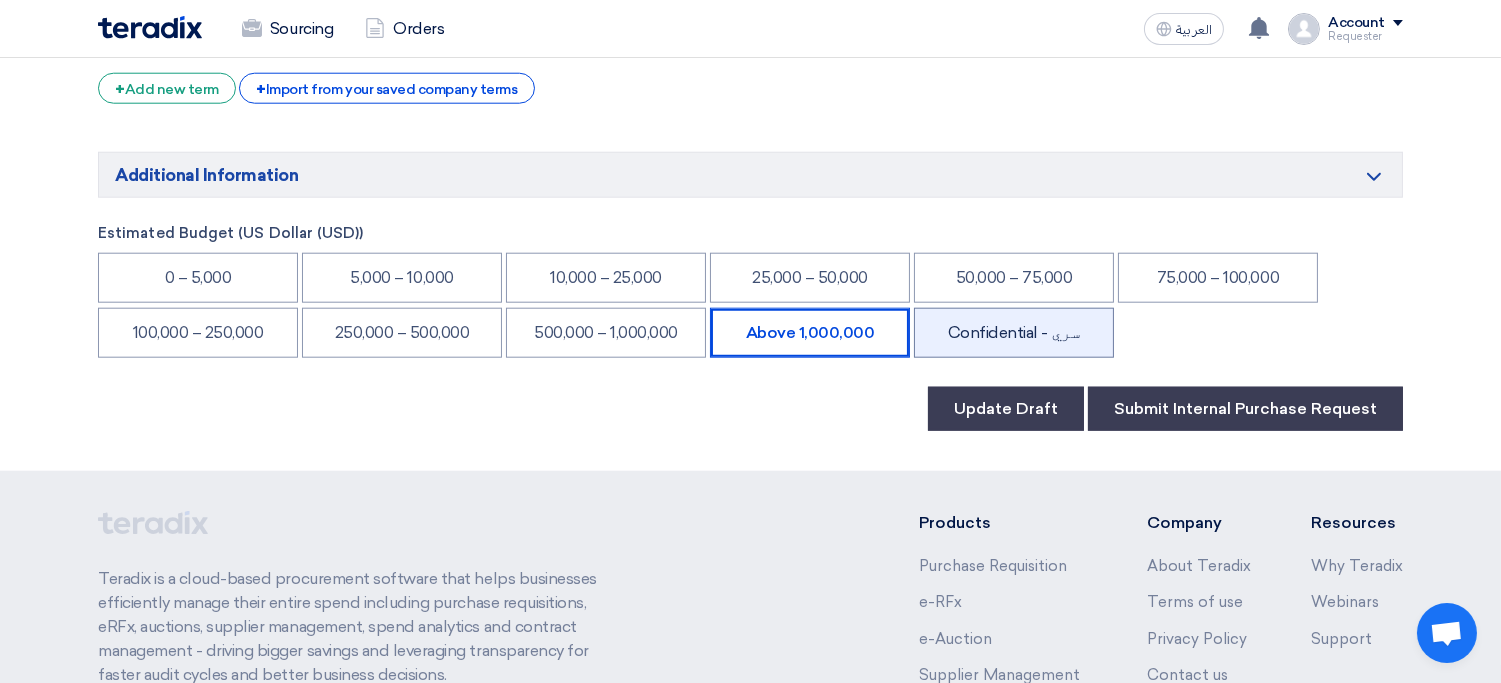 click on "Confidential - سري" at bounding box center [1014, 333] 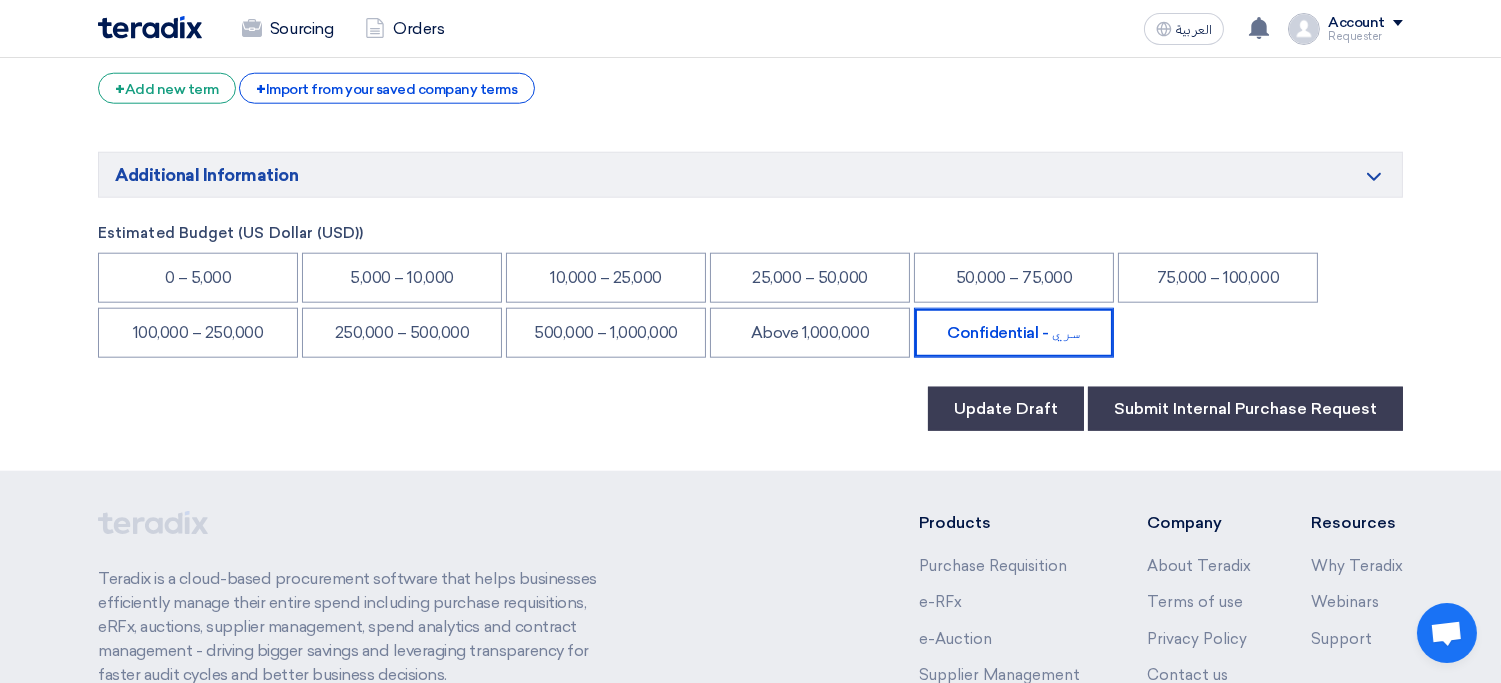click on "Basic Information
RFx Title
Business Consultancy / IT Software
RFx Type
Normal RFQ
Sealed RFQ
RFP
Reveal Steps
One Step
Two Steps
Deadline to receive quotations
7/31/2025
Pick a date
:" 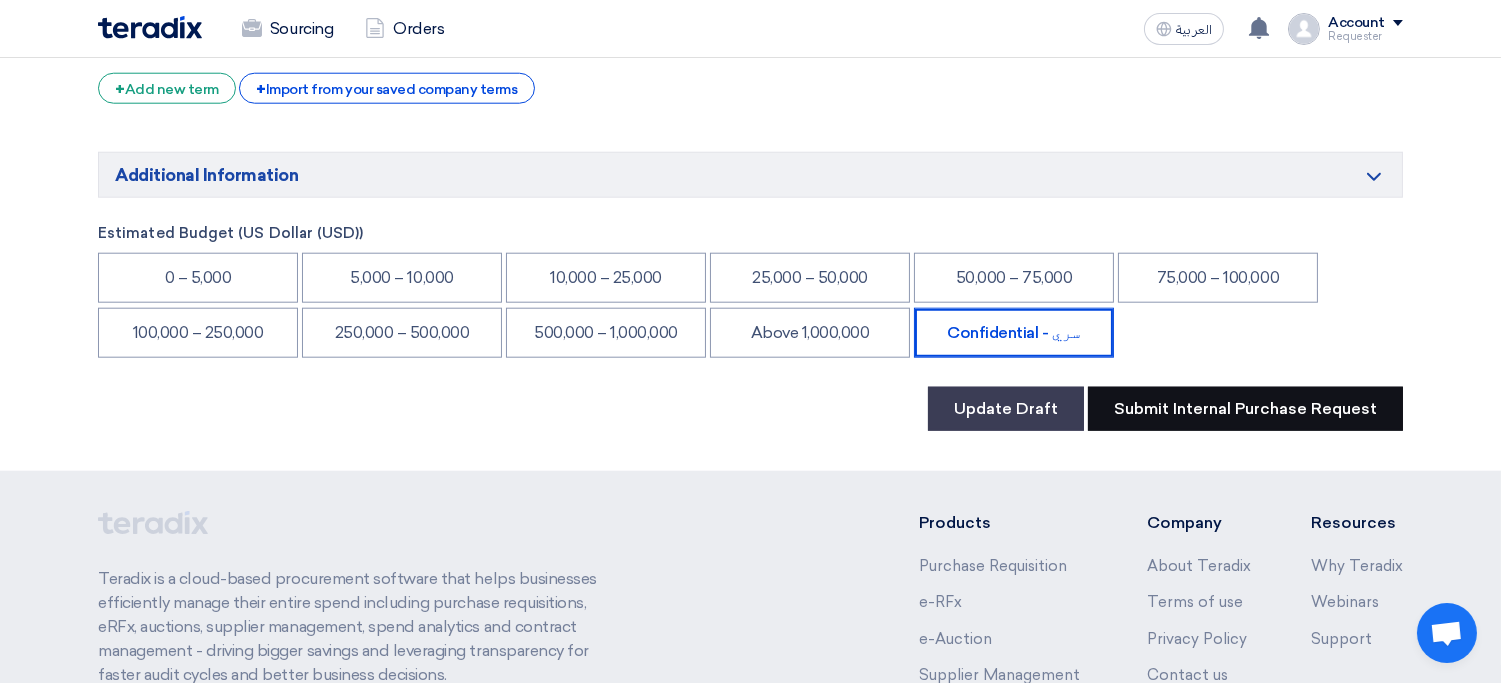 click on "Submit Internal Purchase Request" 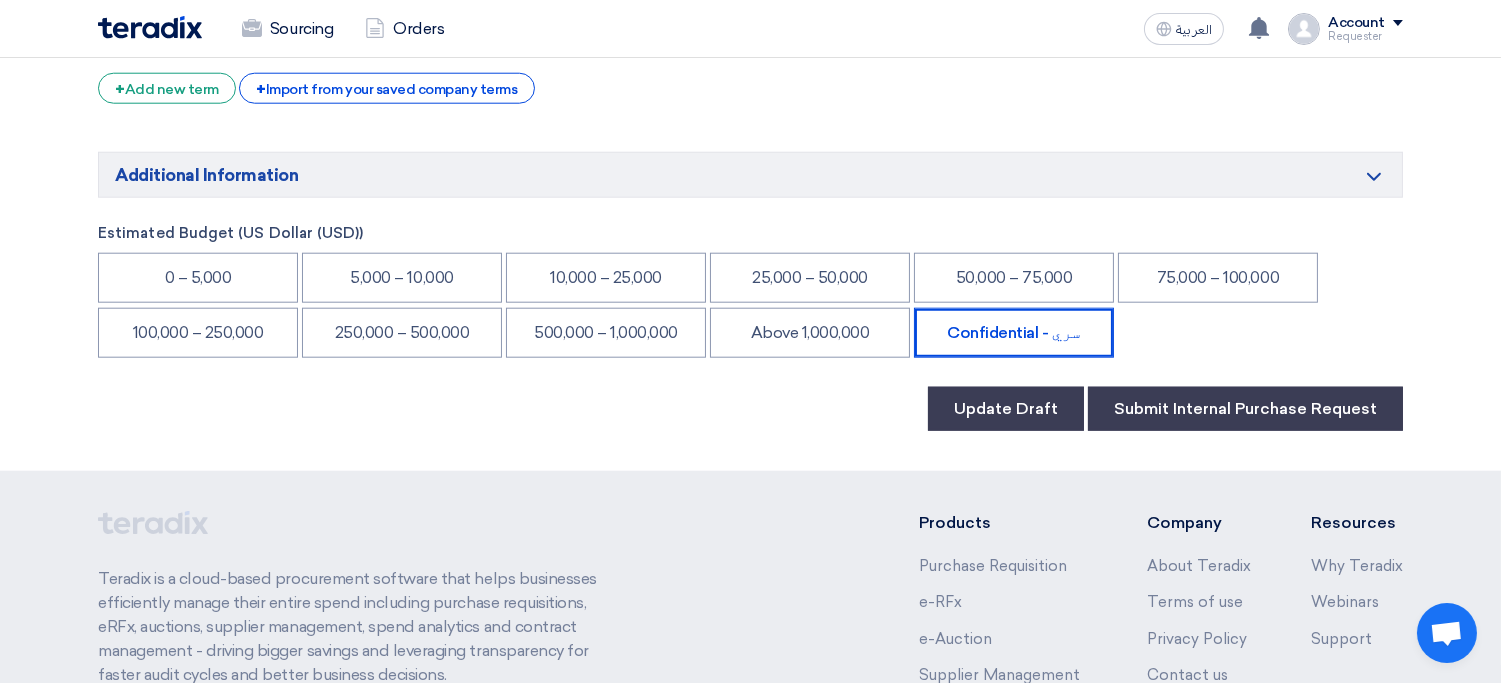 click on "Basic Information
RFx Title
Business Consultancy / IT Software
RFx Type
Normal RFQ
Sealed RFQ
RFP
Reveal Steps
One Step
Two Steps
Deadline to receive quotations
7/31/2025
Pick a date
:" 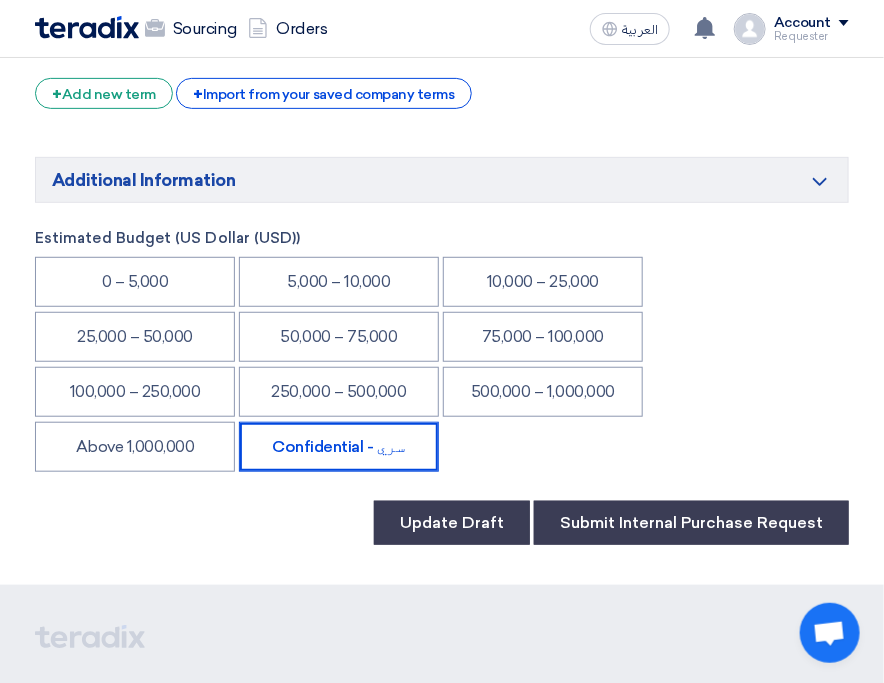 scroll, scrollTop: 4148, scrollLeft: 0, axis: vertical 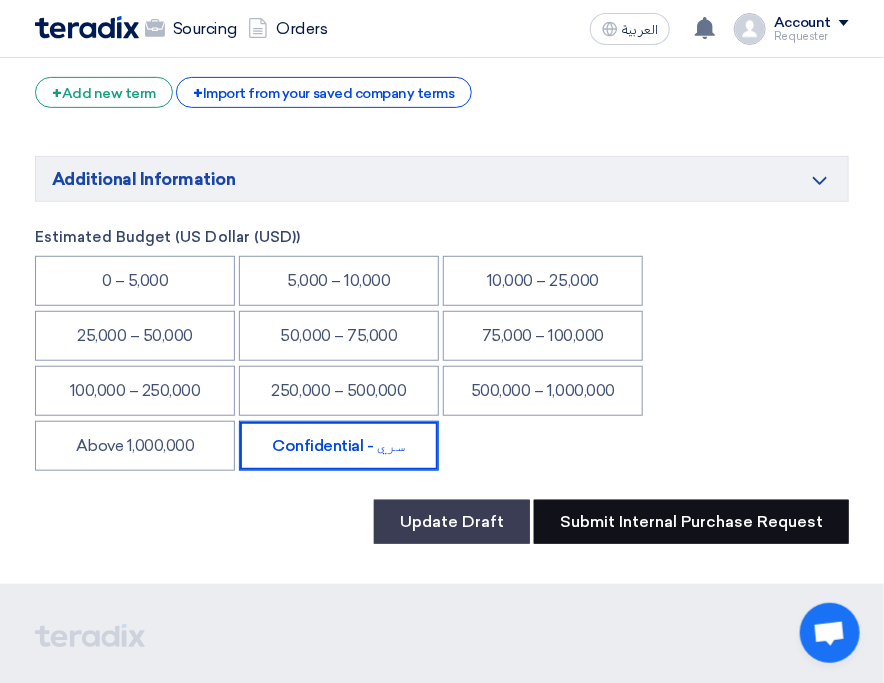 click on "Submit Internal Purchase Request" 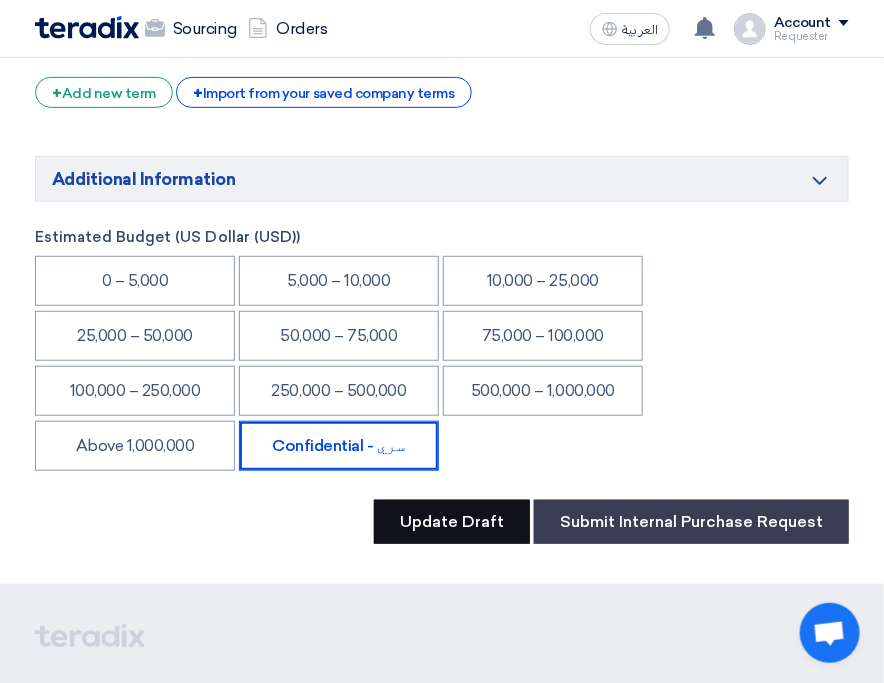 click on "Update Draft" 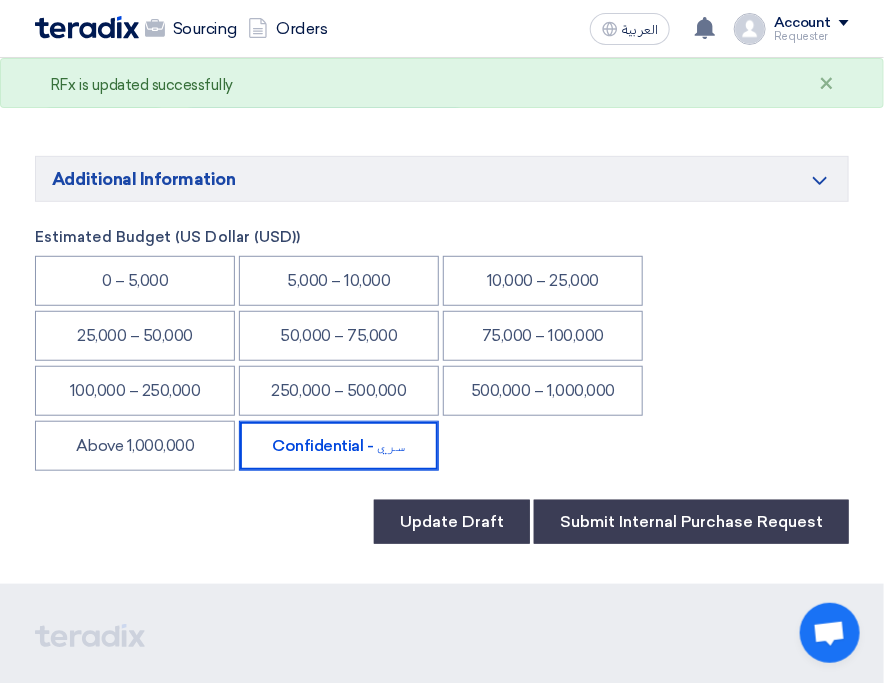 click on "Update Draft
Submit Internal Purchase Request" 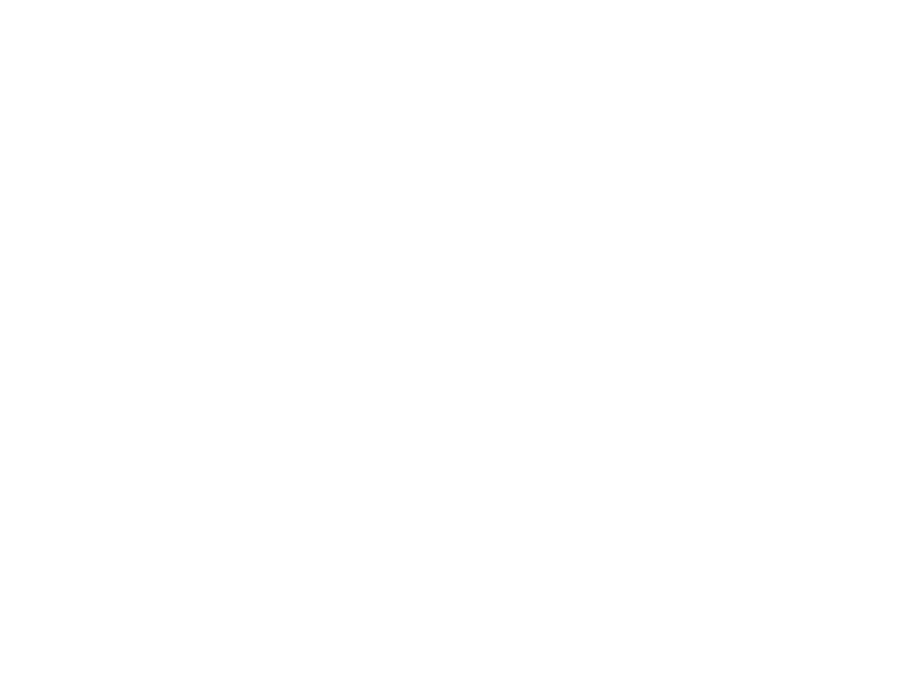 scroll, scrollTop: 0, scrollLeft: 0, axis: both 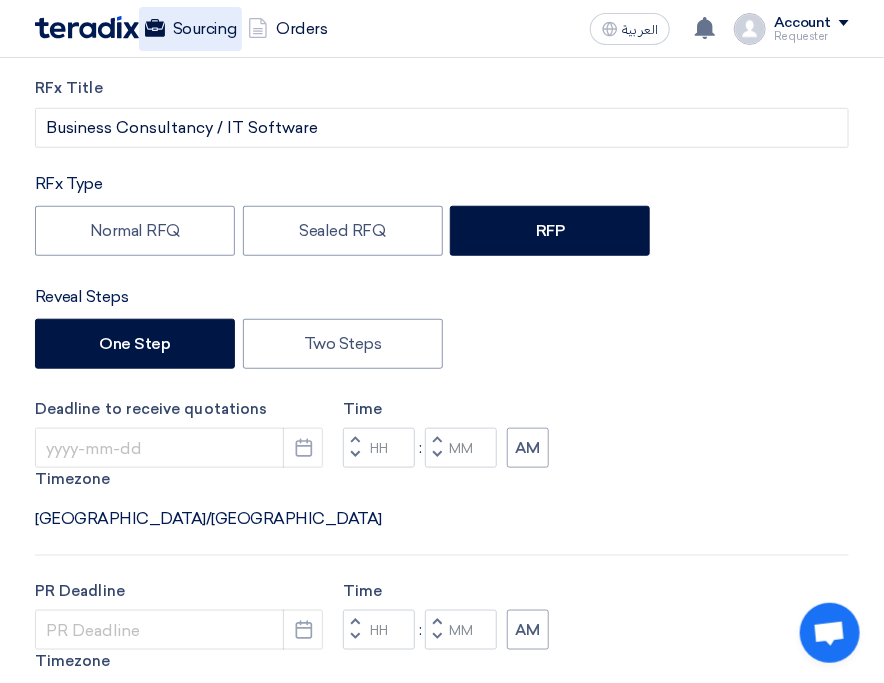 type on "[DATE]" 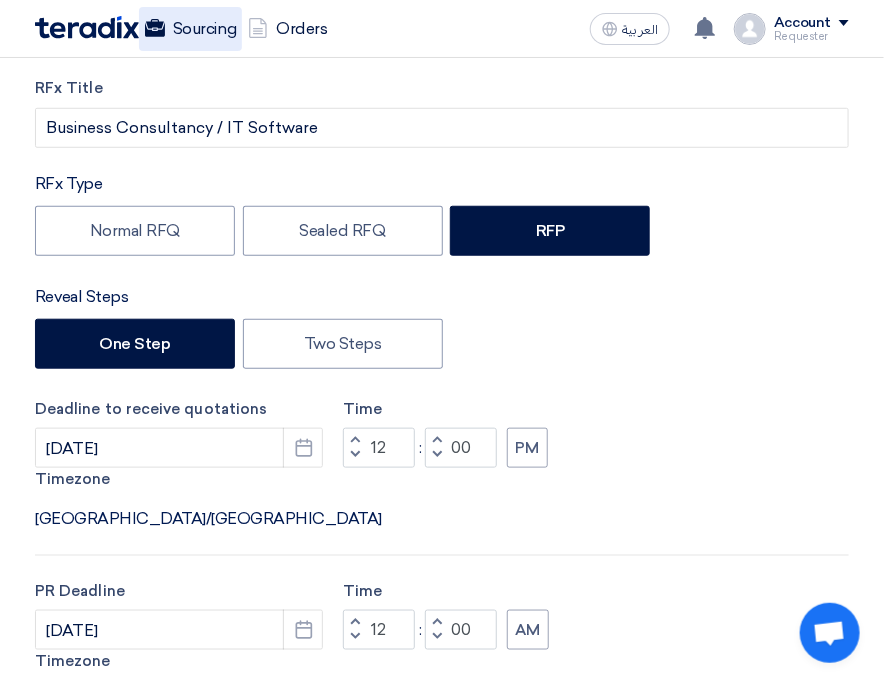 click on "Sourcing" 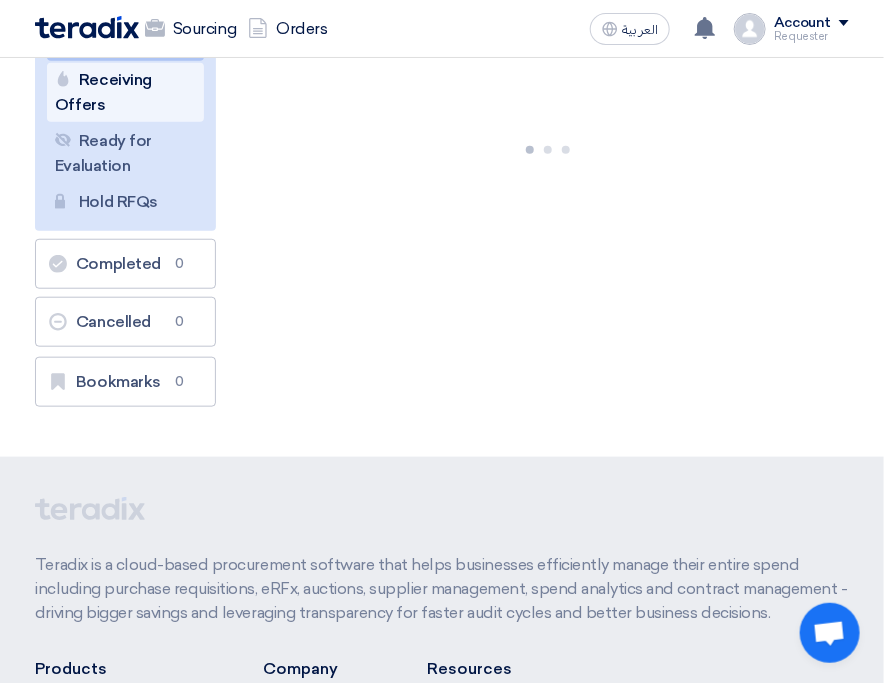 scroll, scrollTop: 0, scrollLeft: 0, axis: both 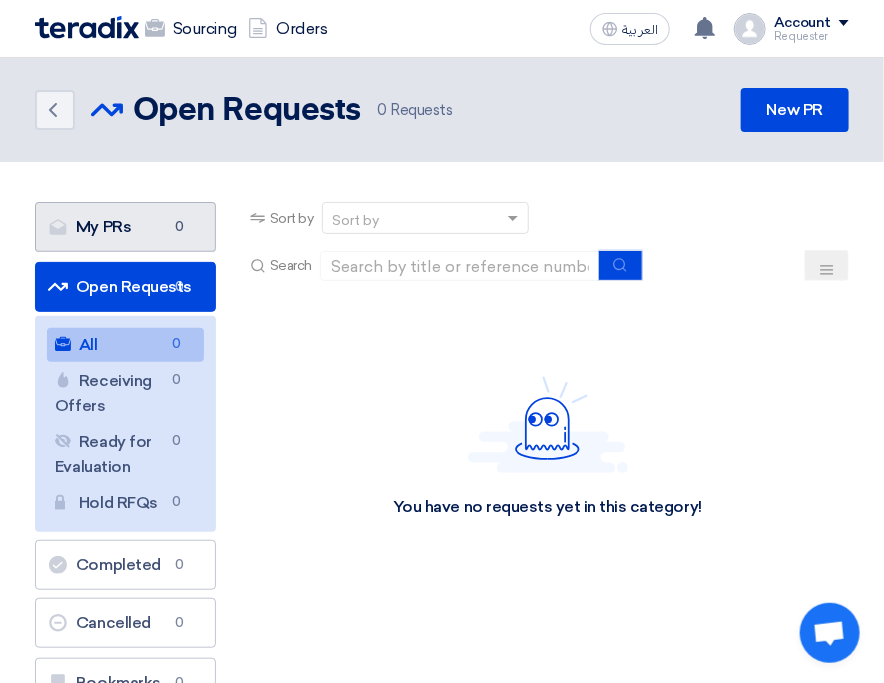 click on "My PRs
My PRs
0" 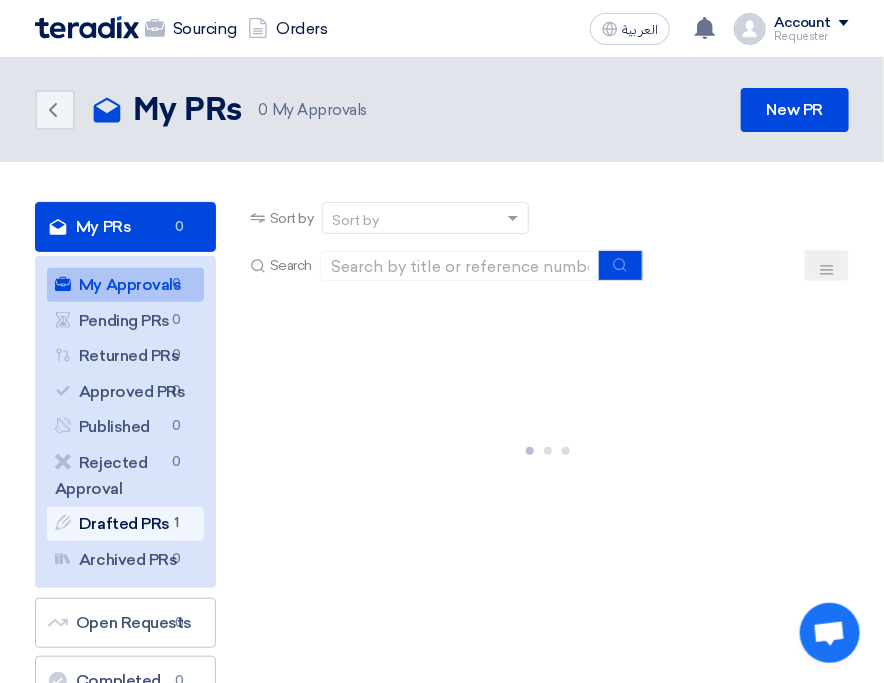 click on "Drafted PRs
Drafted PRs
1" 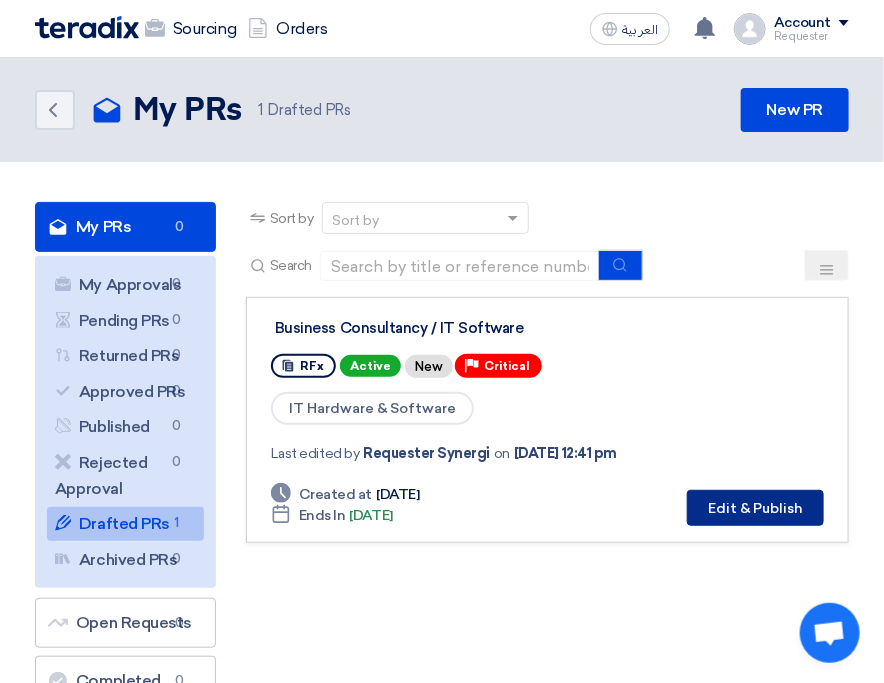 click on "Edit & Publish" 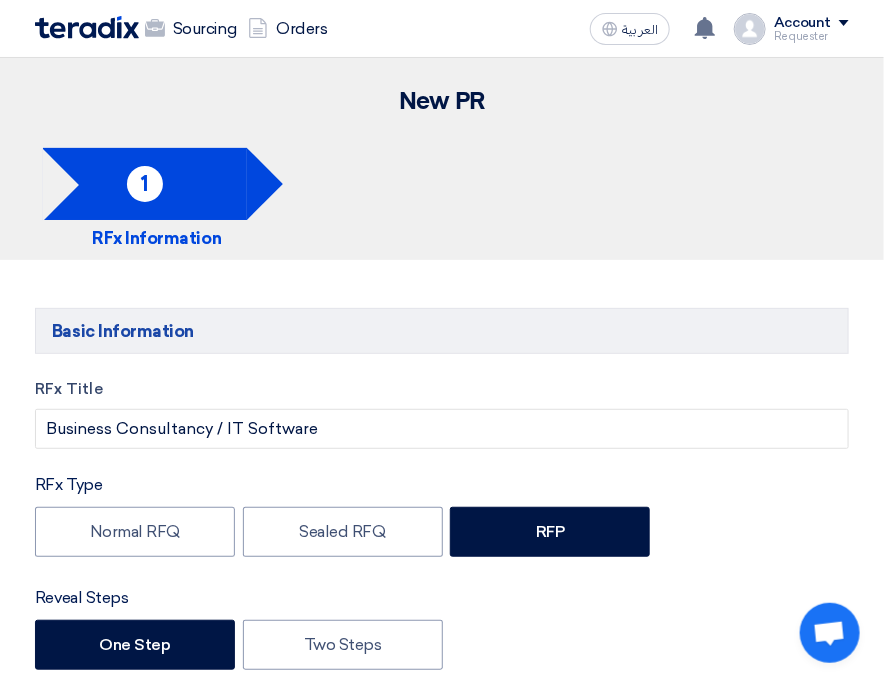 type on "[DATE]" 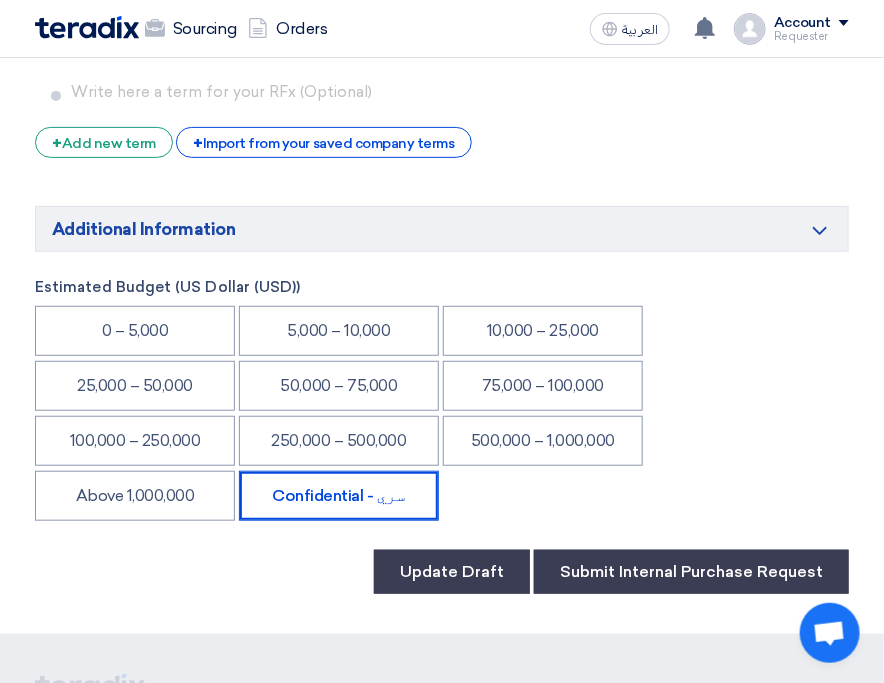scroll, scrollTop: 4066, scrollLeft: 0, axis: vertical 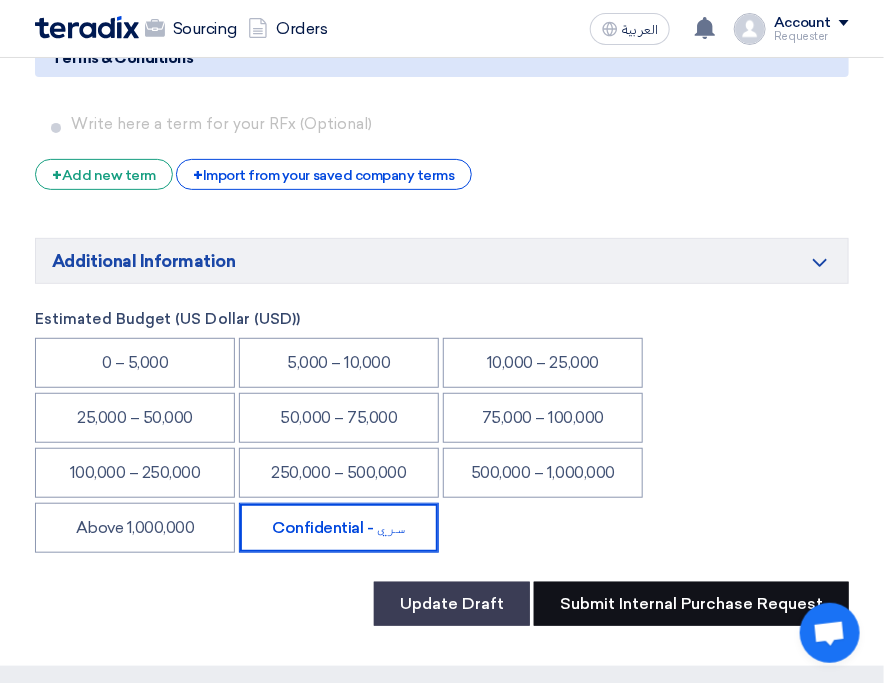 click on "Submit Internal Purchase Request" 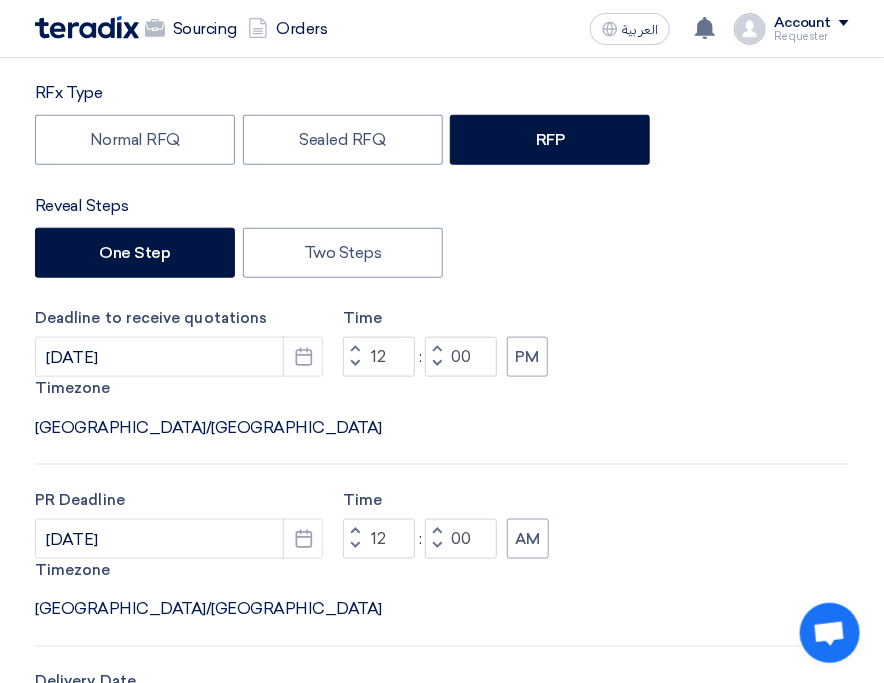 scroll, scrollTop: 0, scrollLeft: 0, axis: both 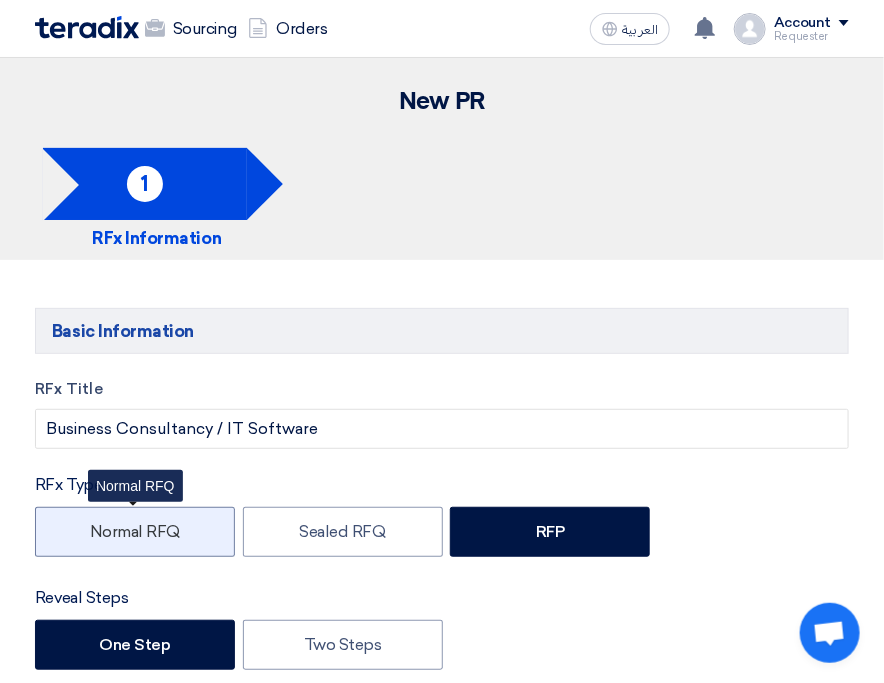 click on "Normal RFQ" 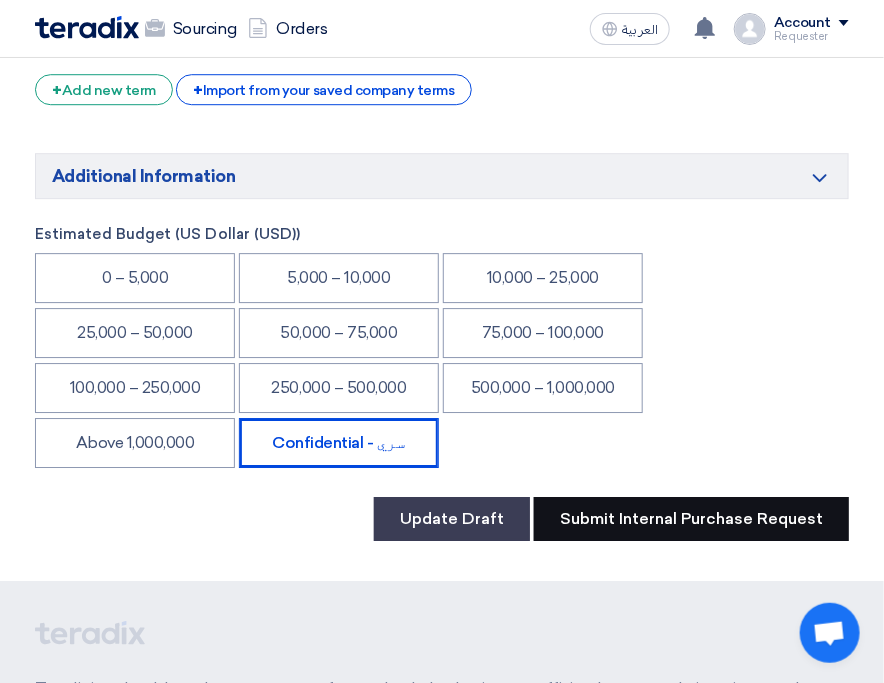 scroll, scrollTop: 3486, scrollLeft: 0, axis: vertical 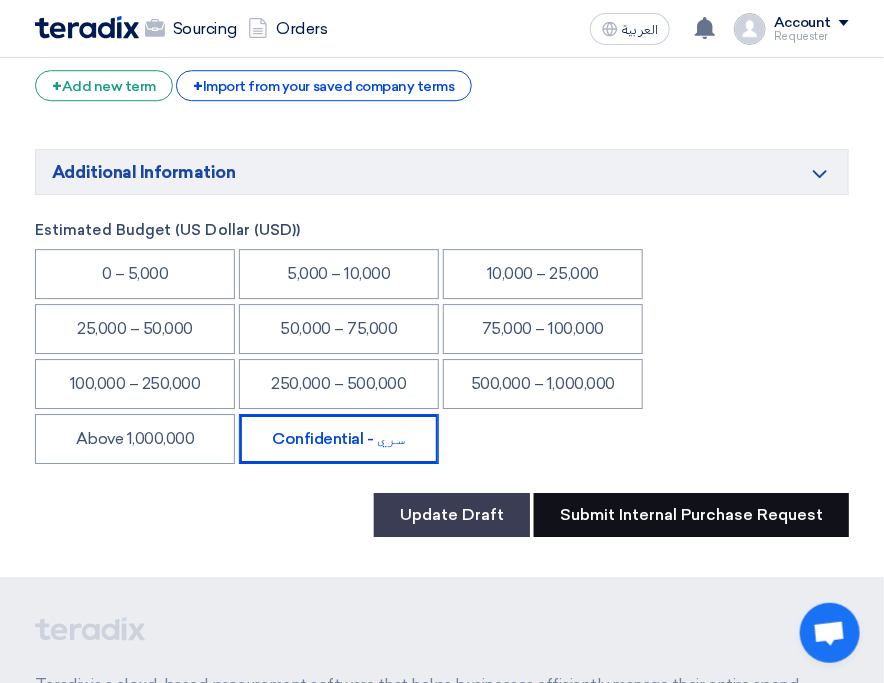 click on "Submit Internal Purchase Request" 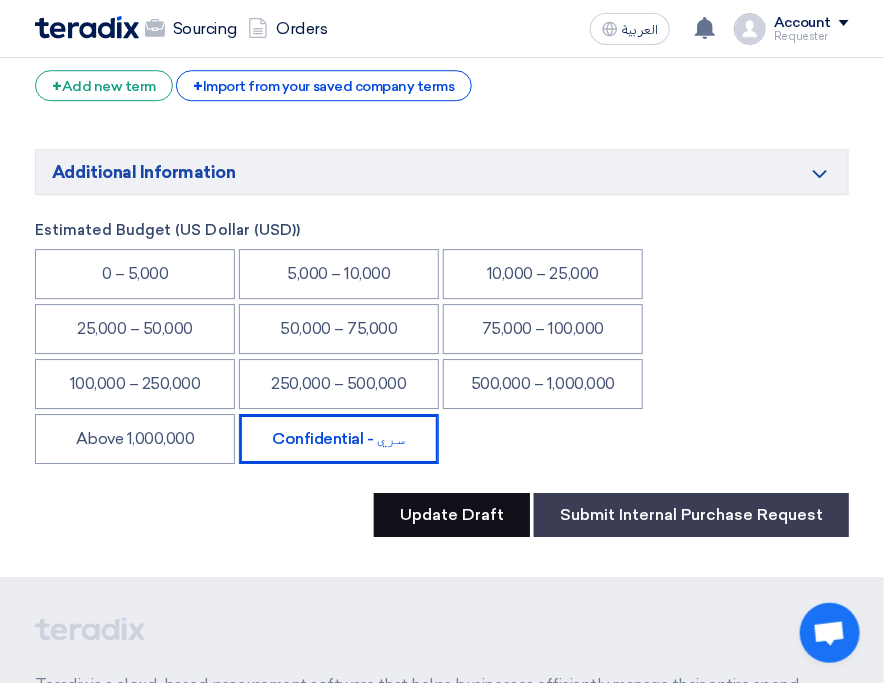 click on "Update Draft" 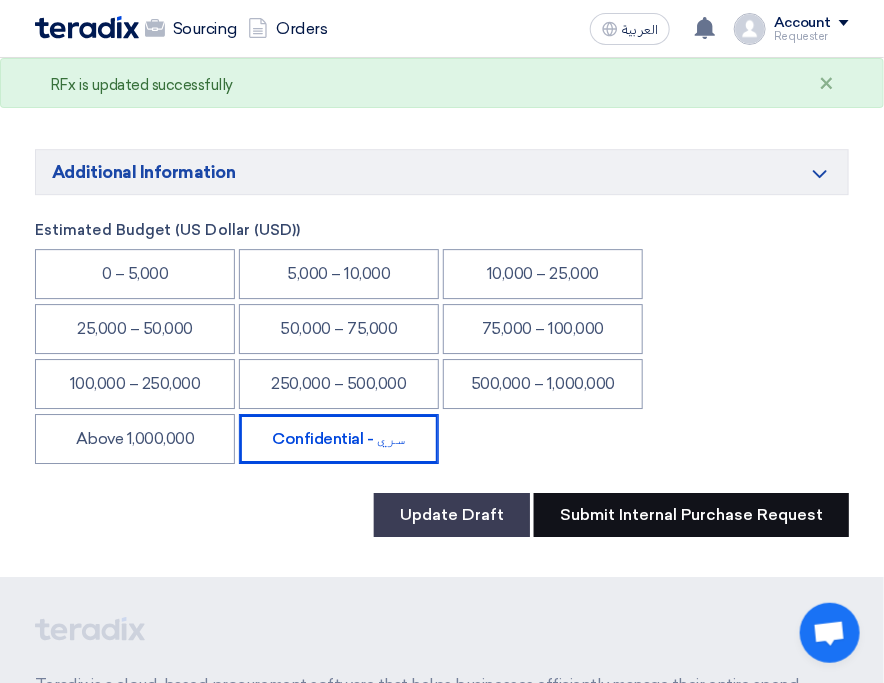 click on "Submit Internal Purchase Request" 